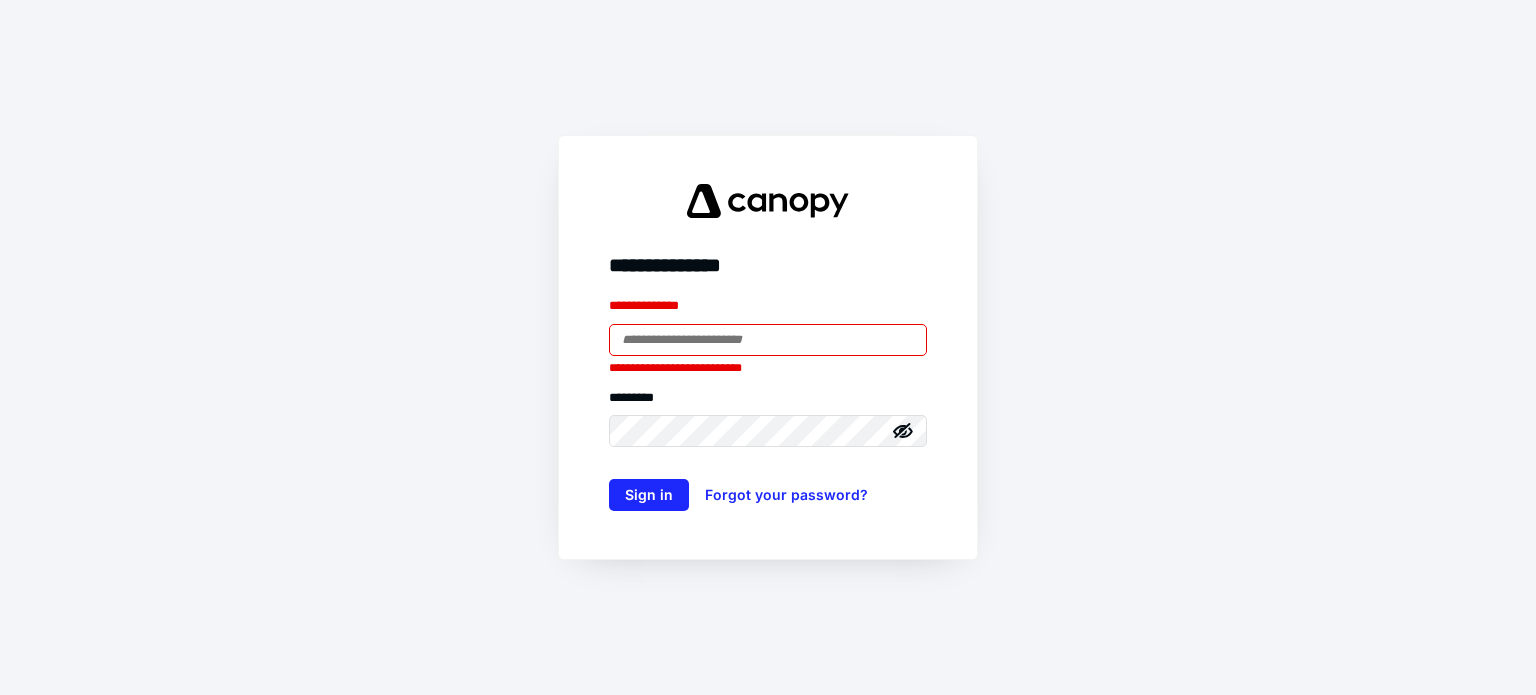 scroll, scrollTop: 0, scrollLeft: 0, axis: both 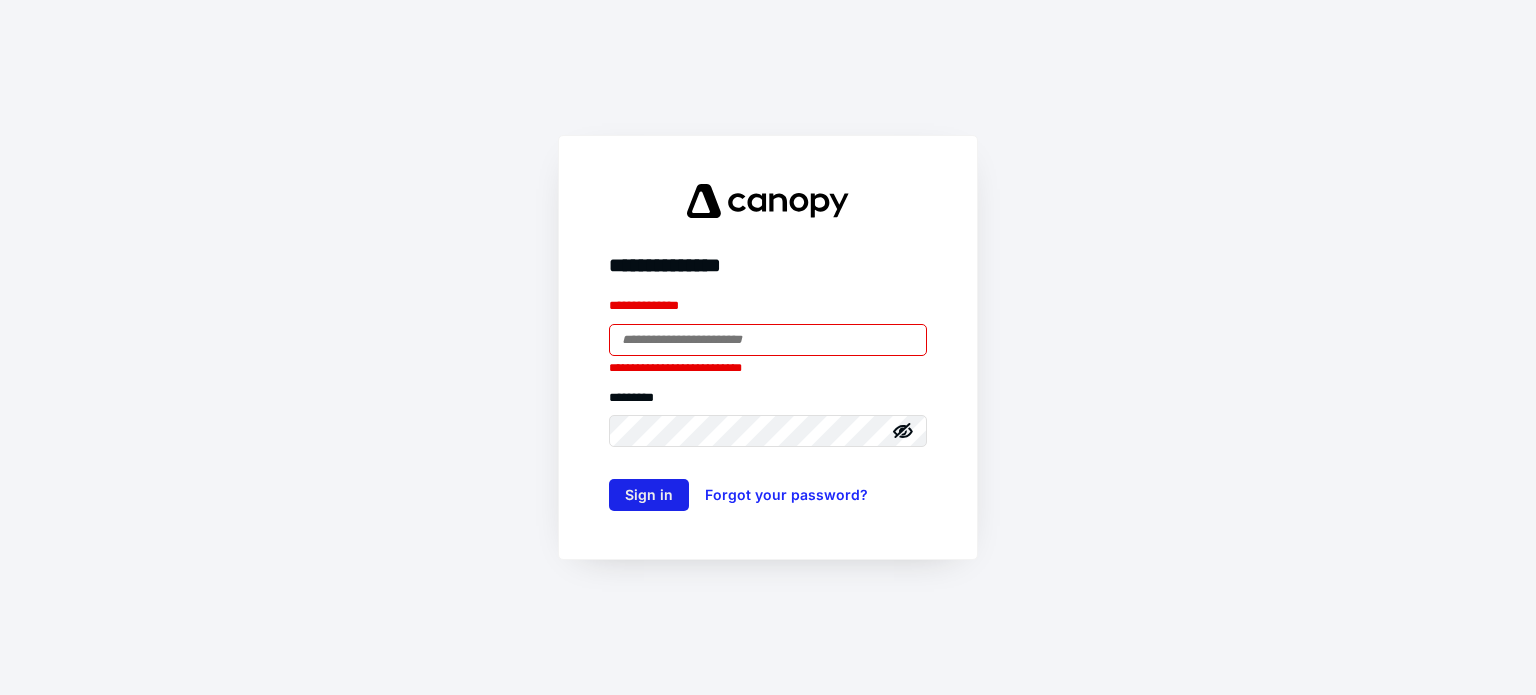 type on "**********" 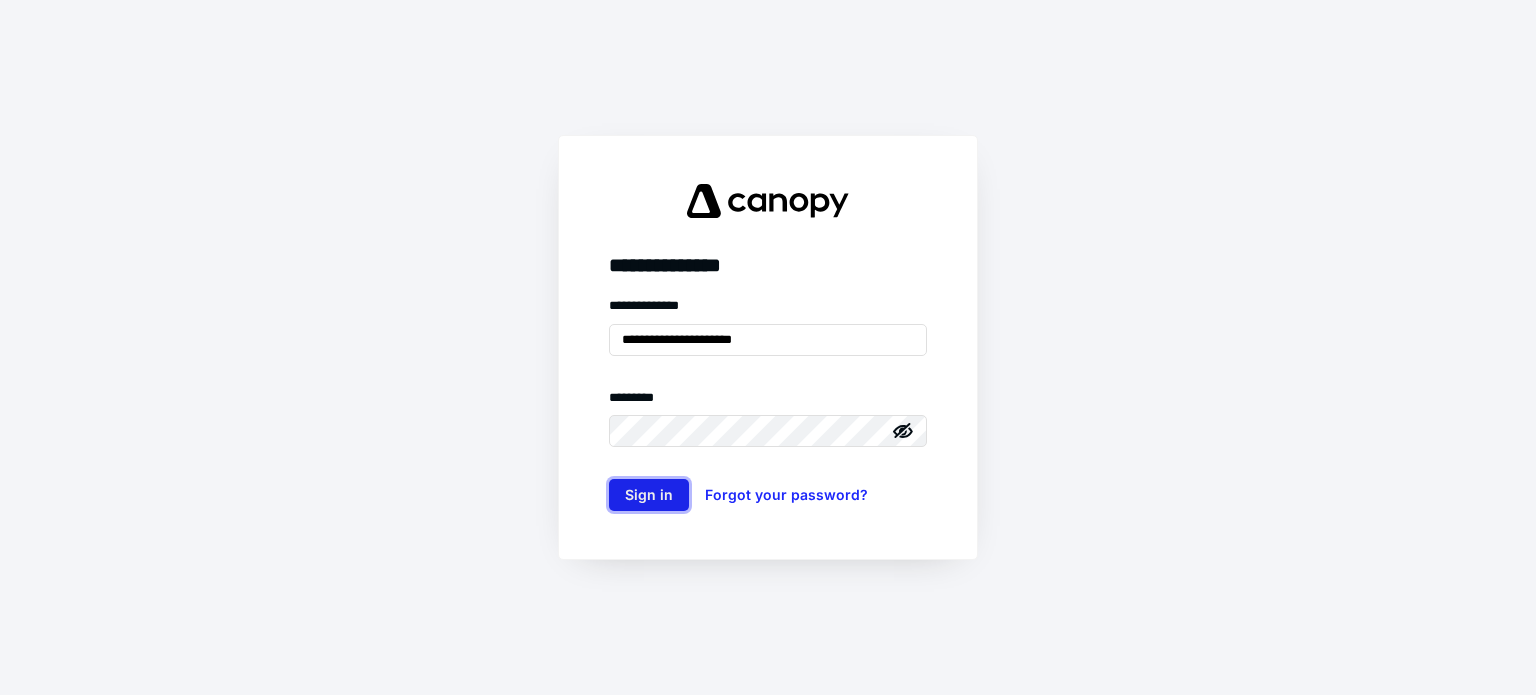 click on "Sign in" at bounding box center [649, 495] 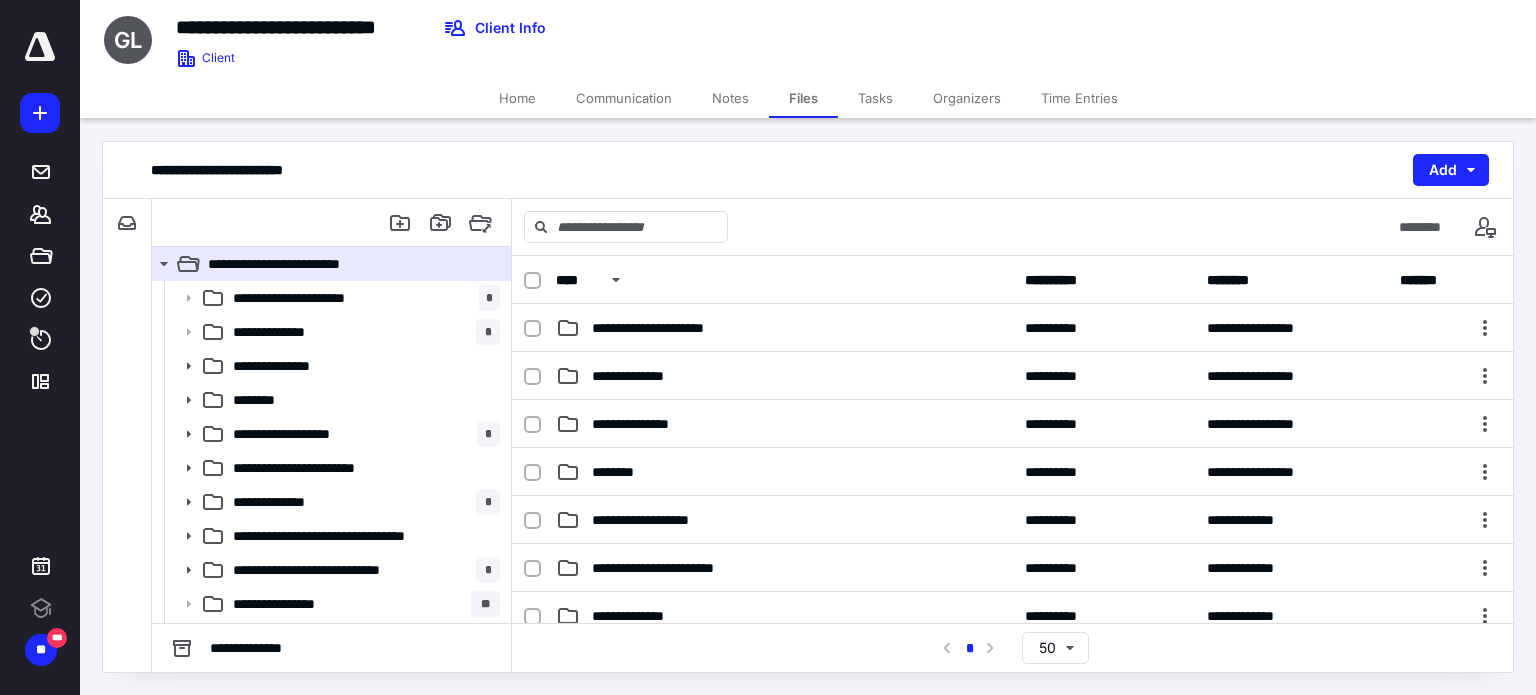 scroll, scrollTop: 0, scrollLeft: 0, axis: both 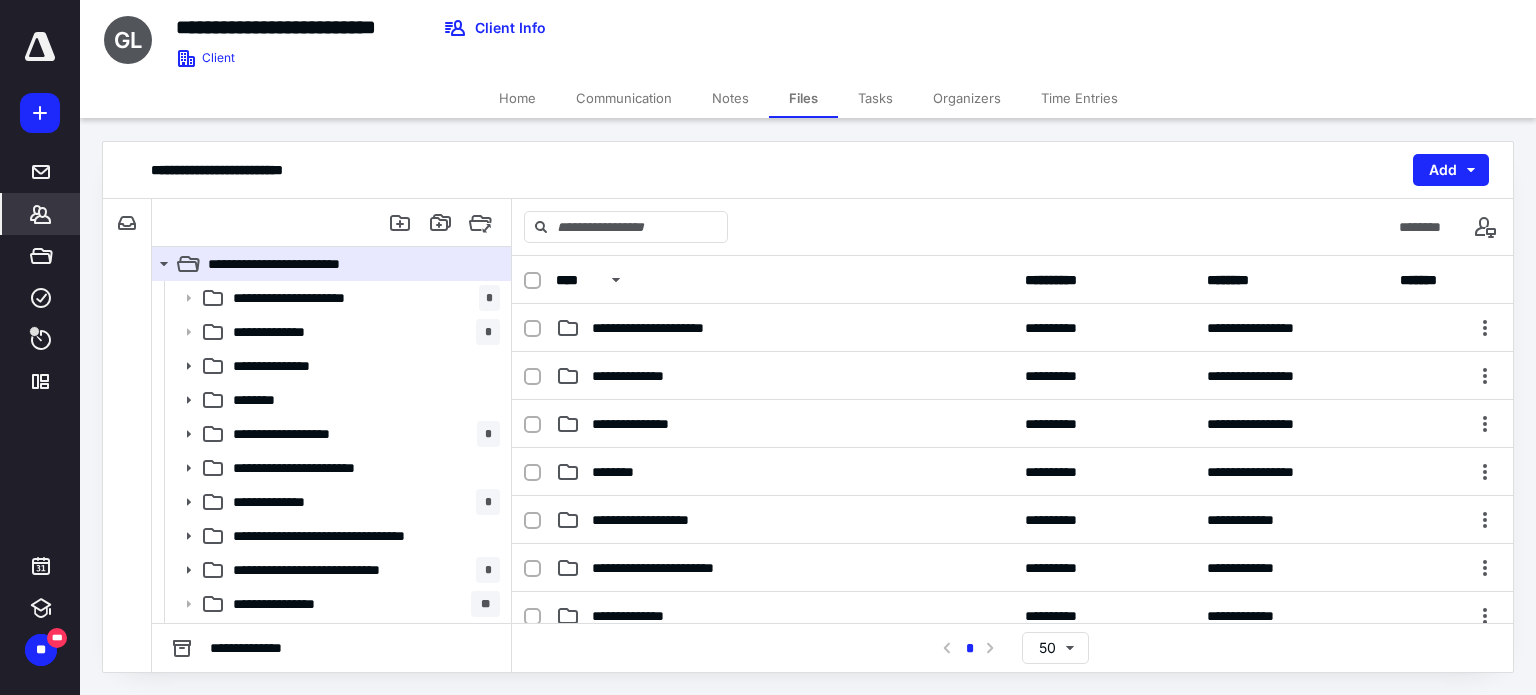 click on "*******" at bounding box center [41, 214] 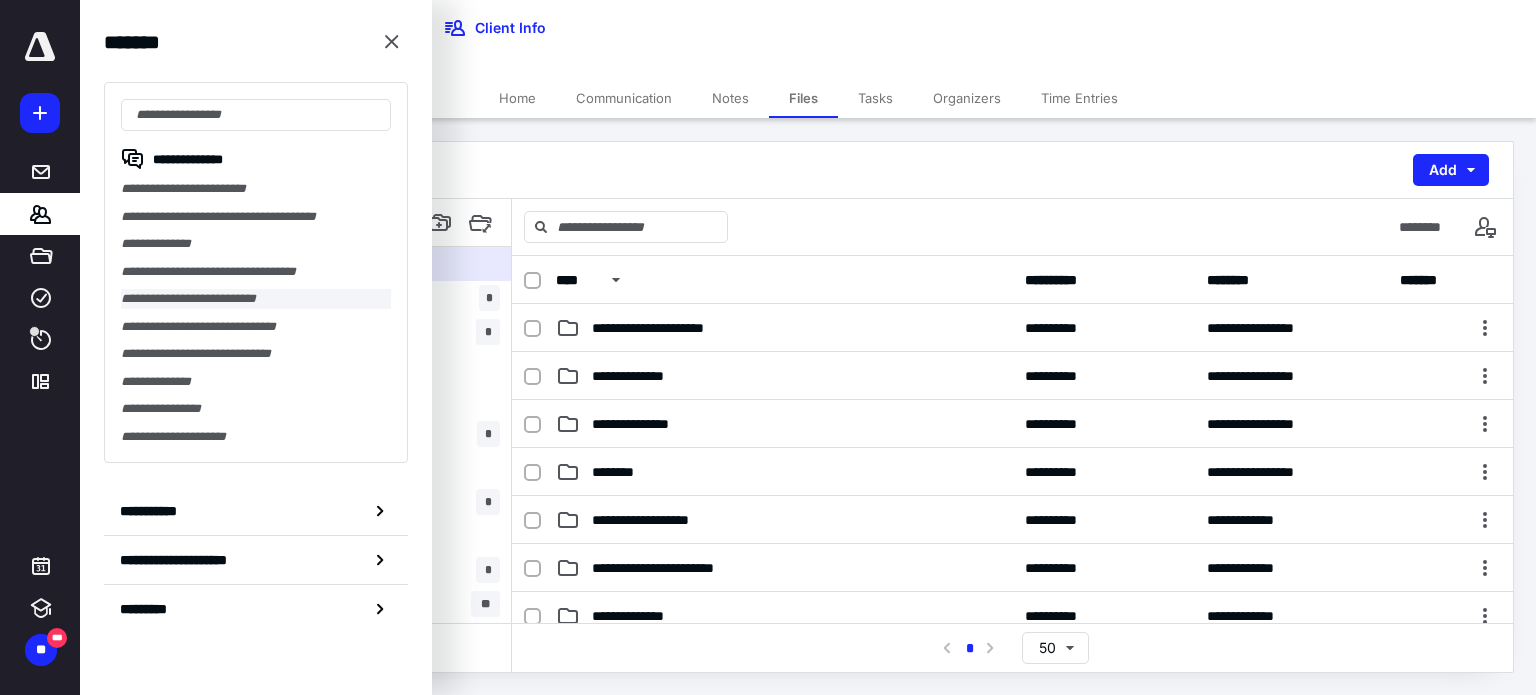 click on "**********" at bounding box center (256, 299) 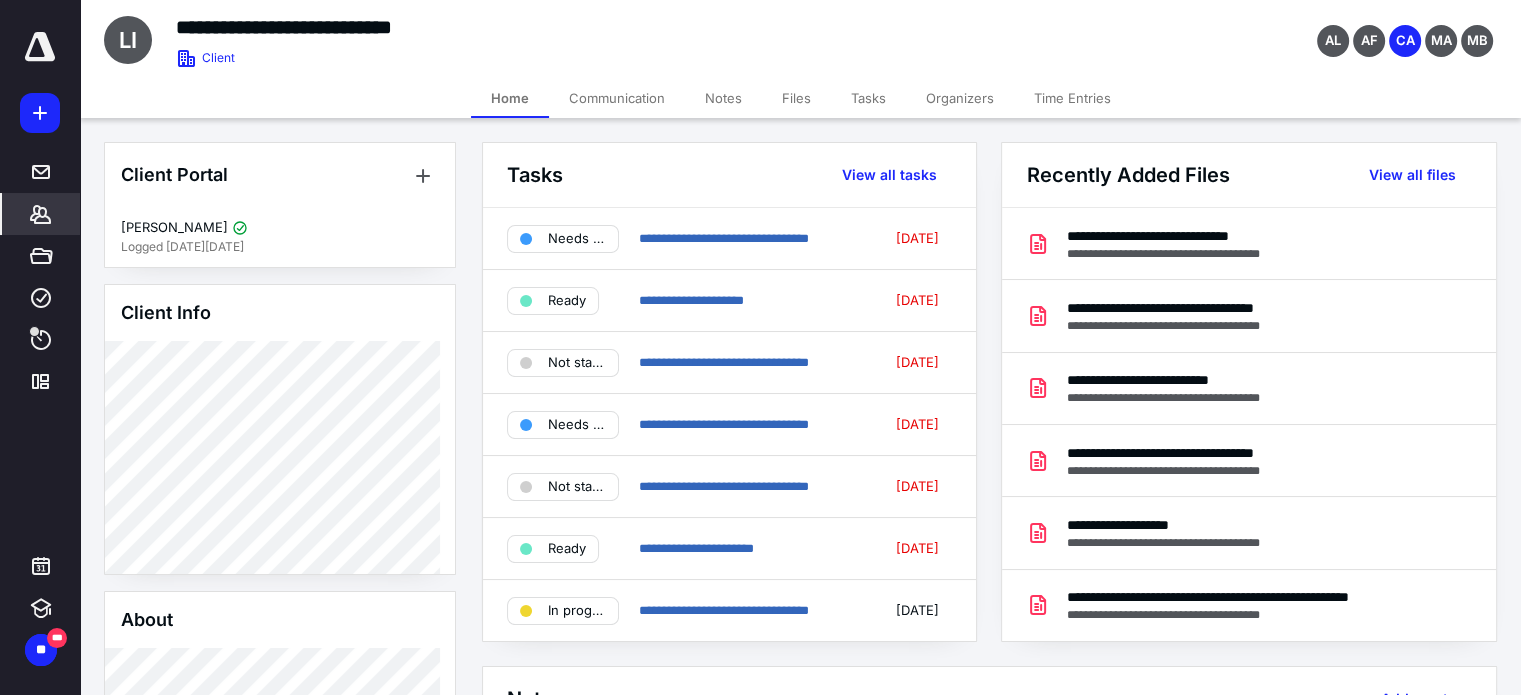 click on "Files" at bounding box center (796, 98) 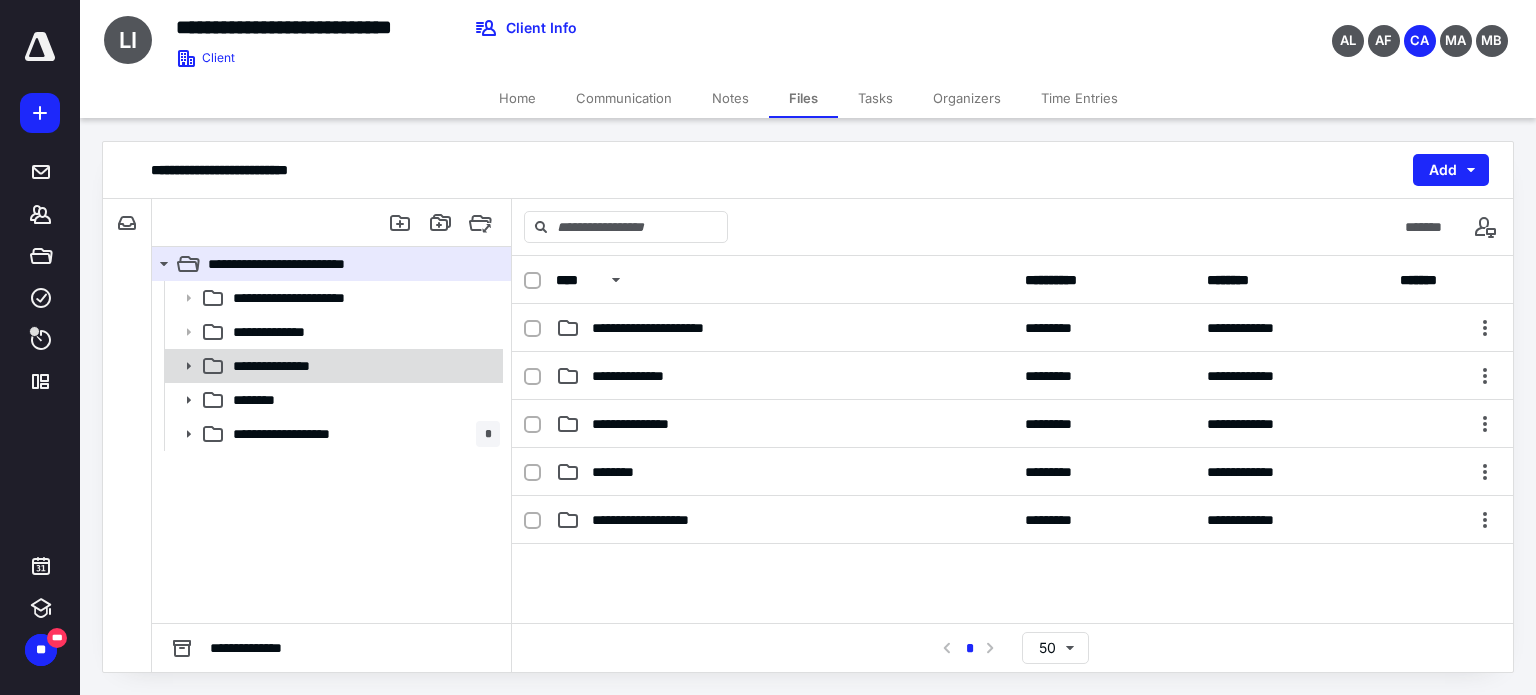 click at bounding box center [182, 366] 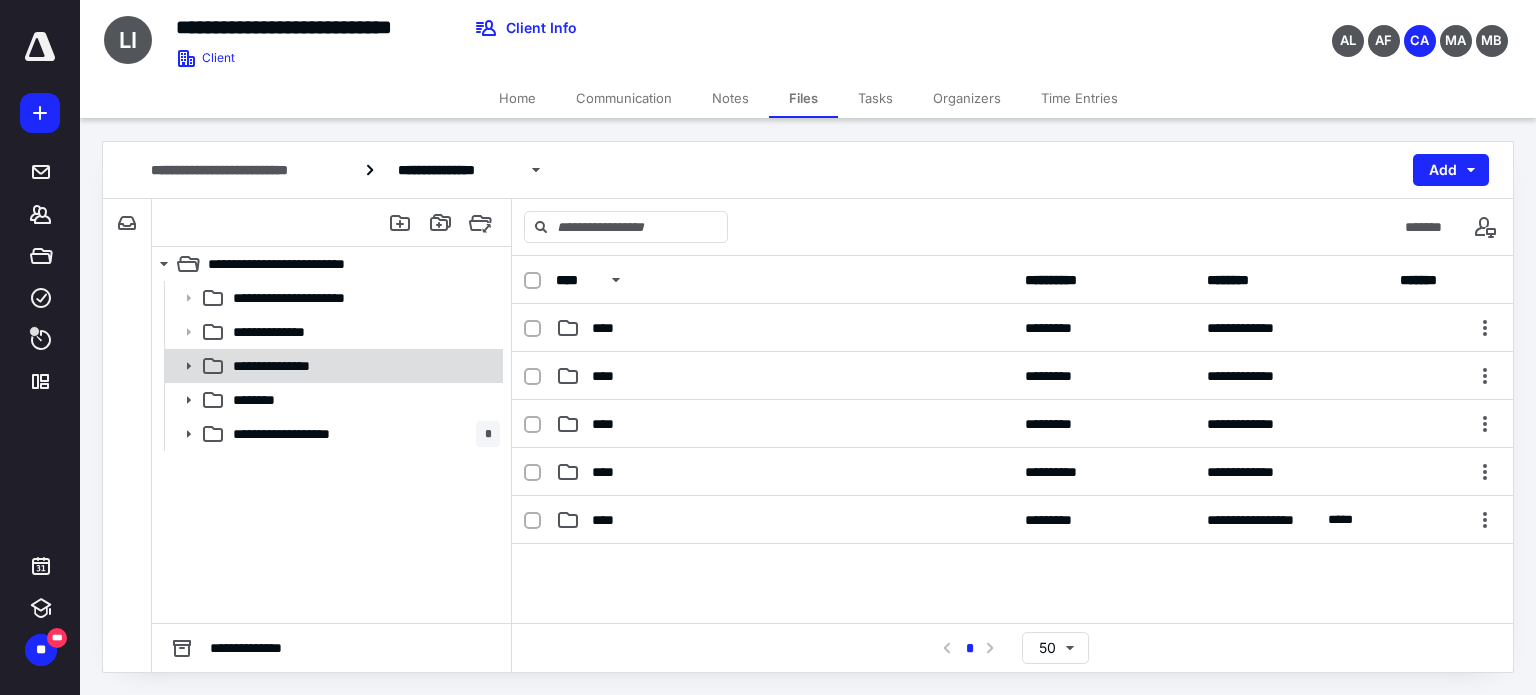 click 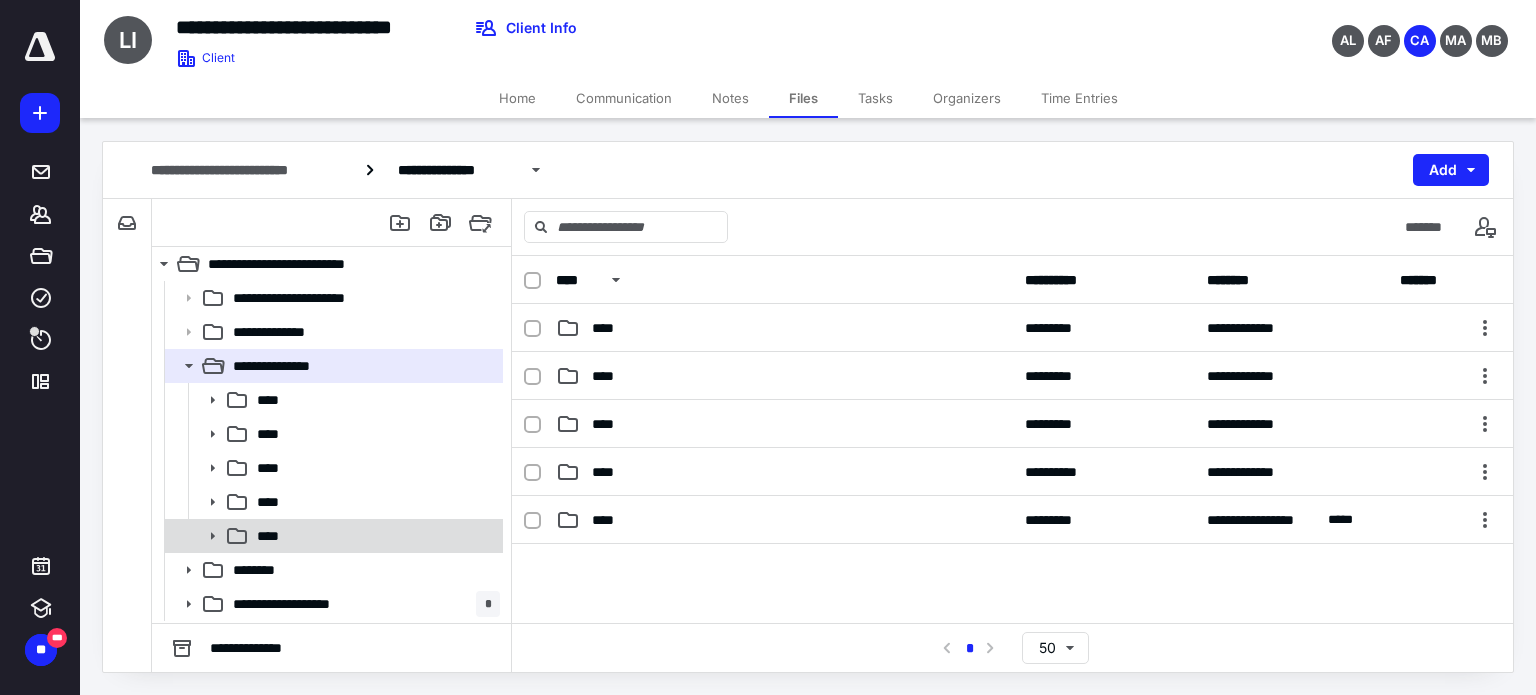 click 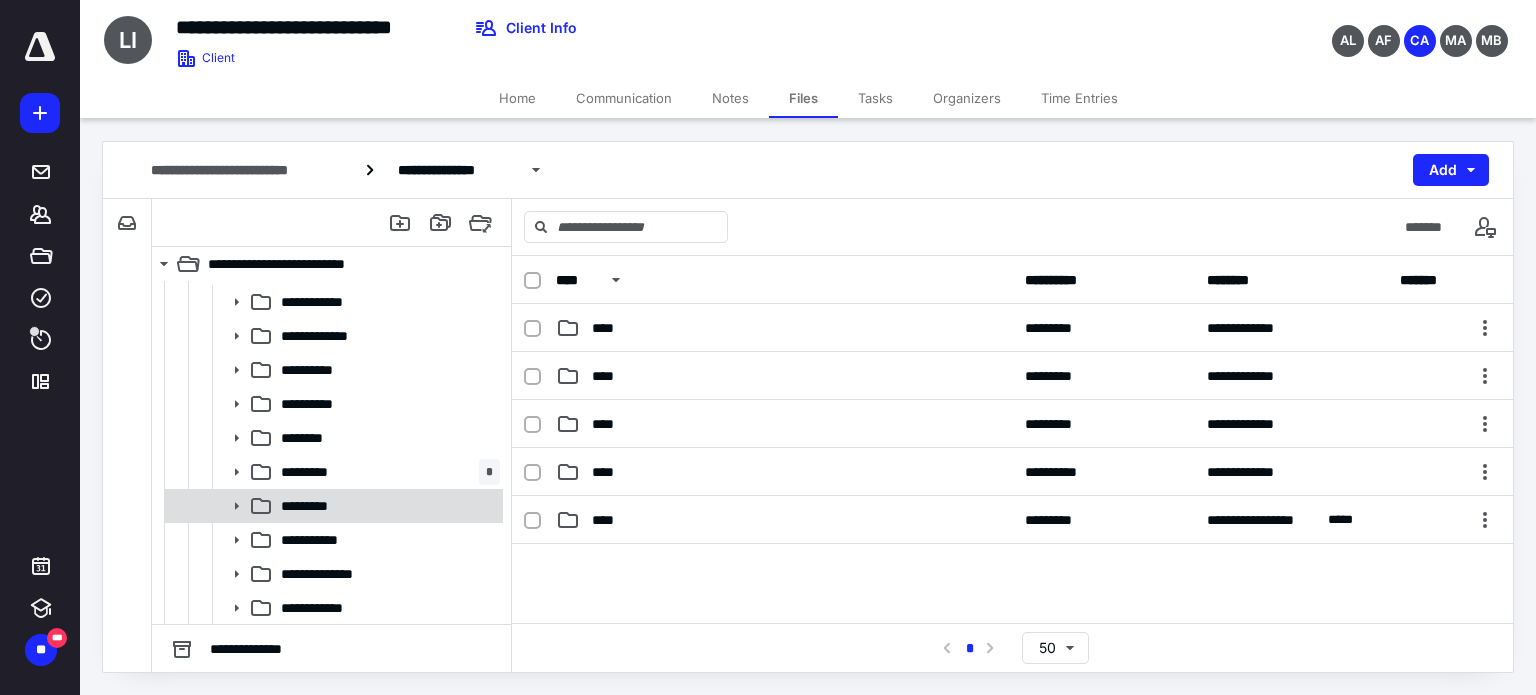 scroll, scrollTop: 300, scrollLeft: 0, axis: vertical 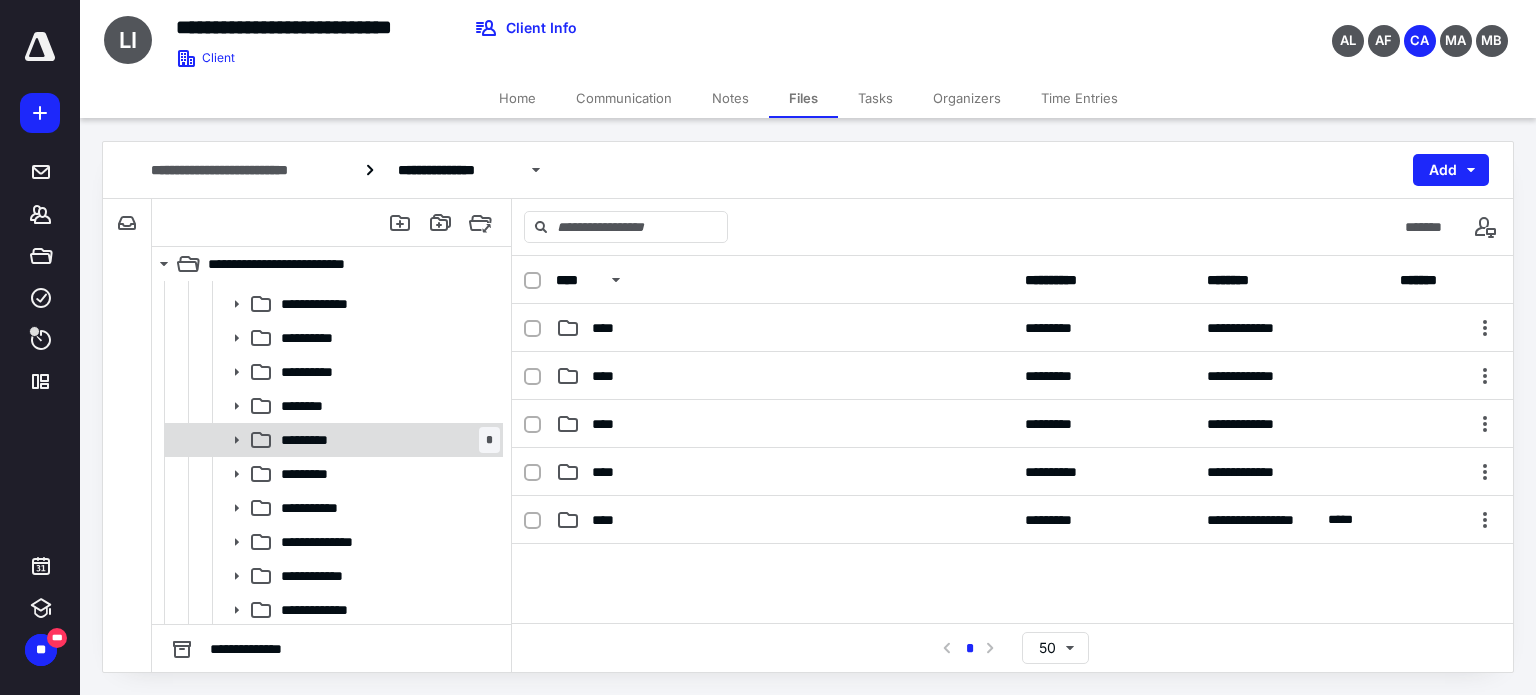 click at bounding box center [200, 440] 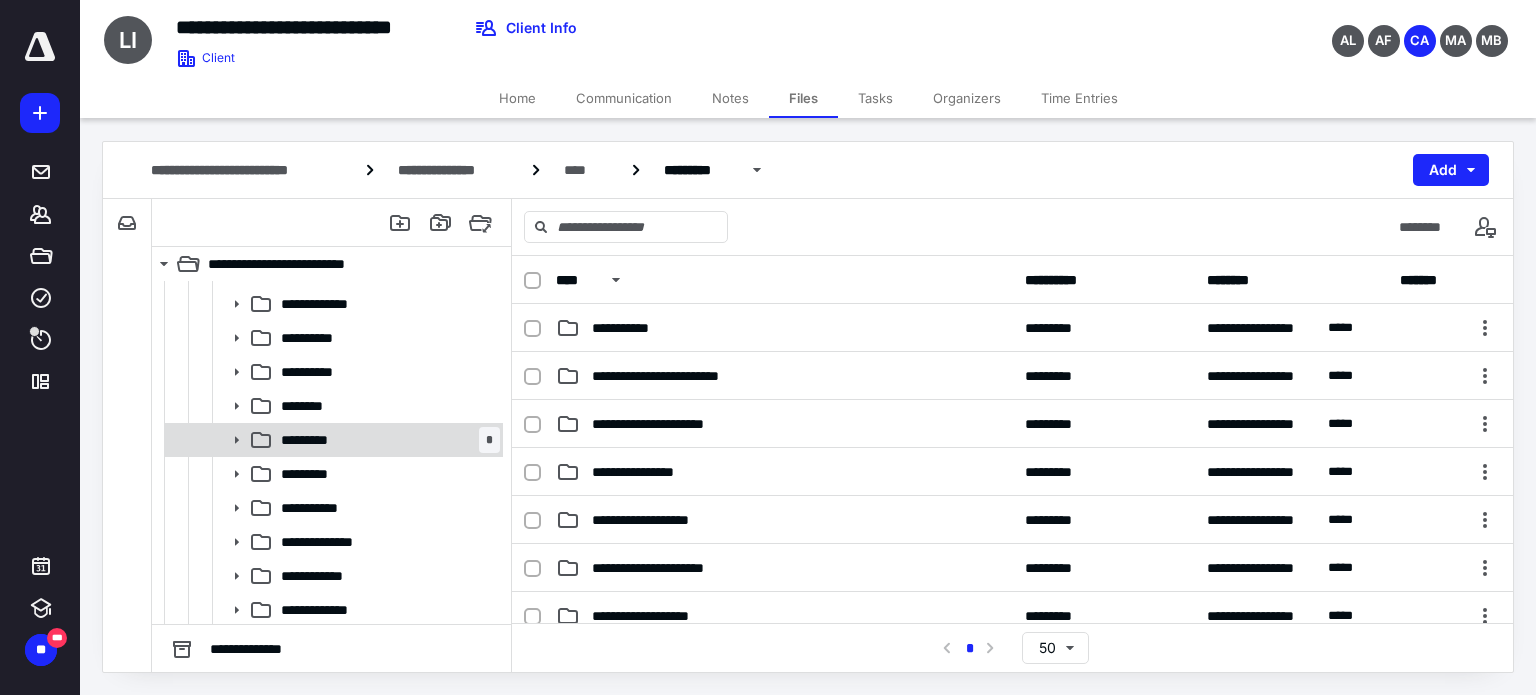 click 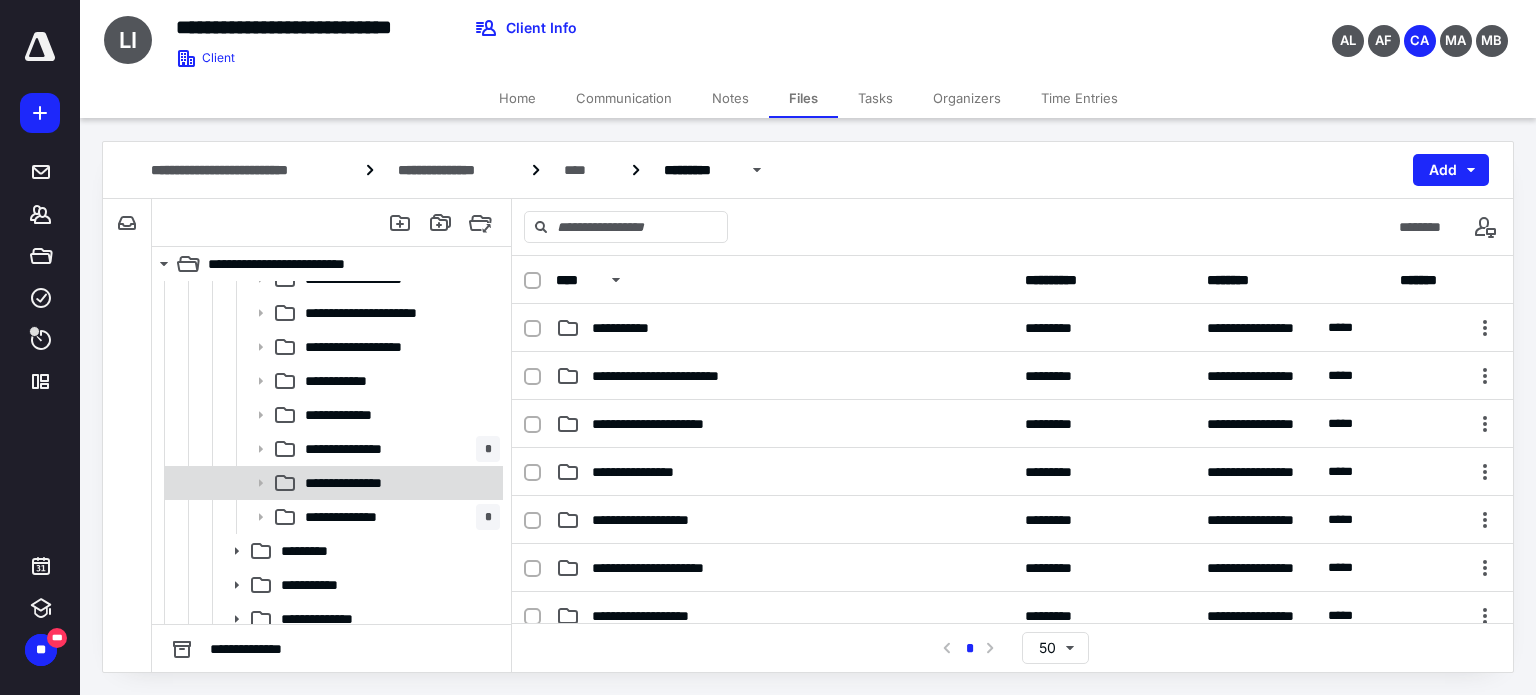 scroll, scrollTop: 600, scrollLeft: 0, axis: vertical 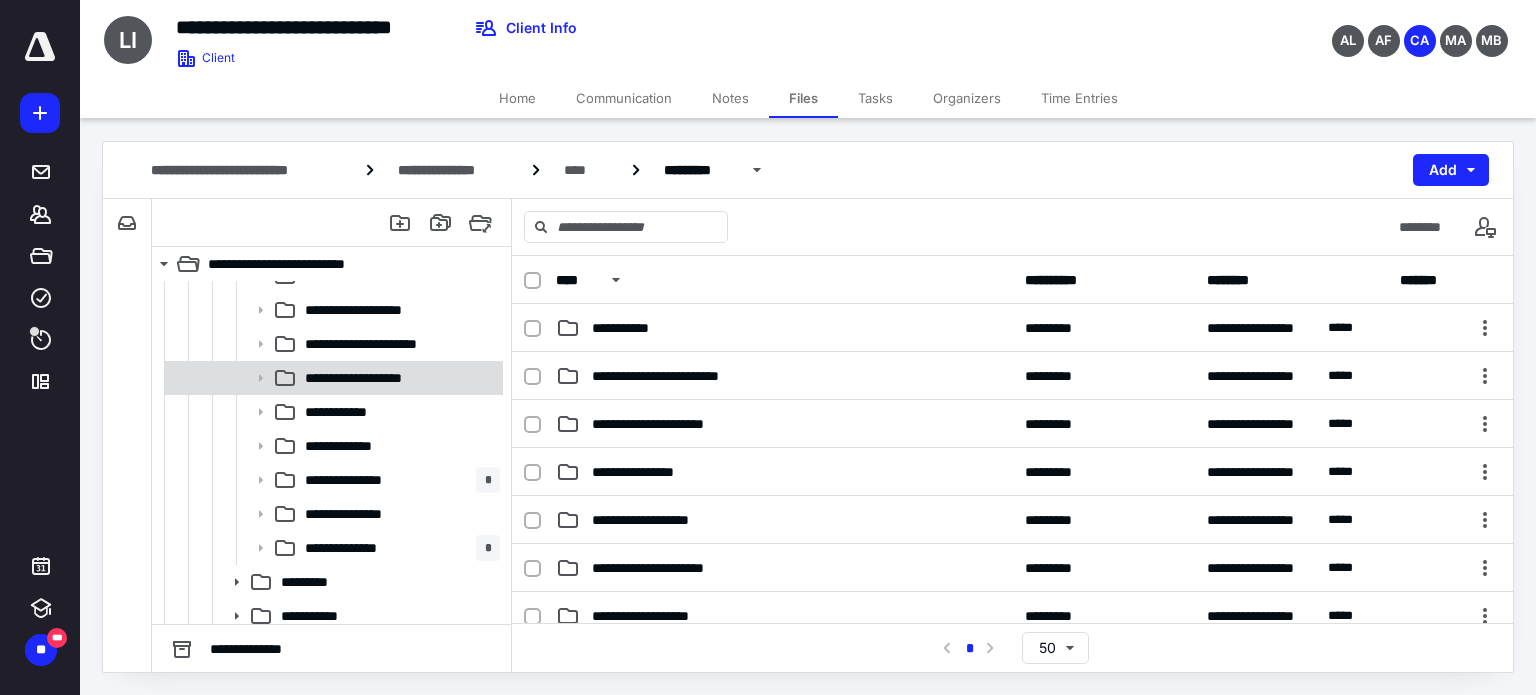 click 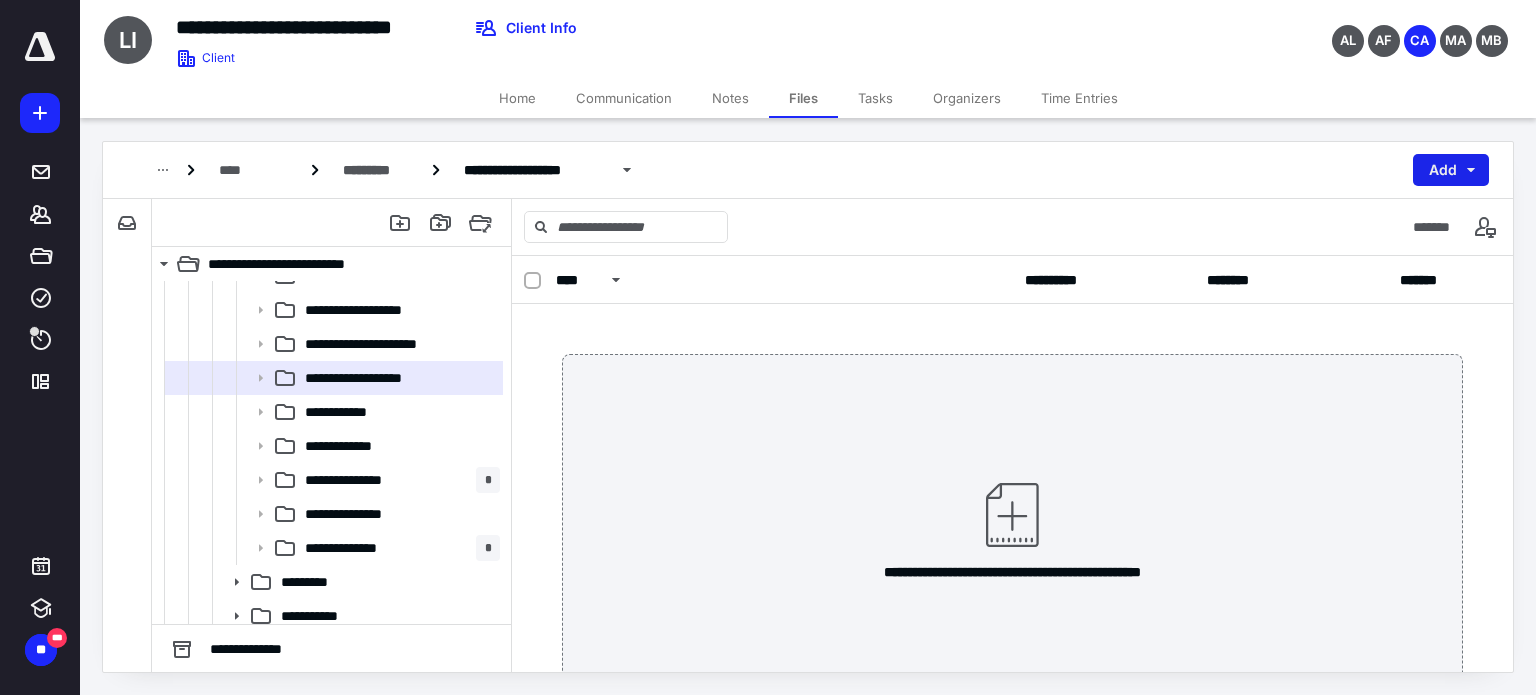 click on "Add" at bounding box center [1451, 170] 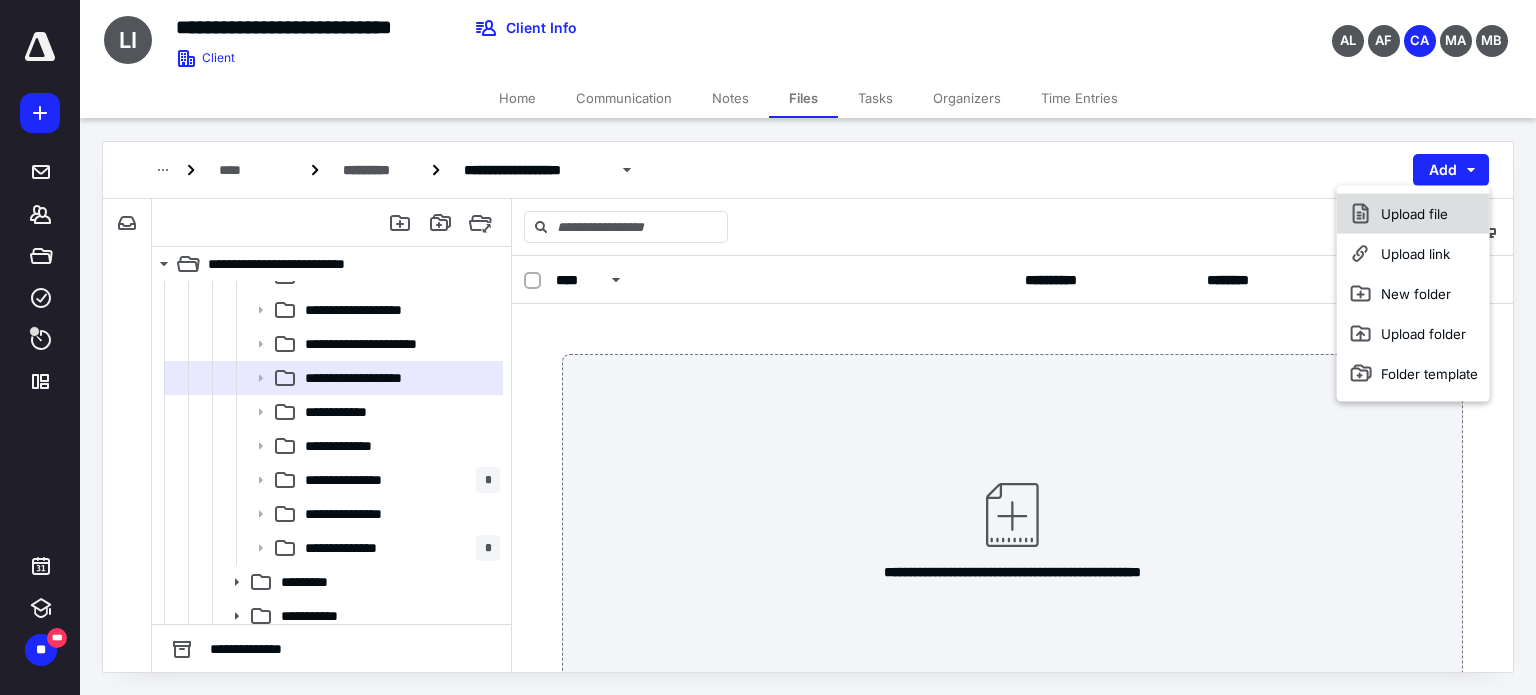 click on "Upload file" at bounding box center [1413, 214] 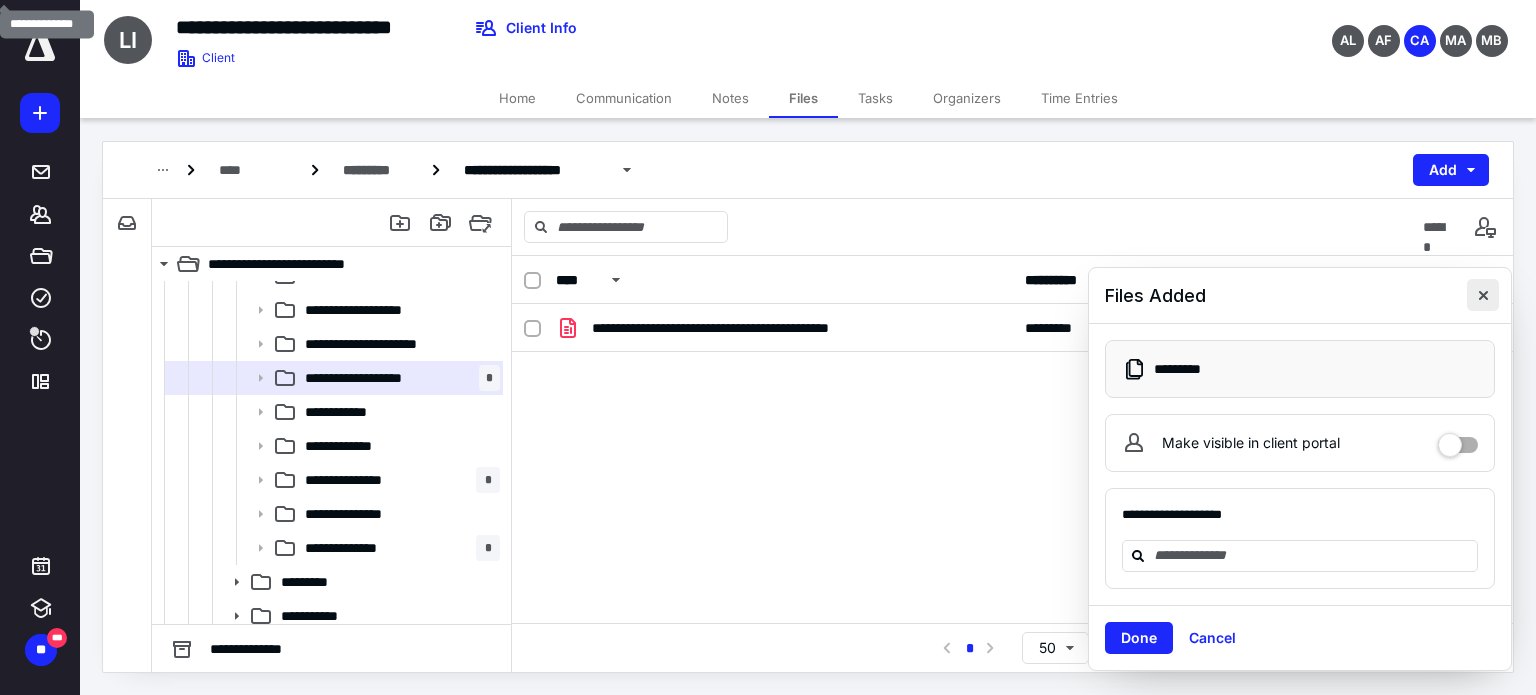 click at bounding box center [1483, 295] 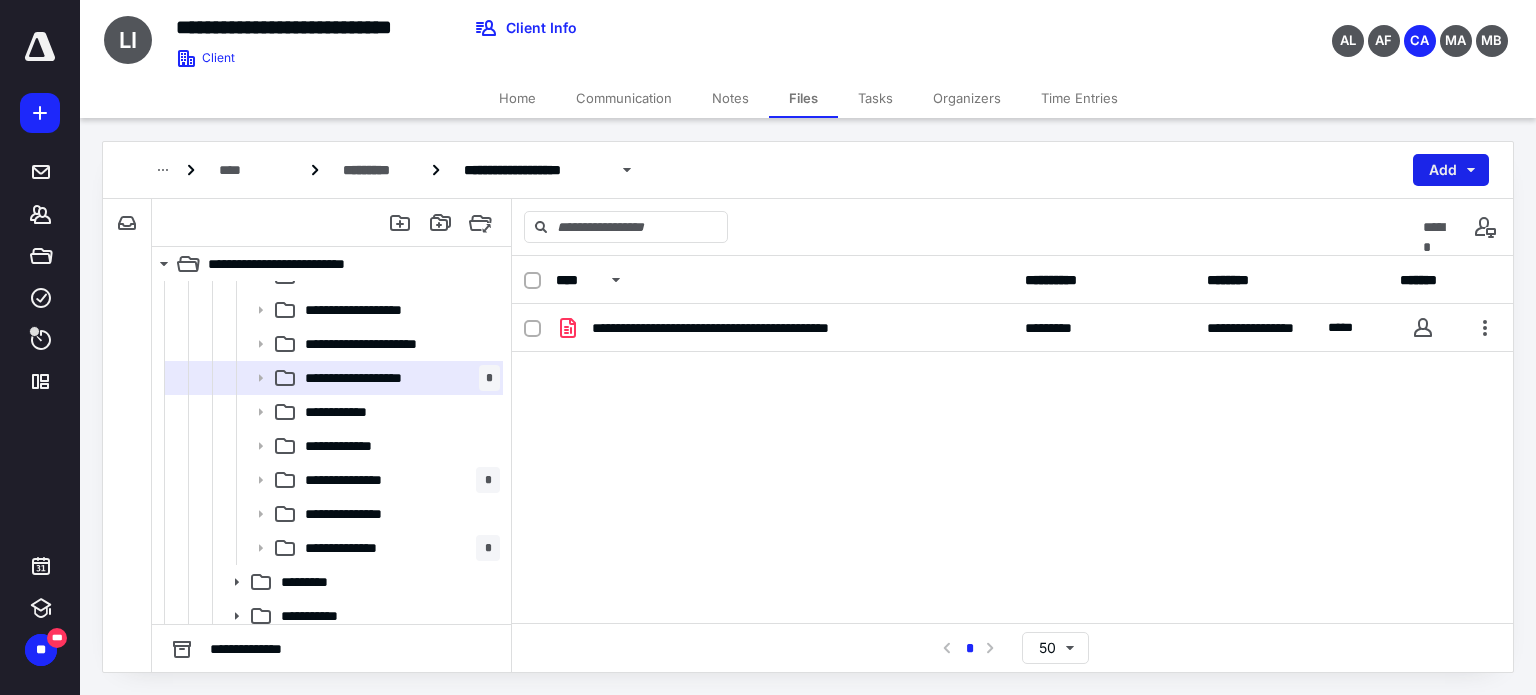 click on "Add" at bounding box center (1451, 170) 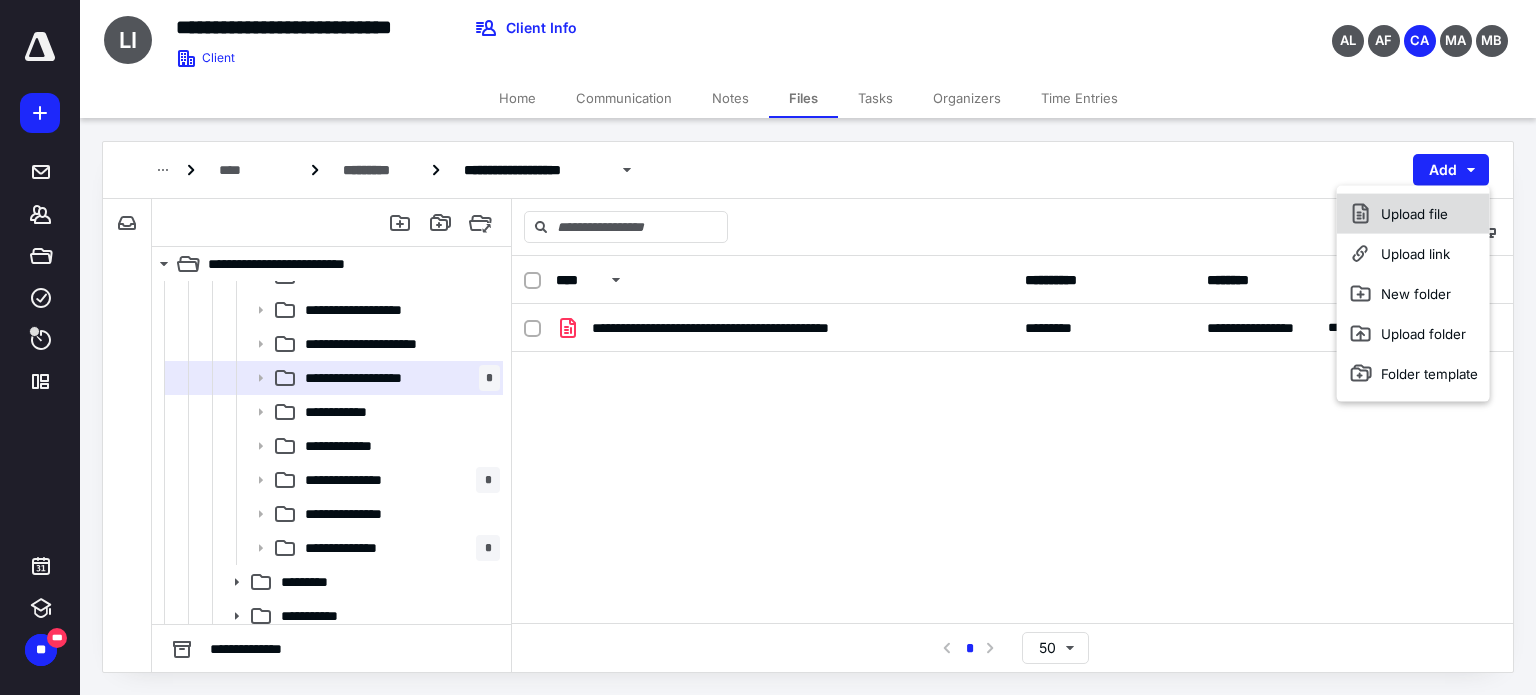 click on "Upload file" at bounding box center (1413, 214) 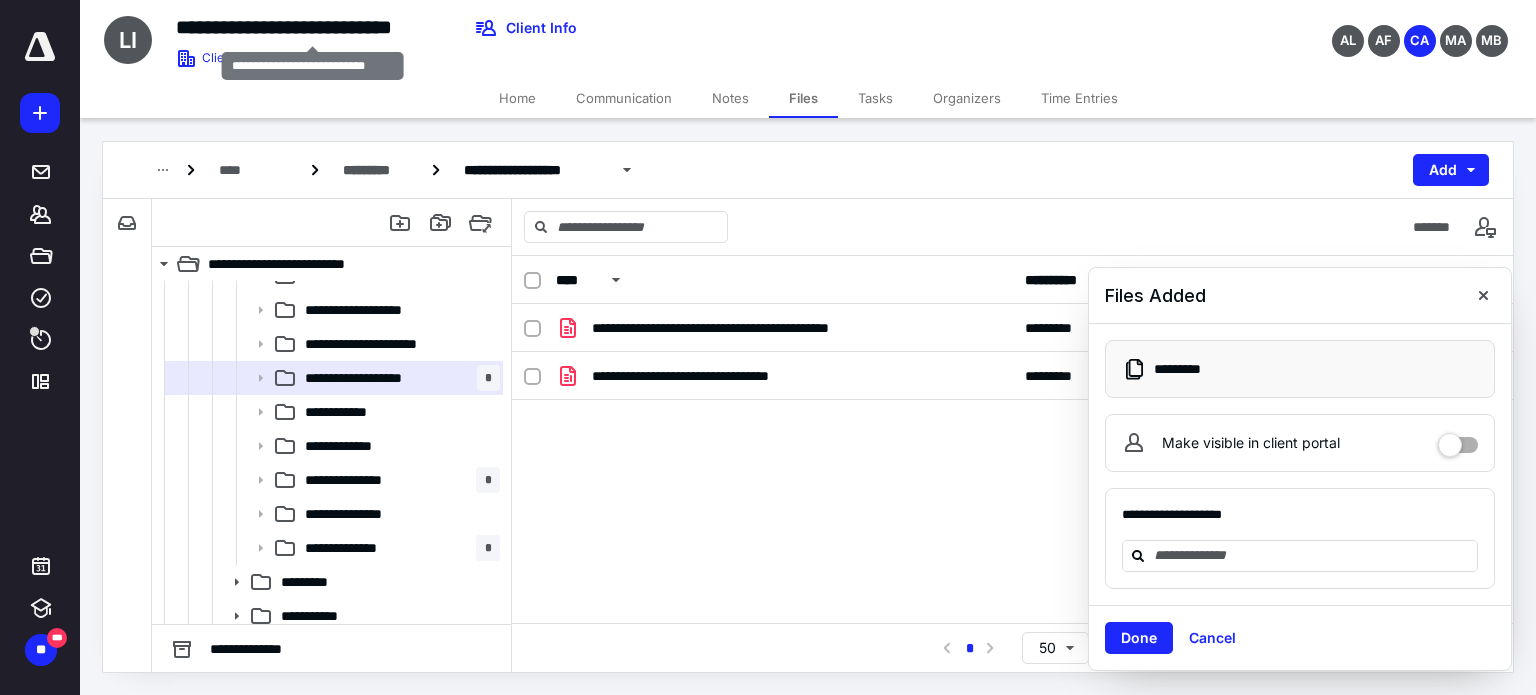 click on "**********" at bounding box center [312, 27] 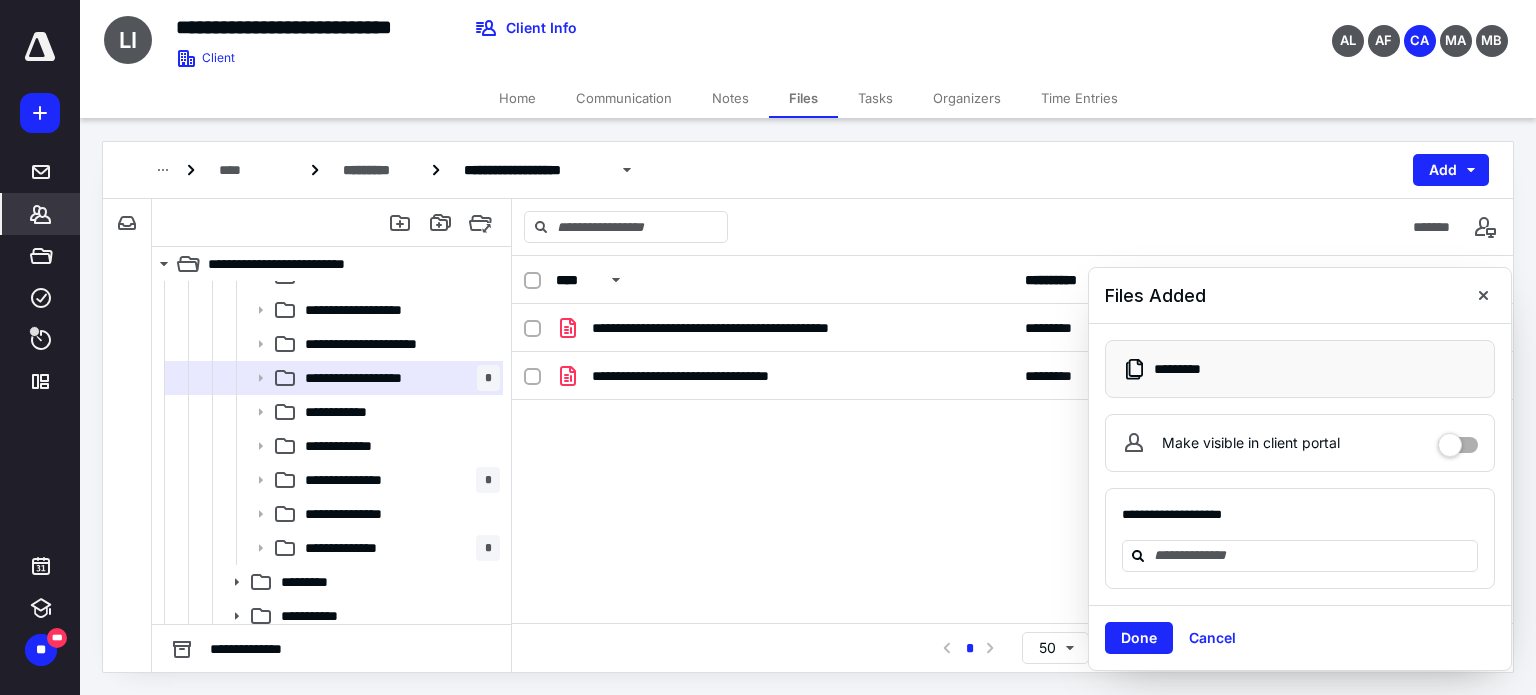 click 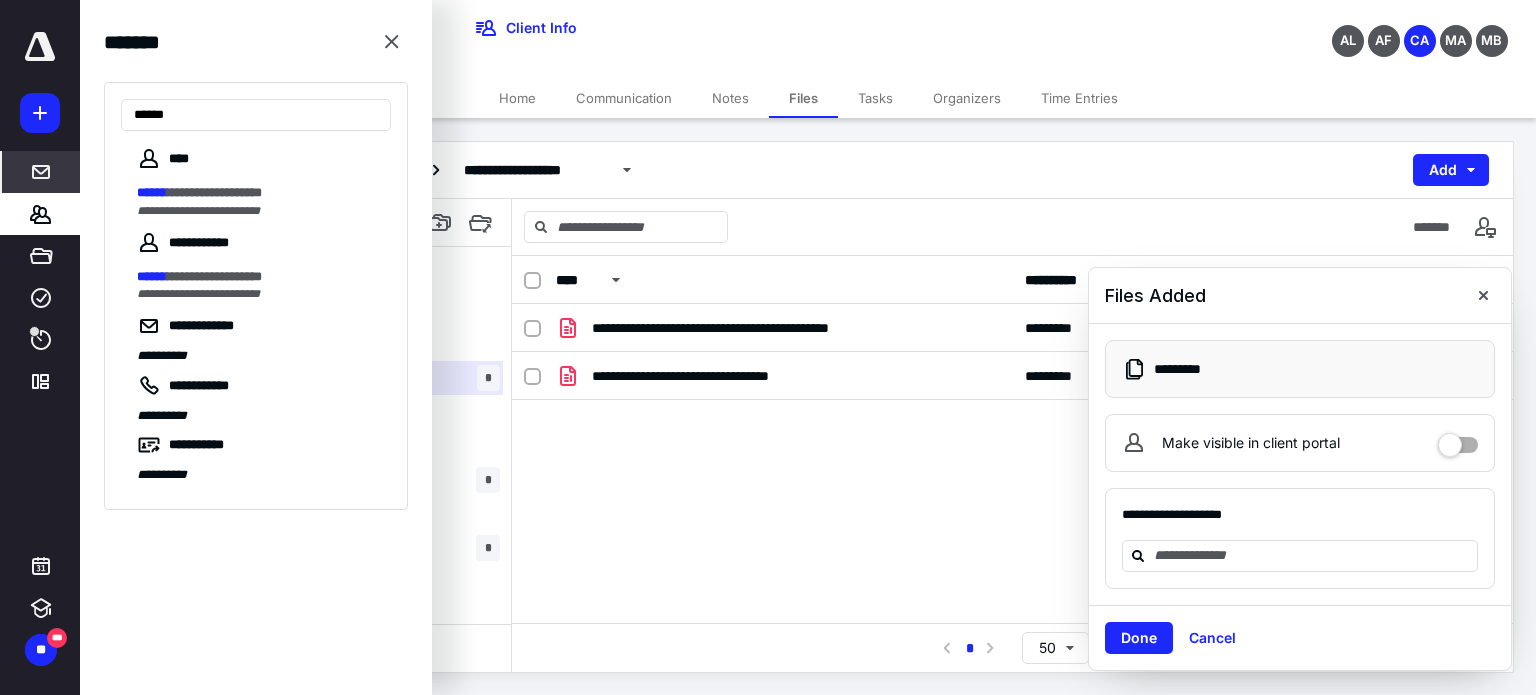 type on "******" 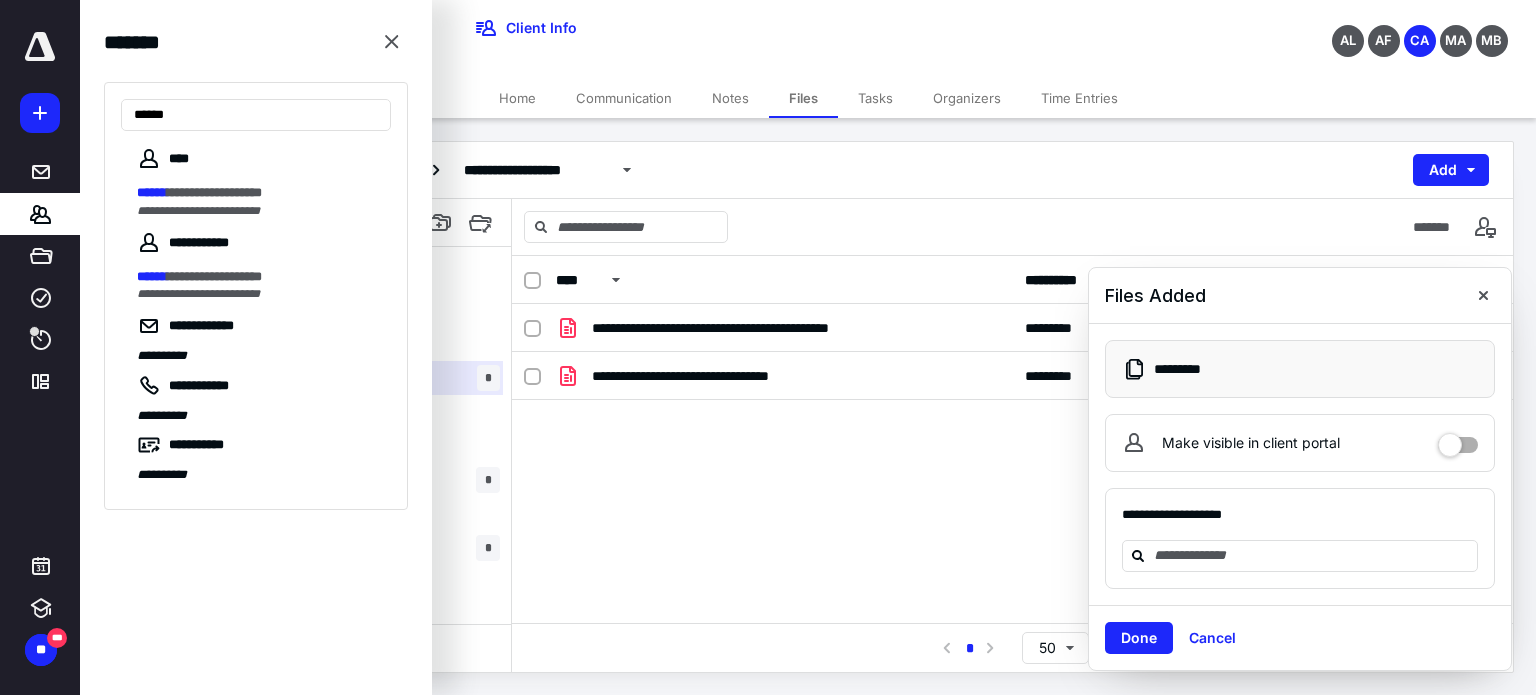 click on "**********" at bounding box center (1012, 454) 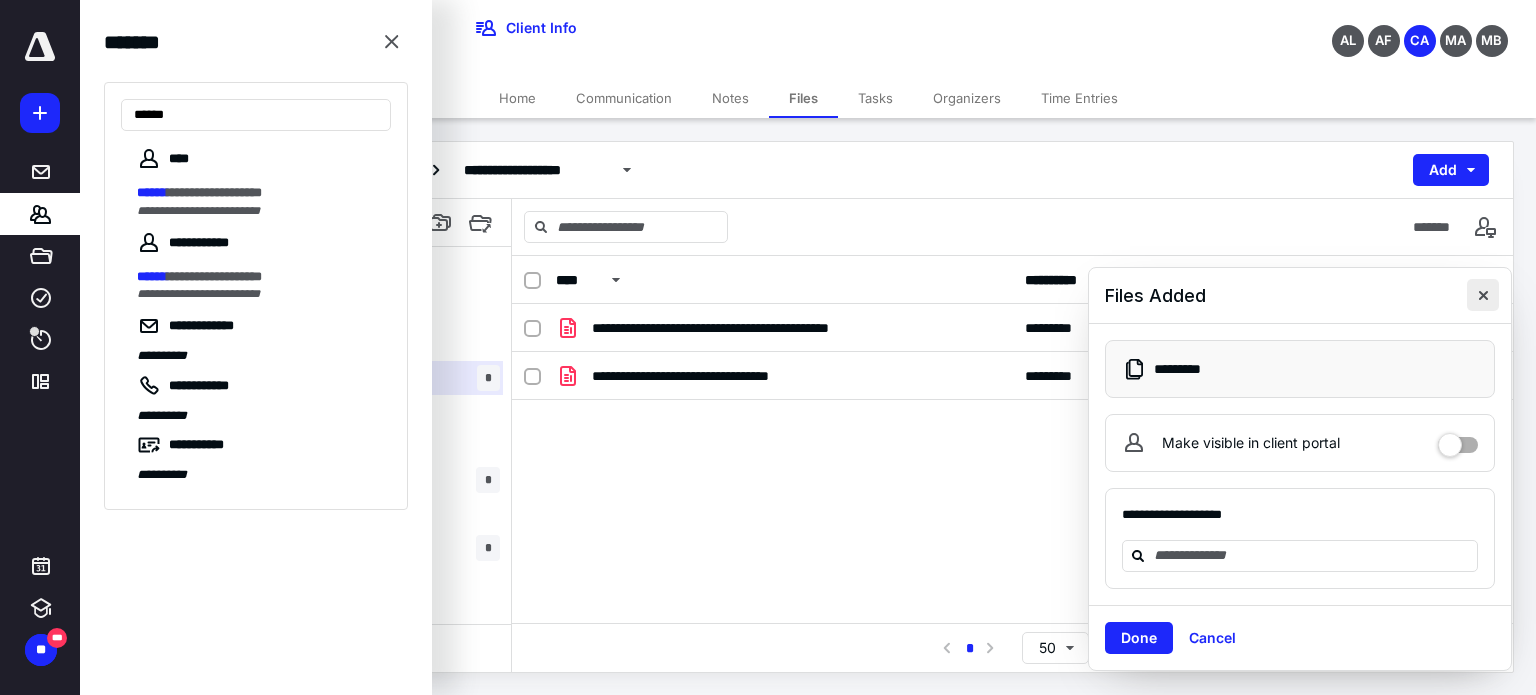 click at bounding box center [1483, 295] 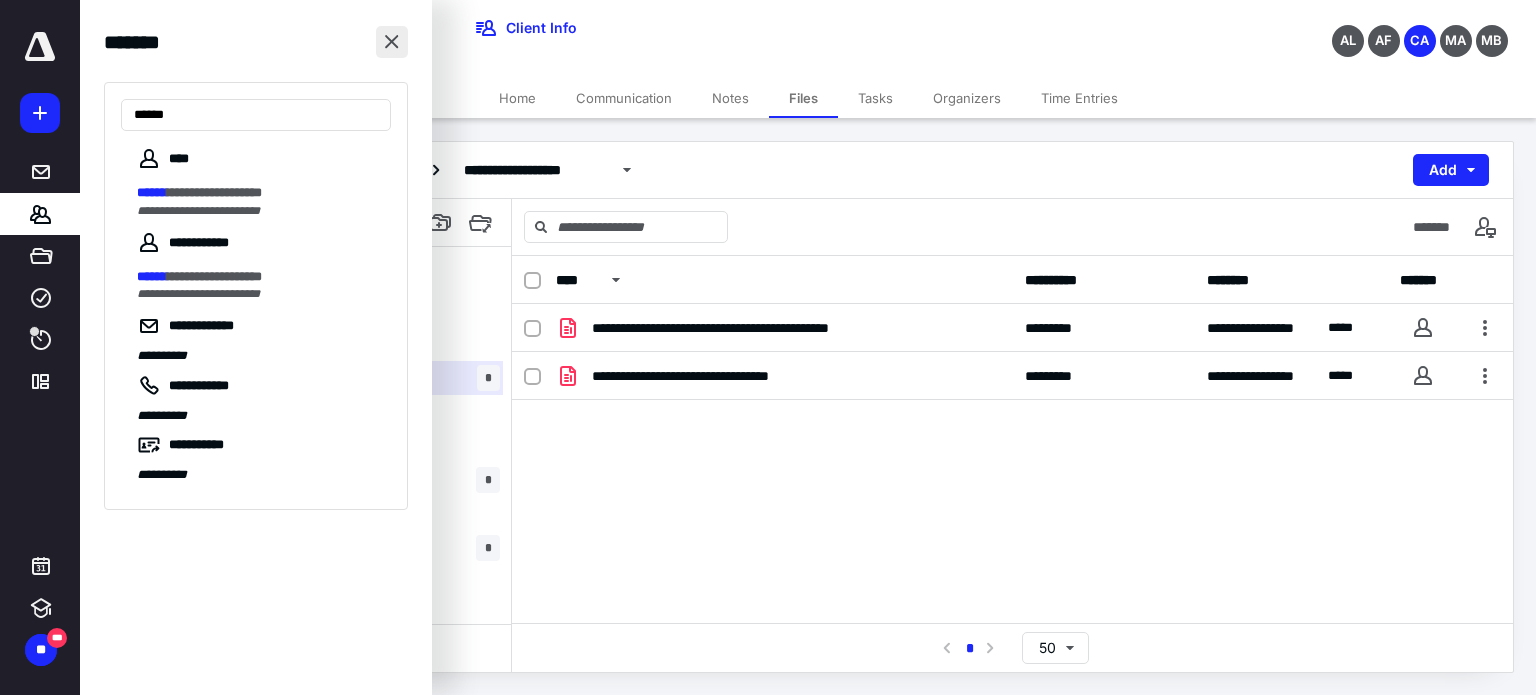 click at bounding box center (392, 42) 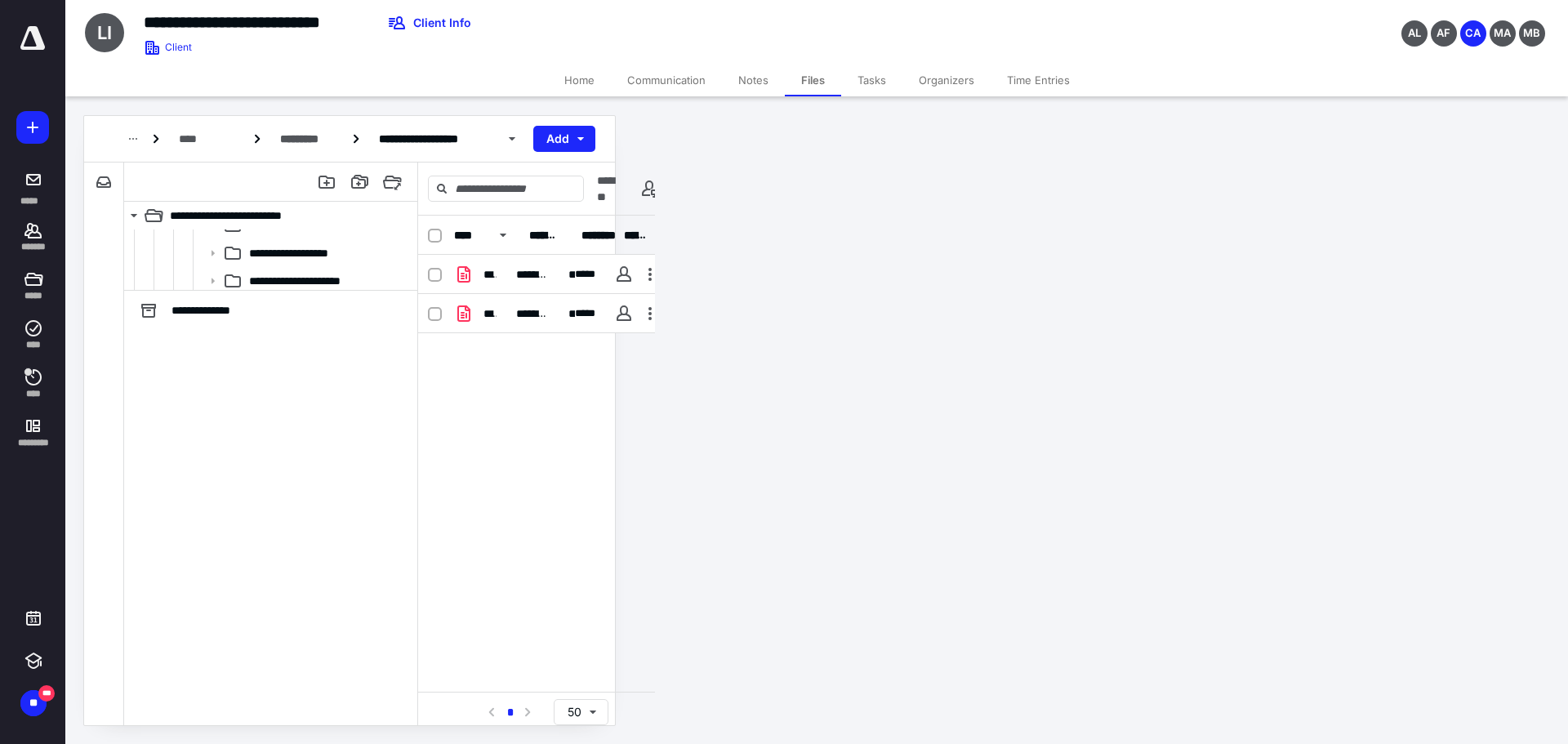 scroll, scrollTop: 488, scrollLeft: 0, axis: vertical 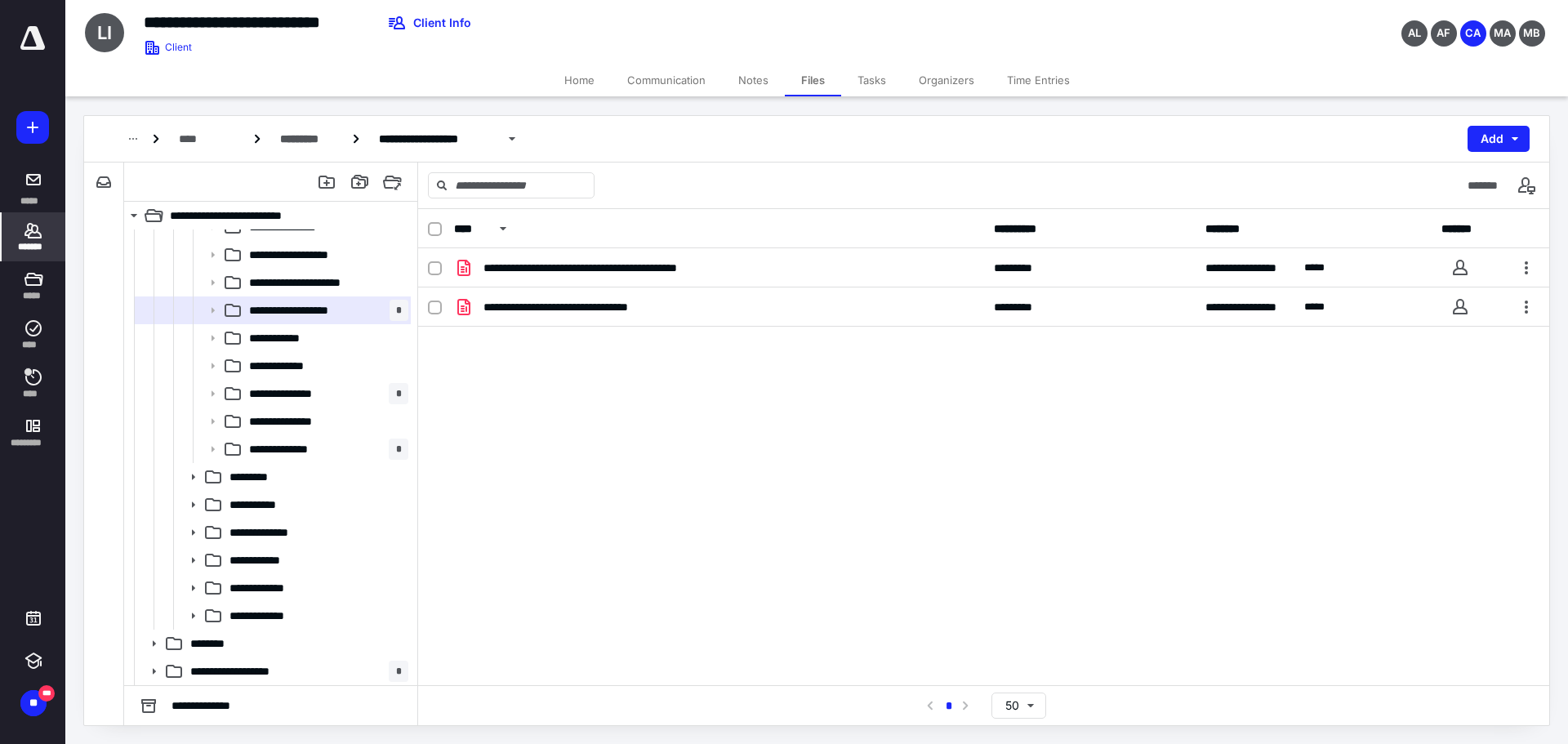 click on "*******" at bounding box center (33, 237) 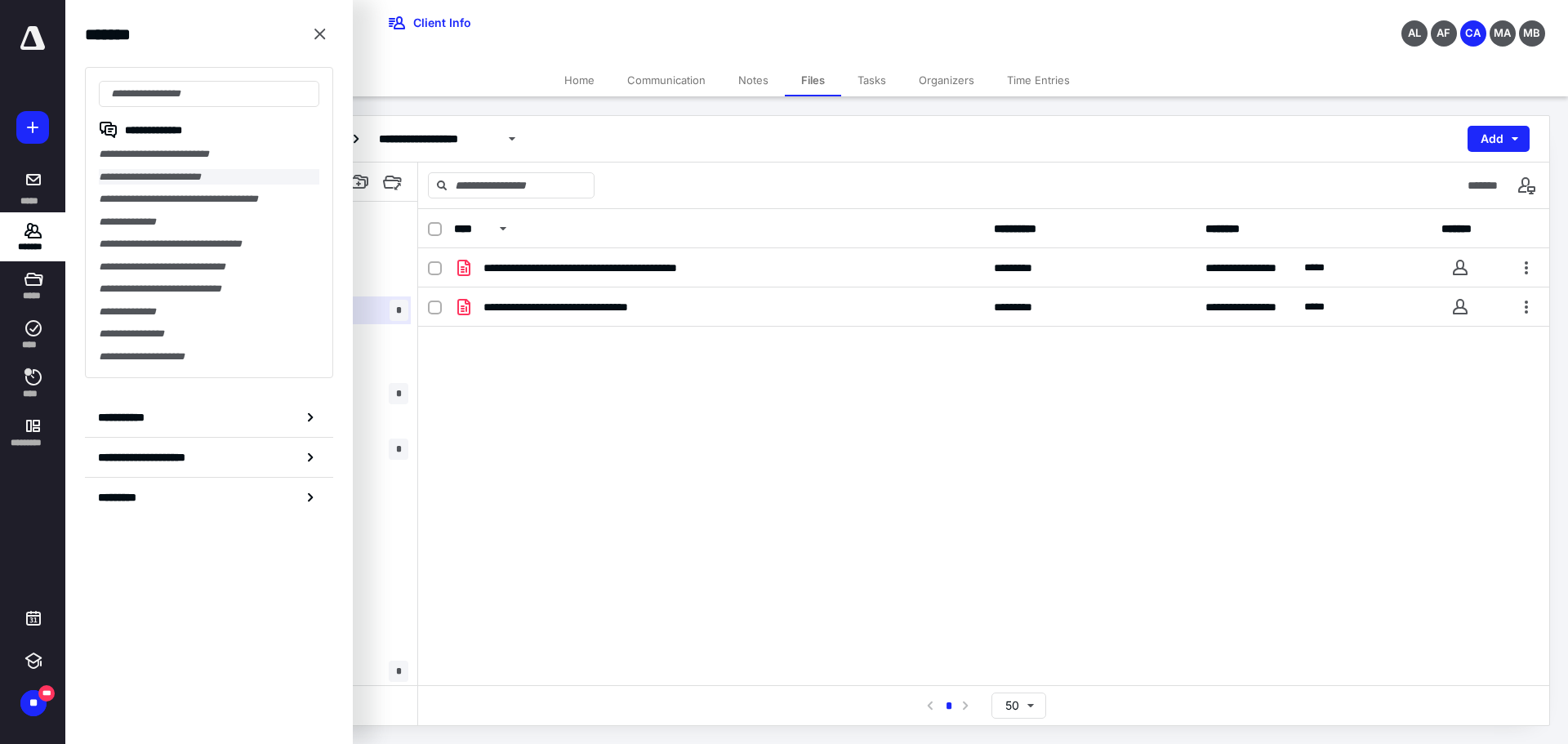 click on "**********" at bounding box center [209, 177] 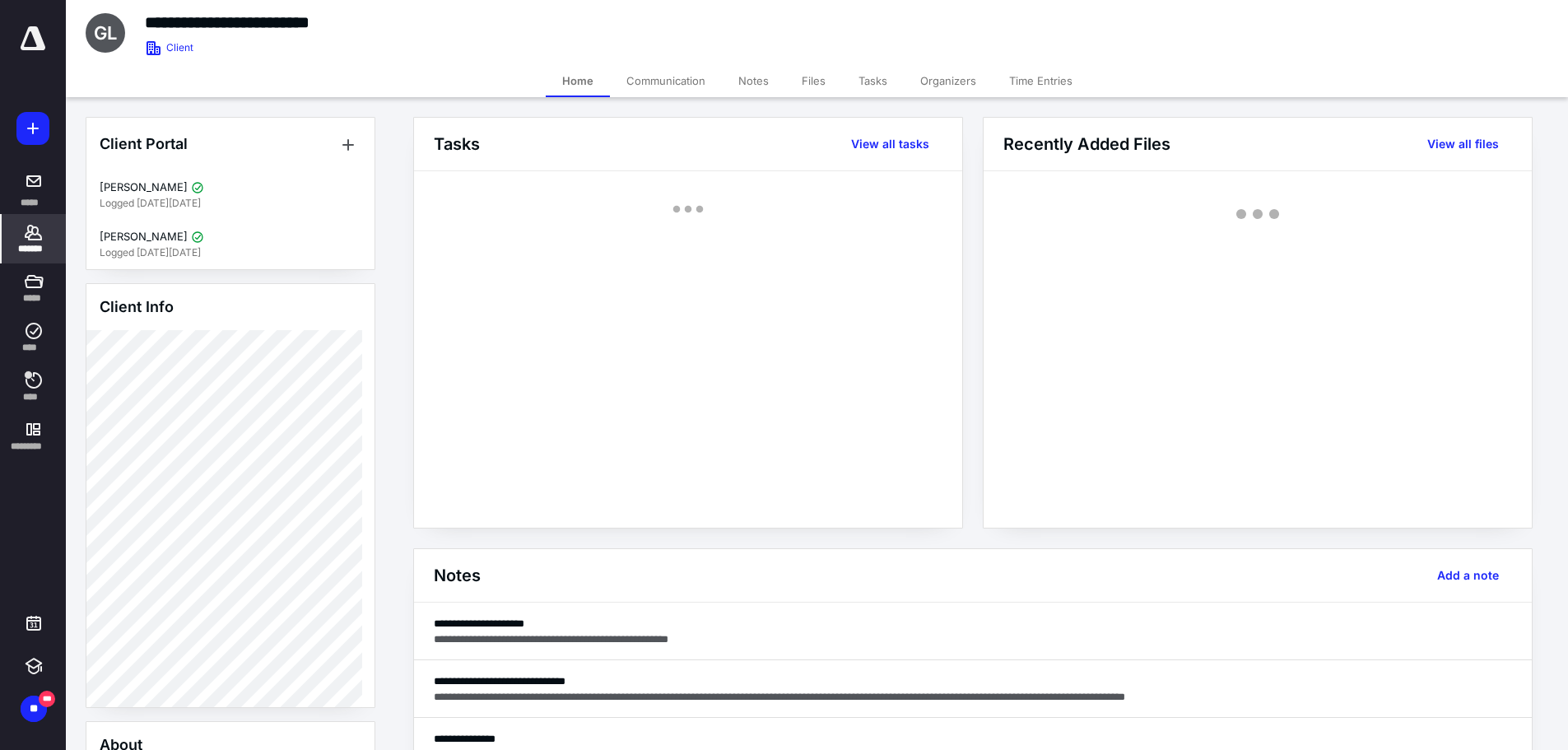 click on "Files" at bounding box center [813, 81] 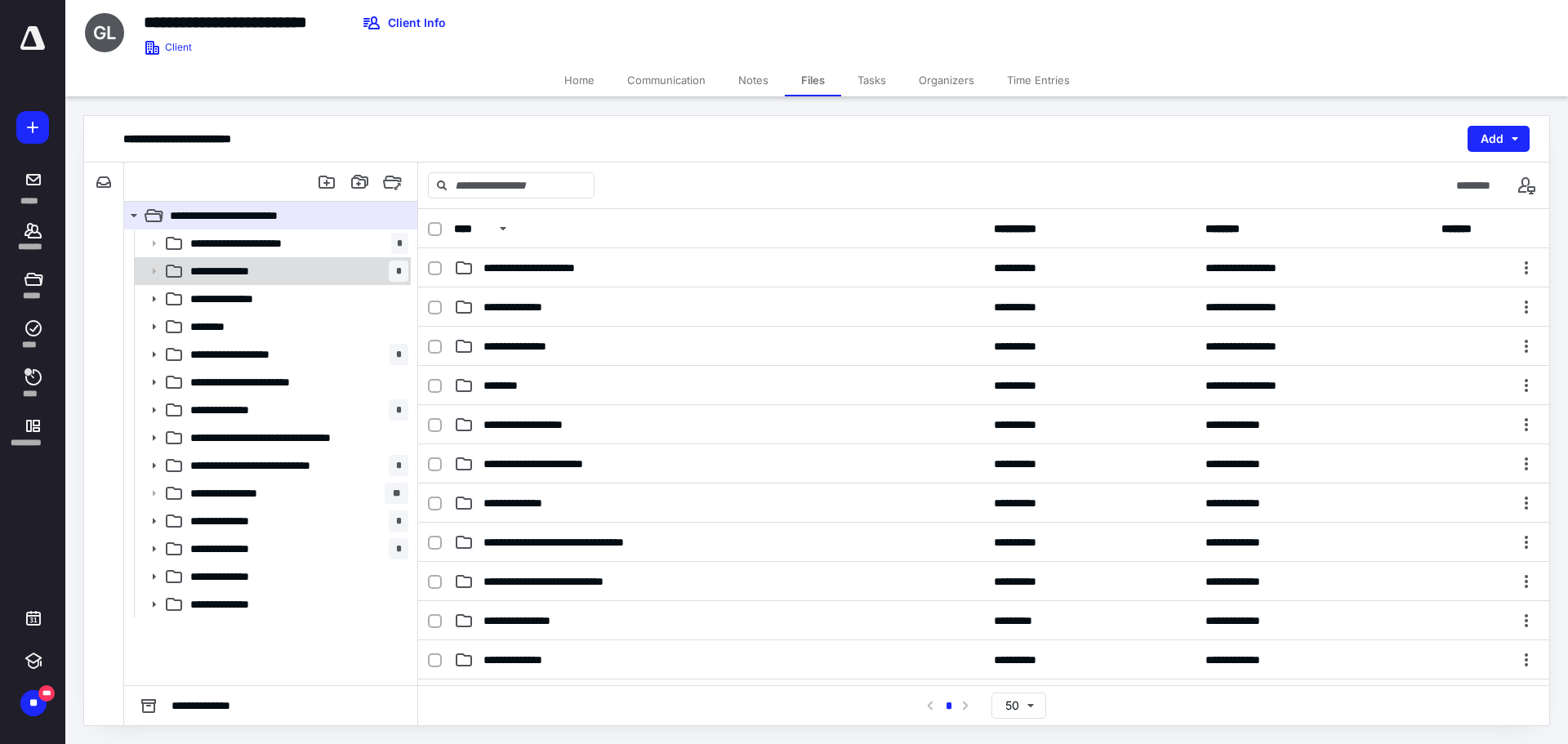 click 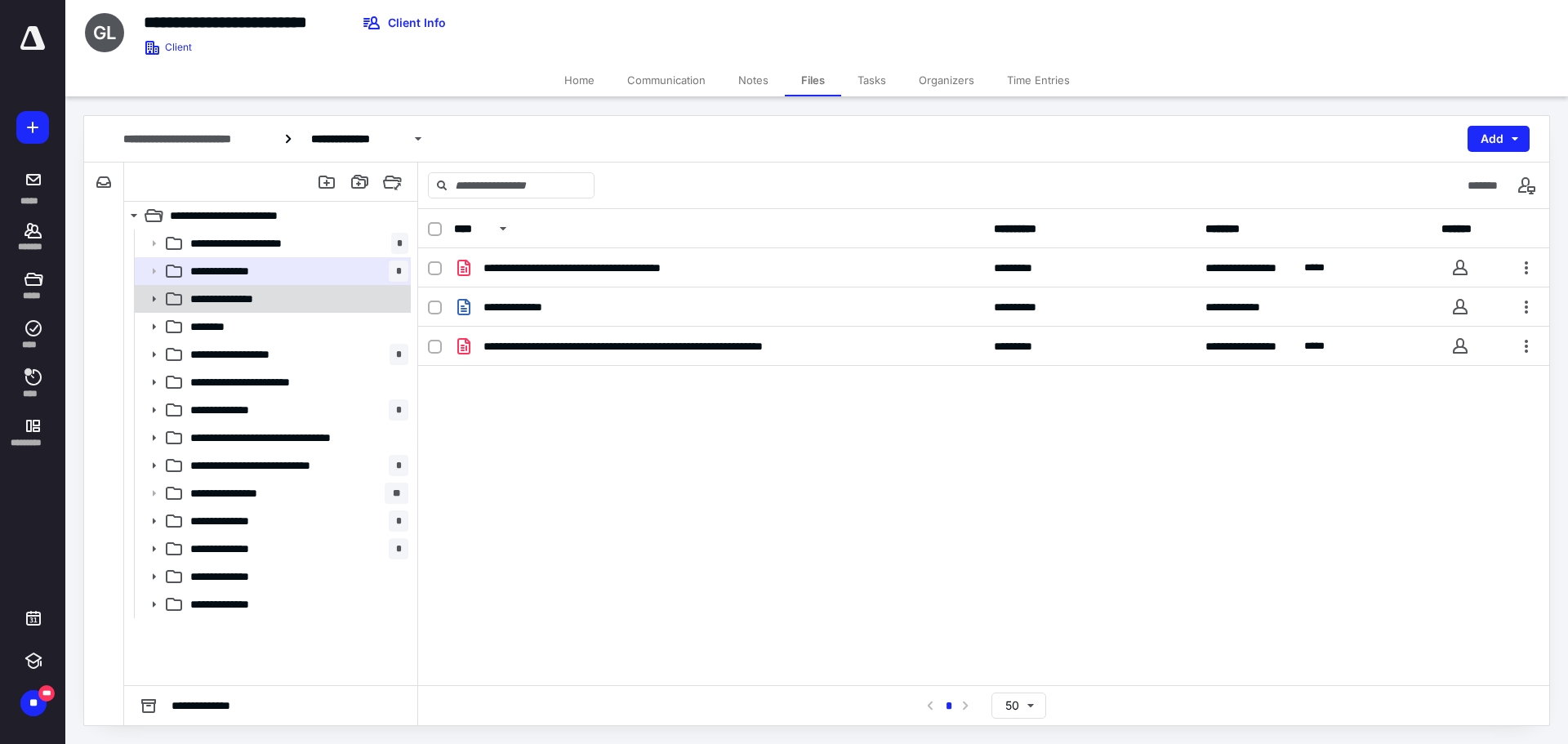 click 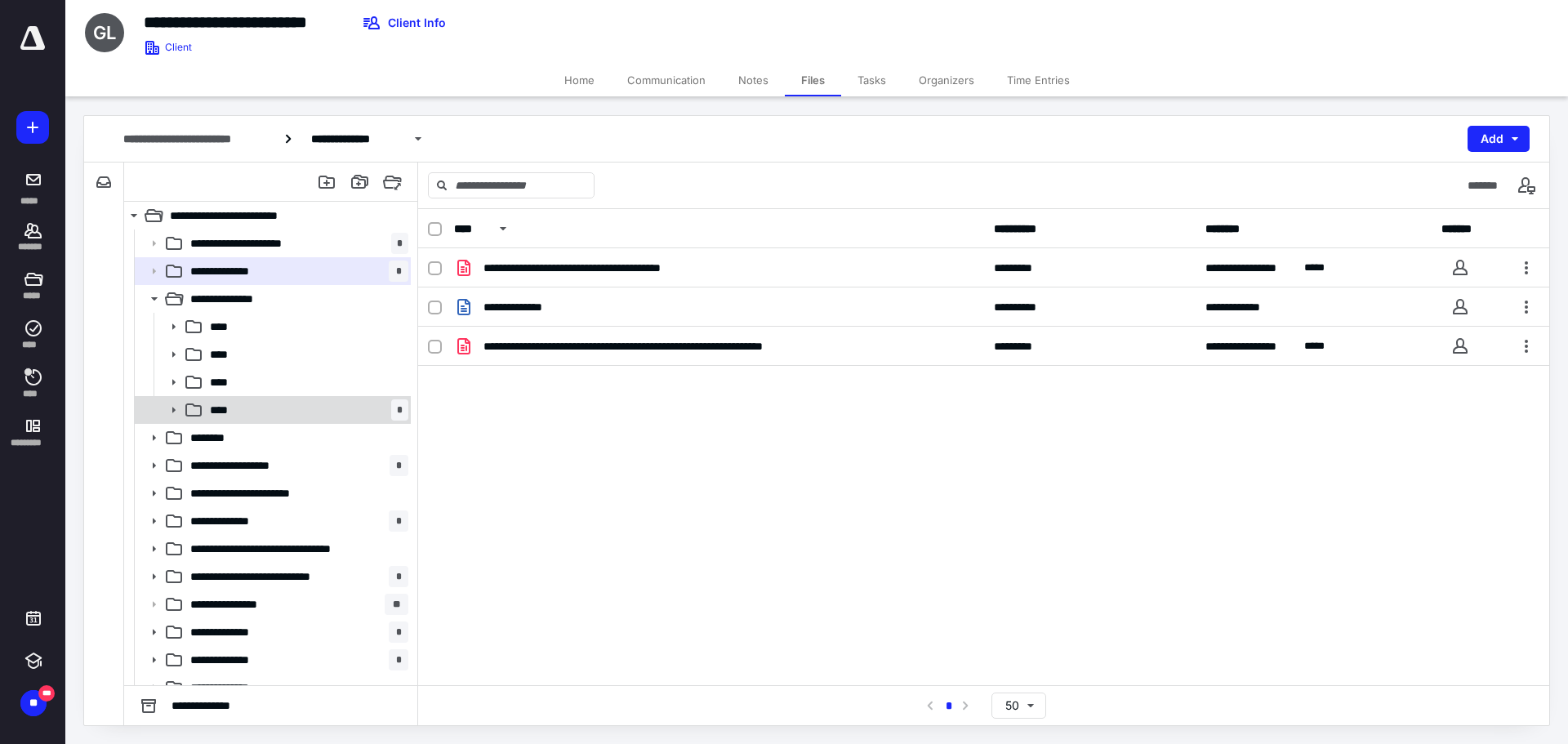 click 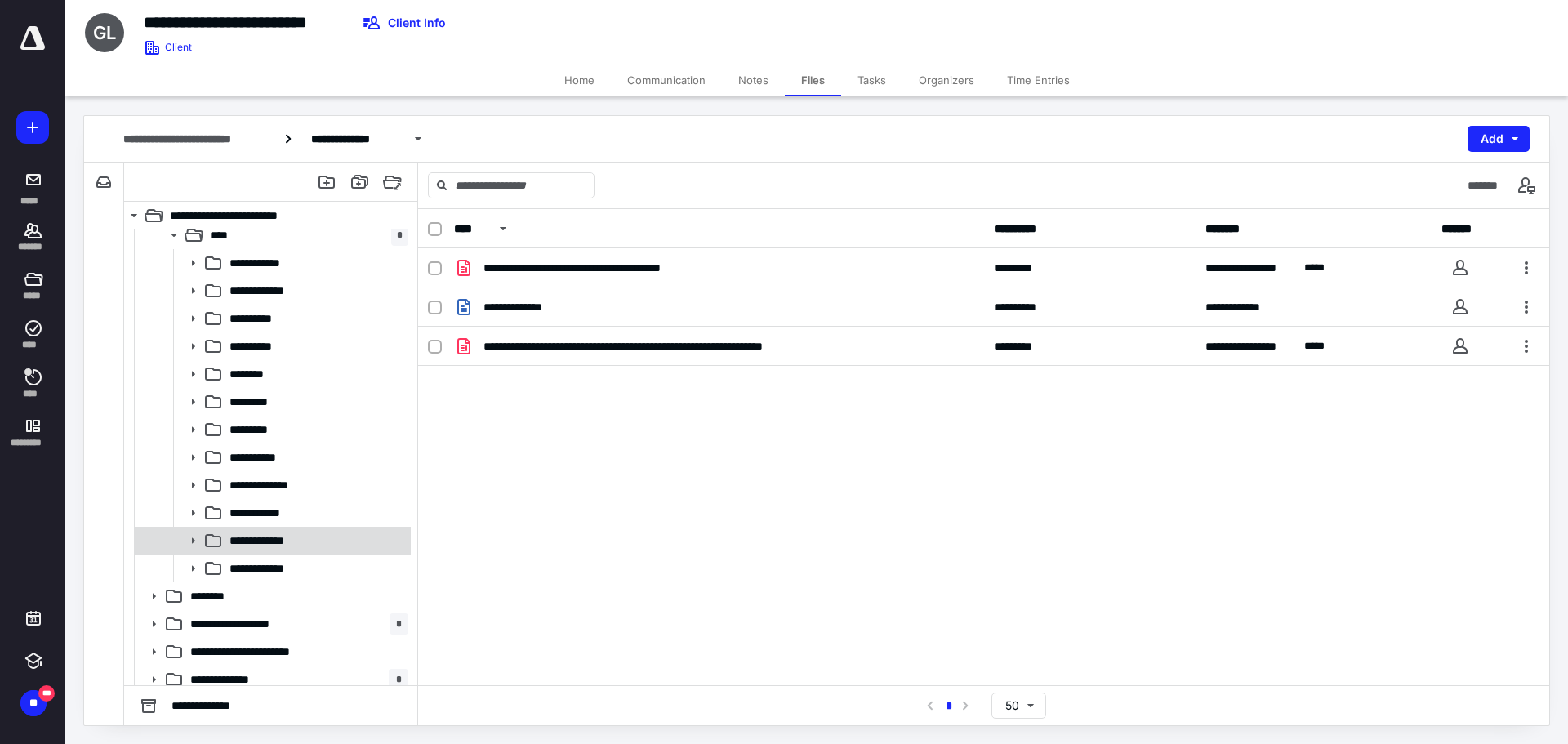 scroll, scrollTop: 245, scrollLeft: 0, axis: vertical 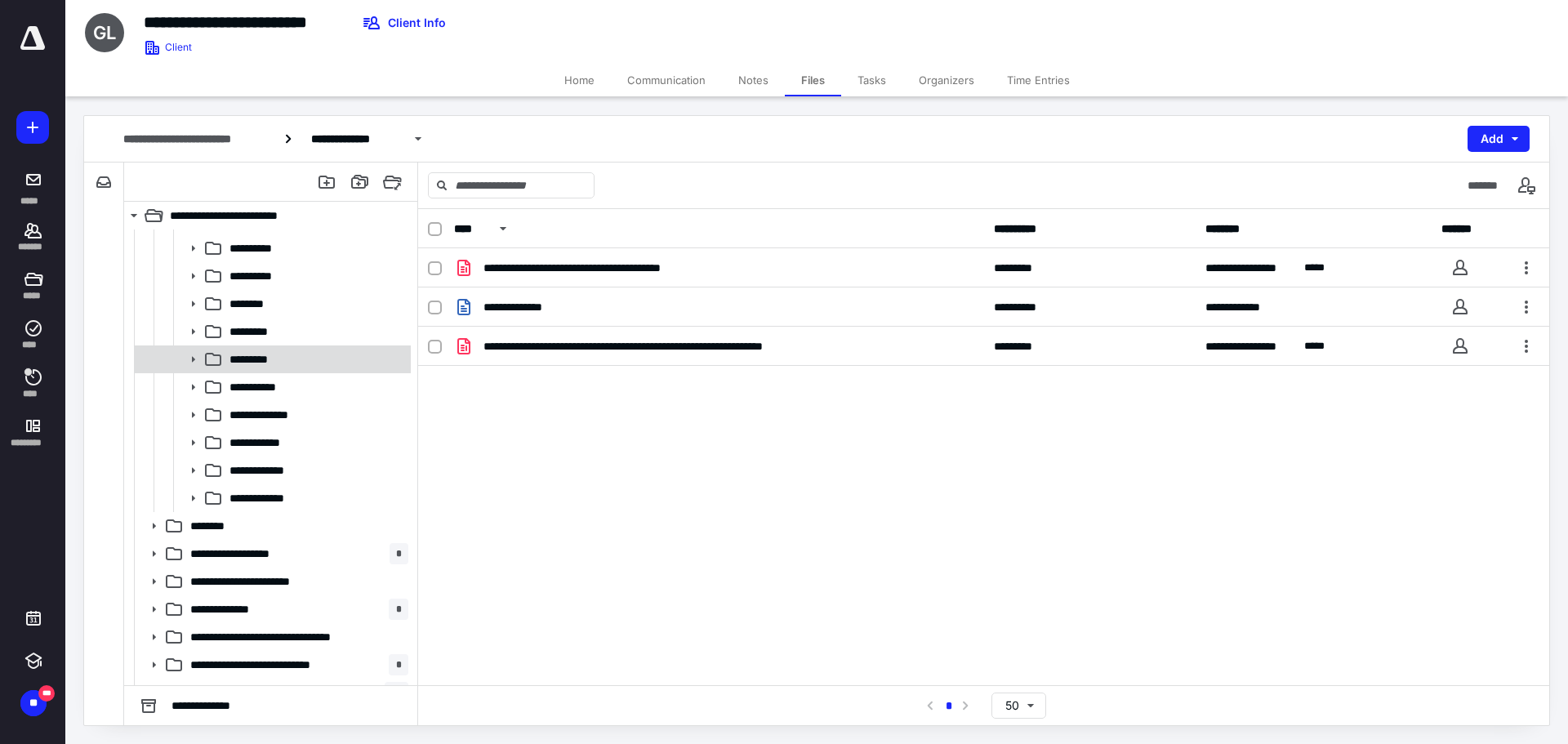 click at bounding box center (188, 359) 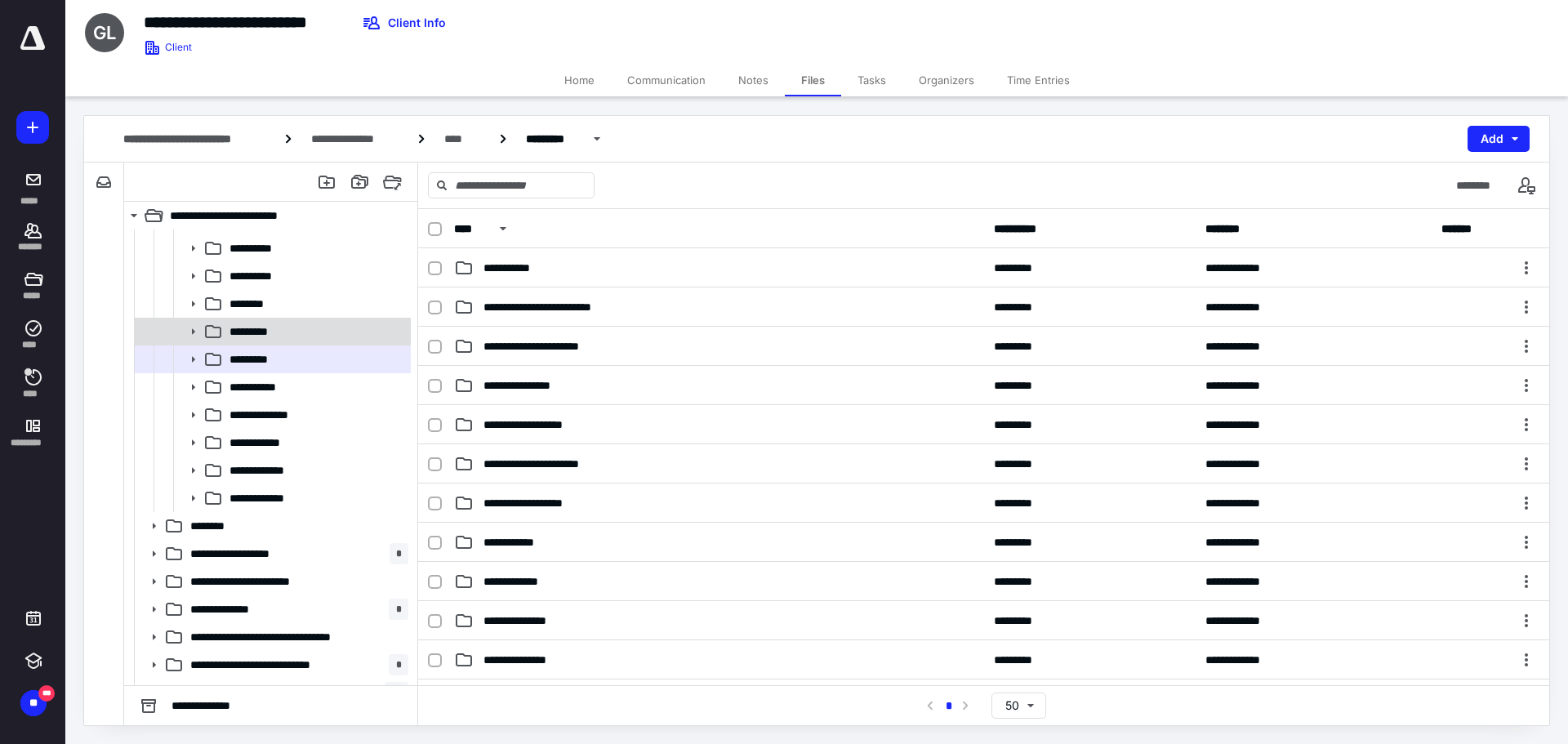 click 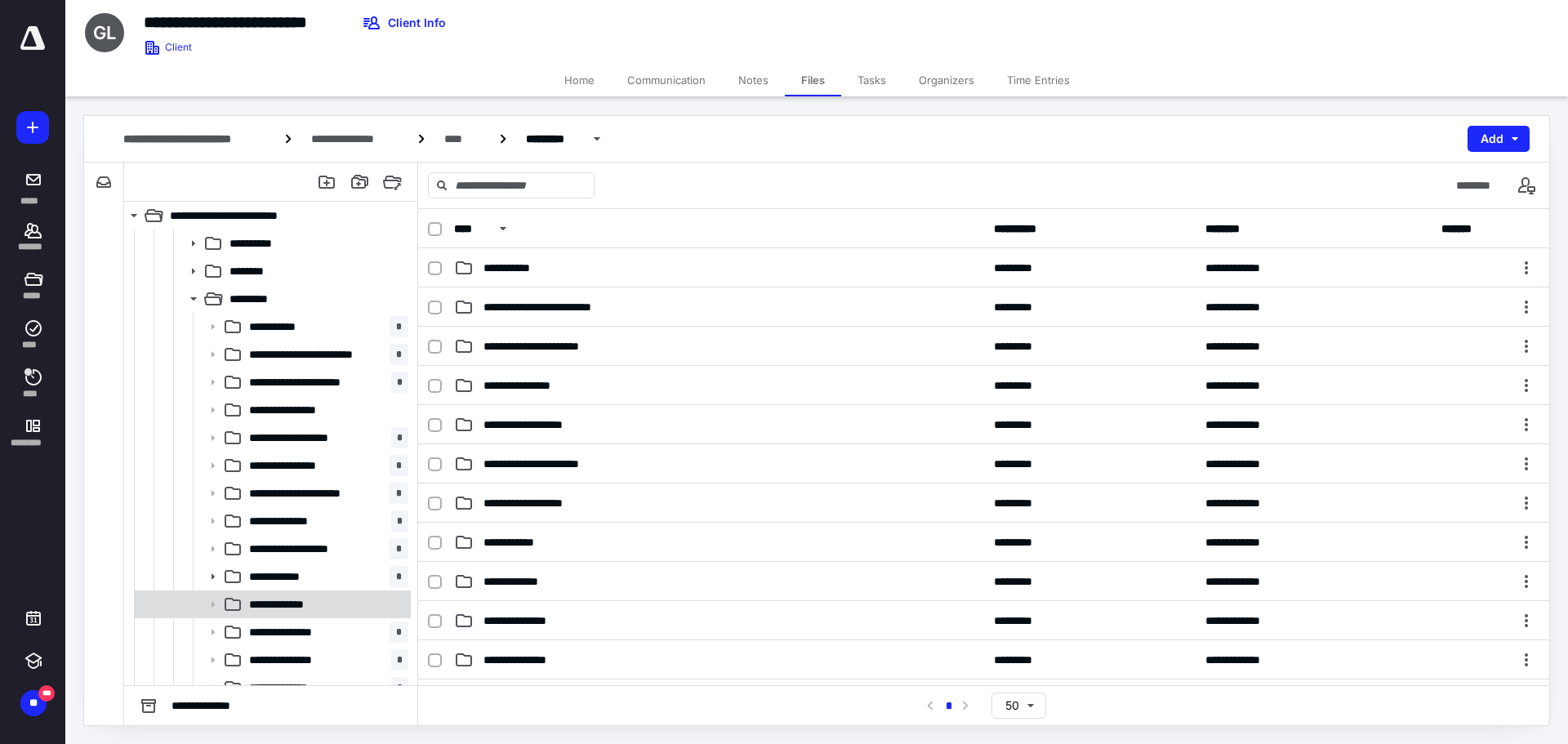 scroll, scrollTop: 327, scrollLeft: 0, axis: vertical 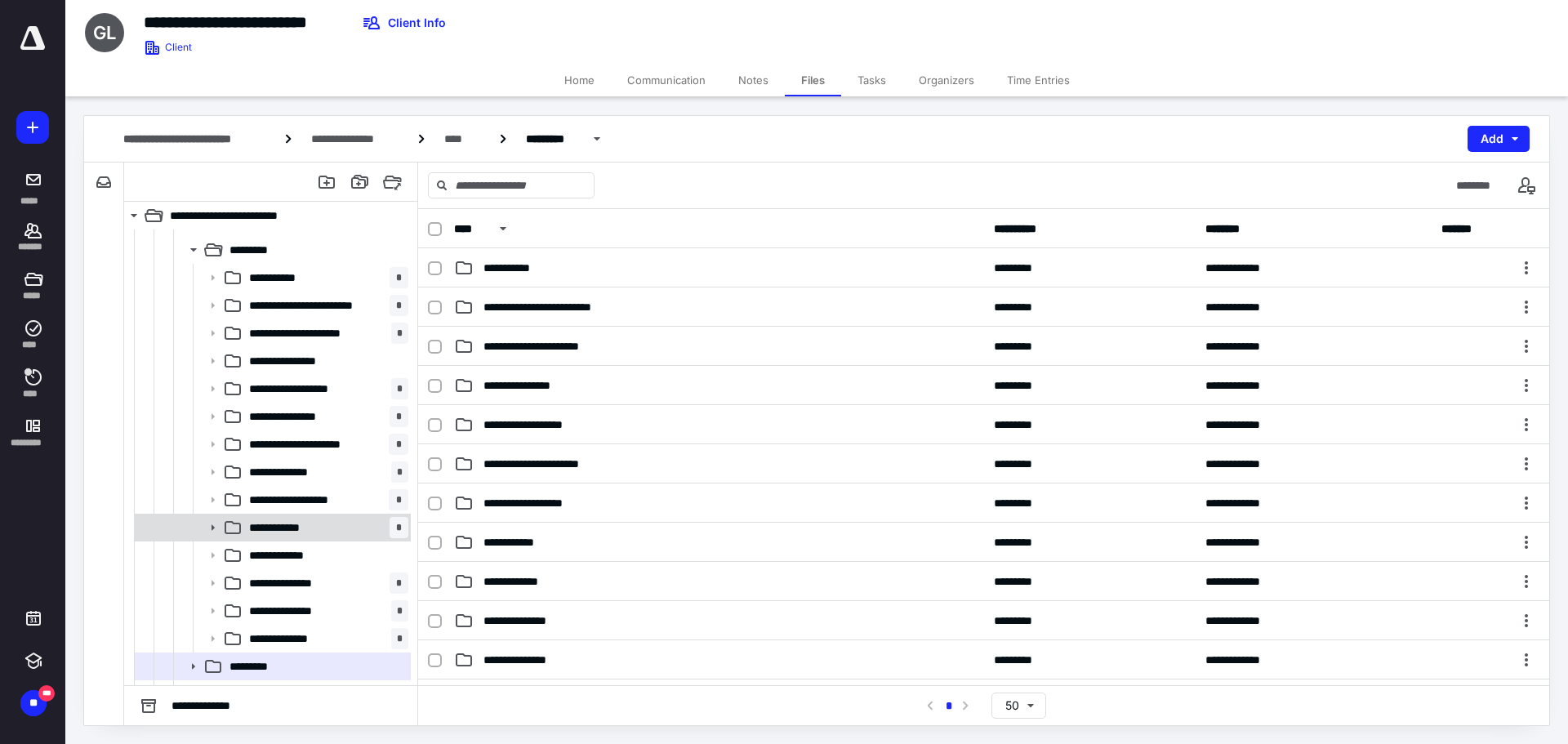 click 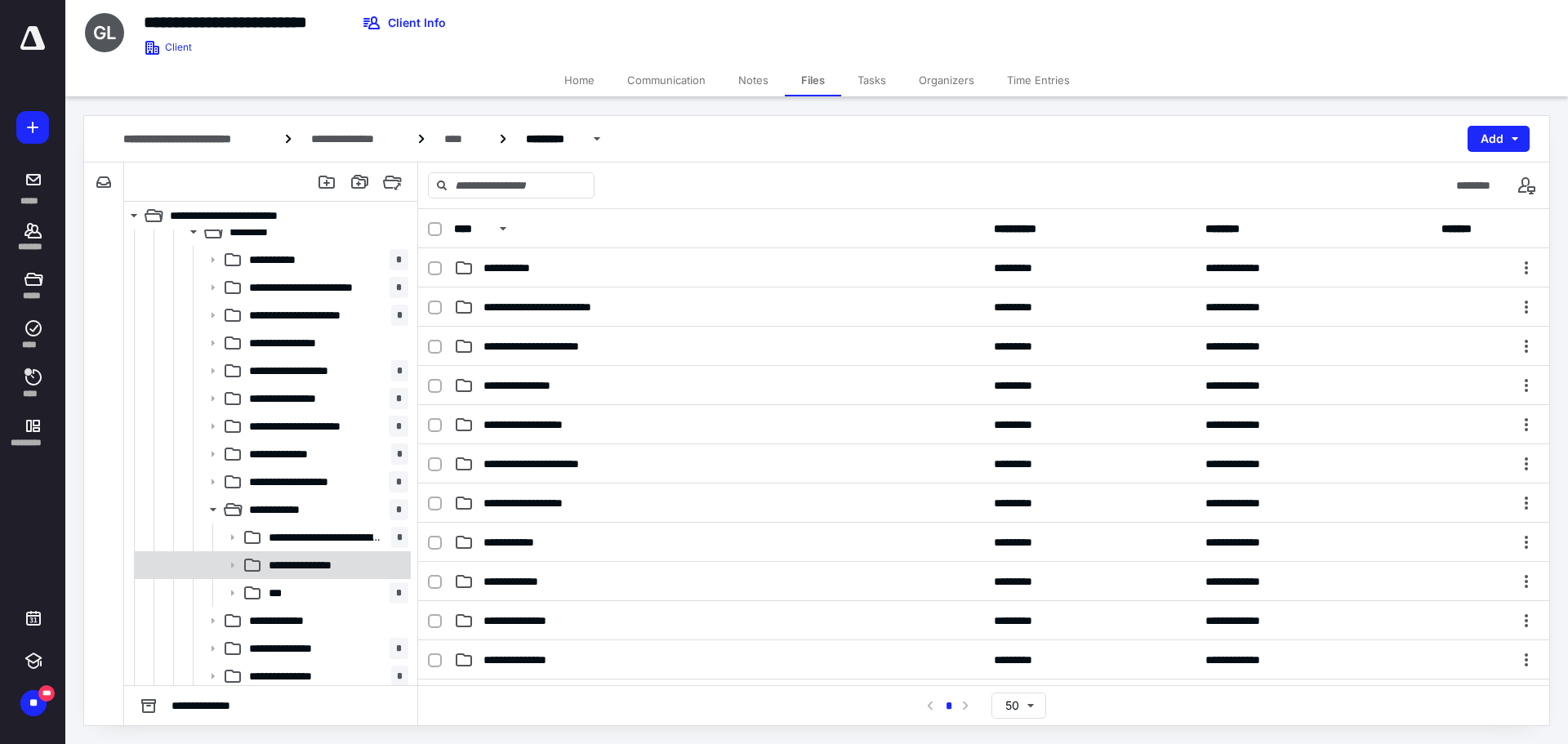 scroll, scrollTop: 408, scrollLeft: 0, axis: vertical 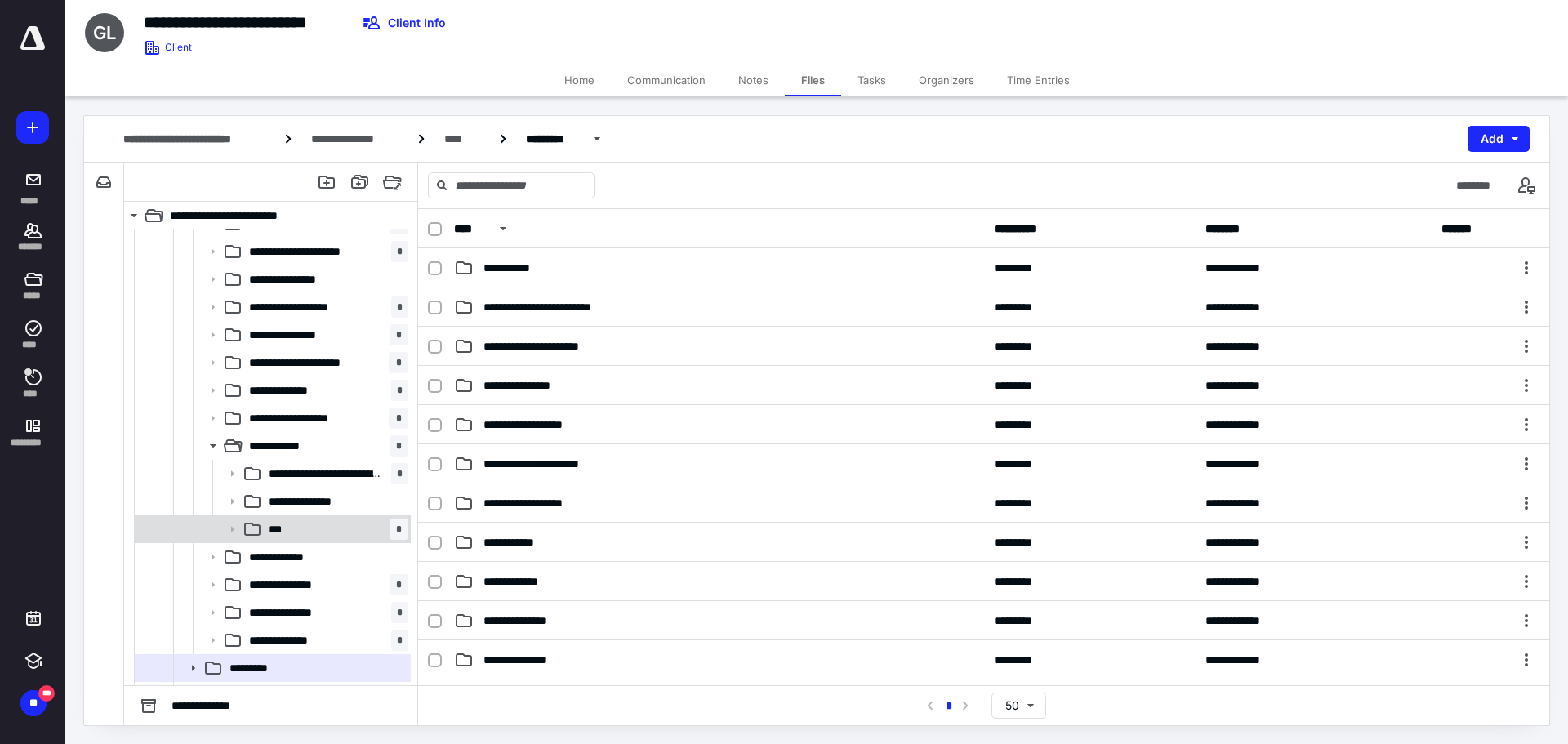 click 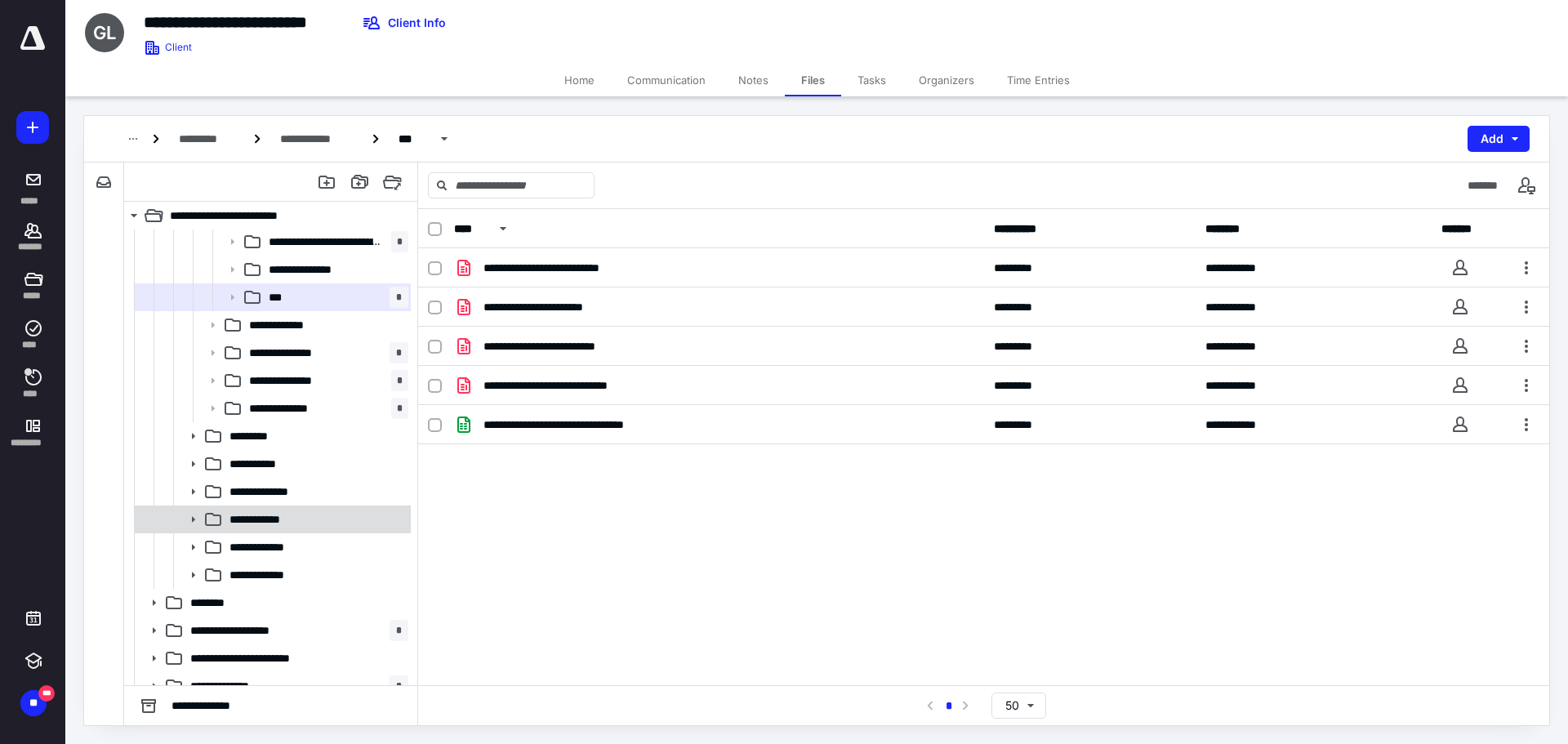 scroll, scrollTop: 653, scrollLeft: 0, axis: vertical 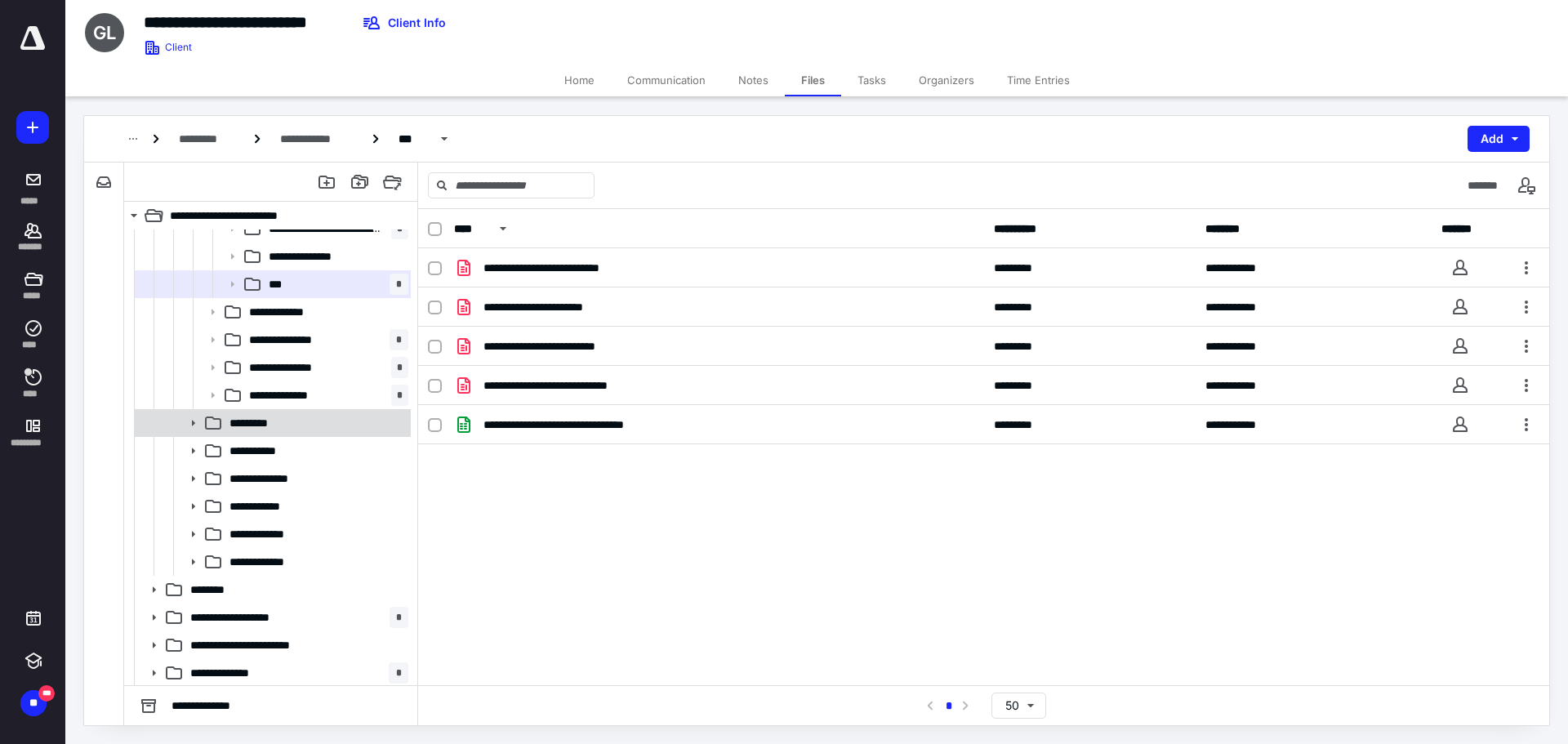 click 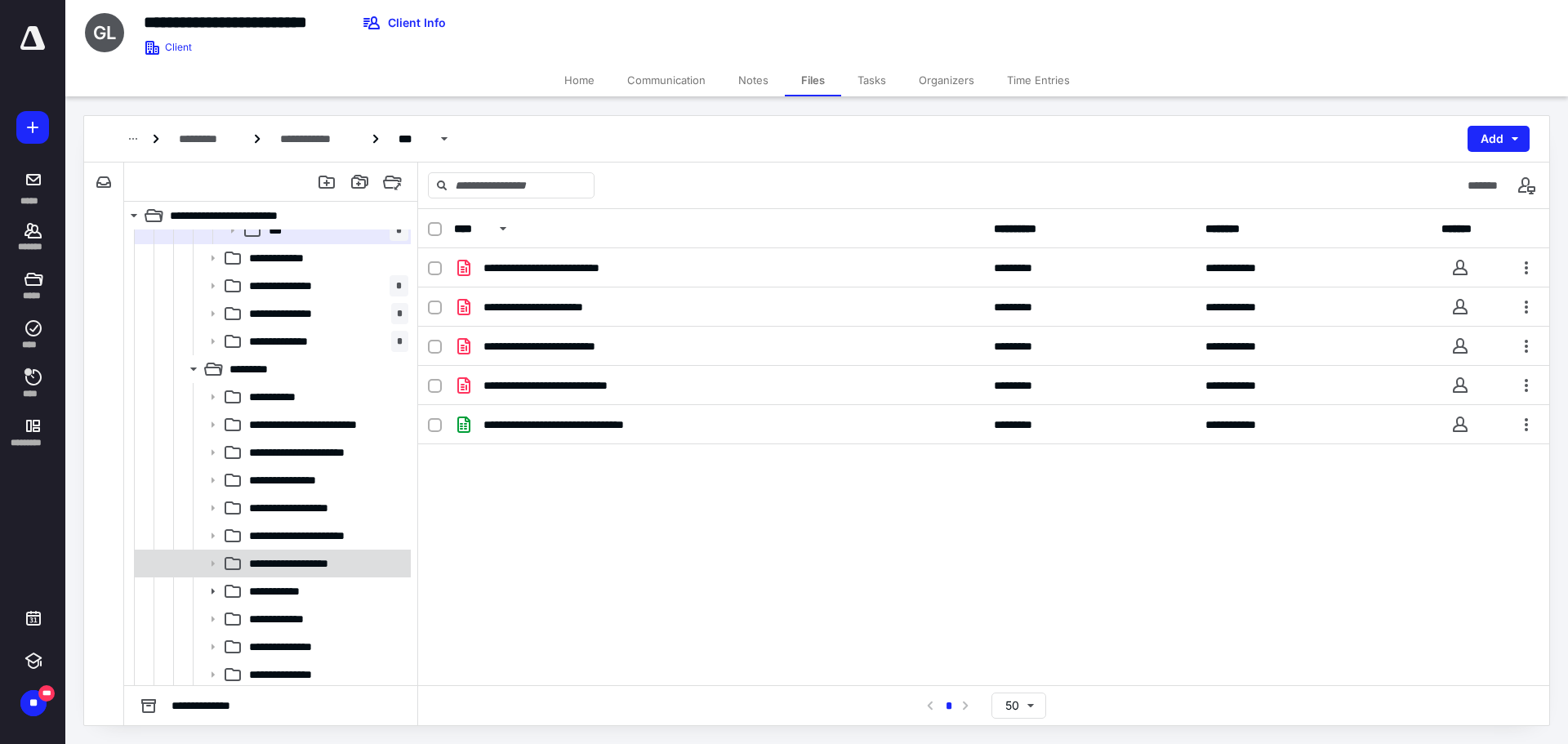 scroll, scrollTop: 735, scrollLeft: 0, axis: vertical 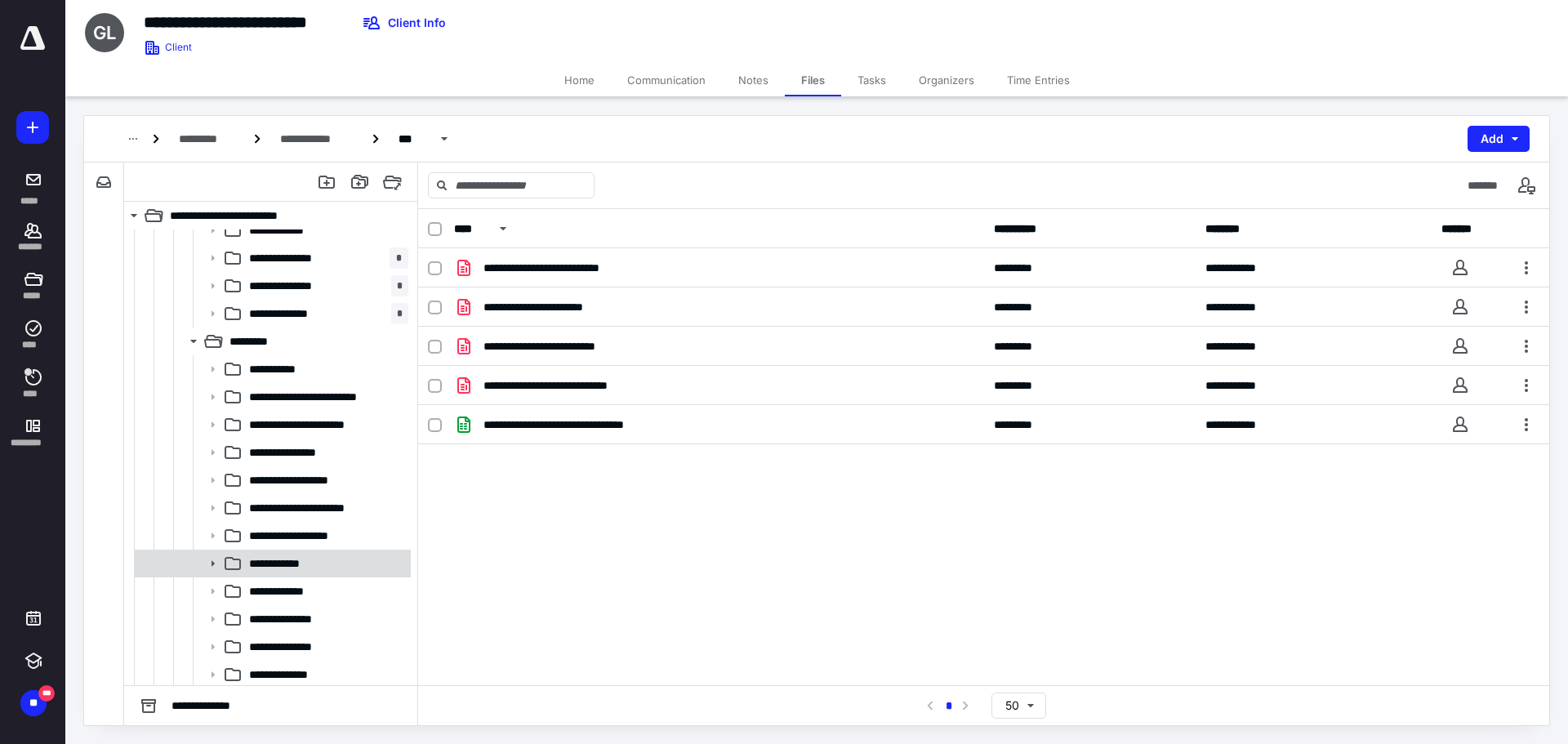 click 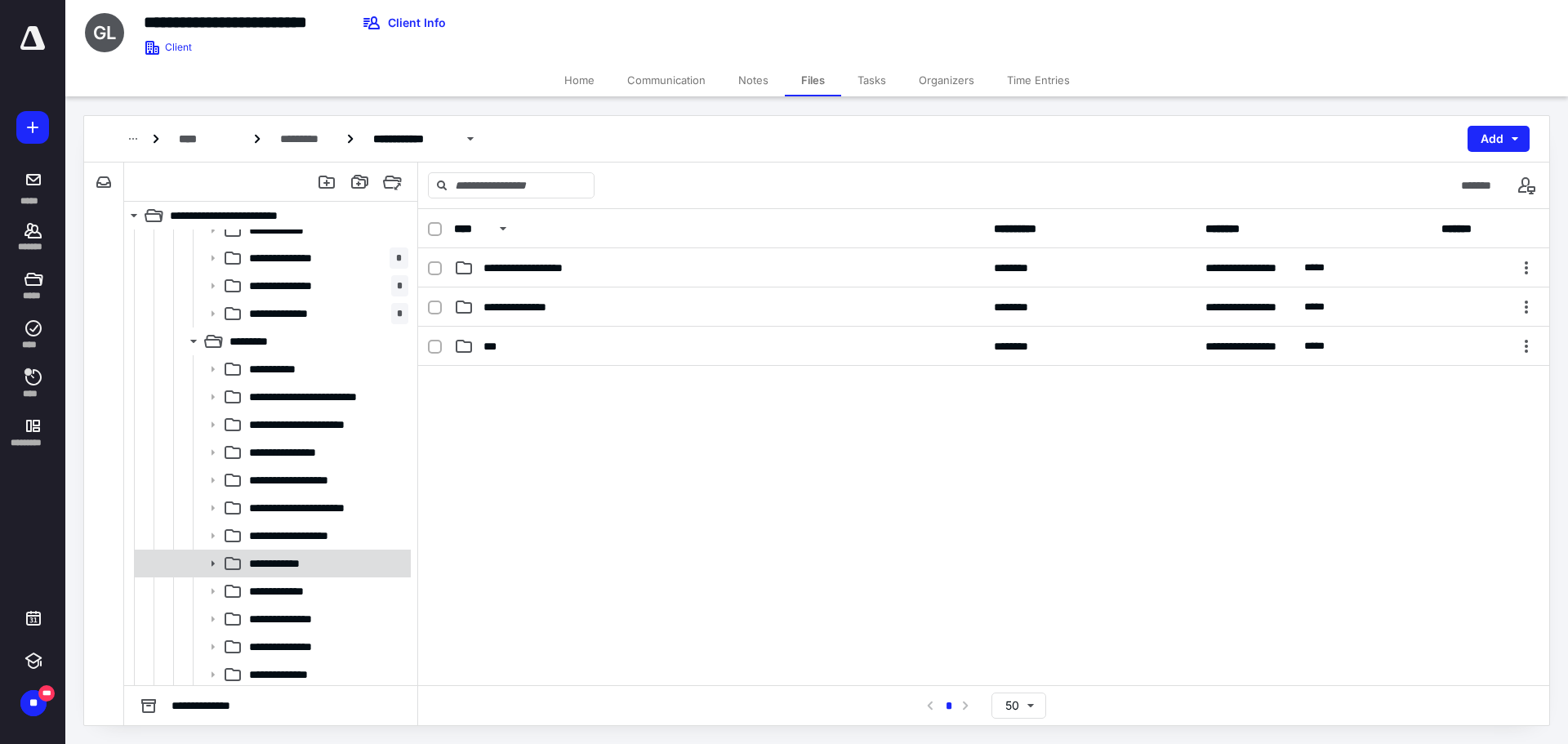 click at bounding box center [207, 564] 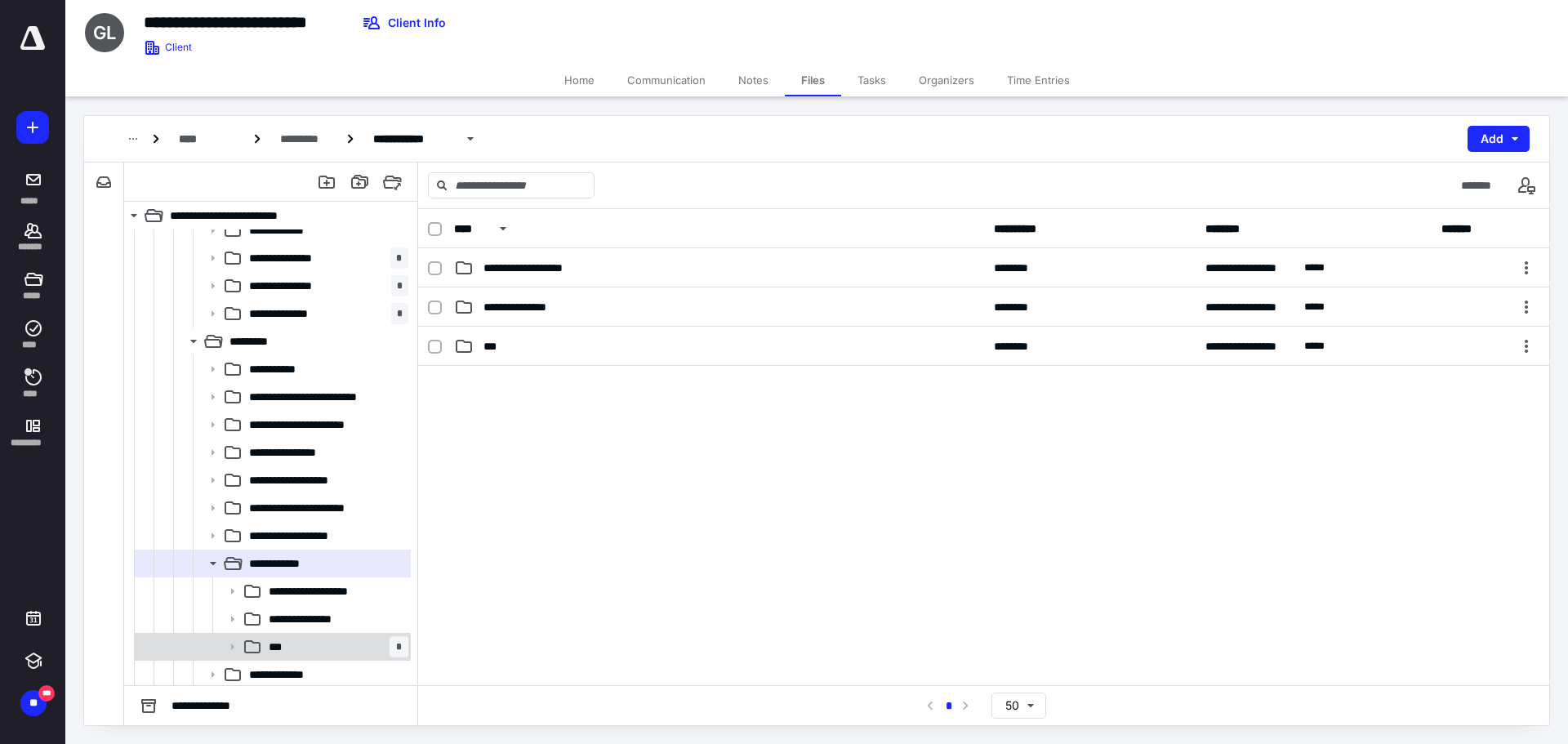 click 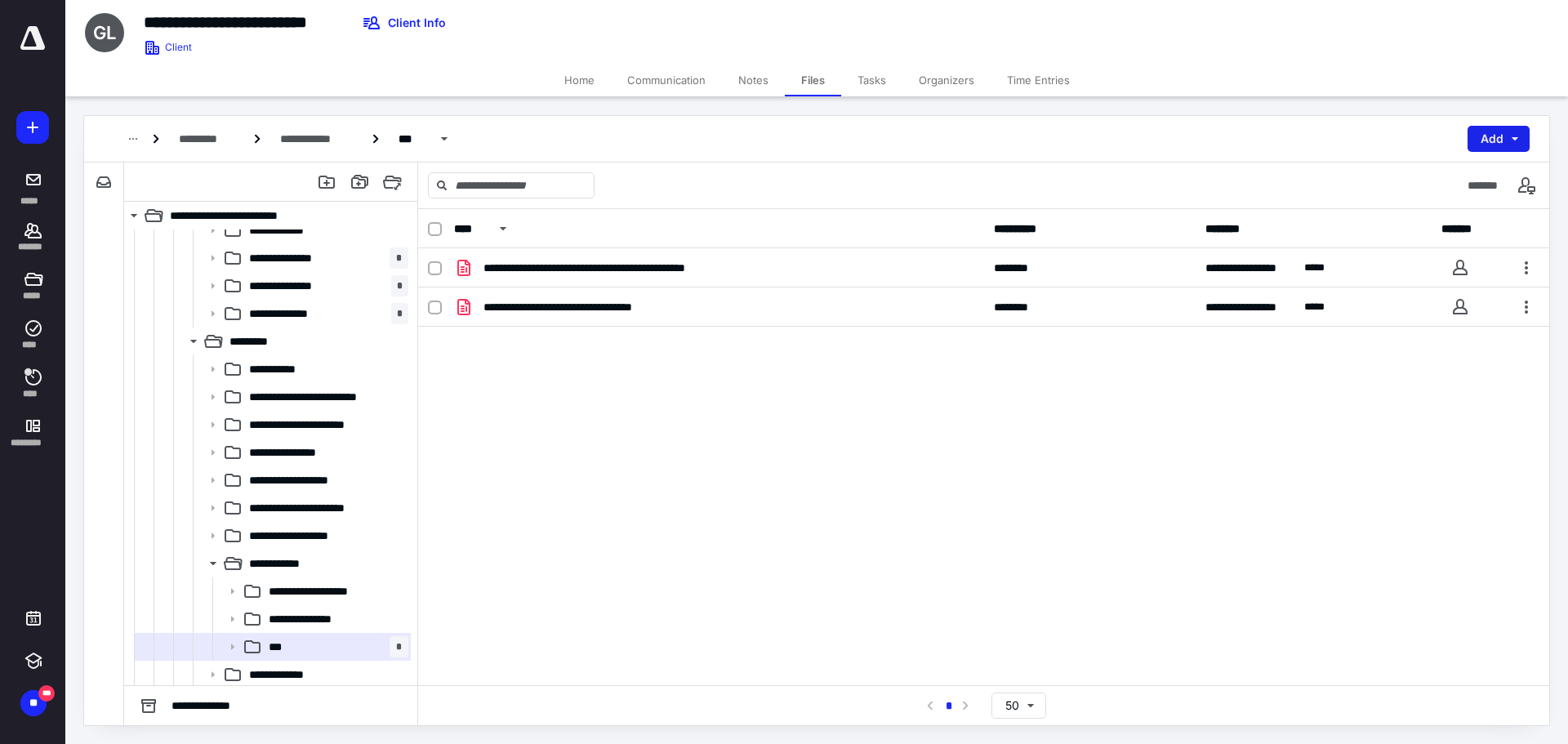 click on "Add" at bounding box center (1499, 139) 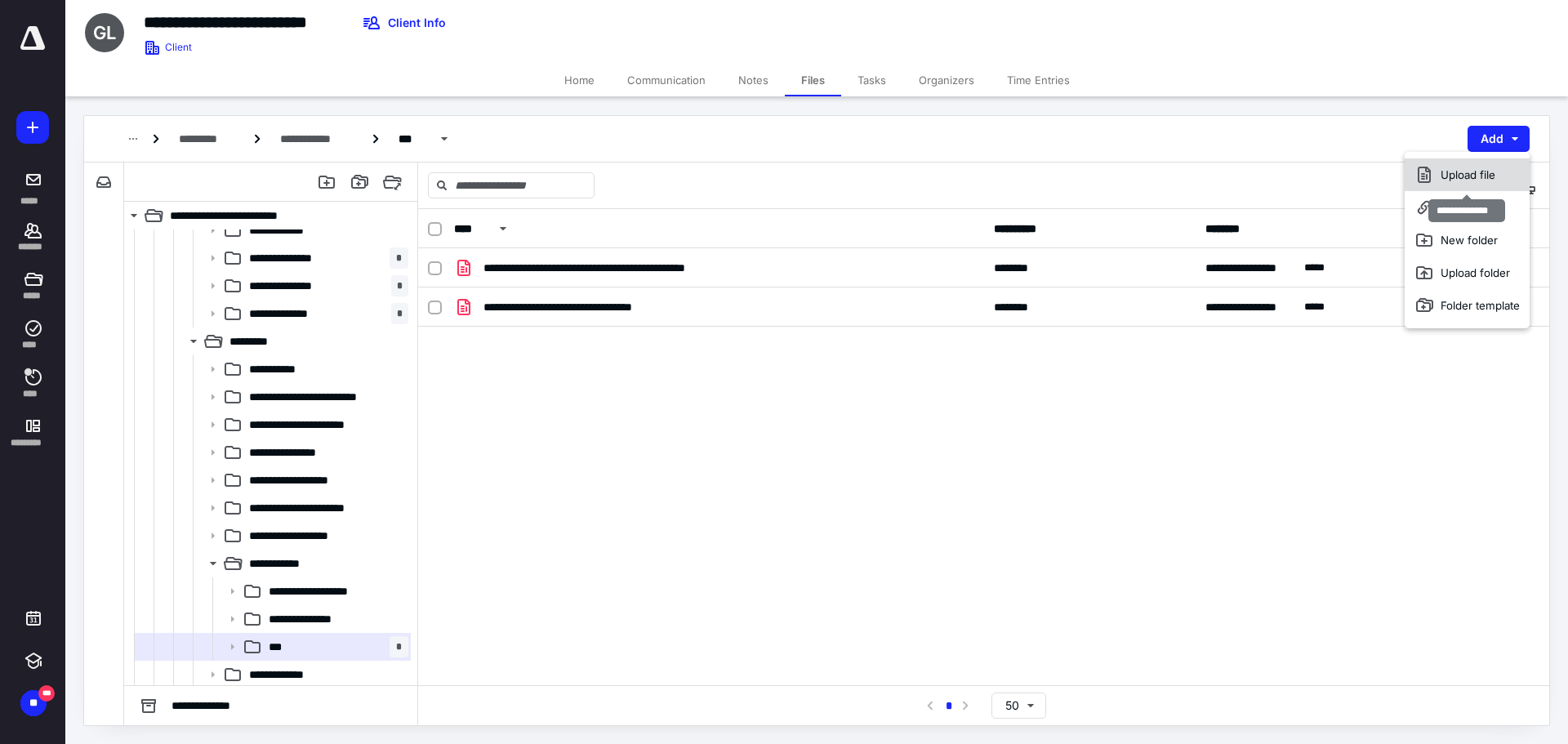 click on "Upload file" at bounding box center [1467, 175] 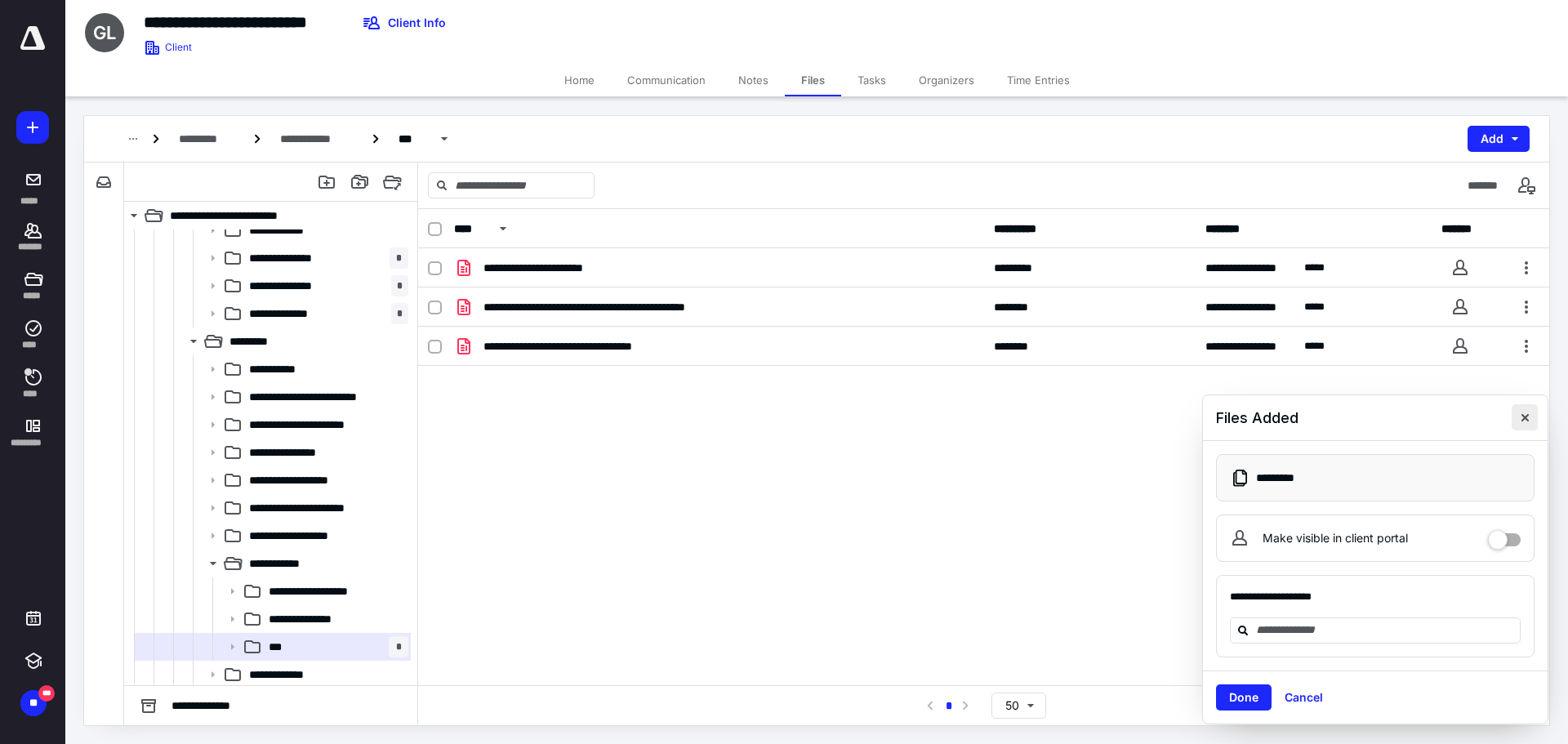 click at bounding box center (1525, 417) 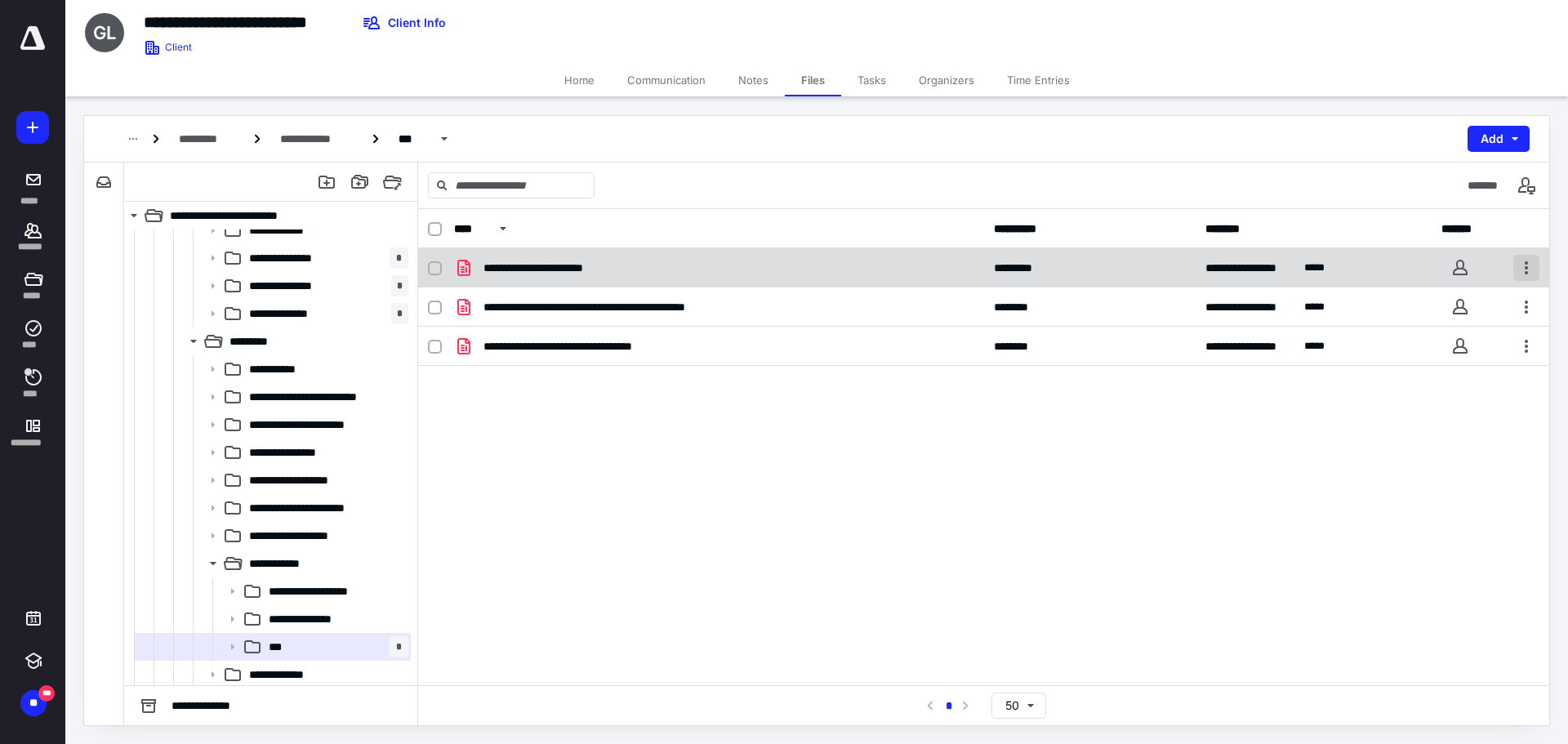 click at bounding box center (1526, 268) 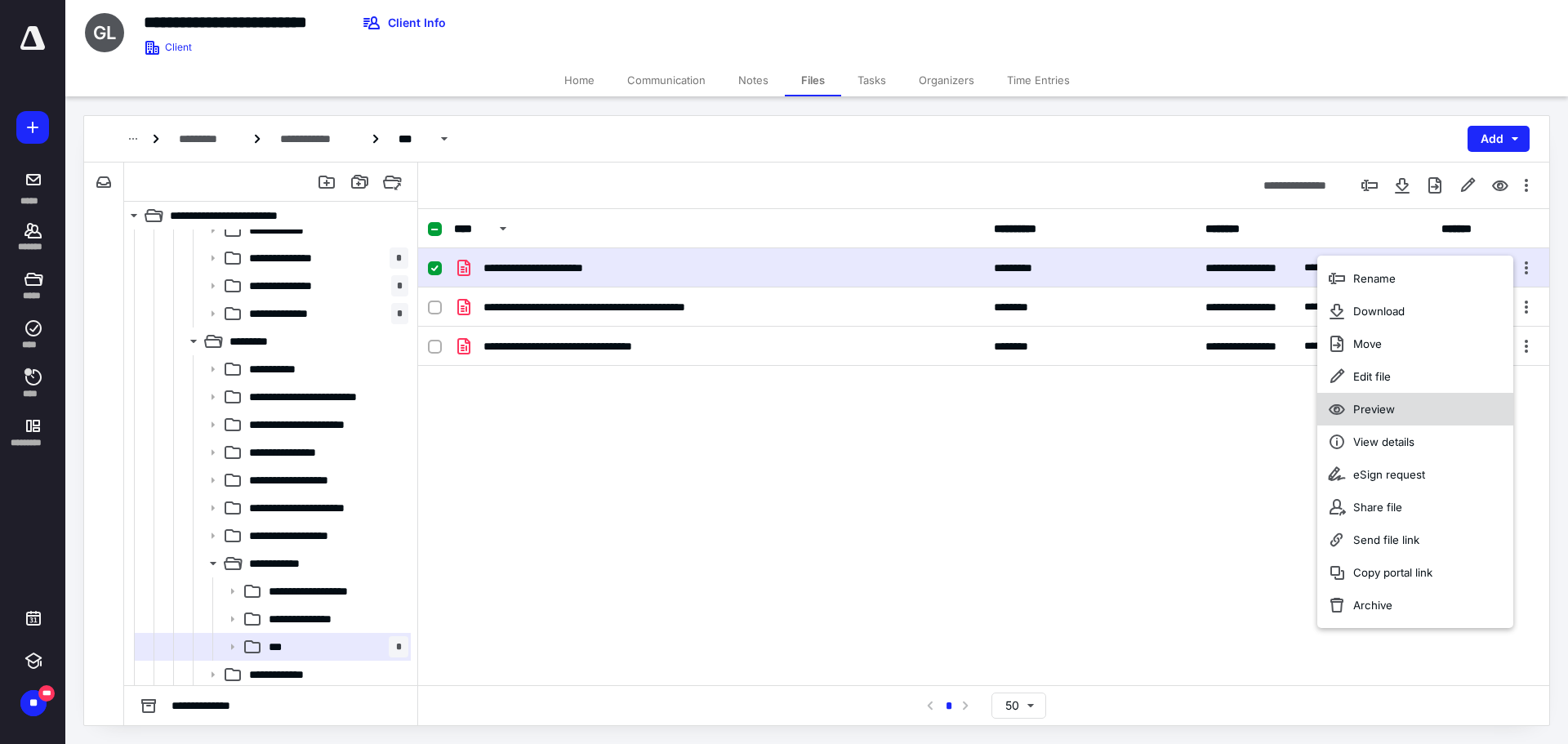 click on "Preview" at bounding box center (1415, 409) 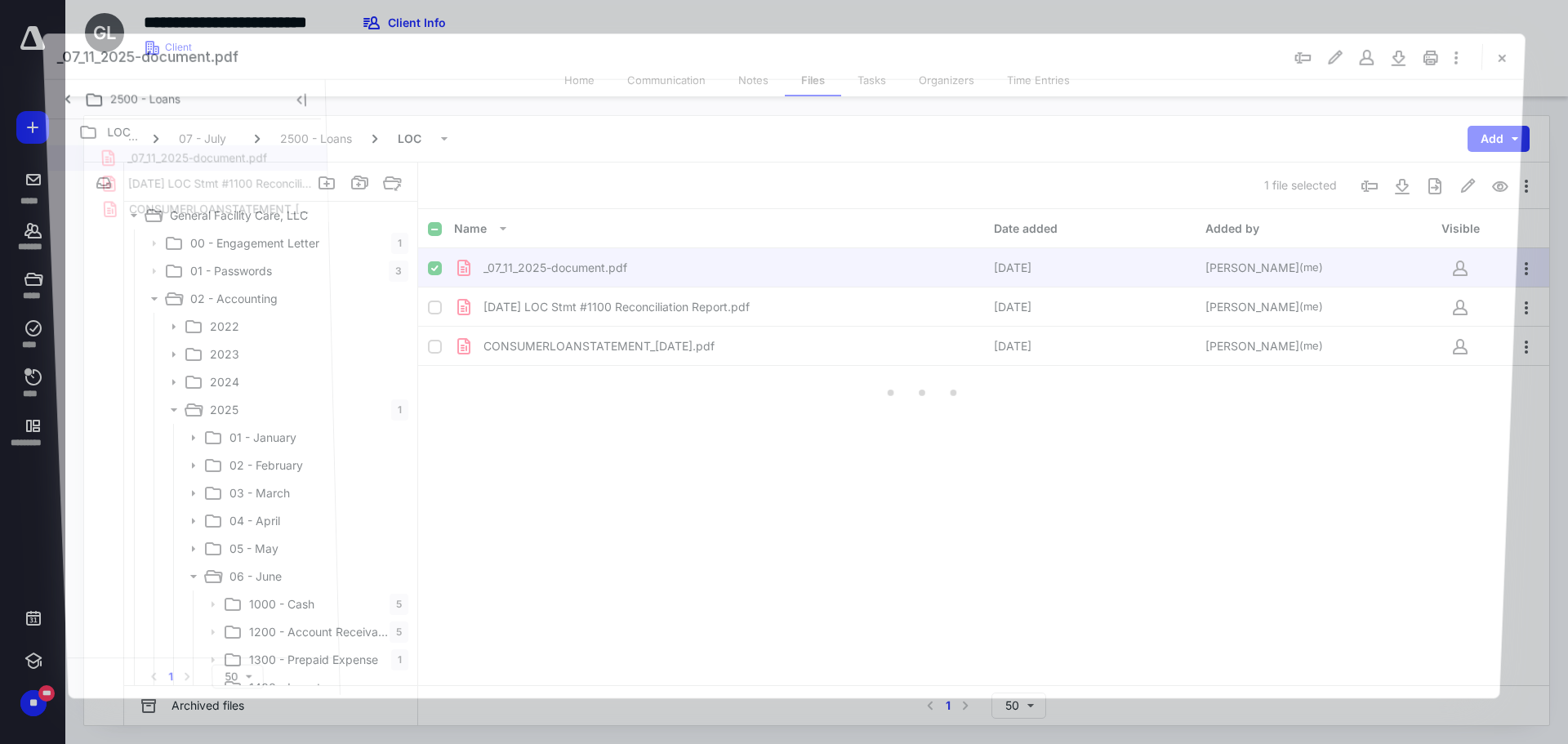 scroll, scrollTop: 735, scrollLeft: 0, axis: vertical 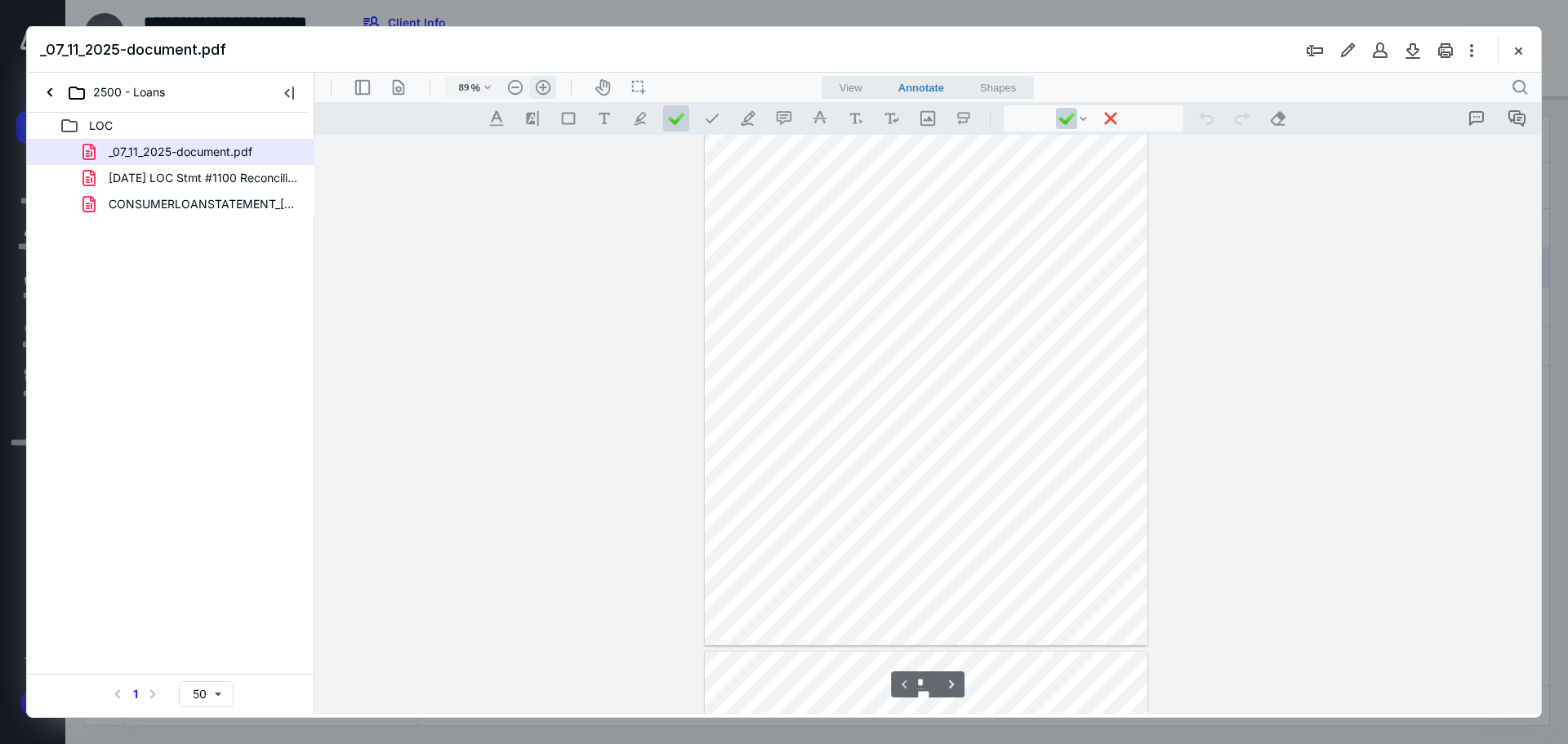 click on ".cls-1{fill:#abb0c4;} icon - header - zoom - in - line" at bounding box center (543, 87) 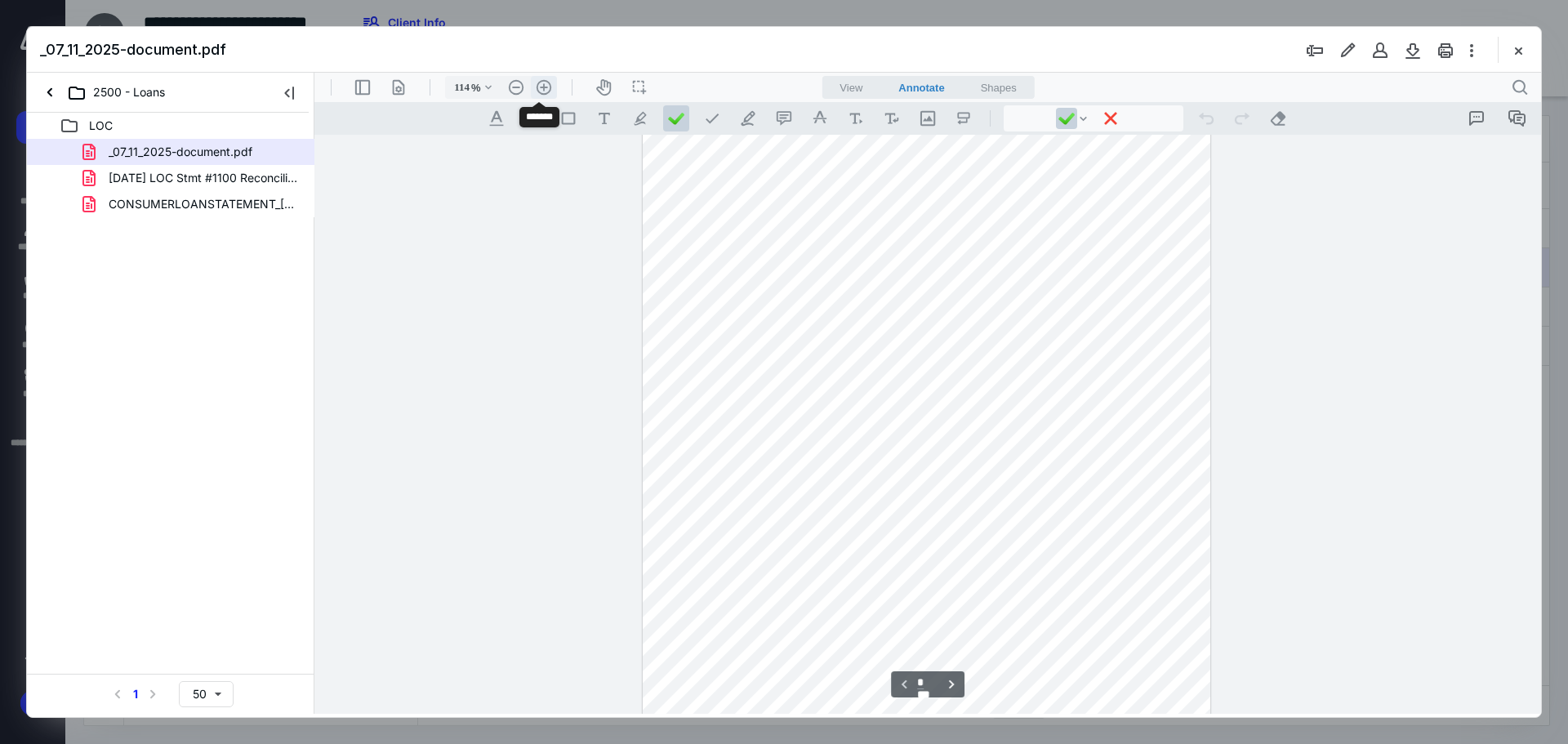 click on ".cls-1{fill:#abb0c4;} icon - header - zoom - in - line" at bounding box center (544, 87) 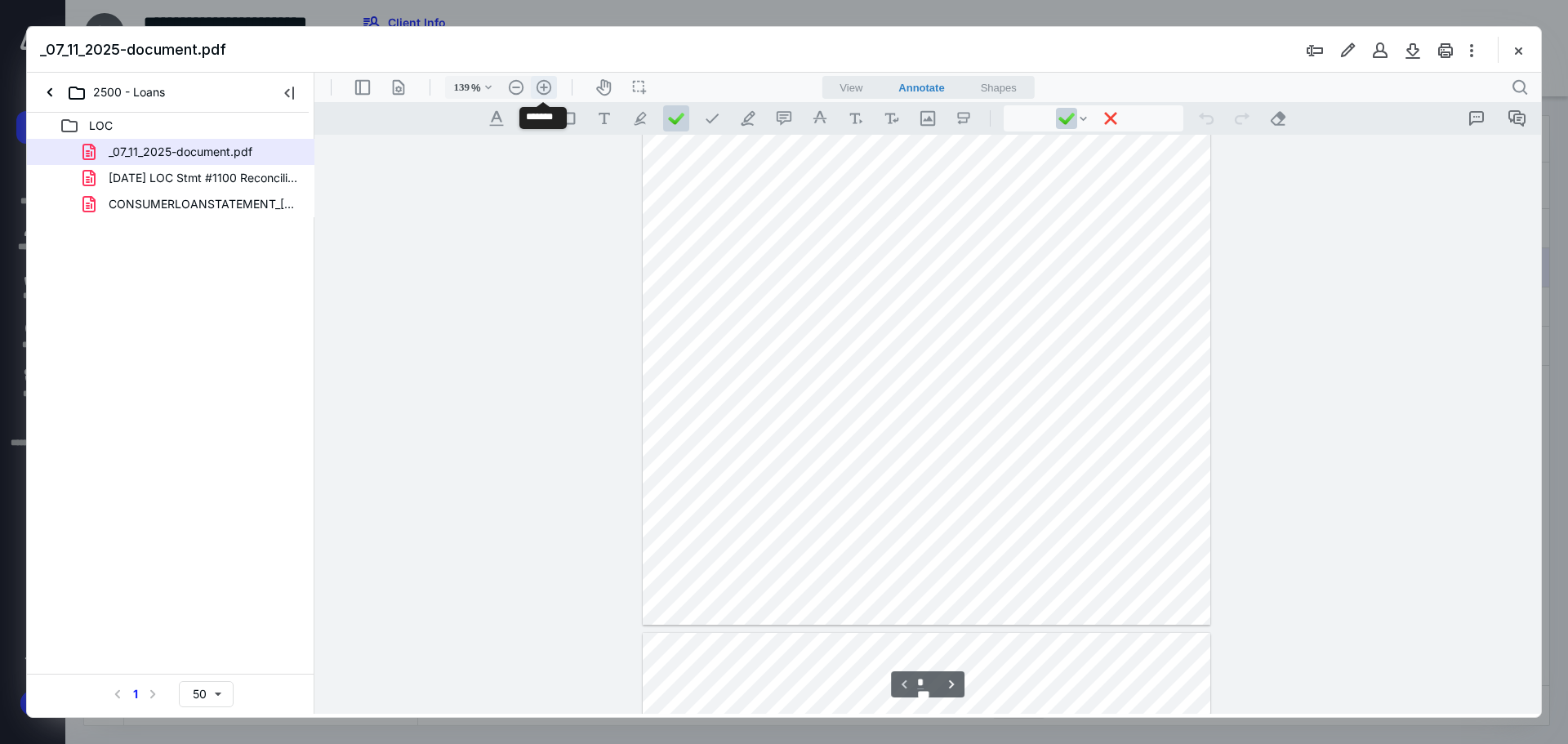 click on ".cls-1{fill:#abb0c4;} icon - header - zoom - in - line" at bounding box center [544, 87] 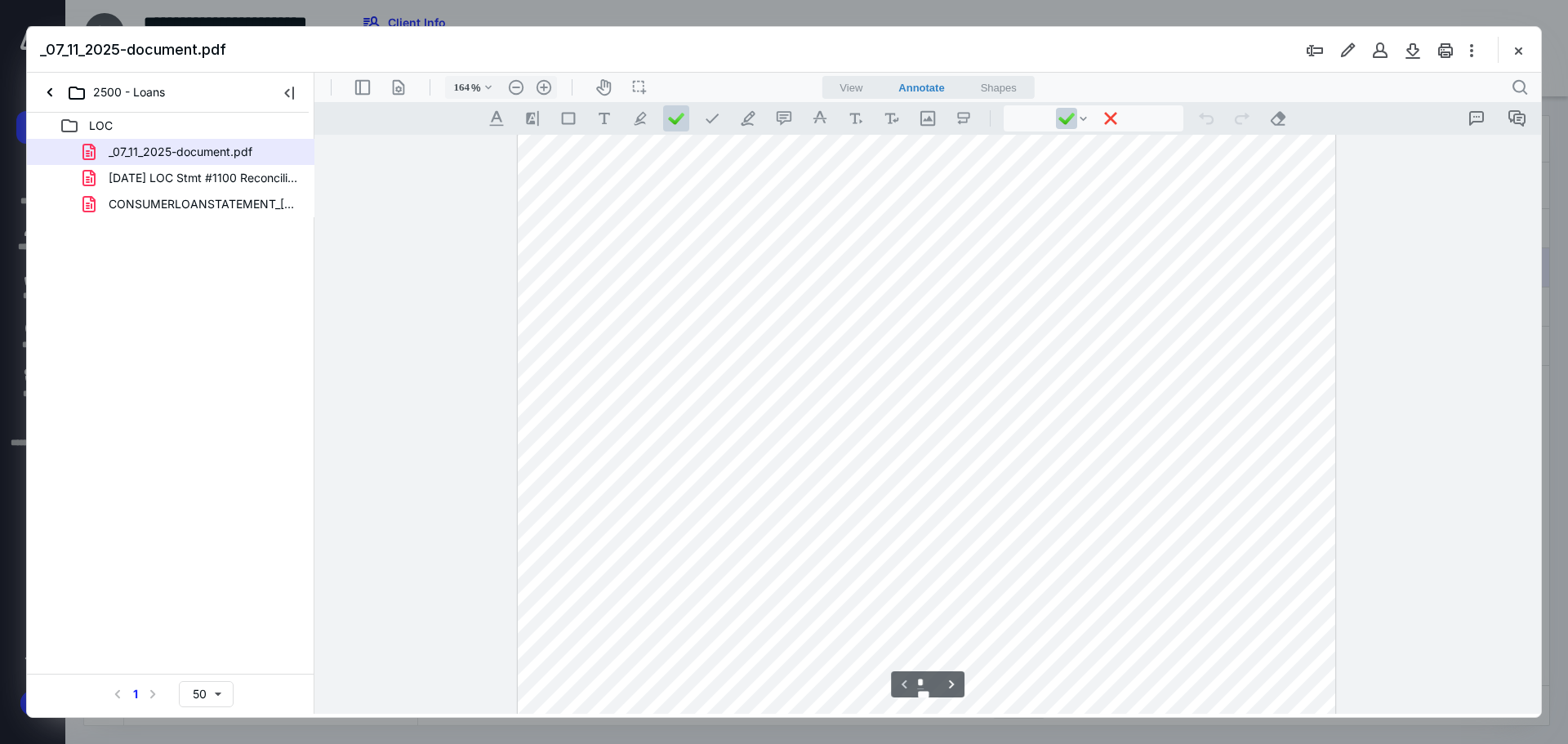 scroll, scrollTop: 0, scrollLeft: 0, axis: both 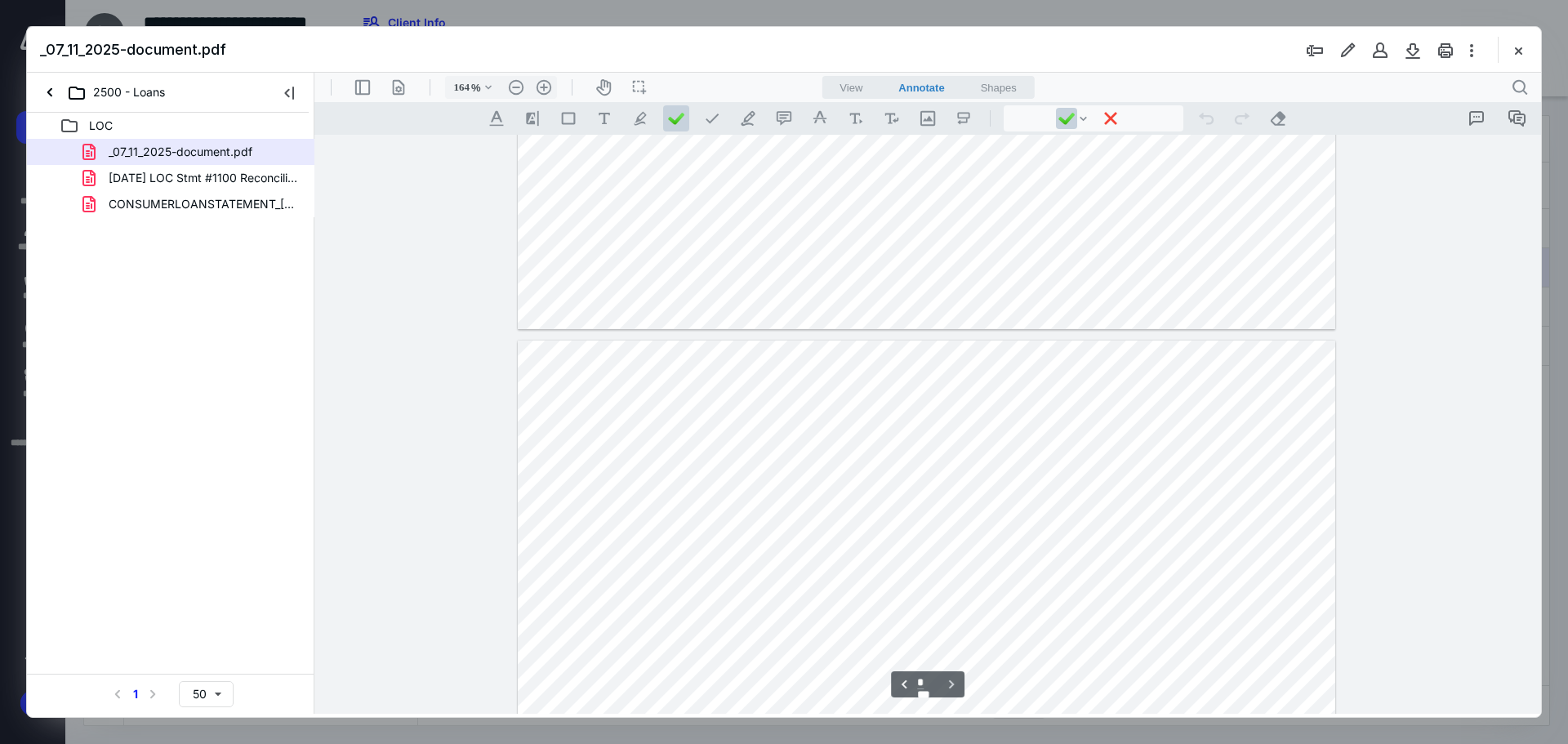 type on "*" 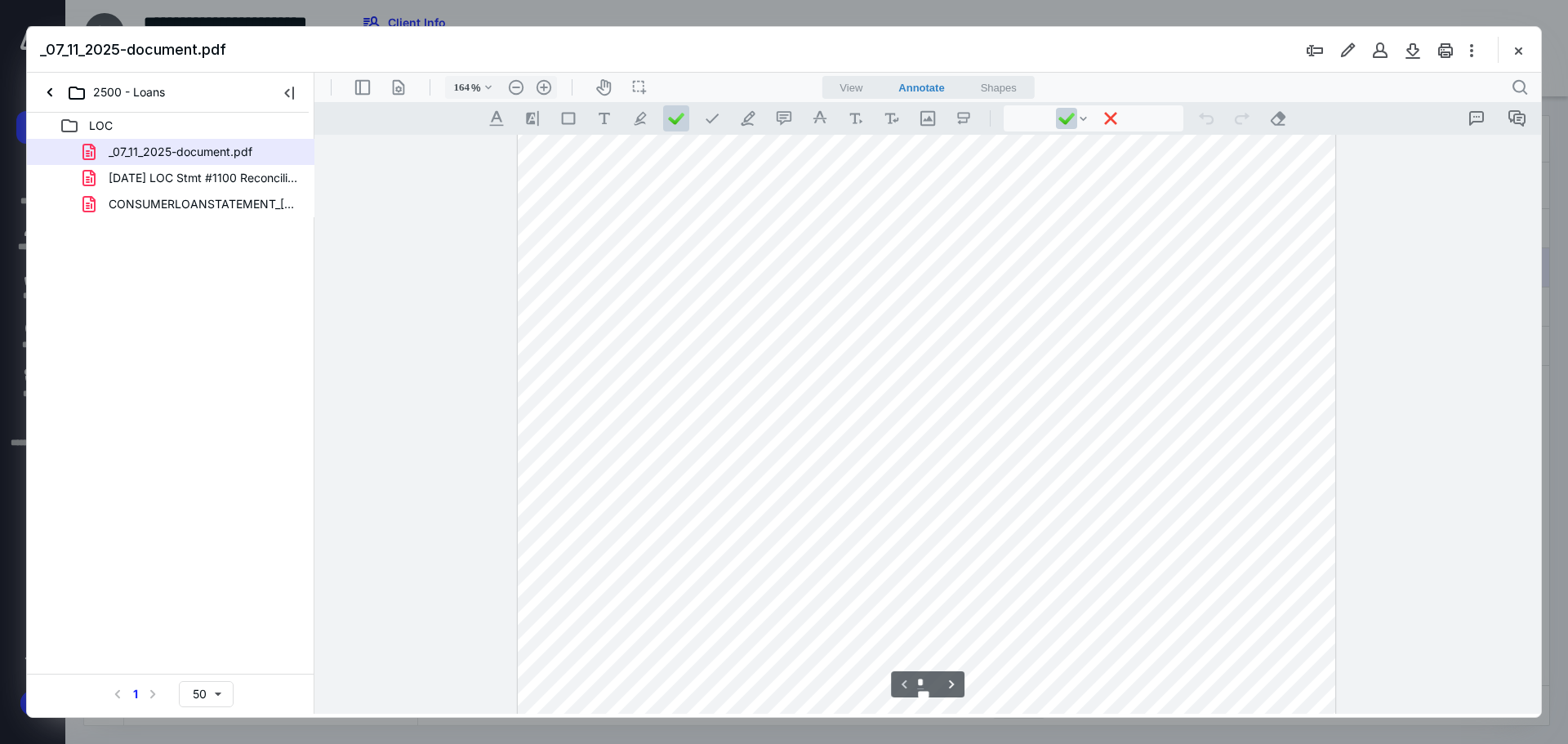 scroll, scrollTop: 0, scrollLeft: 0, axis: both 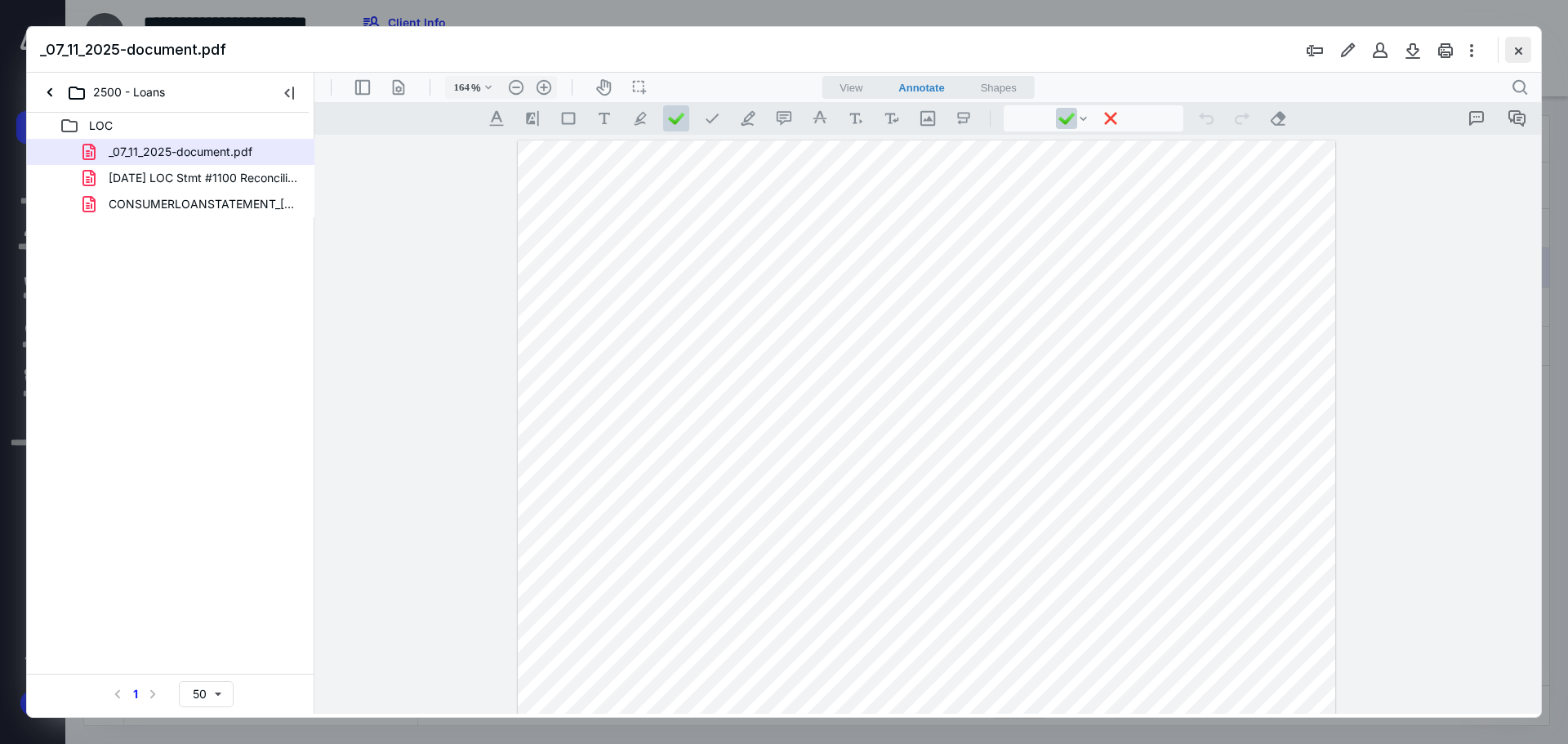 click at bounding box center [1518, 50] 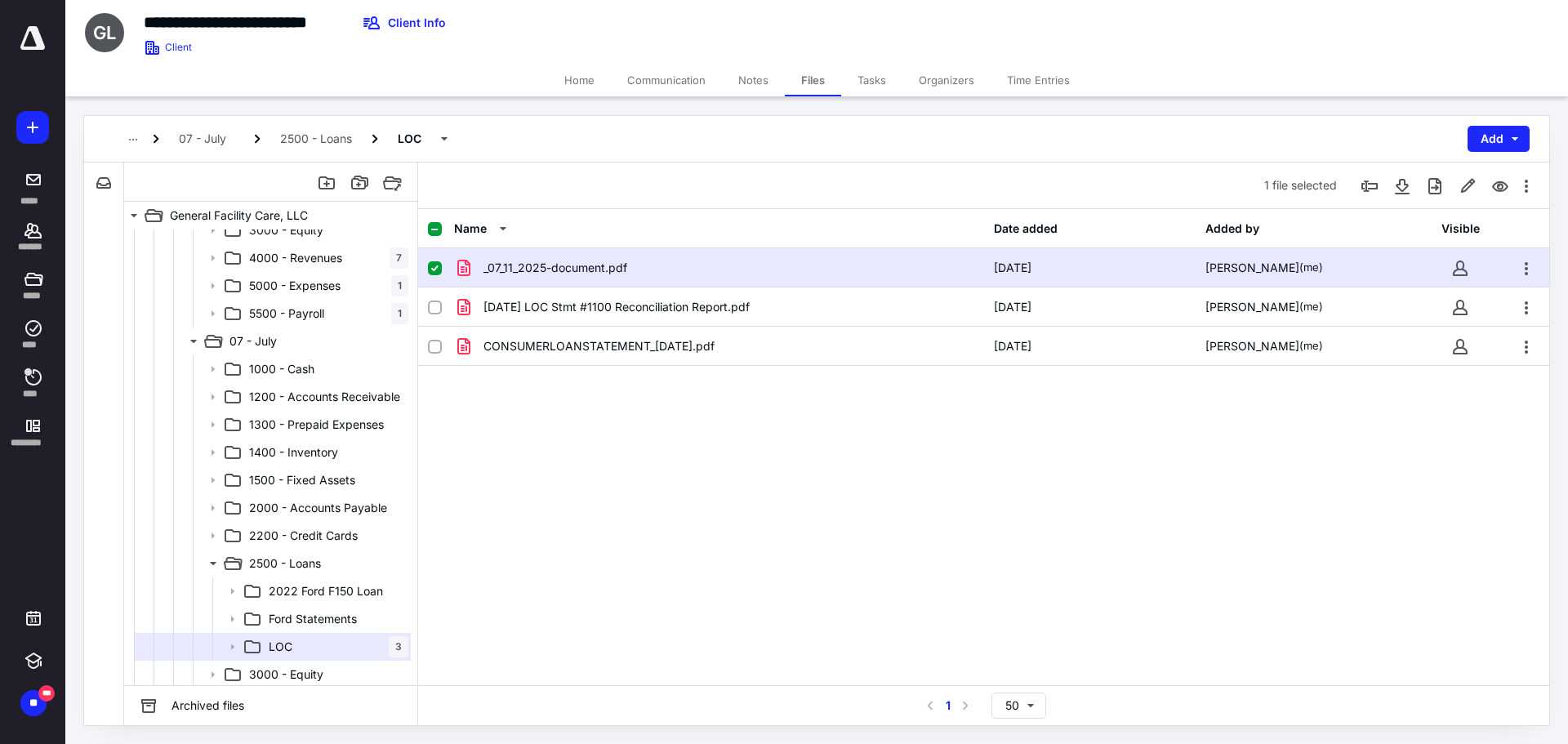 click at bounding box center (441, 268) 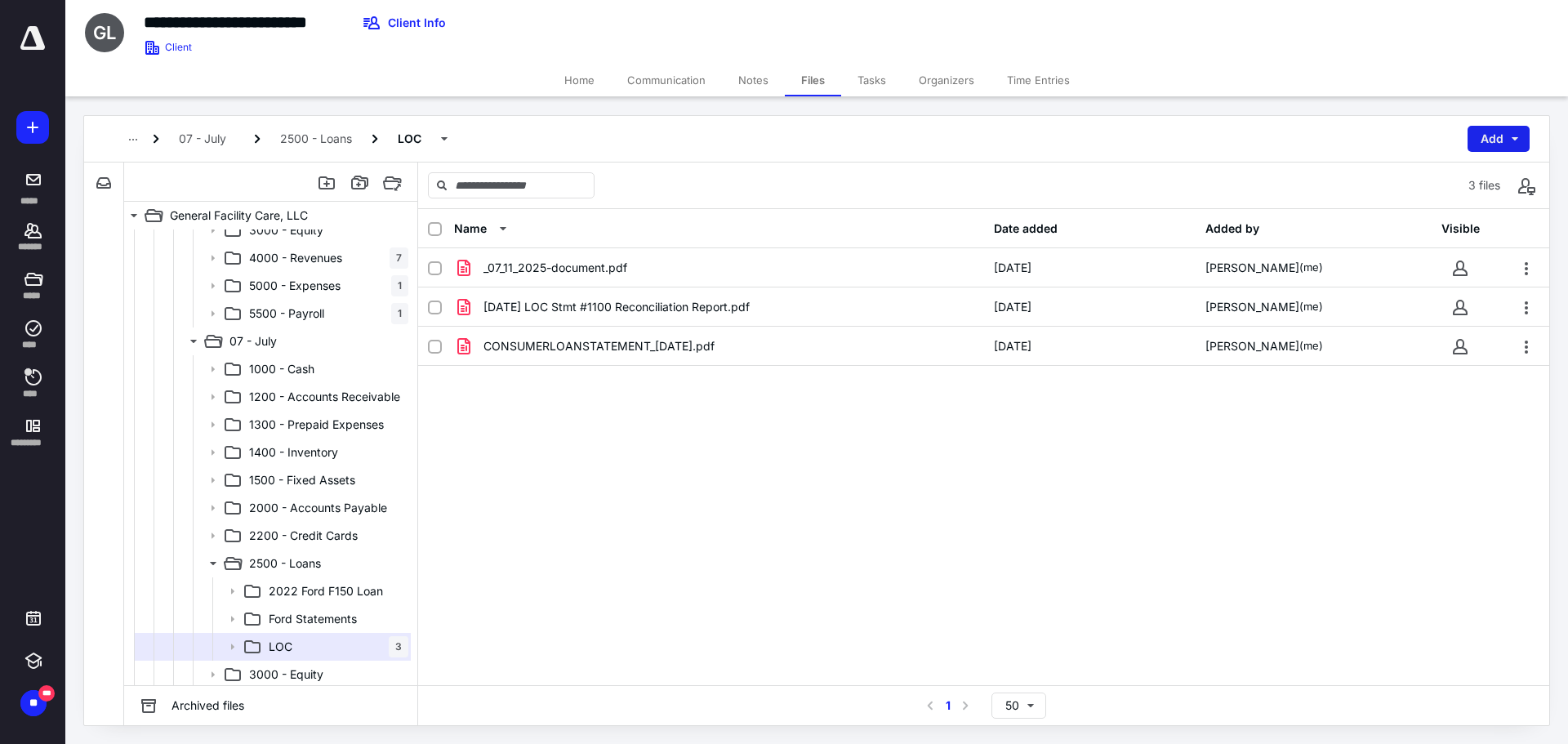 click on "Add" at bounding box center (1499, 139) 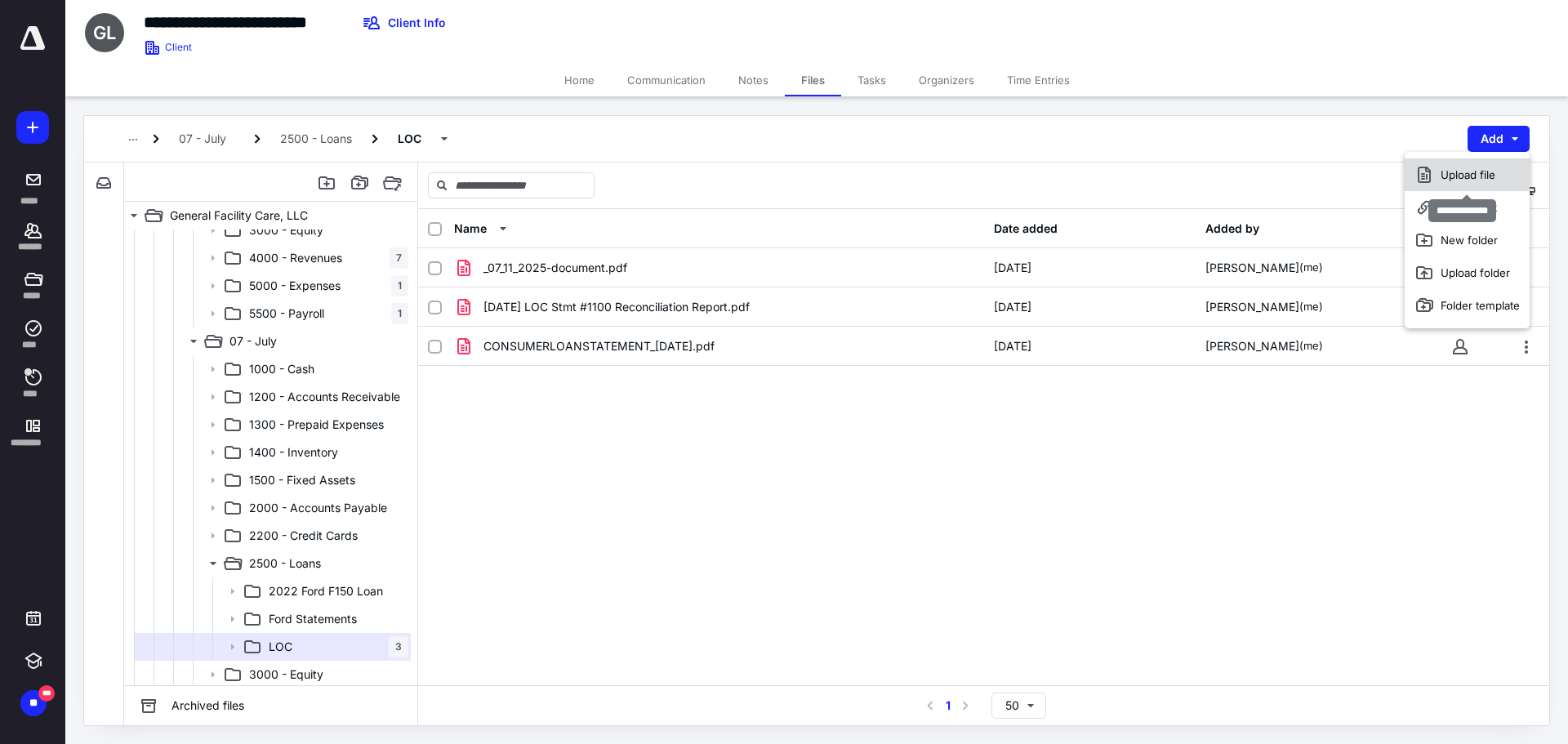 click on "Upload file" at bounding box center (1467, 175) 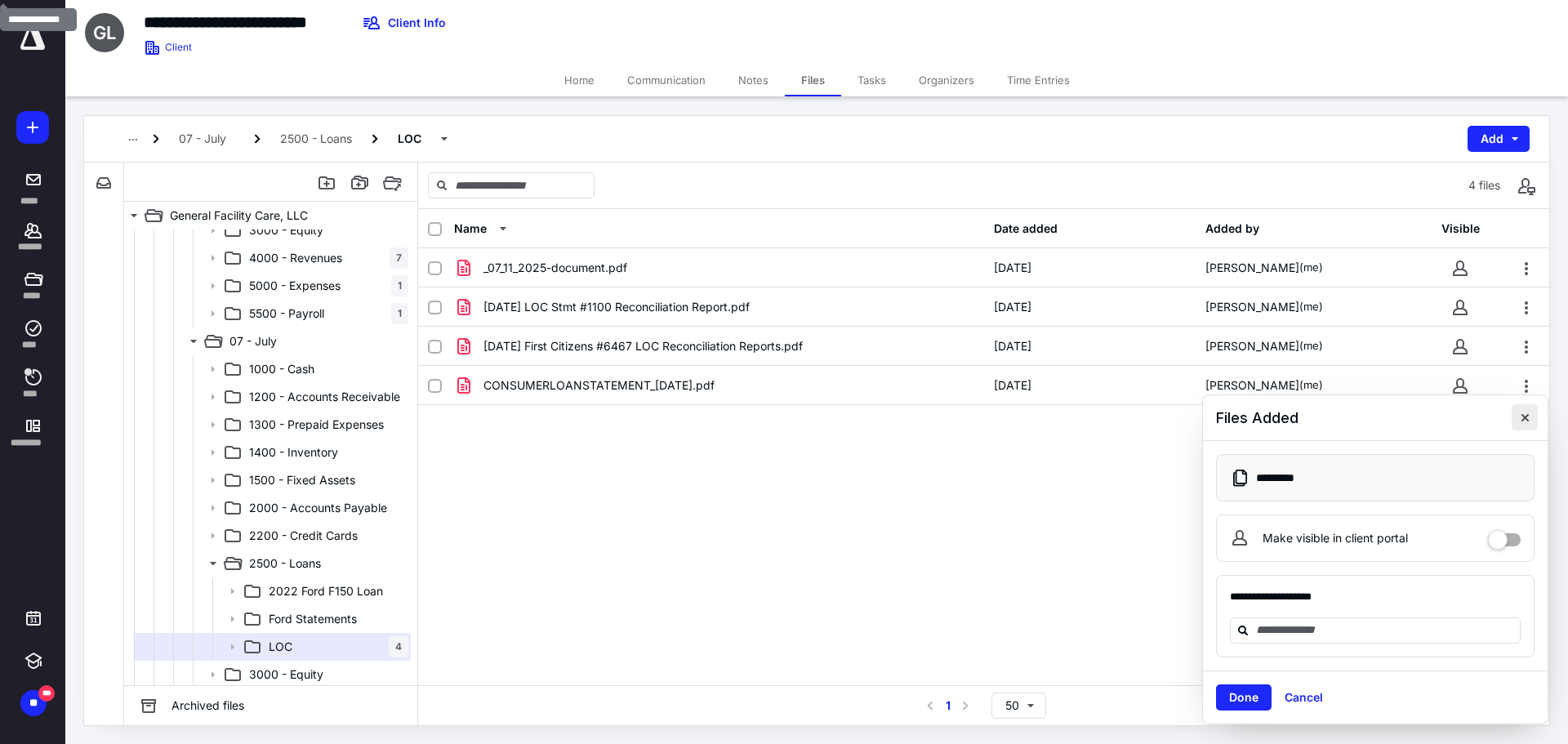 click at bounding box center [1525, 417] 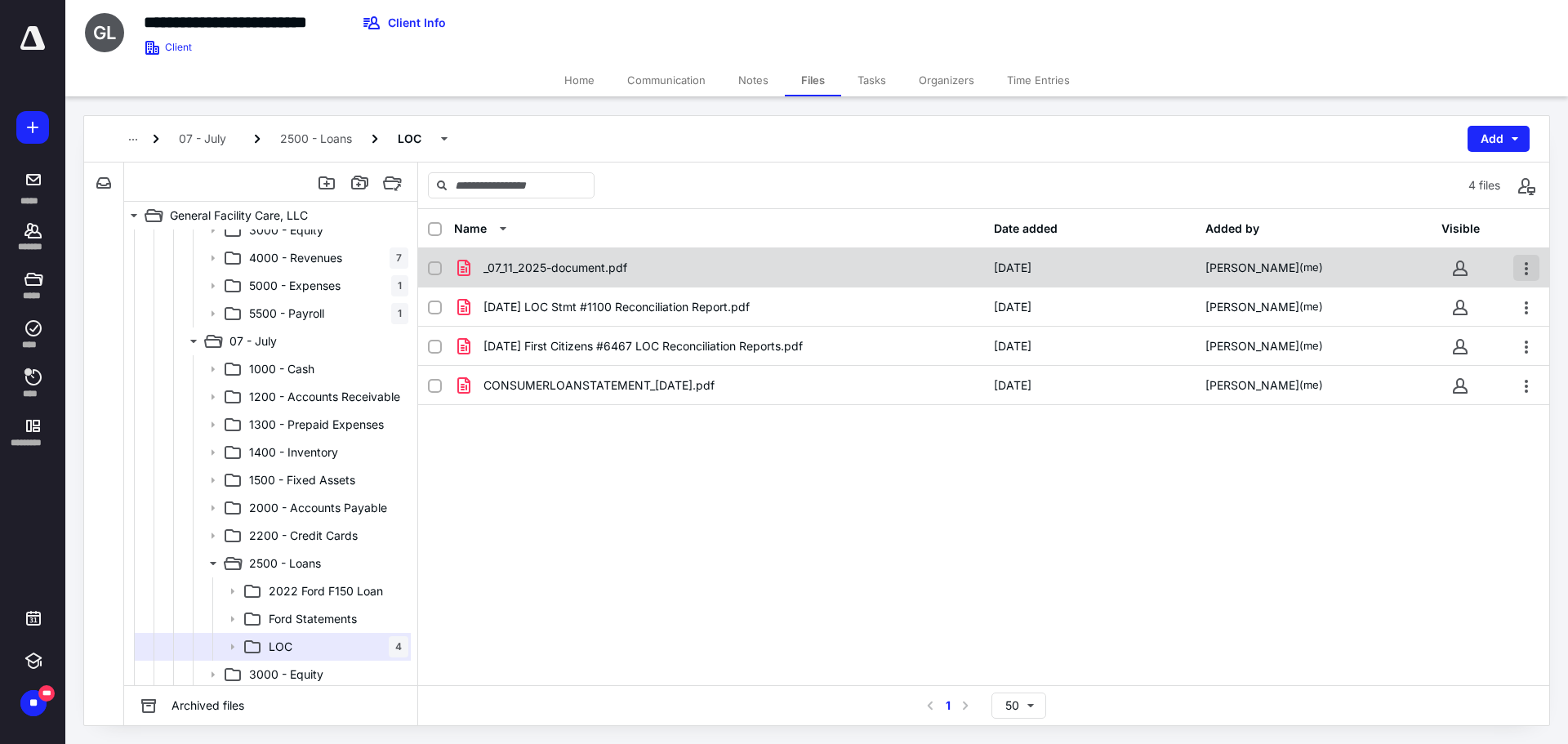 click at bounding box center [1526, 268] 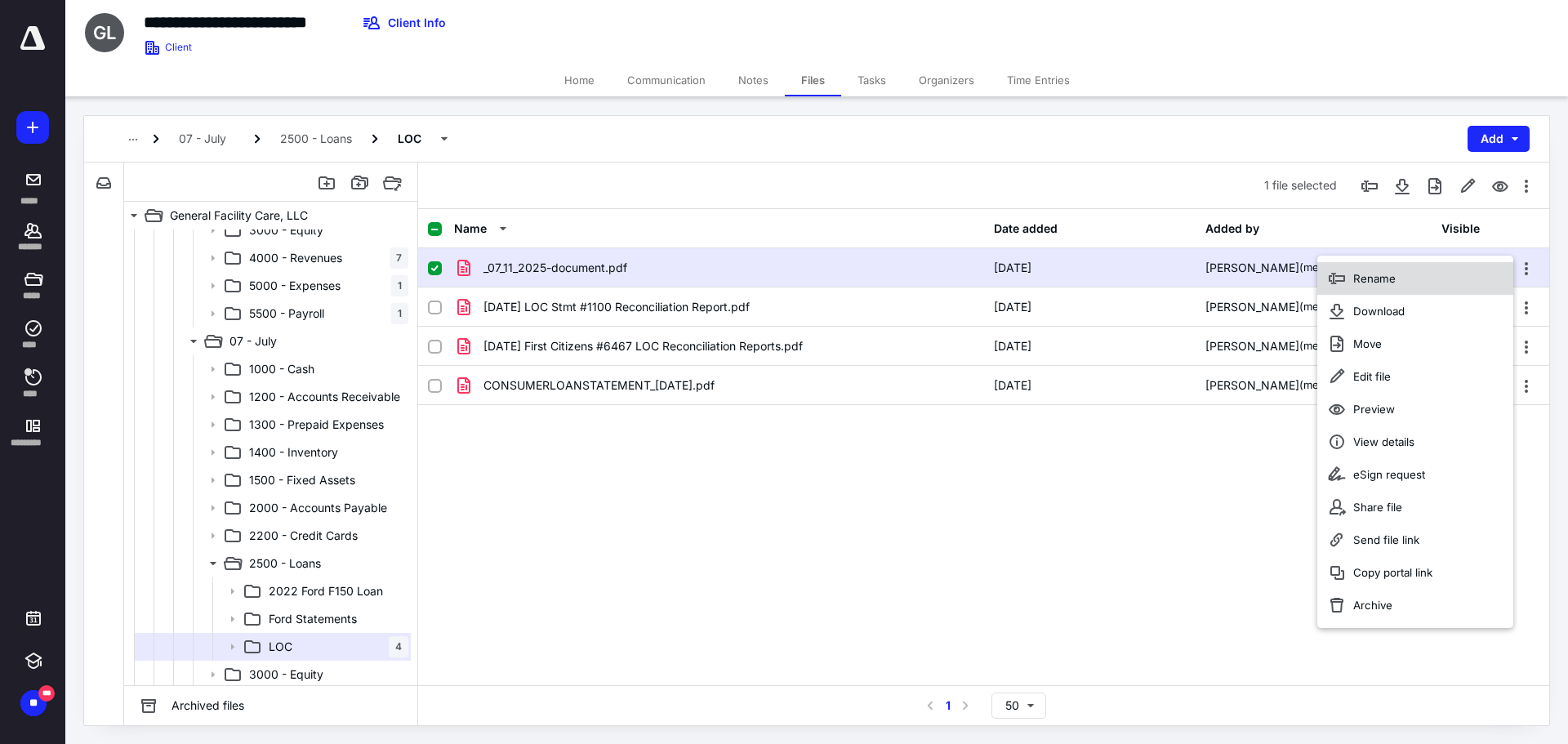 click on "Rename" at bounding box center (1415, 278) 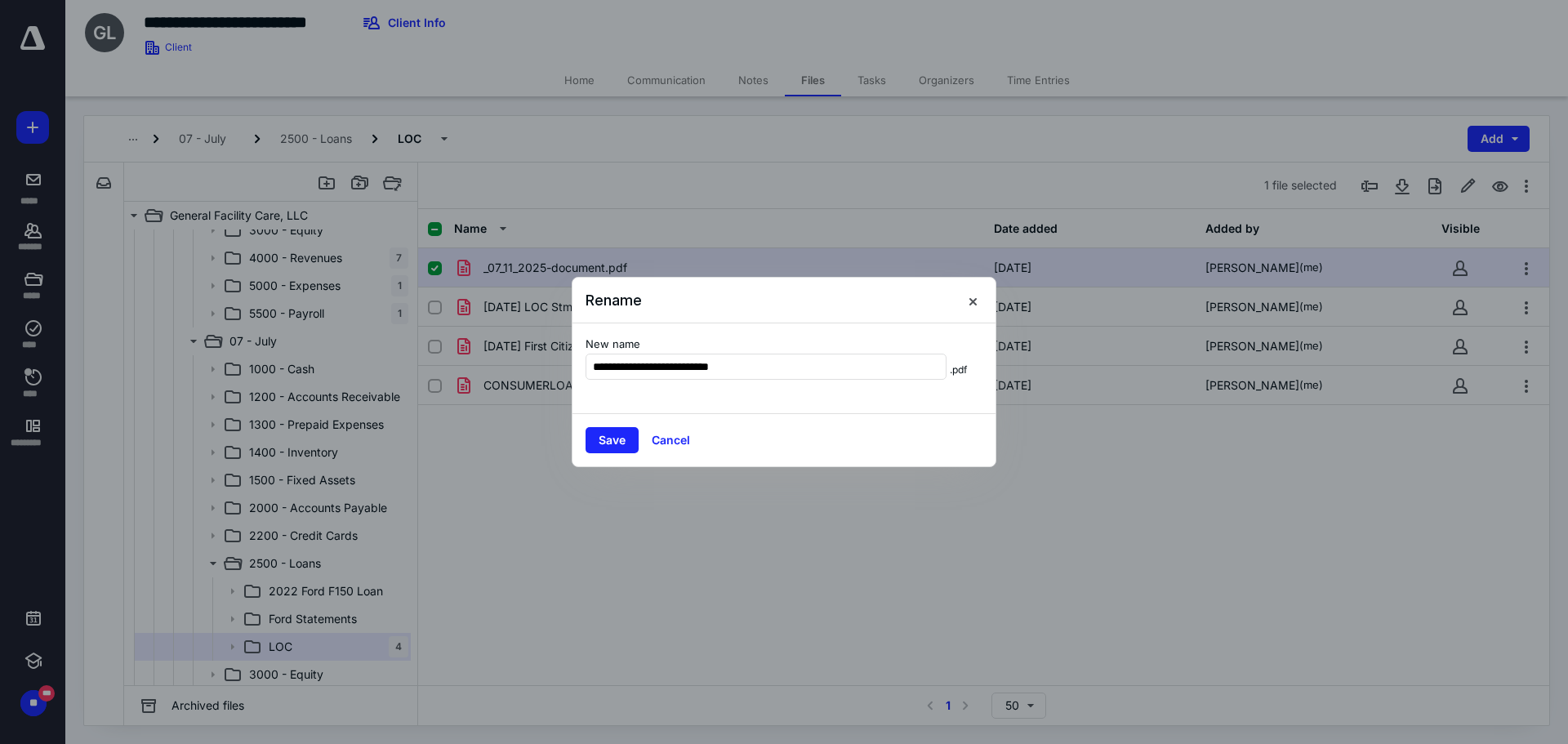 type on "**********" 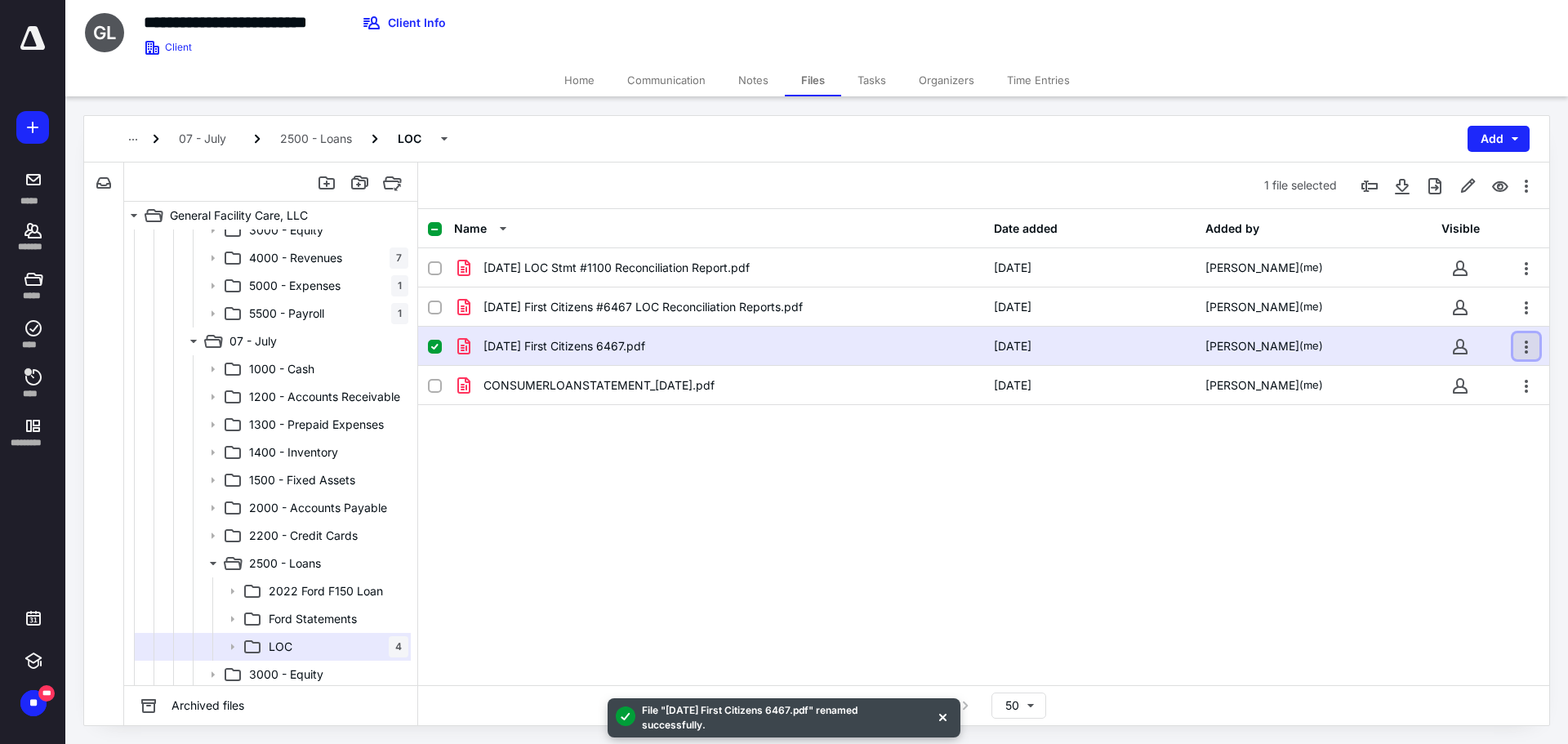 click at bounding box center (1526, 346) 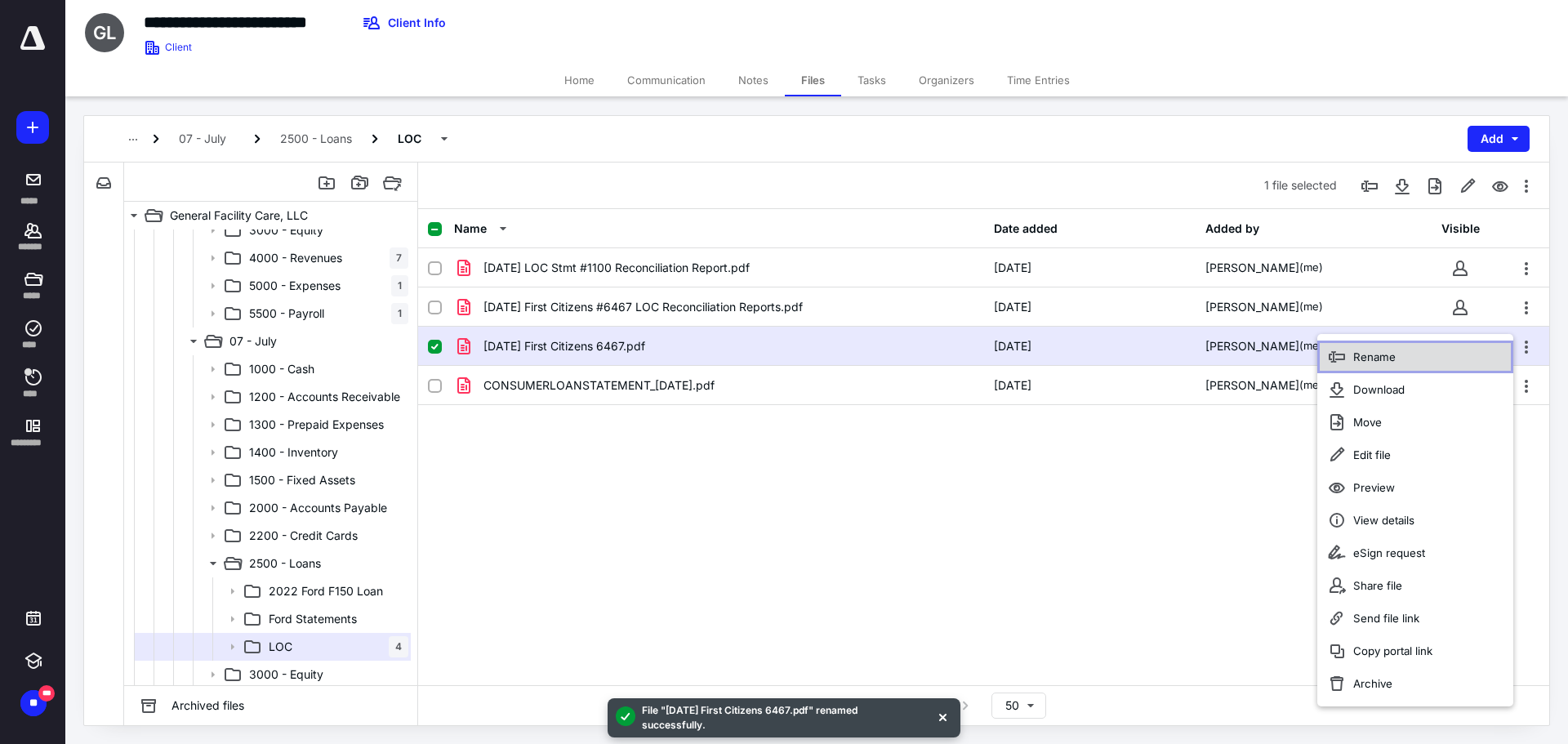 click on "Rename" at bounding box center (1415, 357) 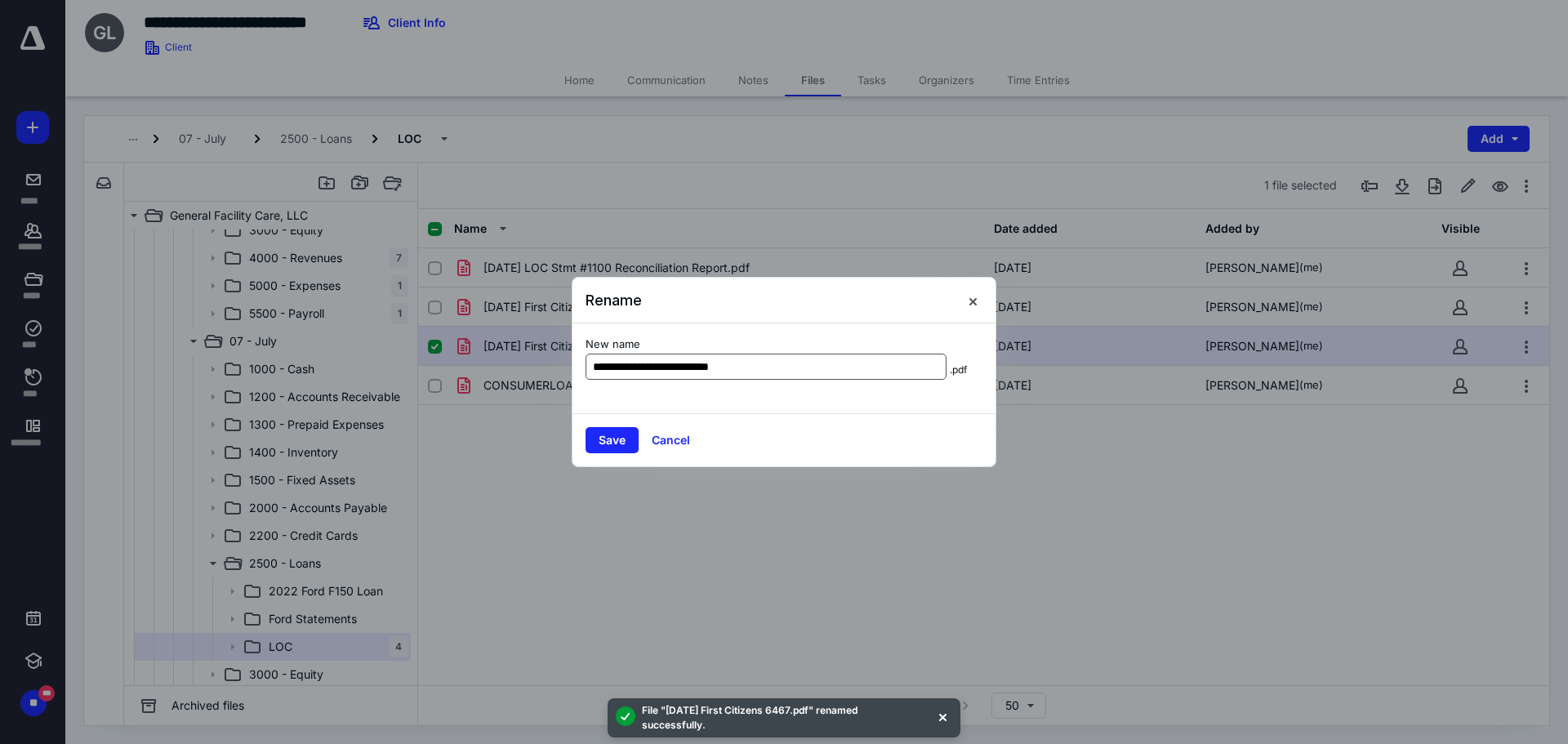 click on "**********" at bounding box center [766, 367] 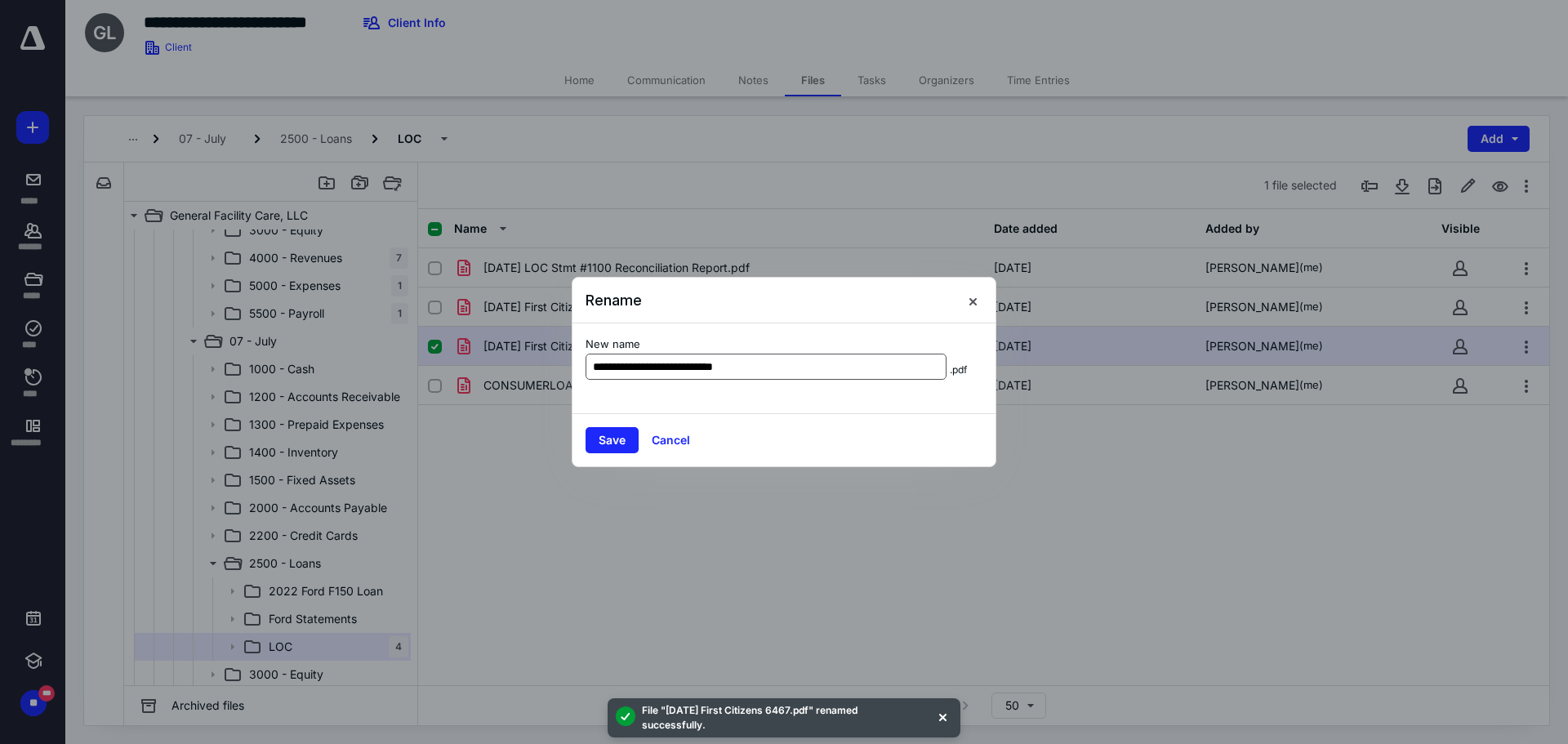click on "**********" at bounding box center (766, 367) 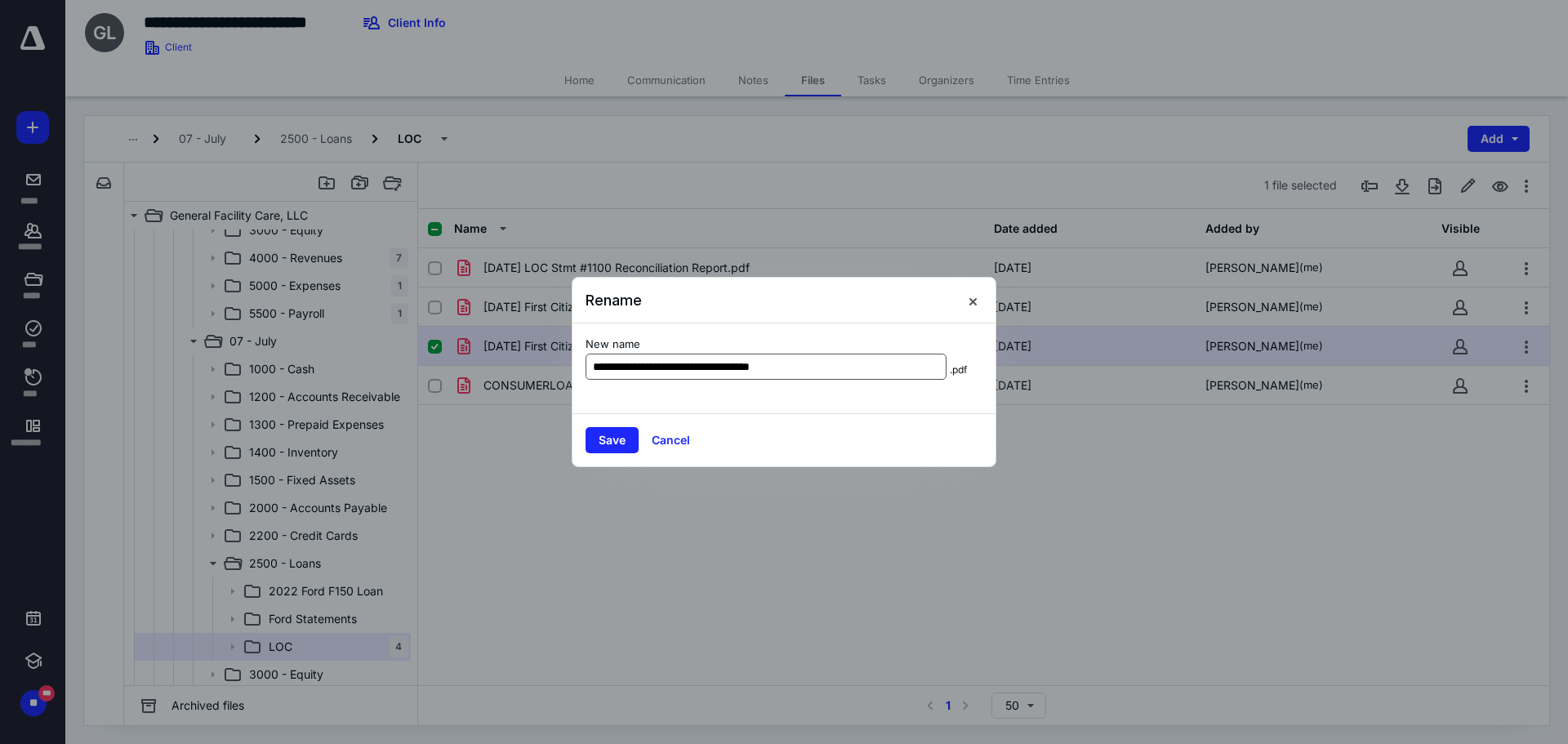 type on "**********" 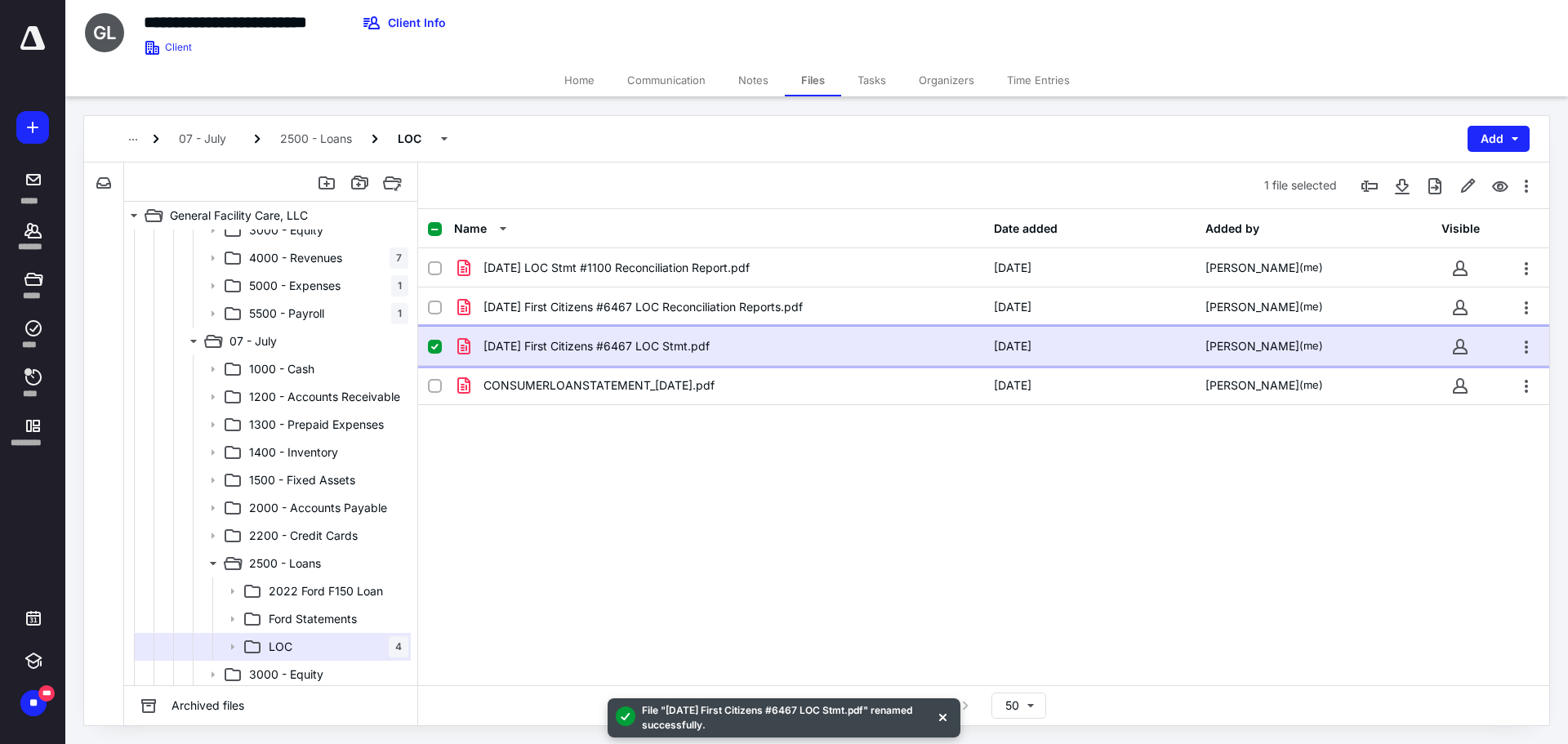 click 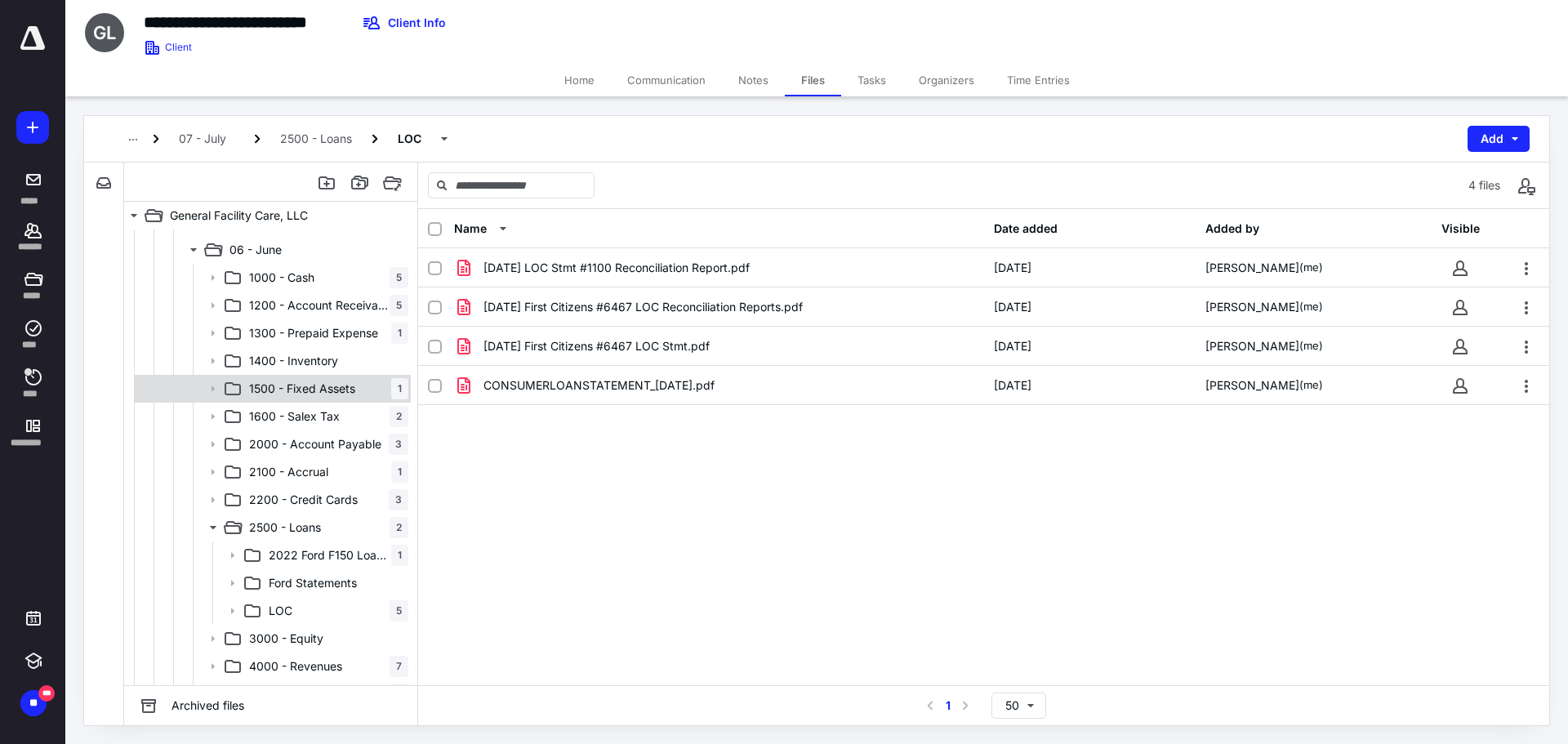 scroll, scrollTop: 245, scrollLeft: 0, axis: vertical 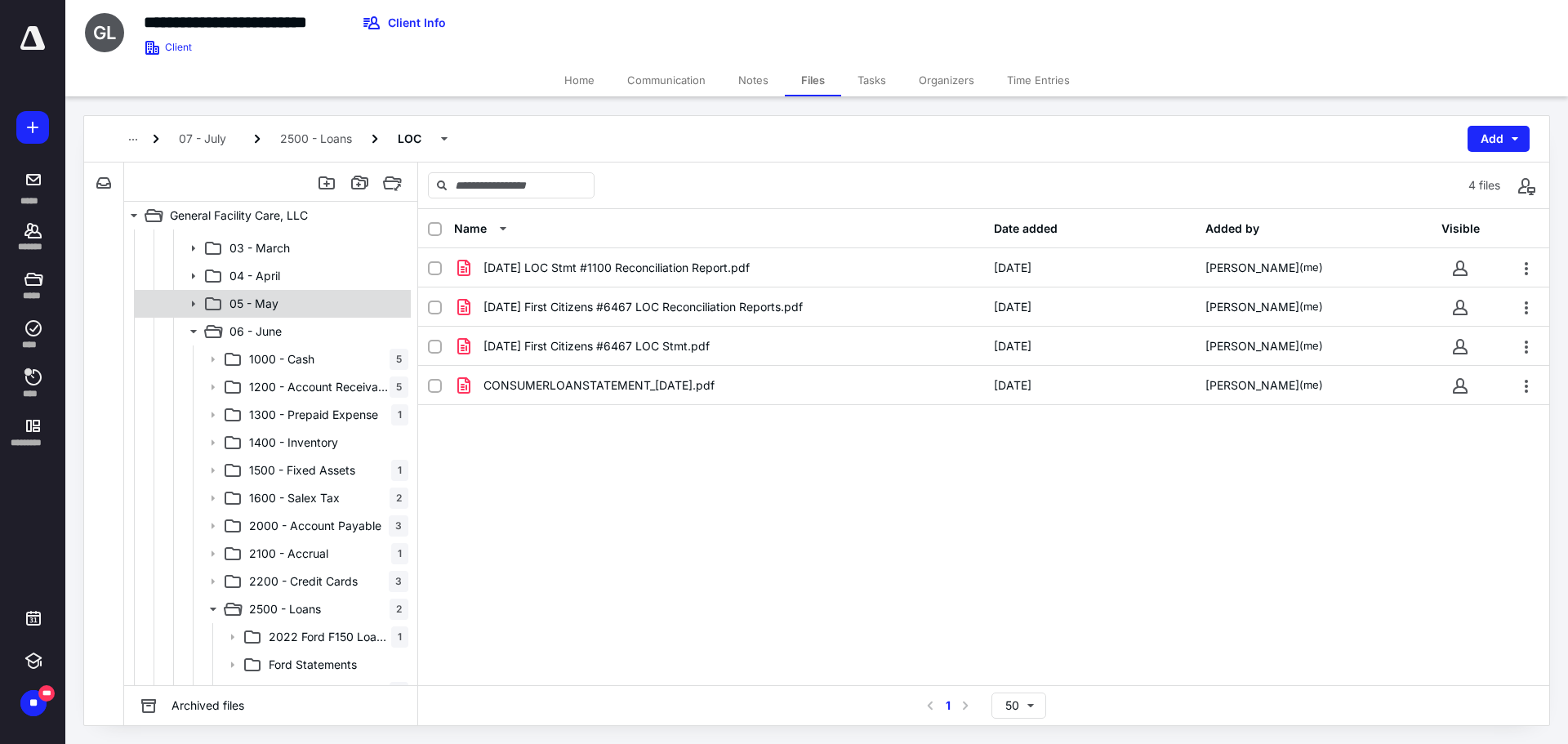 click 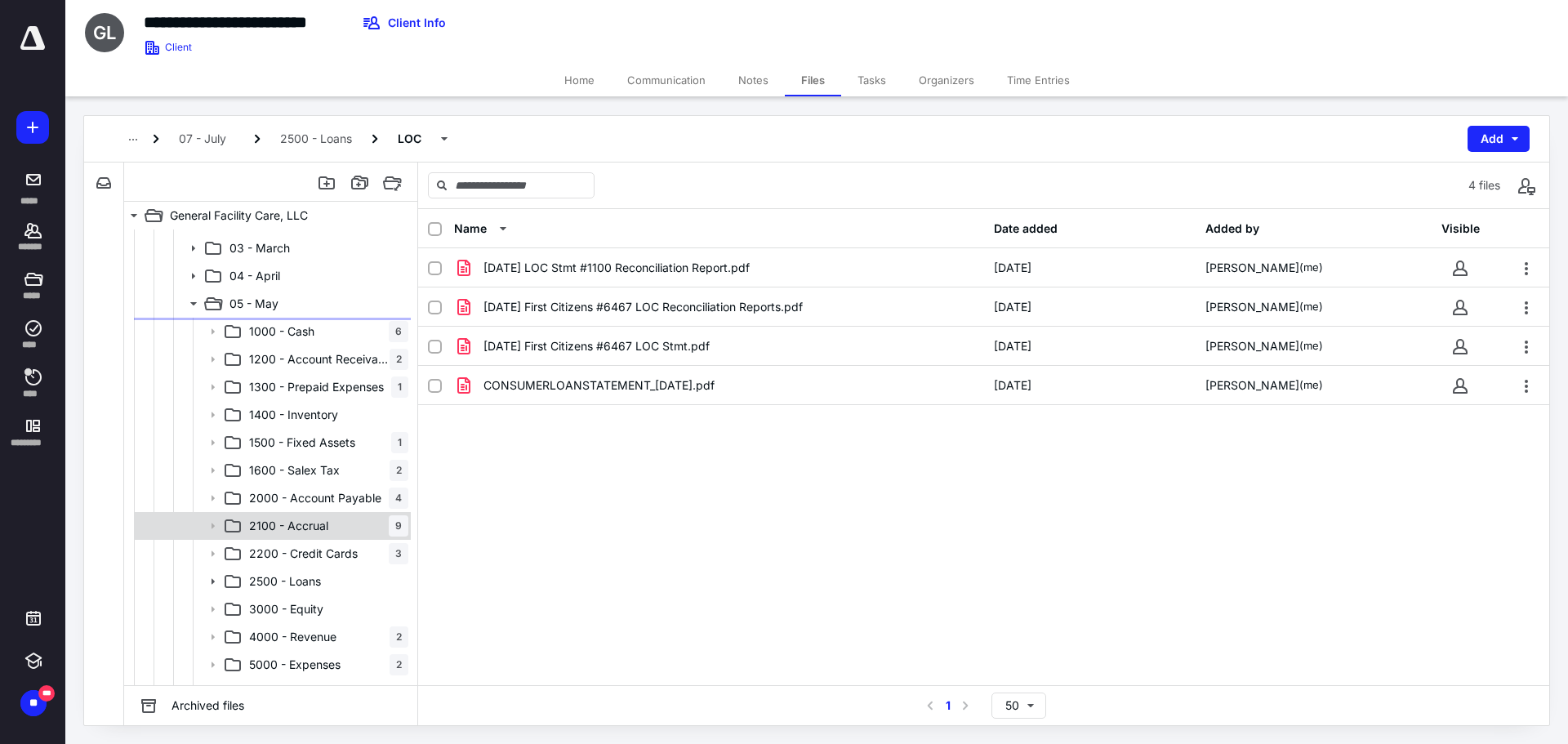 scroll, scrollTop: 327, scrollLeft: 0, axis: vertical 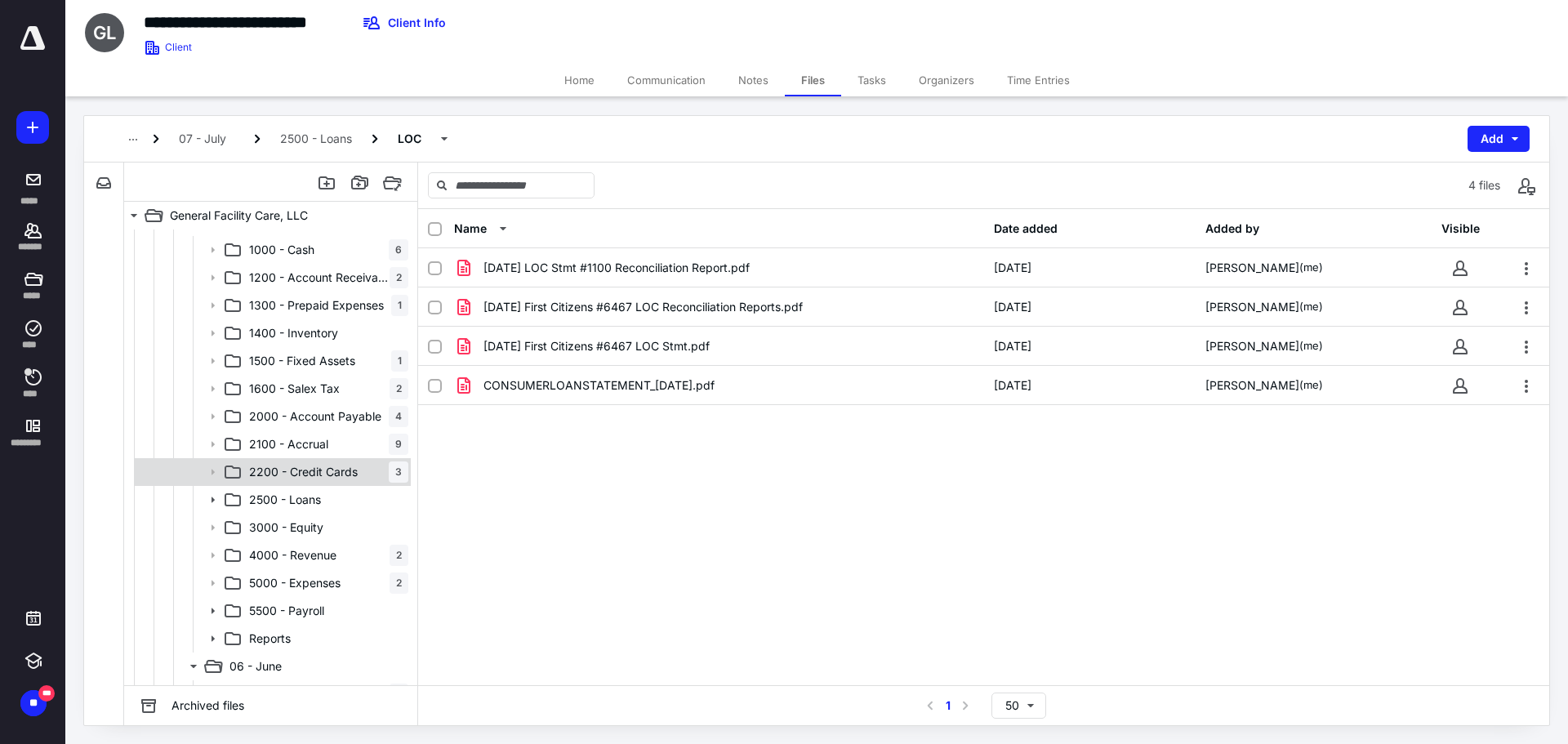 click 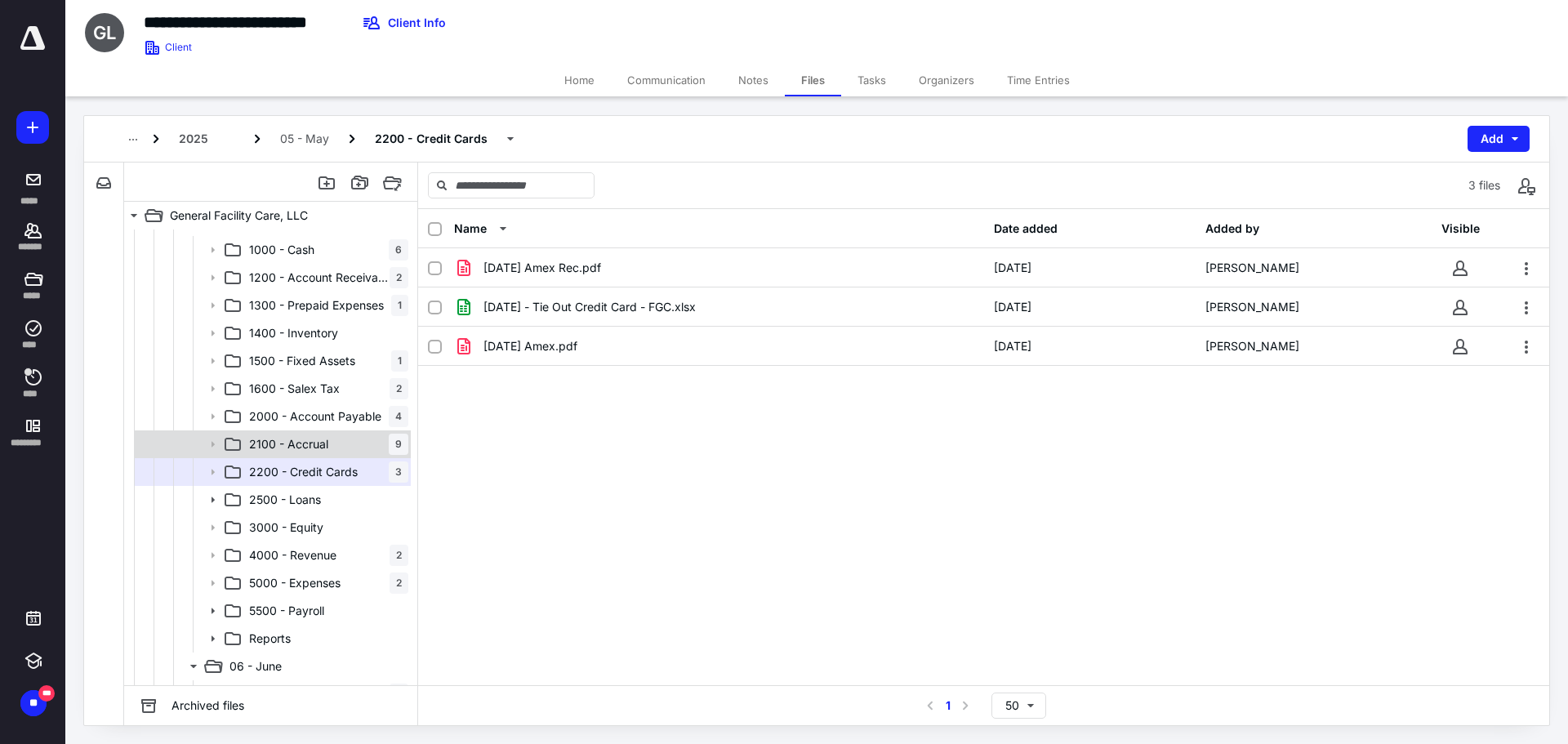 click 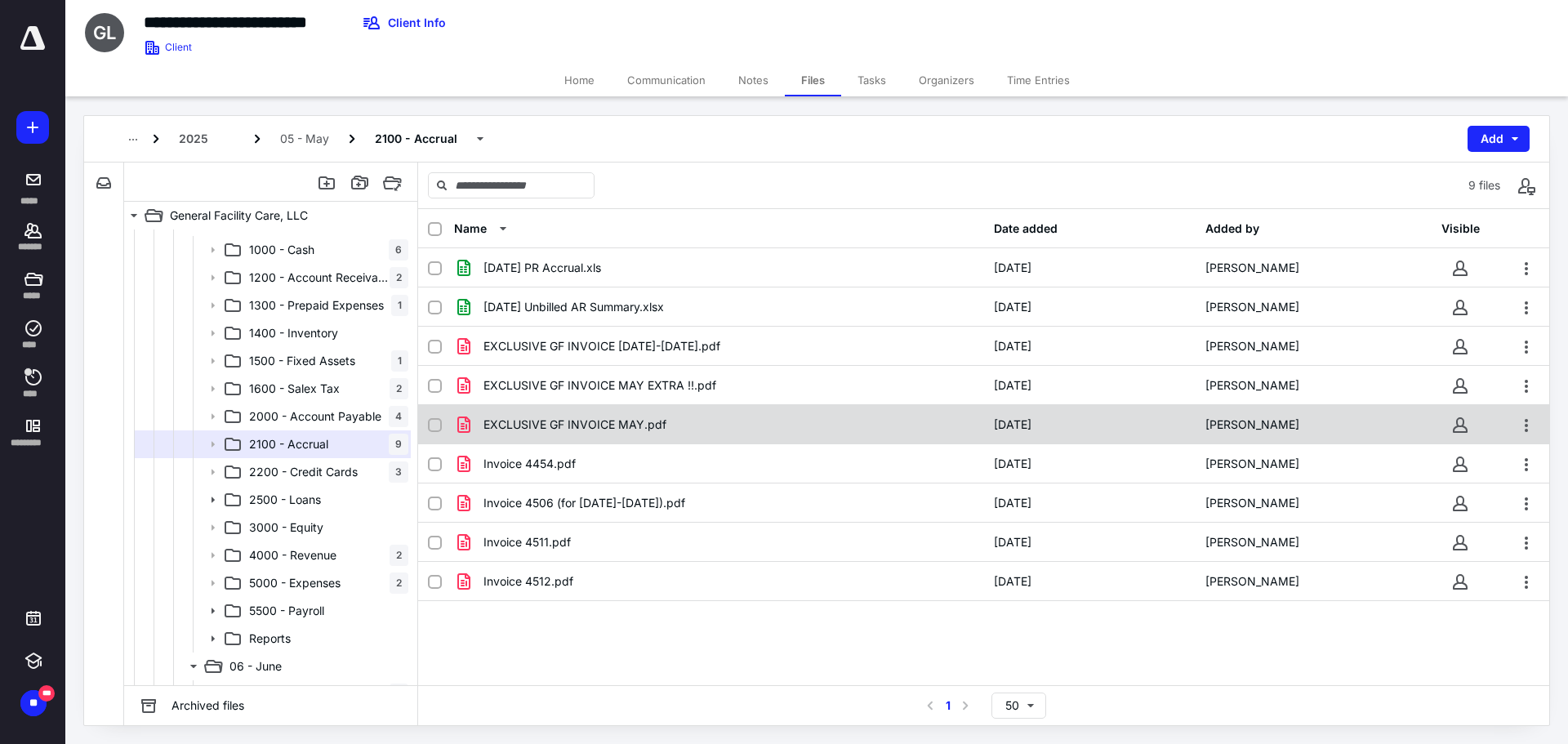 click on "EXCLUSIVE GF INVOICE MAY.pdf" at bounding box center (575, 425) 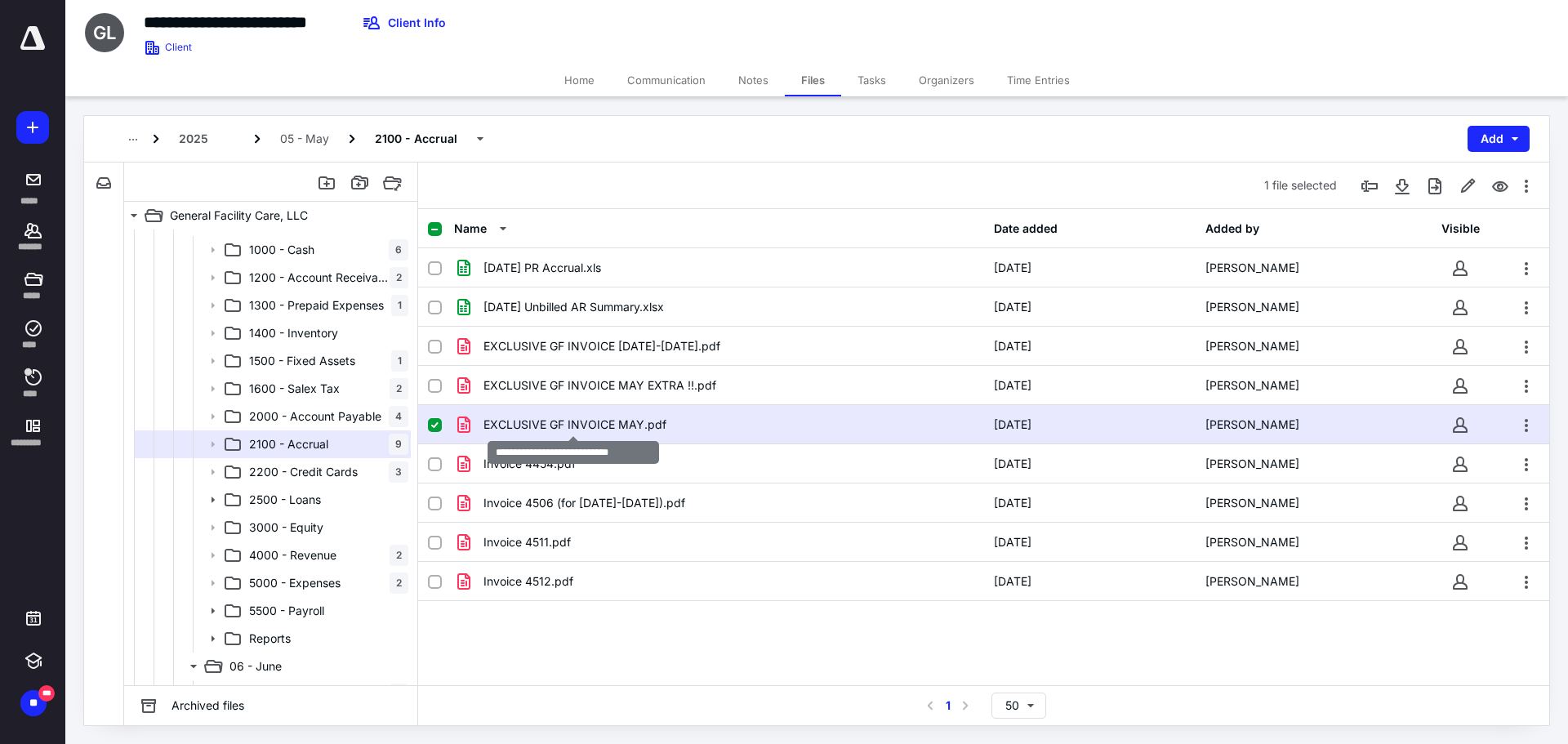 click on "EXCLUSIVE GF INVOICE MAY.pdf" at bounding box center [575, 425] 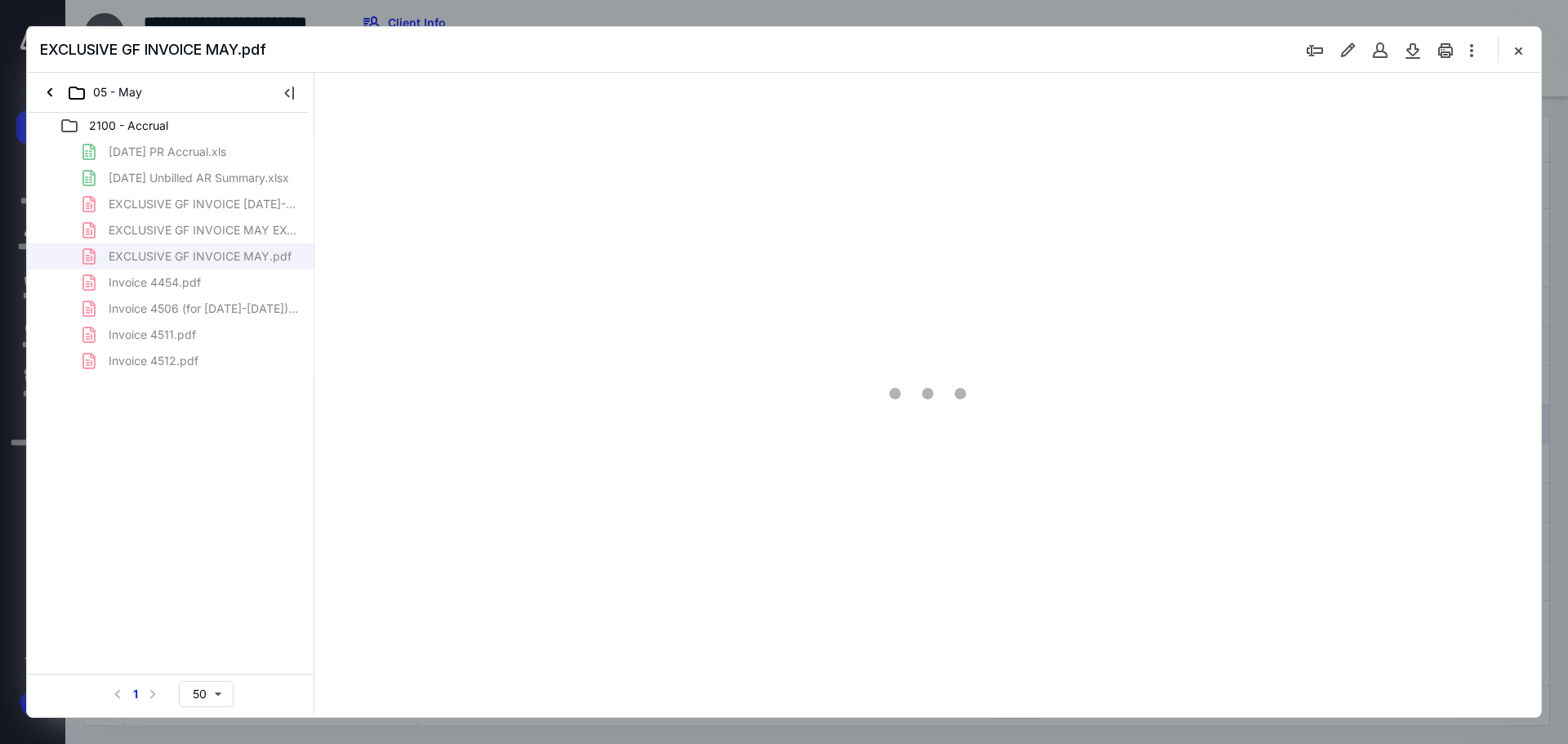 scroll, scrollTop: 0, scrollLeft: 0, axis: both 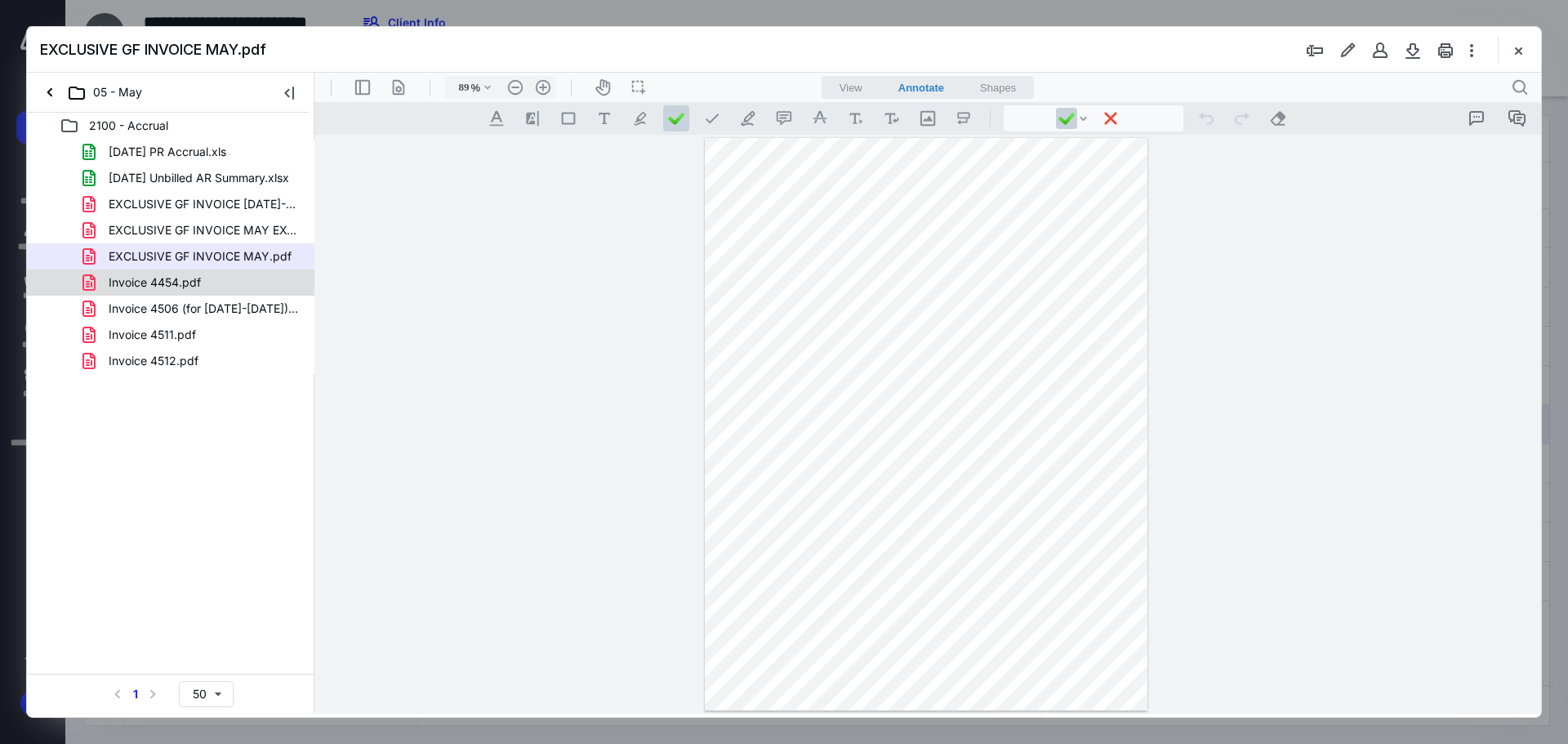 click on "Invoice 4454.pdf" at bounding box center [145, 283] 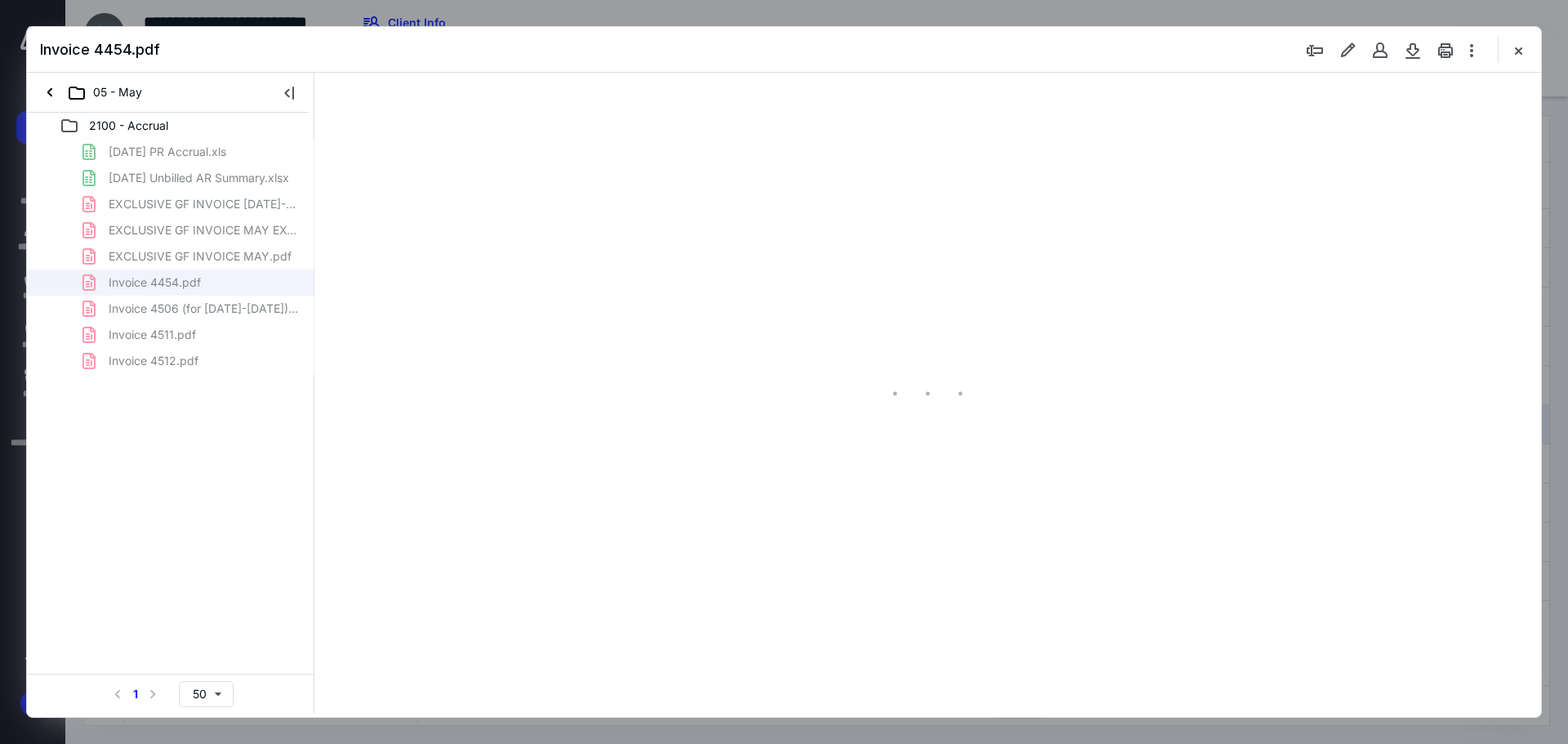 type on "89" 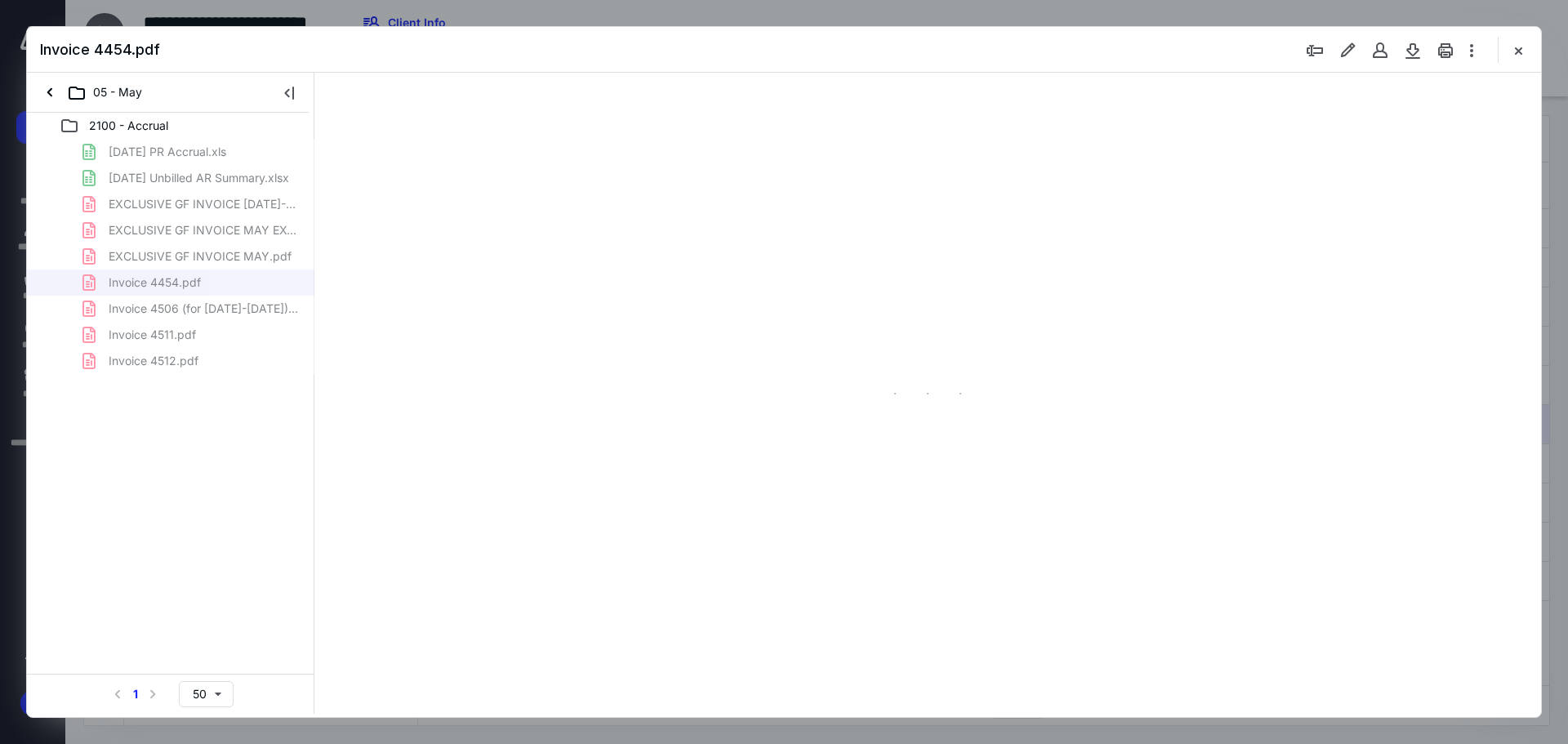 scroll, scrollTop: 65, scrollLeft: 0, axis: vertical 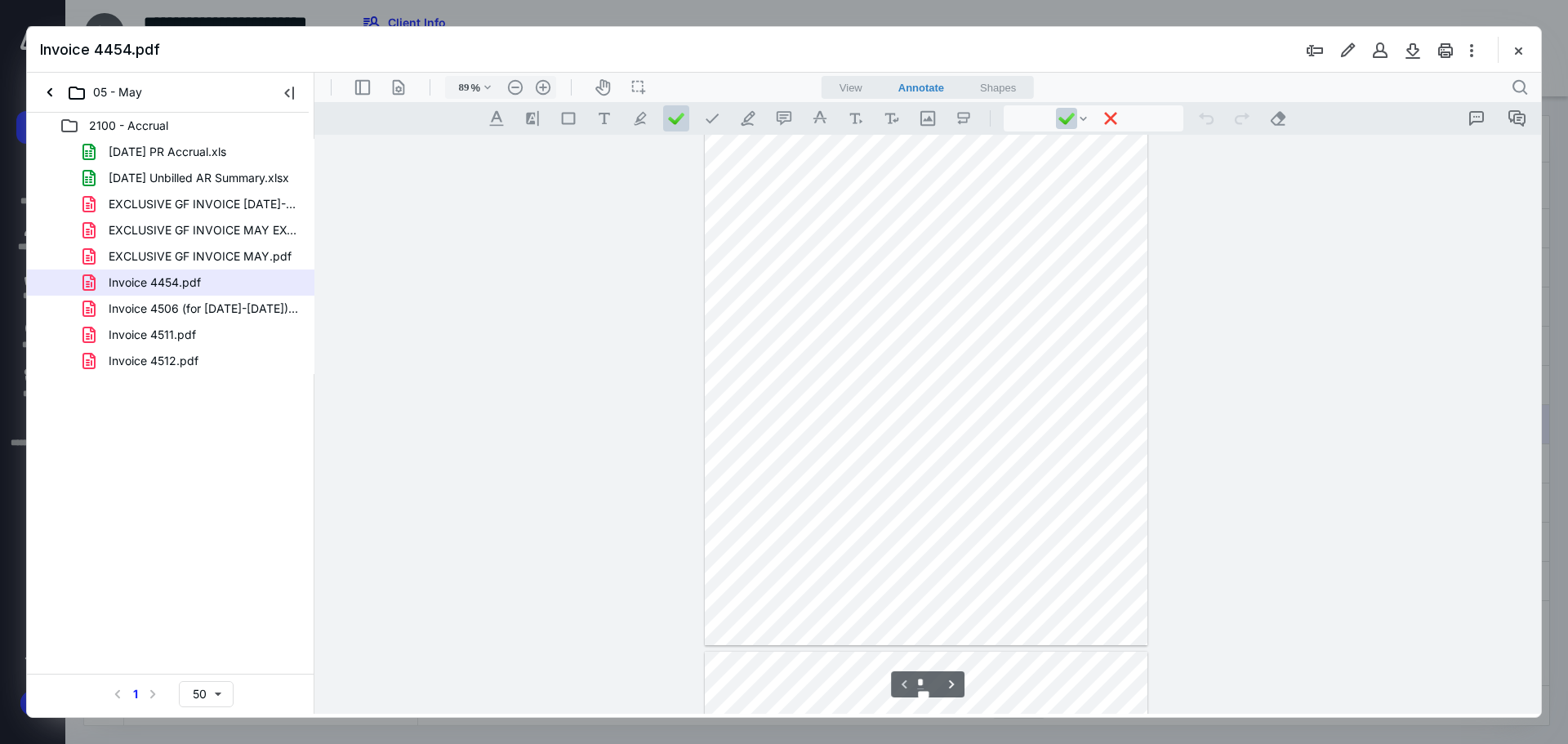 type on "*" 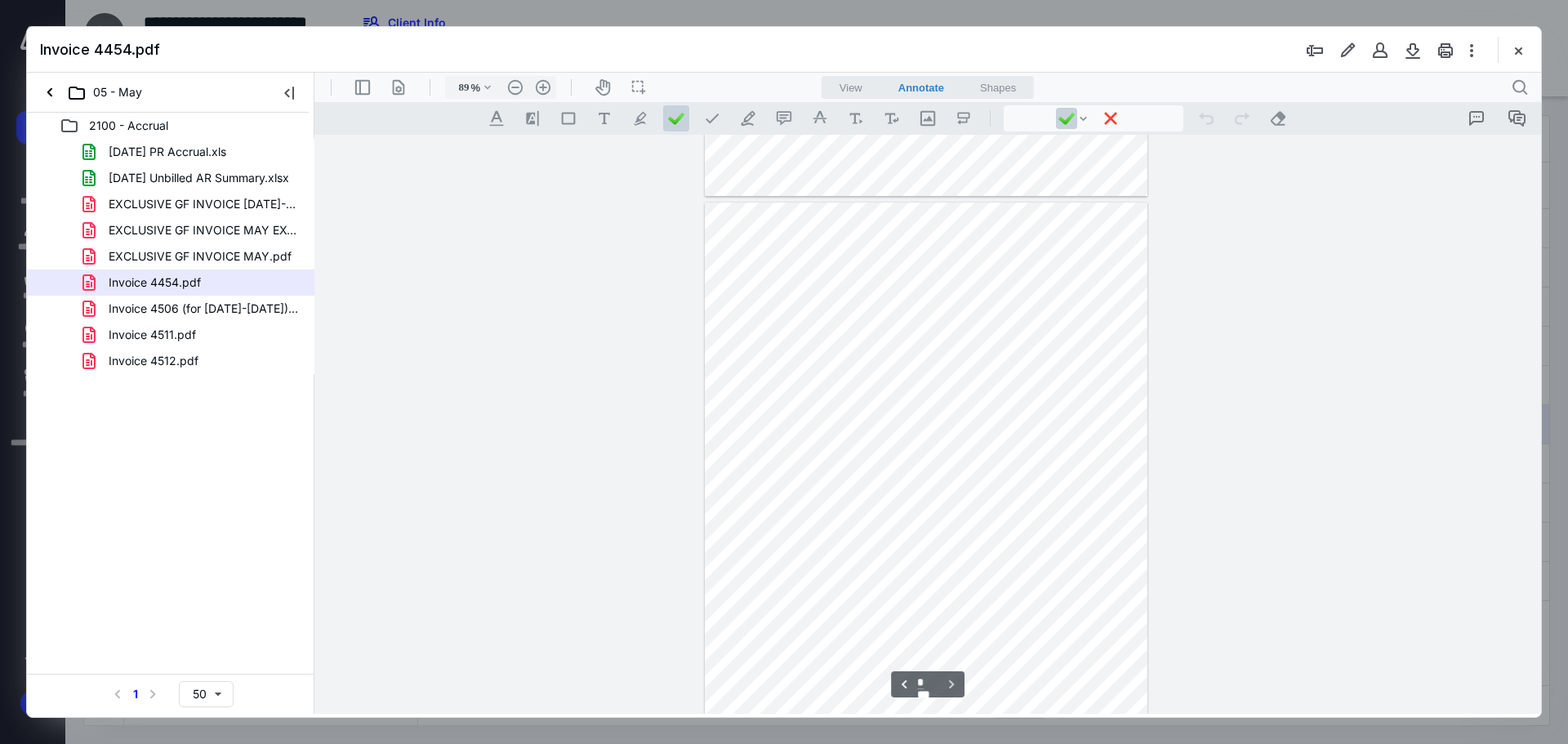 scroll, scrollTop: 579, scrollLeft: 0, axis: vertical 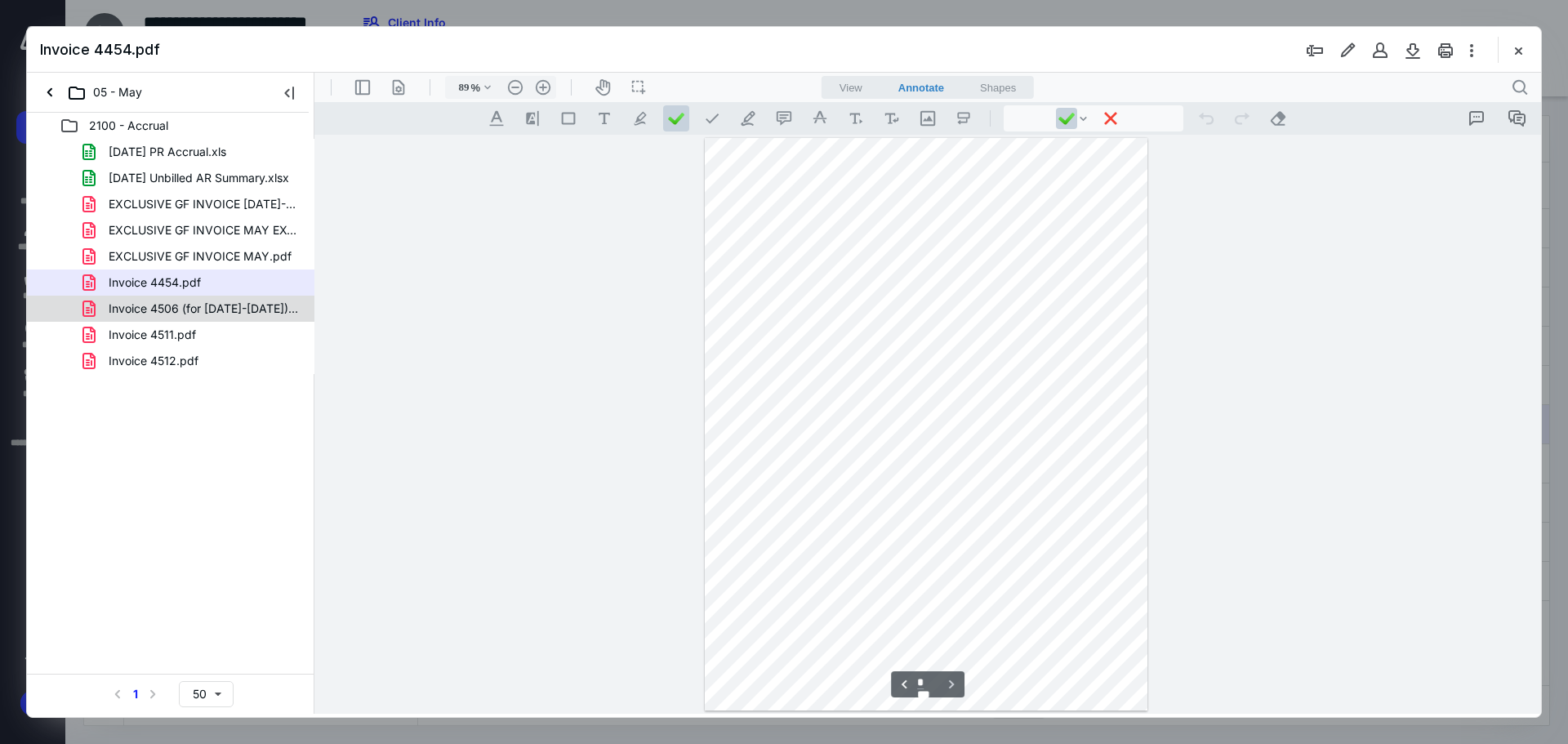 click on "Invoice 4506 (for May 16-31).pdf" at bounding box center (171, 309) 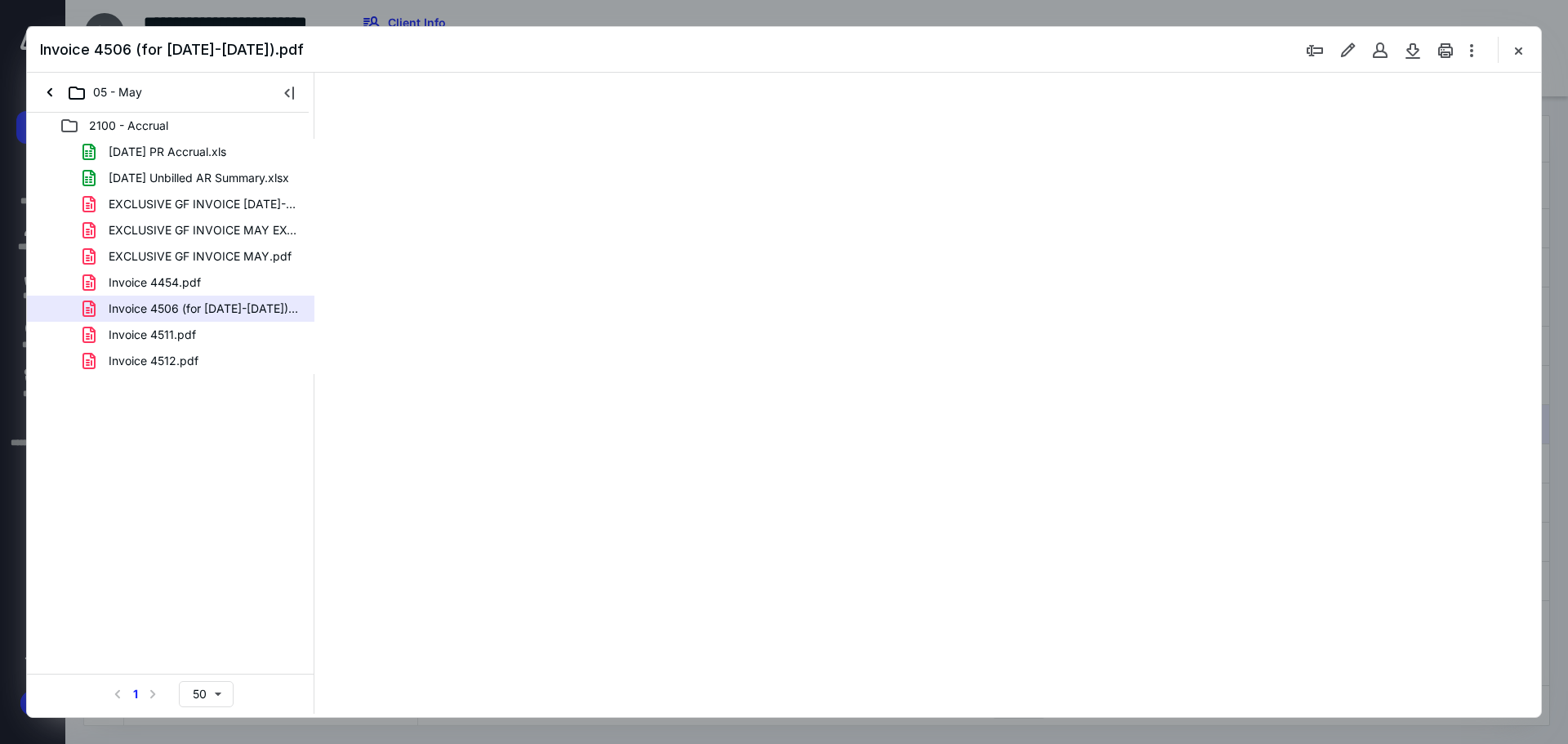 scroll, scrollTop: 0, scrollLeft: 0, axis: both 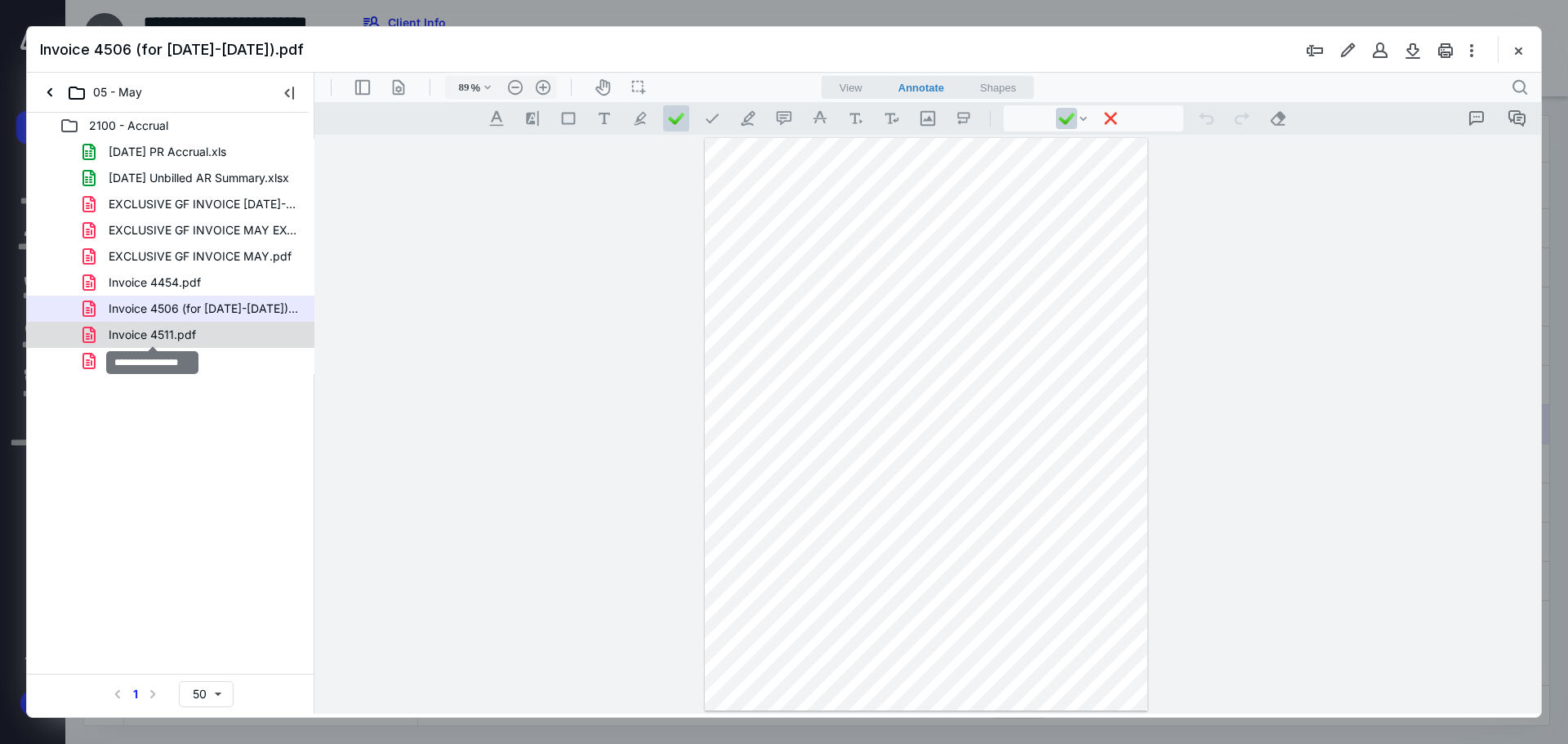 click on "Invoice 4511.pdf" at bounding box center [152, 335] 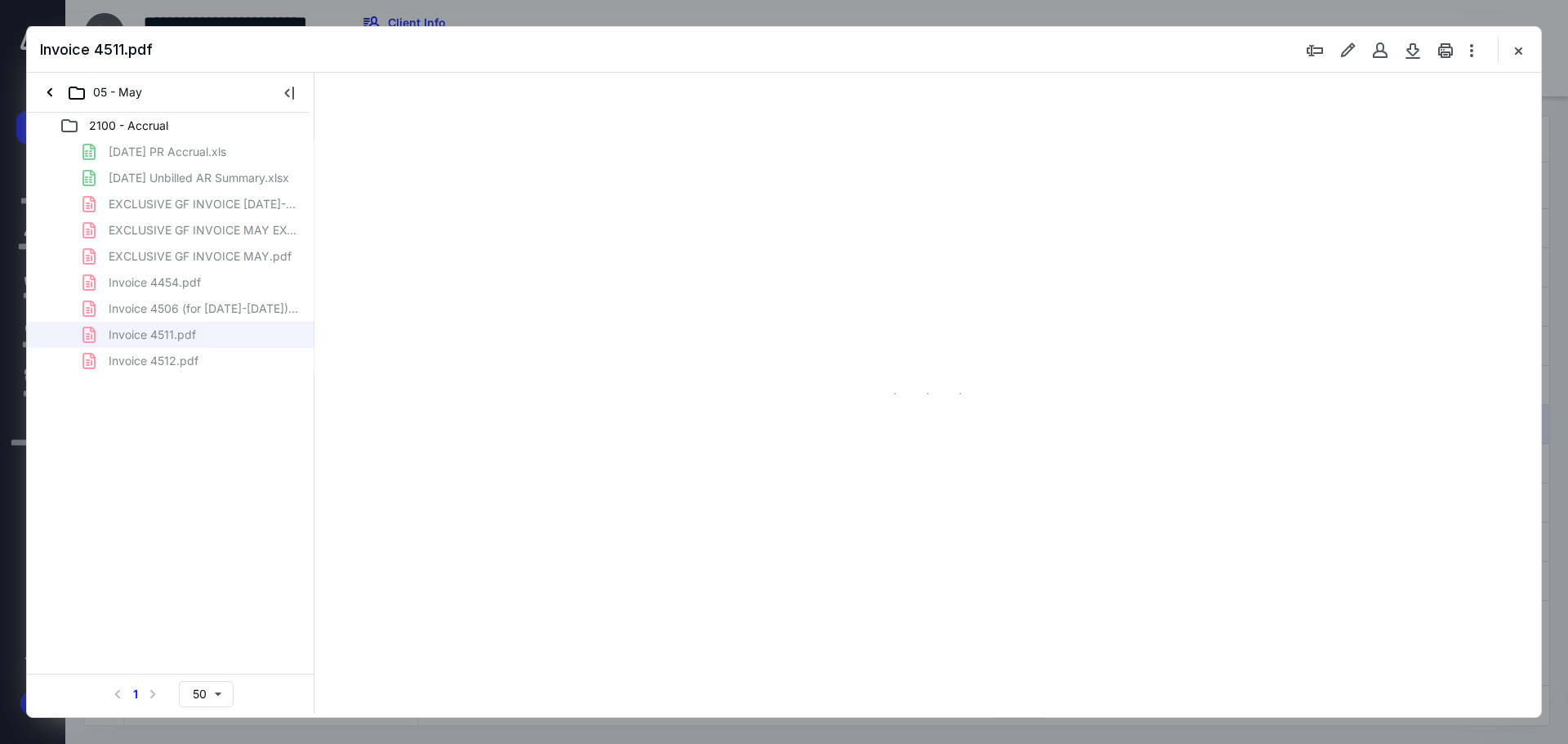 type on "89" 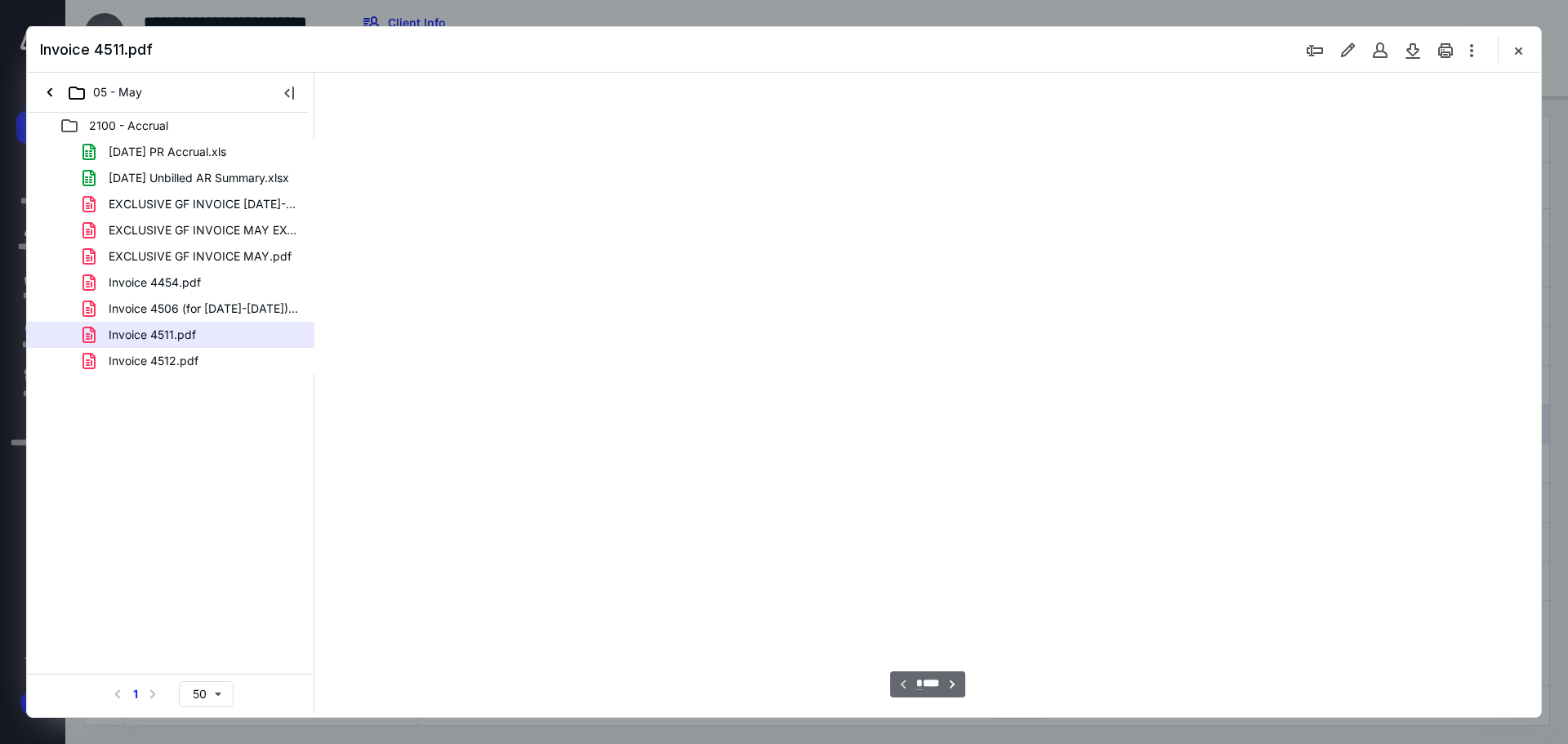 scroll, scrollTop: 65, scrollLeft: 0, axis: vertical 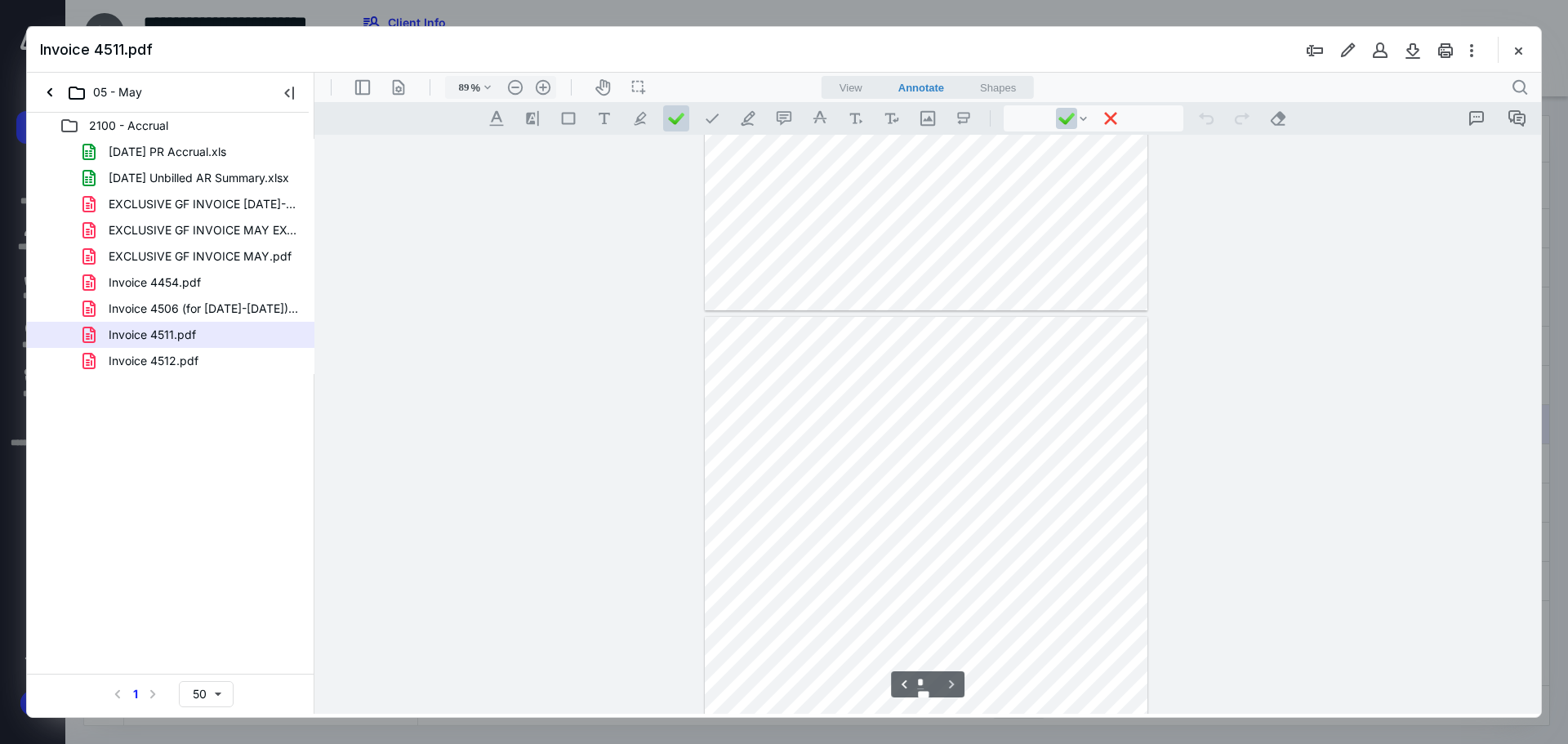 type on "*" 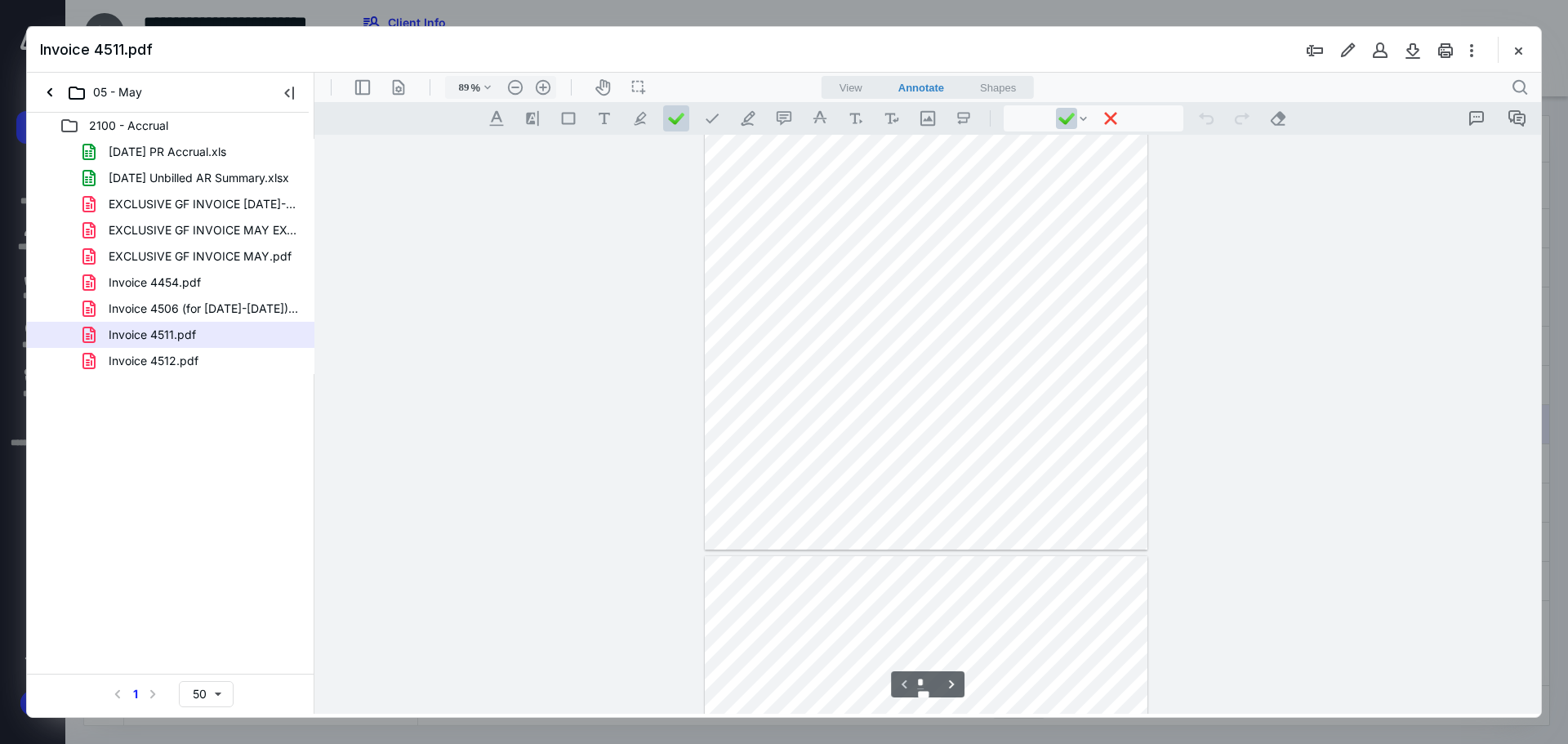 scroll, scrollTop: 252, scrollLeft: 0, axis: vertical 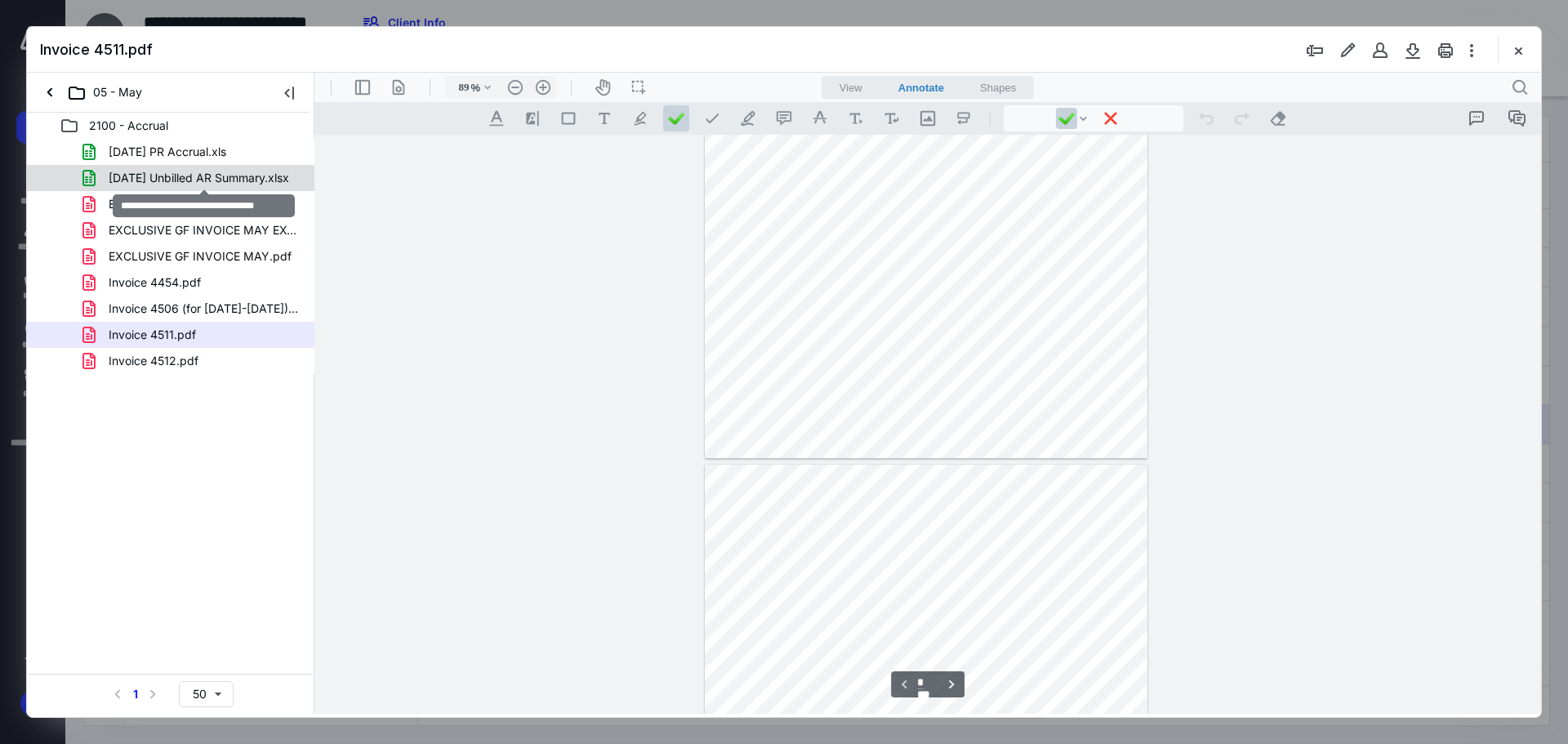 click on "05.31.25 Unbilled AR Summary.xlsx" at bounding box center [198, 178] 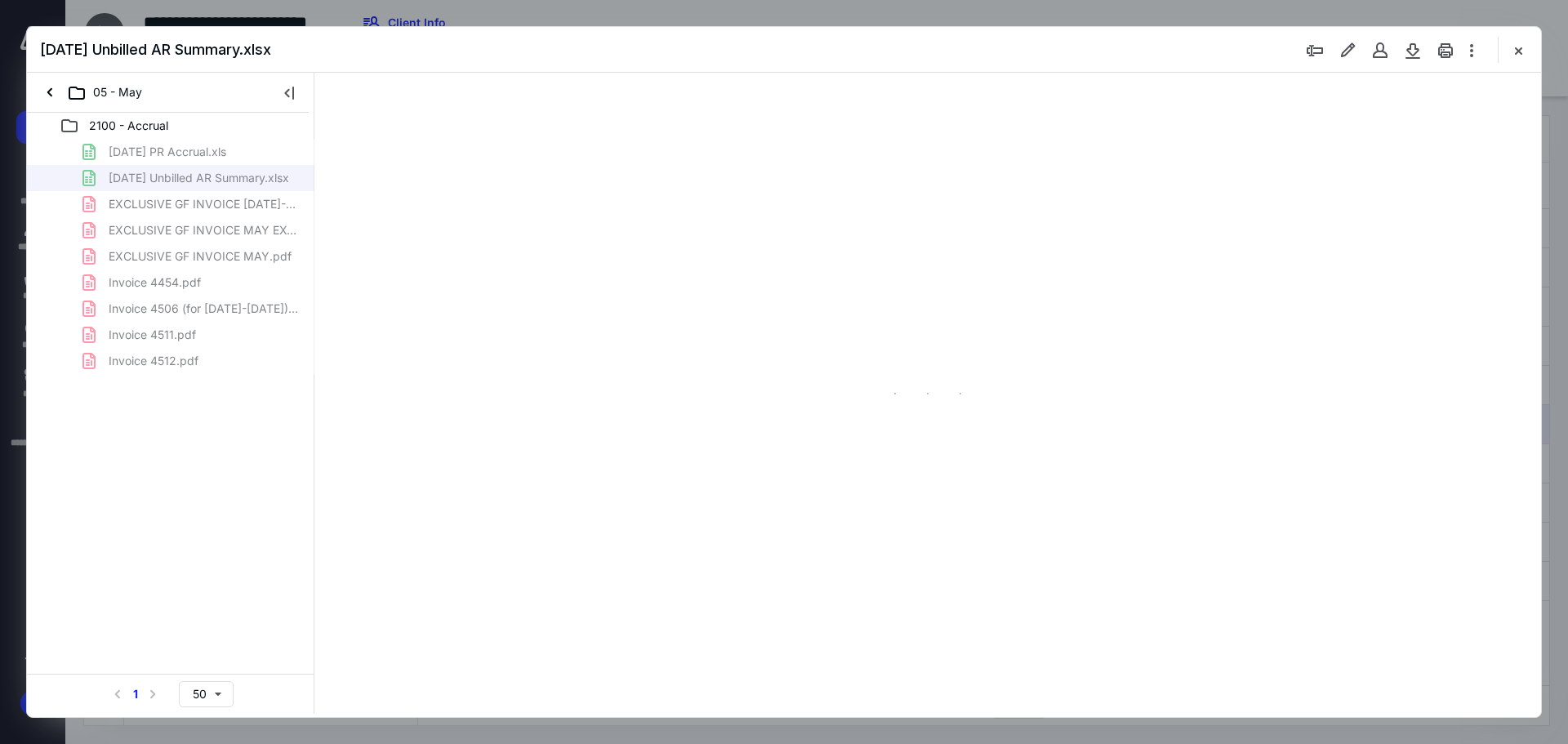 type on "307" 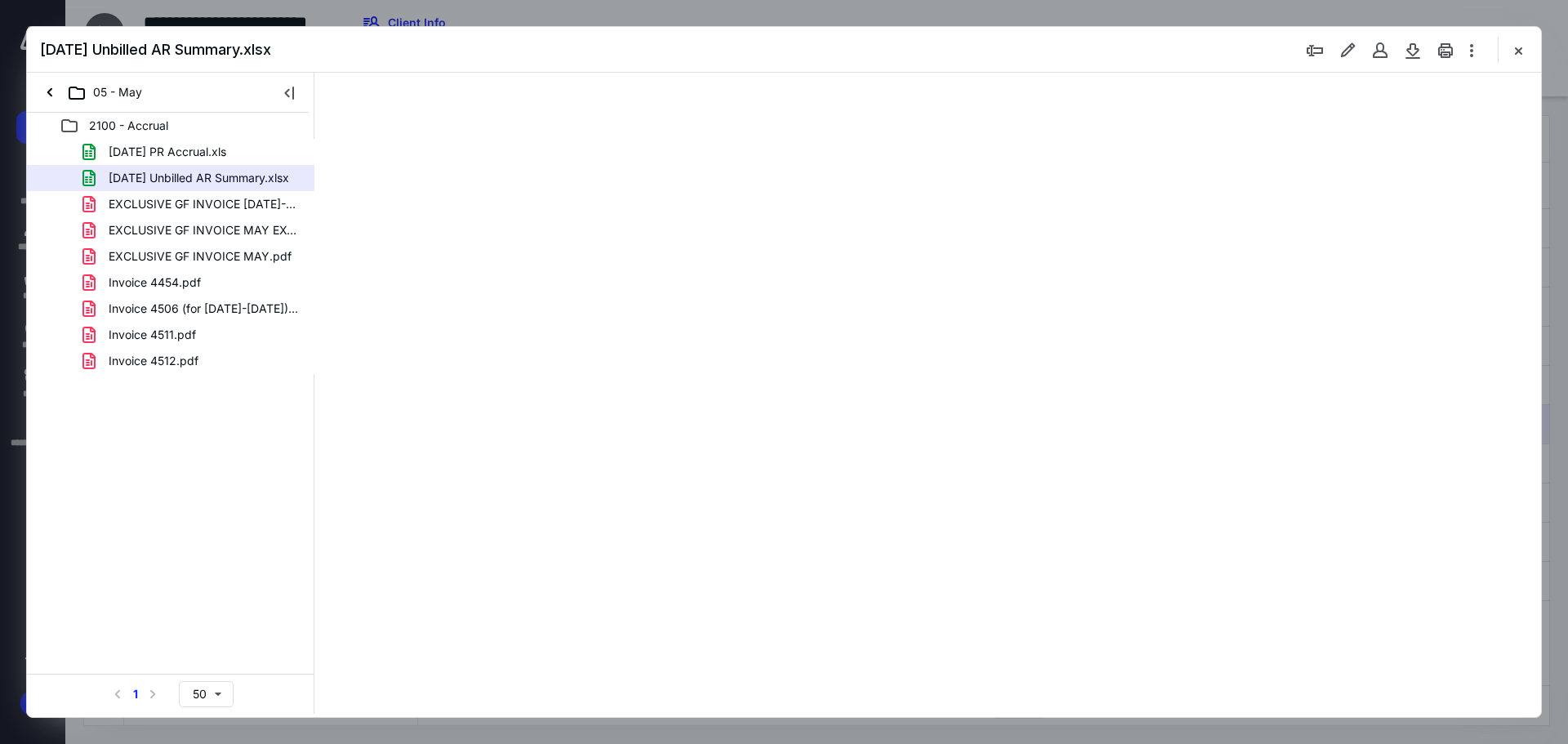 scroll, scrollTop: 0, scrollLeft: 0, axis: both 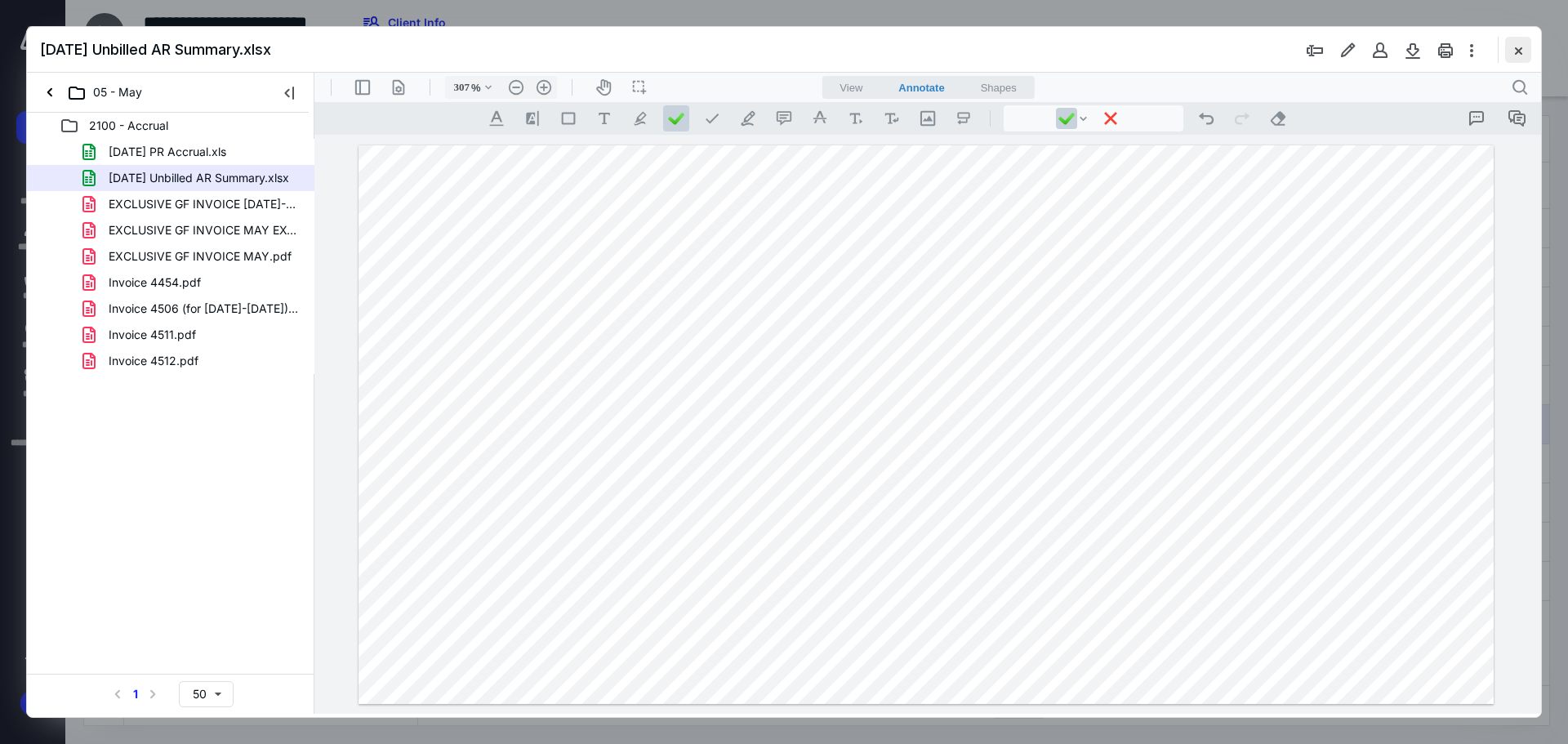 click at bounding box center (1518, 50) 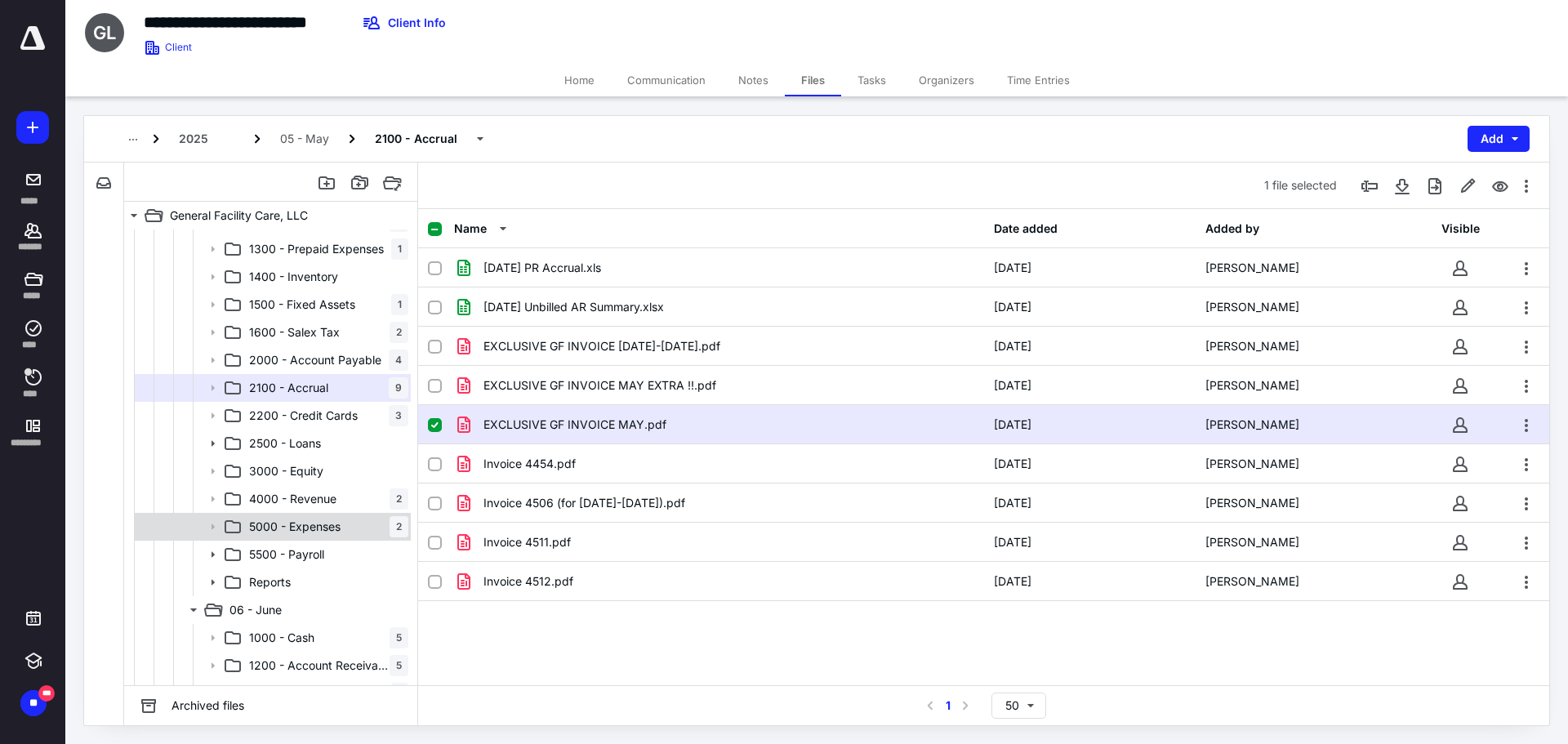 scroll, scrollTop: 408, scrollLeft: 0, axis: vertical 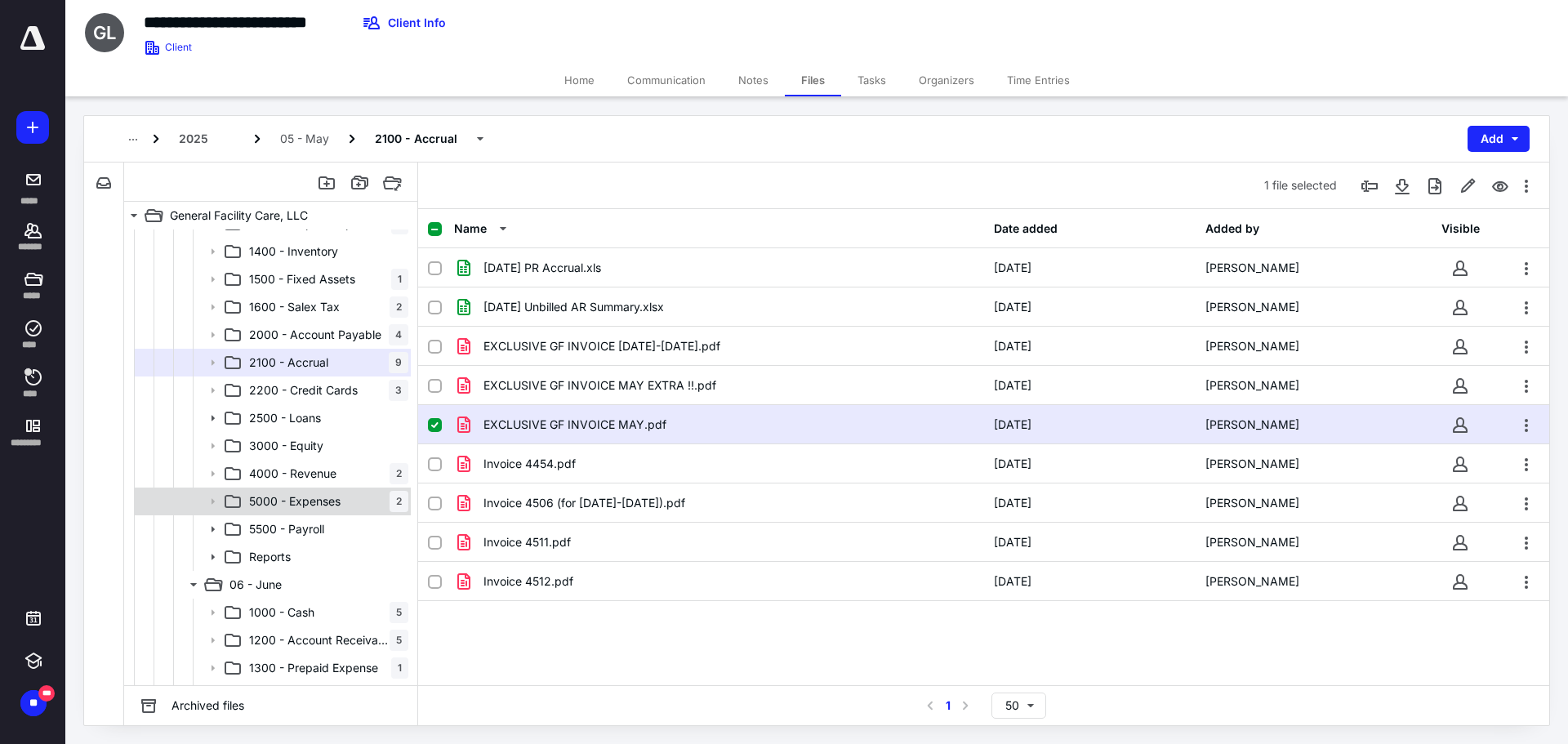 click 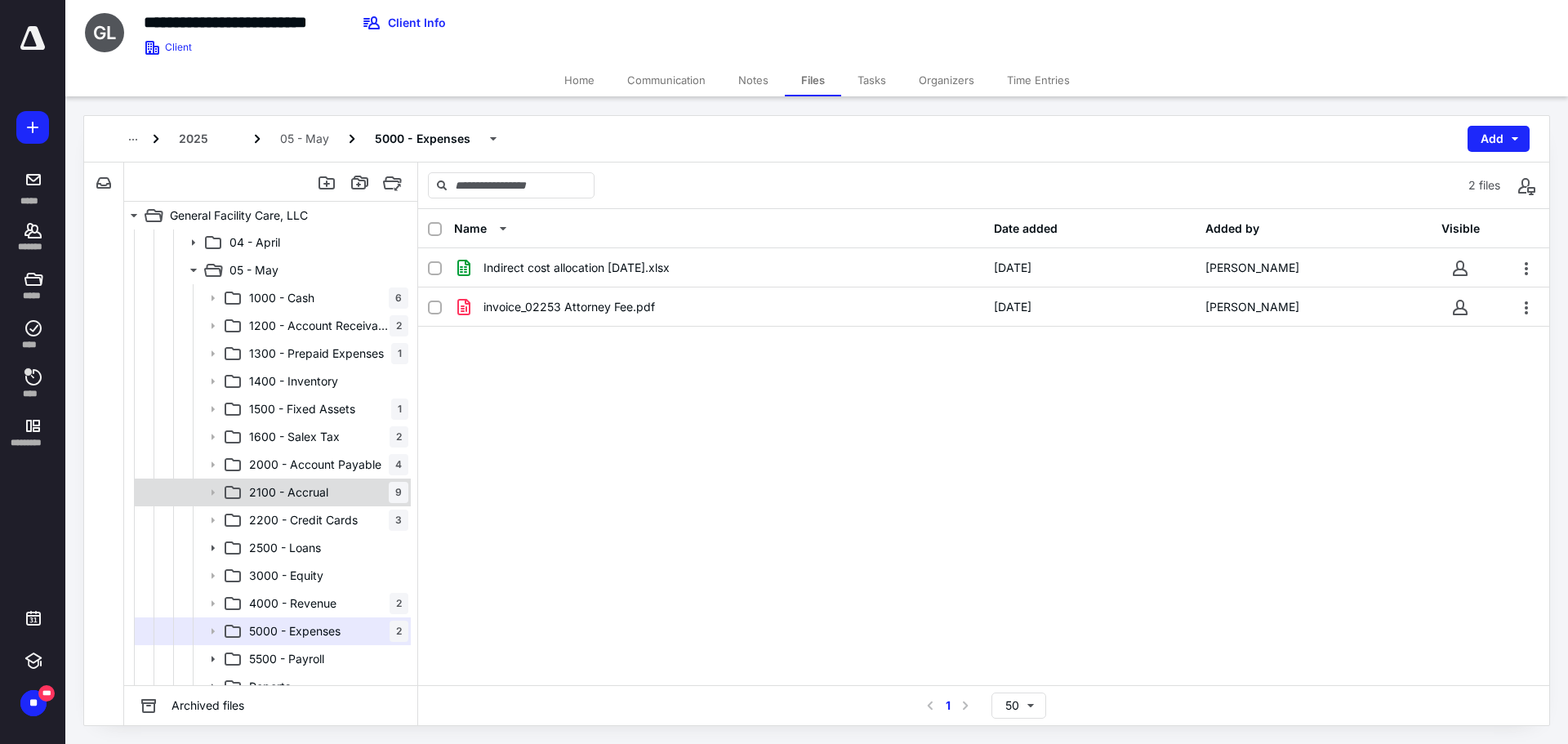 scroll, scrollTop: 245, scrollLeft: 0, axis: vertical 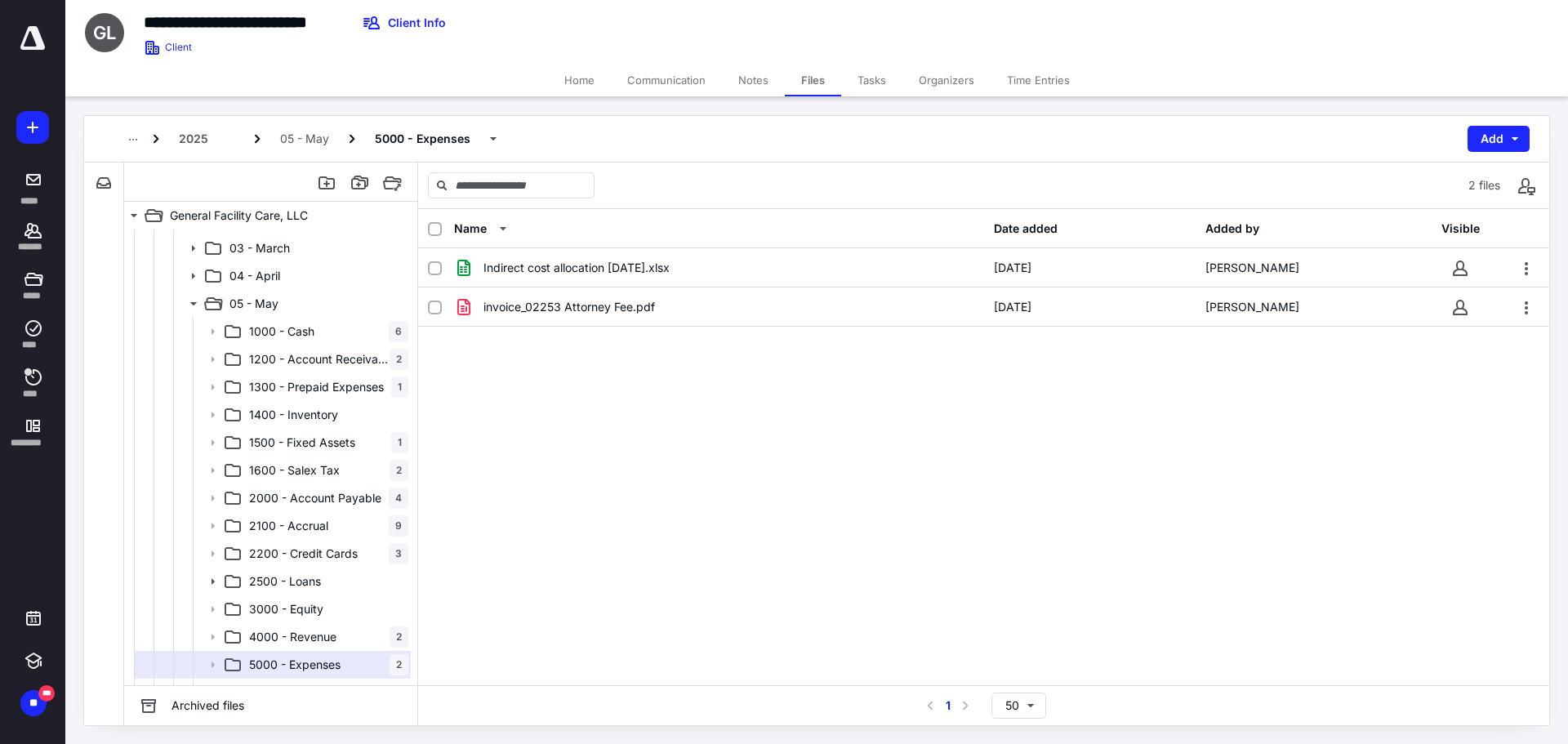 click on "2000 - Account Payable" at bounding box center [315, 498] 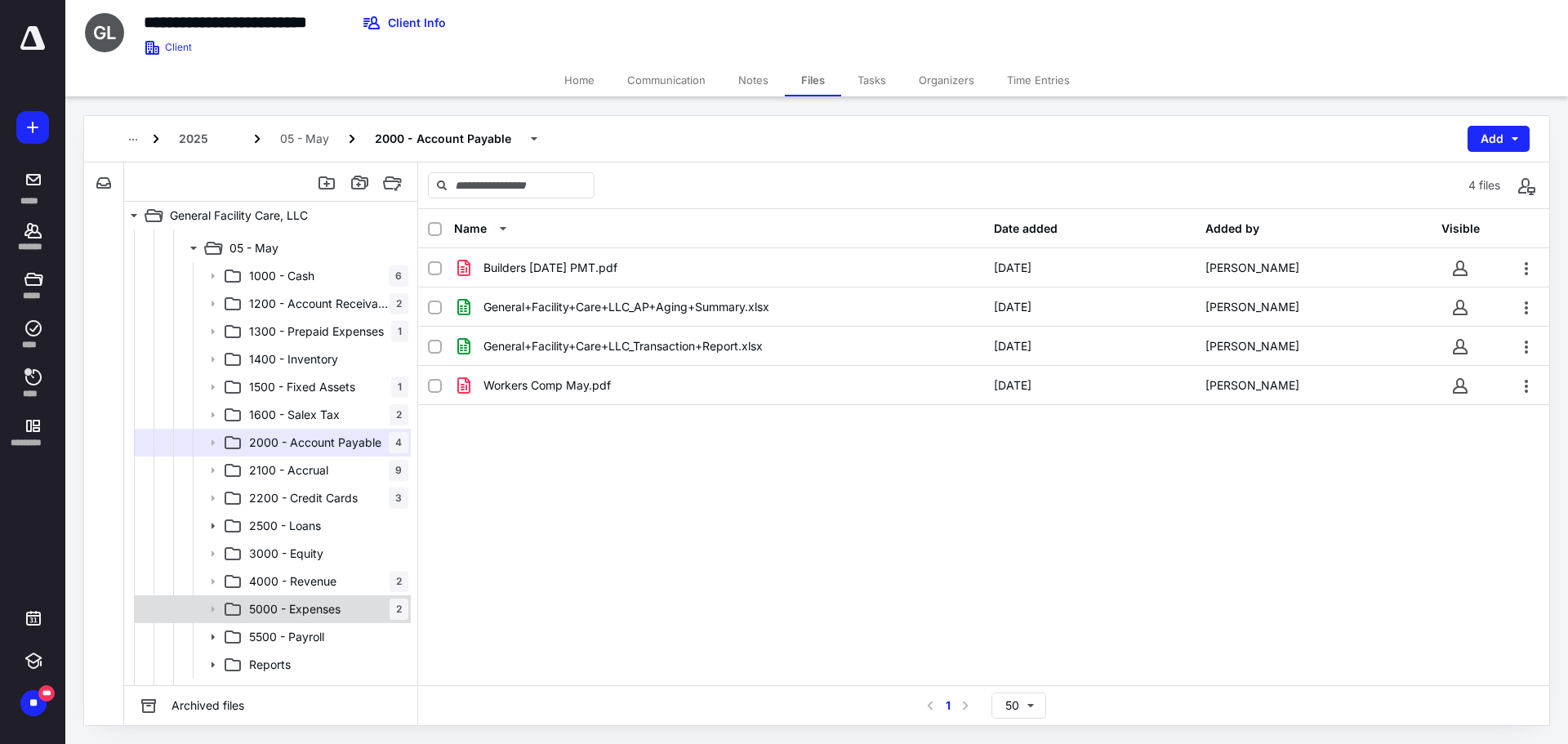 scroll, scrollTop: 327, scrollLeft: 0, axis: vertical 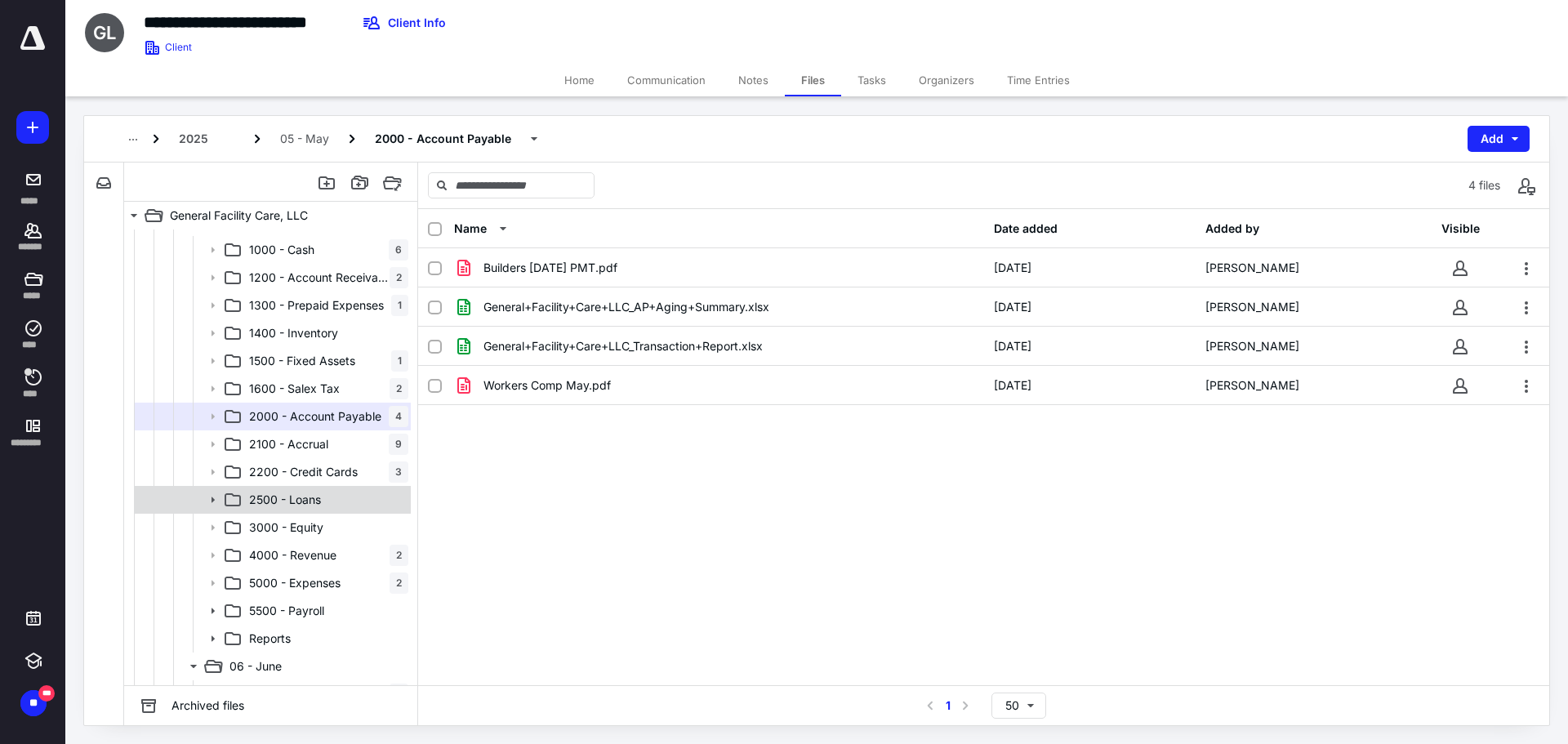 click 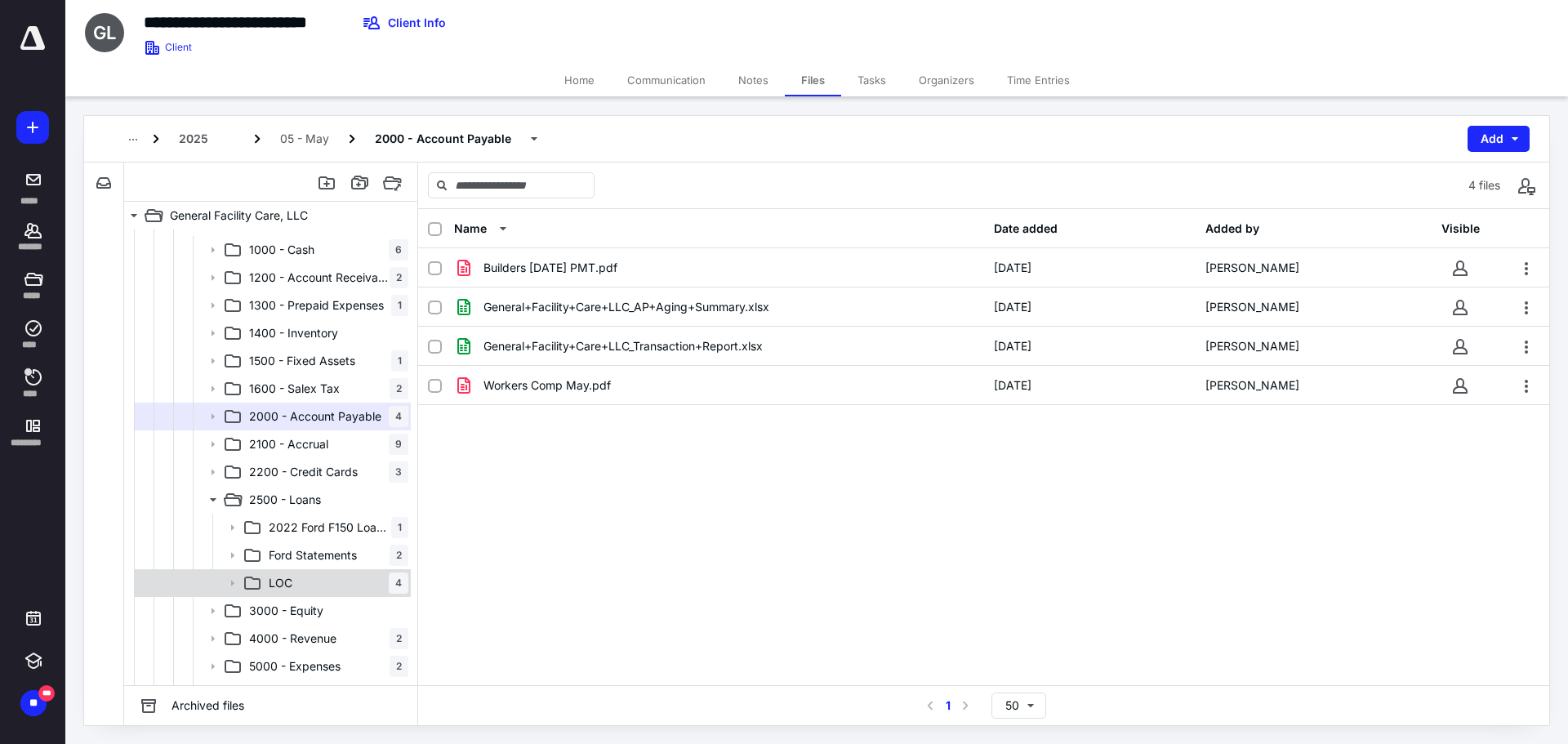click 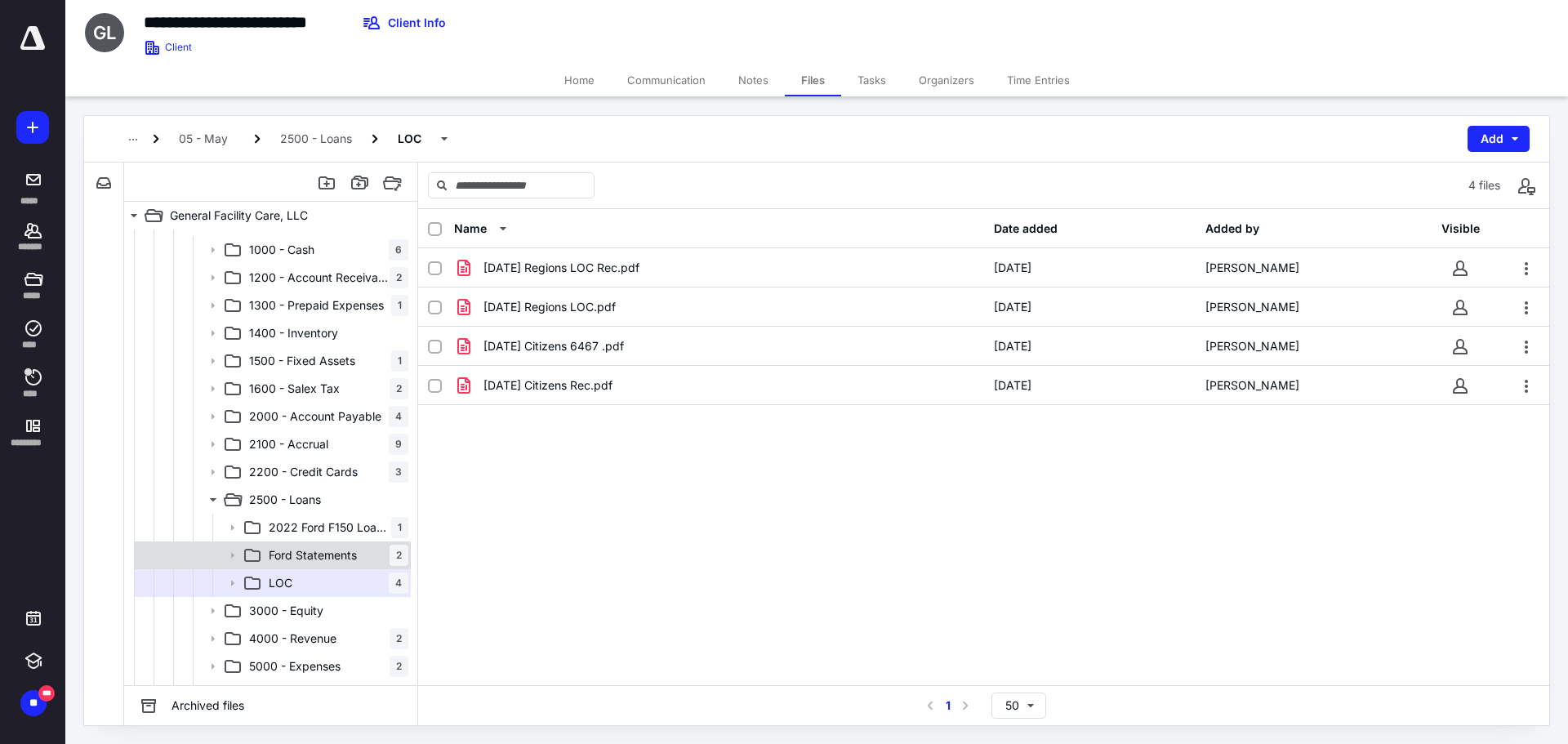 click on "Ford Statements" at bounding box center (313, 555) 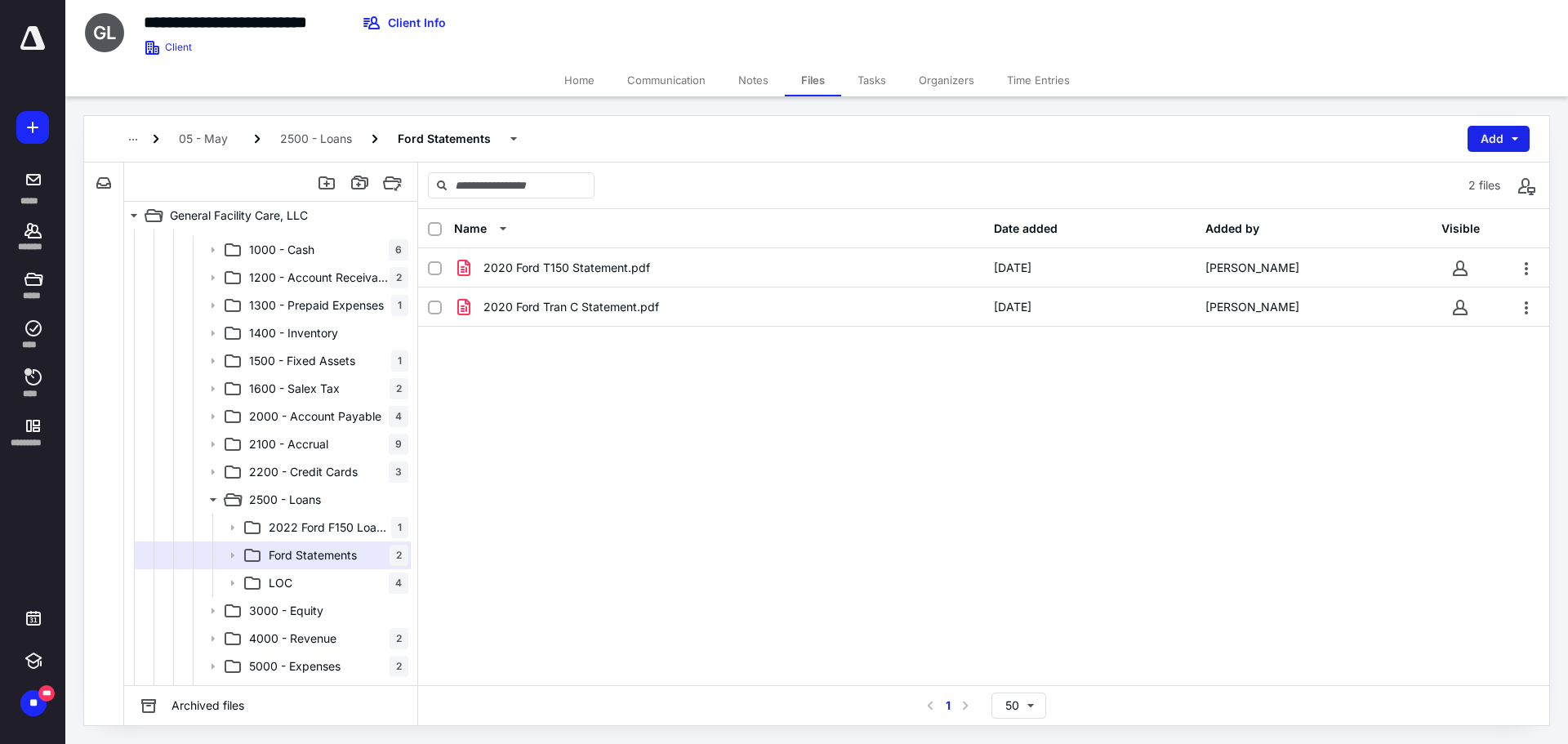 click on "Add" at bounding box center (1499, 139) 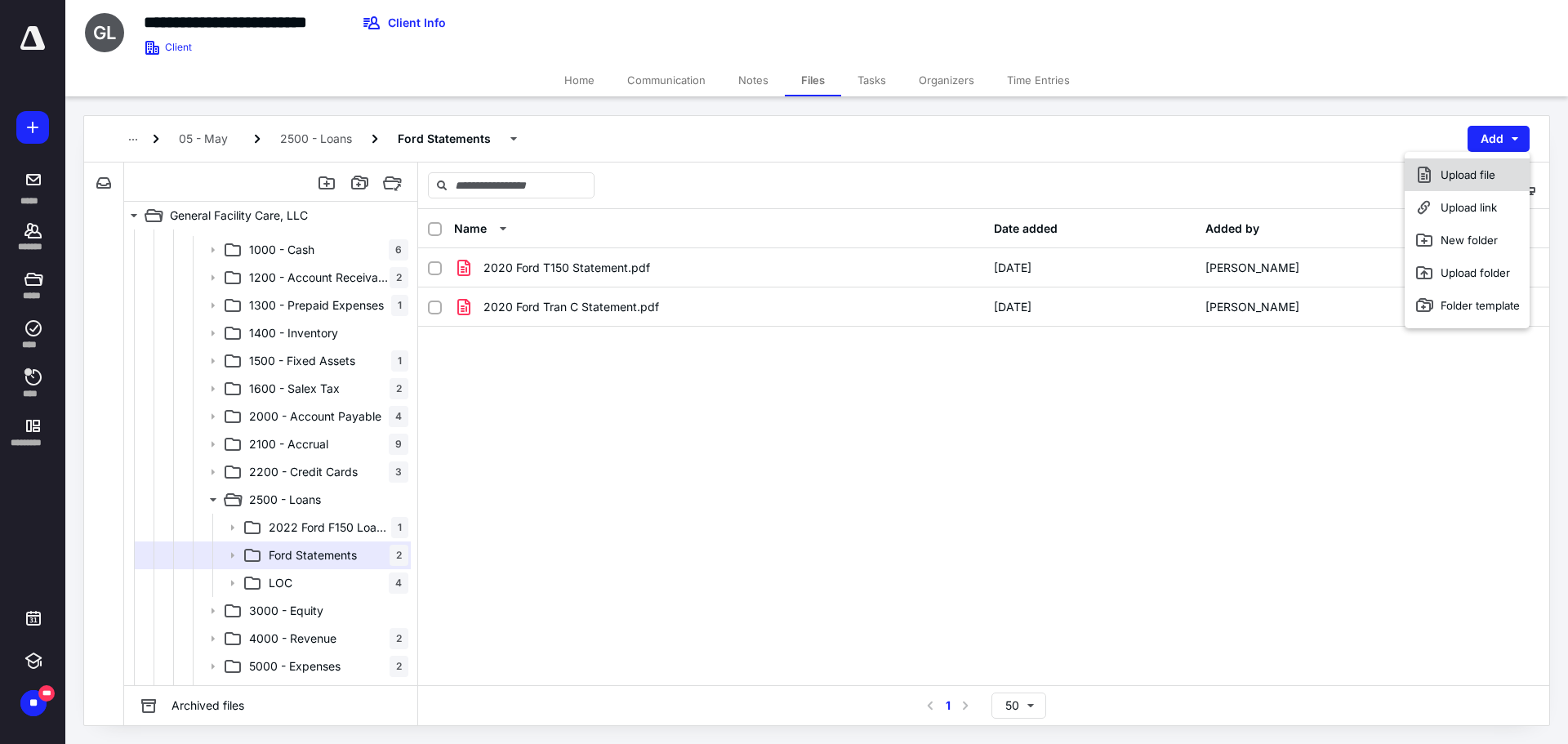 click on "Upload file" at bounding box center (1467, 175) 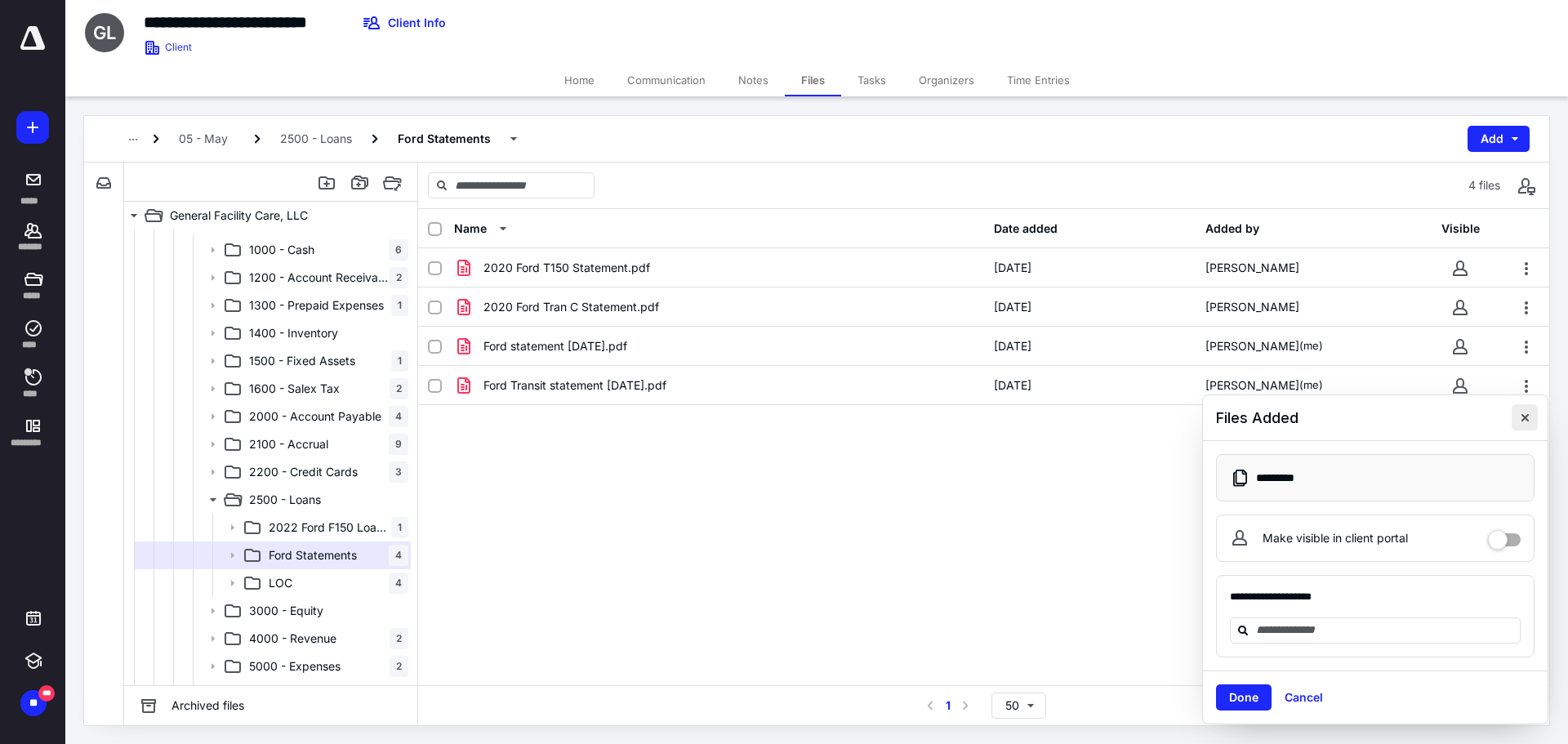 click at bounding box center (1525, 417) 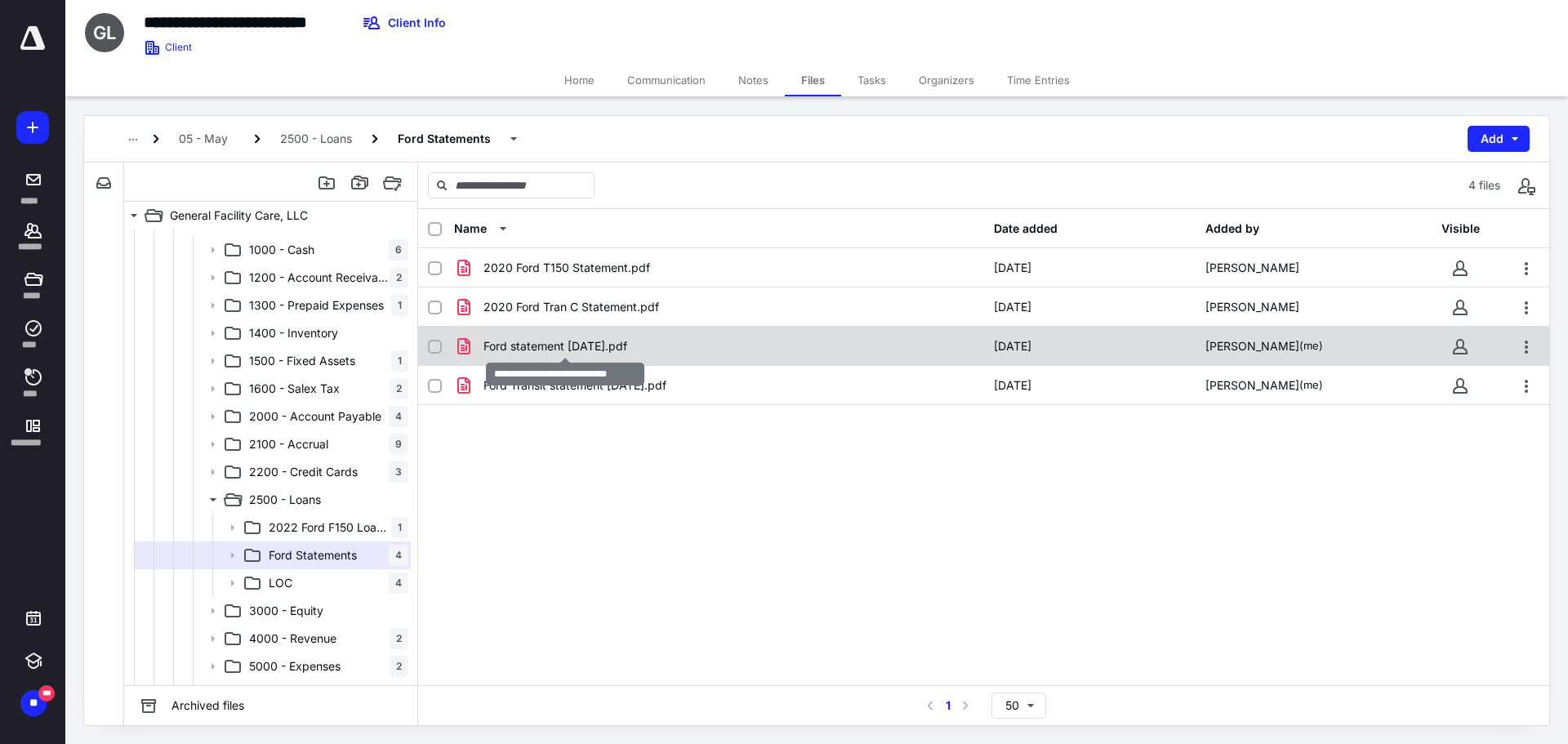 click on "Ford statement June 2025.pdf" at bounding box center [555, 346] 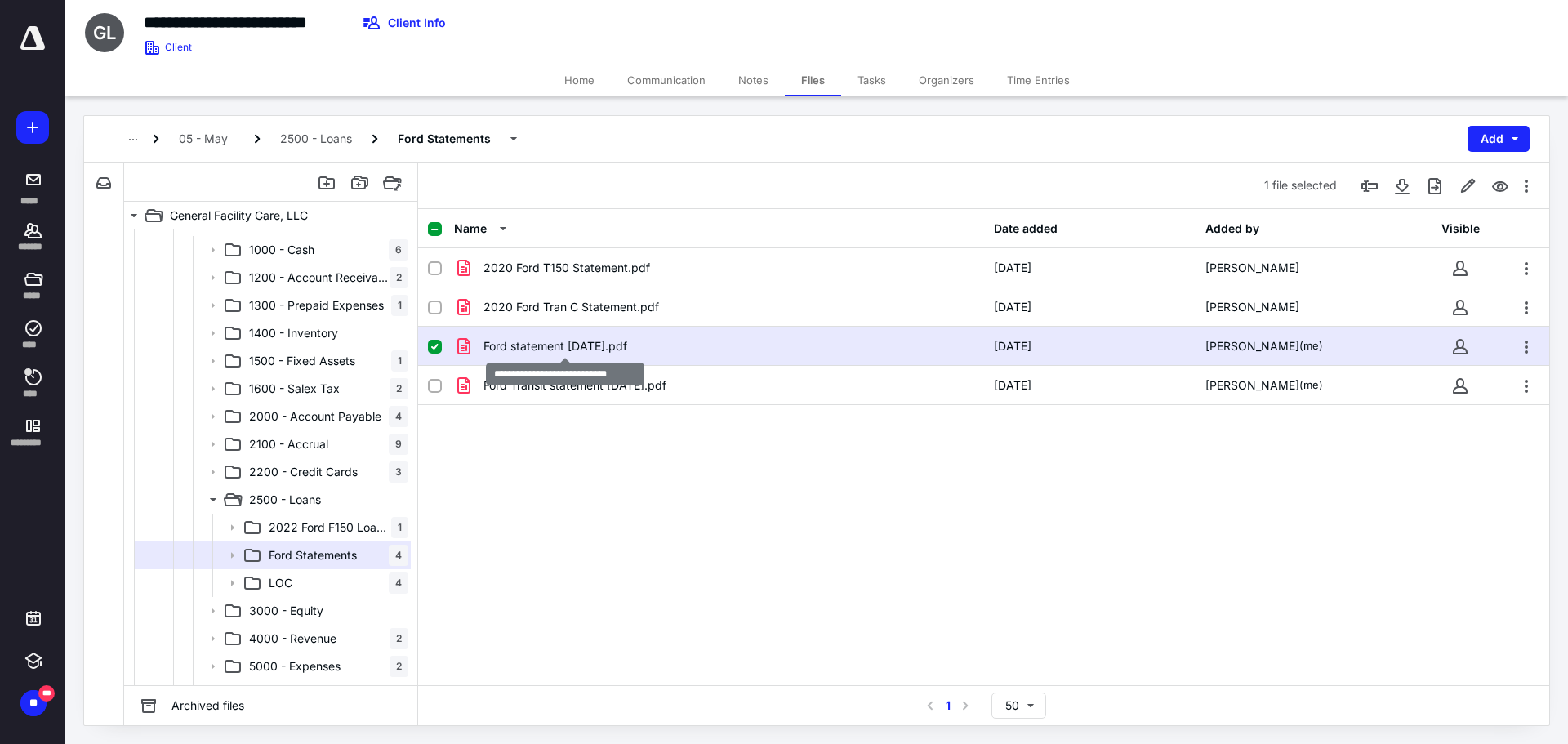click on "Ford statement June 2025.pdf" at bounding box center (555, 346) 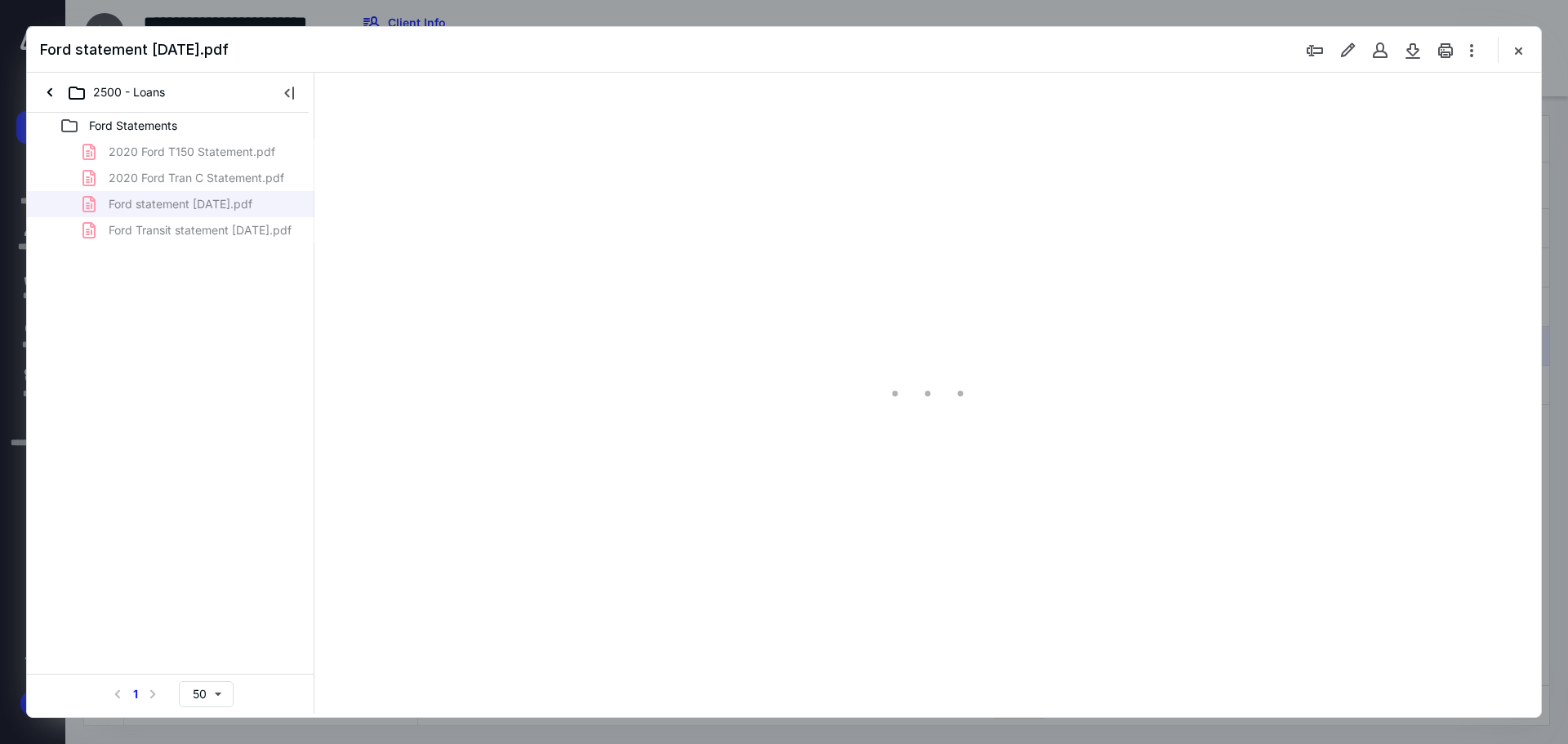 scroll, scrollTop: 0, scrollLeft: 0, axis: both 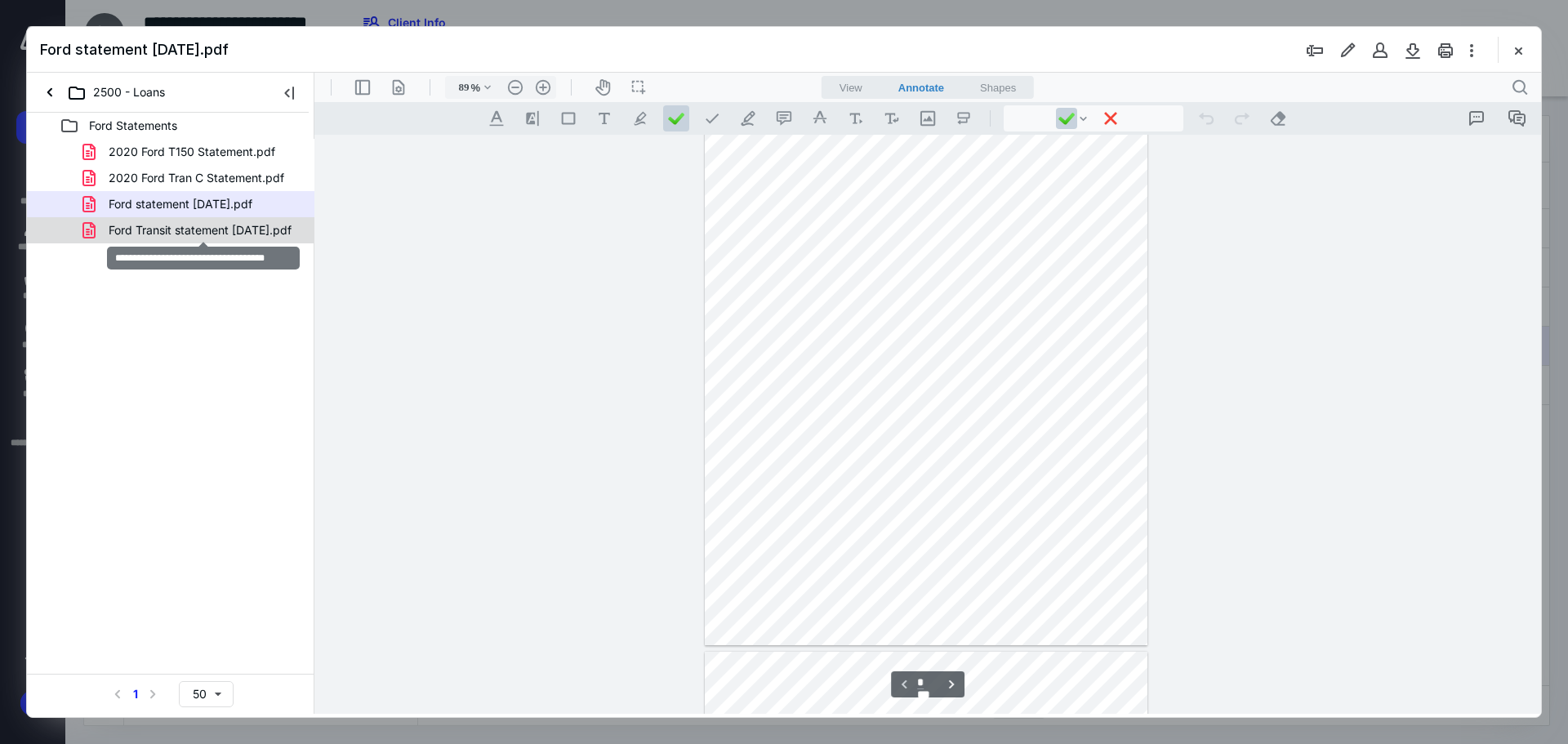 click on "Ford Transit  statement June 2025.pdf" at bounding box center (200, 230) 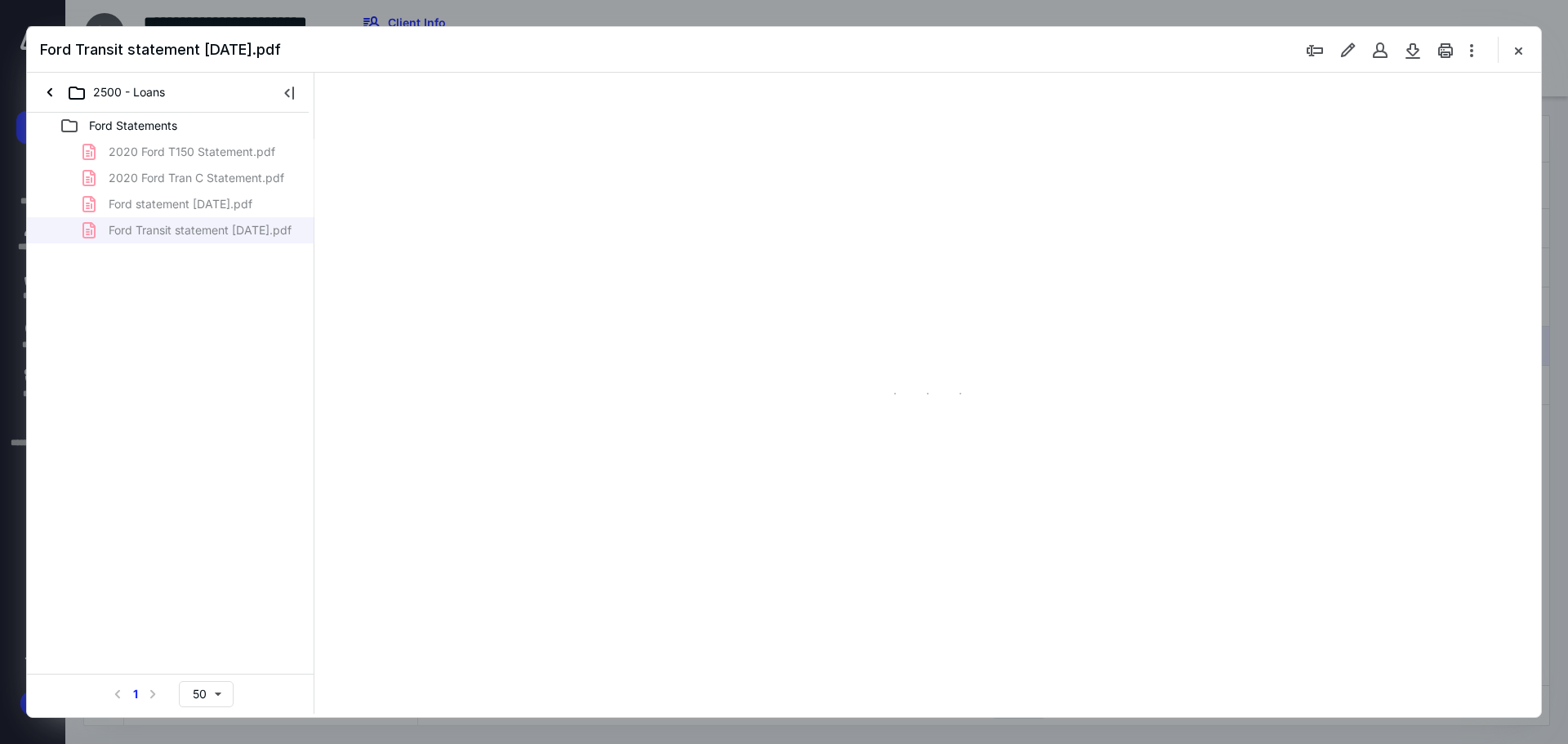 scroll, scrollTop: 65, scrollLeft: 0, axis: vertical 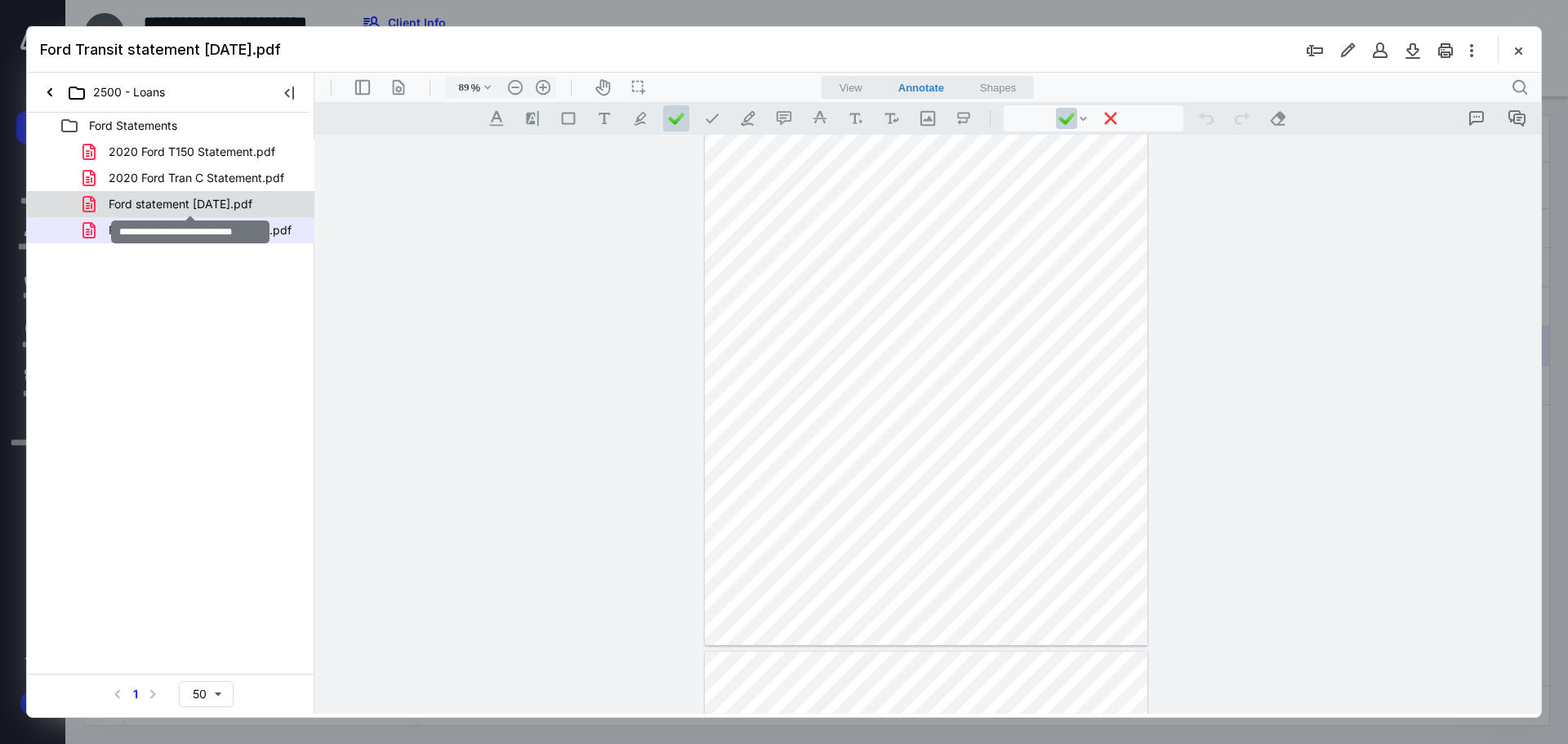 click on "Ford statement June 2025.pdf" at bounding box center [180, 204] 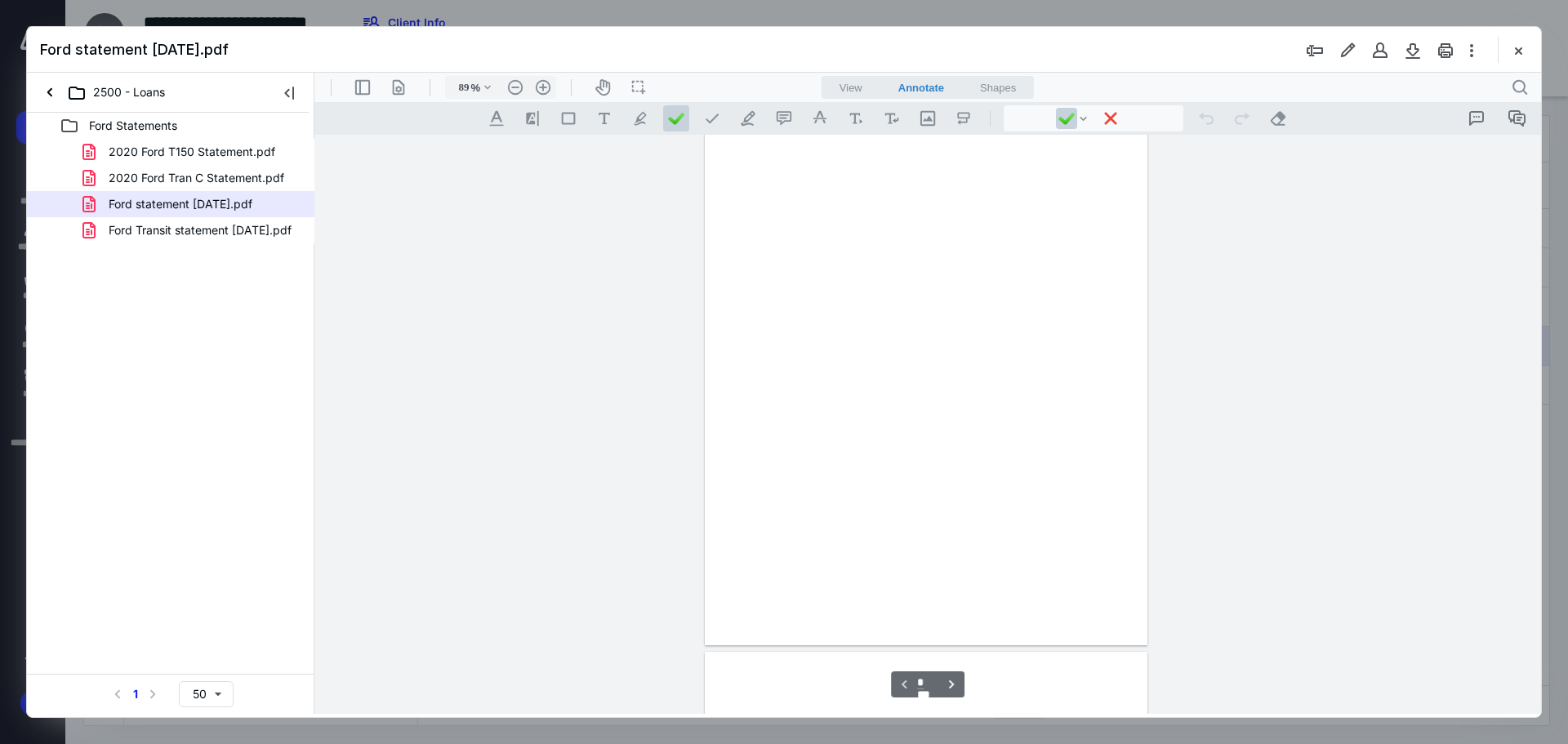 scroll, scrollTop: 65, scrollLeft: 0, axis: vertical 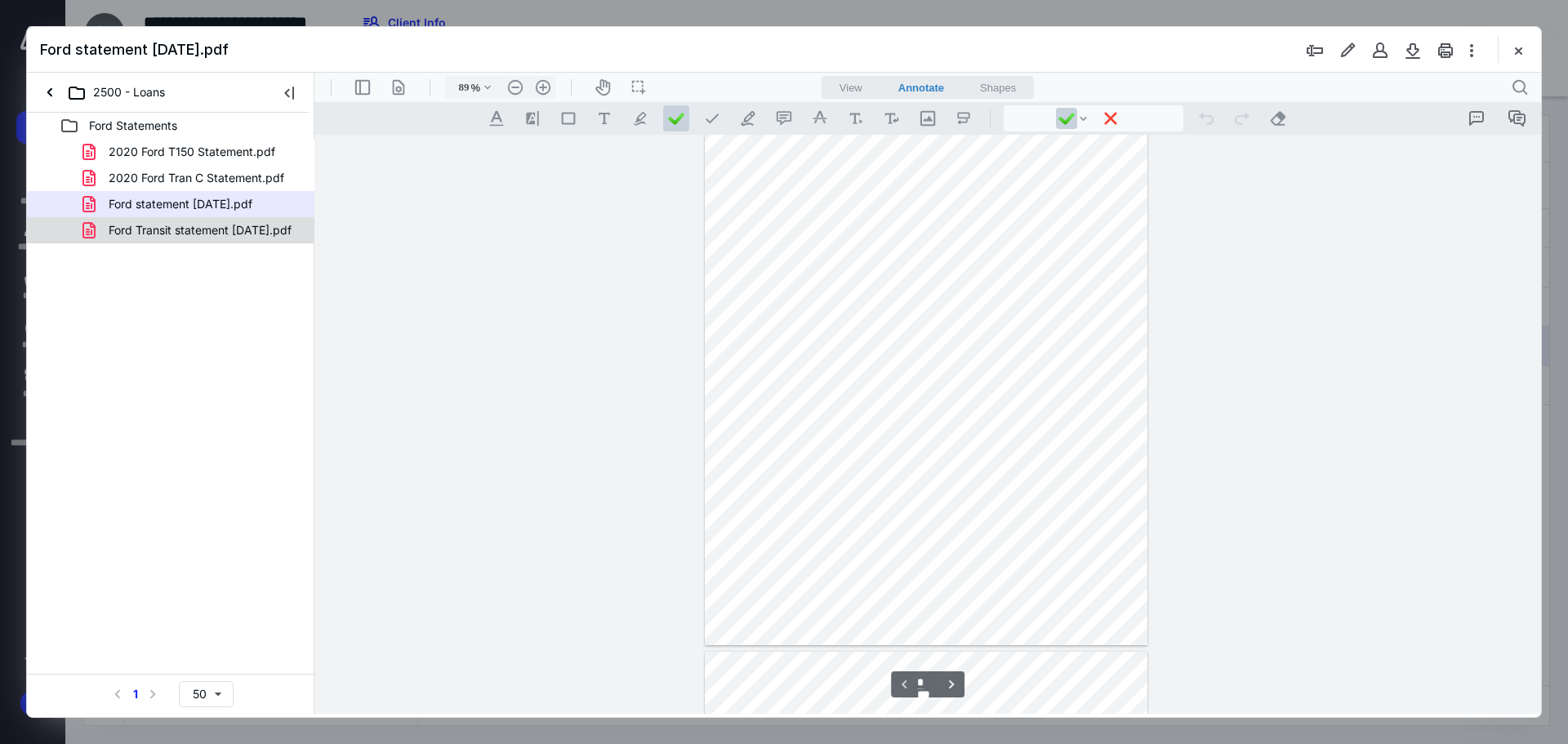 click on "Ford Transit  statement June 2025.pdf" at bounding box center (200, 230) 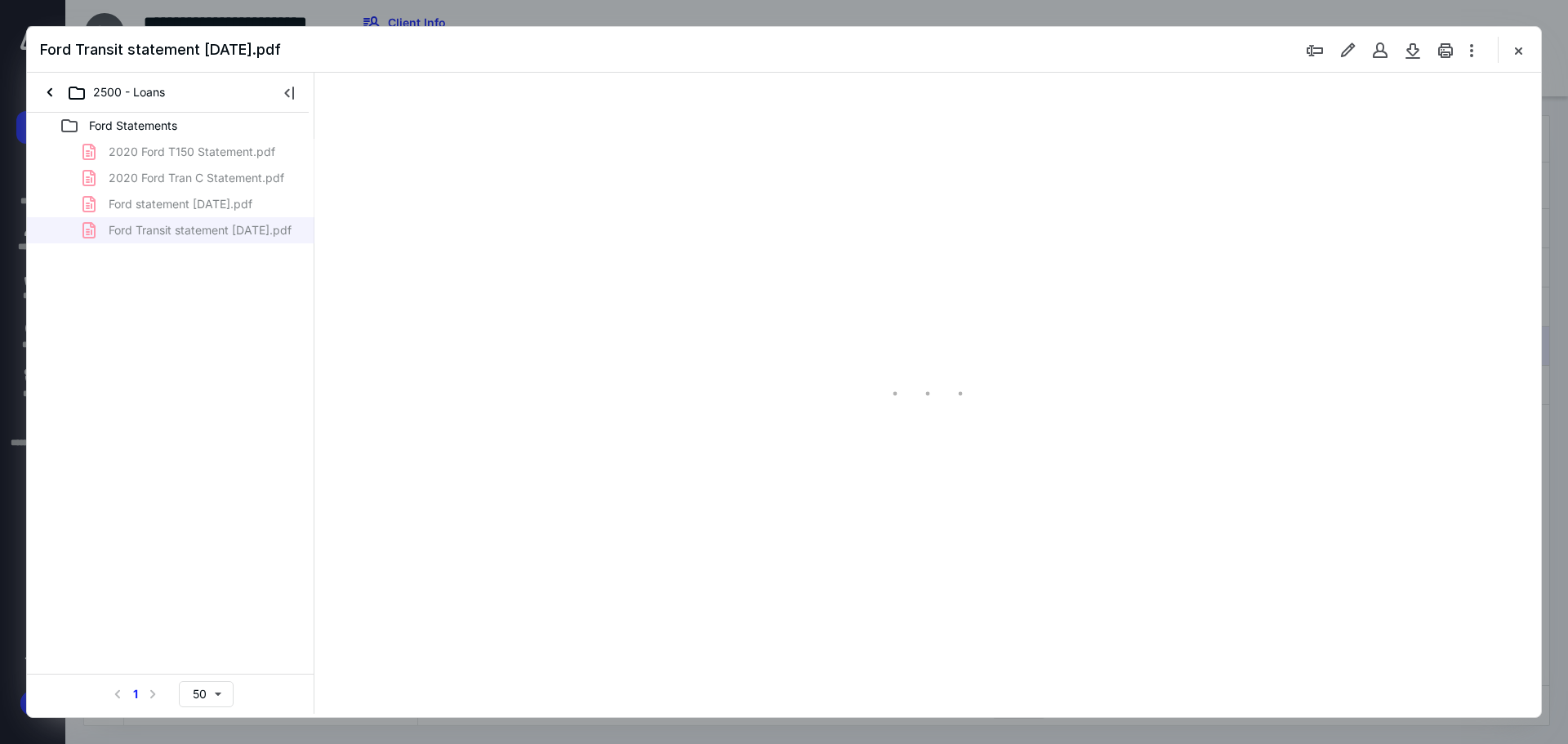 type on "89" 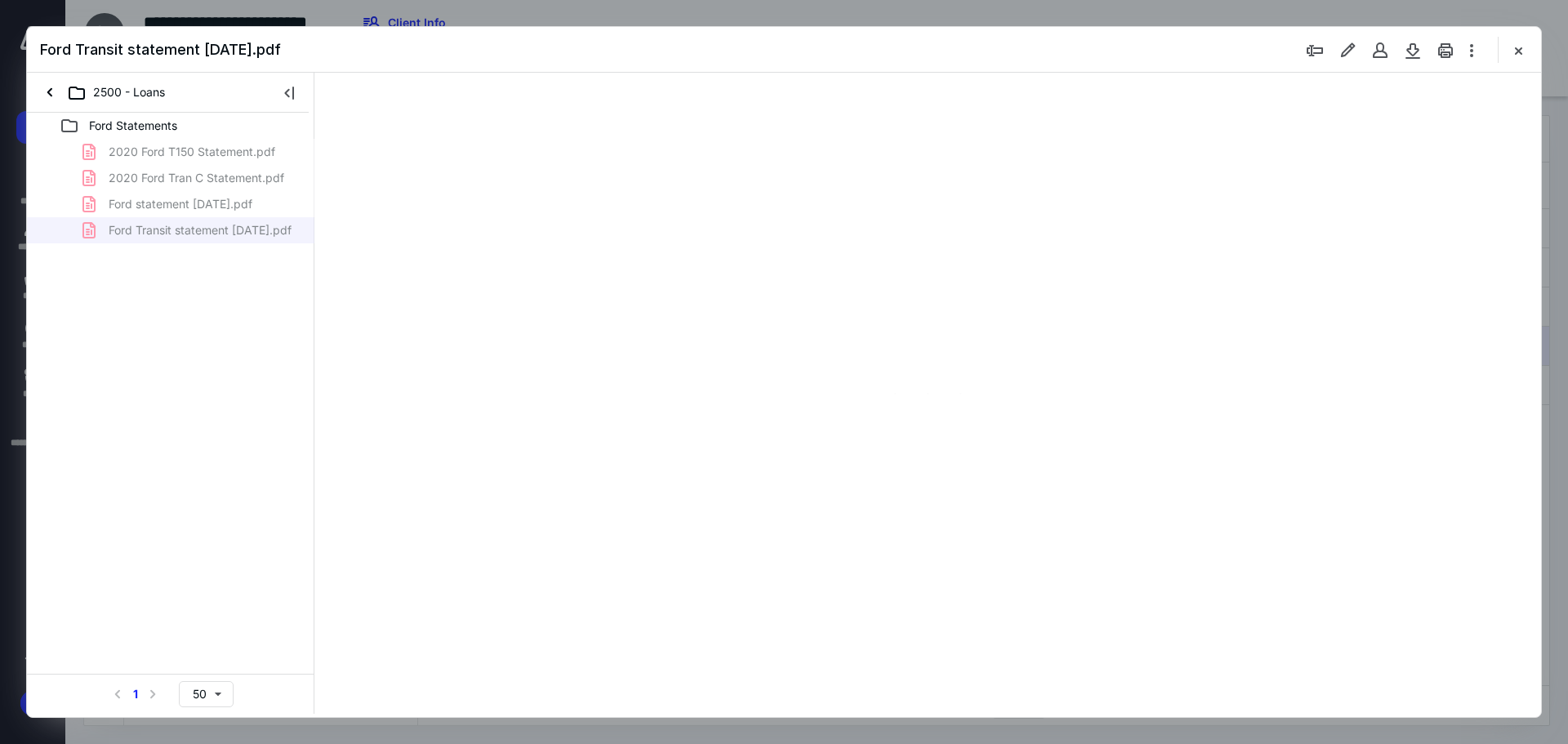 scroll, scrollTop: 65, scrollLeft: 0, axis: vertical 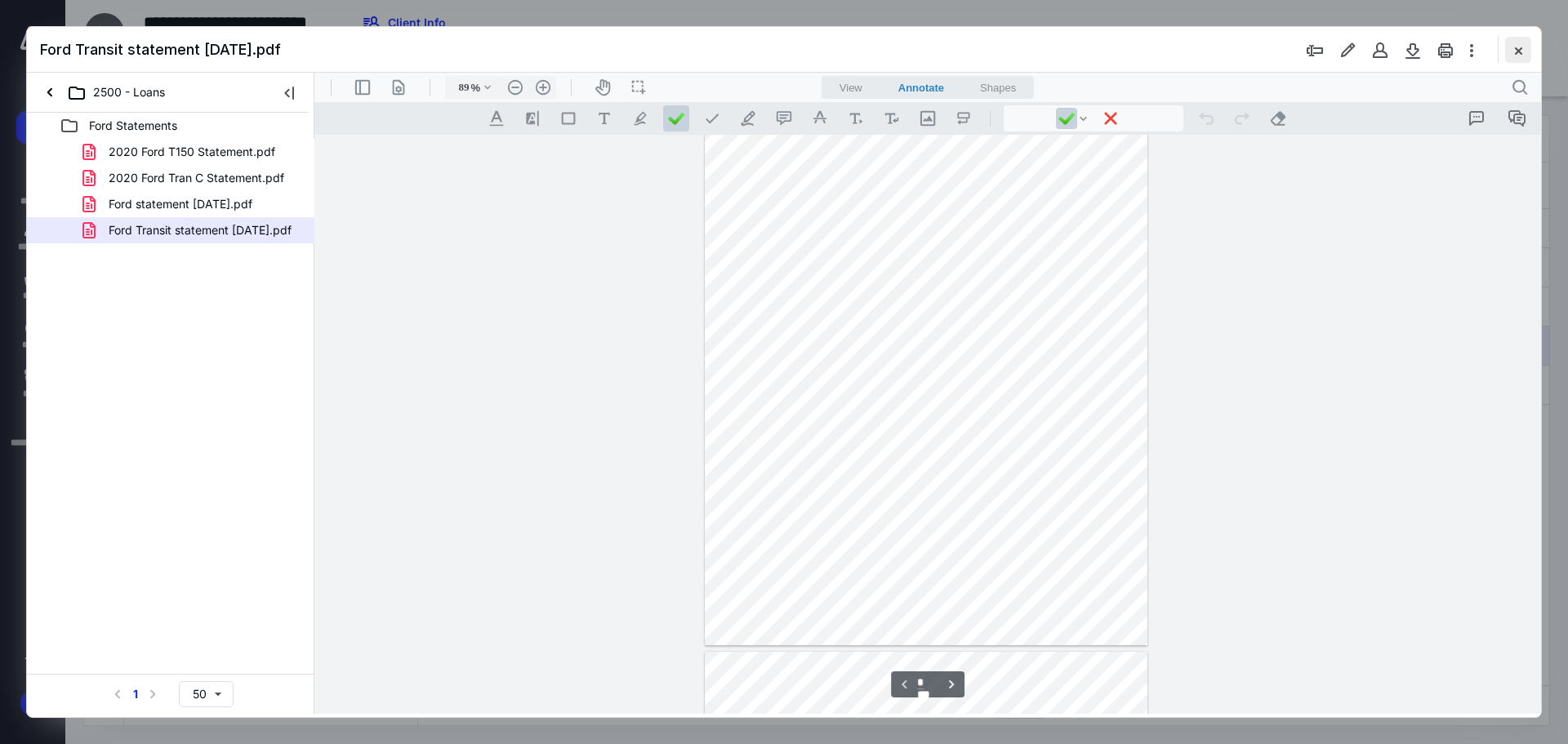 click at bounding box center [1518, 50] 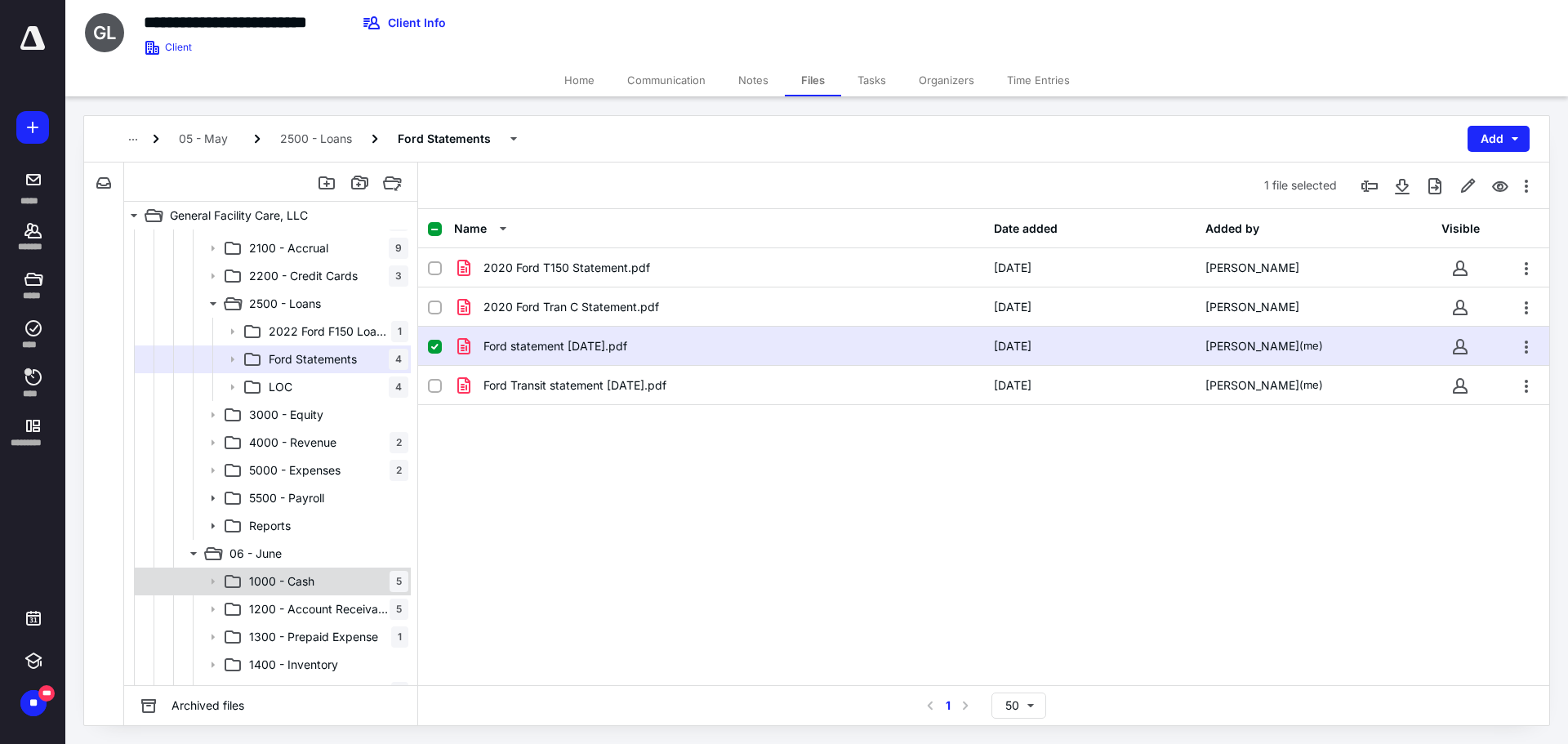 scroll, scrollTop: 572, scrollLeft: 0, axis: vertical 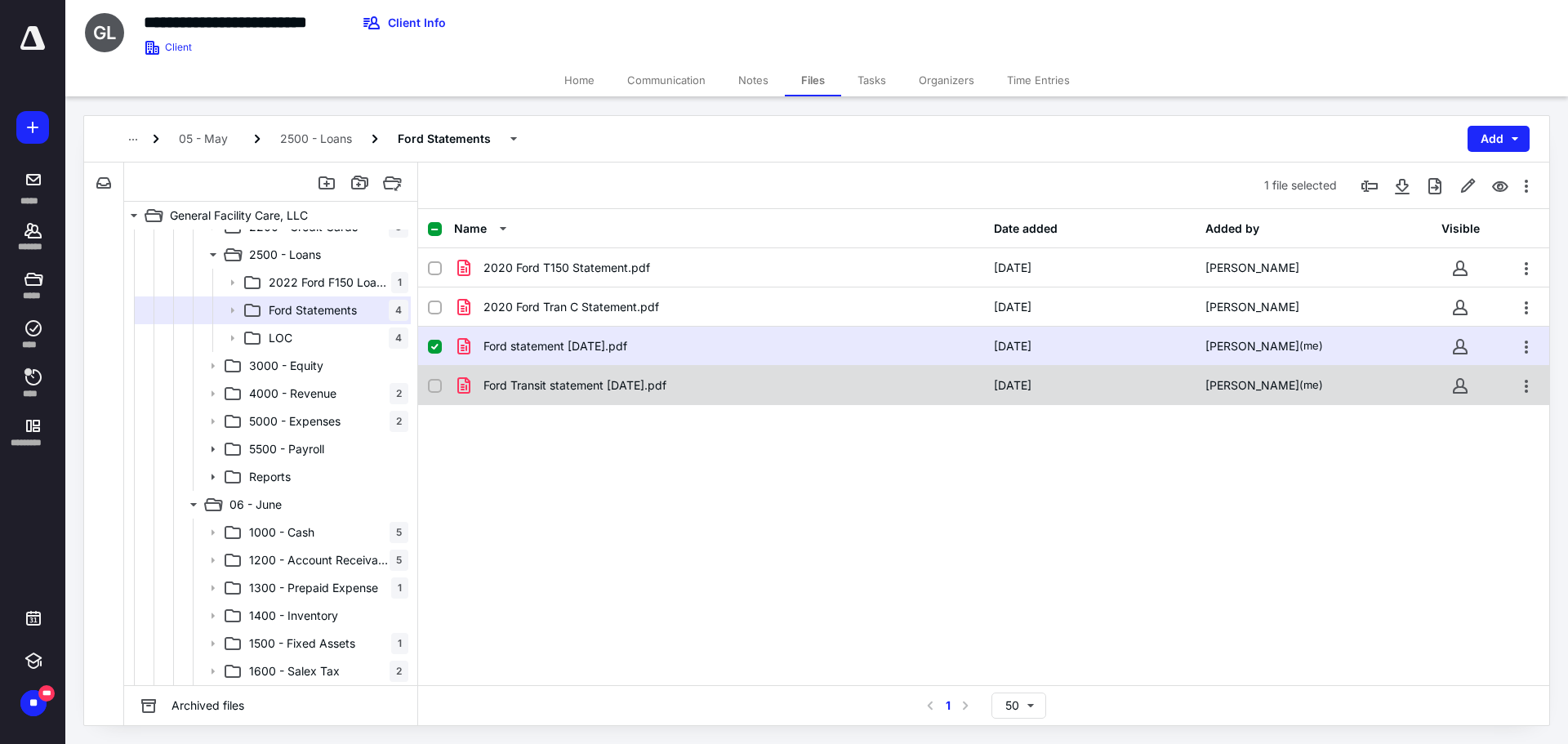 click 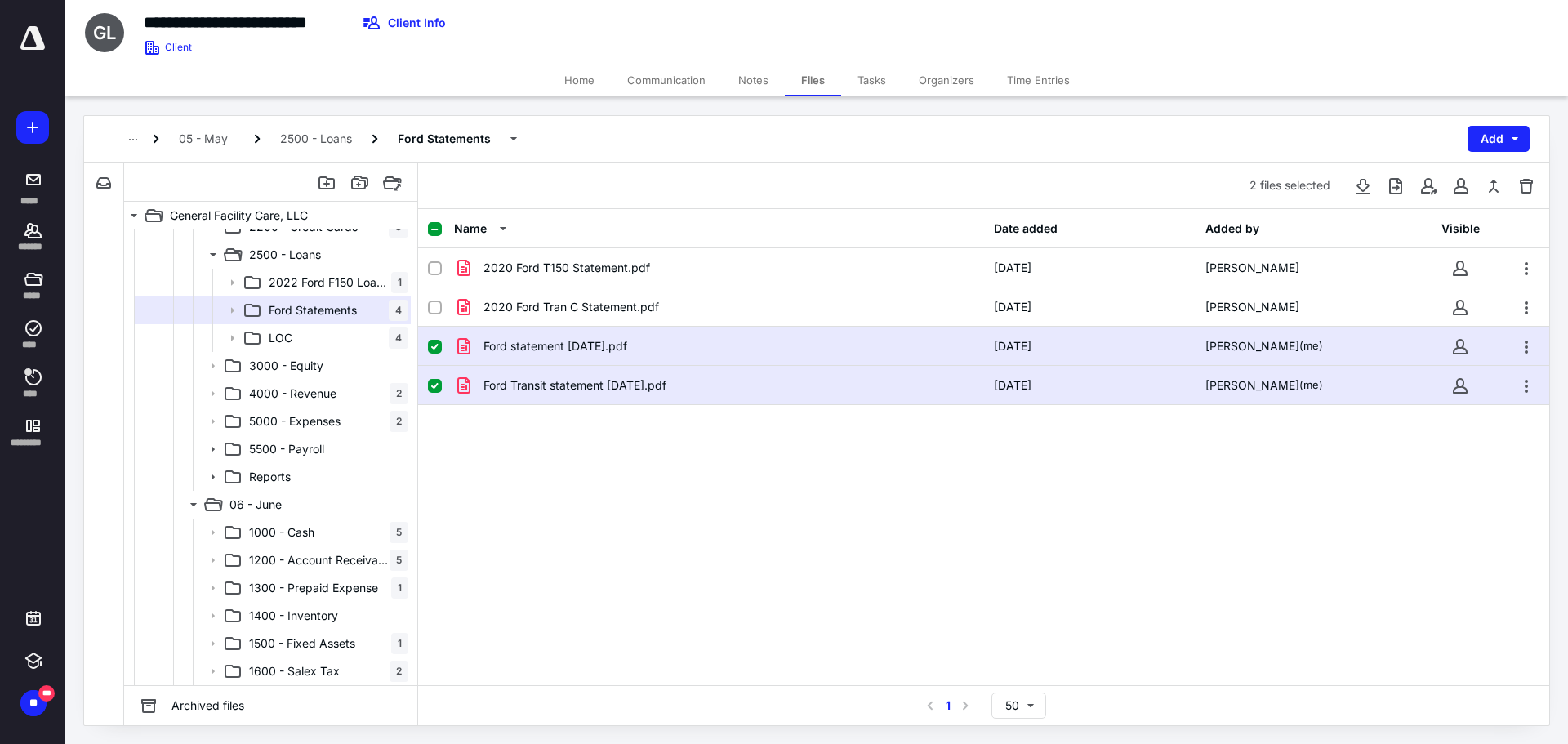 click at bounding box center (434, 386) 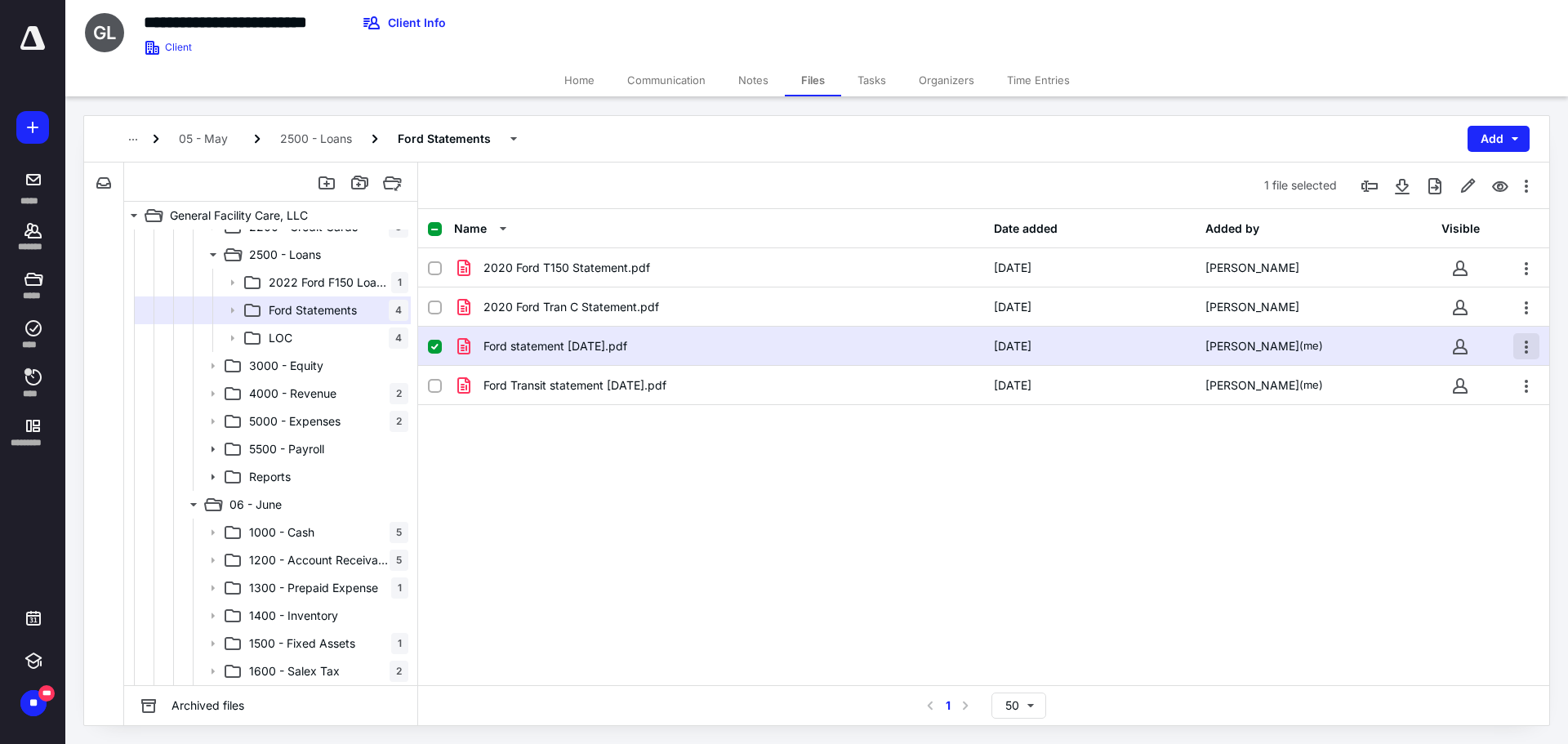 click at bounding box center (1526, 346) 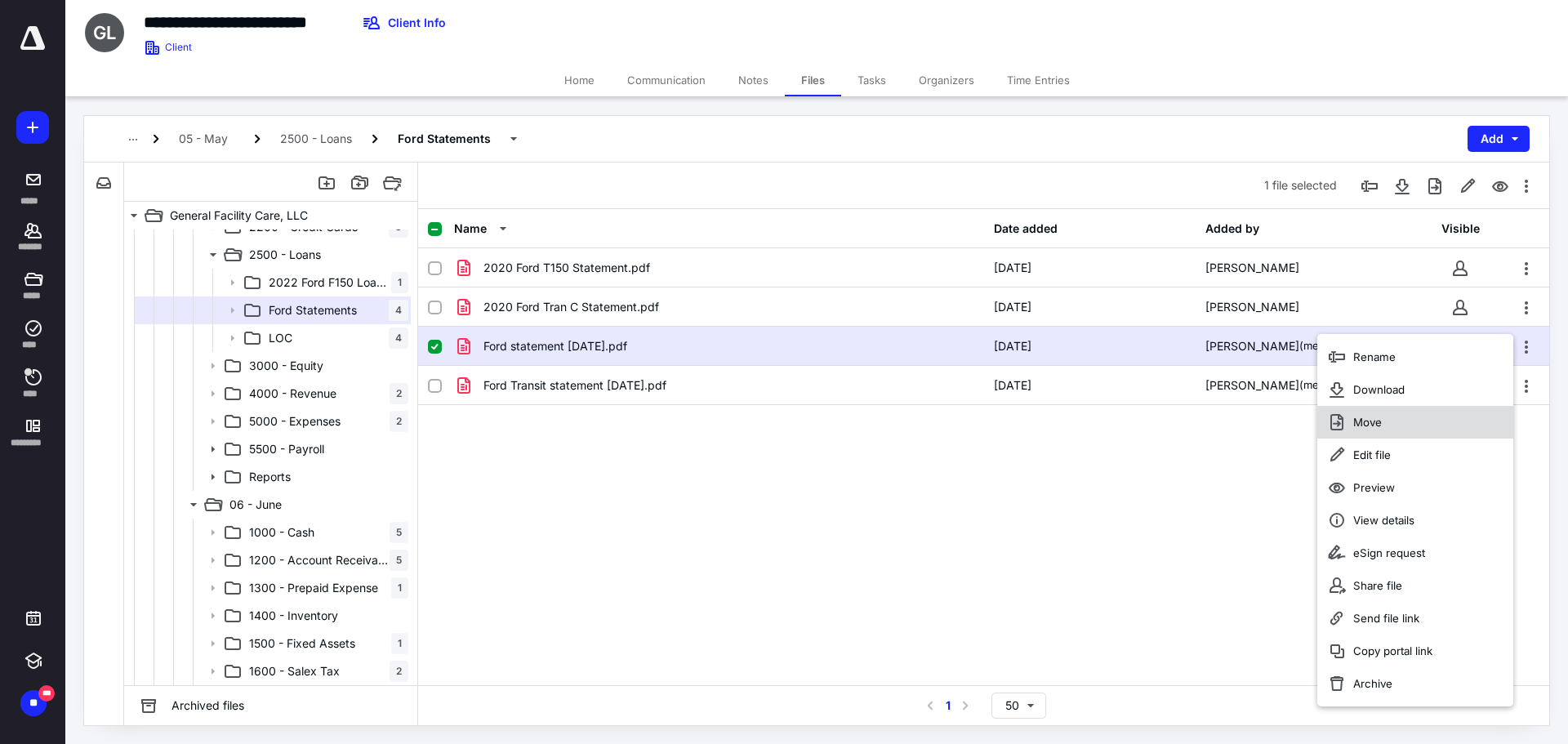 click on "Move" at bounding box center (1415, 422) 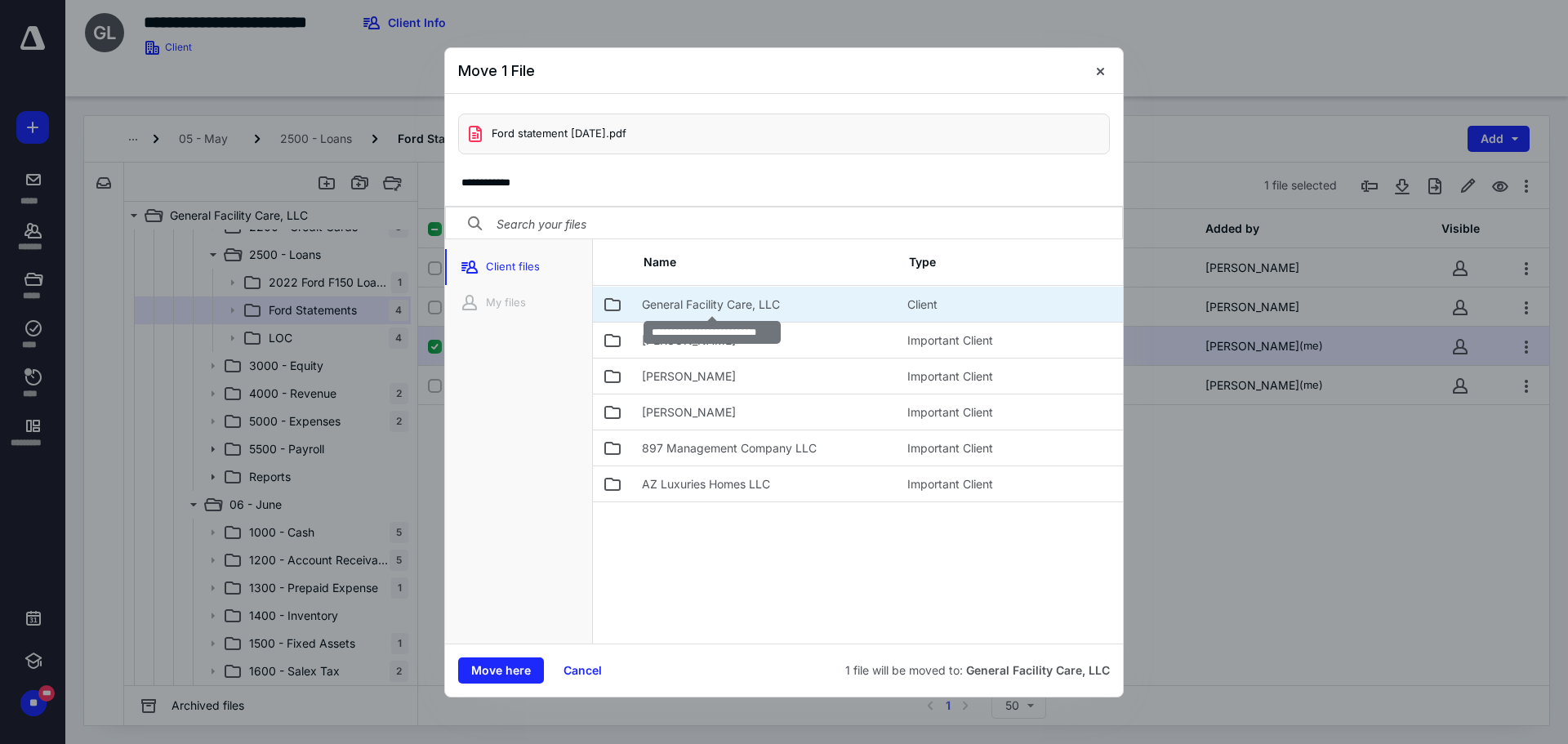 click on "General Facility Care, LLC" at bounding box center (710, 305) 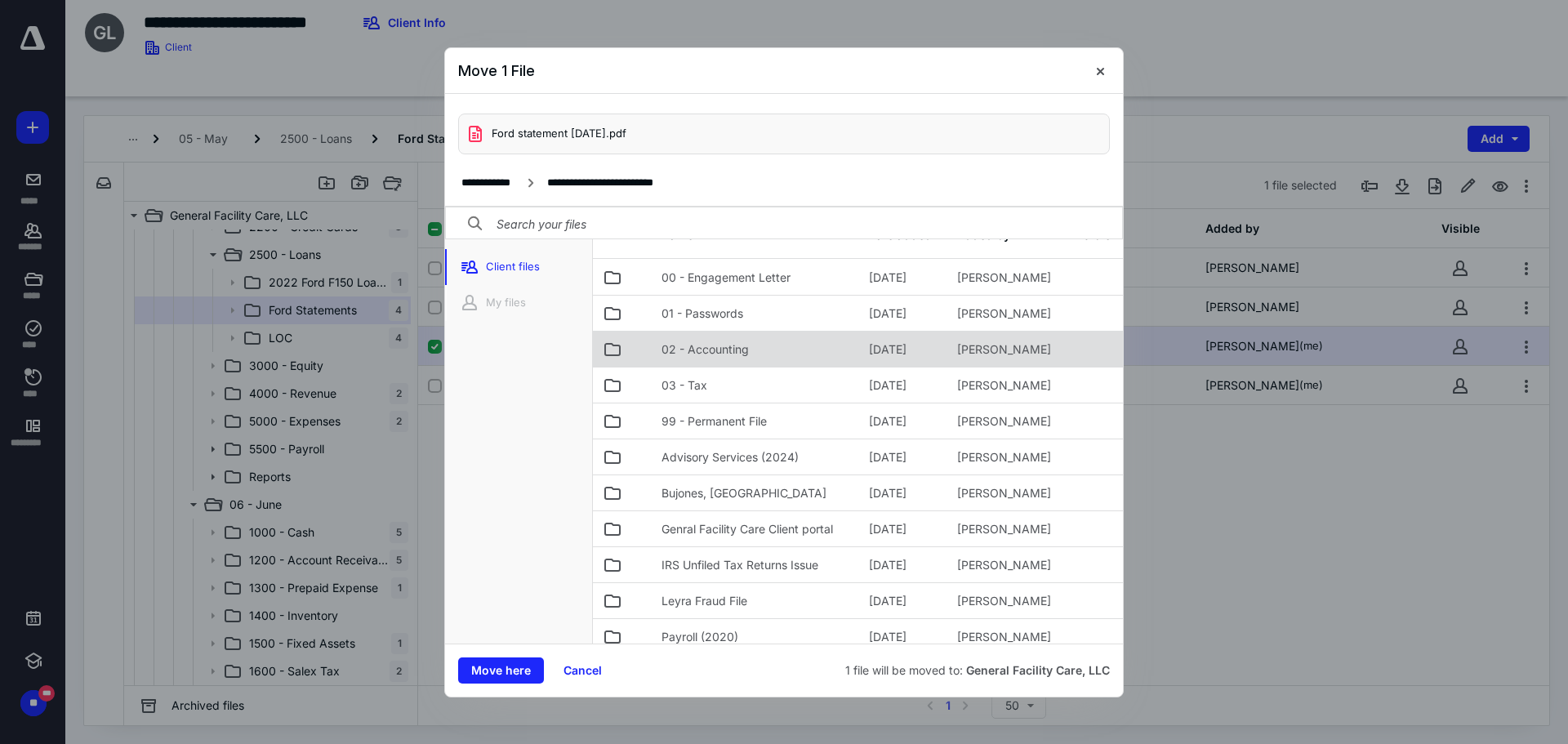 scroll, scrollTop: 0, scrollLeft: 0, axis: both 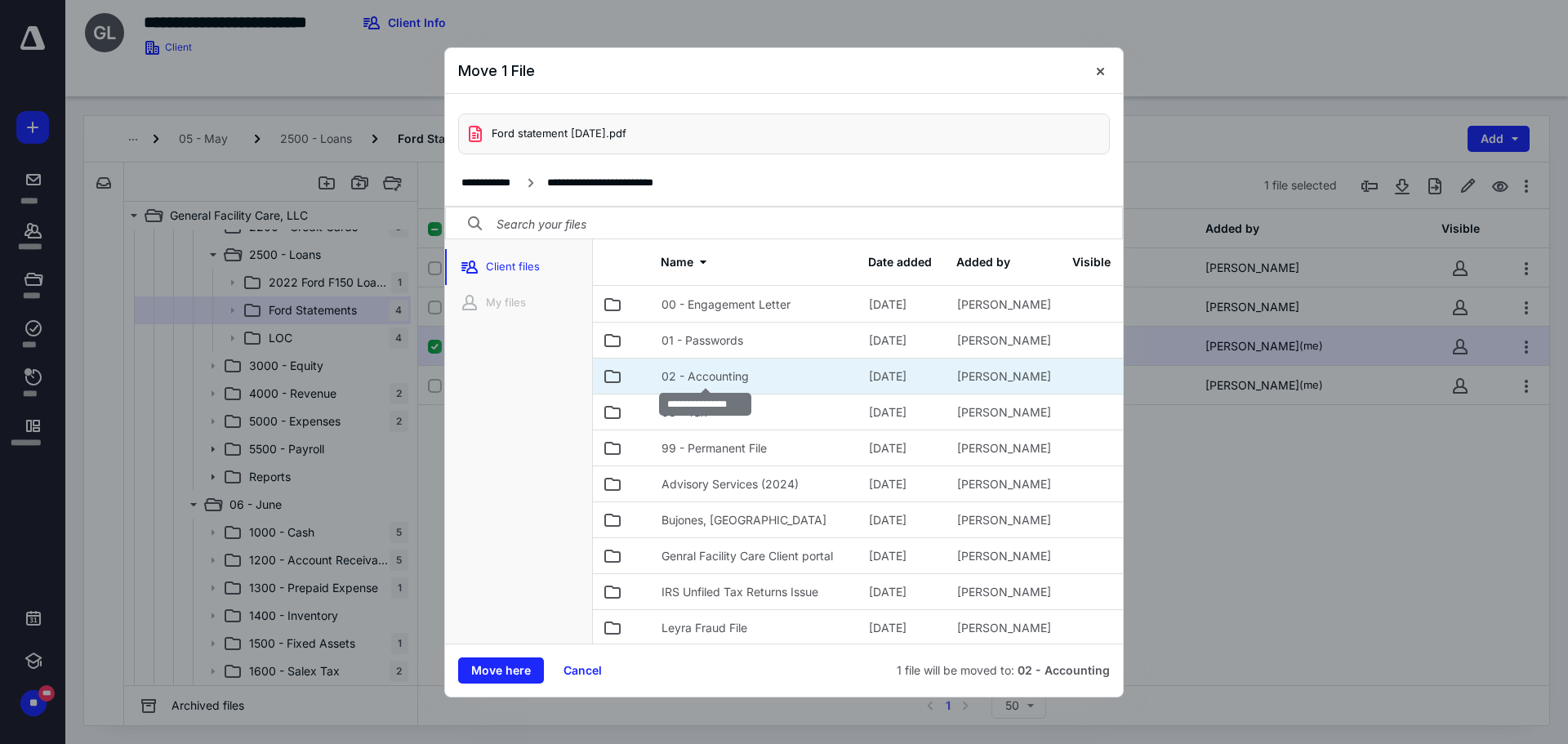 click on "02 - Accounting" at bounding box center (705, 376) 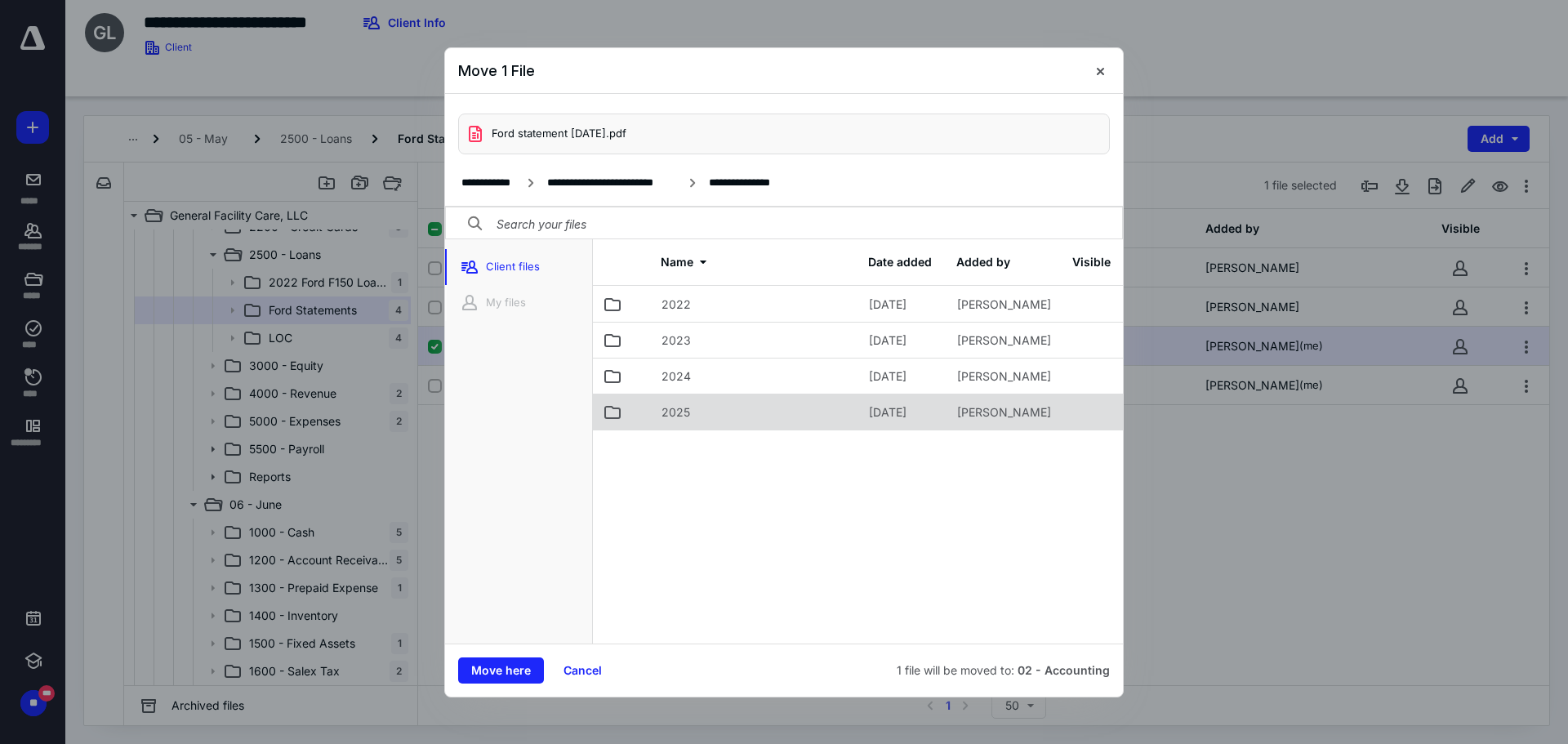 click on "2025" at bounding box center [755, 412] 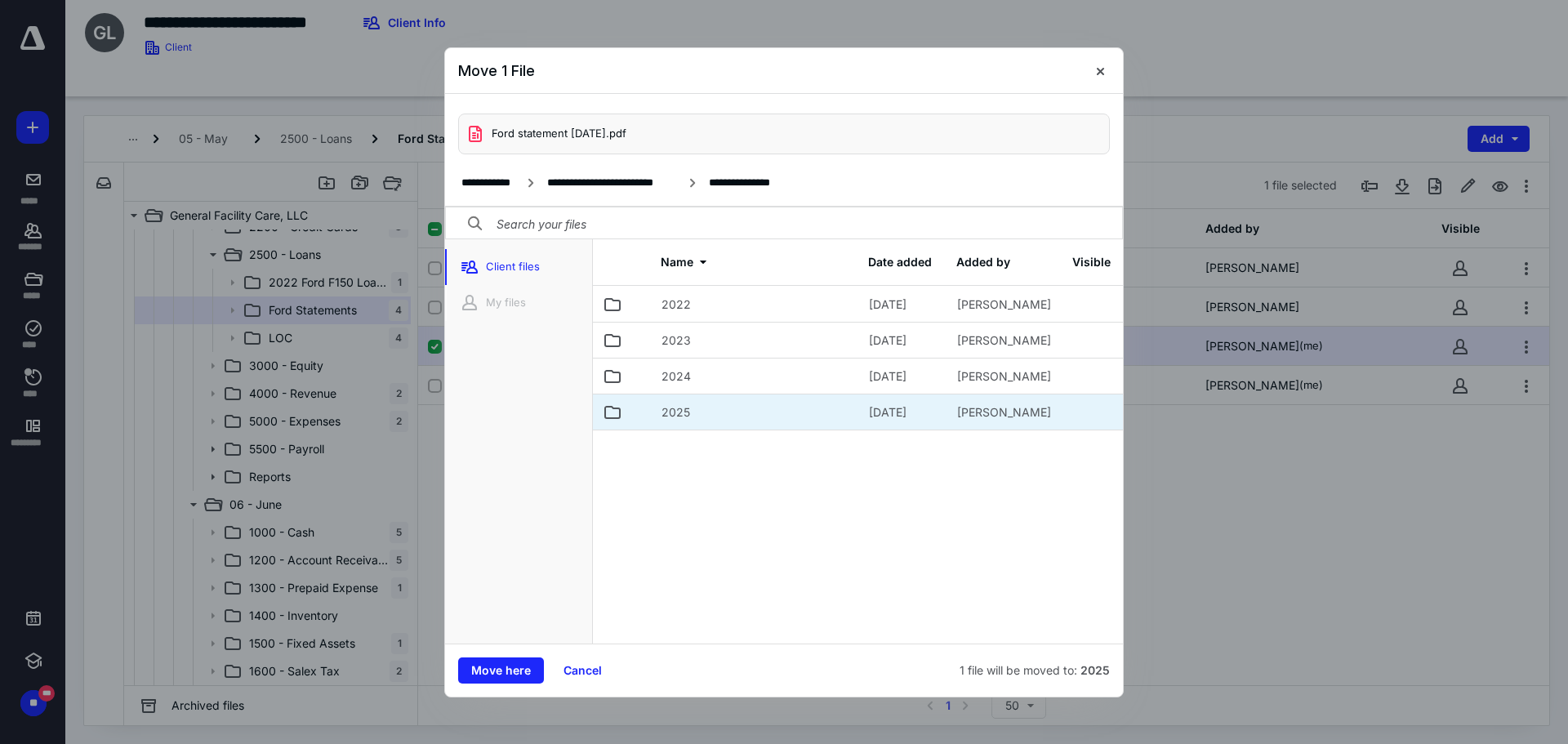 click on "2025" at bounding box center [755, 412] 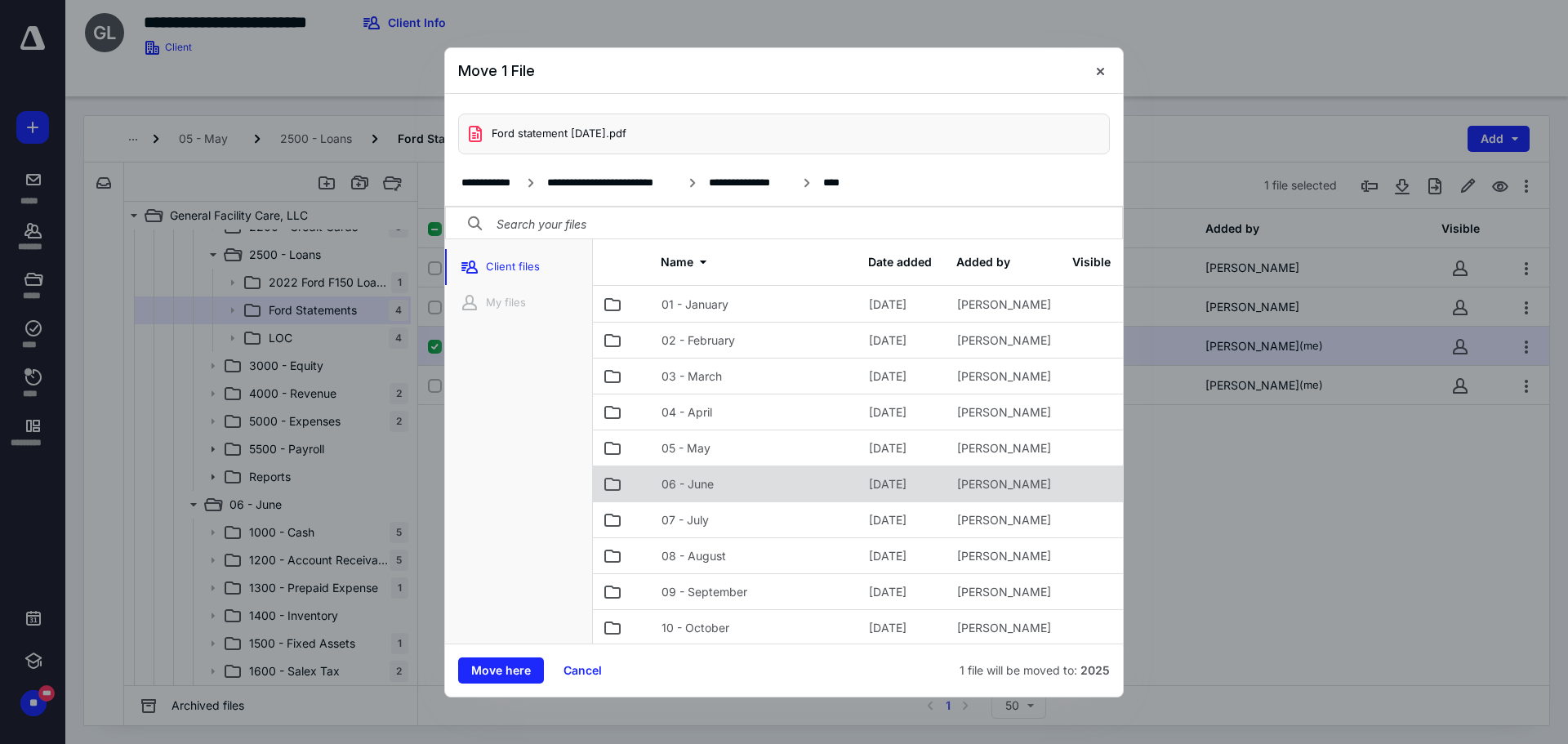 click on "06 - June" at bounding box center [688, 484] 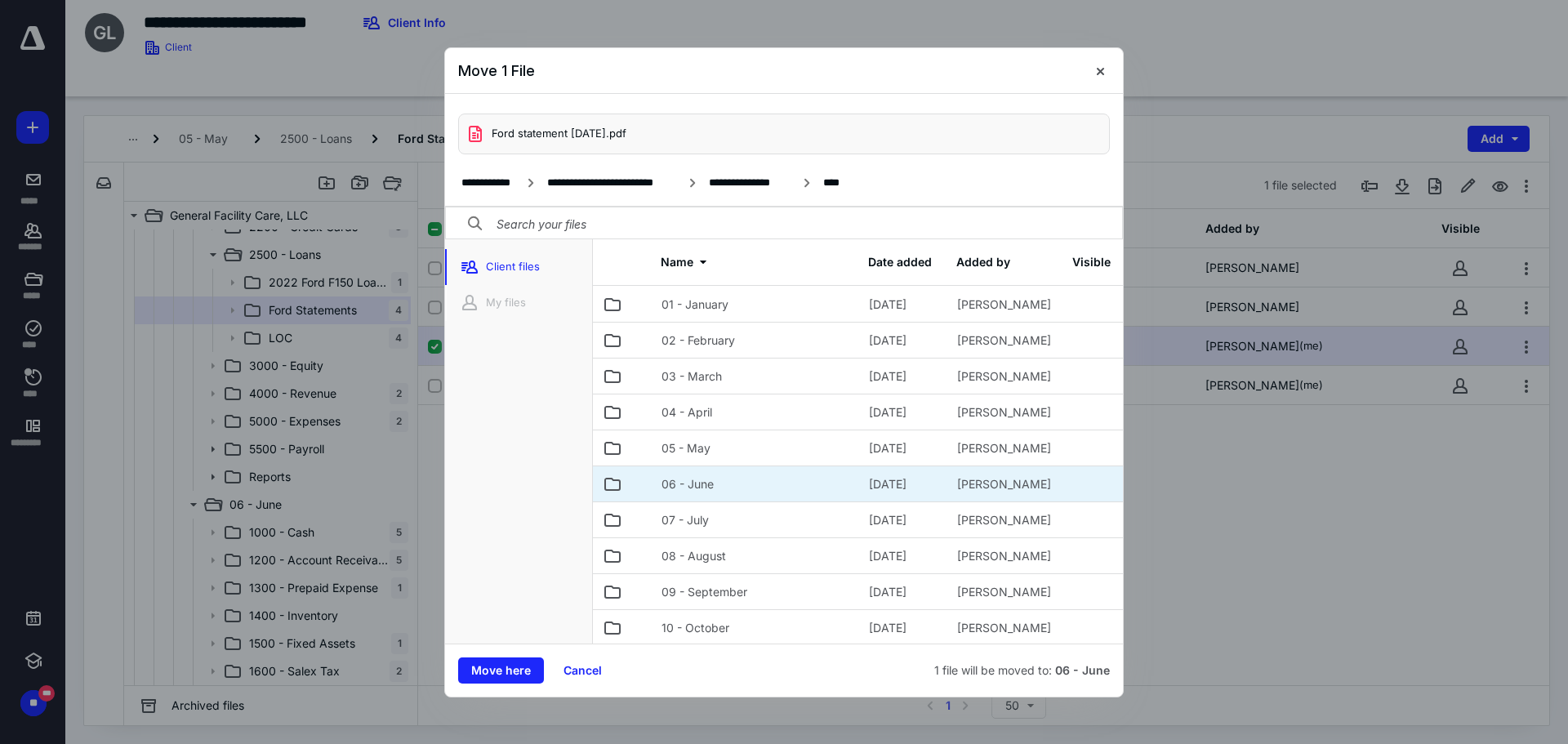 click on "06 - June" at bounding box center (688, 484) 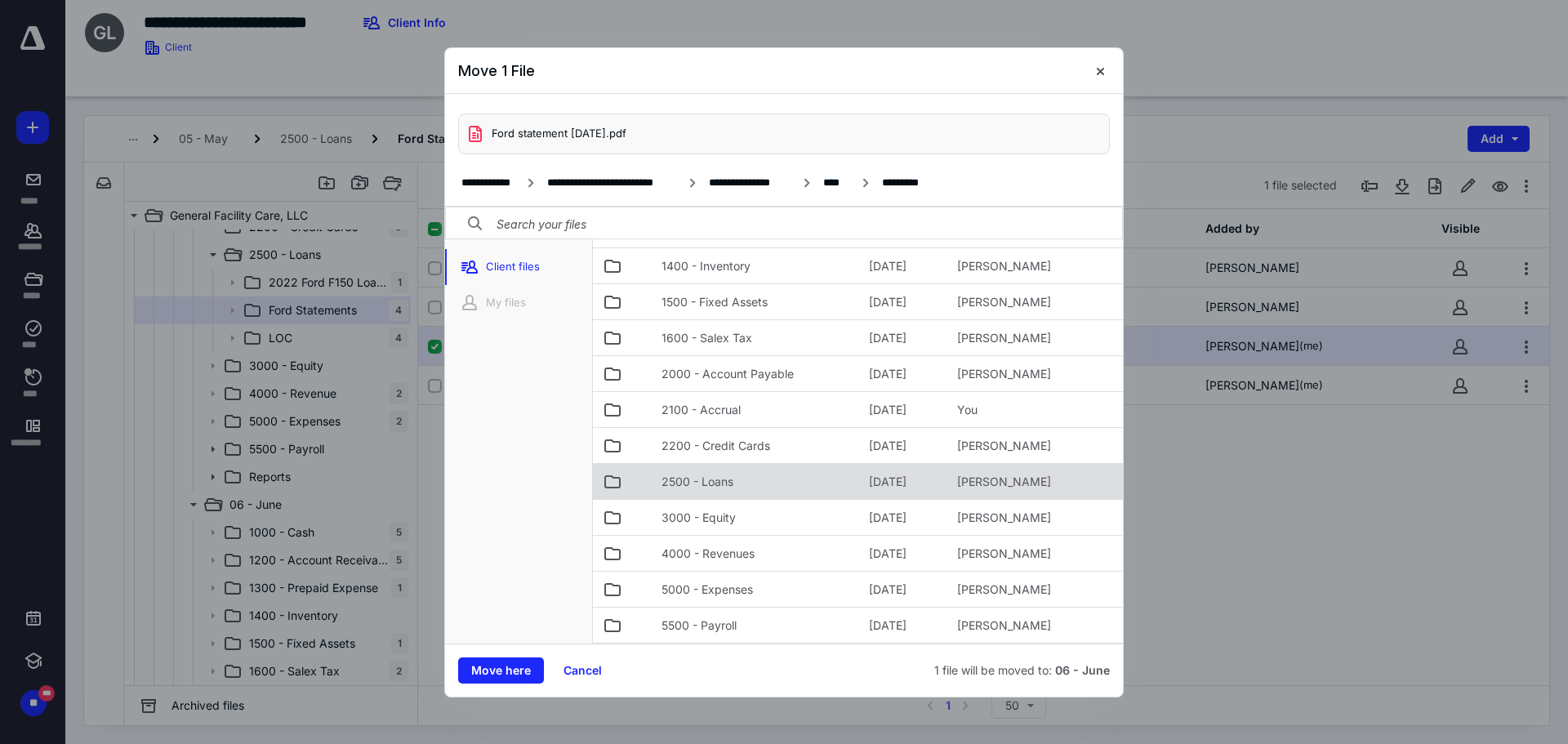 scroll, scrollTop: 158, scrollLeft: 0, axis: vertical 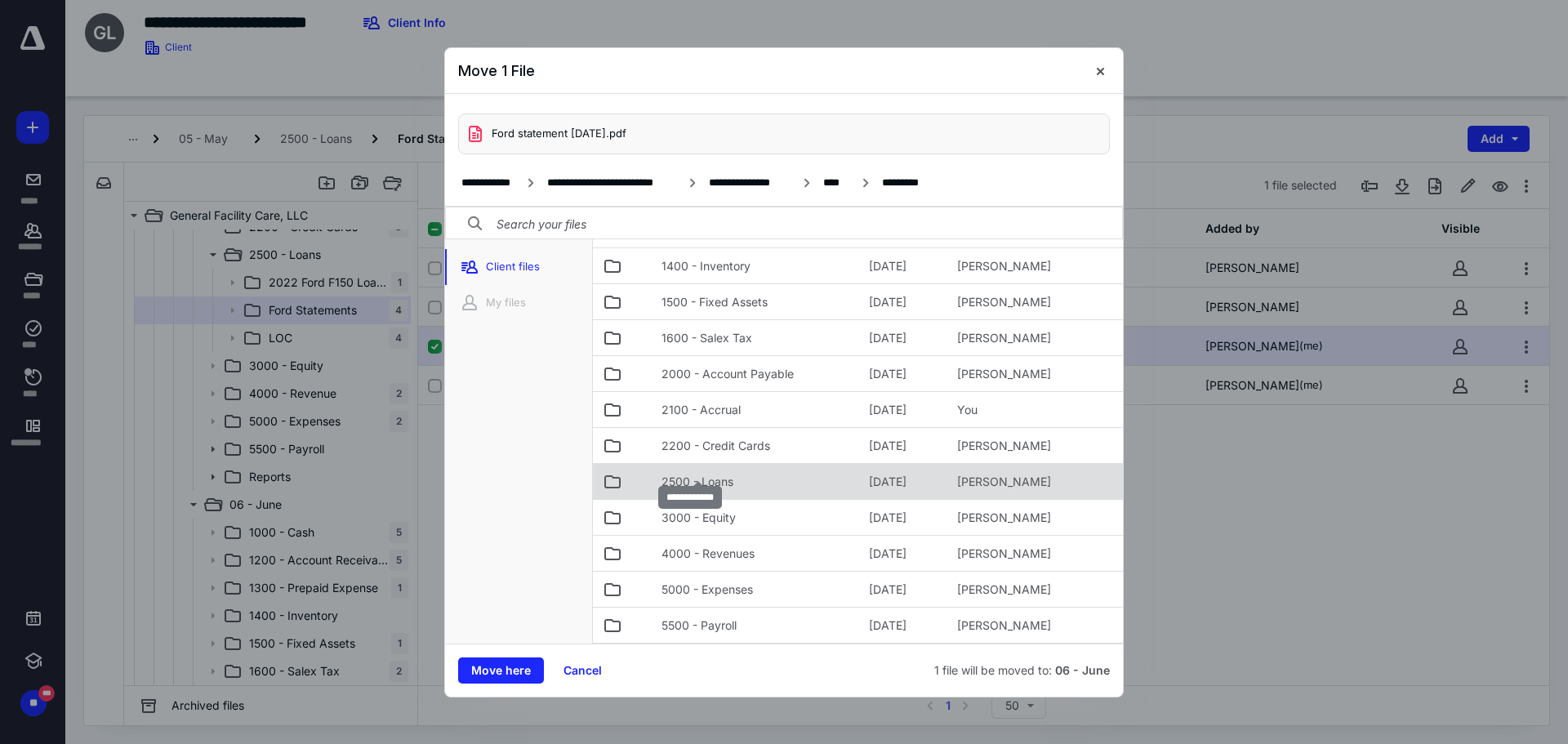 click on "2500 - Loans" at bounding box center [697, 482] 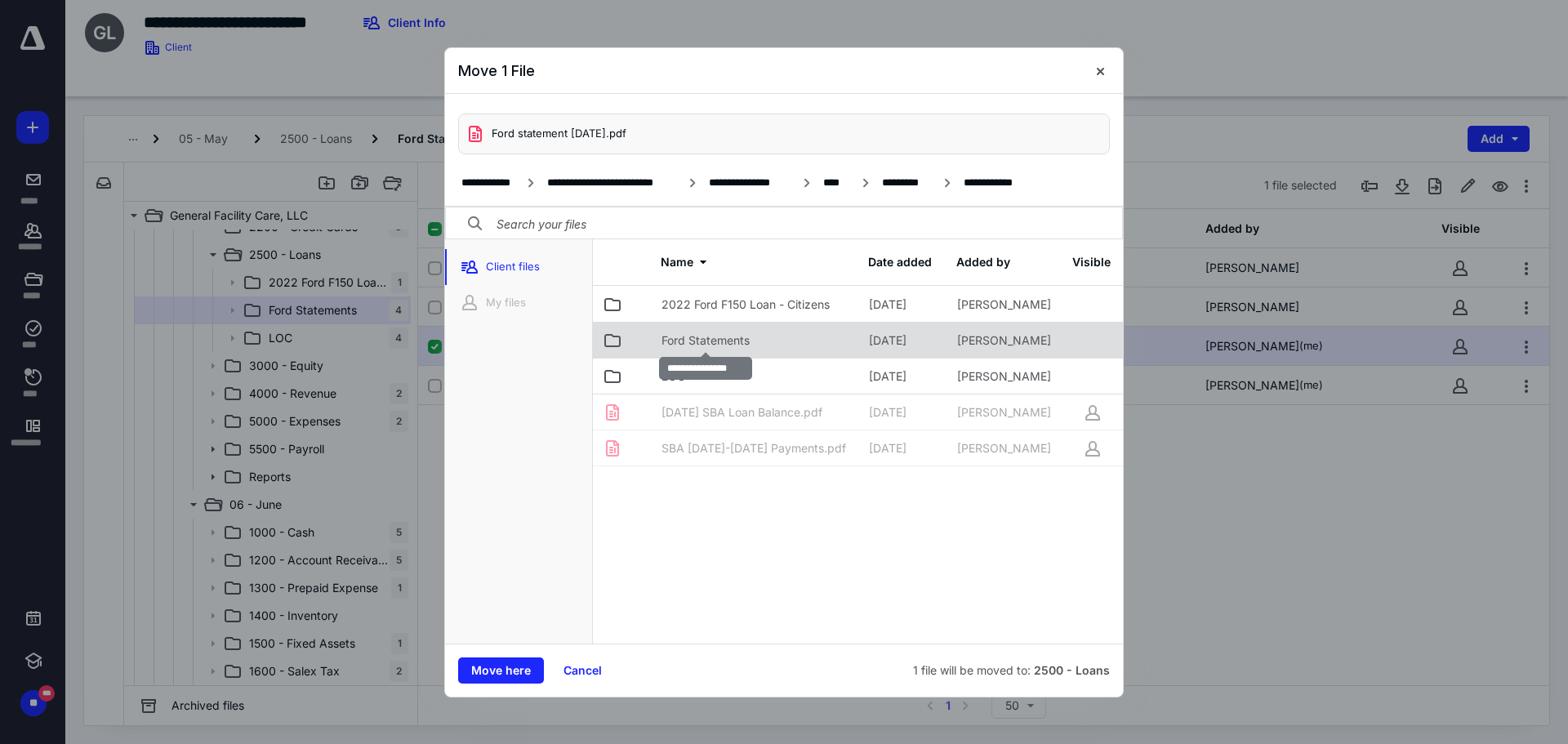 click on "Ford Statements" at bounding box center [706, 341] 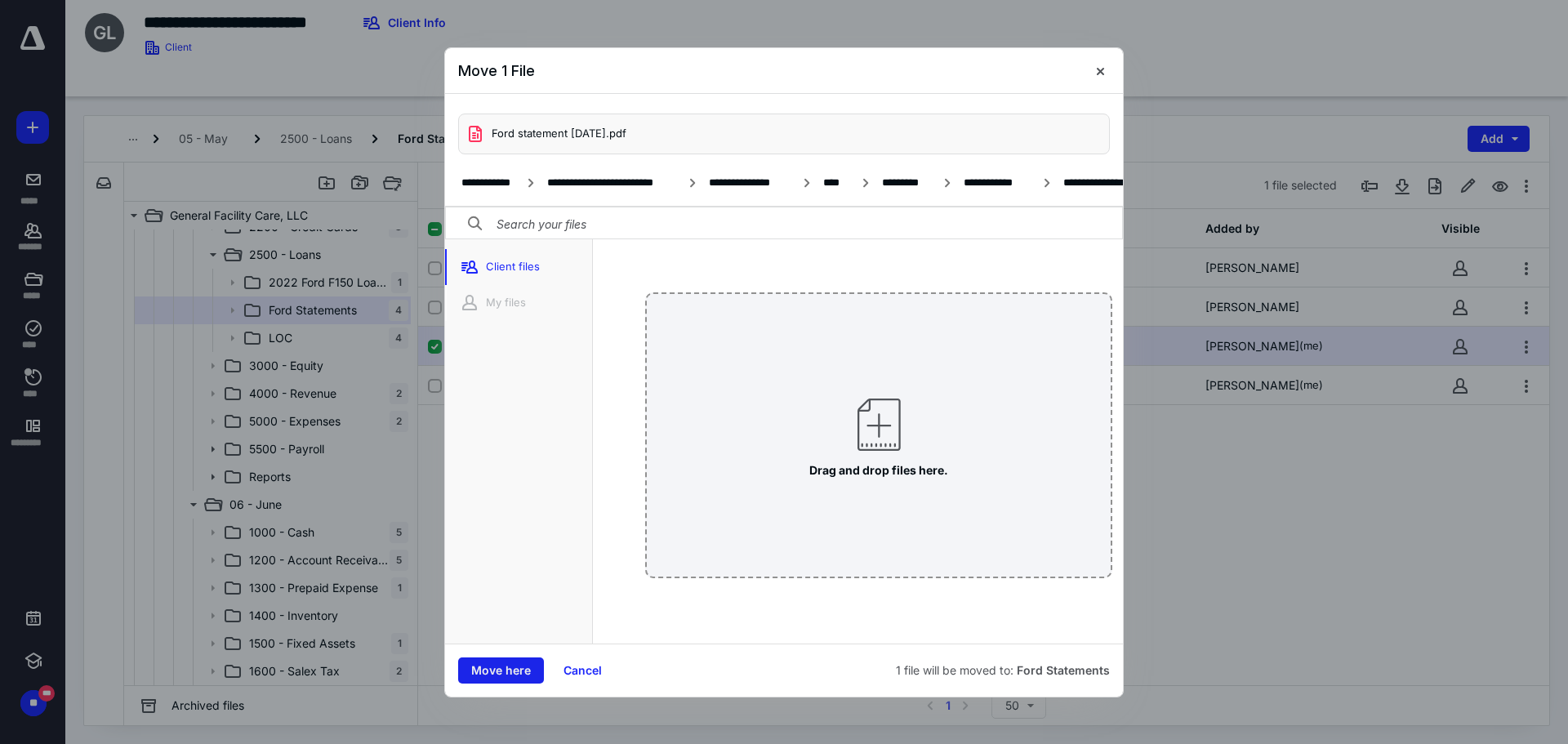 click on "Move here" at bounding box center (501, 670) 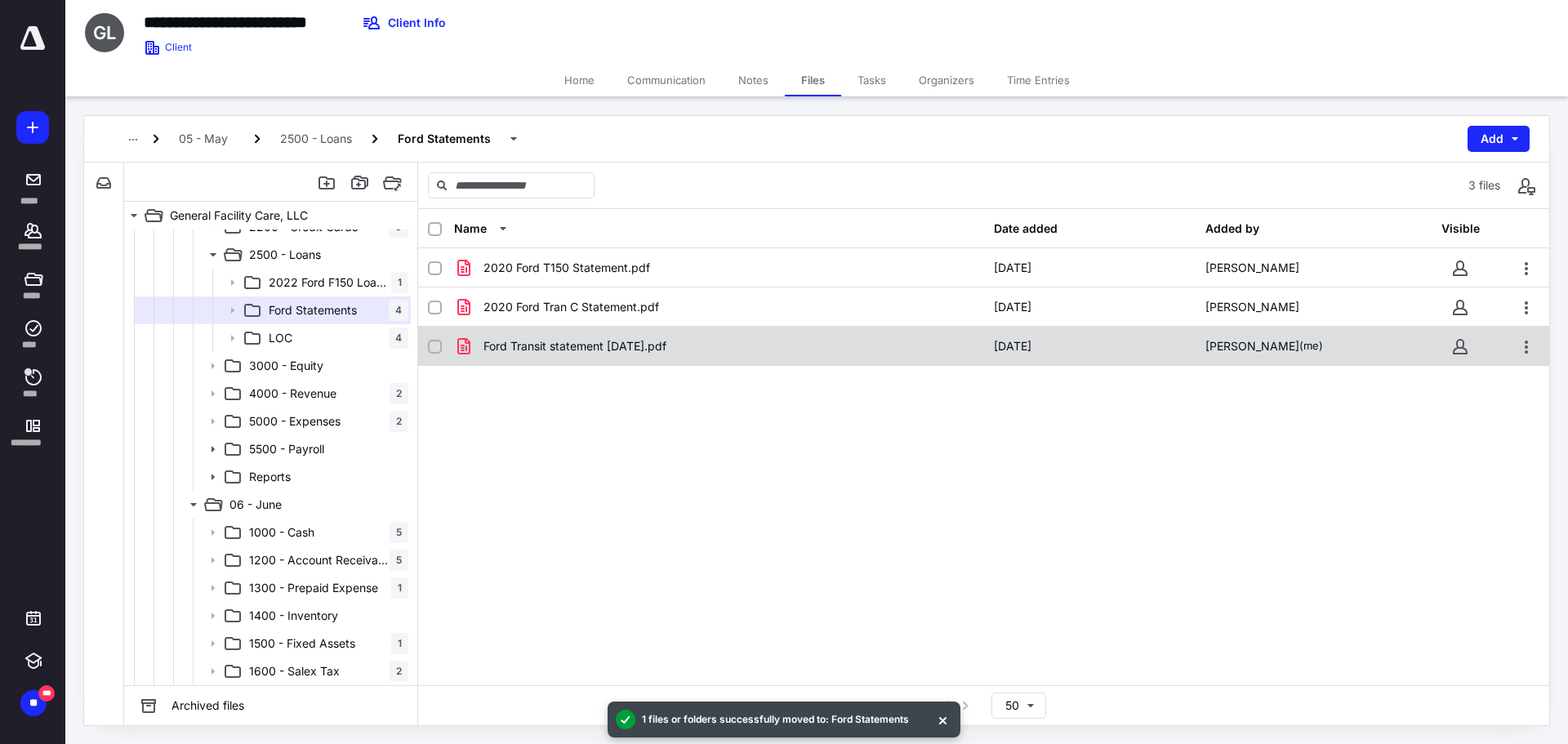 click at bounding box center (434, 347) 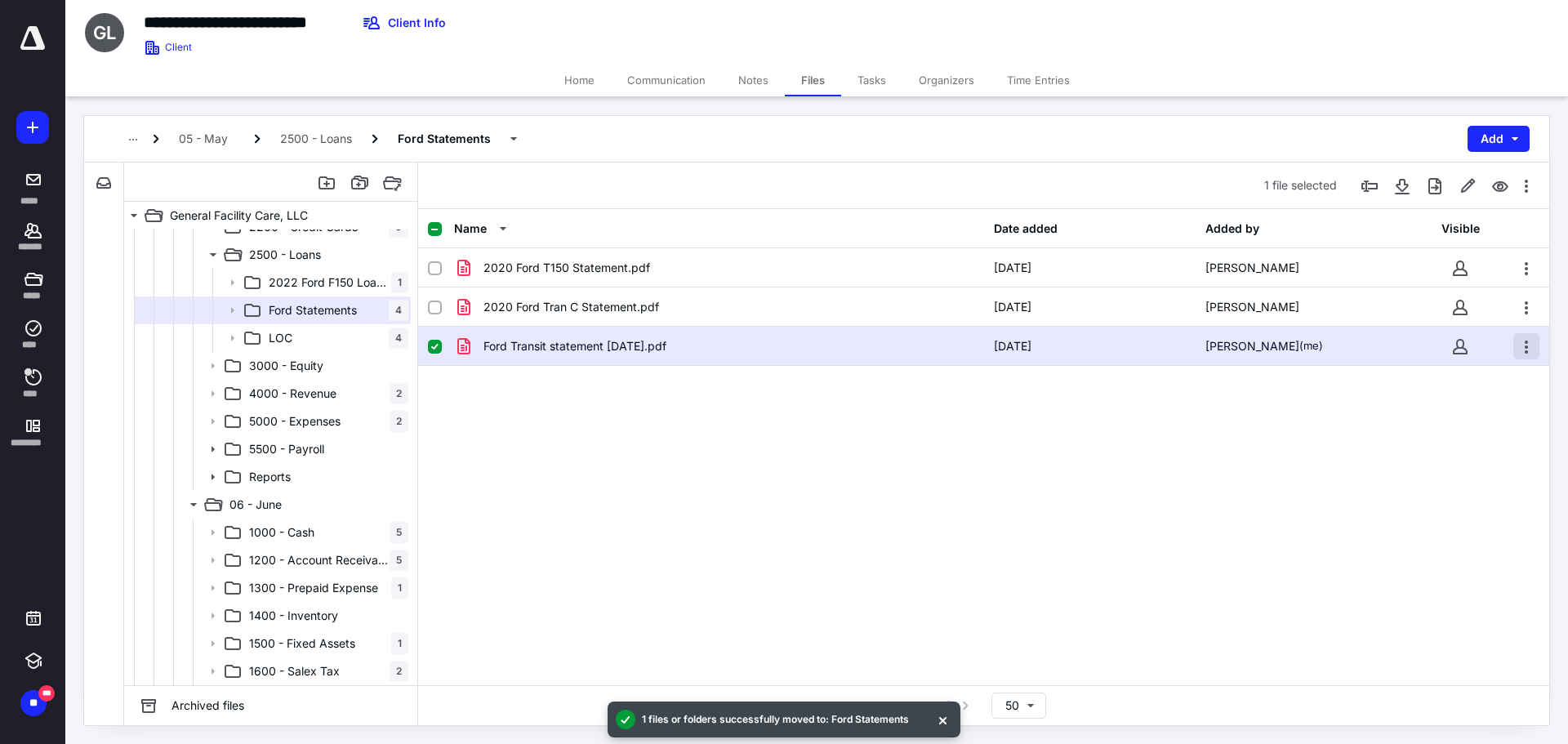 click at bounding box center (1526, 346) 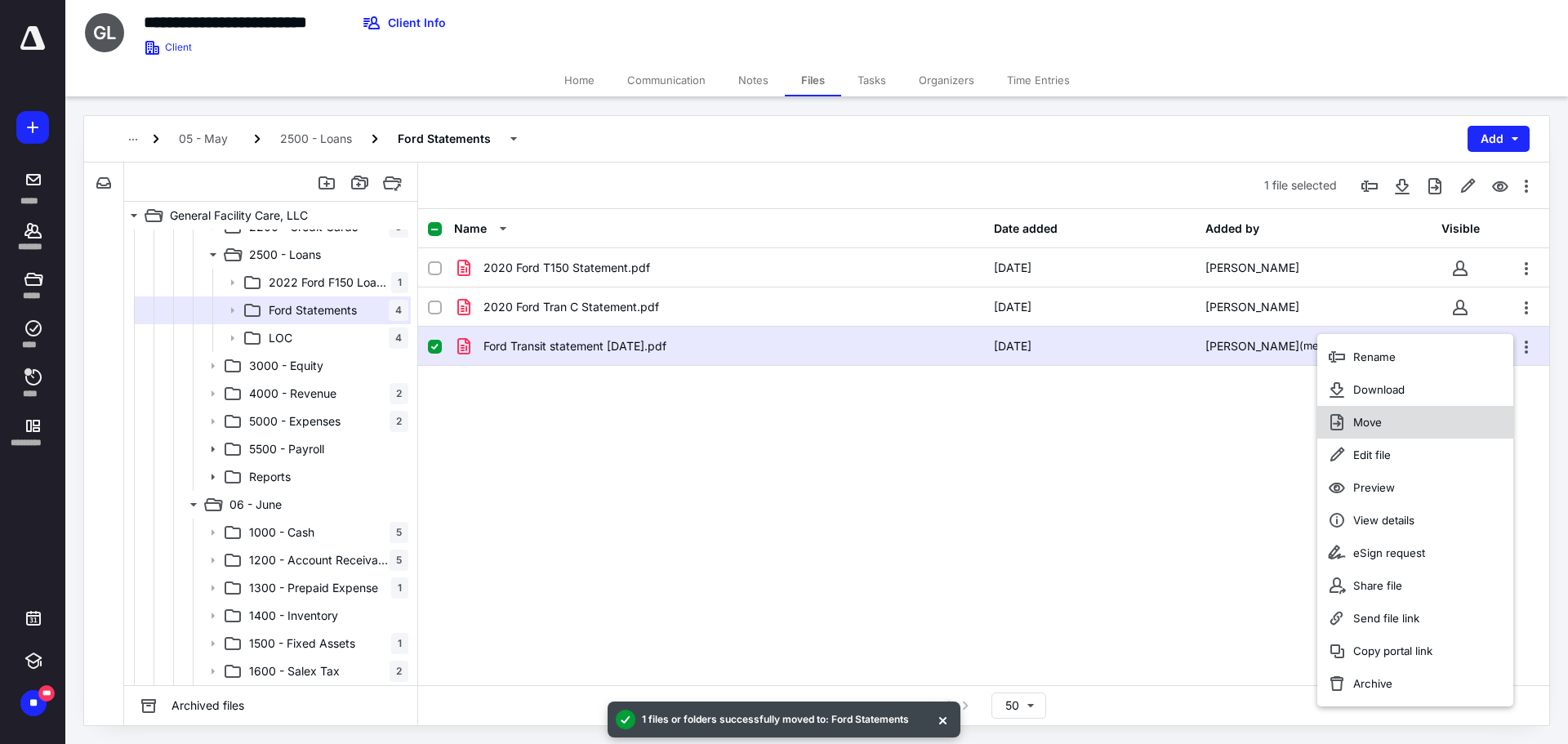 click on "Move" at bounding box center [1415, 422] 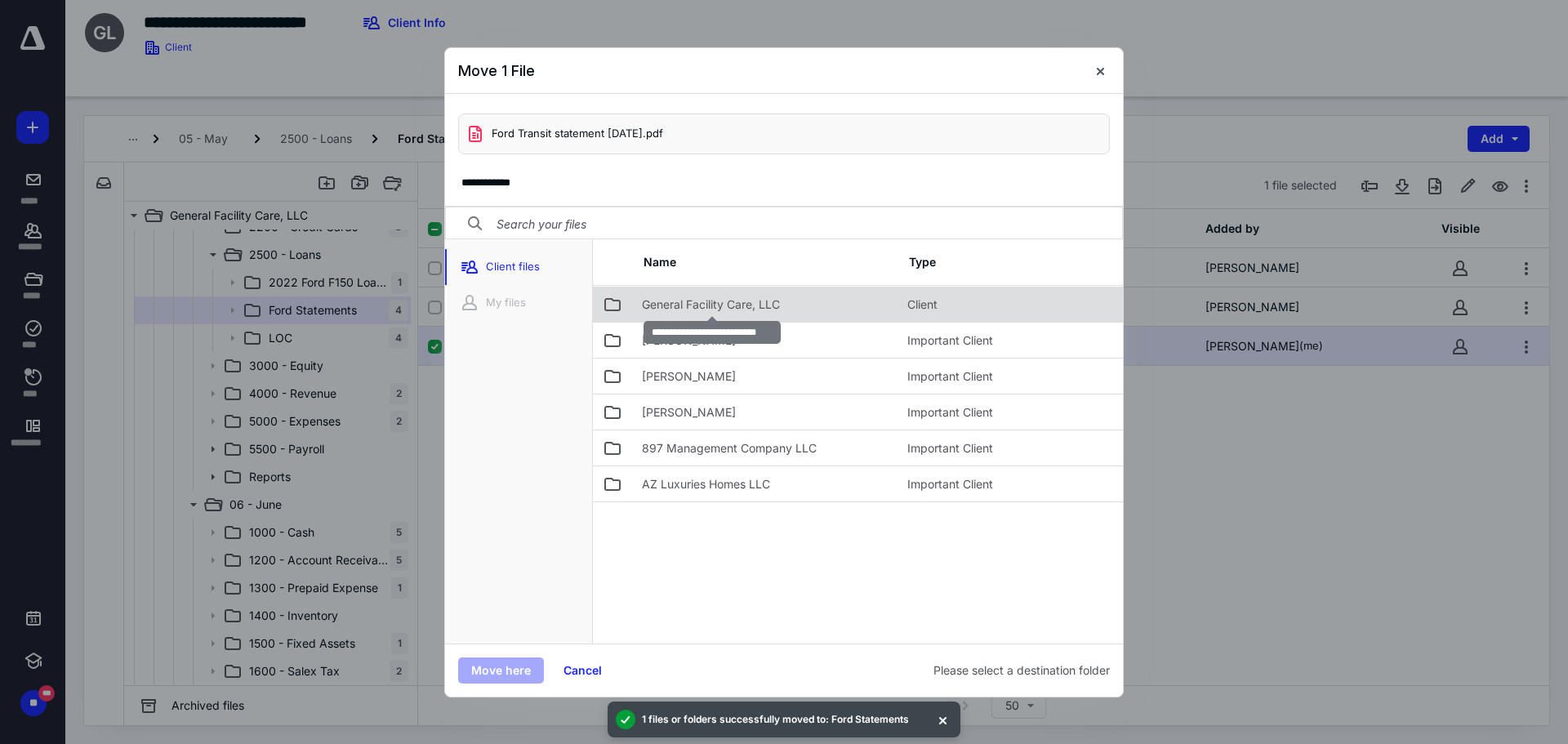click on "General Facility Care, LLC" at bounding box center [710, 305] 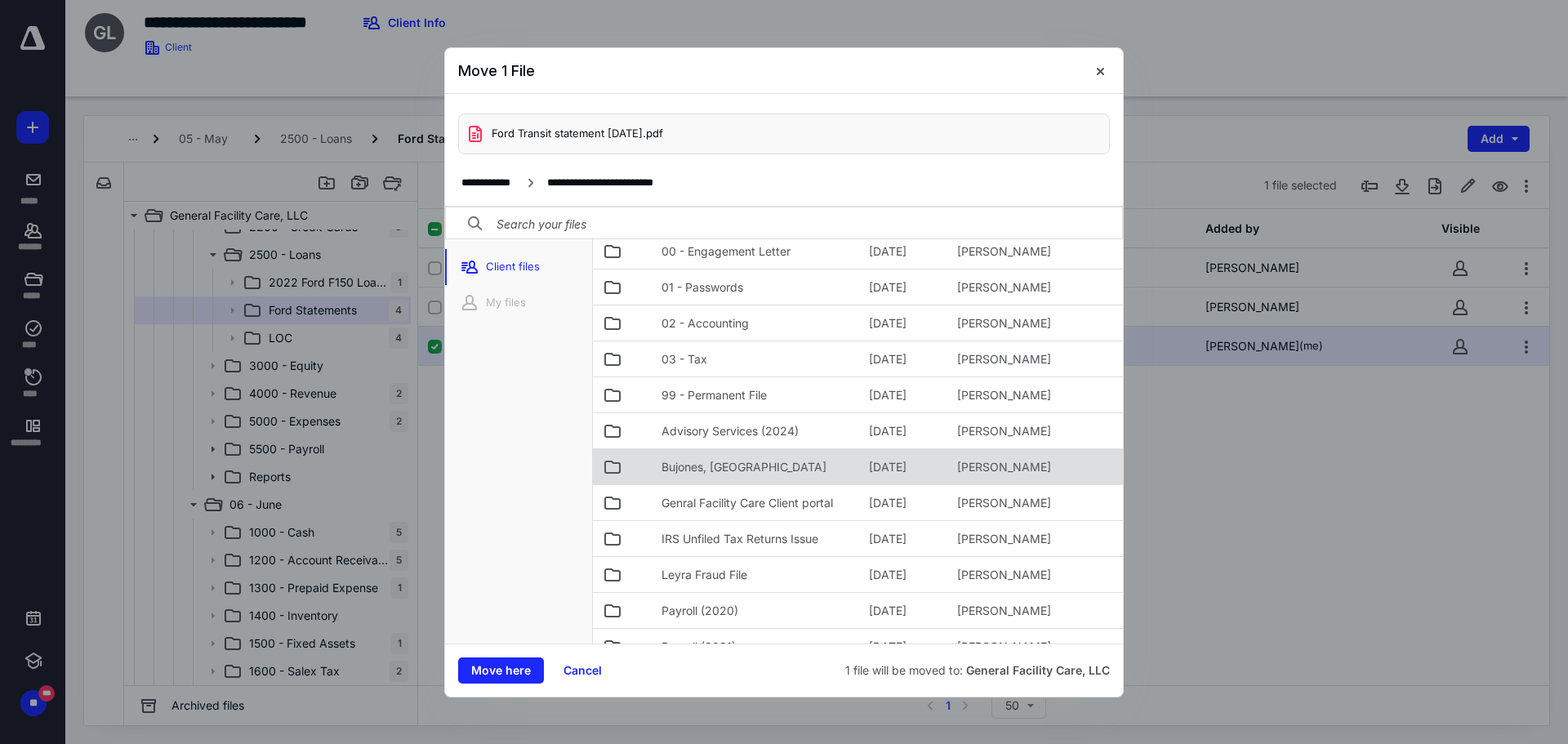 scroll, scrollTop: 82, scrollLeft: 0, axis: vertical 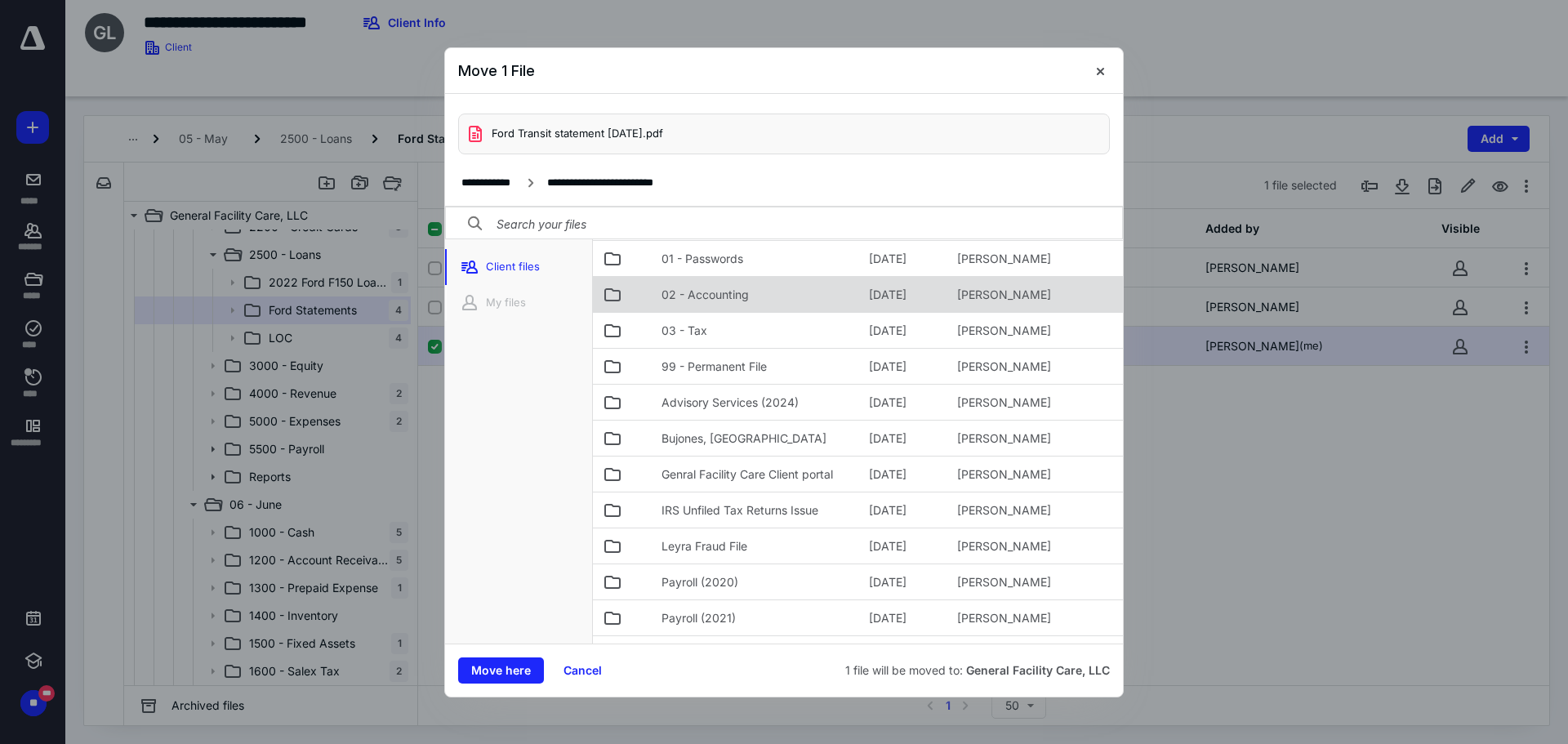 click on "02 - Accounting" at bounding box center (705, 295) 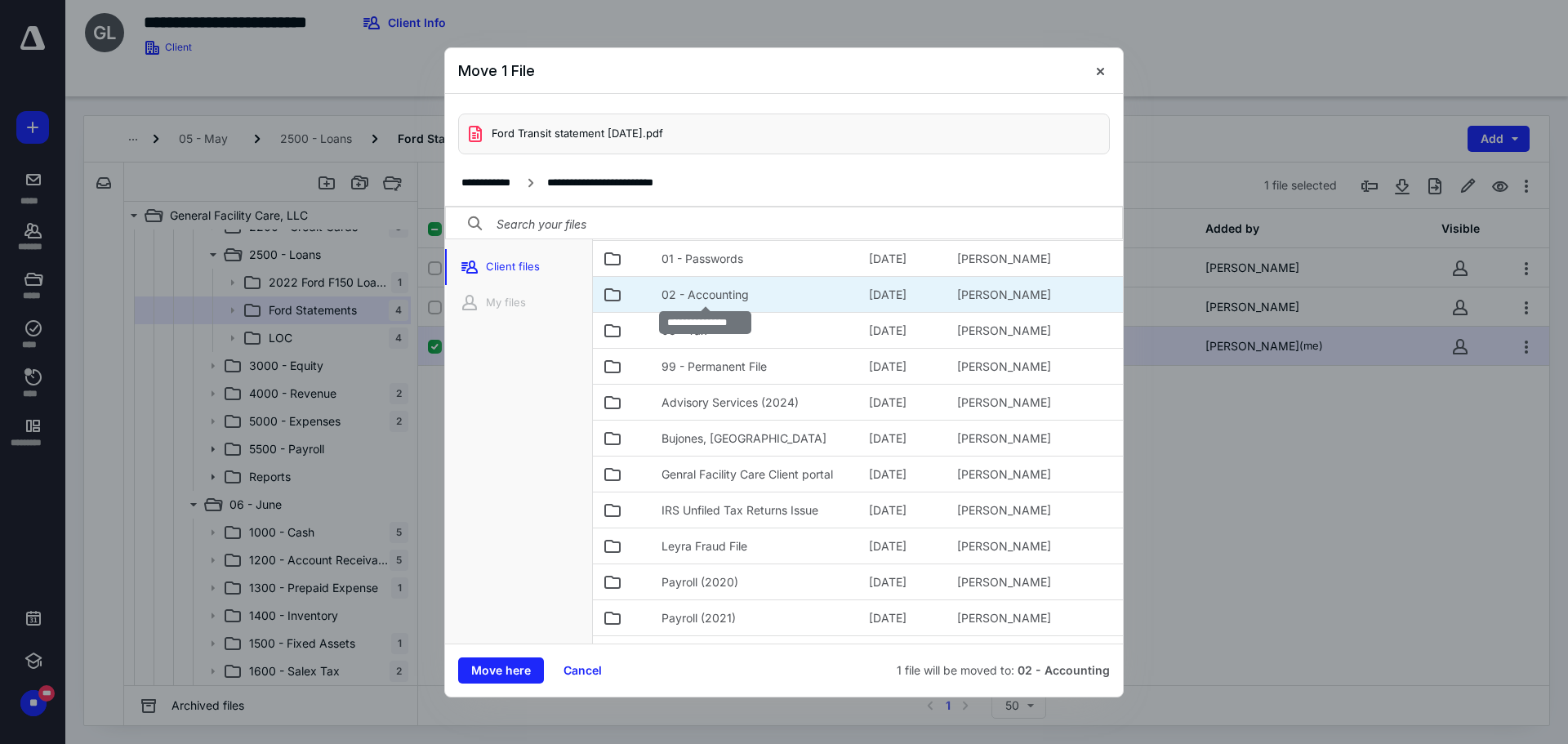 click on "02 - Accounting" at bounding box center [705, 295] 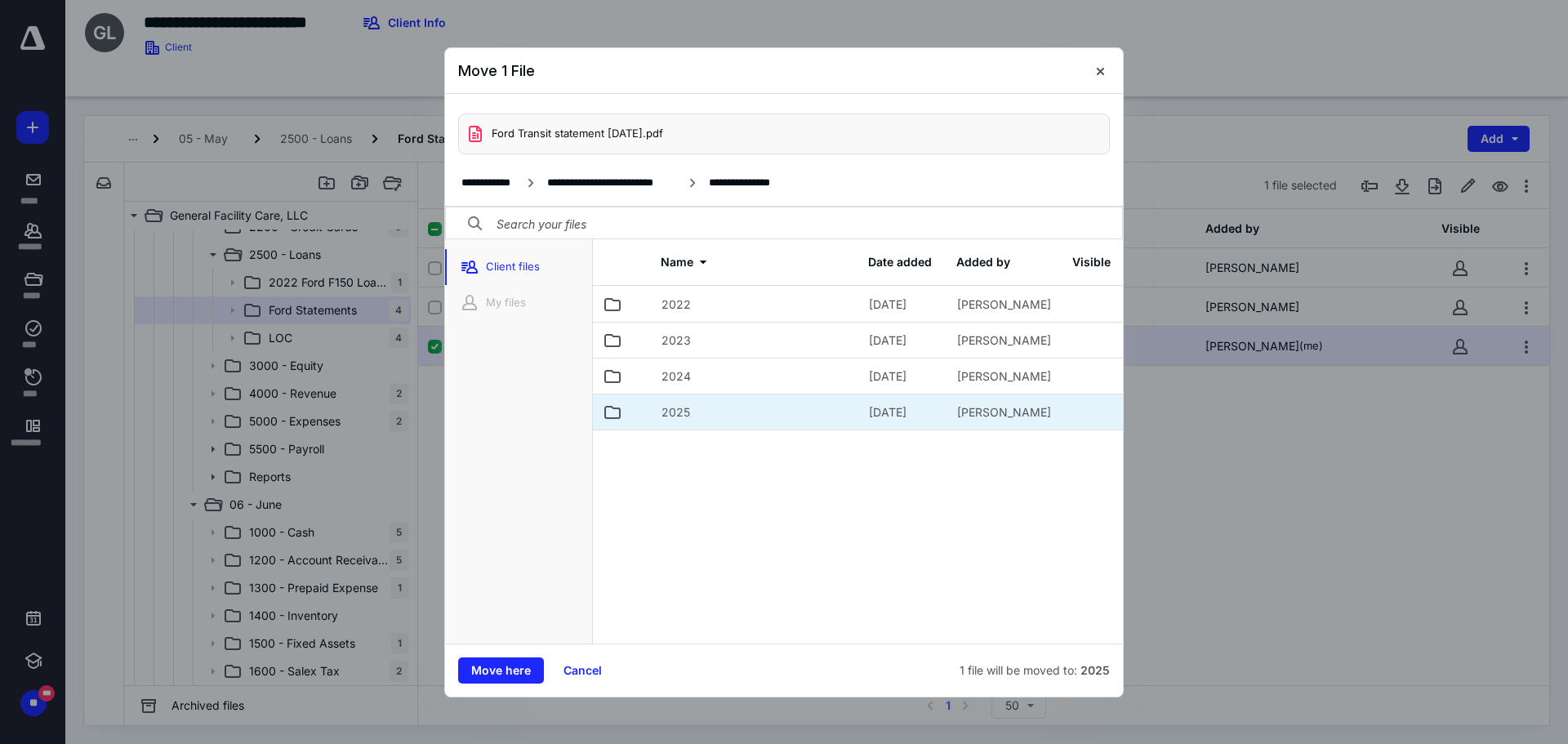 click on "2025" at bounding box center [755, 412] 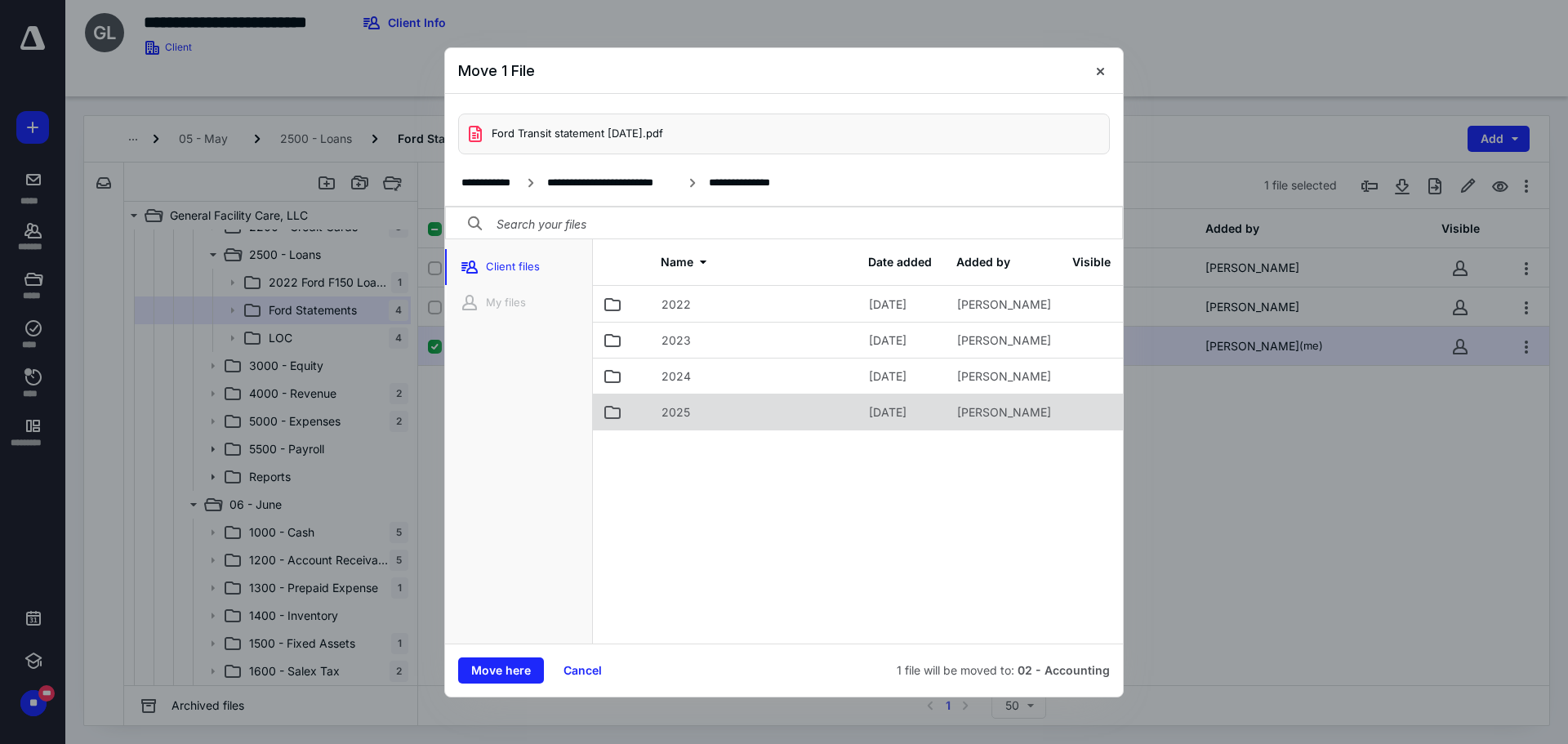 click on "2025" at bounding box center (755, 412) 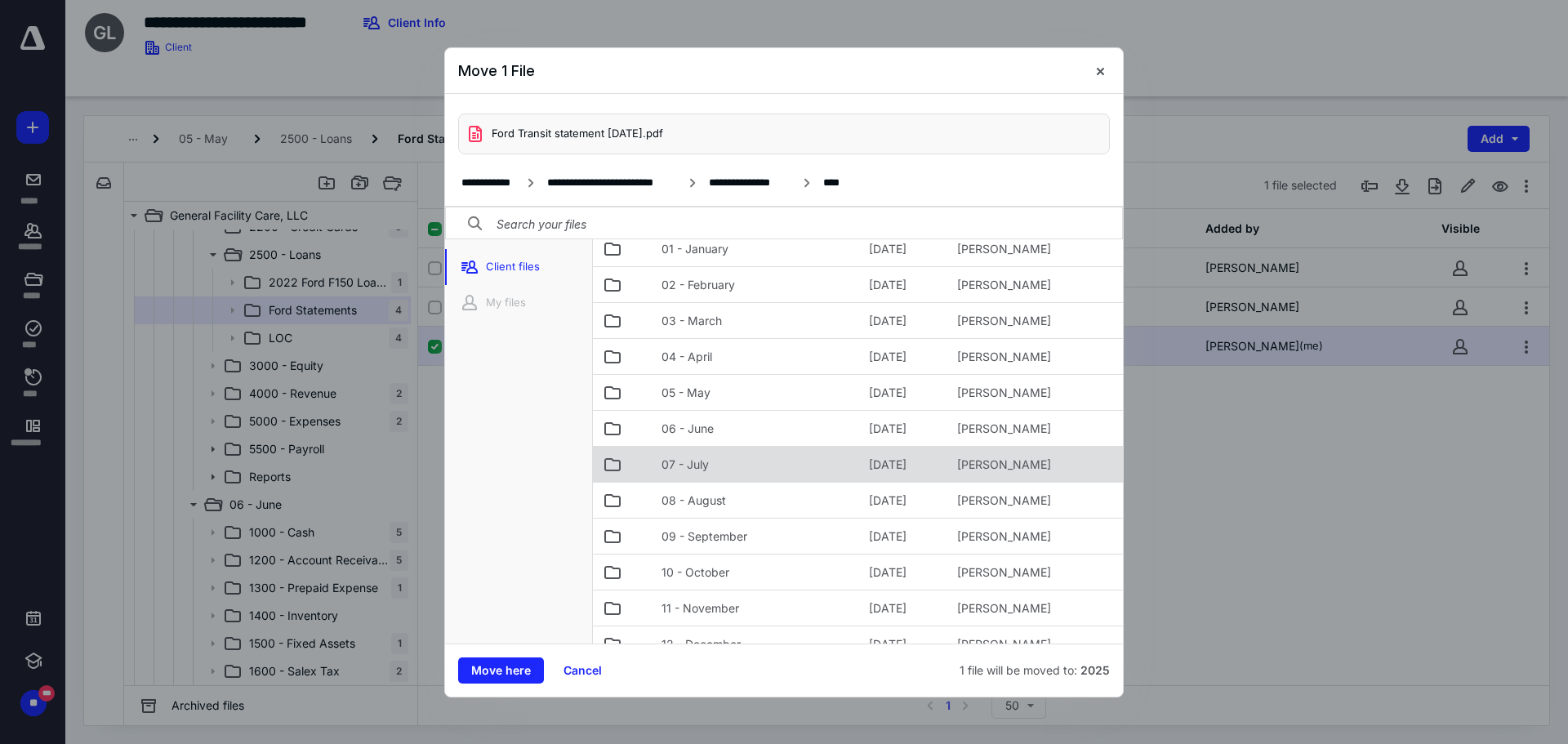 scroll, scrollTop: 82, scrollLeft: 0, axis: vertical 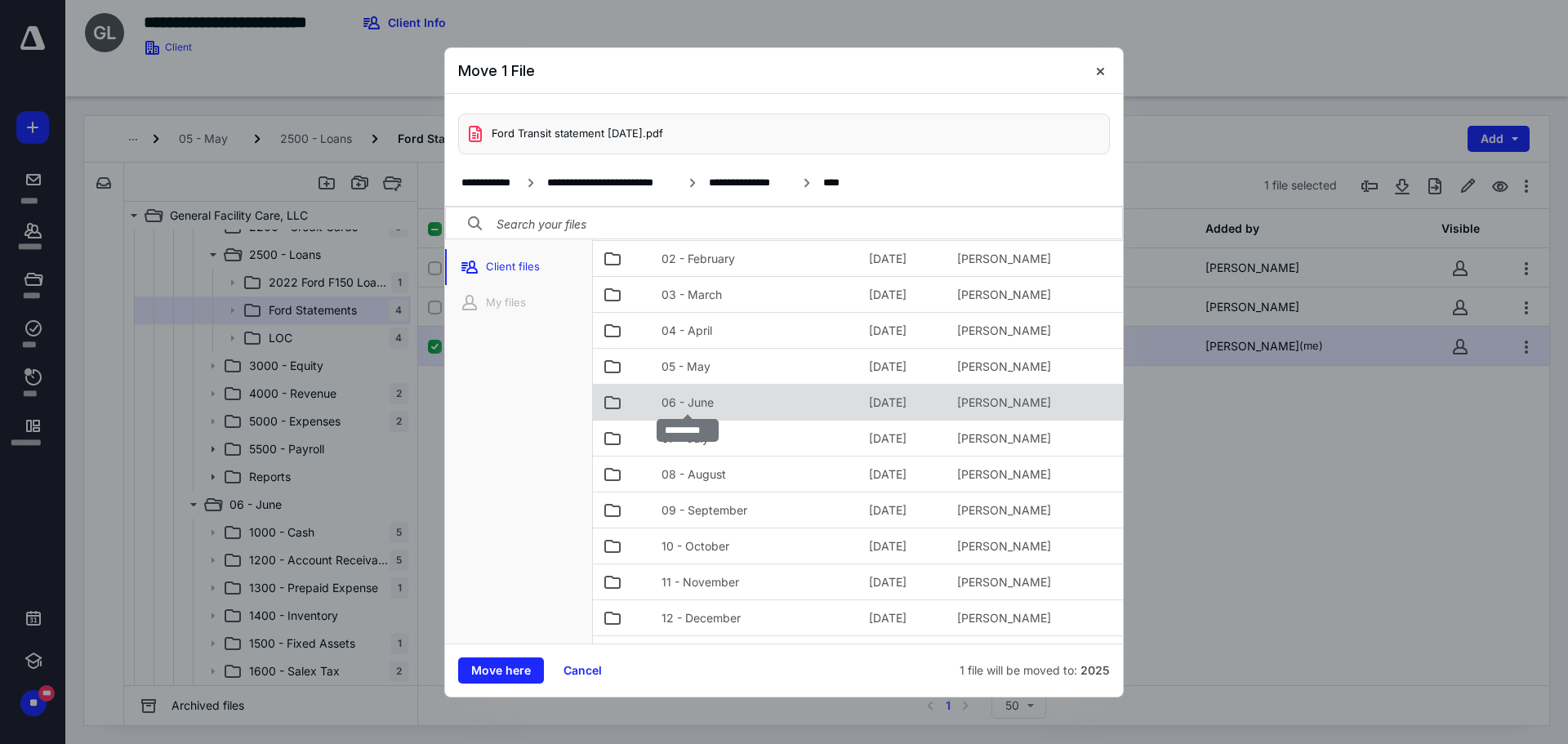 click on "06 - June" at bounding box center (688, 403) 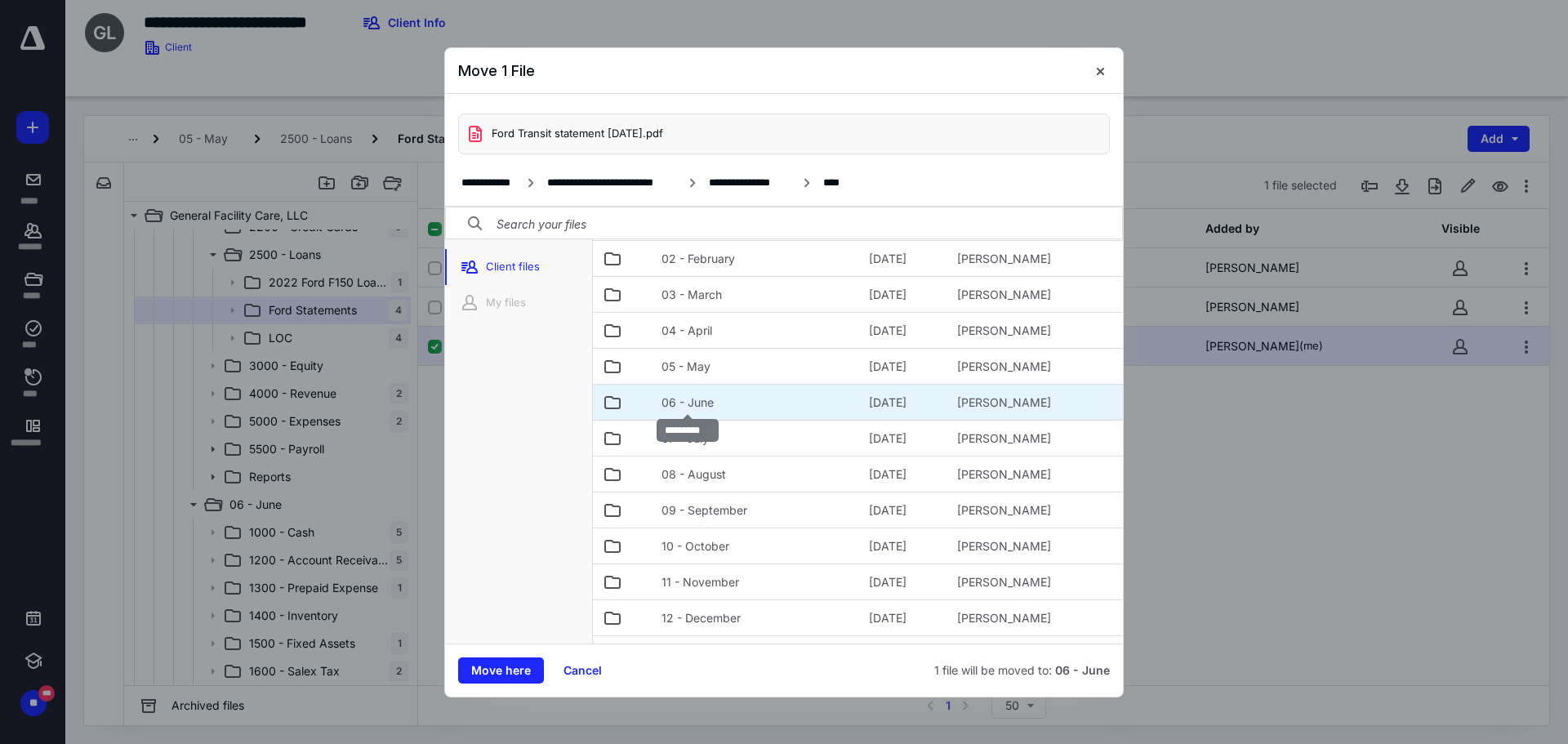 click on "06 - June" at bounding box center [688, 403] 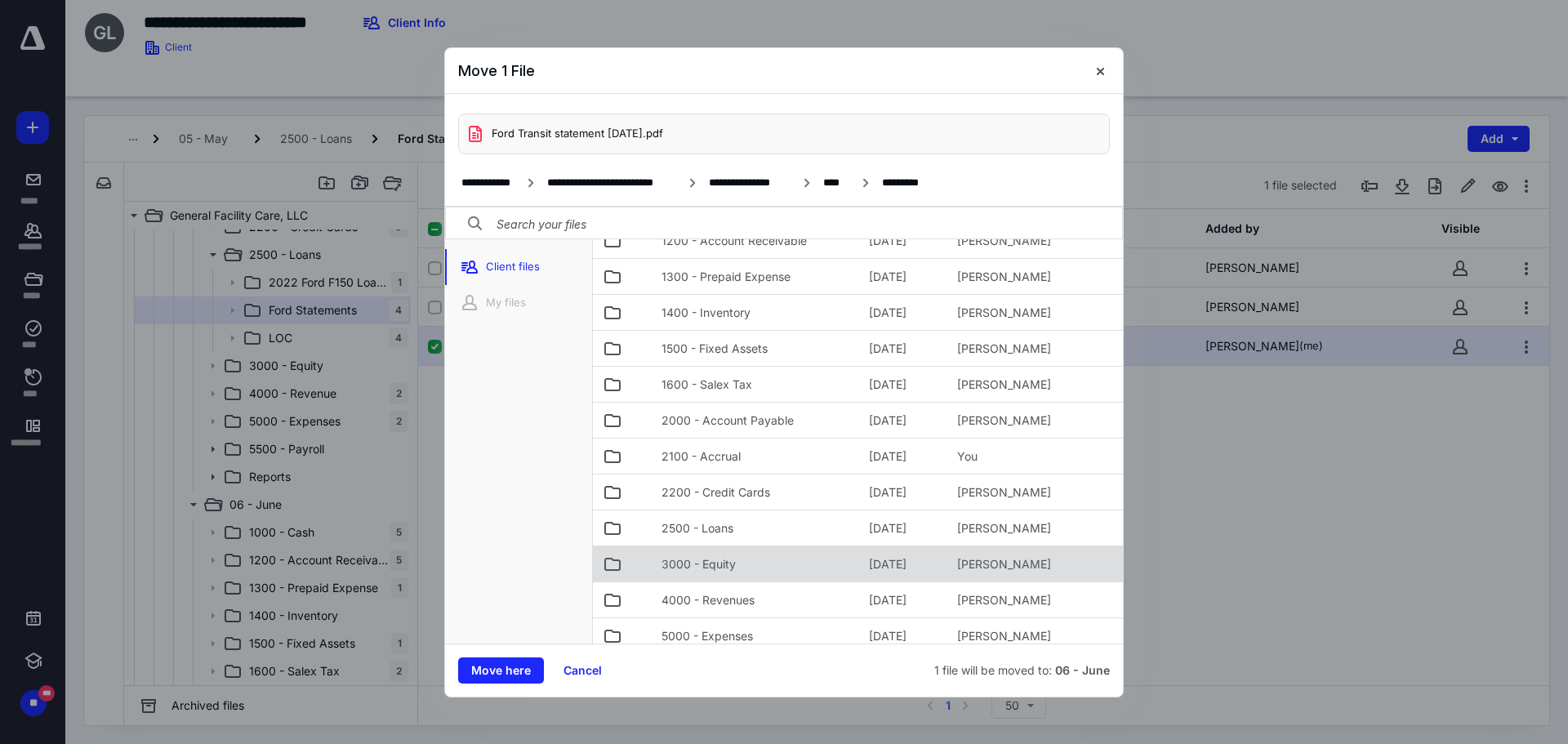 scroll, scrollTop: 158, scrollLeft: 0, axis: vertical 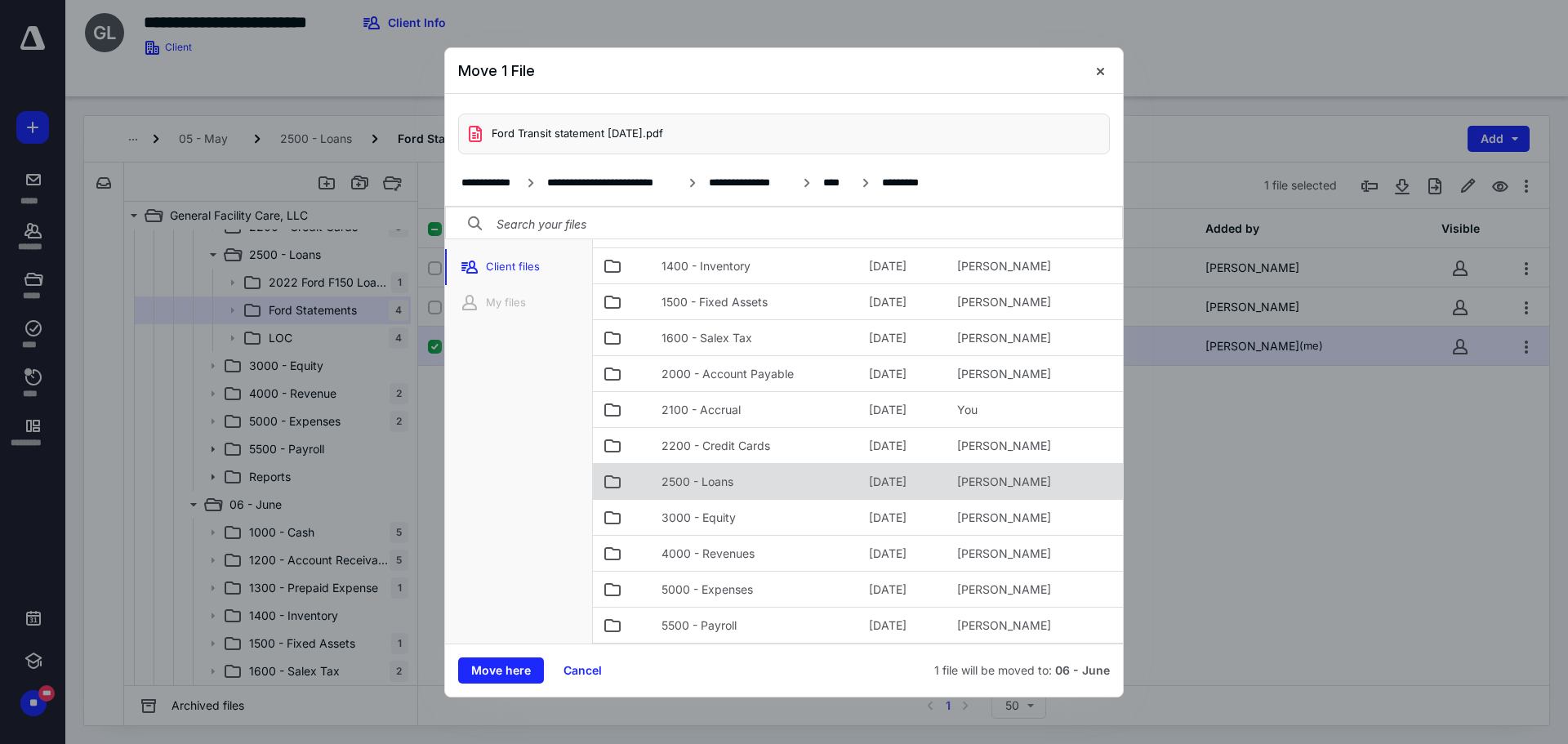 click on "2500 - Loans" at bounding box center [755, 481] 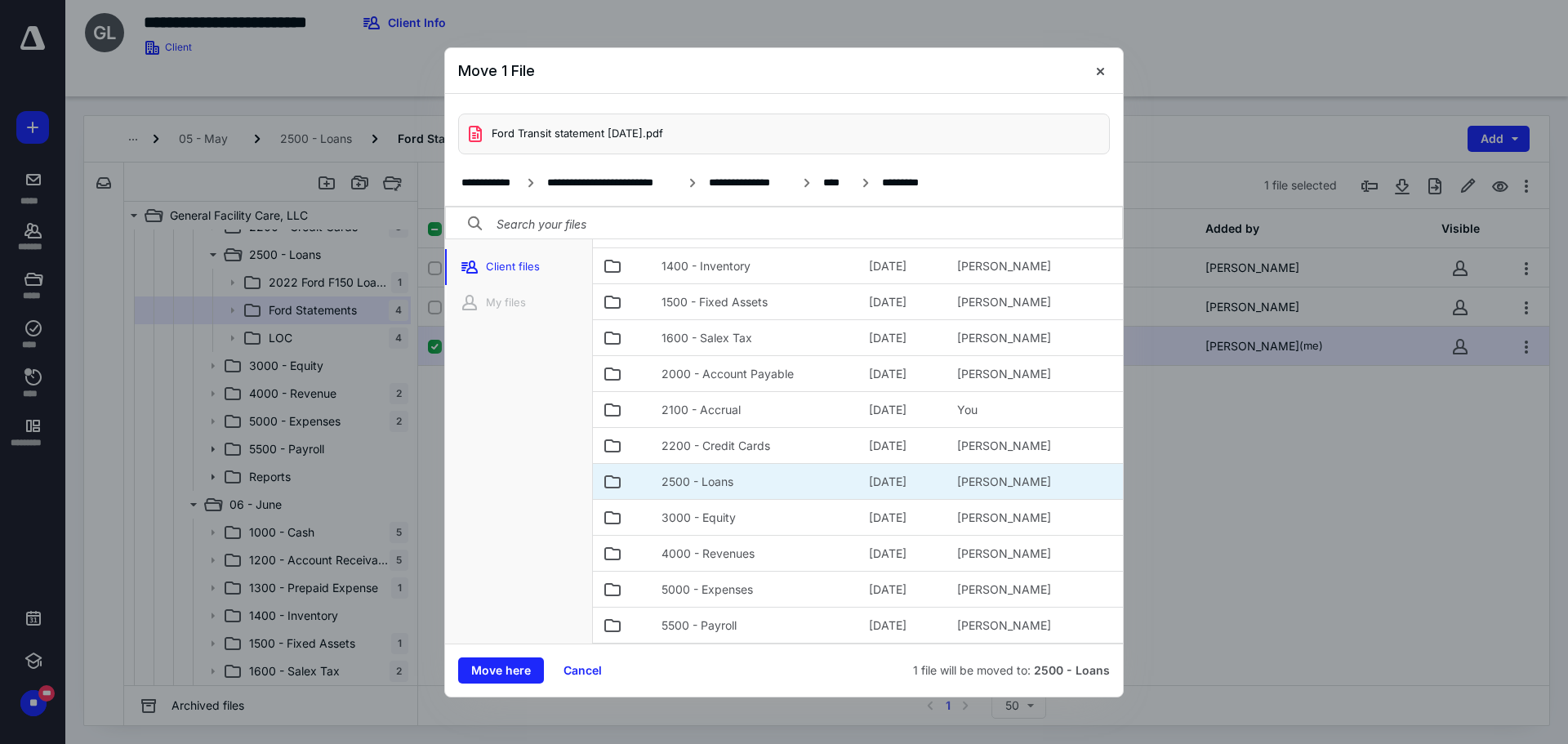 click on "2500 - Loans" at bounding box center [697, 482] 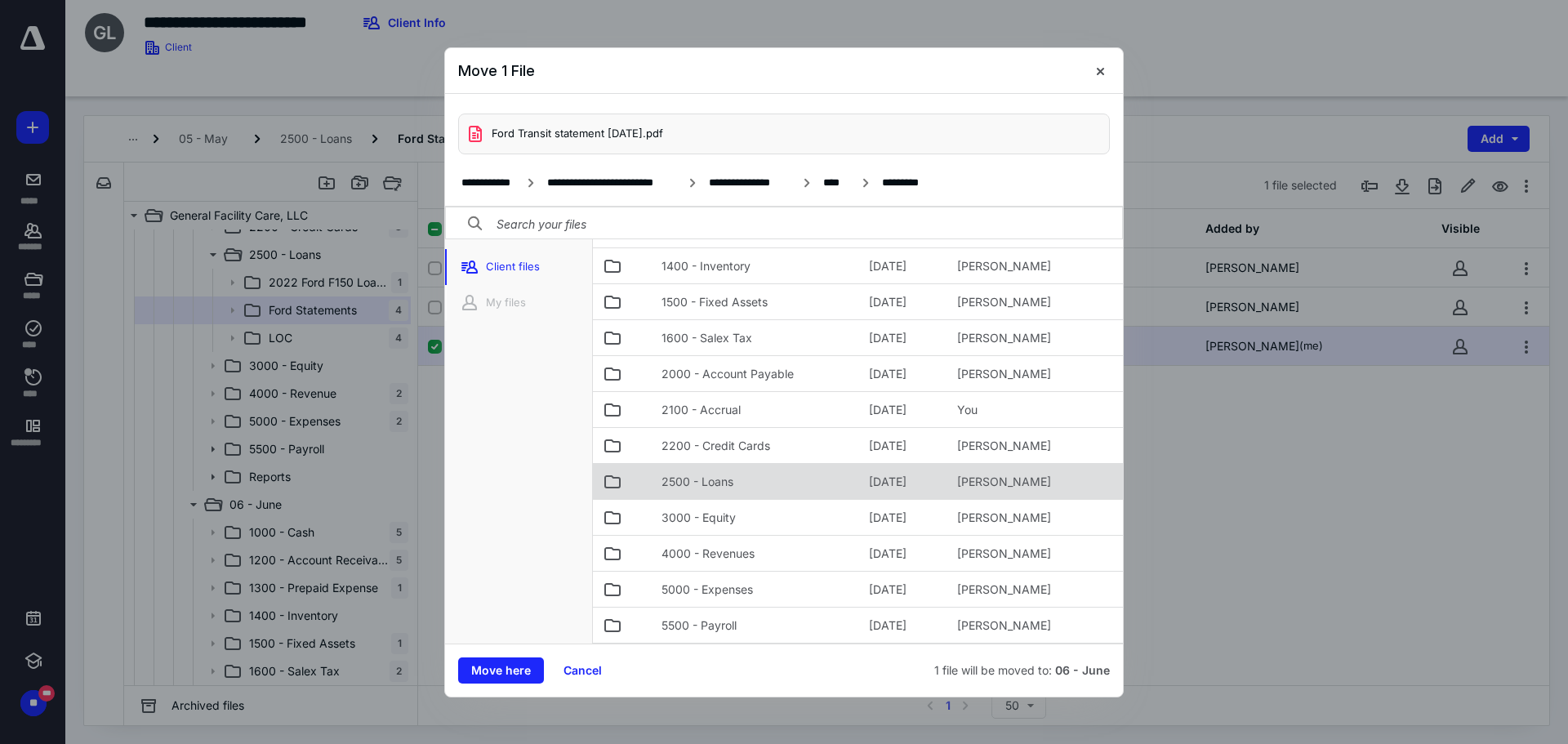 click on "2500 - Loans" at bounding box center [697, 482] 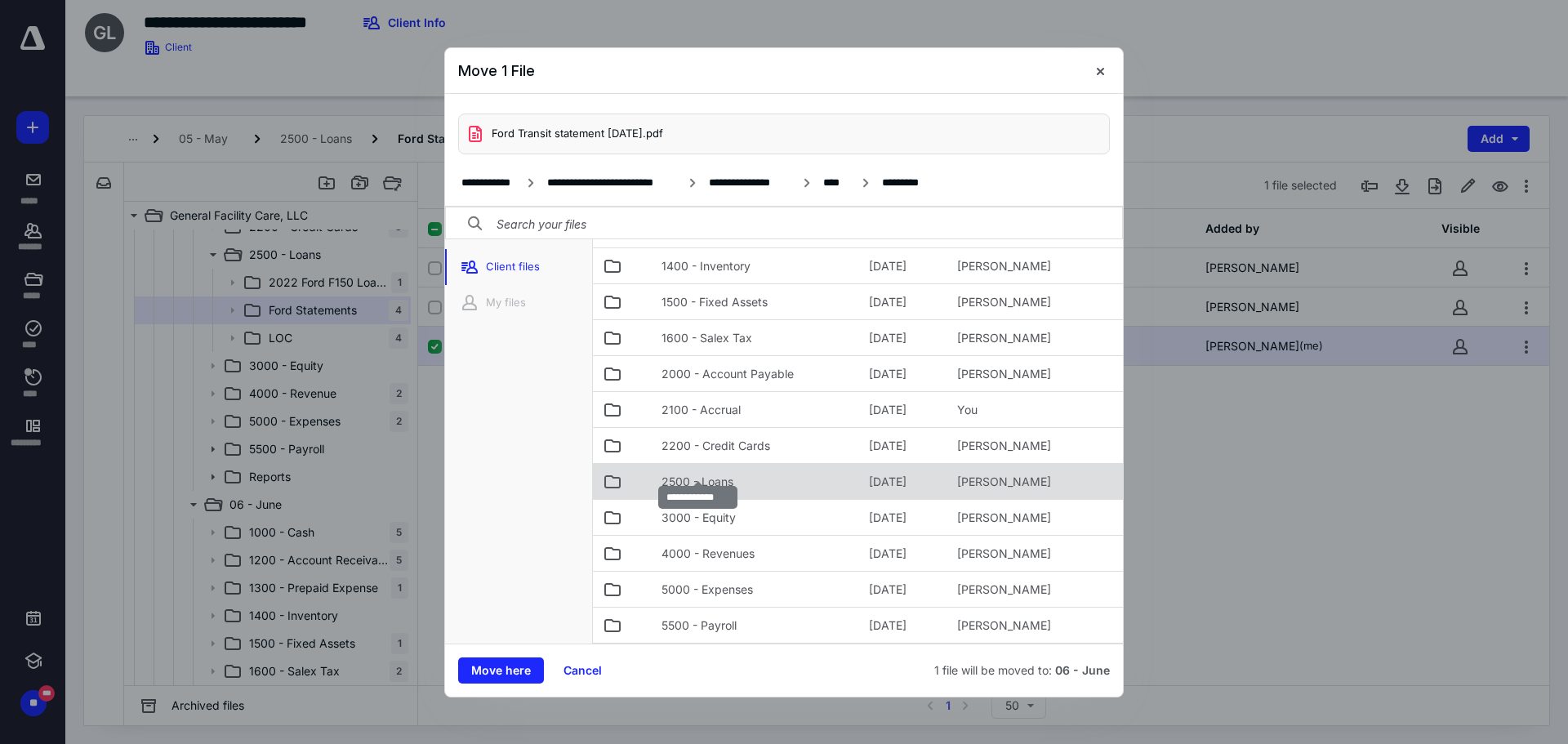 click on "2500 - Loans" at bounding box center [697, 482] 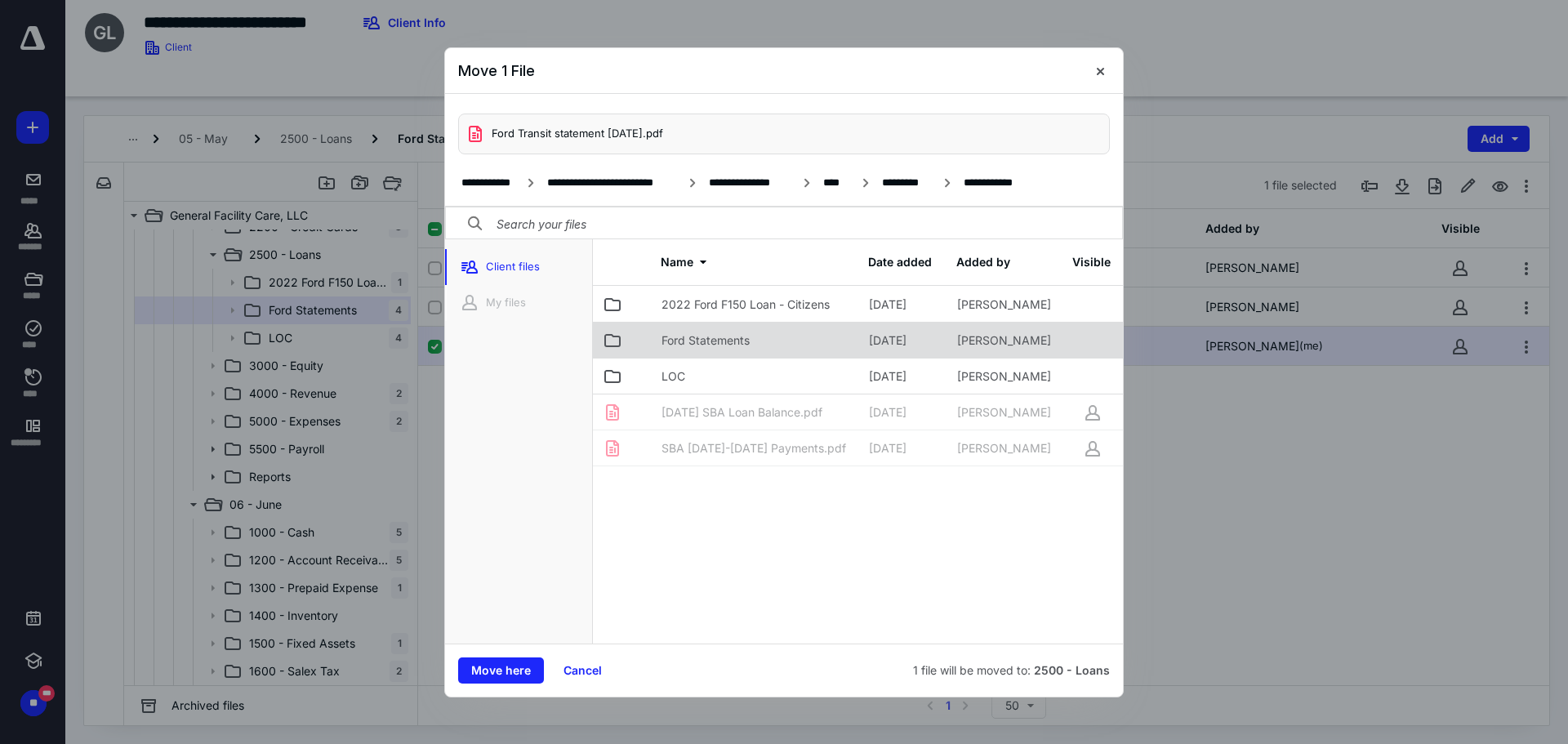click on "Ford Statements" at bounding box center [706, 341] 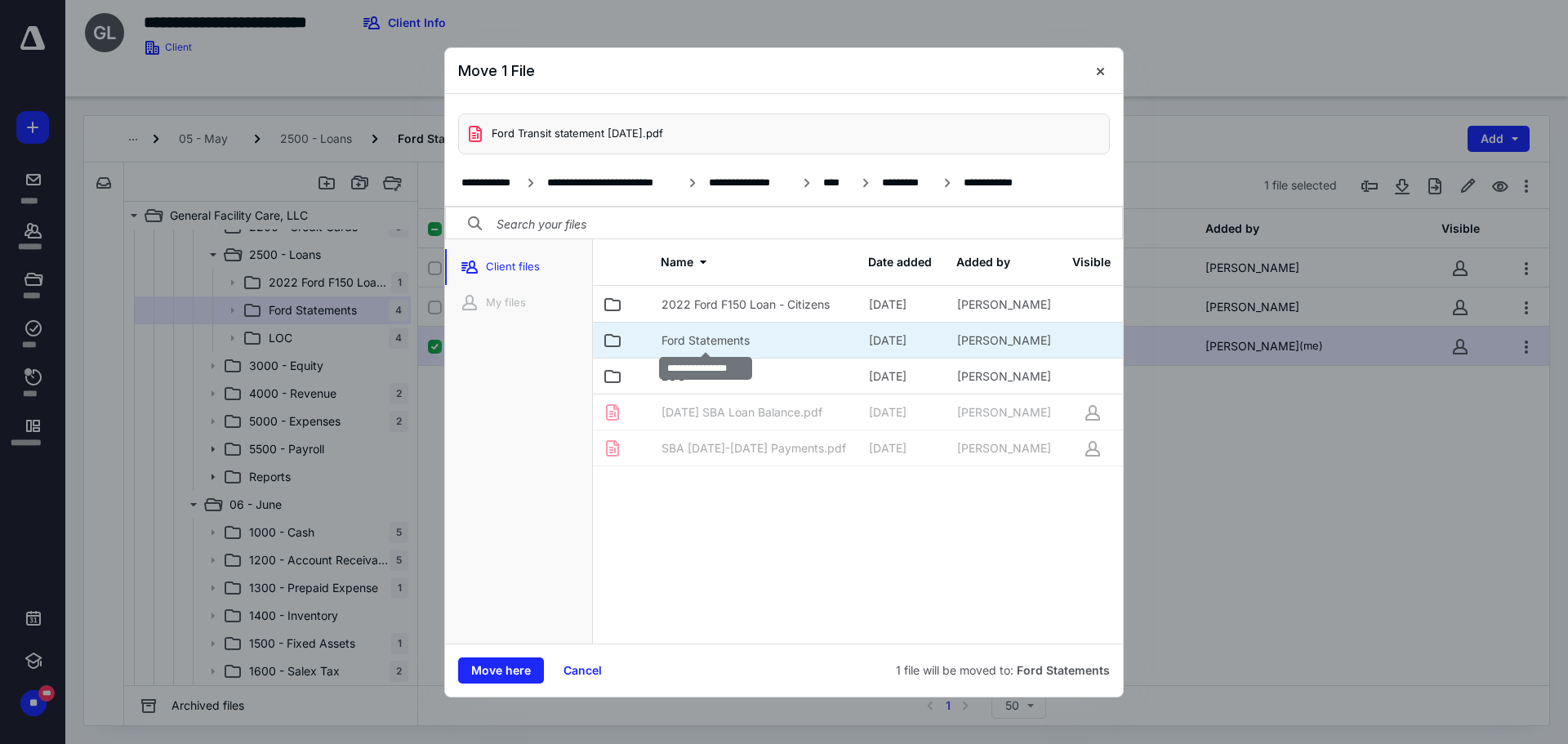 click on "Ford Statements" at bounding box center (706, 341) 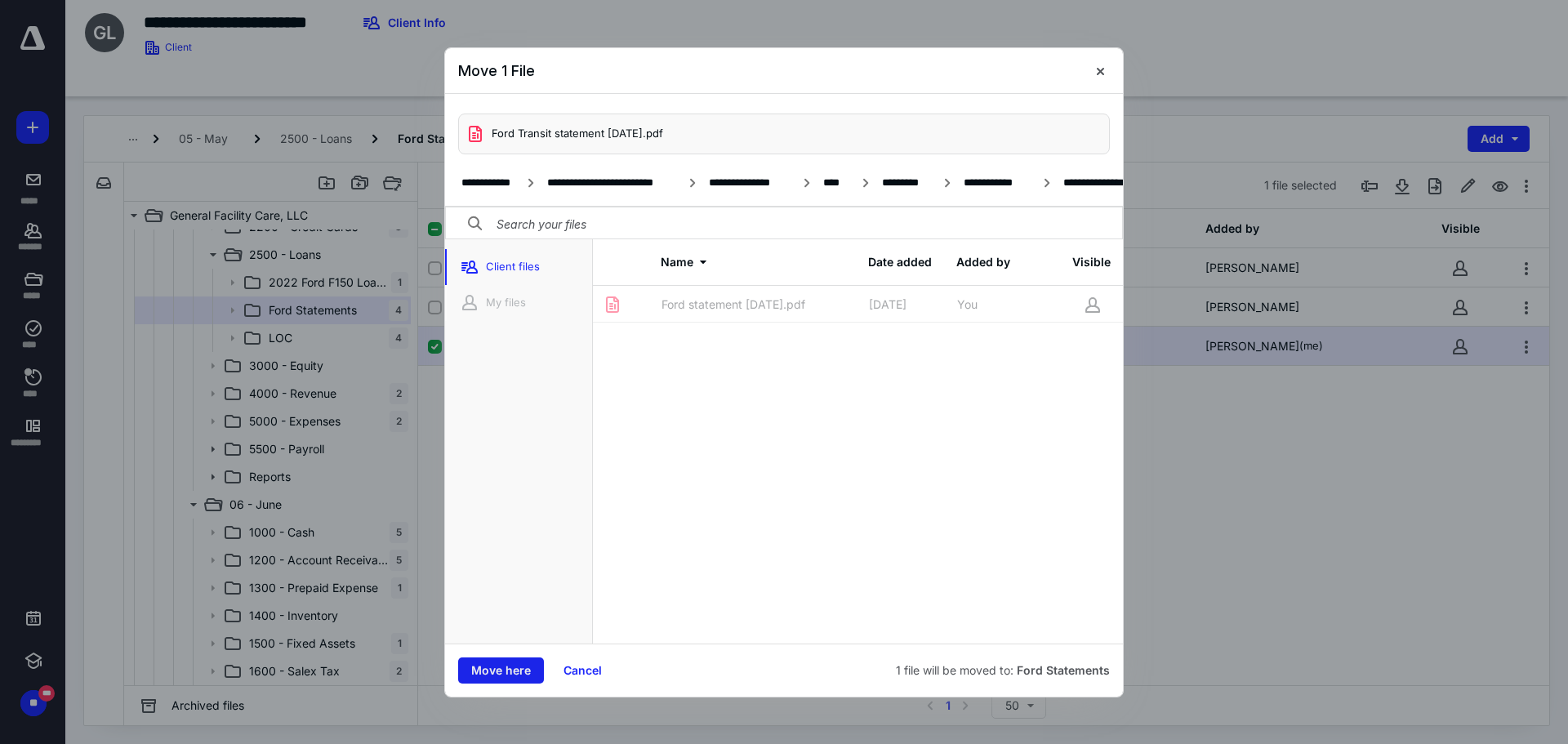 click on "Move here" at bounding box center [501, 670] 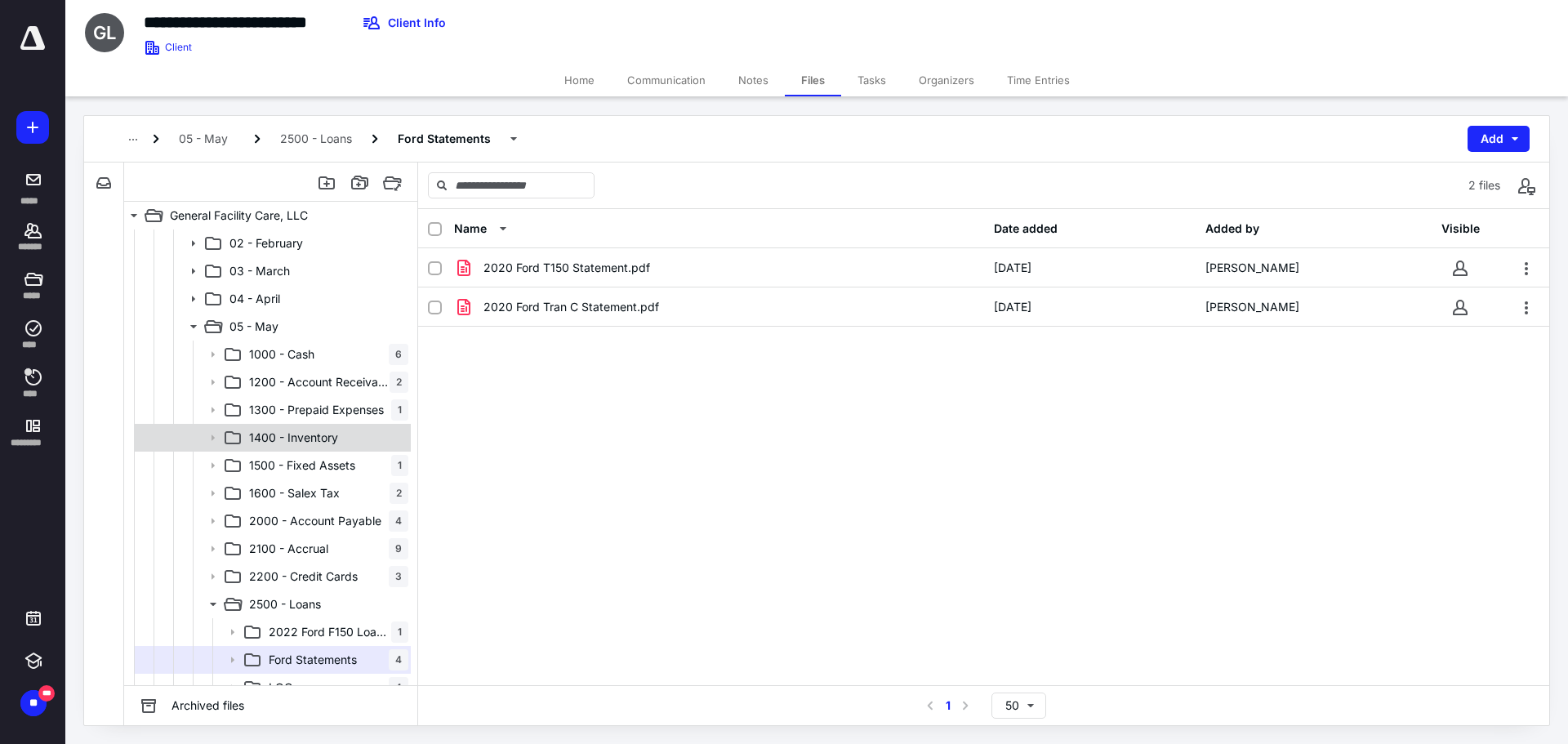 scroll, scrollTop: 163, scrollLeft: 0, axis: vertical 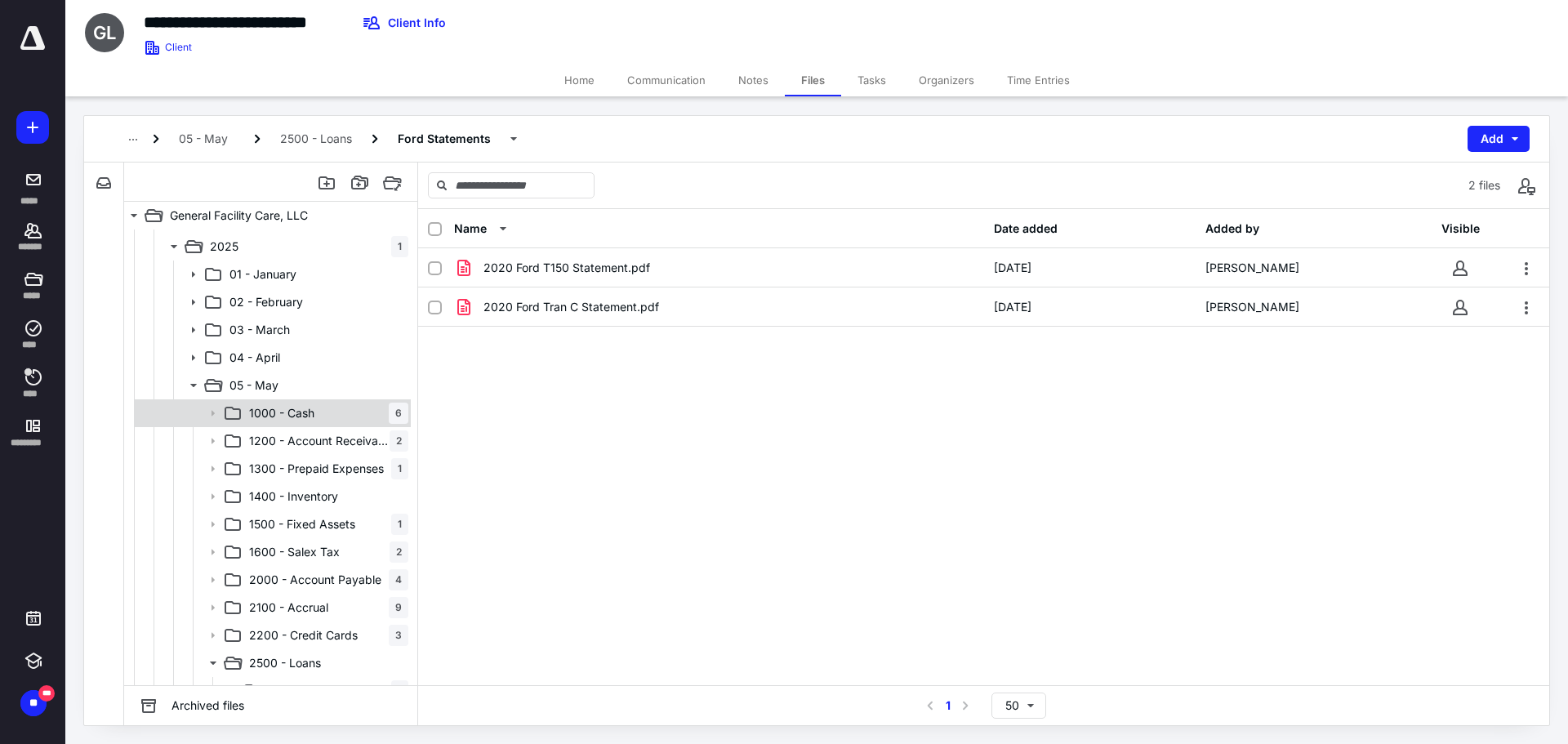 click 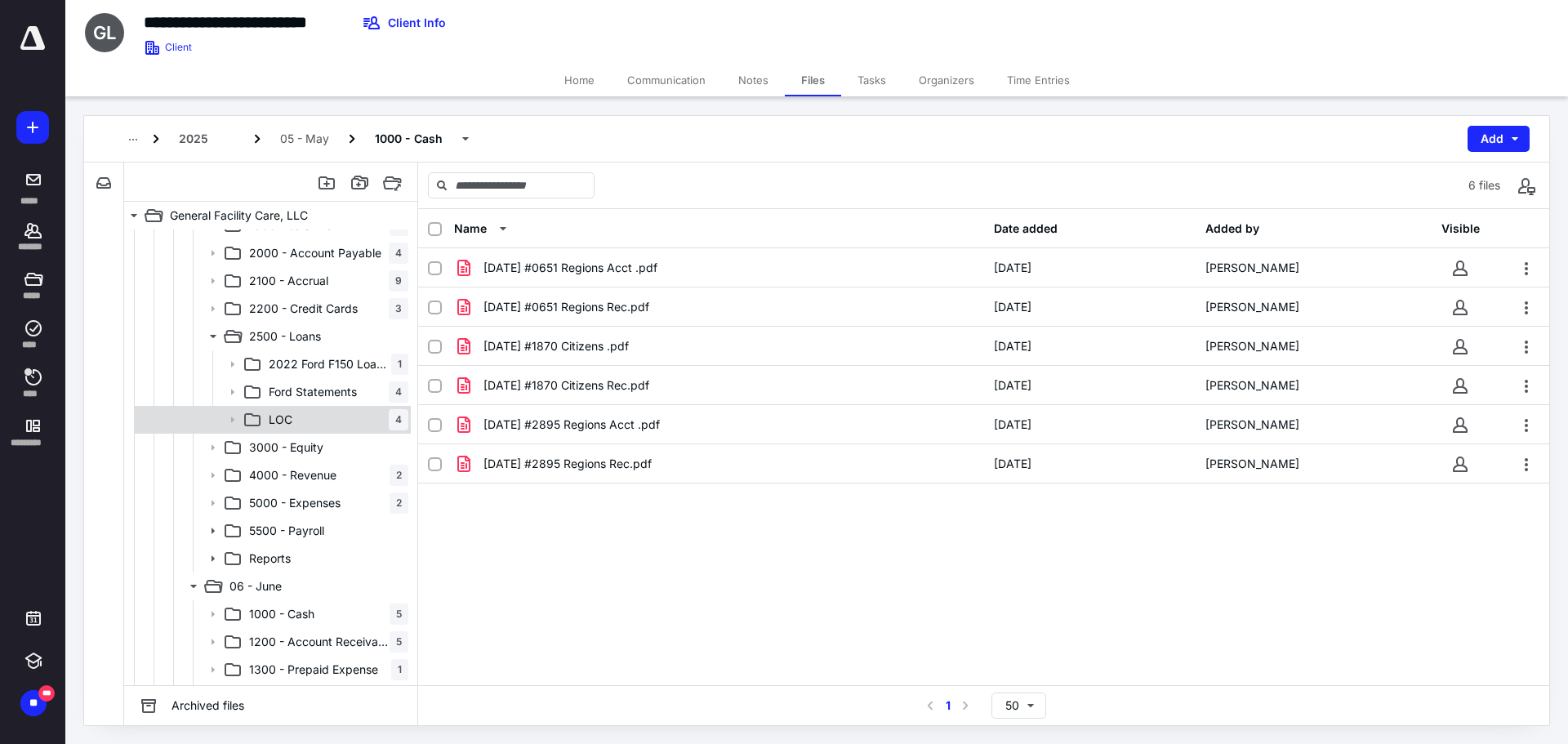scroll, scrollTop: 817, scrollLeft: 0, axis: vertical 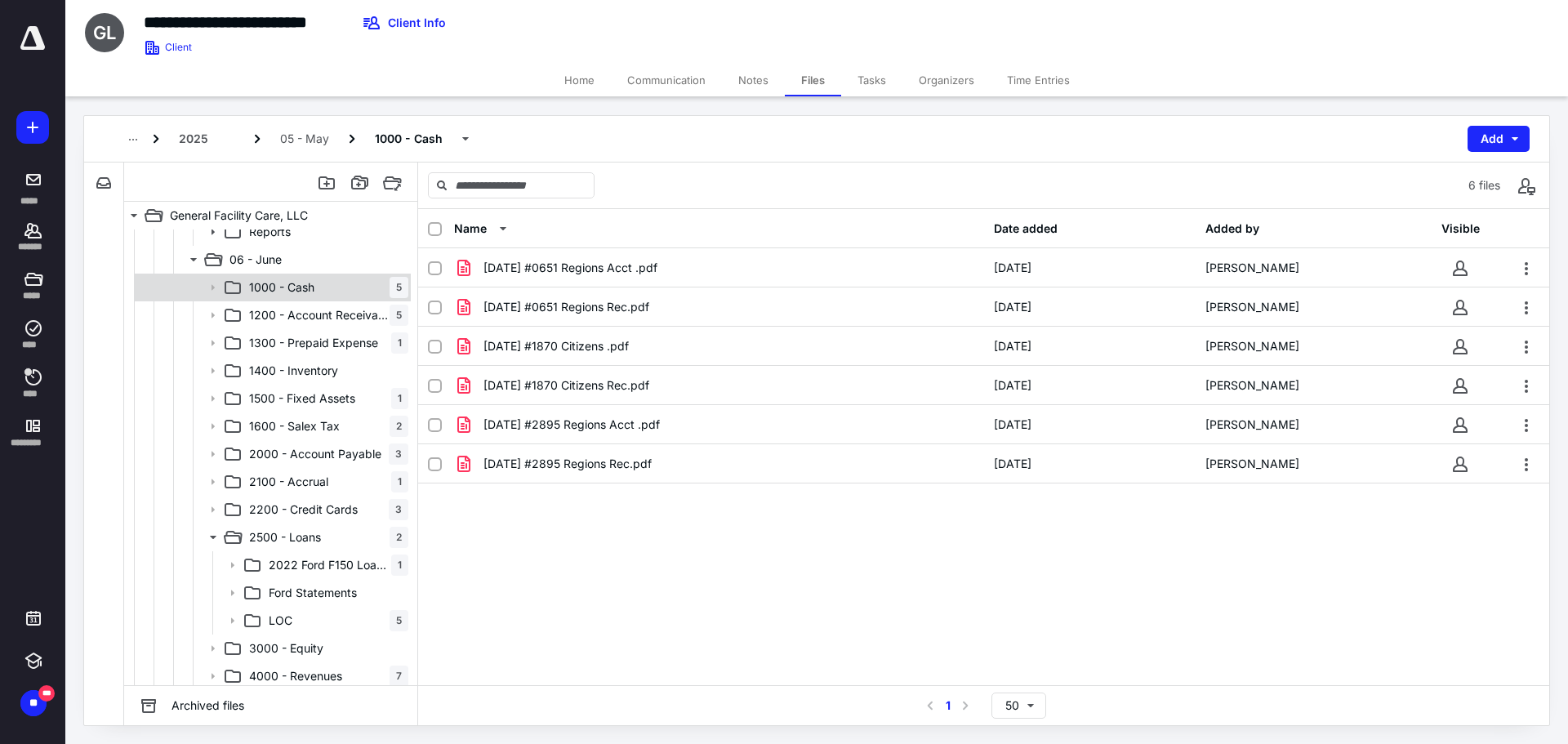 click 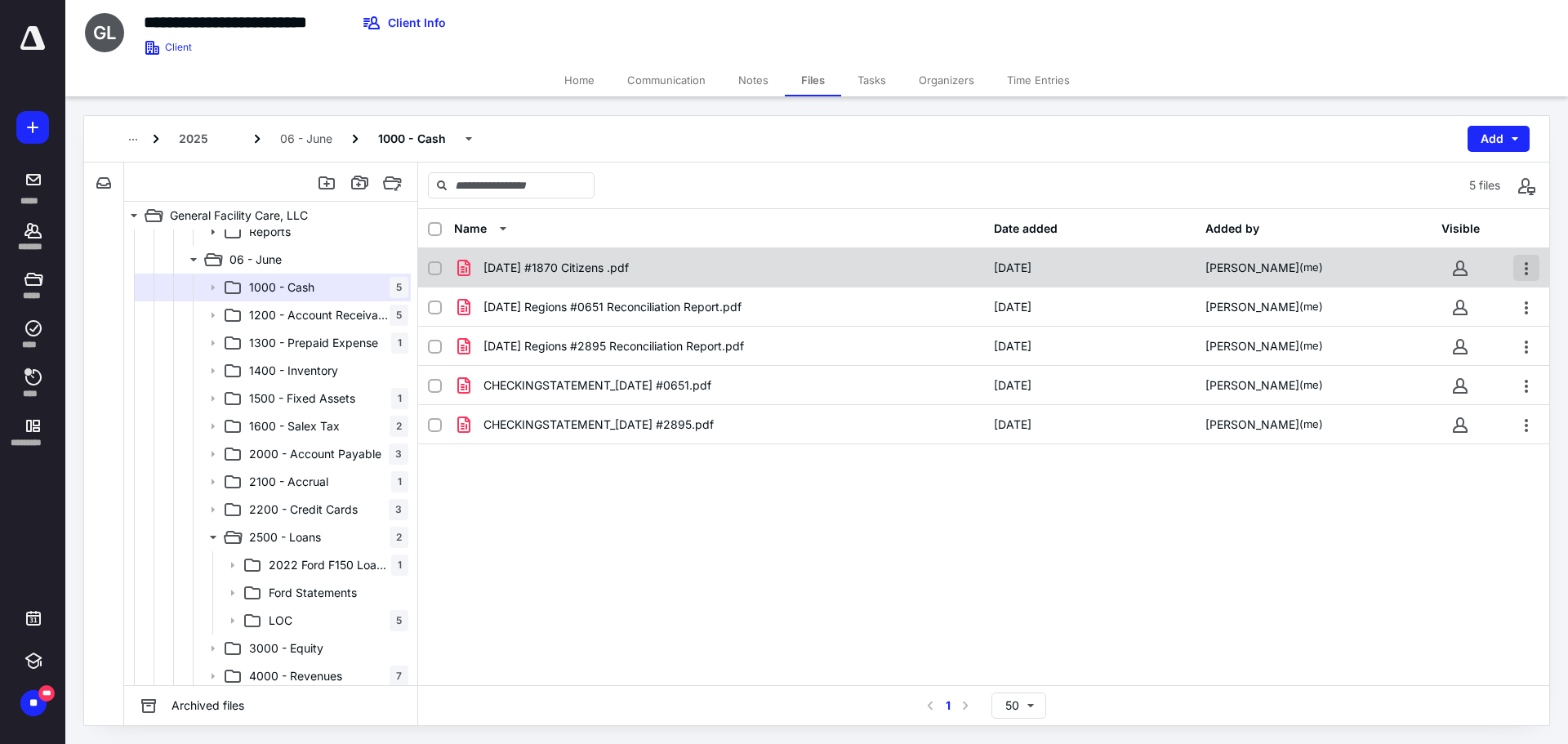 click at bounding box center [1526, 268] 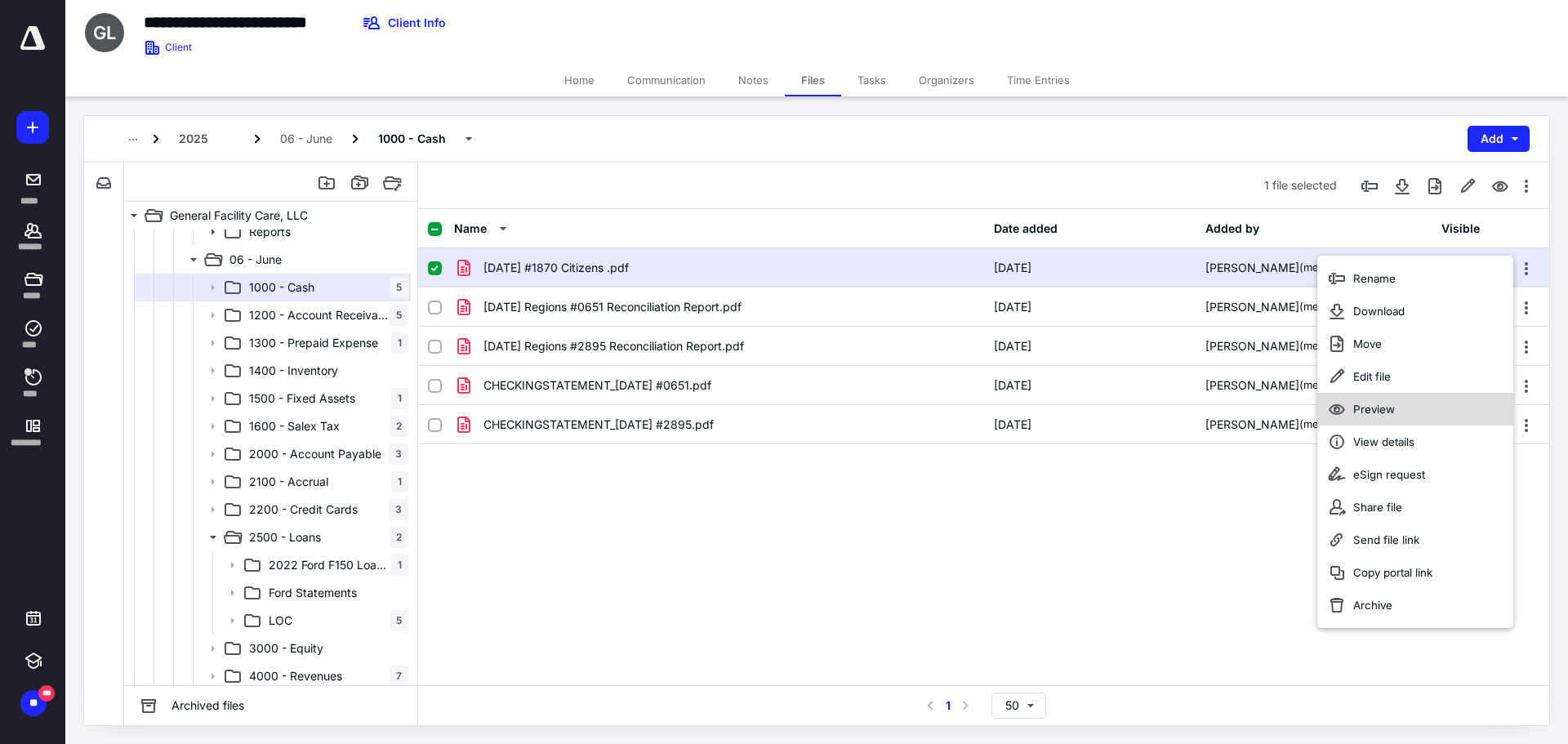 click on "Preview" at bounding box center (1374, 409) 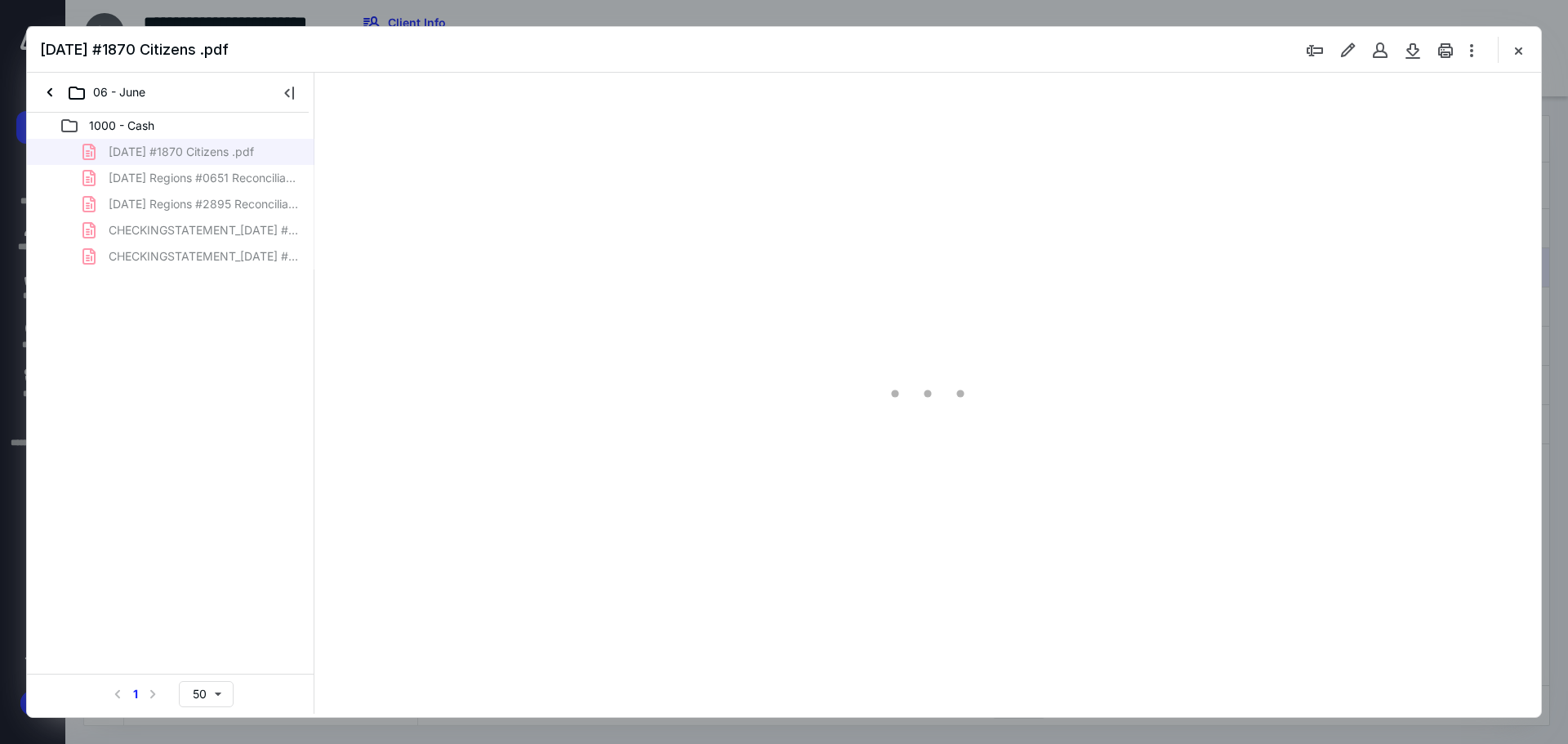 scroll, scrollTop: 0, scrollLeft: 0, axis: both 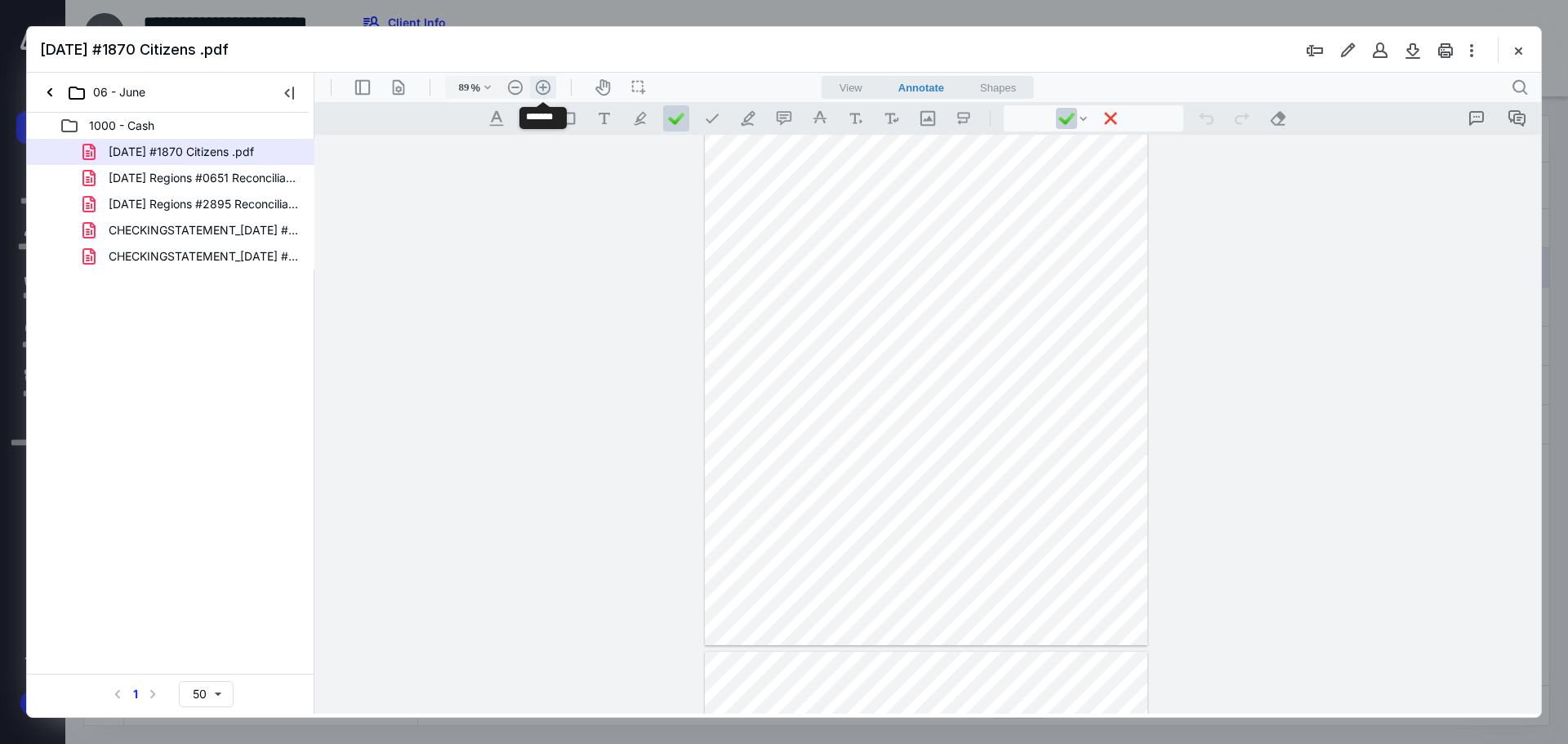 click on ".cls-1{fill:#abb0c4;} icon - header - zoom - in - line" at bounding box center [543, 87] 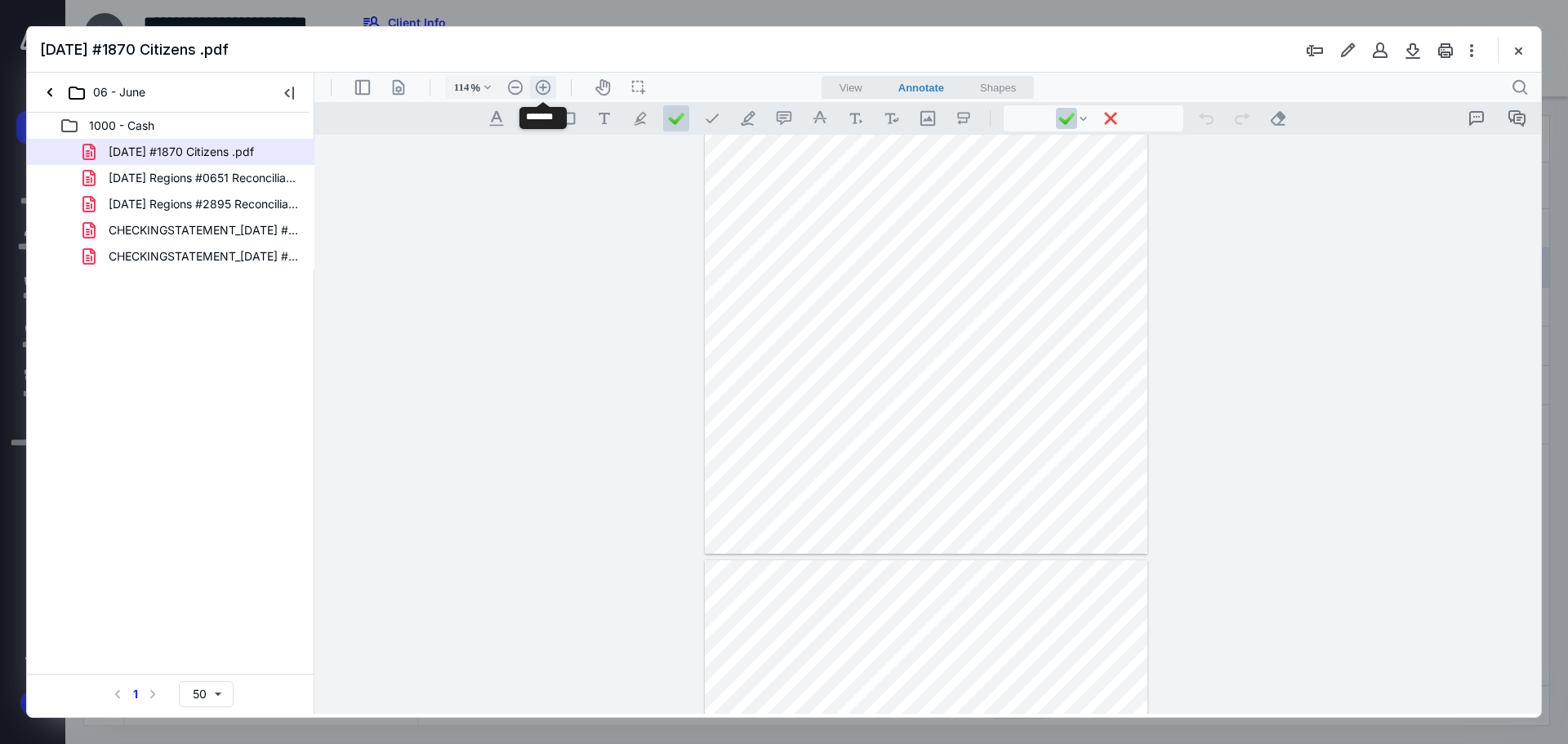 click on ".cls-1{fill:#abb0c4;} icon - header - zoom - in - line" at bounding box center (543, 87) 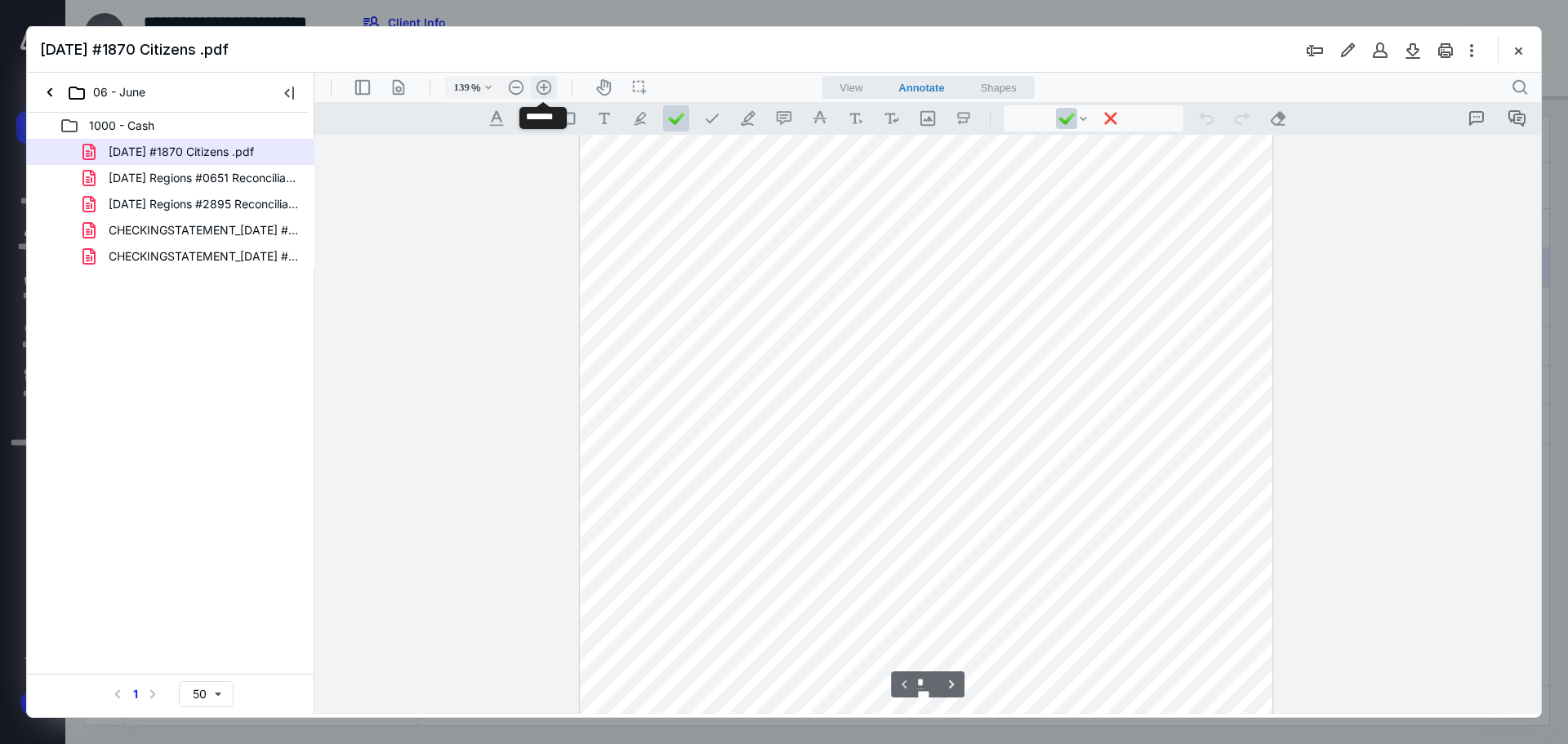 click on ".cls-1{fill:#abb0c4;} icon - header - zoom - in - line" at bounding box center [544, 87] 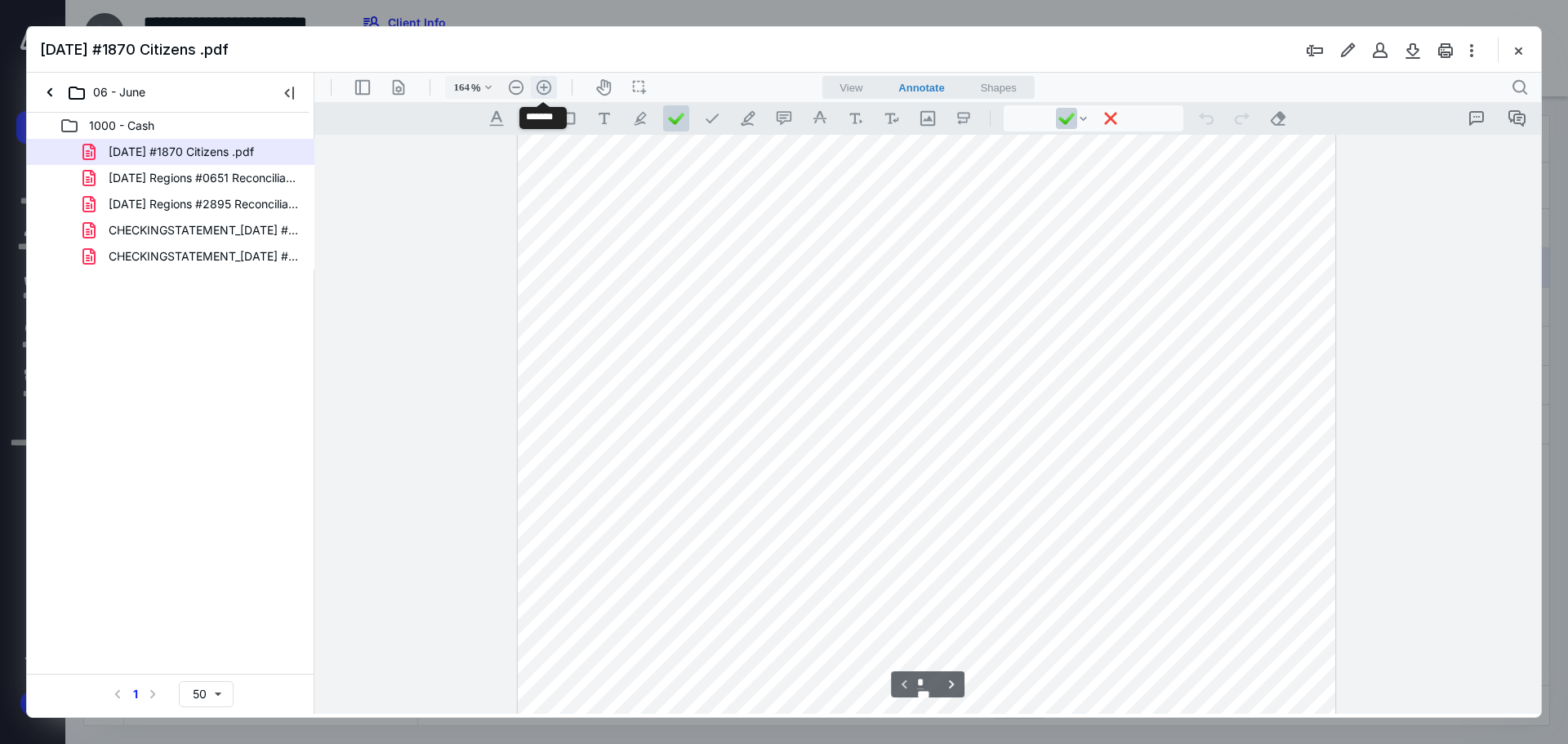 scroll, scrollTop: 340, scrollLeft: 0, axis: vertical 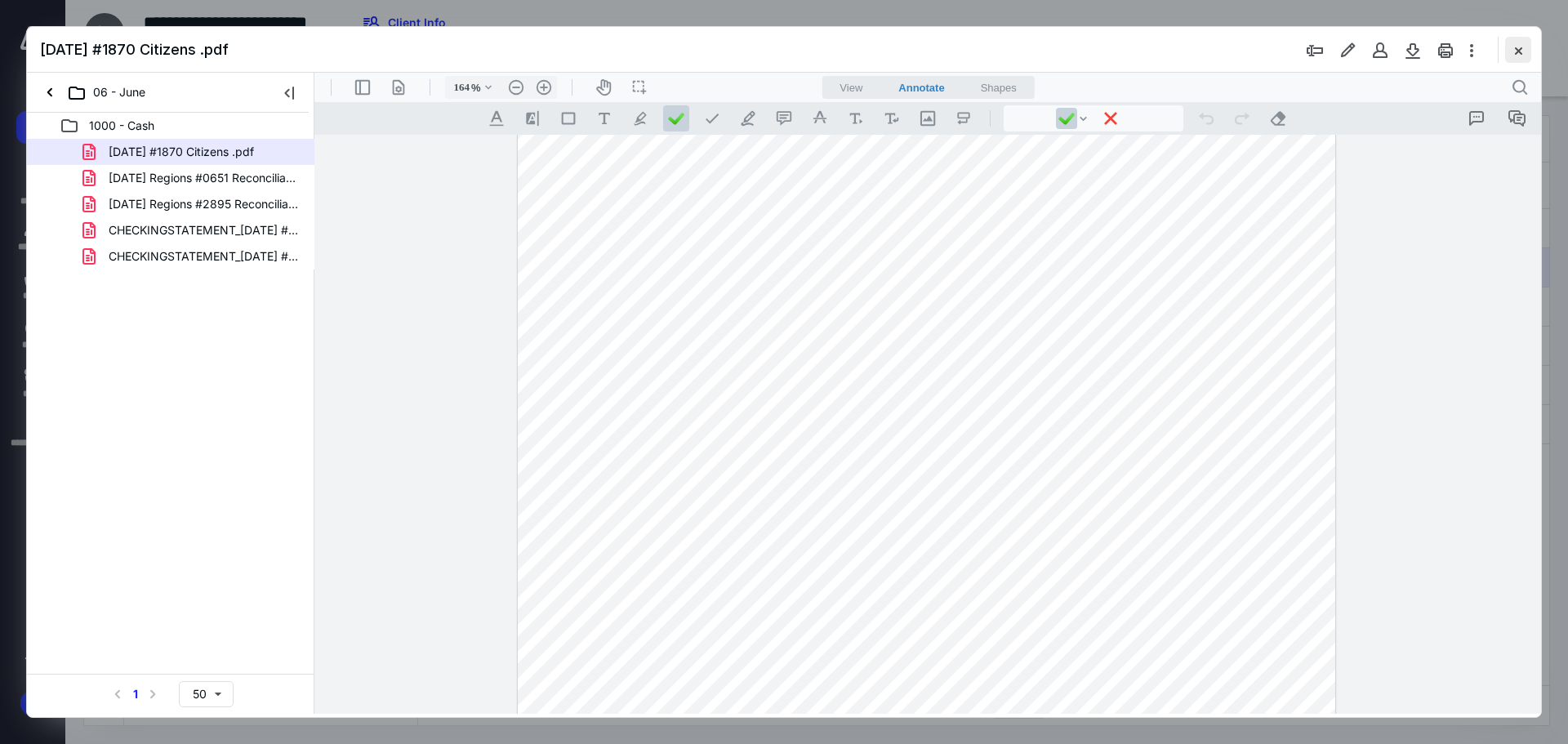 click at bounding box center (1518, 50) 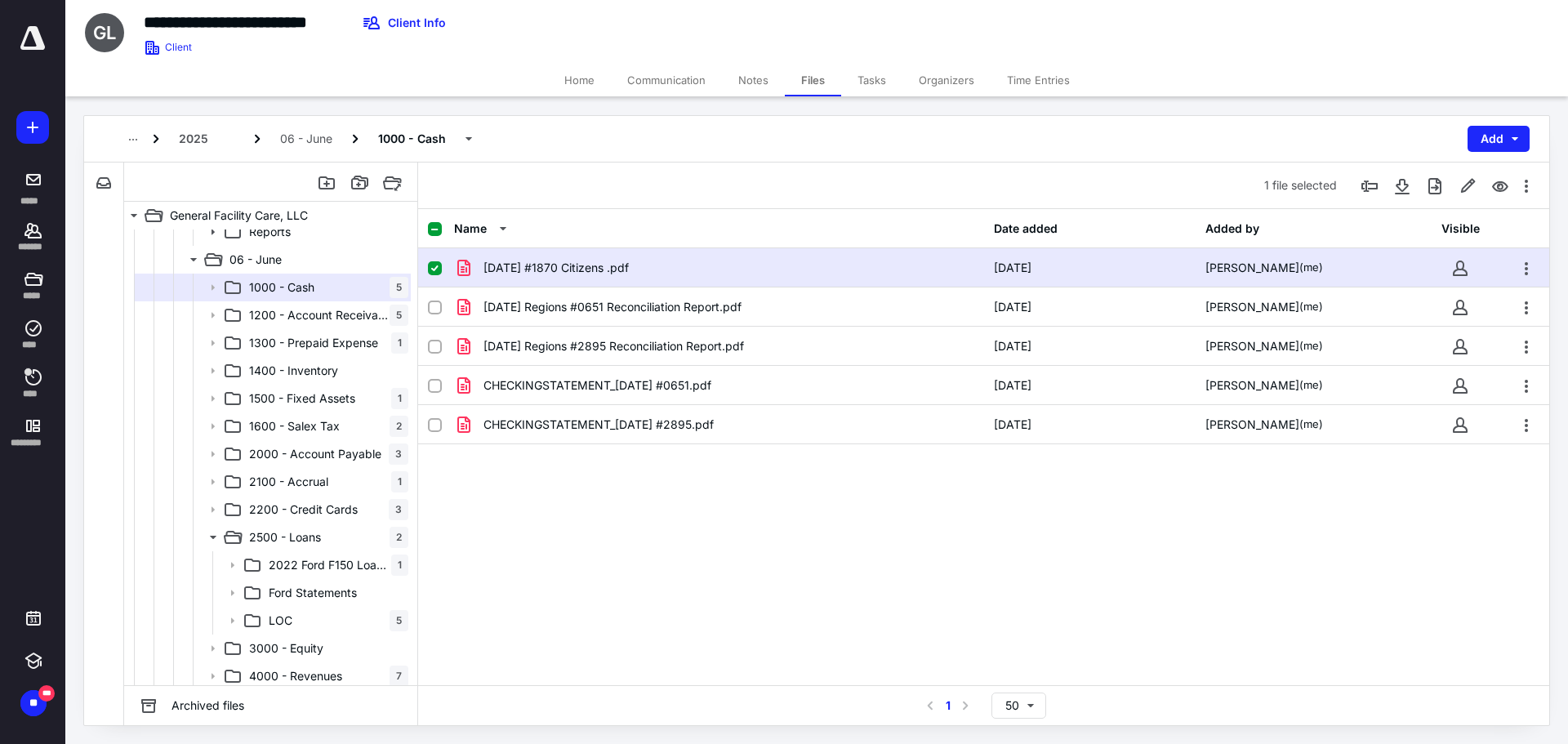 click on "06.30.25 #1870 Citizens .pdf 7/1/2025 Christina Andrews  (me)" at bounding box center (983, 268) 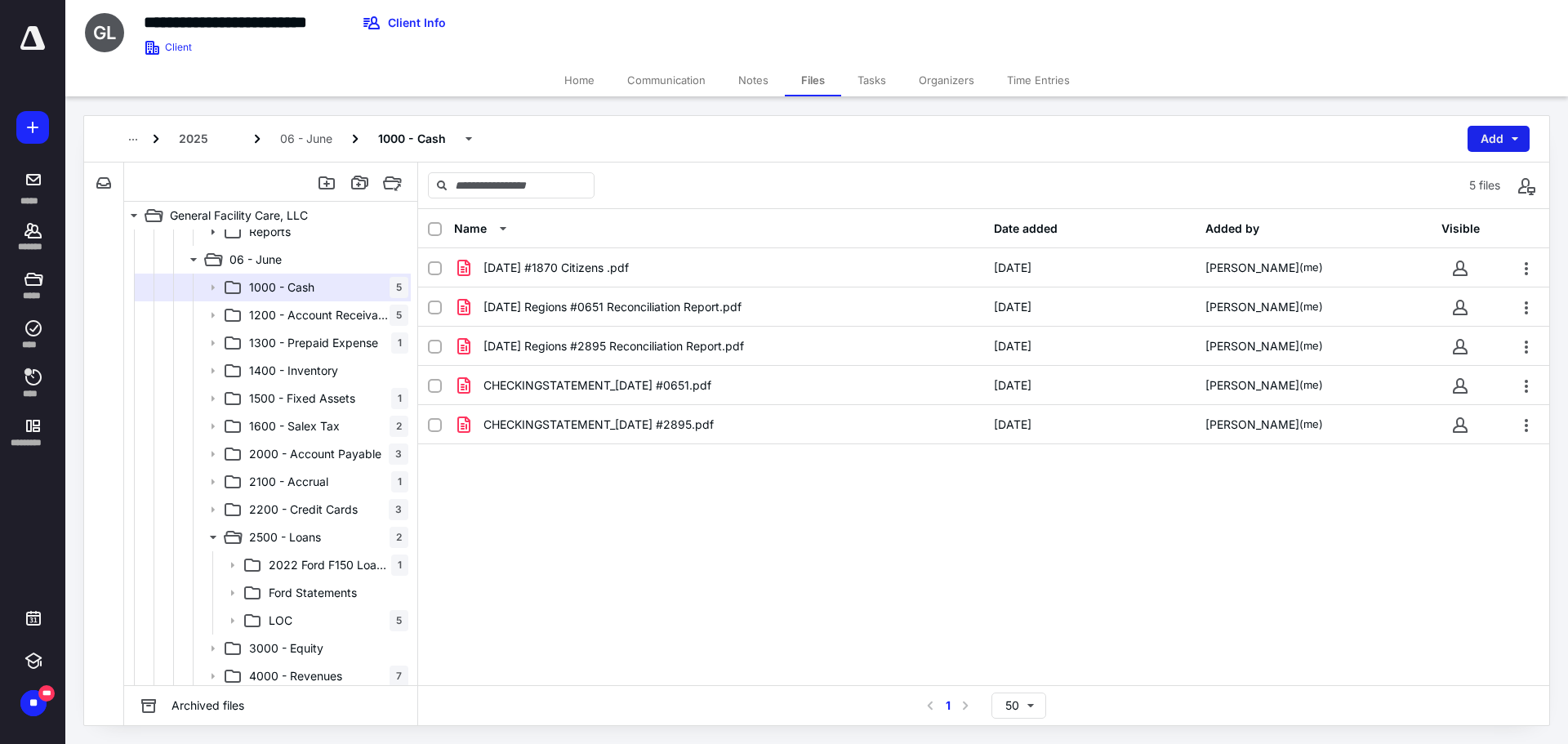 click on "Add" at bounding box center (1499, 139) 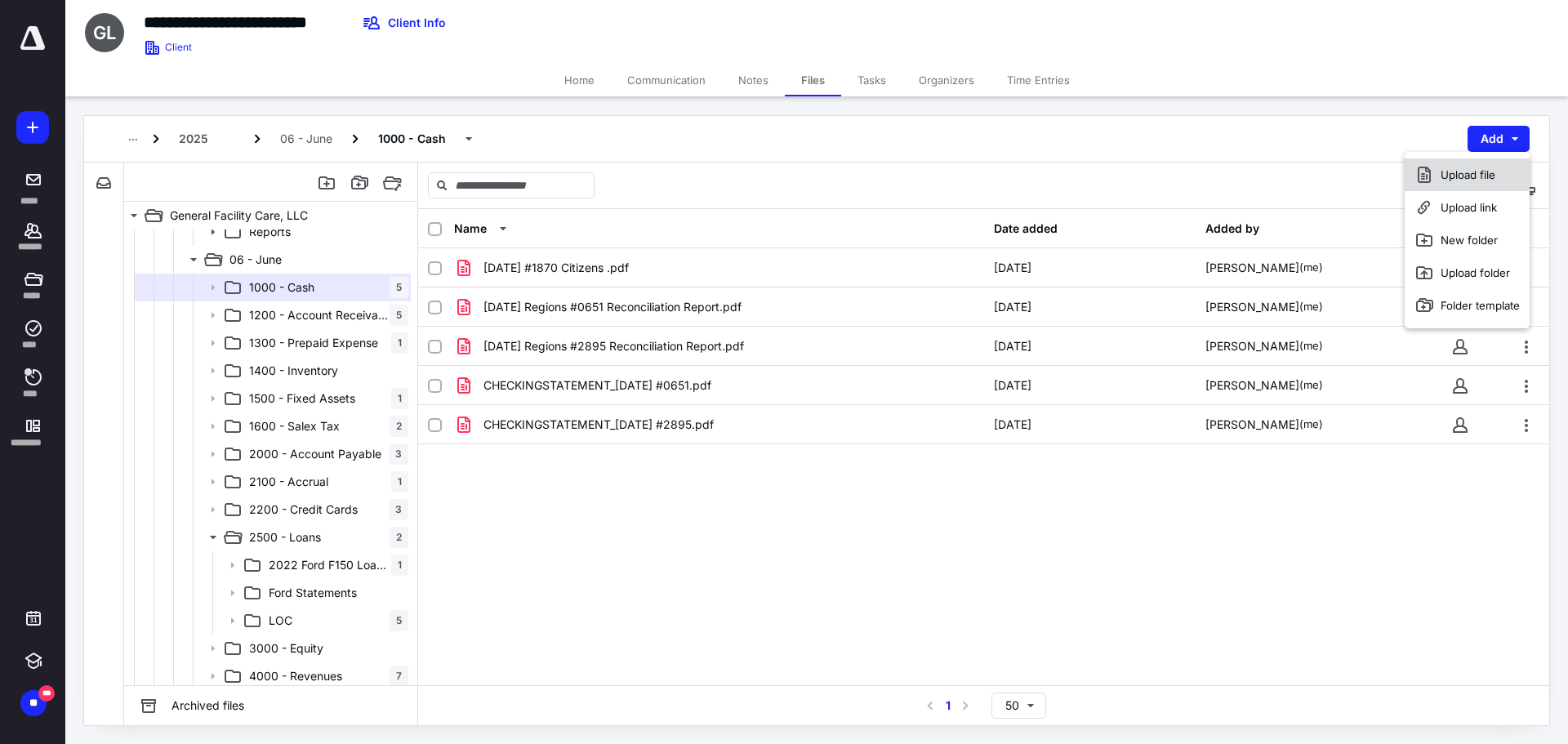 click on "Upload file" at bounding box center [1467, 175] 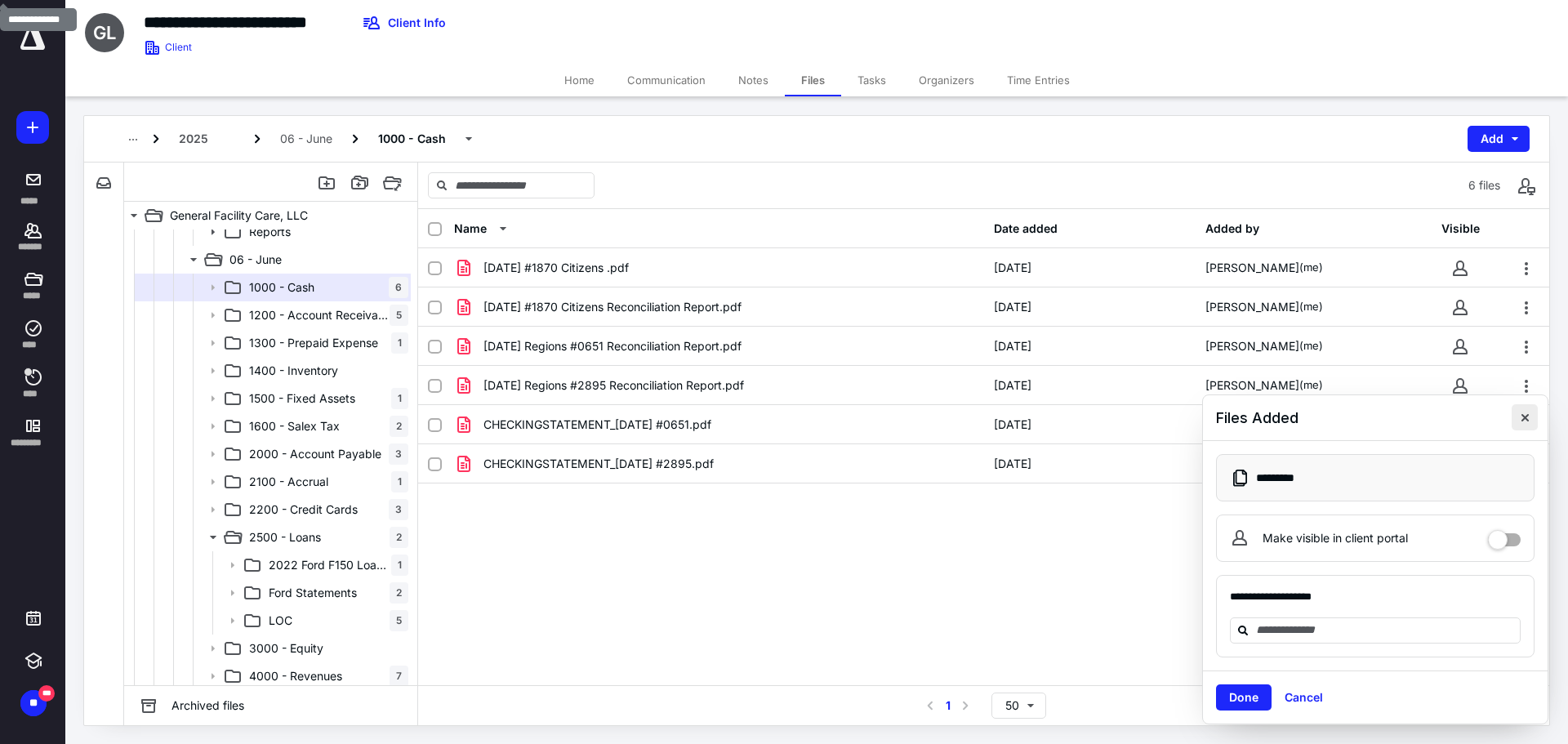 click at bounding box center (1525, 417) 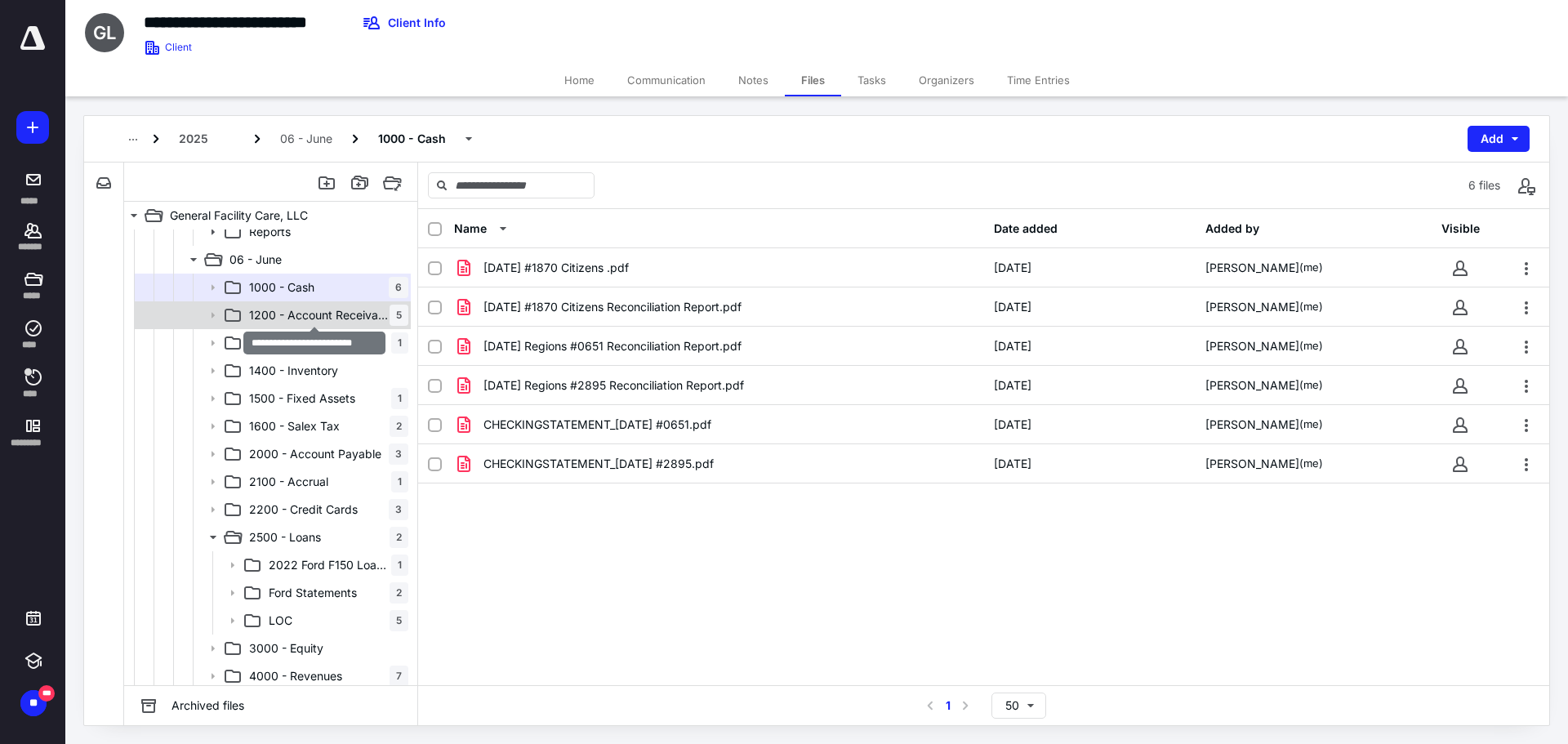 click on "1200 - Account Receivable" at bounding box center [319, 315] 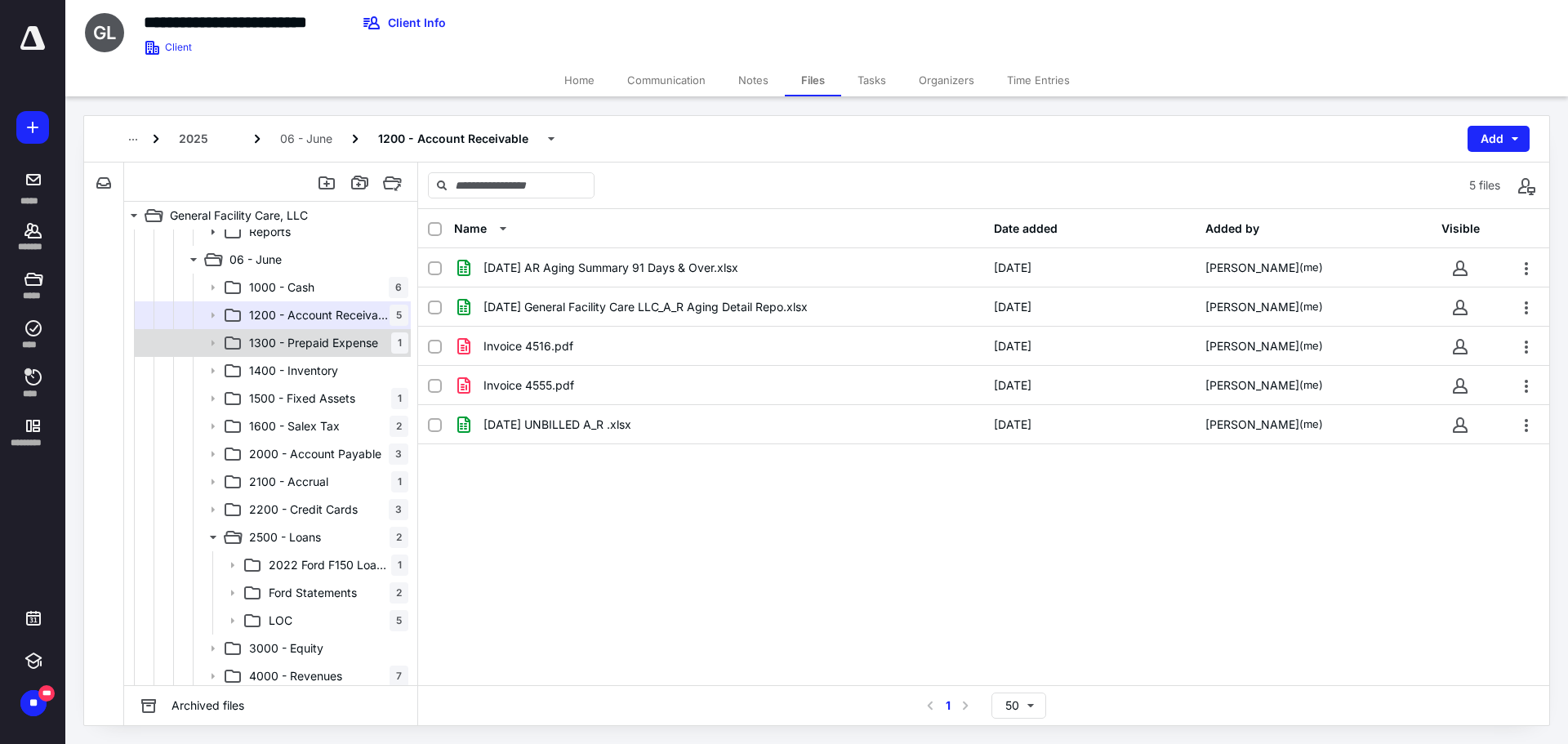 click on "1300 - Prepaid Expense" at bounding box center [314, 343] 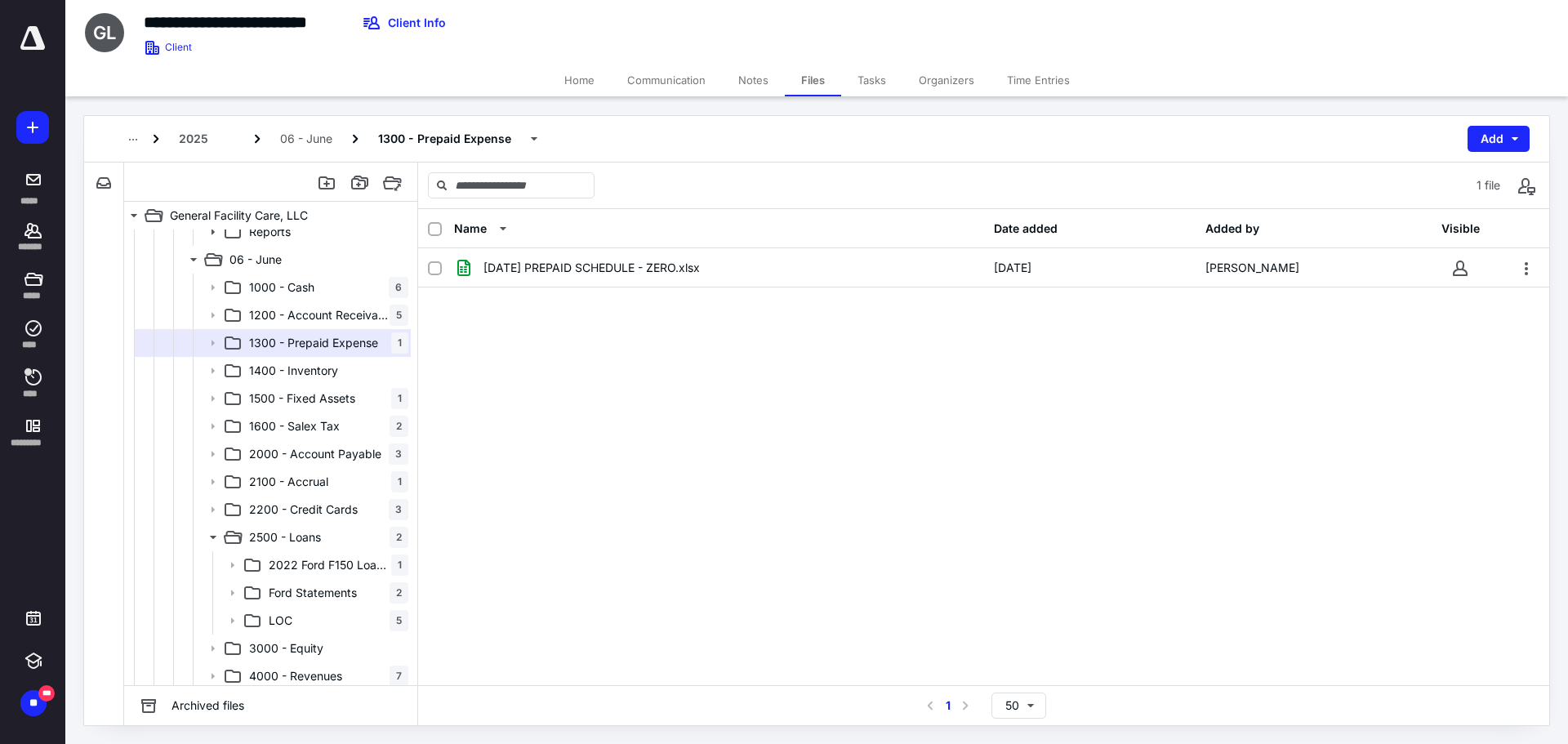 click on "1500 - Fixed Assets" at bounding box center [302, 399] 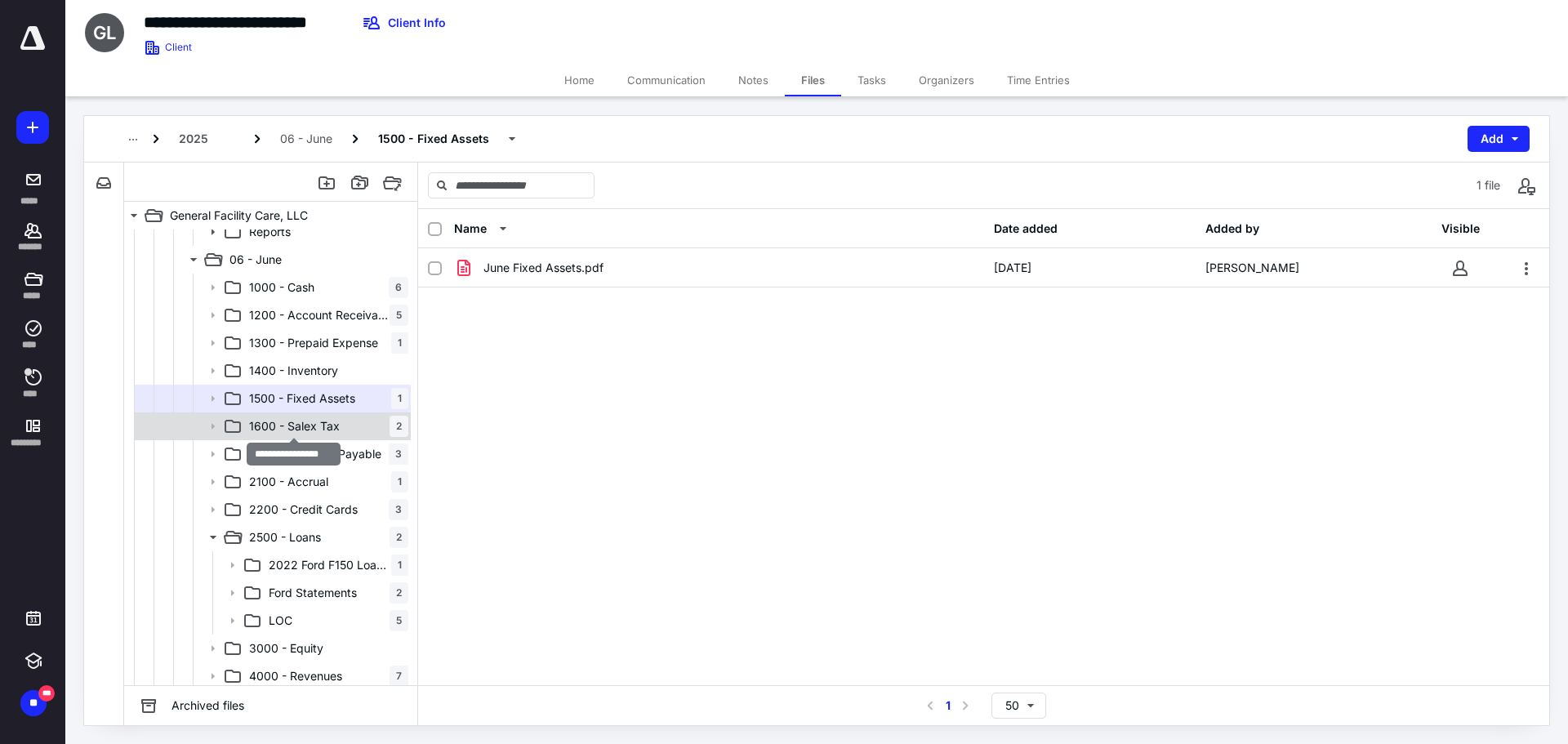 click on "1600 - Salex Tax" at bounding box center (294, 426) 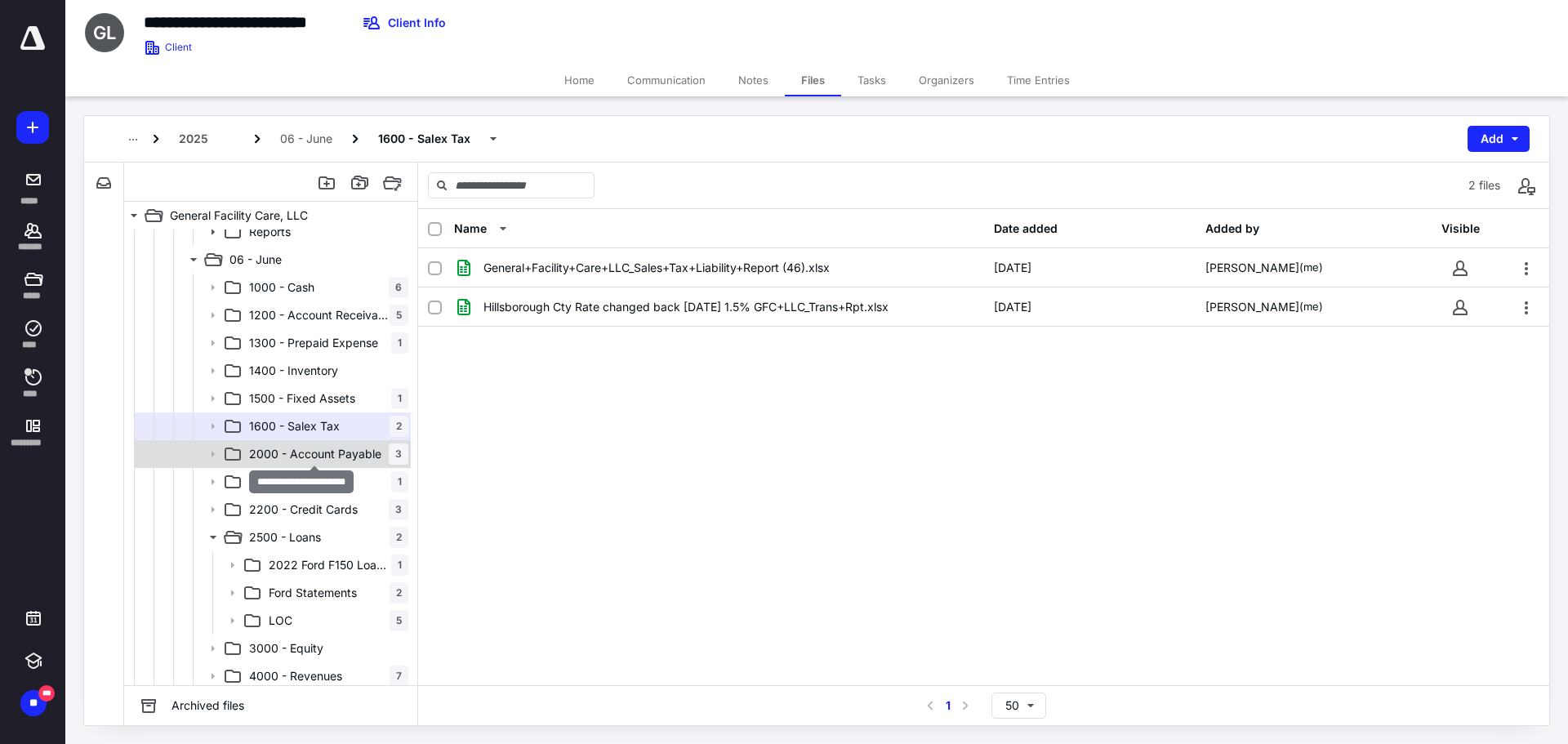 click on "2000 - Account Payable" at bounding box center [315, 454] 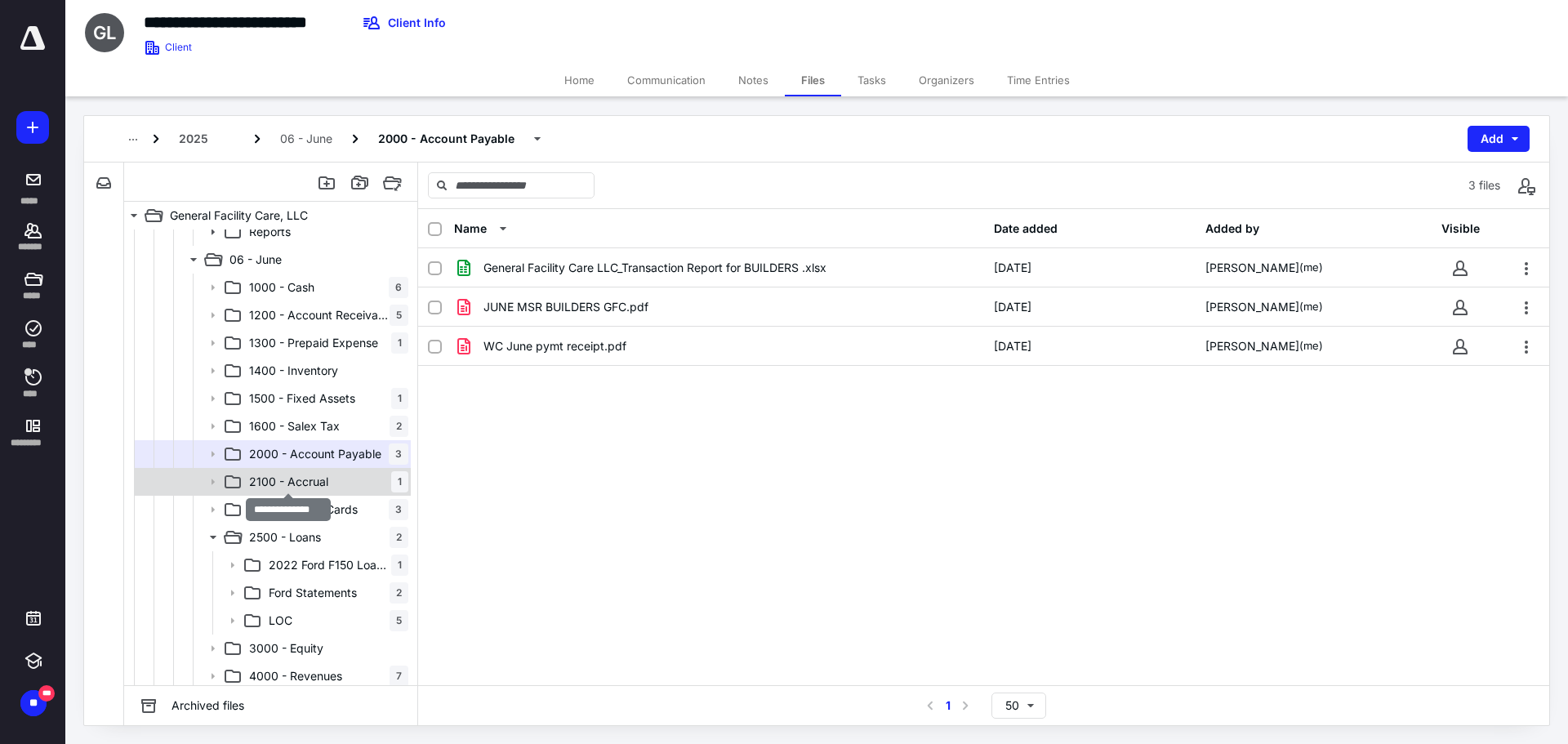 click on "2100 - Accrual" at bounding box center [288, 482] 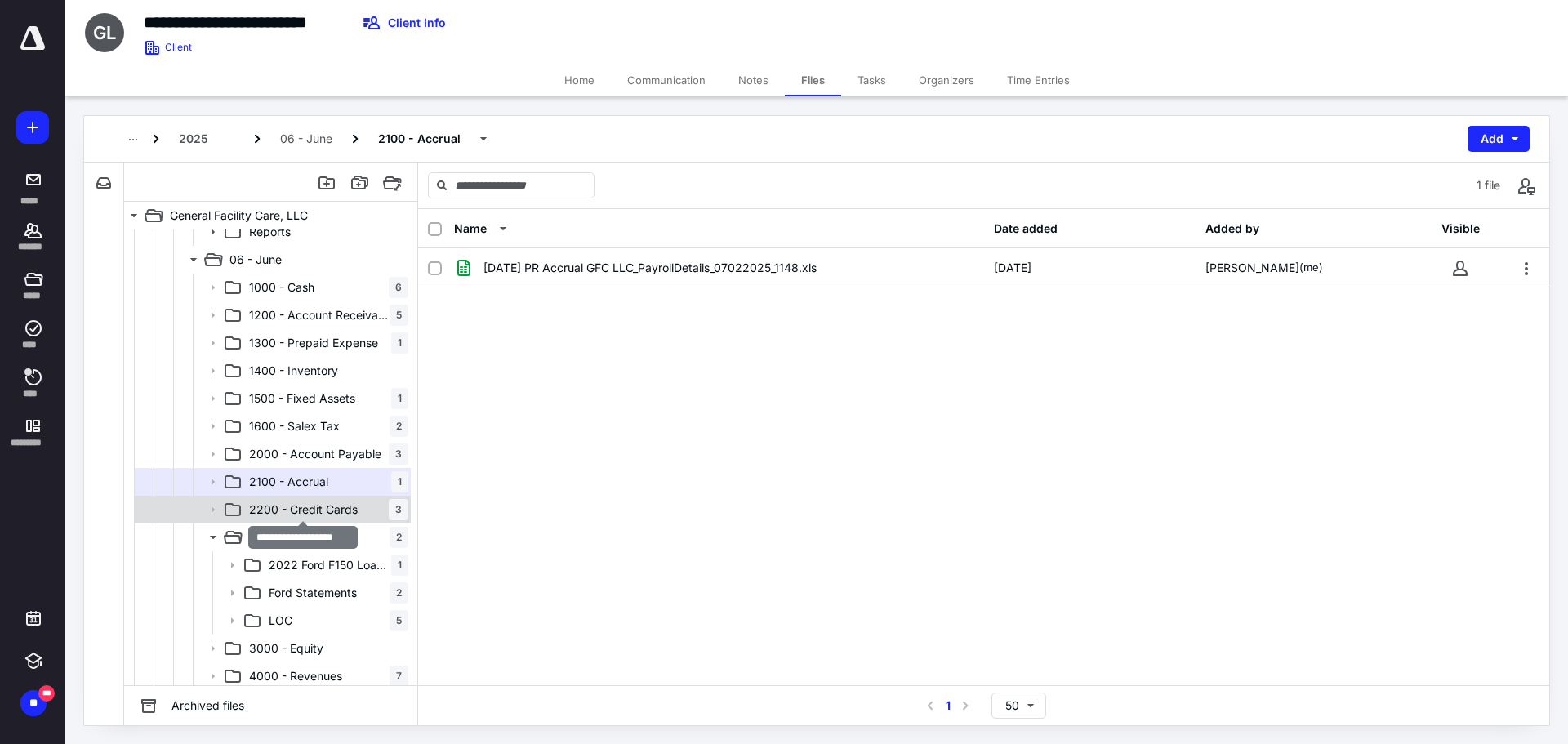 click on "2200 - Credit Cards" at bounding box center [303, 510] 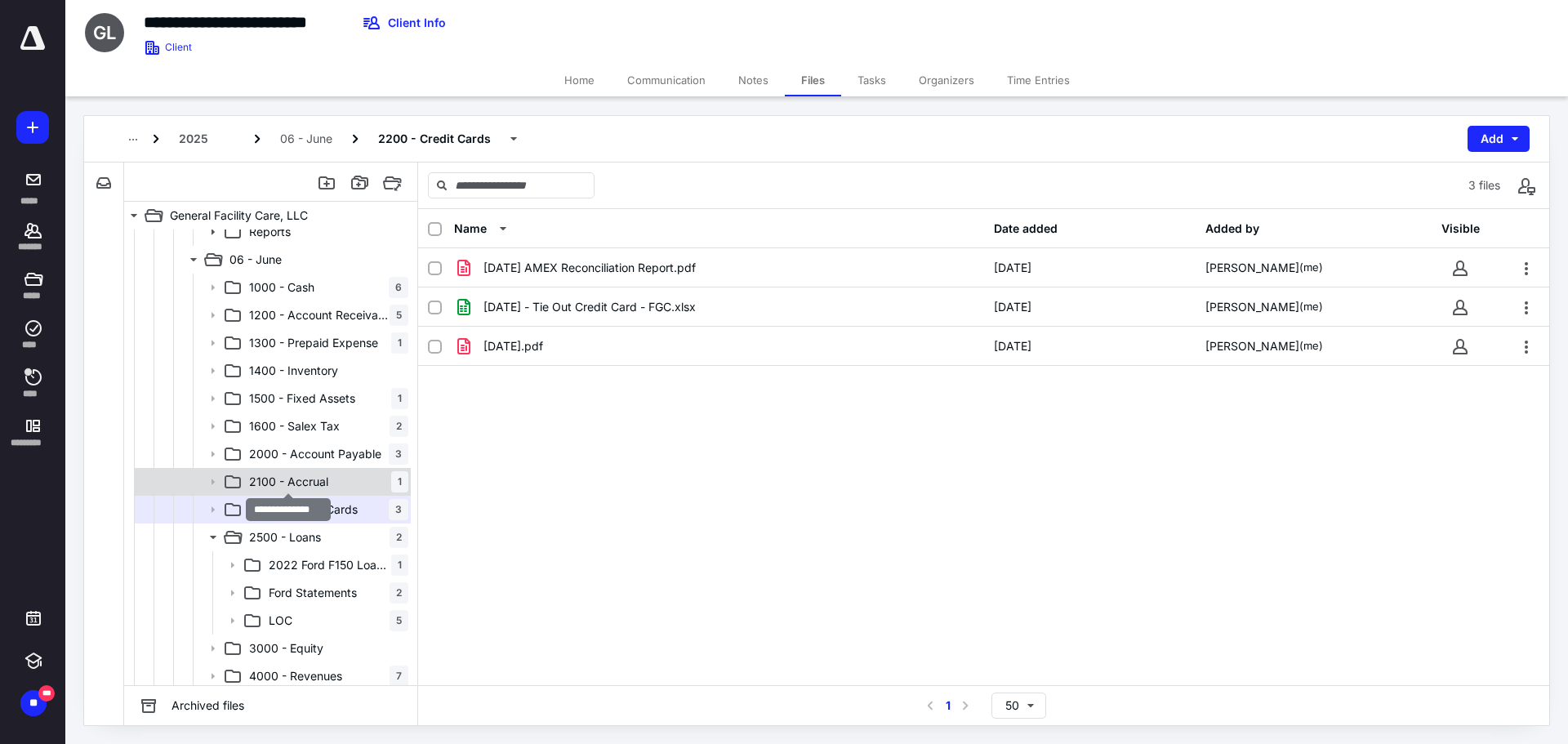 click on "2100 - Accrual" at bounding box center [288, 482] 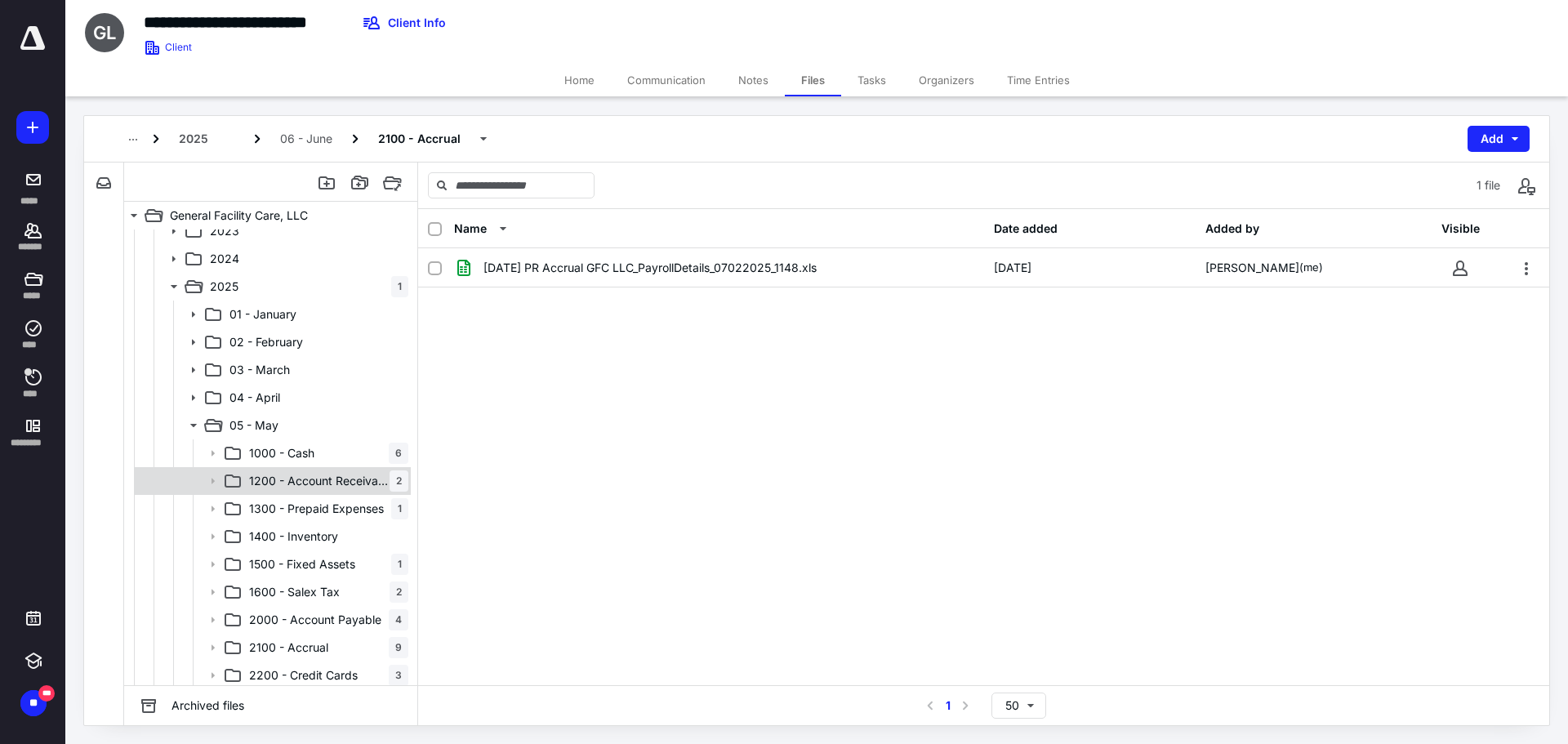 scroll, scrollTop: 0, scrollLeft: 0, axis: both 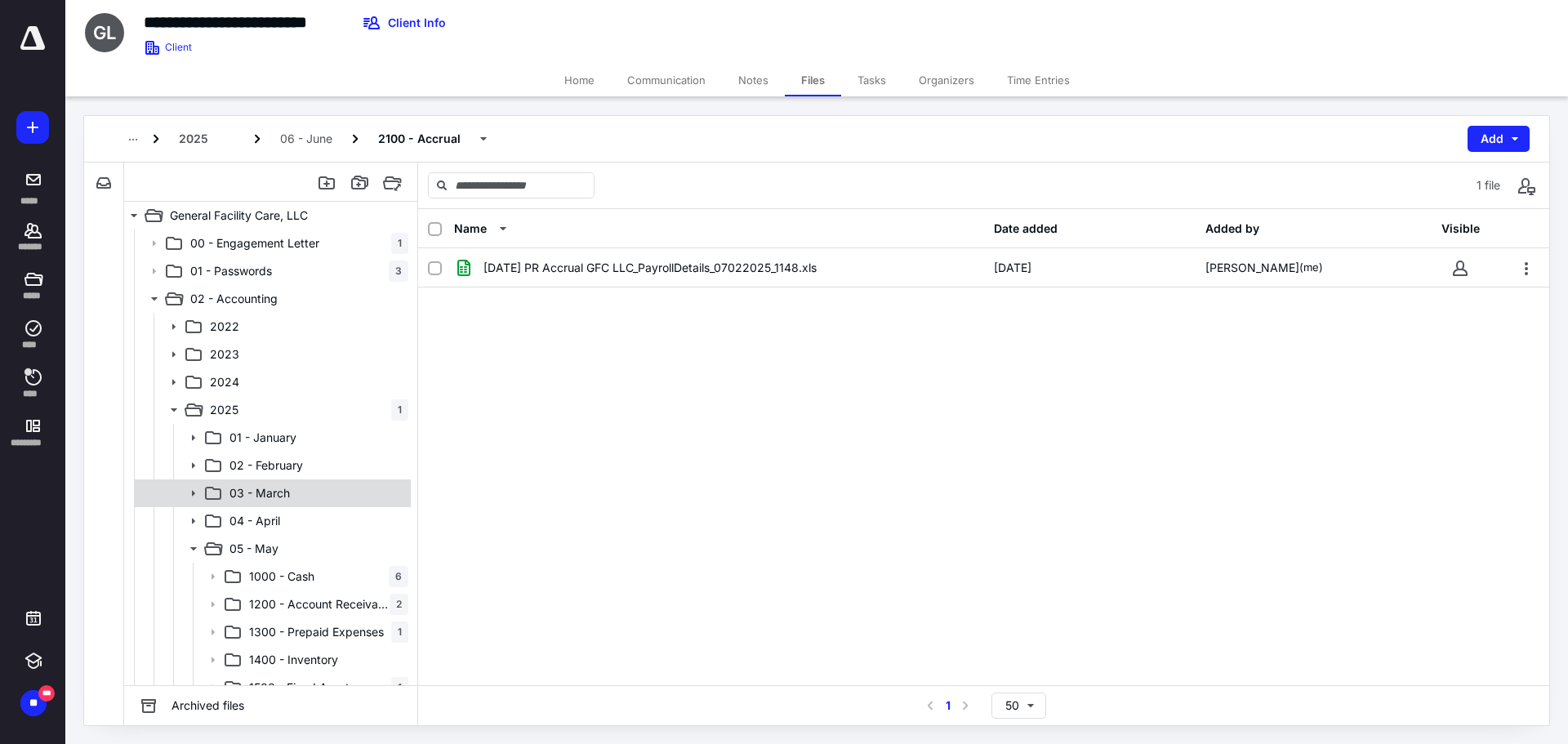 click on "03 - March" at bounding box center (260, 493) 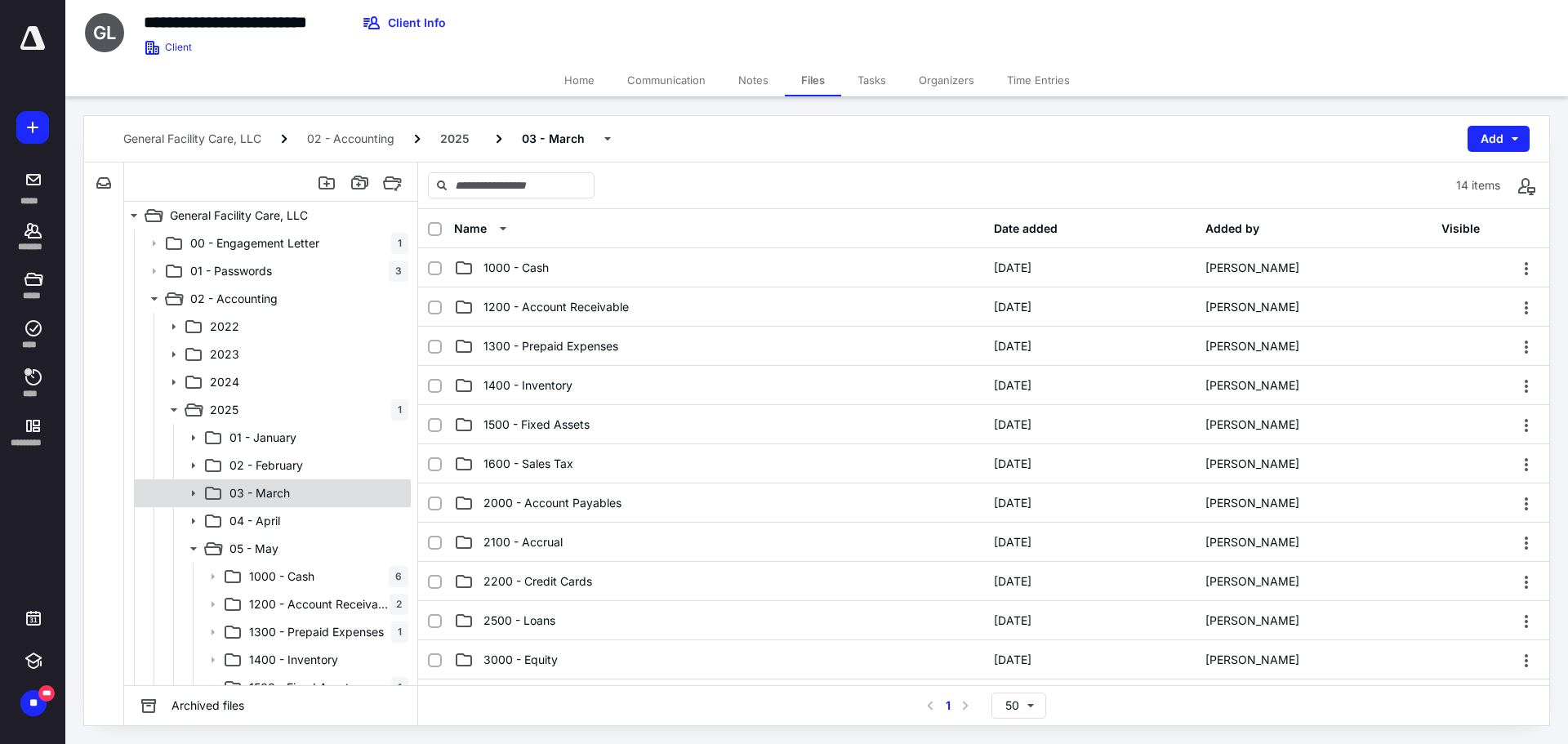 click 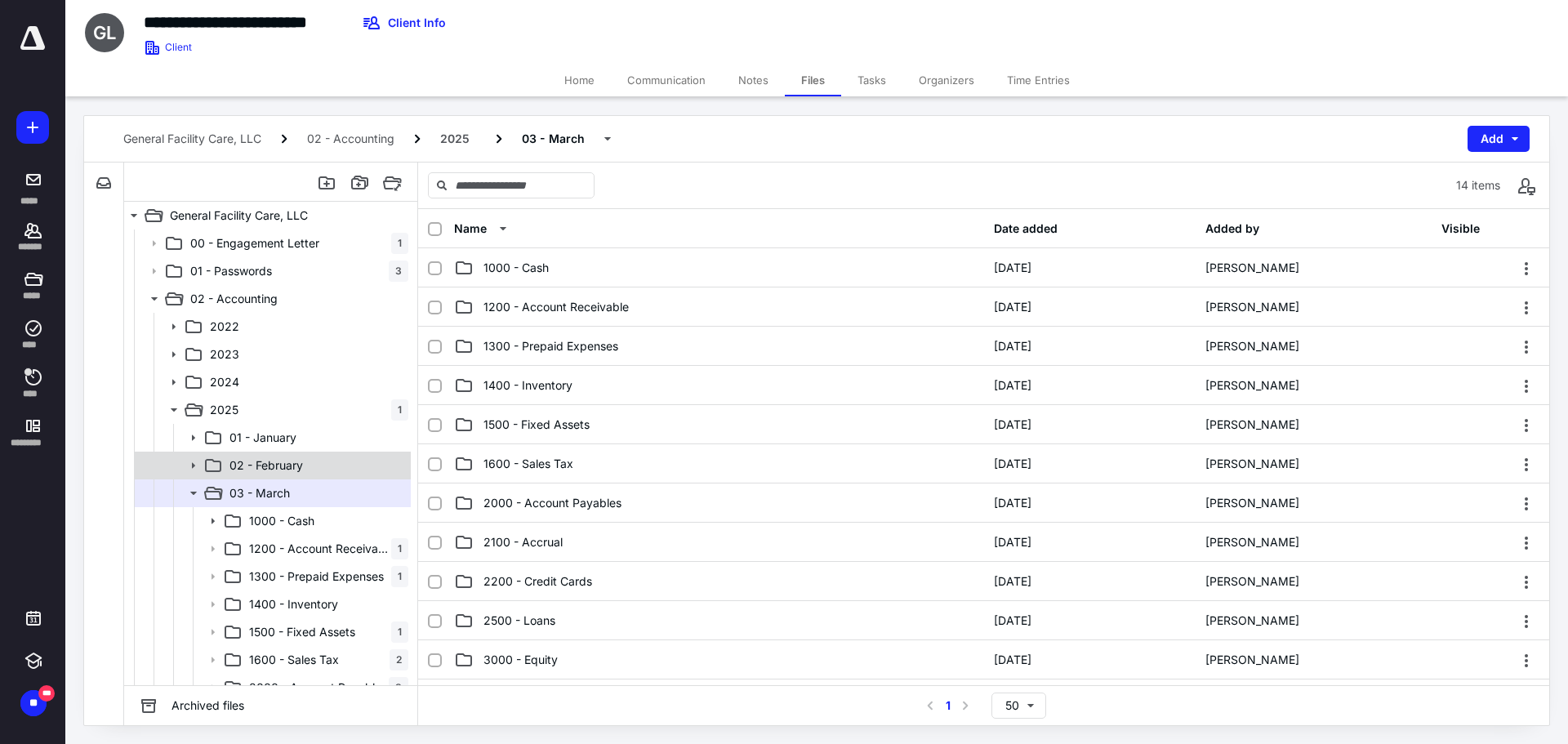 click 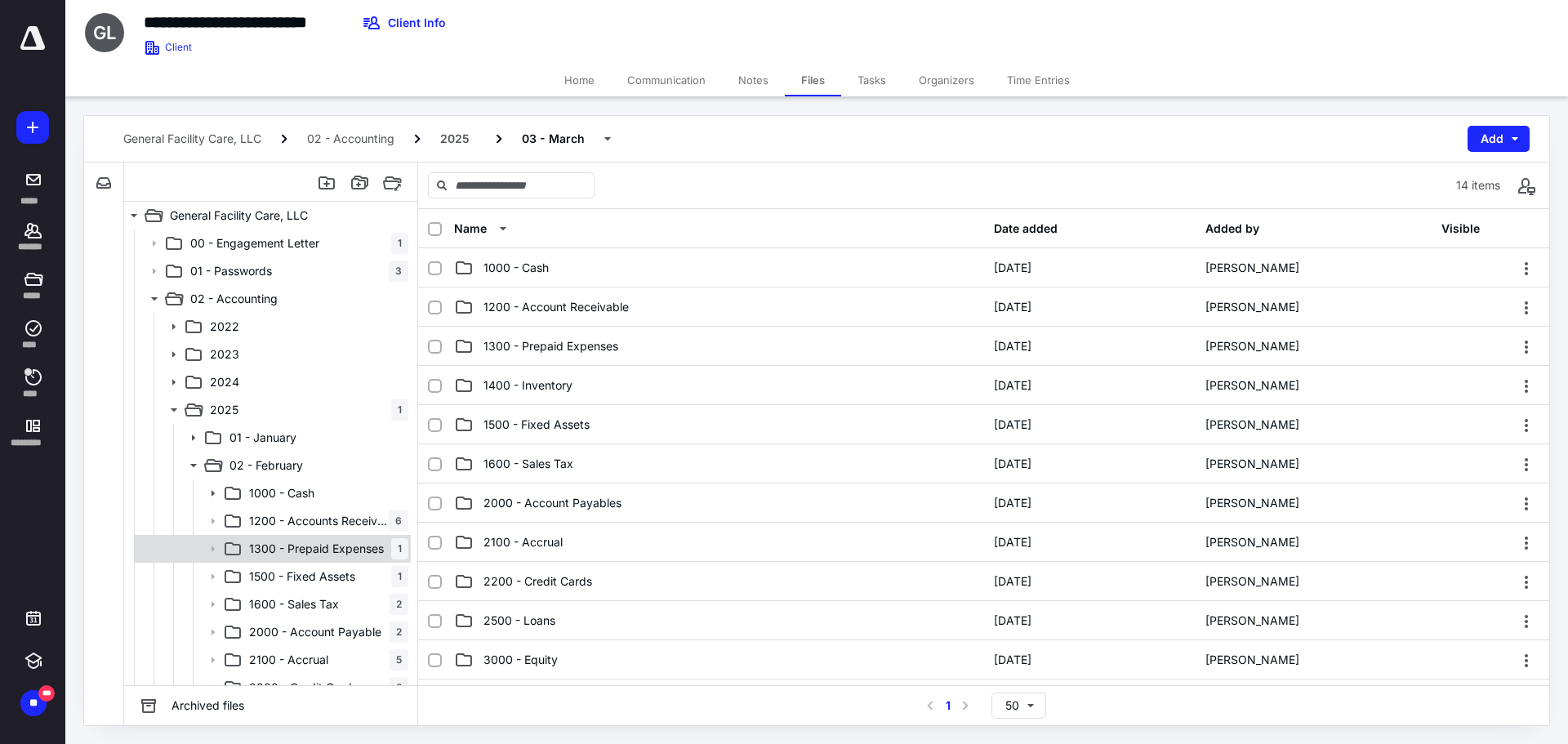 scroll, scrollTop: 163, scrollLeft: 0, axis: vertical 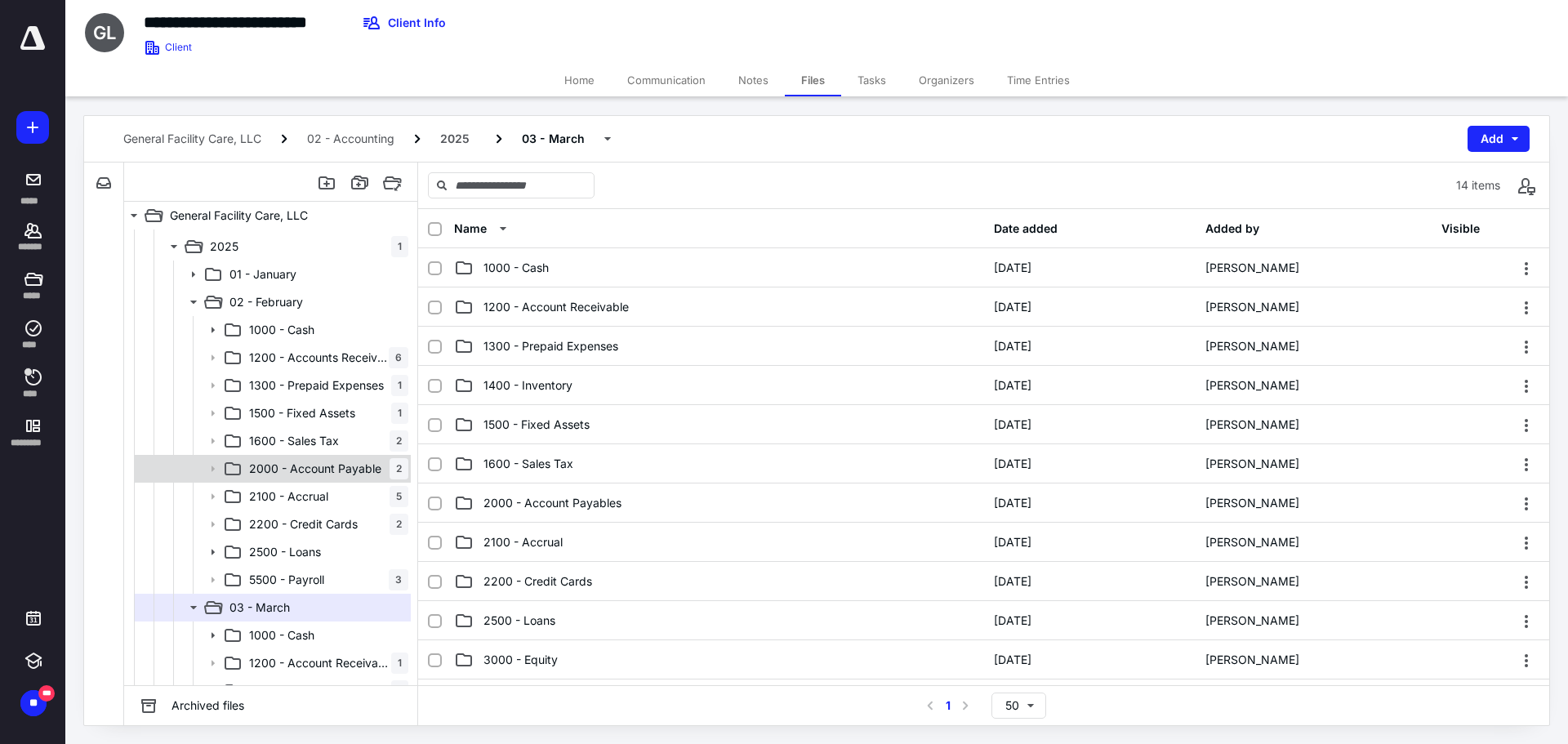 click 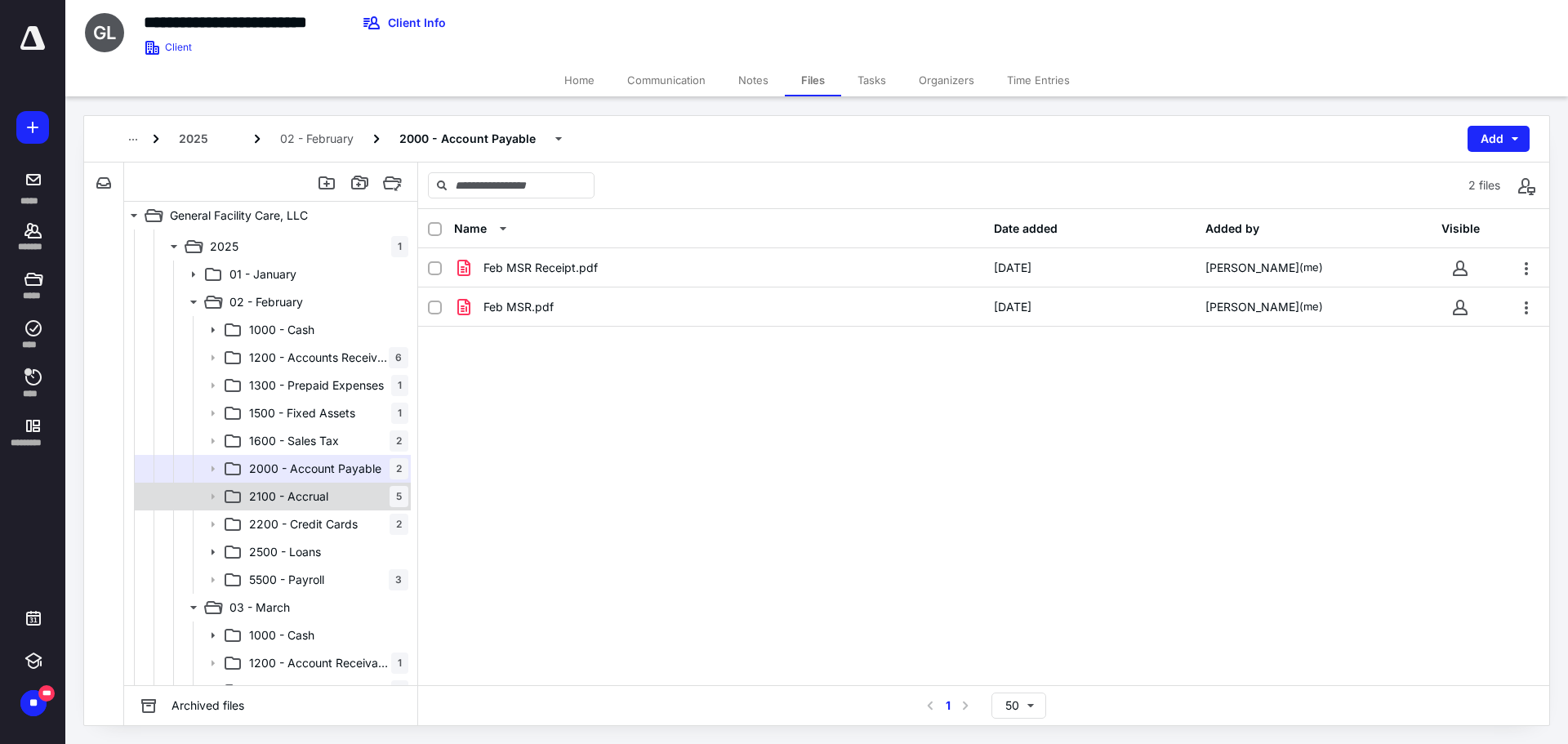 scroll, scrollTop: 245, scrollLeft: 0, axis: vertical 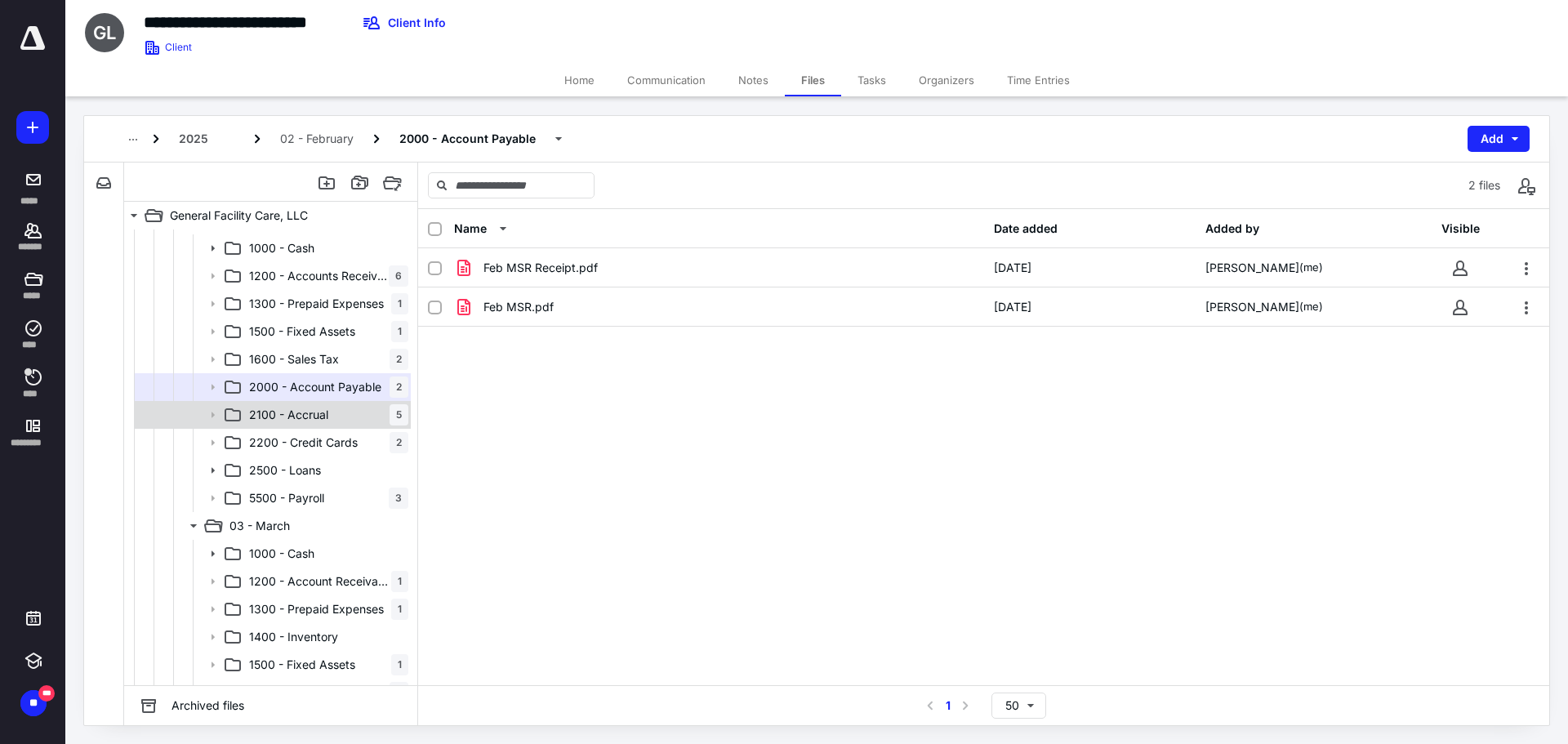 click 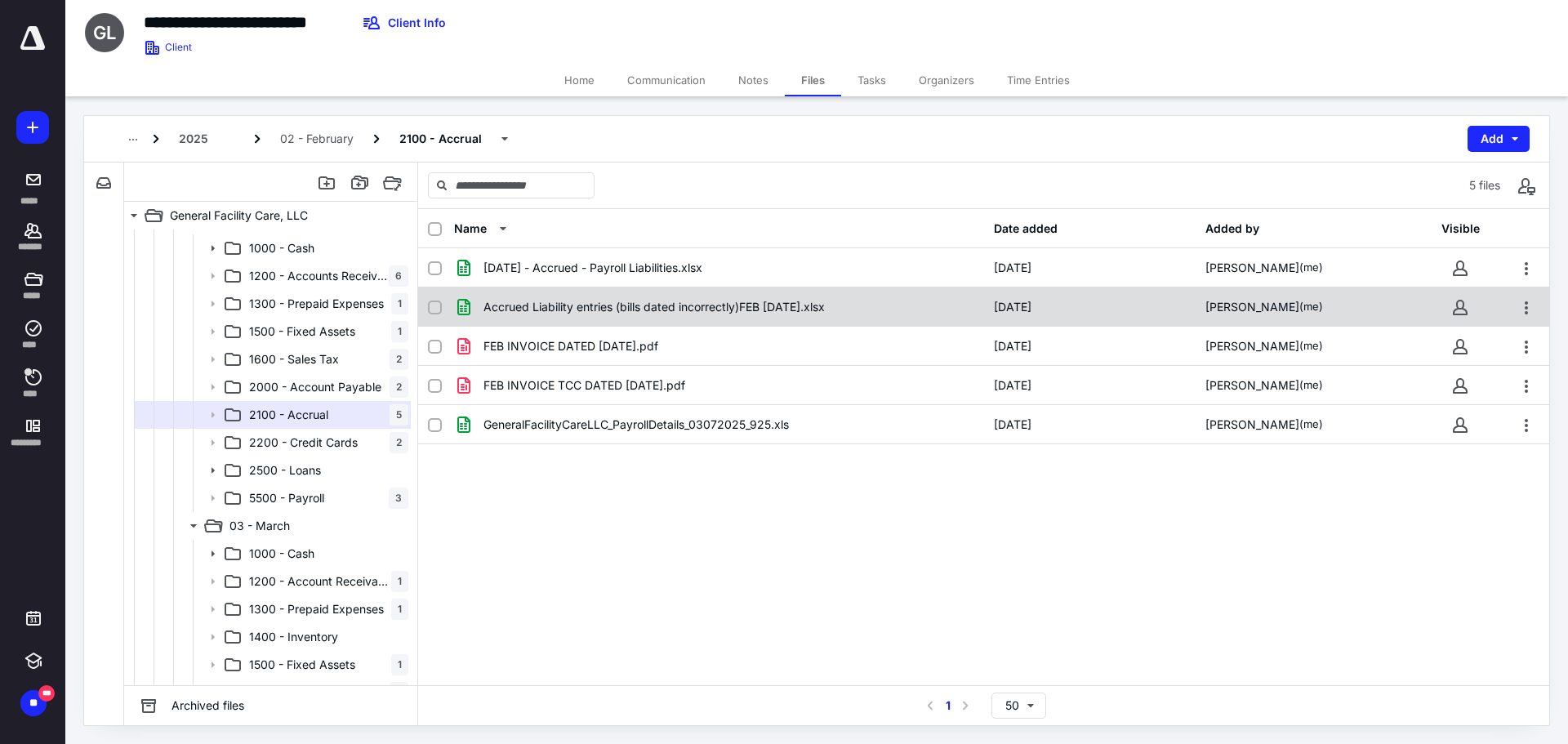 click 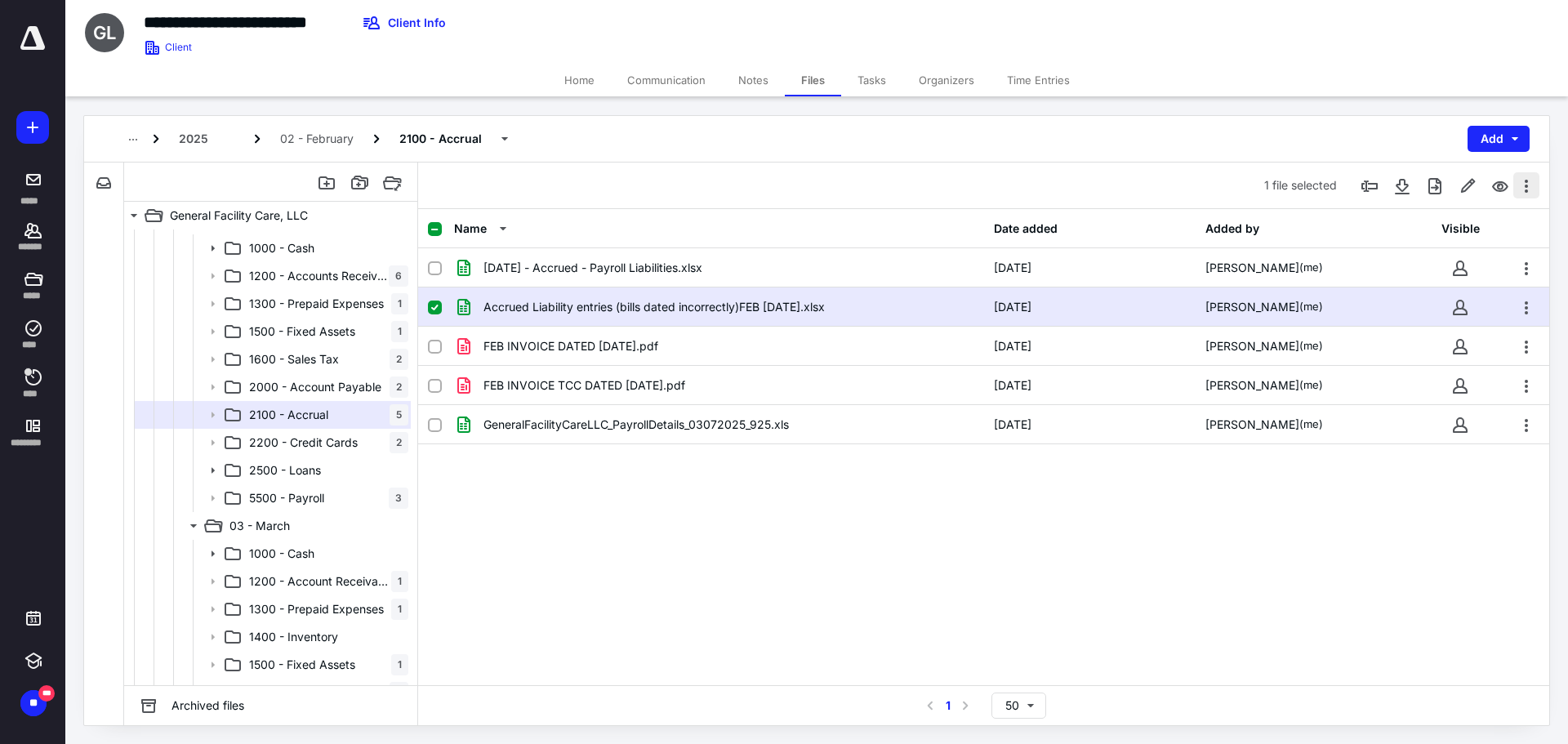 click at bounding box center [1526, 185] 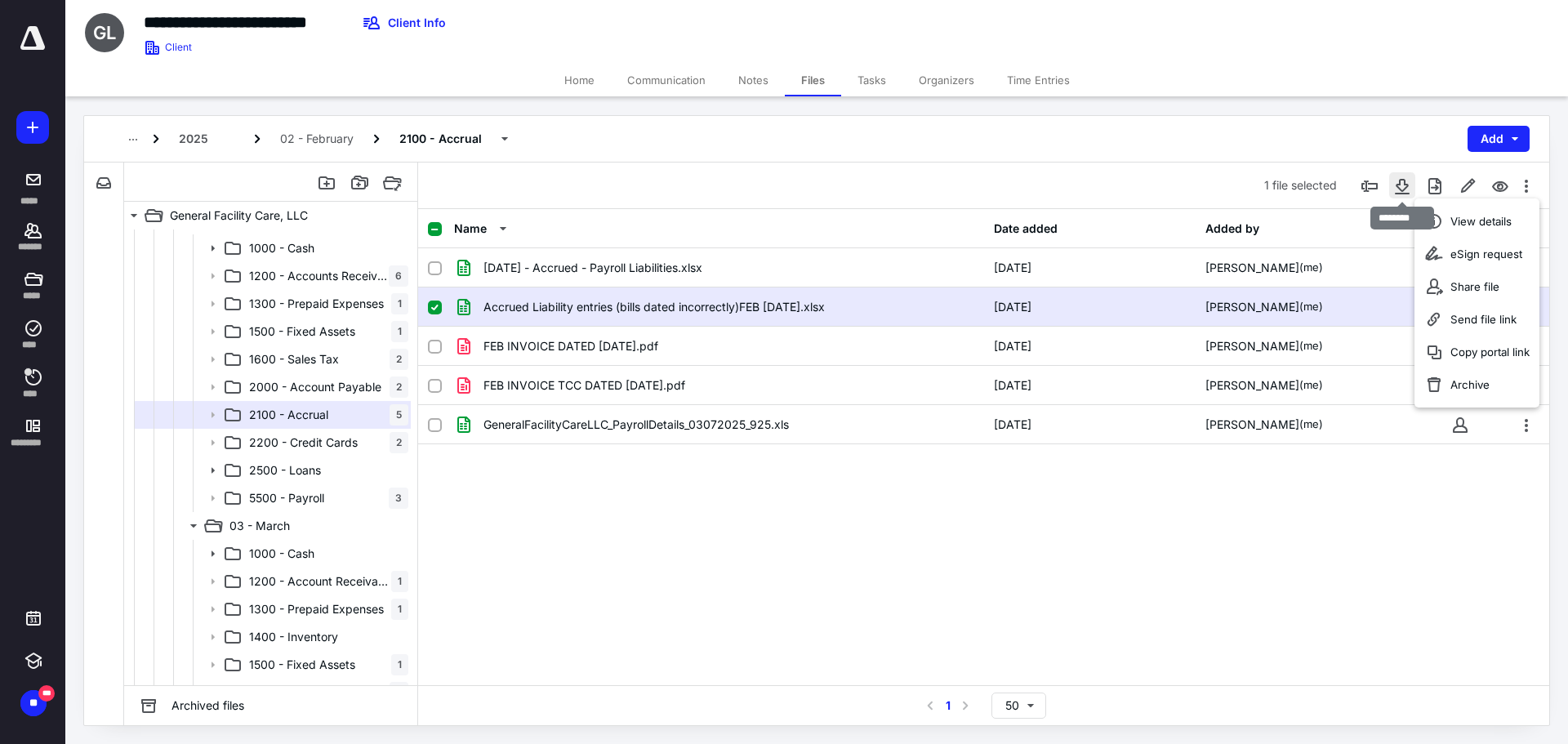 click at bounding box center [1402, 185] 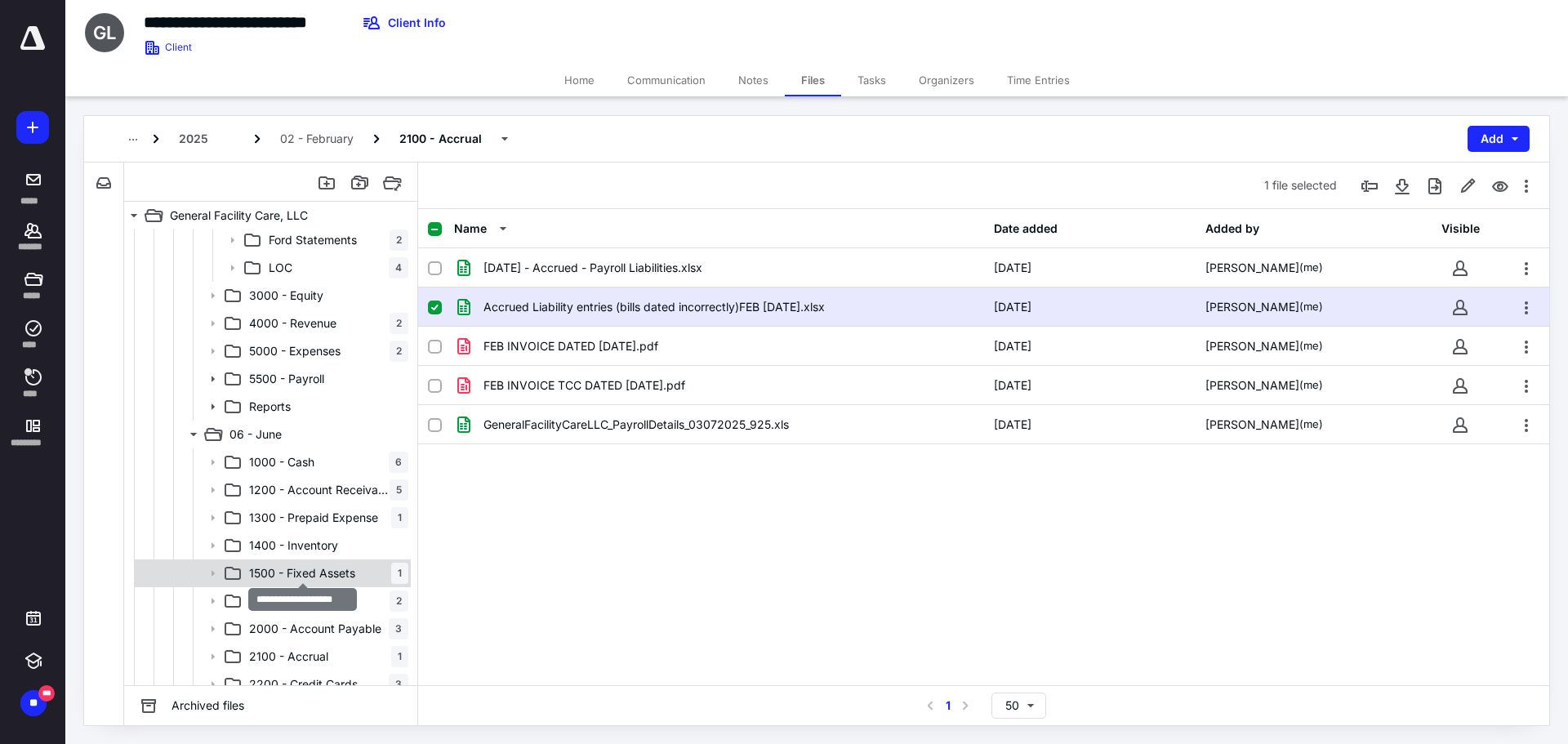 scroll, scrollTop: 1307, scrollLeft: 0, axis: vertical 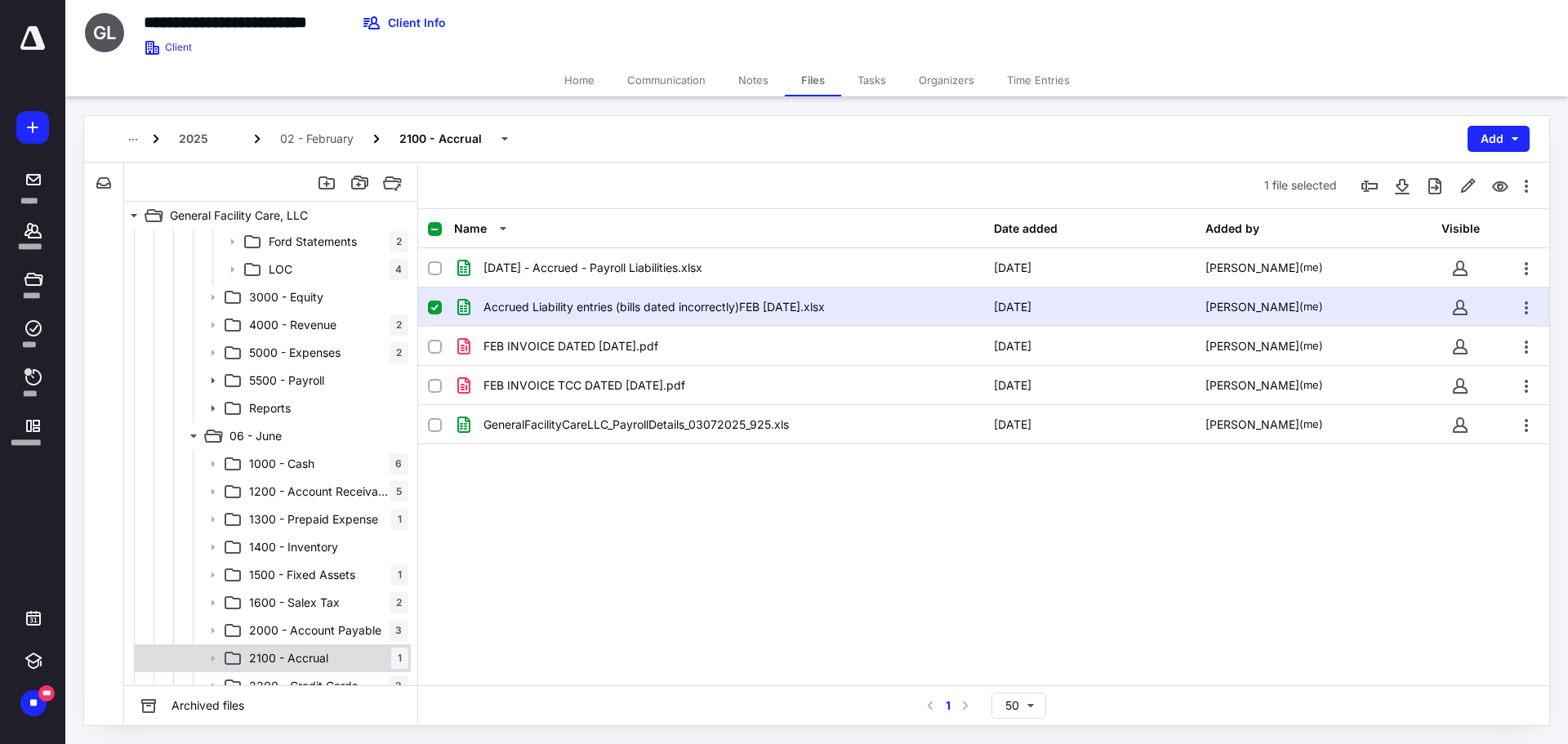 click on "2100 - Accrual 1" at bounding box center [325, 658] 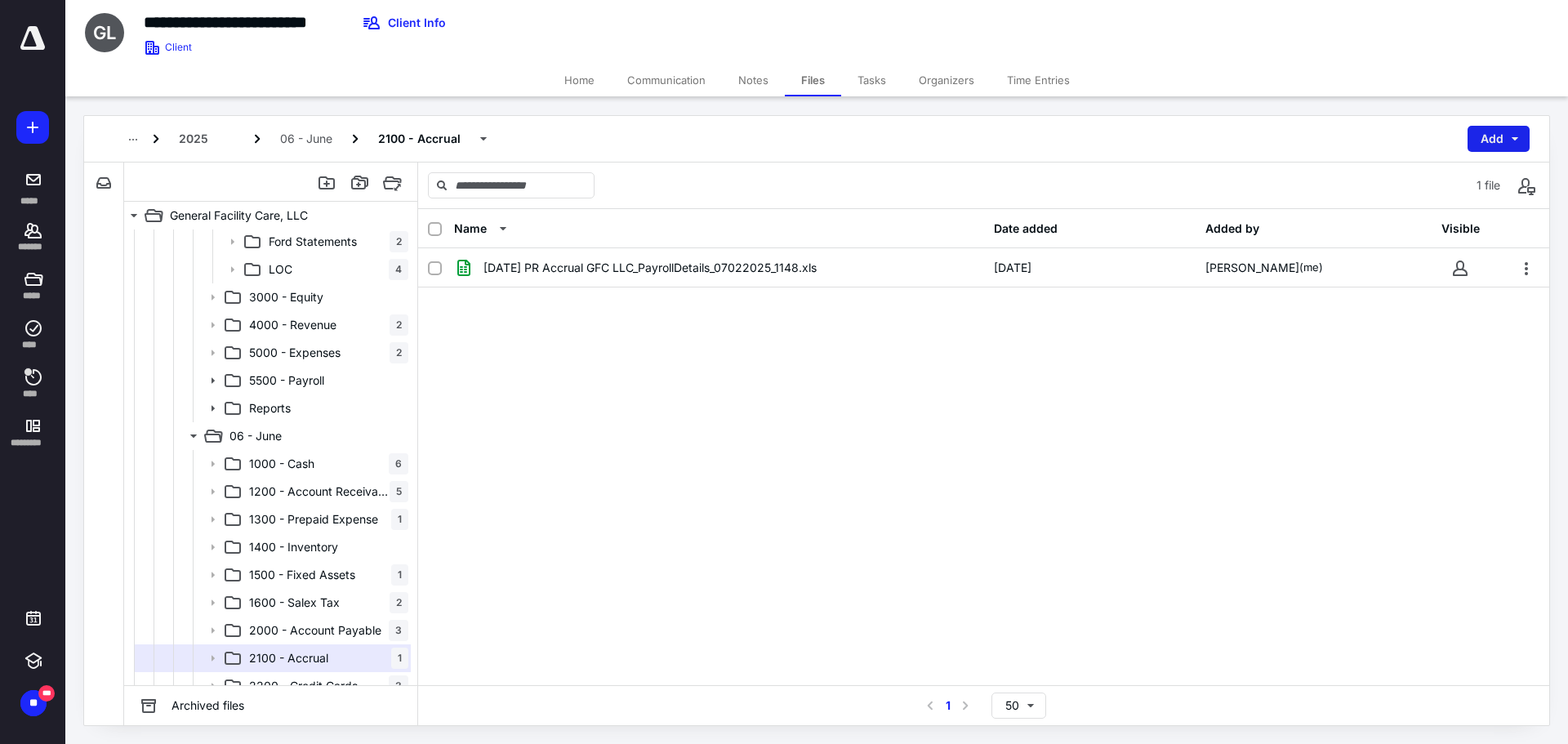 click on "Add" at bounding box center (1499, 139) 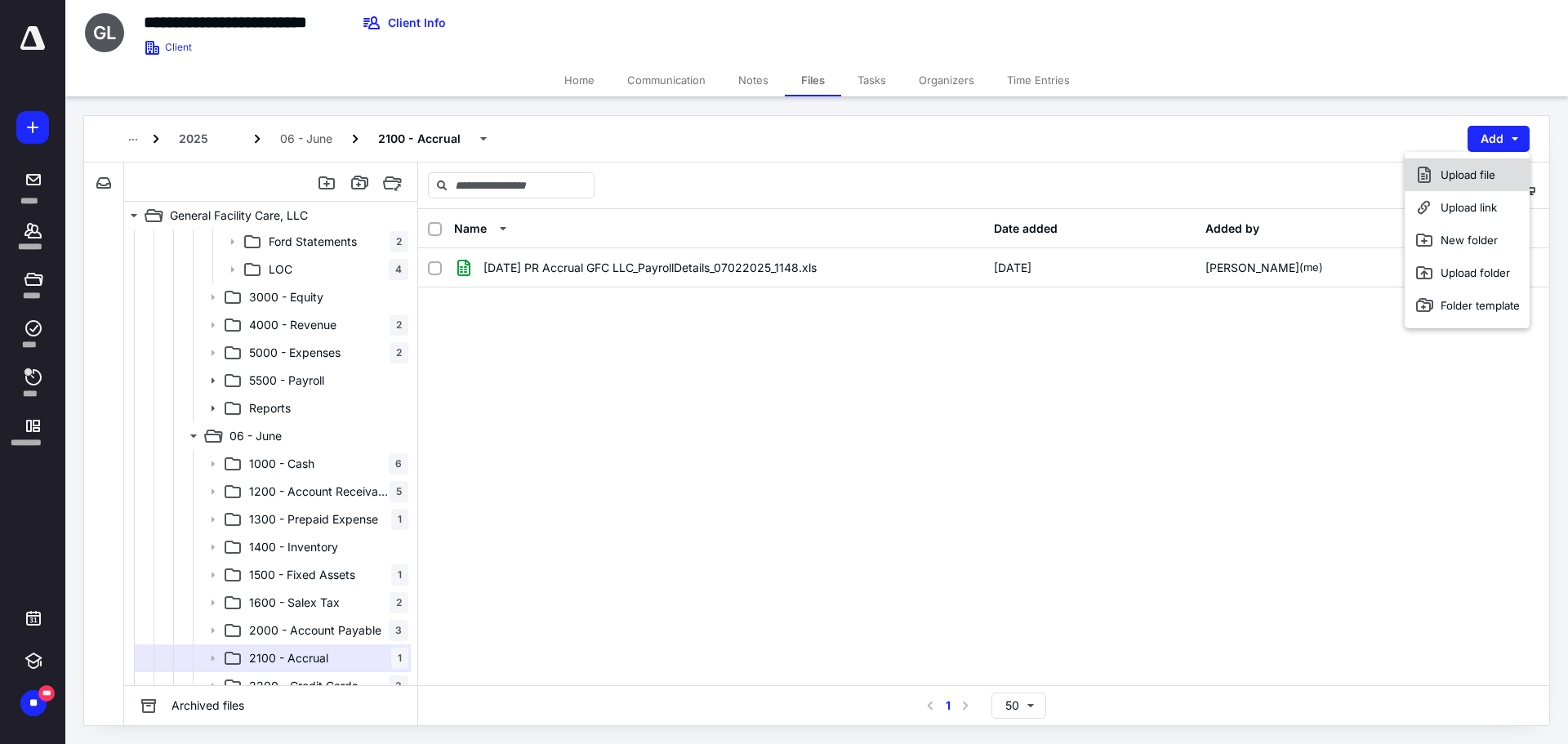 click on "Upload file" at bounding box center (1467, 175) 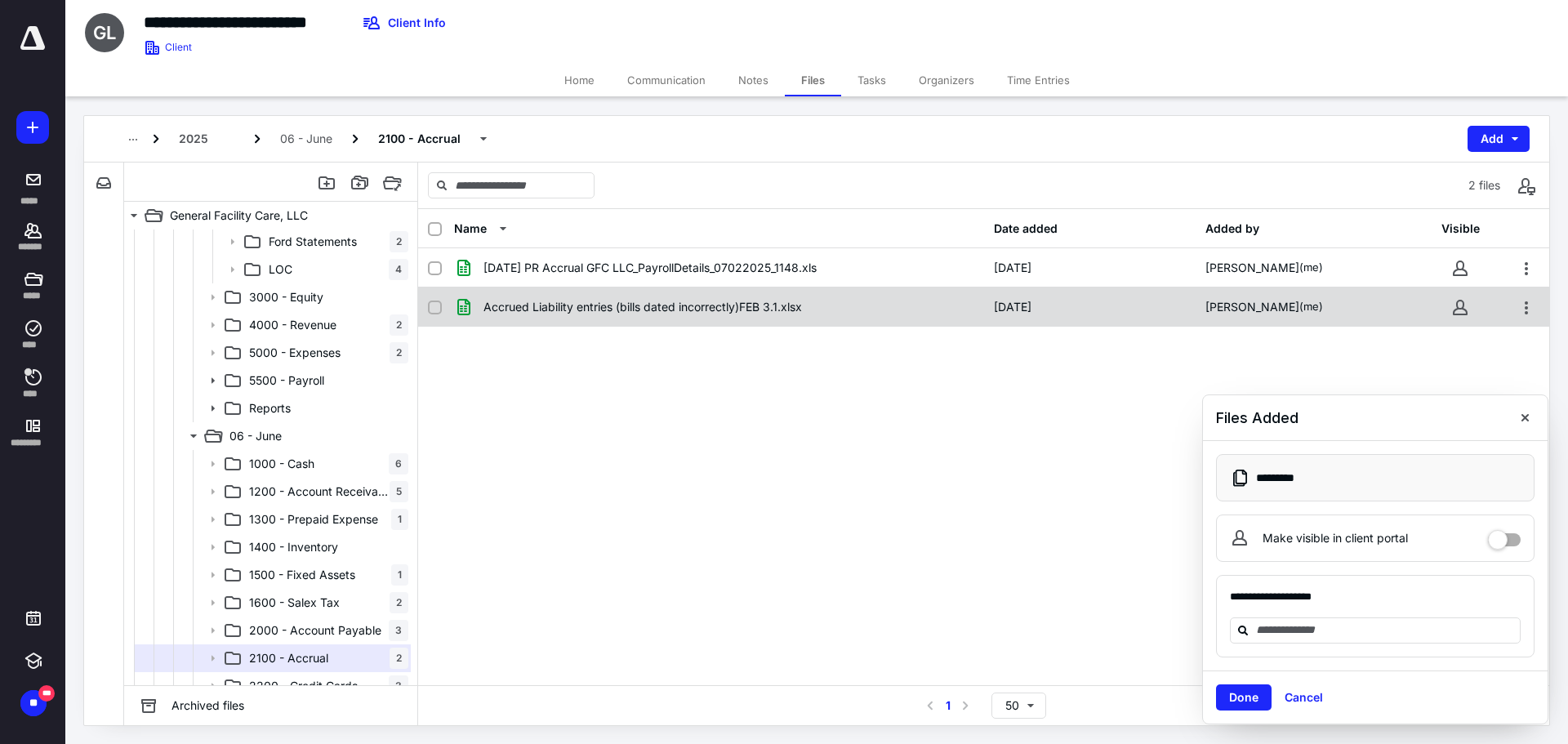 click at bounding box center [434, 308] 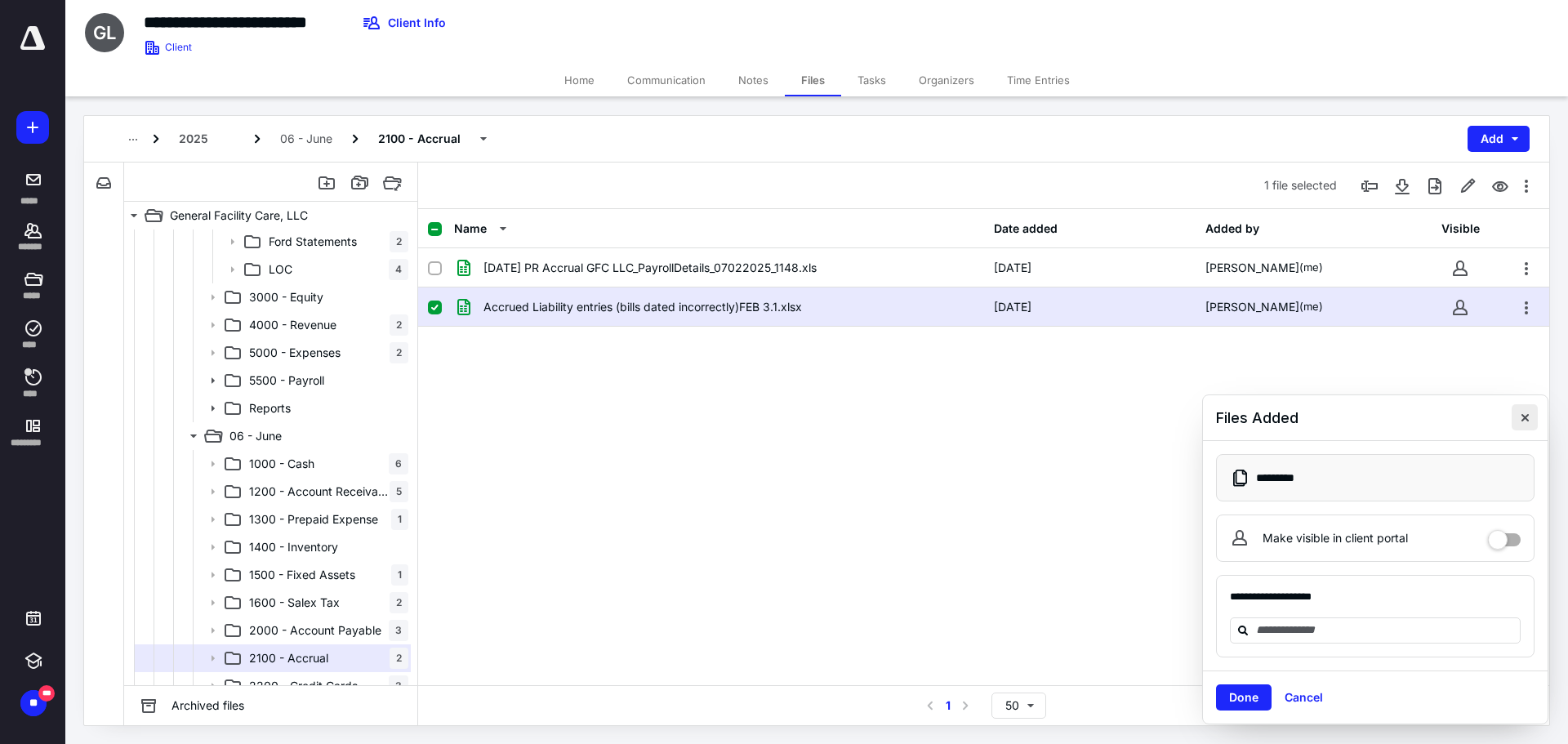 click at bounding box center [1525, 417] 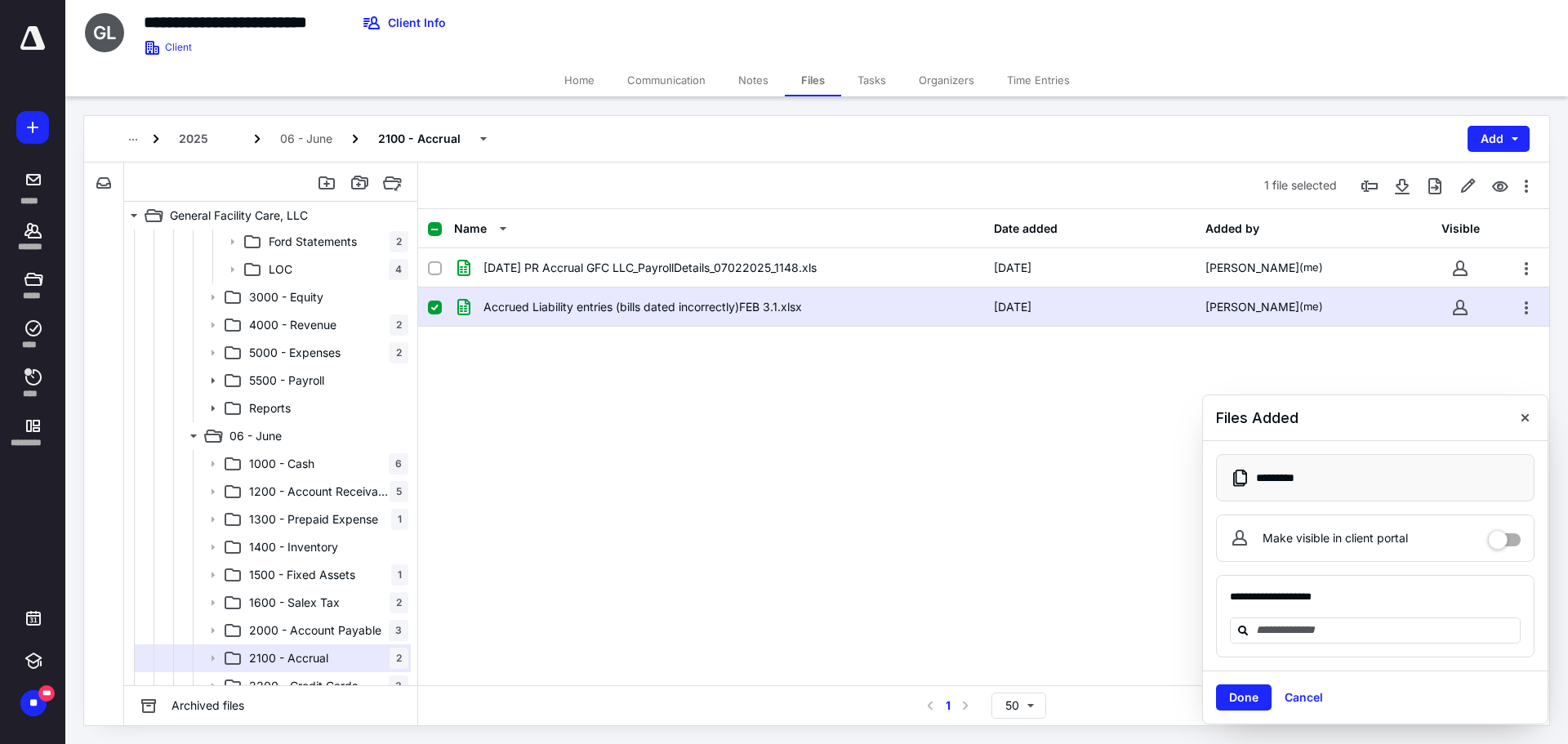 checkbox on "true" 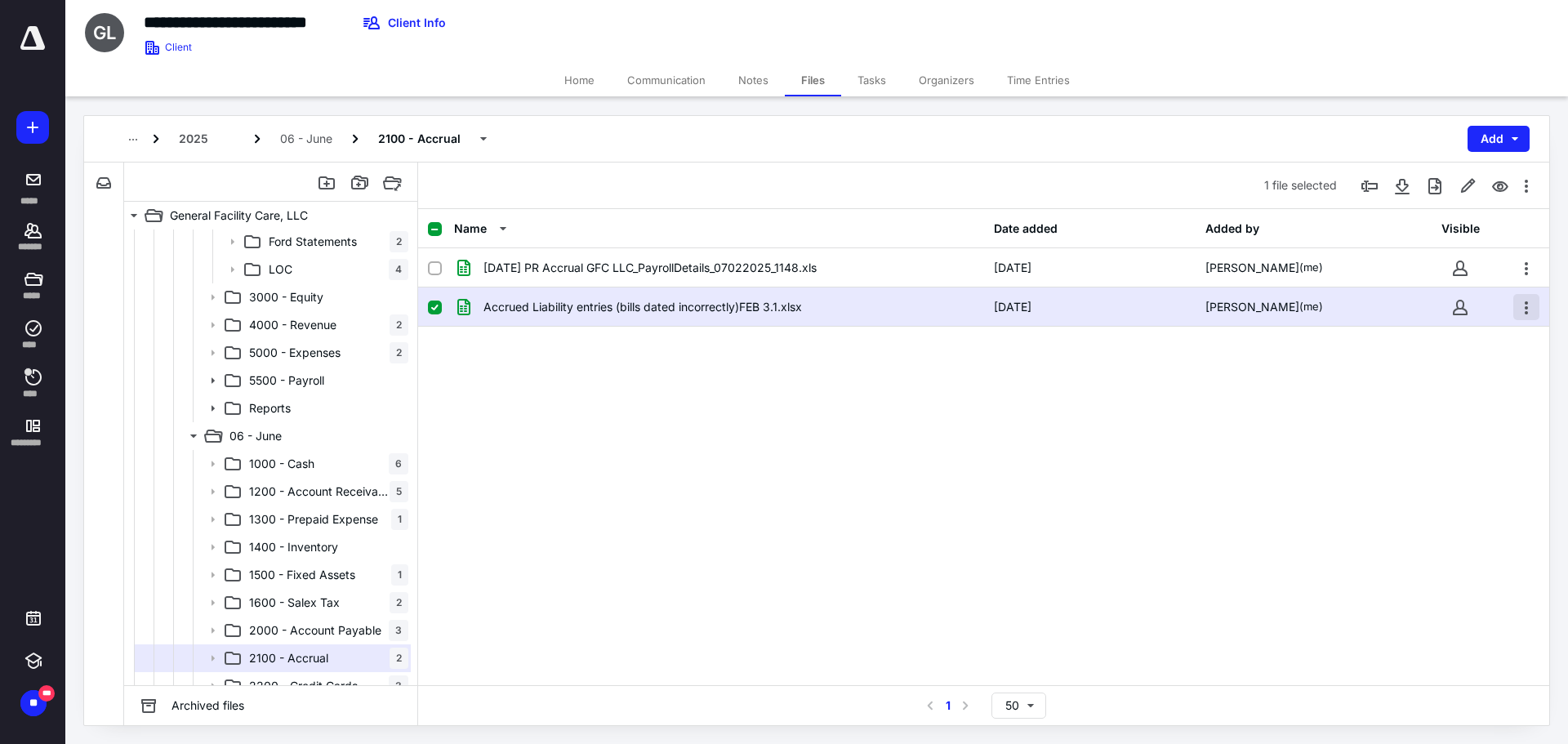 click at bounding box center [1526, 307] 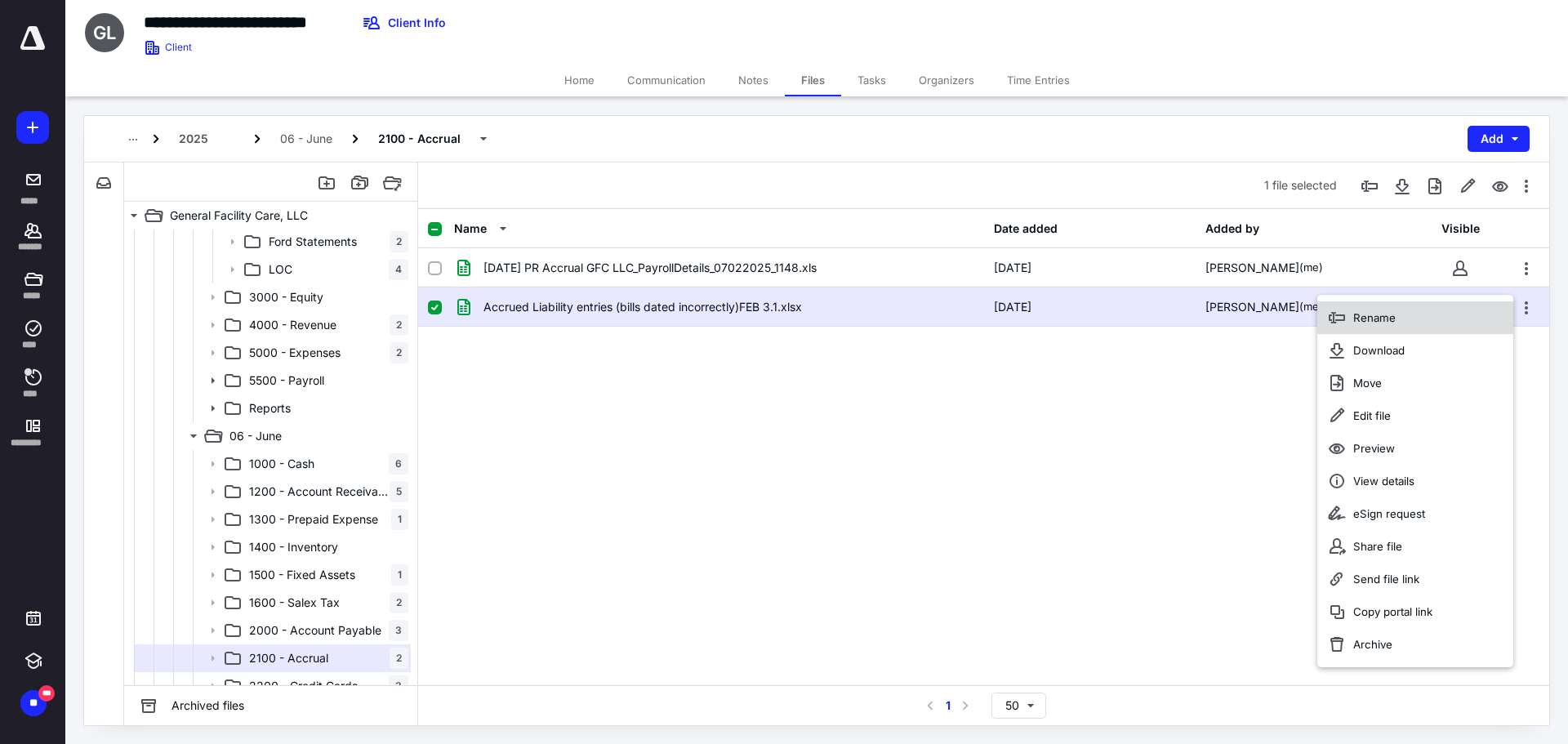 click on "Rename" at bounding box center [1415, 318] 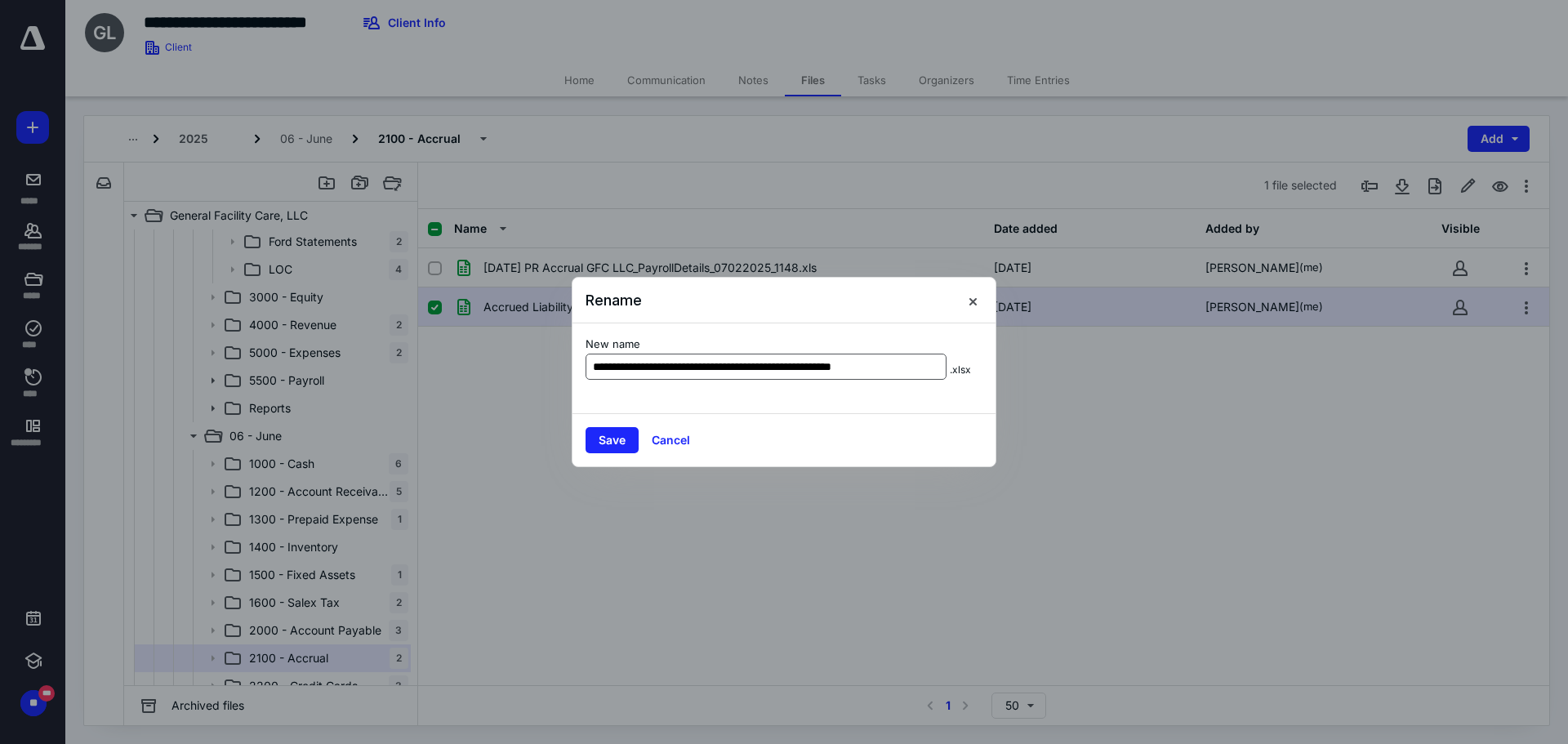 click on "**********" at bounding box center (766, 367) 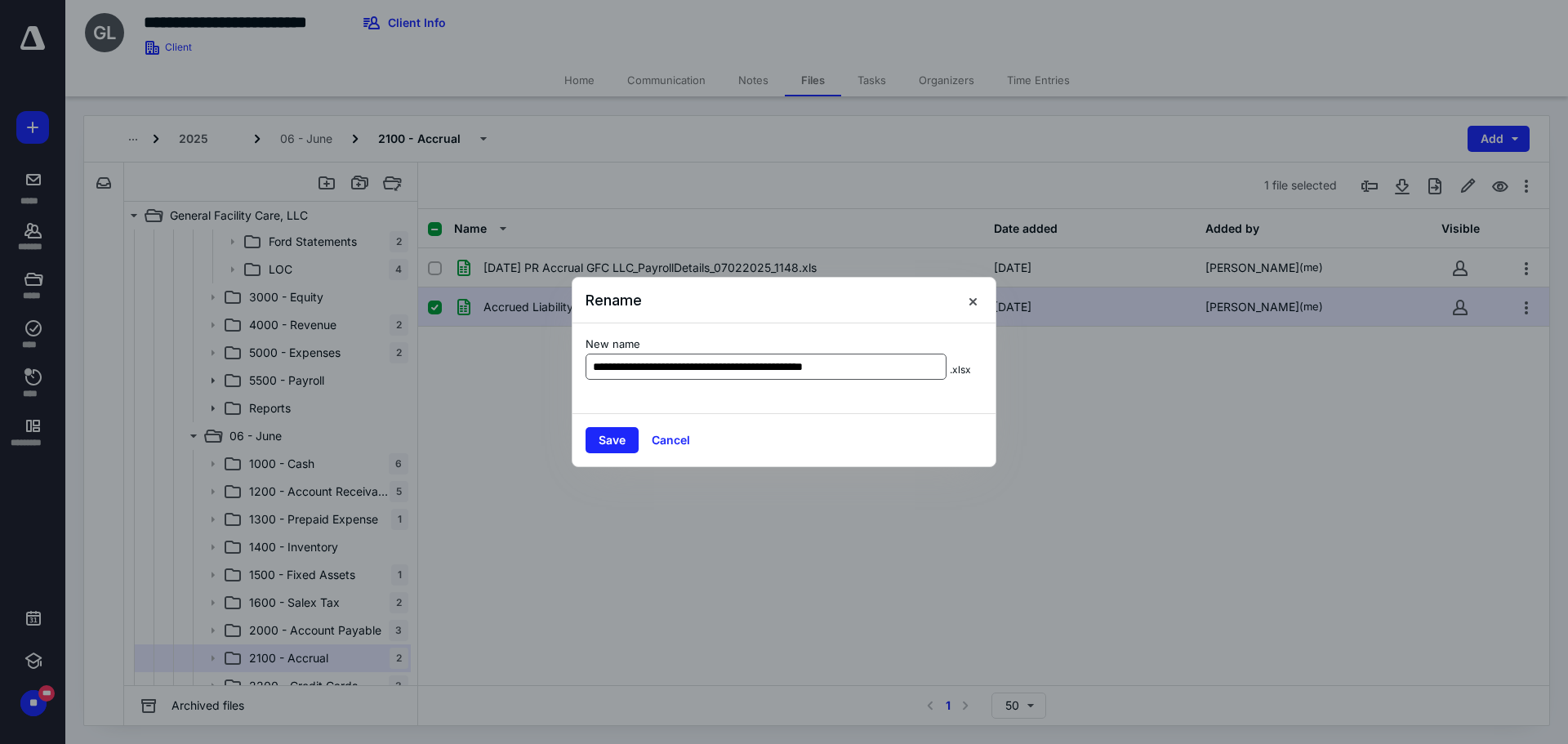 type on "**********" 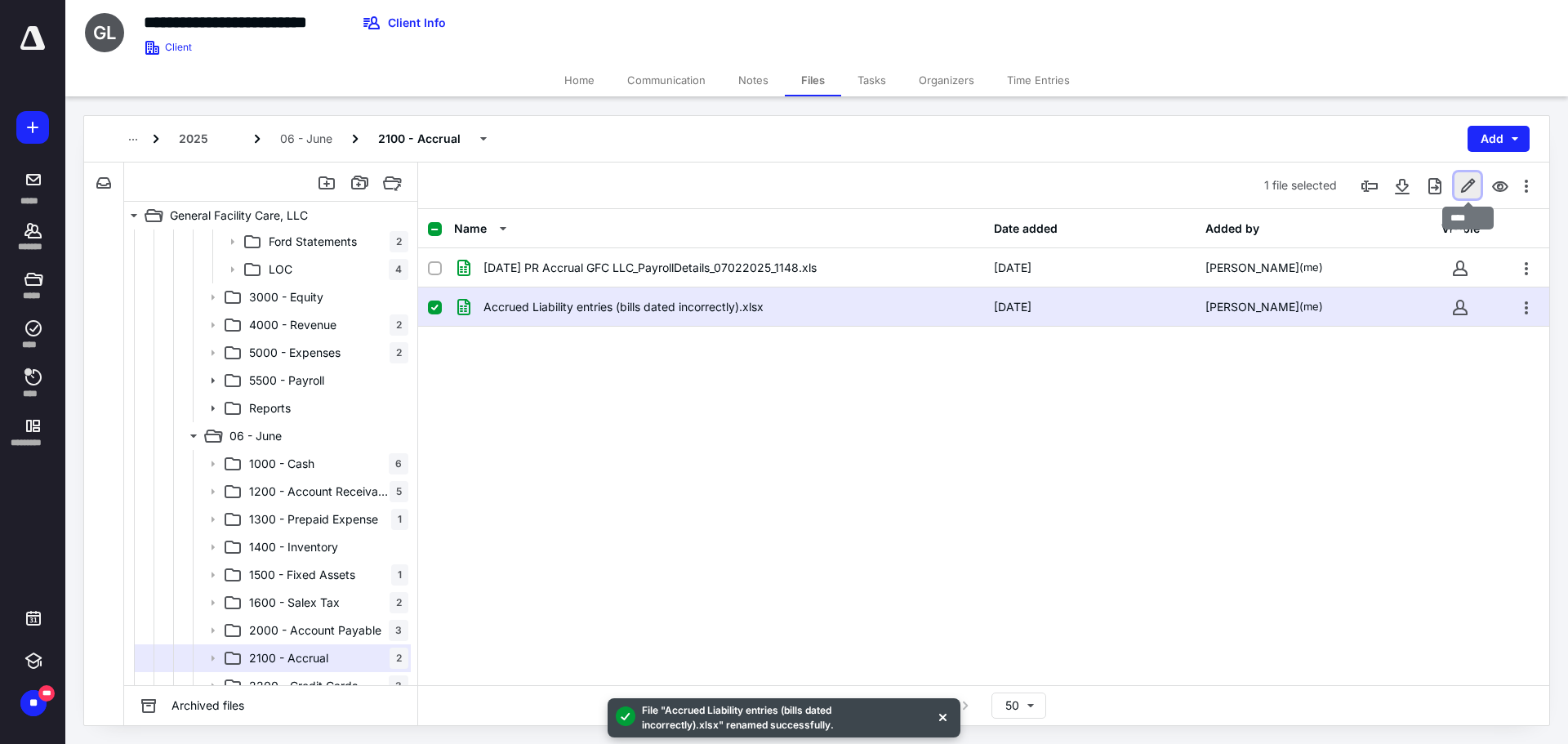 click at bounding box center (1468, 185) 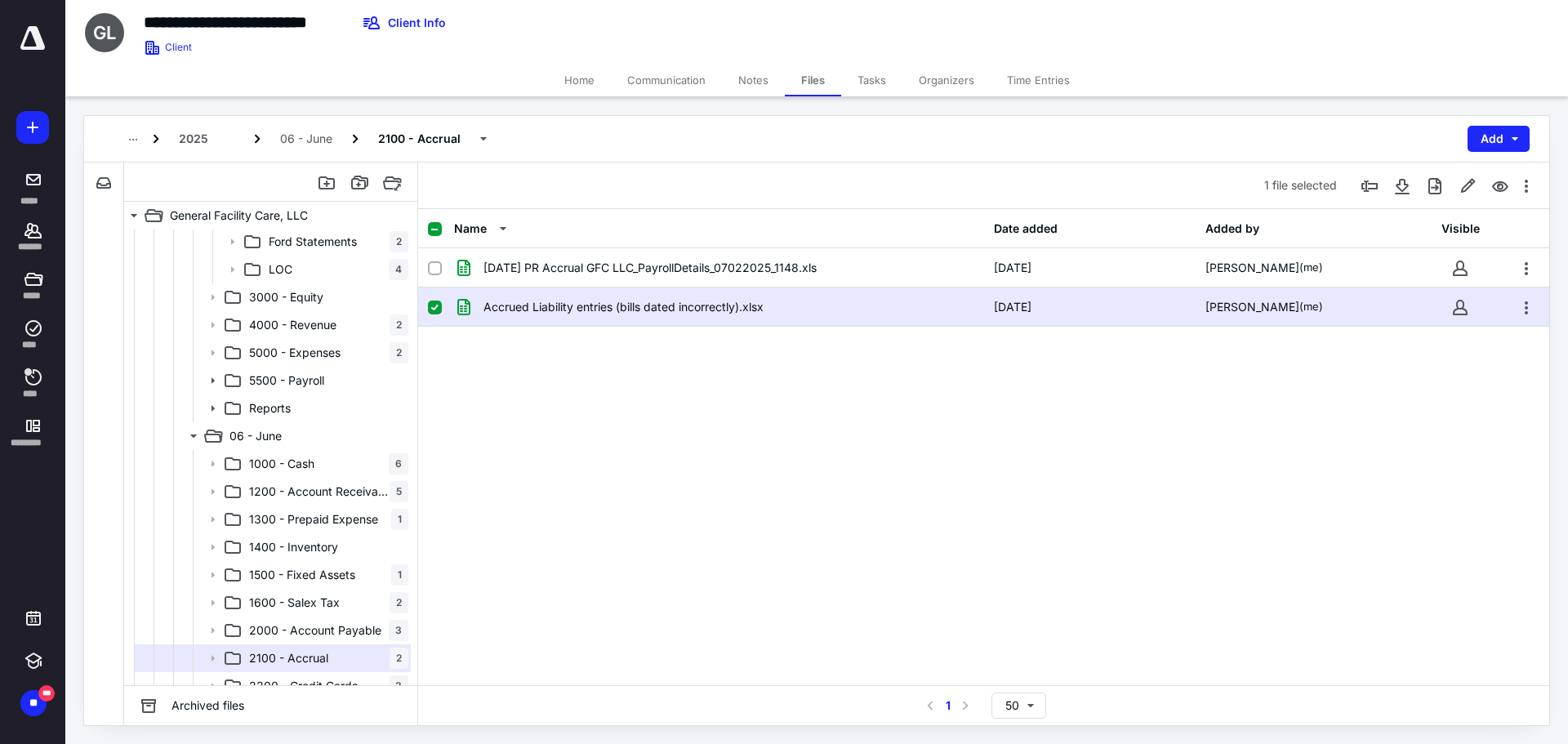 click at bounding box center (441, 307) 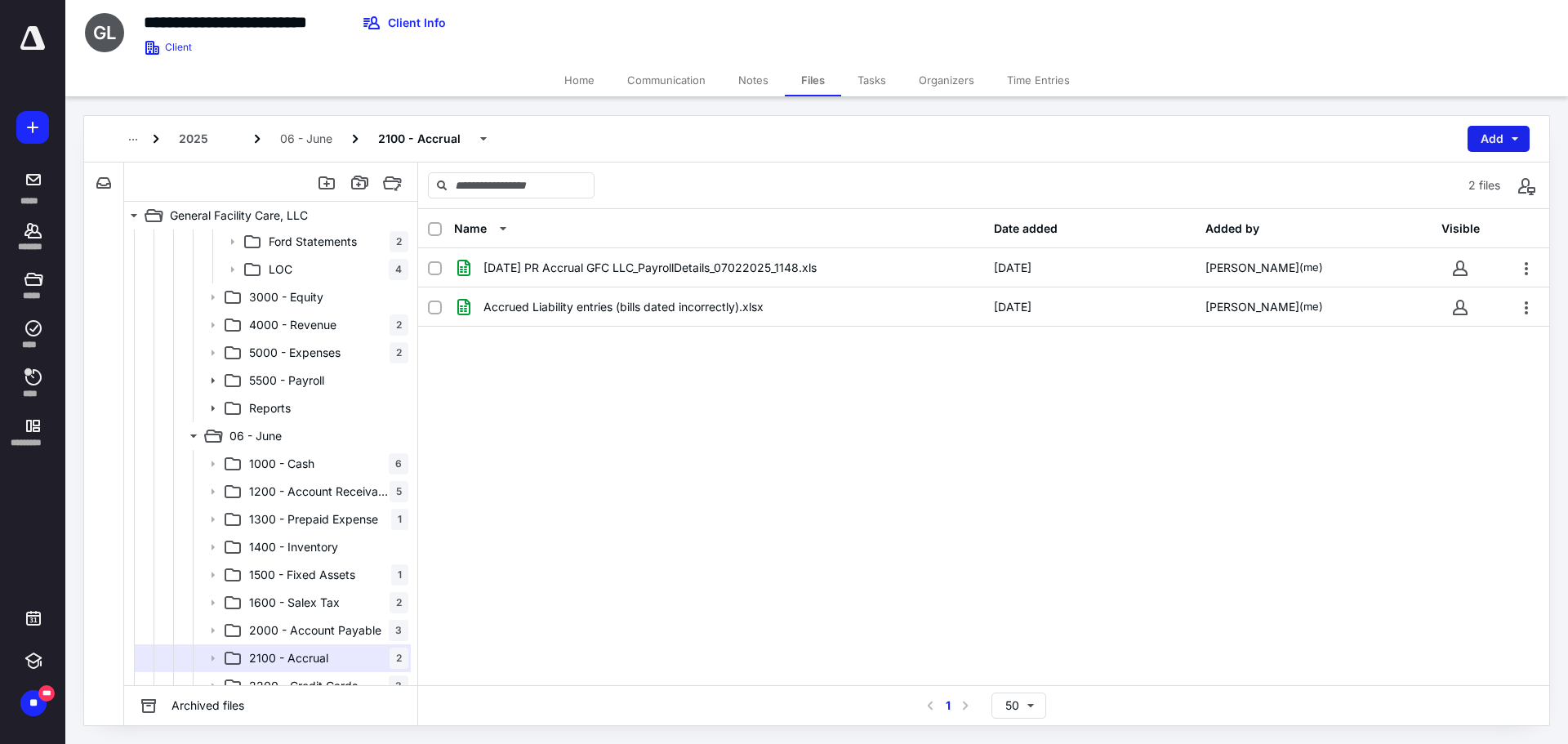 click on "Add" at bounding box center [1499, 139] 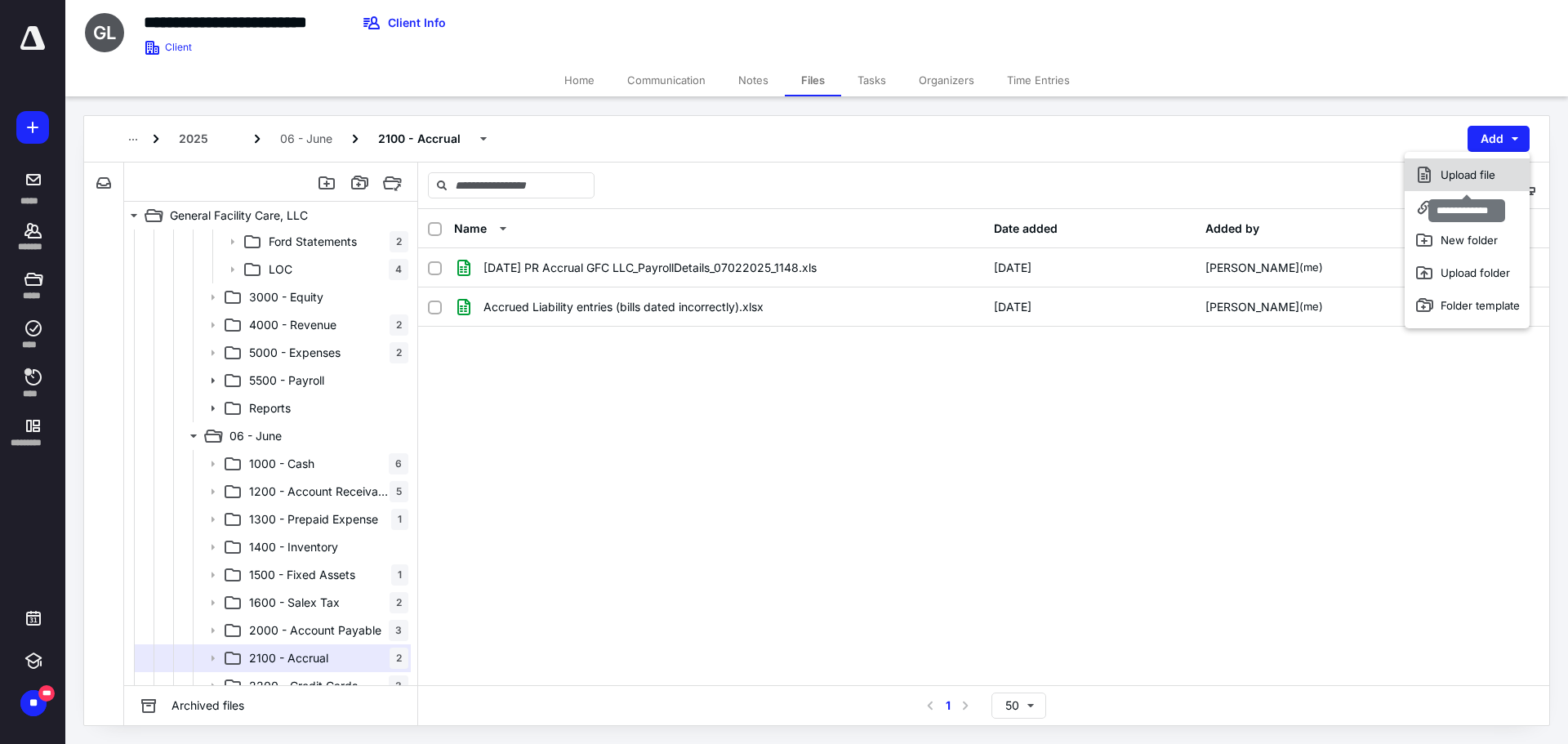click on "Upload file" at bounding box center (1467, 175) 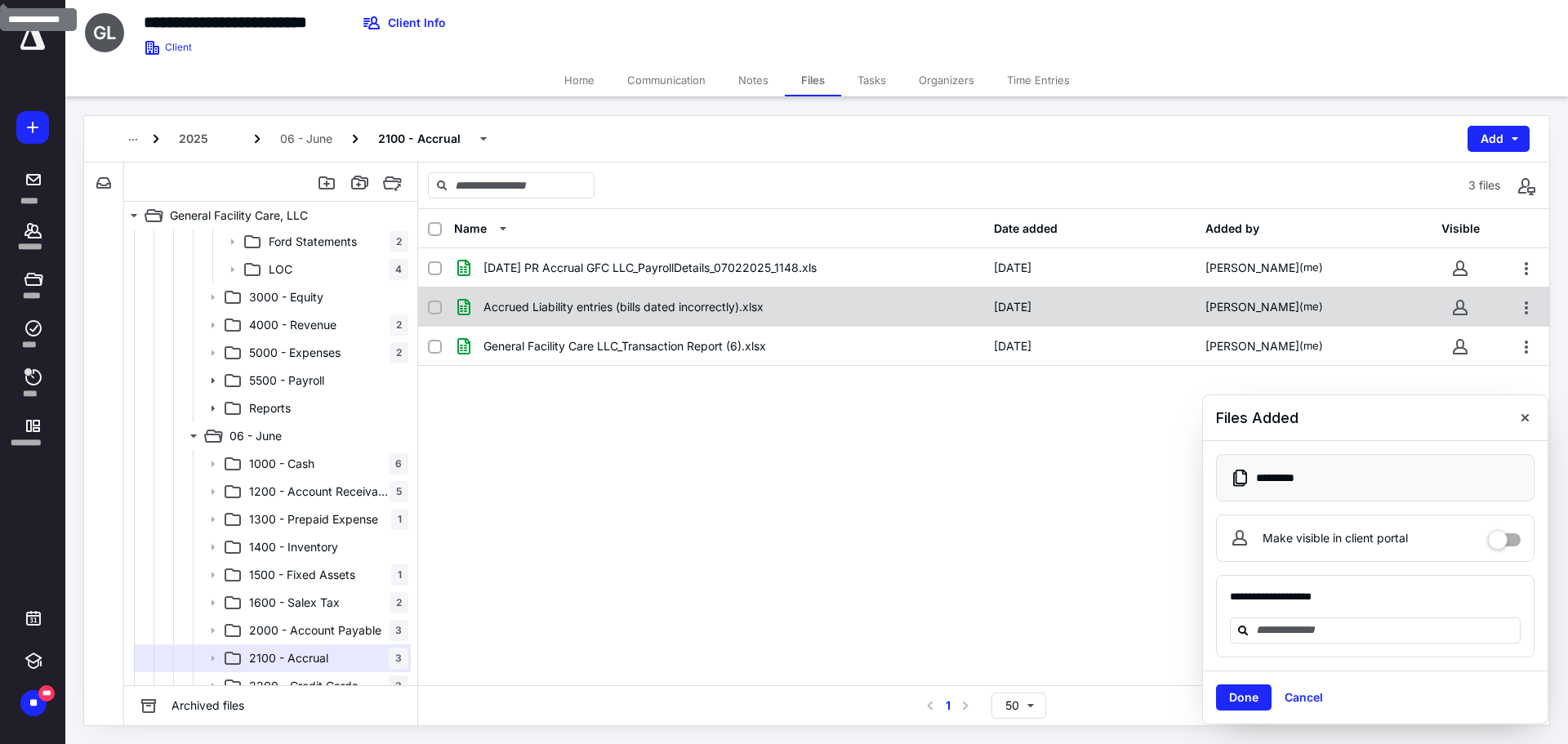 click at bounding box center [434, 308] 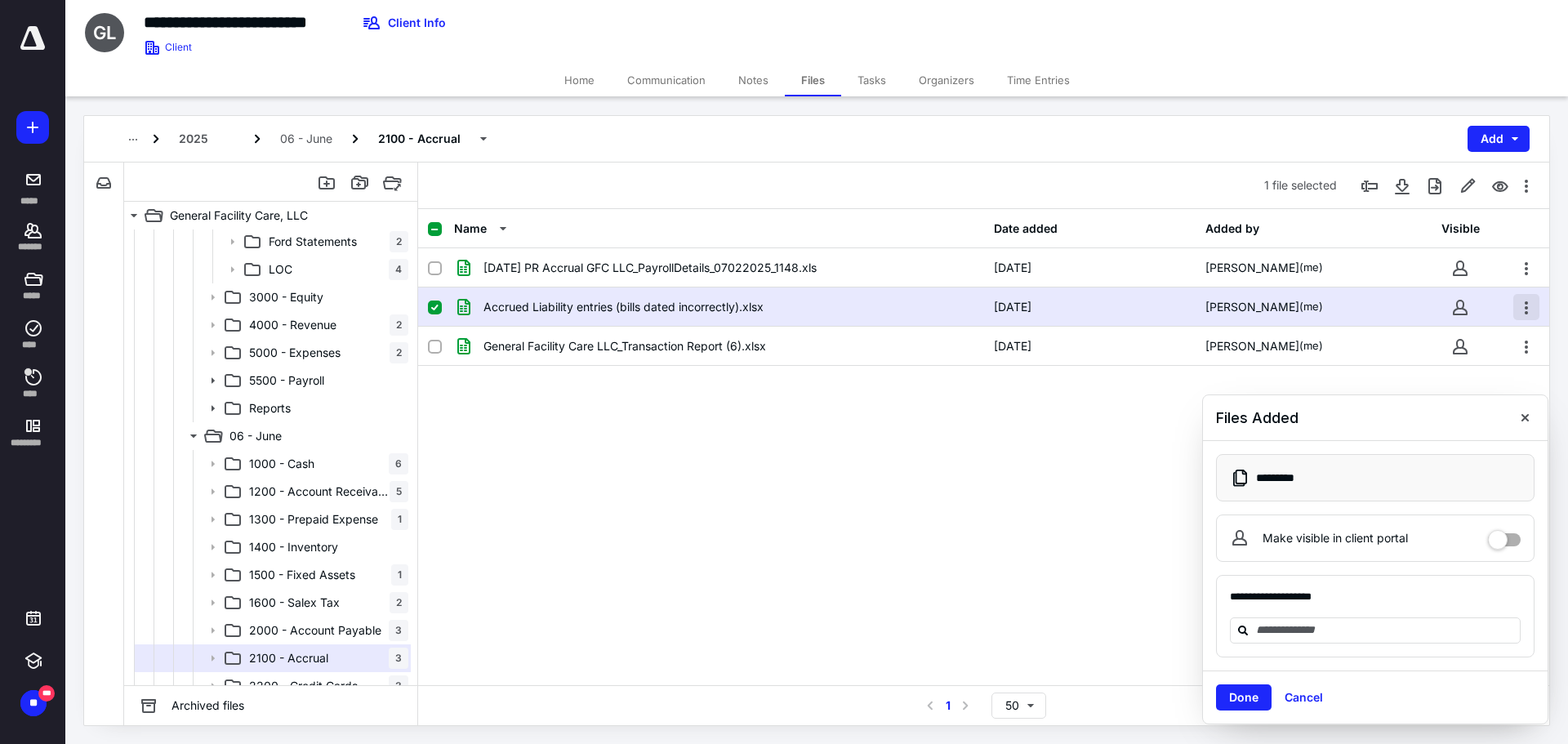 click at bounding box center [1526, 307] 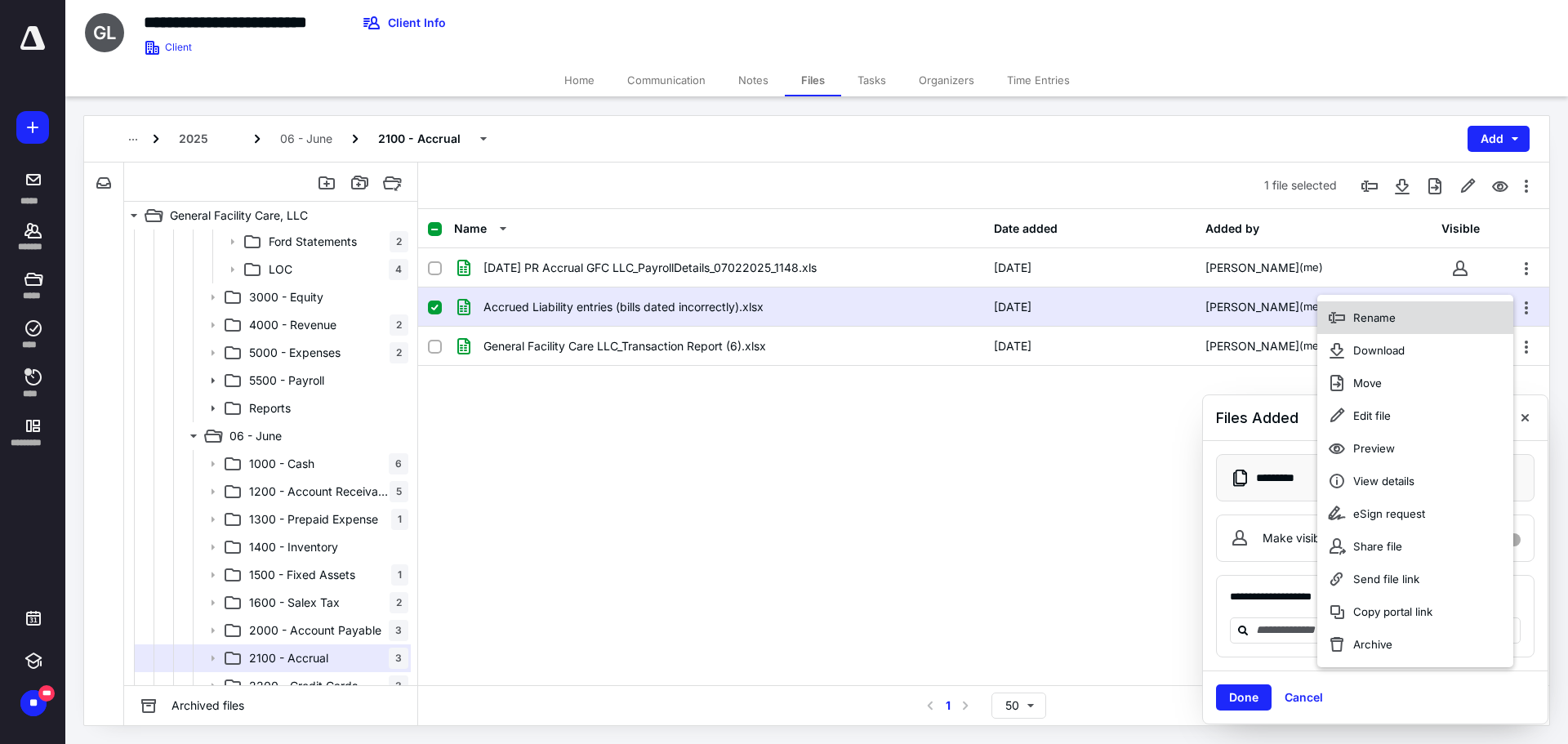 click on "Rename" at bounding box center (1415, 318) 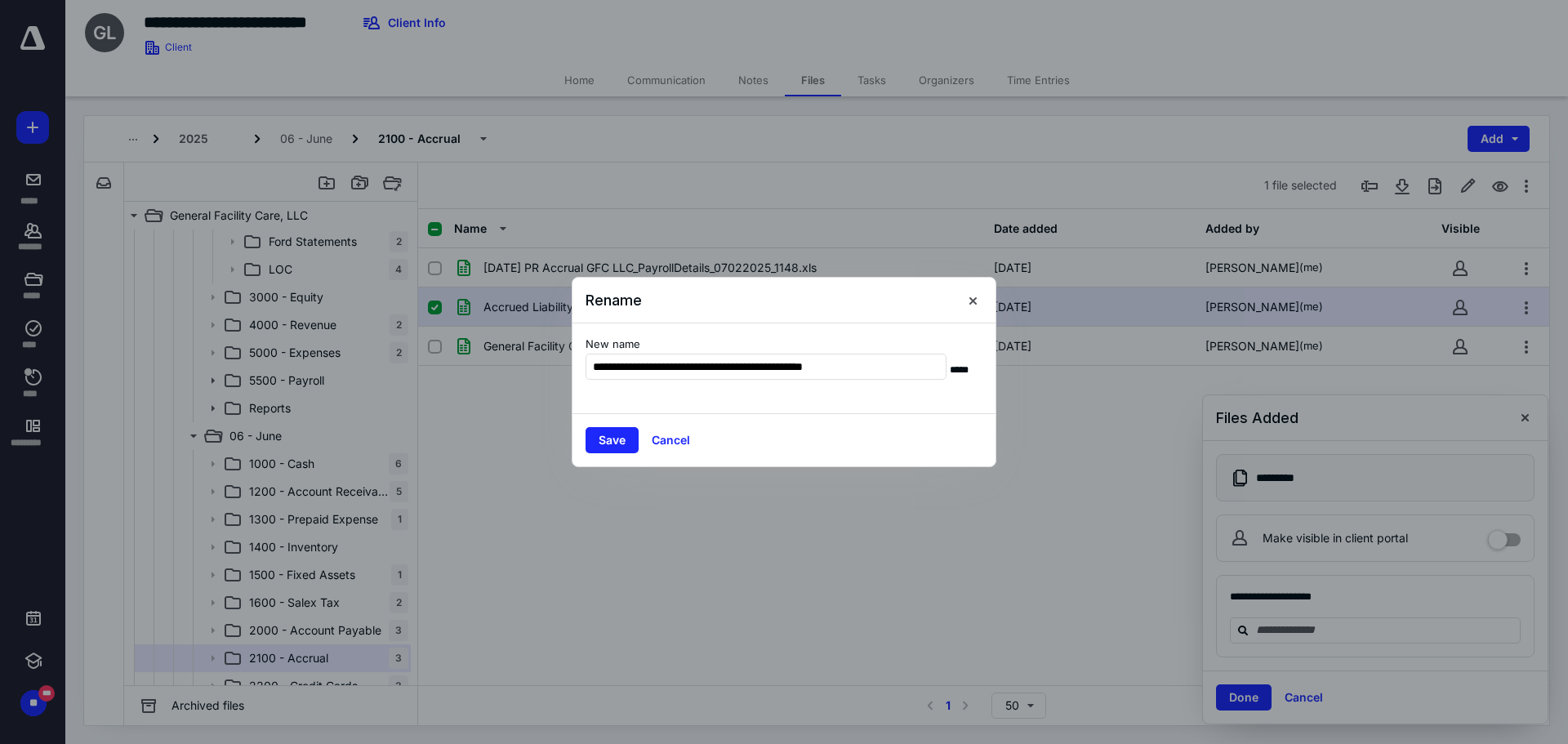 click at bounding box center (784, 372) 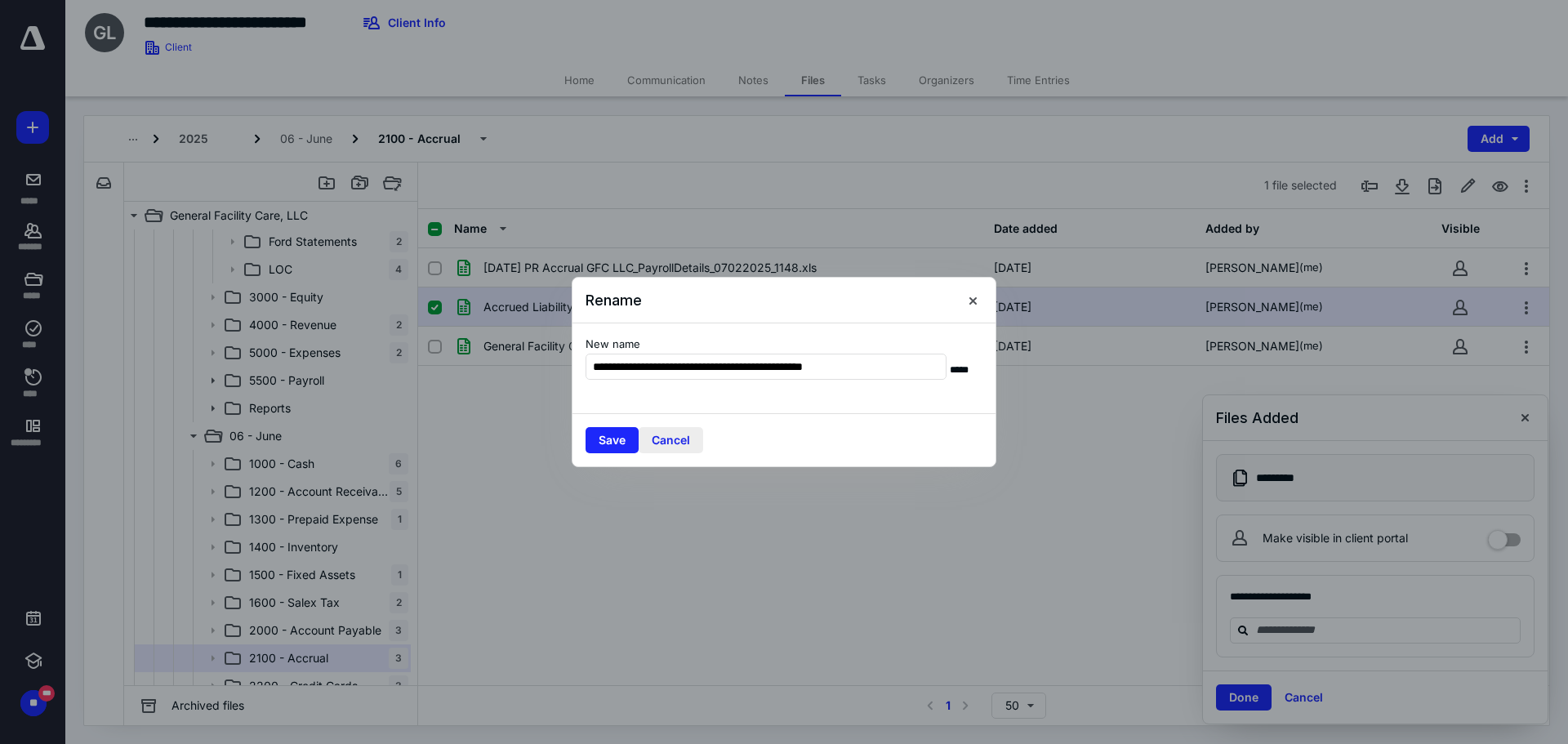 click on "Cancel" at bounding box center (670, 440) 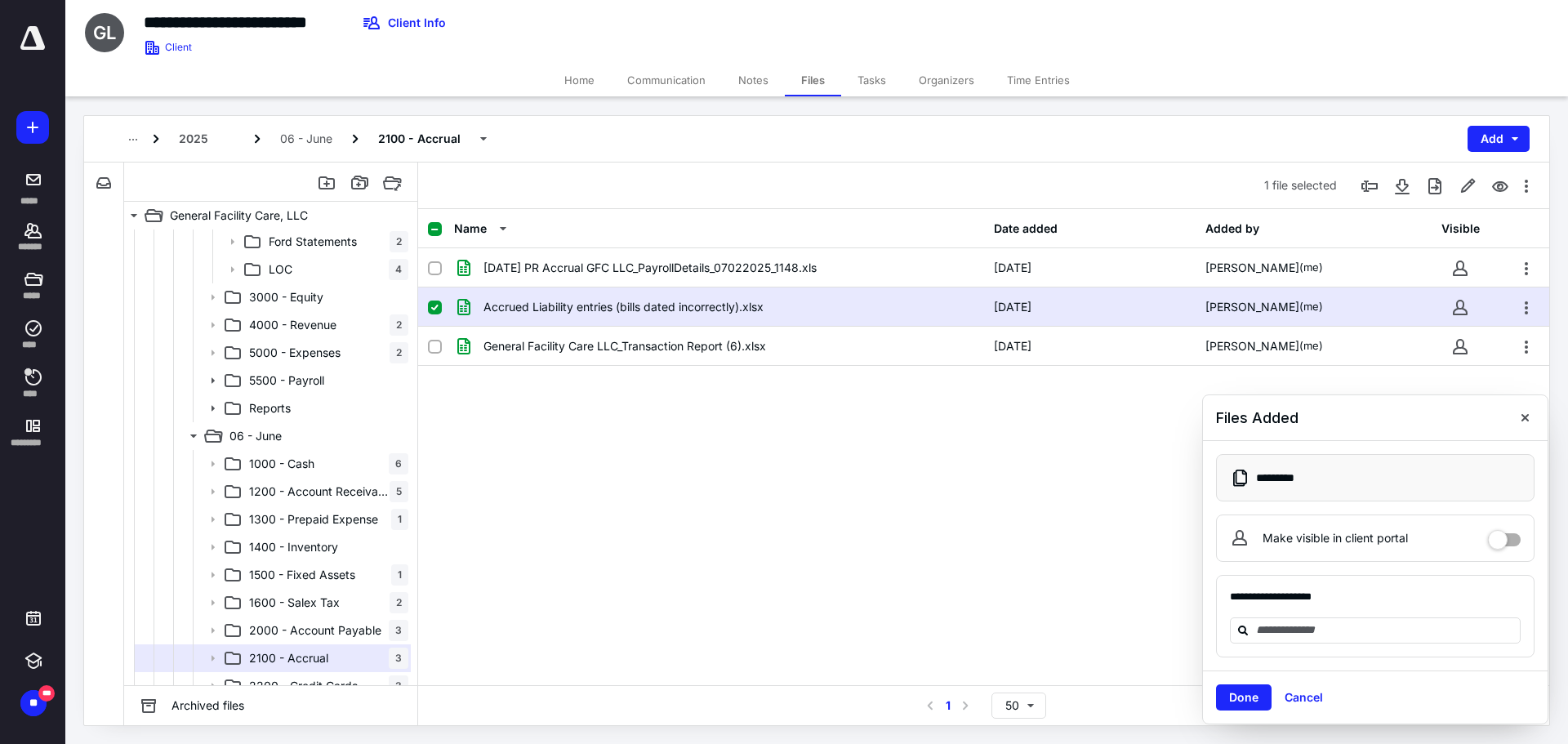 click at bounding box center [434, 308] 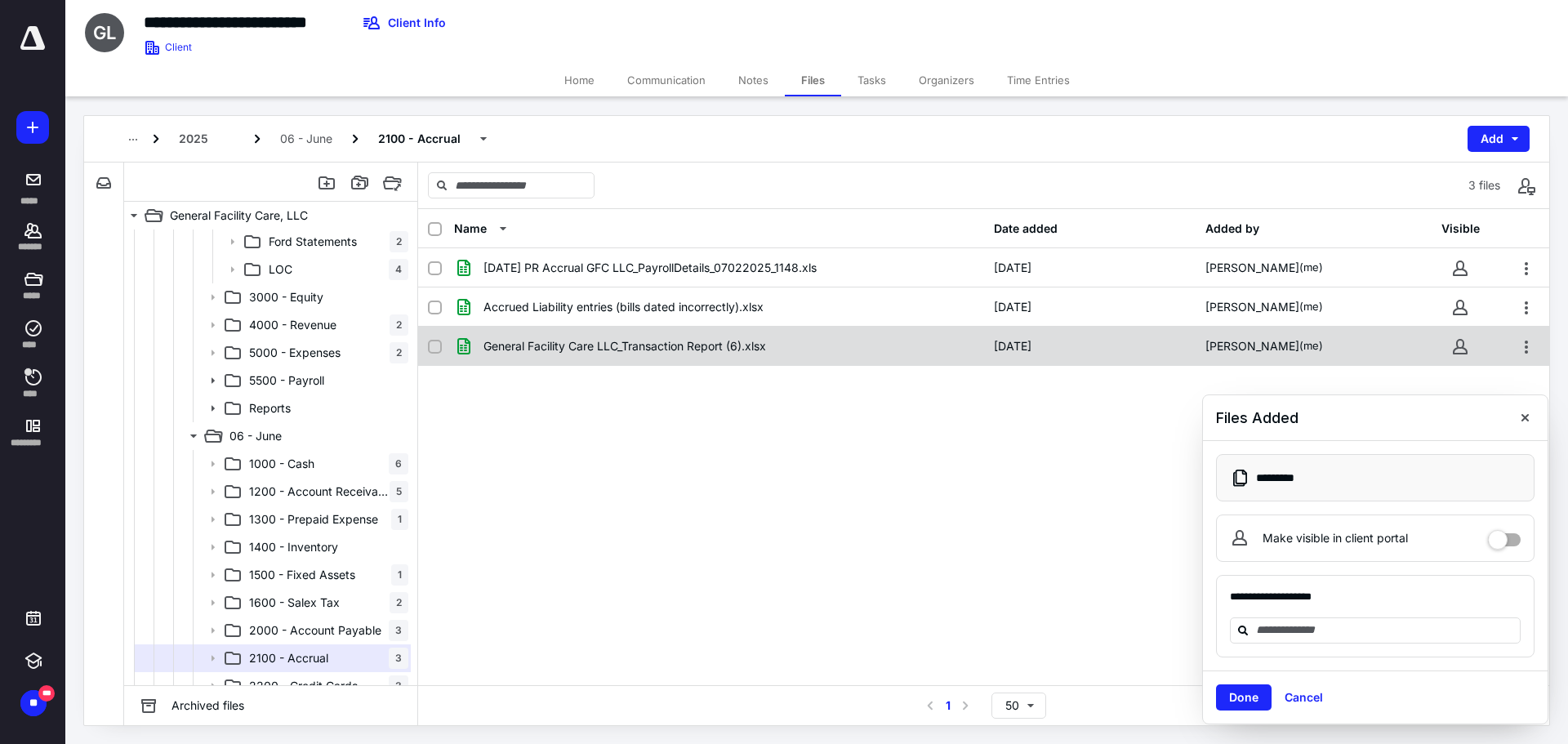 click at bounding box center (434, 347) 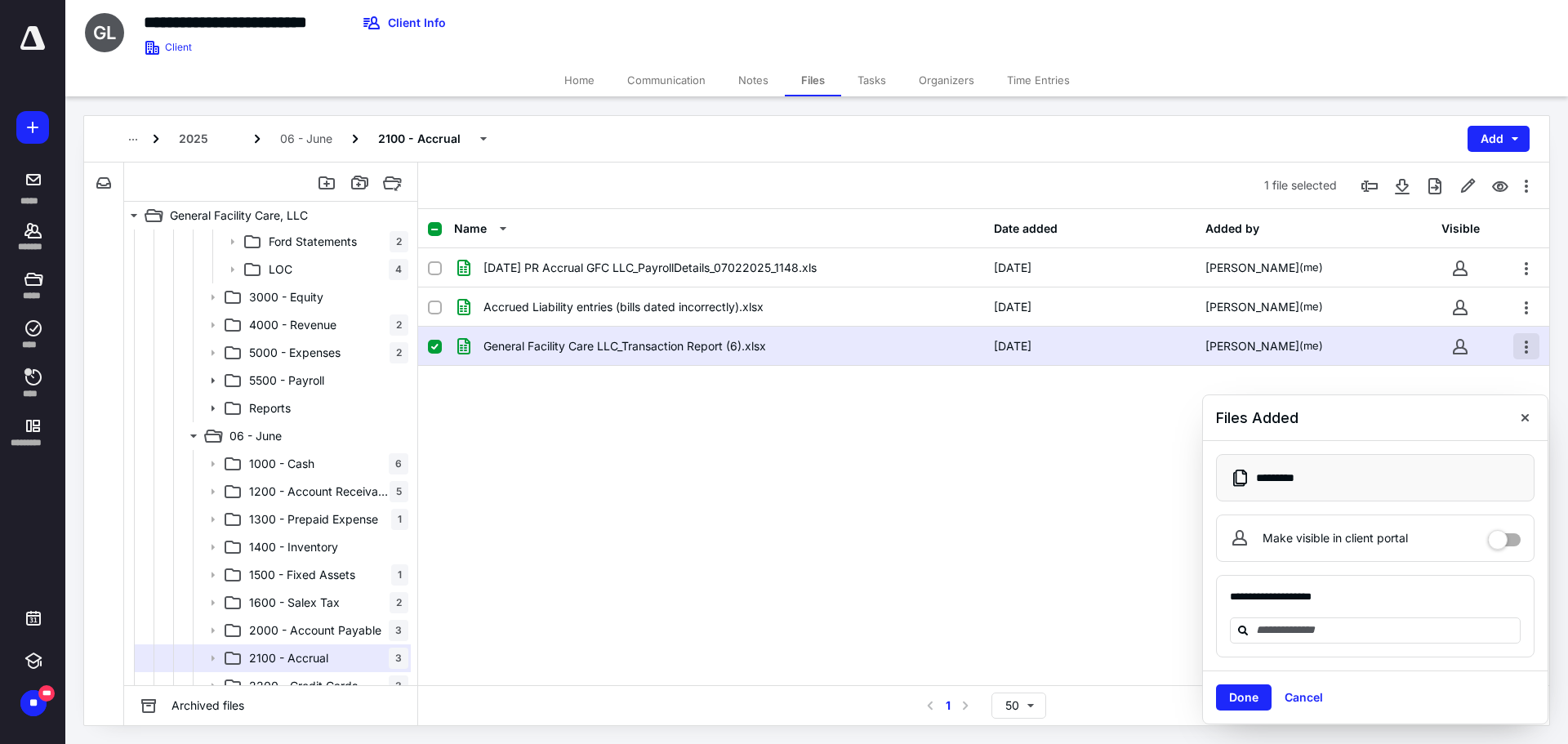 click at bounding box center [1526, 346] 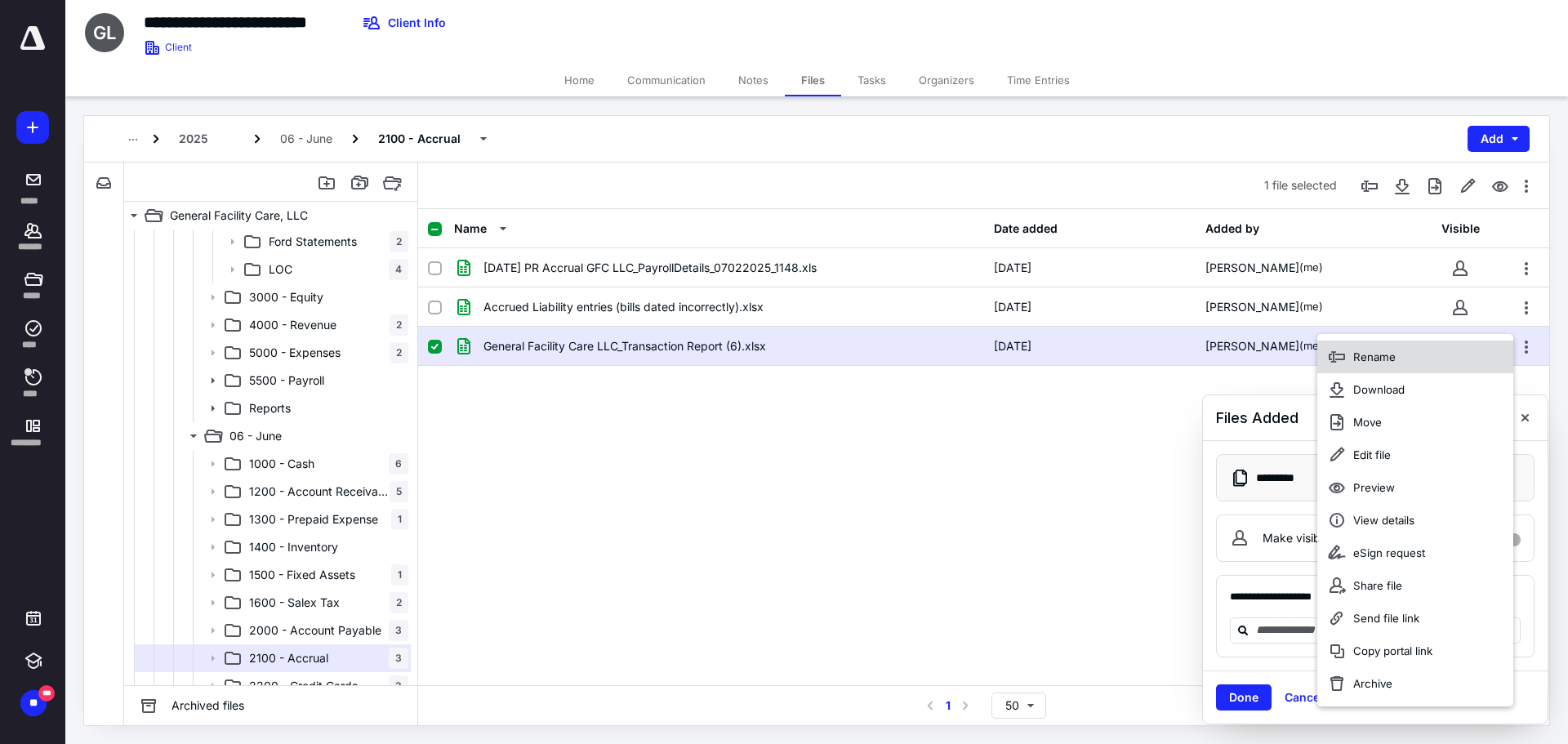 click on "Rename" at bounding box center [1374, 357] 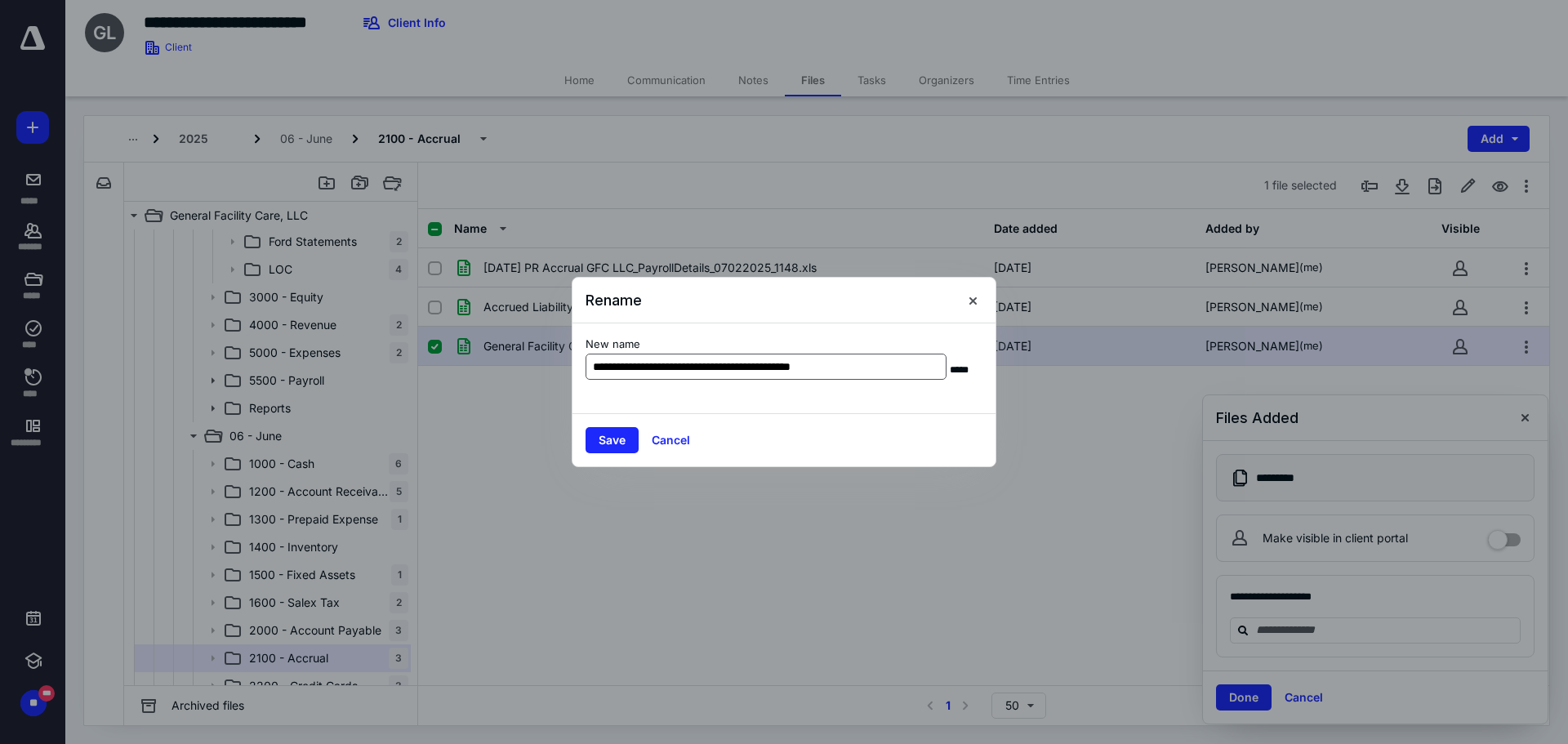 drag, startPoint x: 887, startPoint y: 358, endPoint x: 901, endPoint y: 363, distance: 14.866069 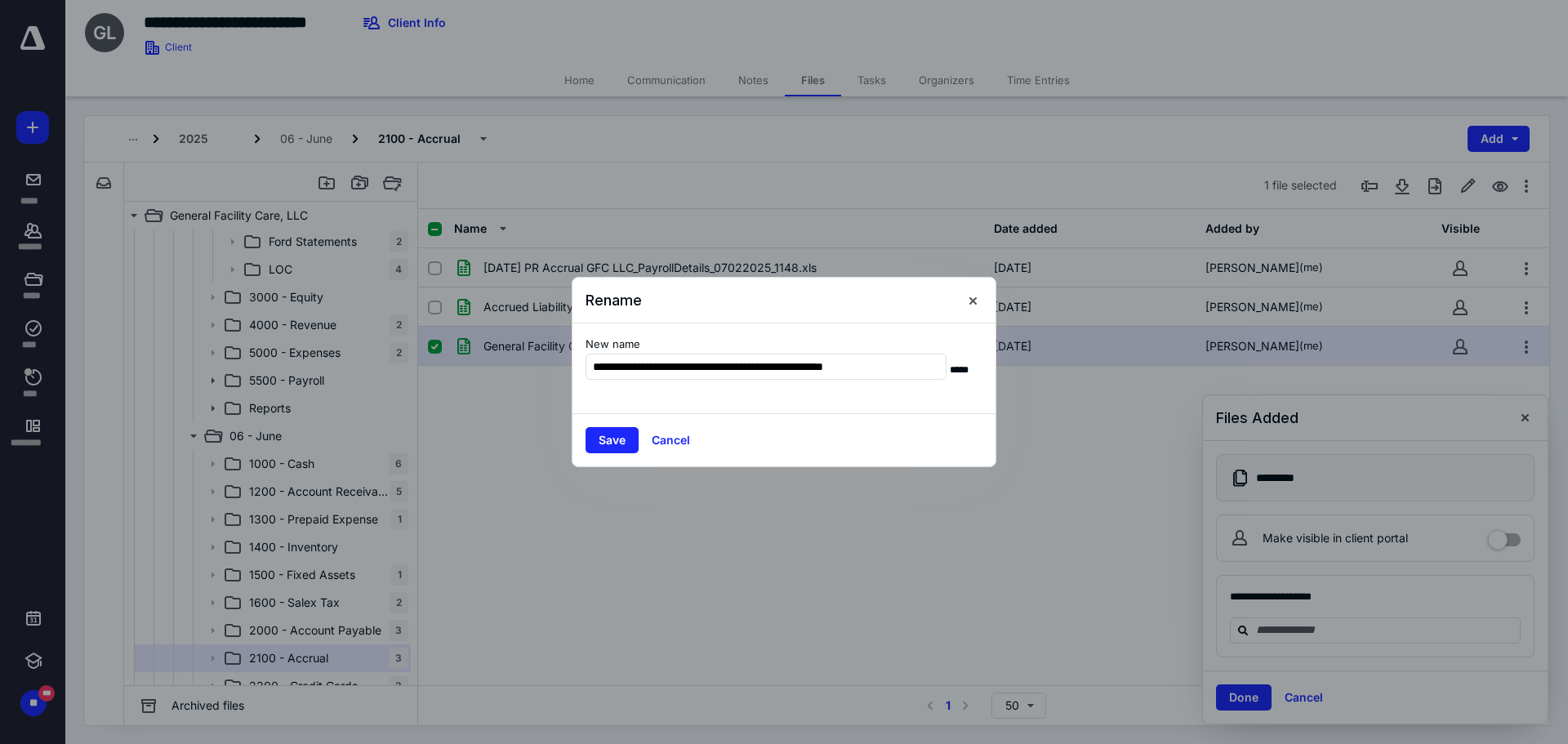 type on "**********" 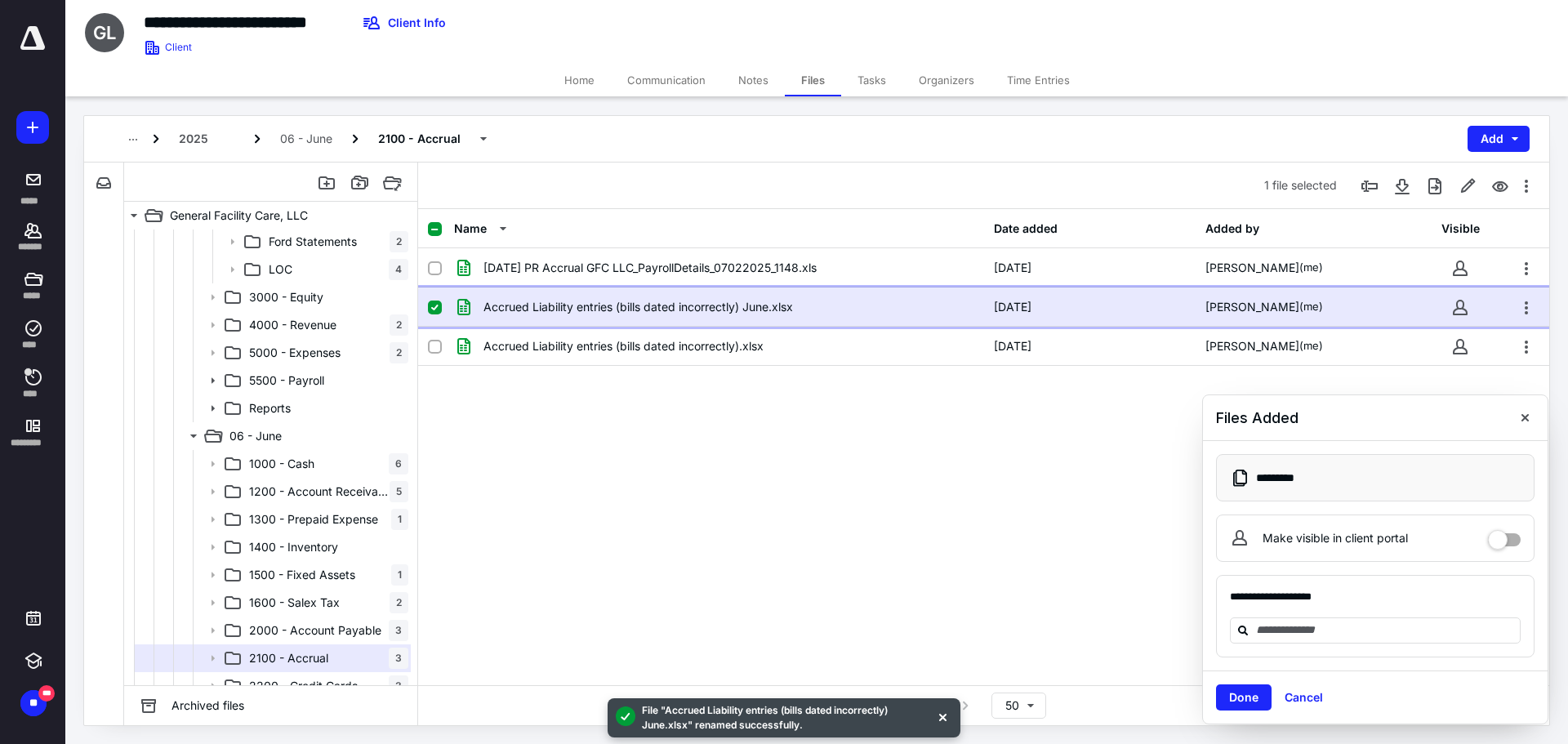 click 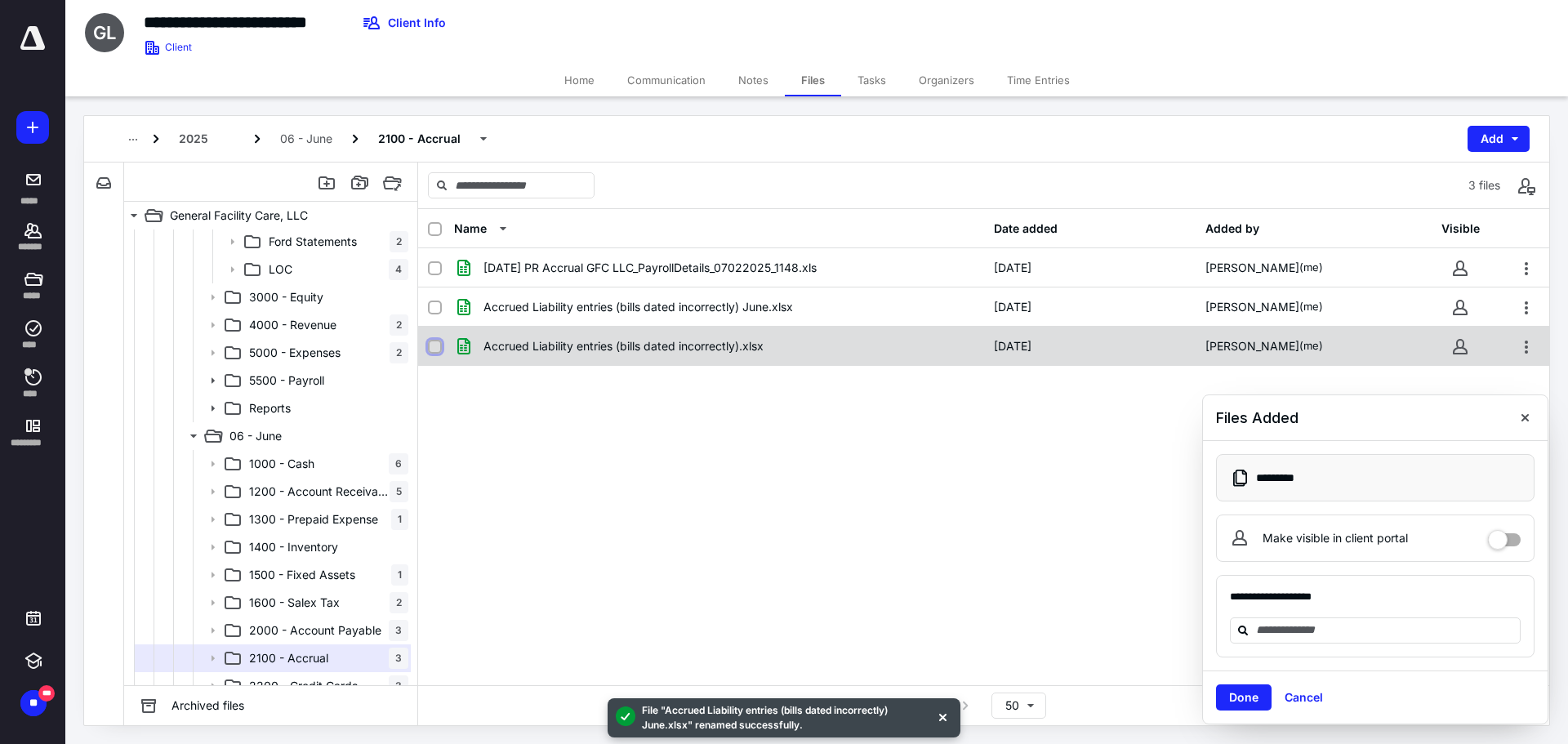 click at bounding box center (434, 347) 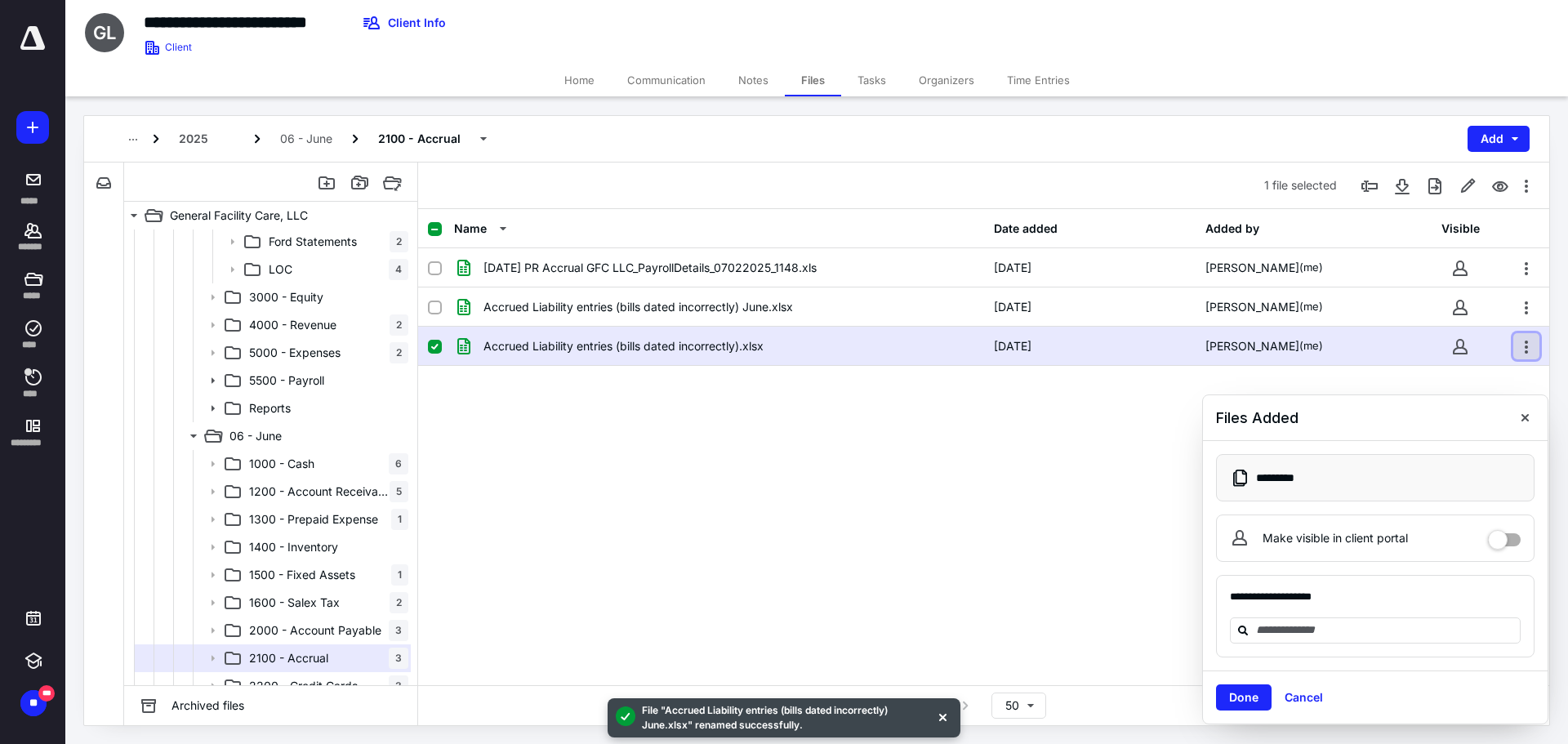 click at bounding box center [1526, 346] 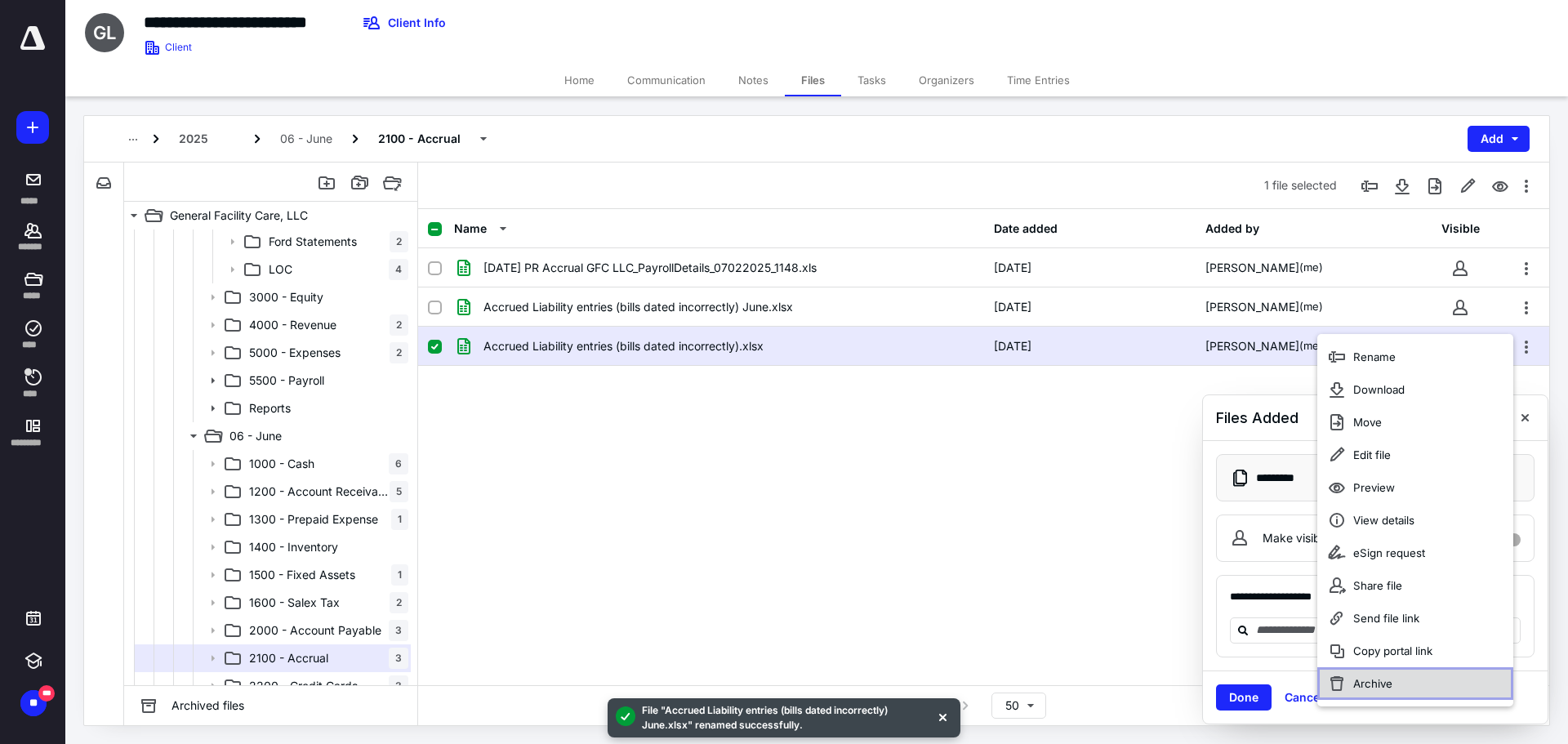click on "Archive" at bounding box center [1415, 684] 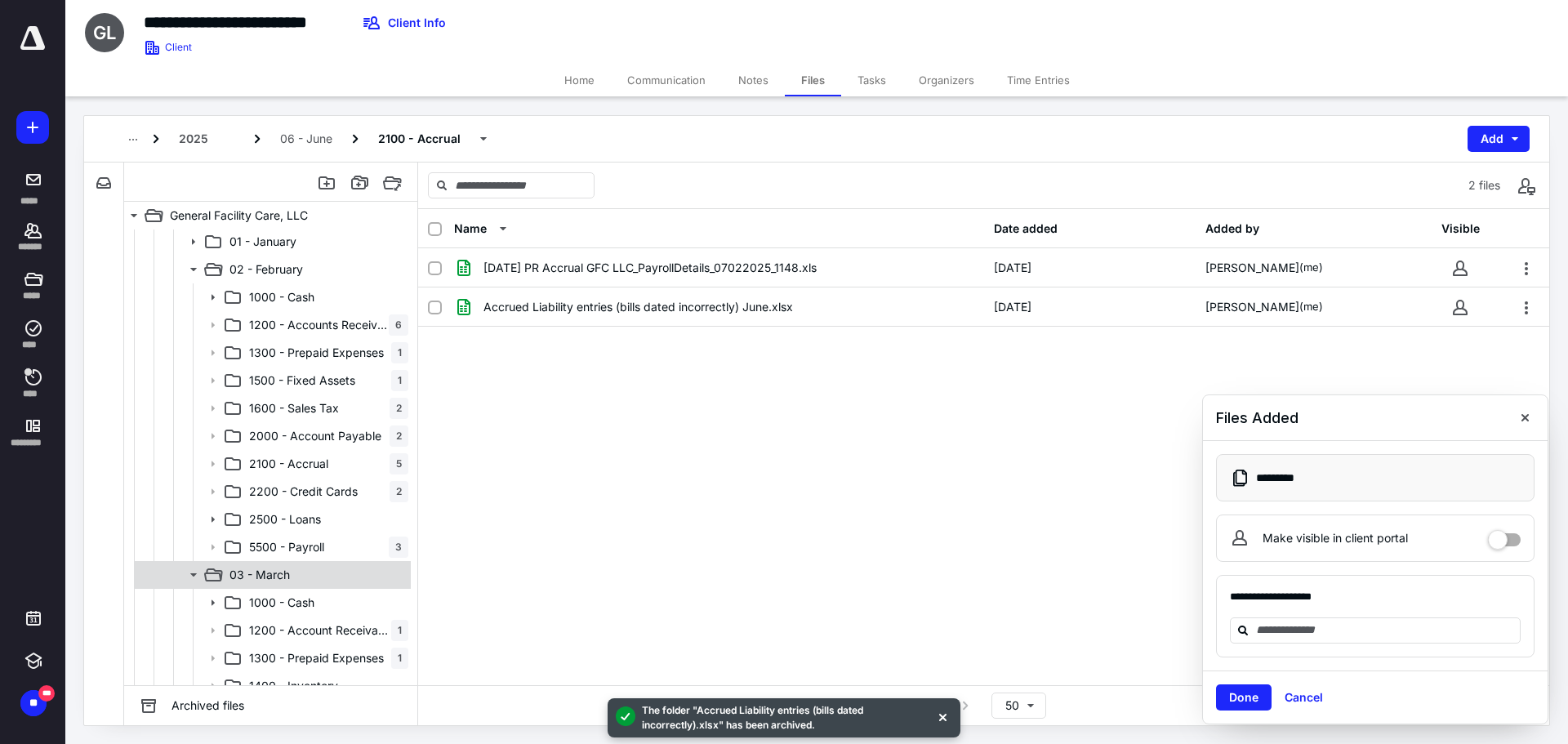 scroll, scrollTop: 327, scrollLeft: 0, axis: vertical 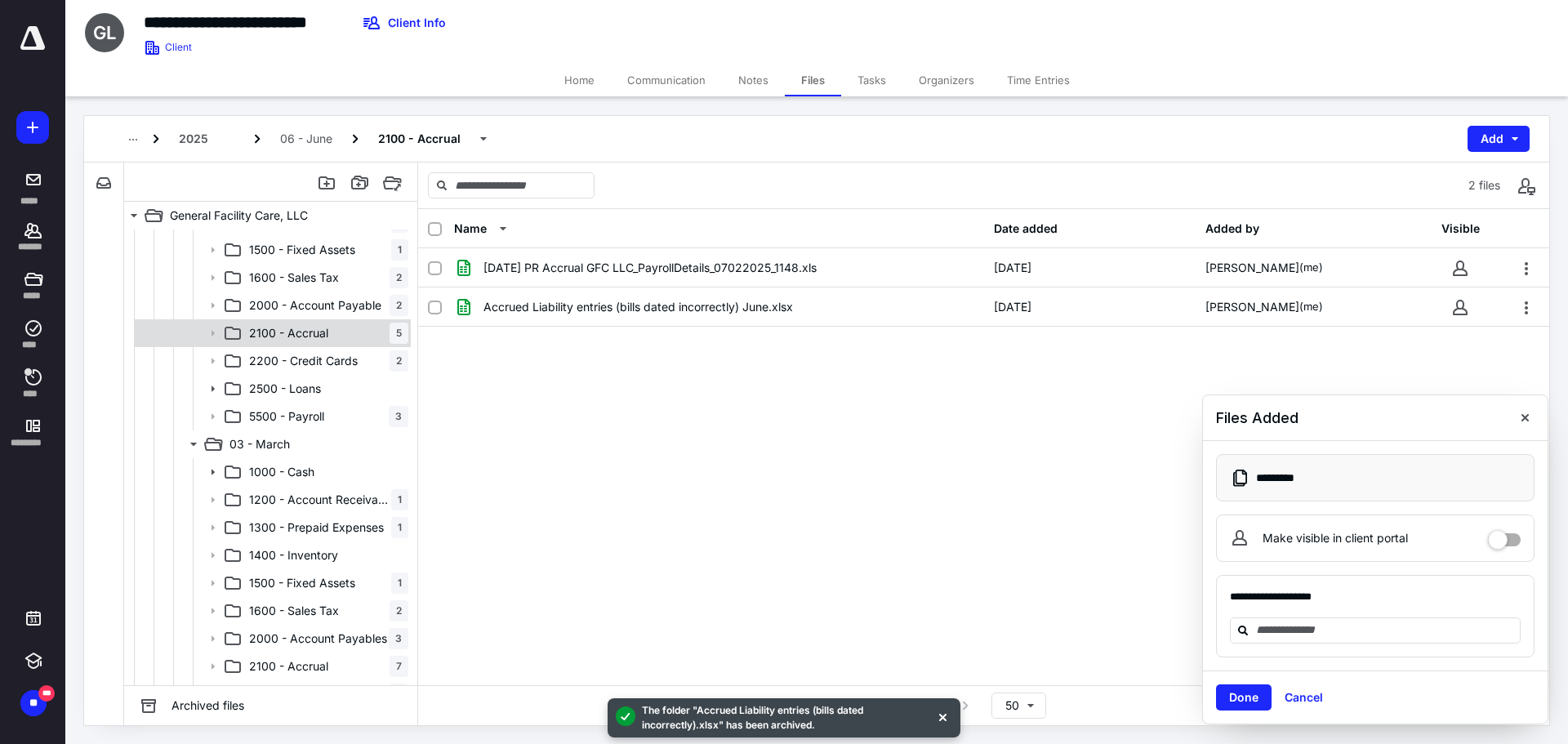 click on "2100 - Accrual" at bounding box center (288, 333) 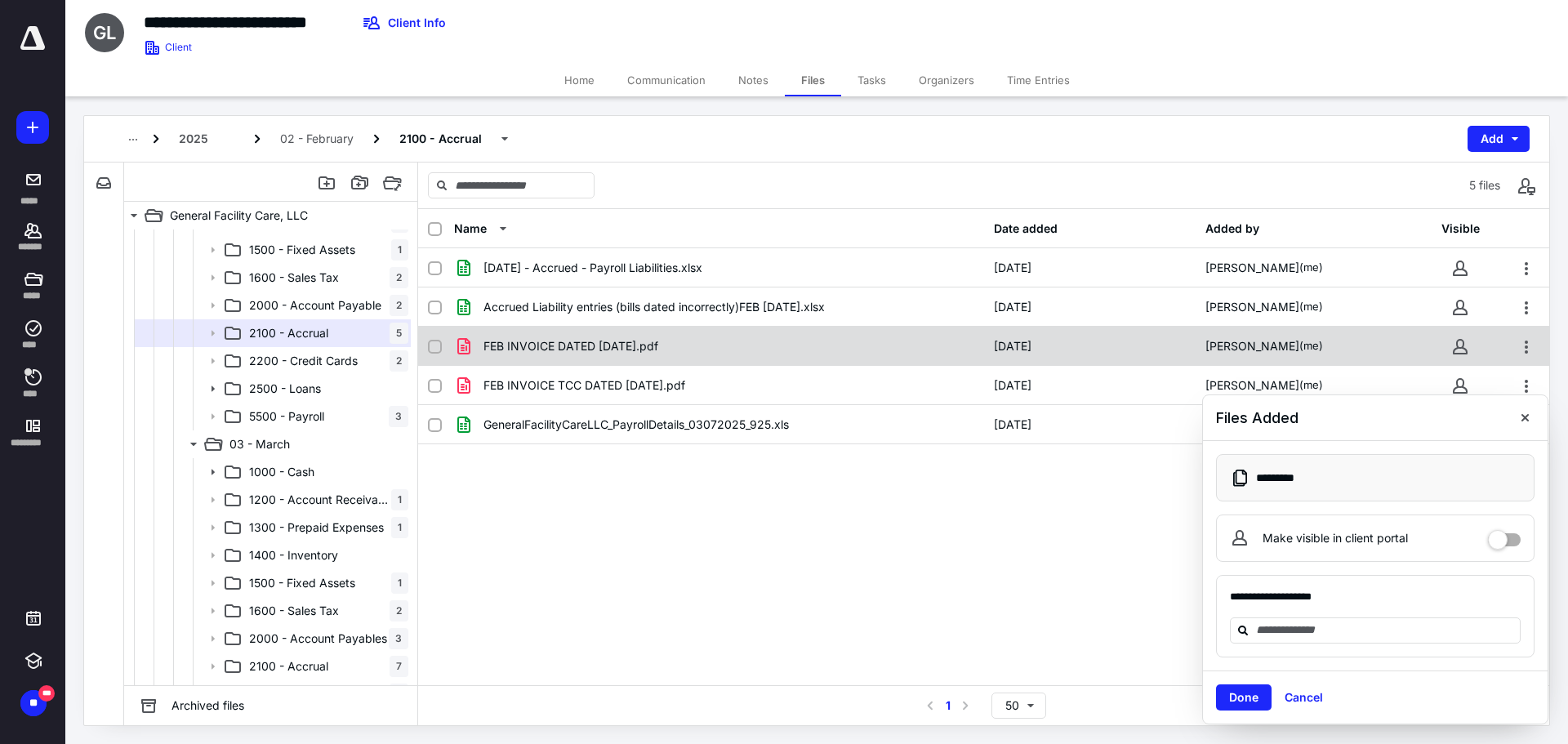 click on "FEB INVOICE DATED MARCH 12.pdf" at bounding box center (571, 346) 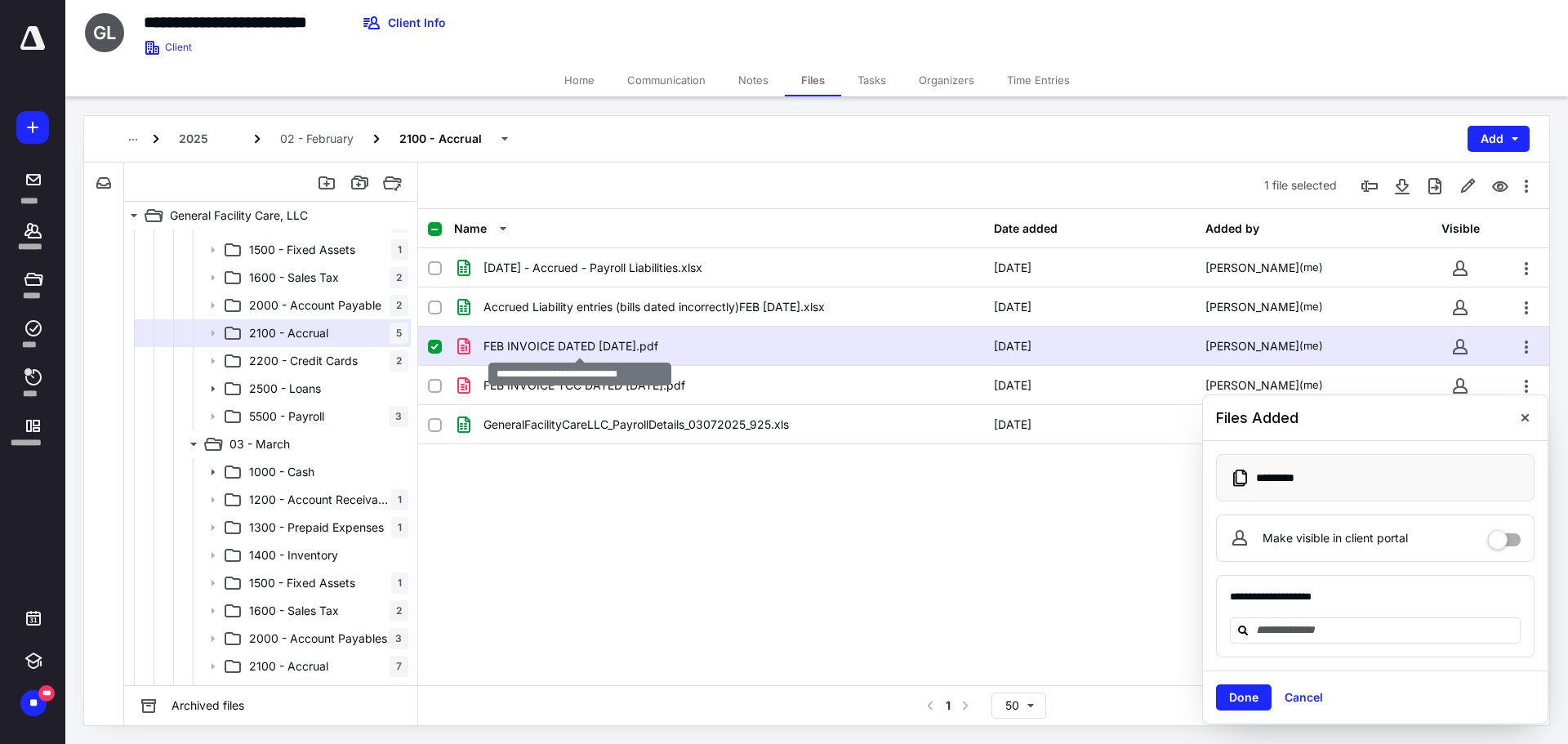 click on "FEB INVOICE DATED MARCH 12.pdf" at bounding box center (571, 346) 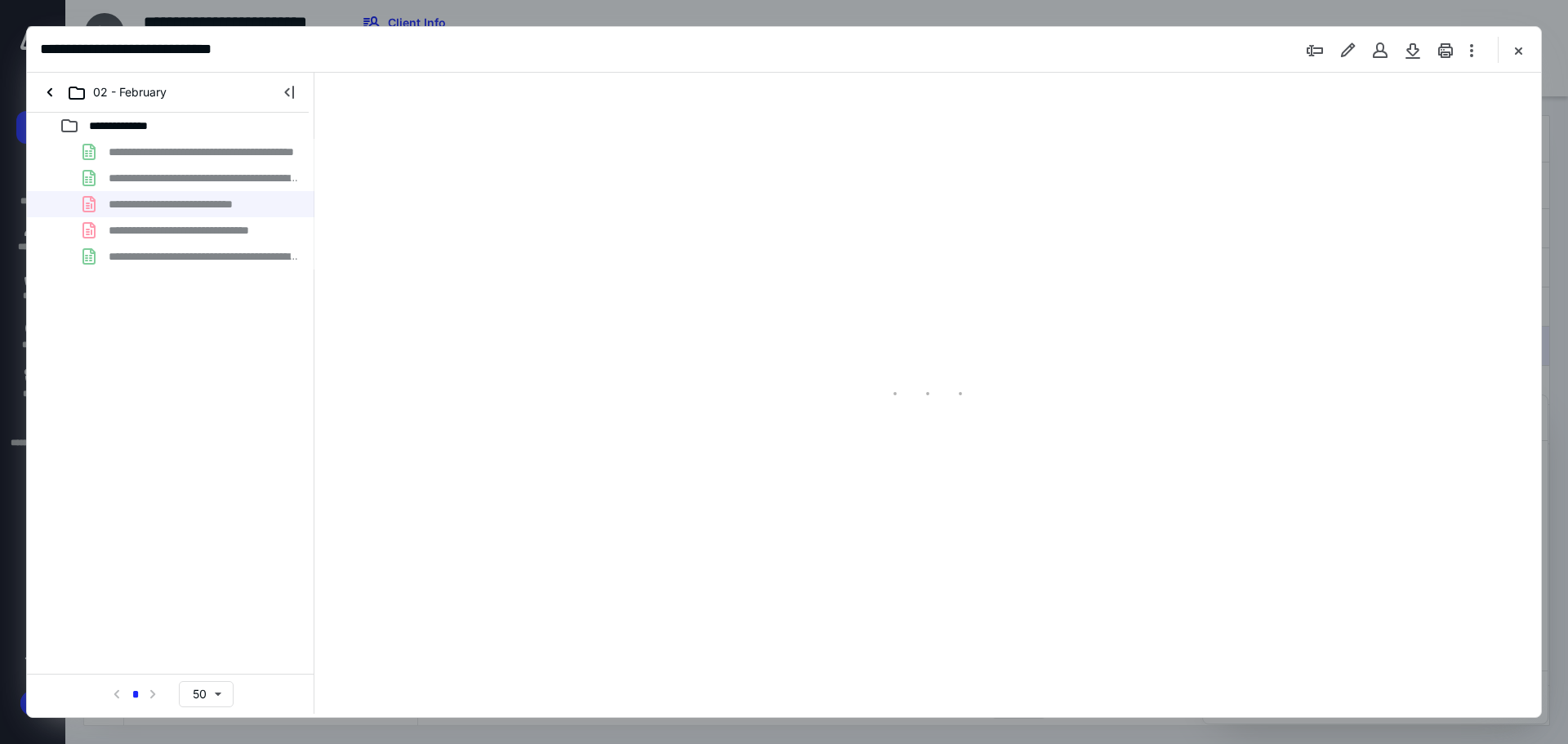 scroll, scrollTop: 0, scrollLeft: 0, axis: both 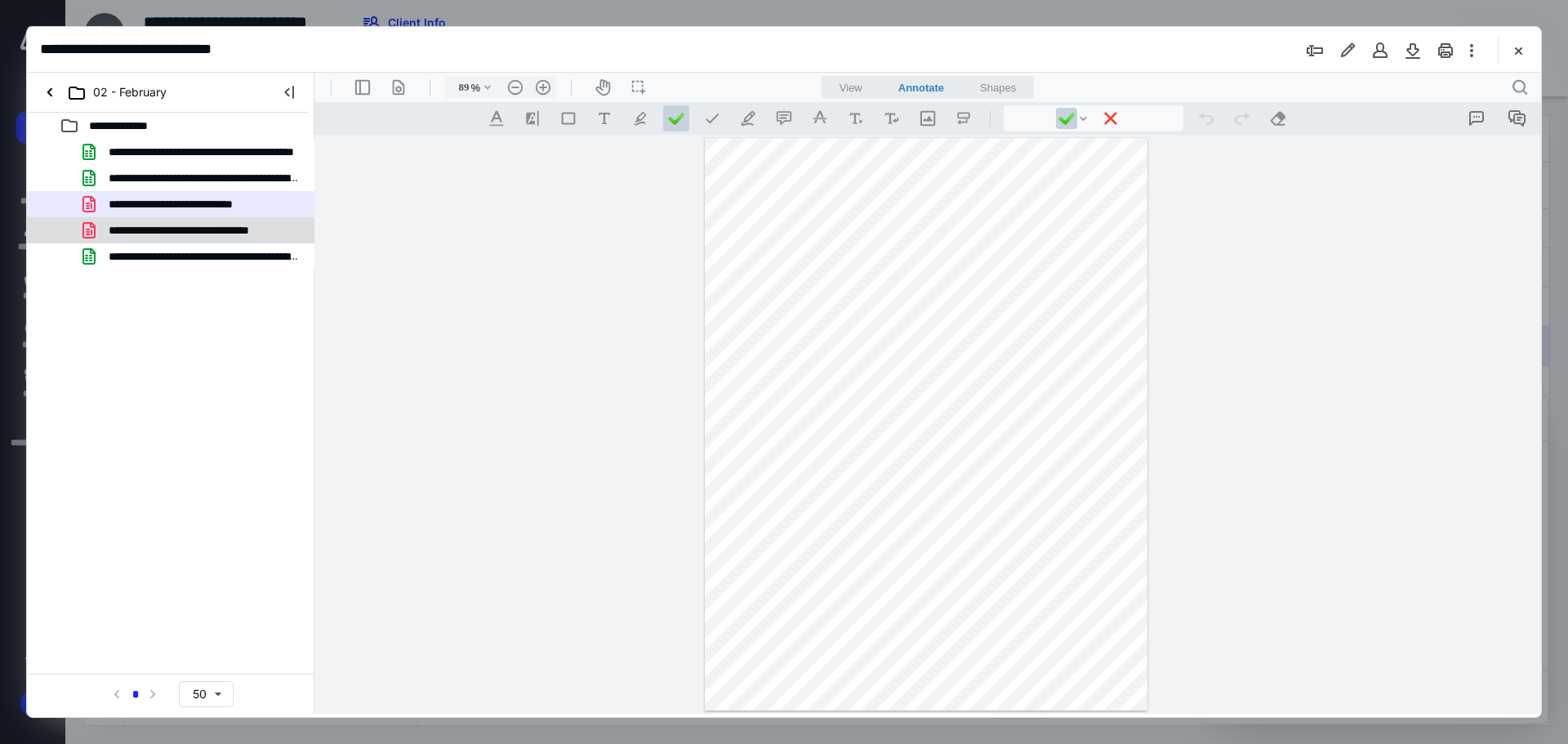 click on "**********" at bounding box center [203, 230] 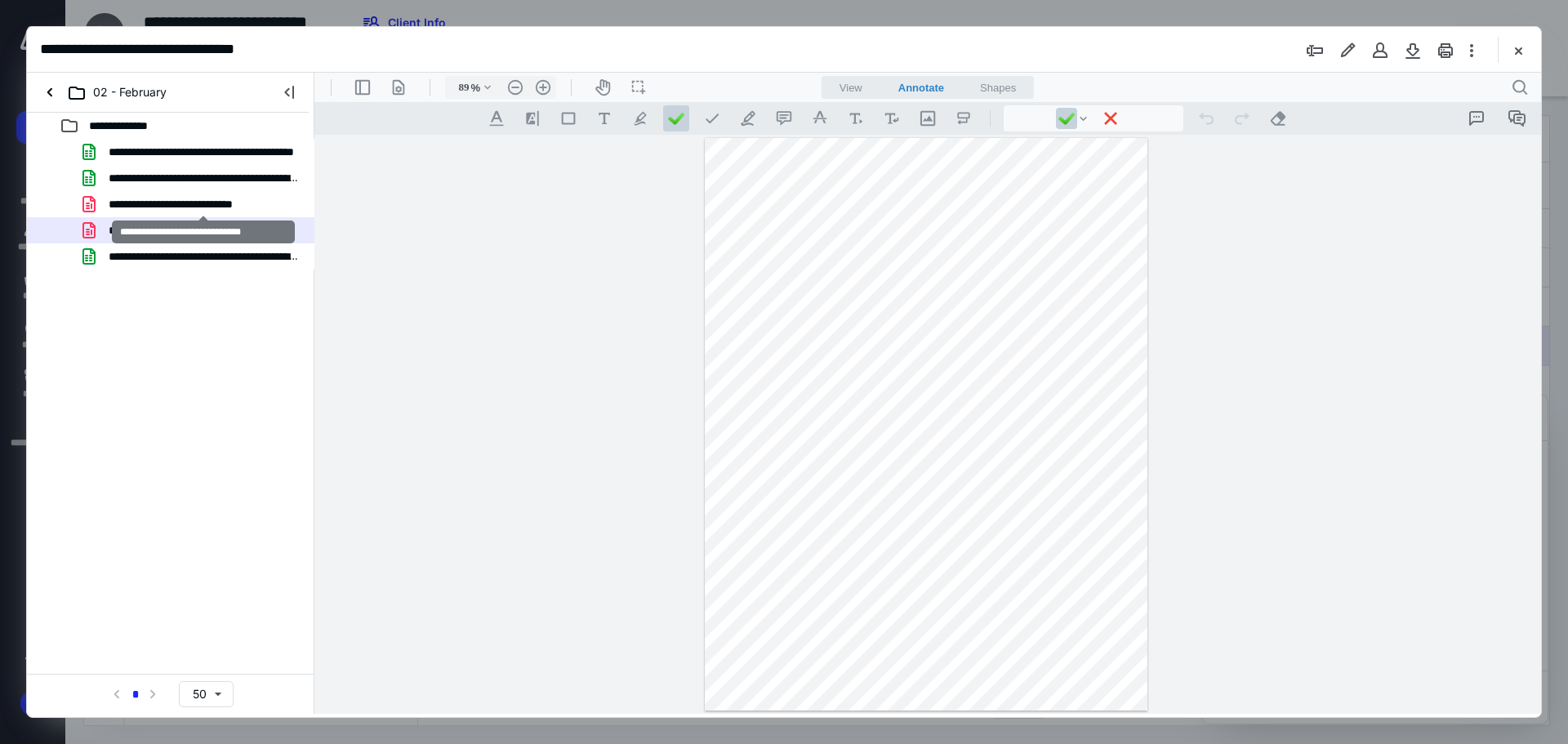 click on "**********" at bounding box center (203, 204) 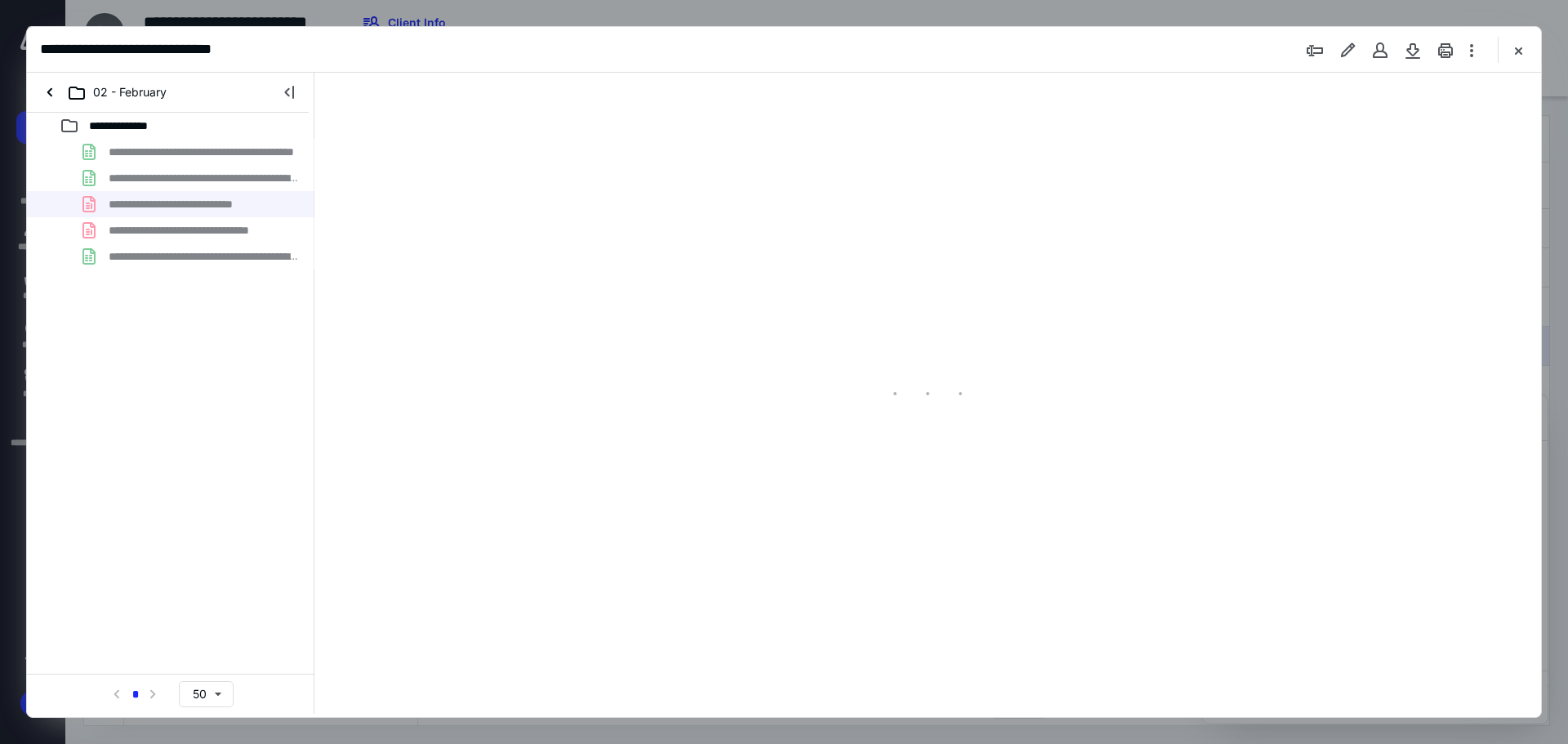 type on "89" 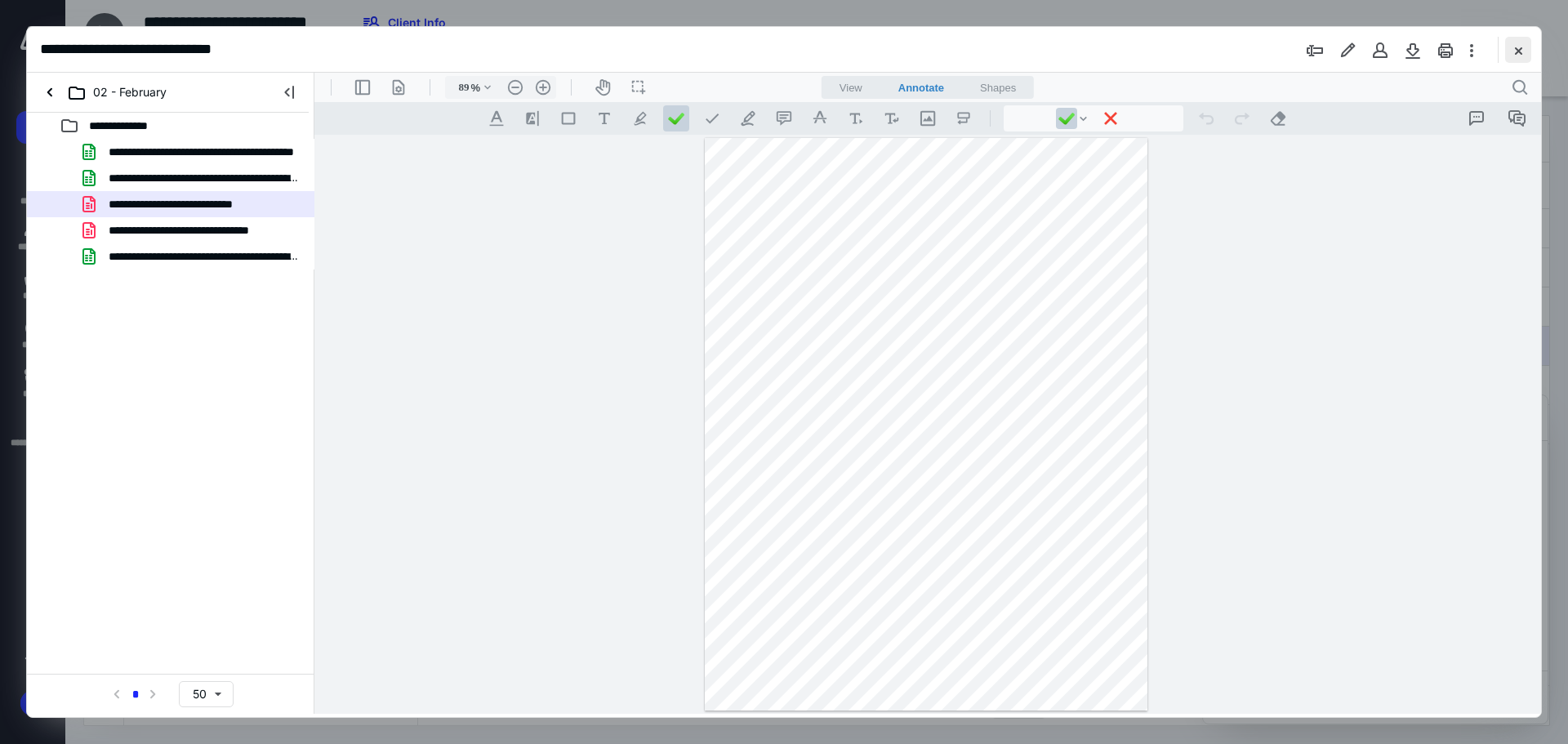 click at bounding box center [1518, 50] 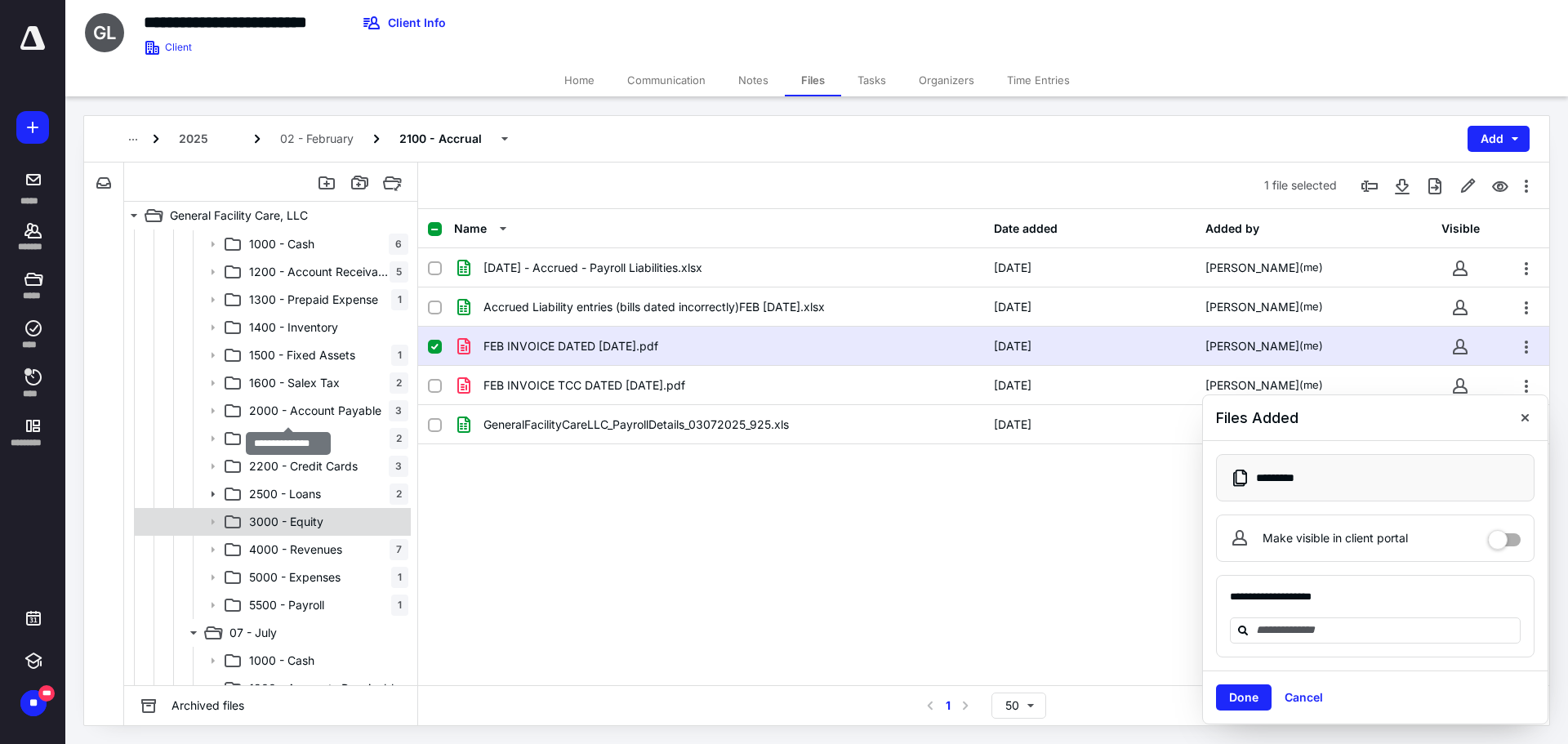scroll, scrollTop: 1552, scrollLeft: 0, axis: vertical 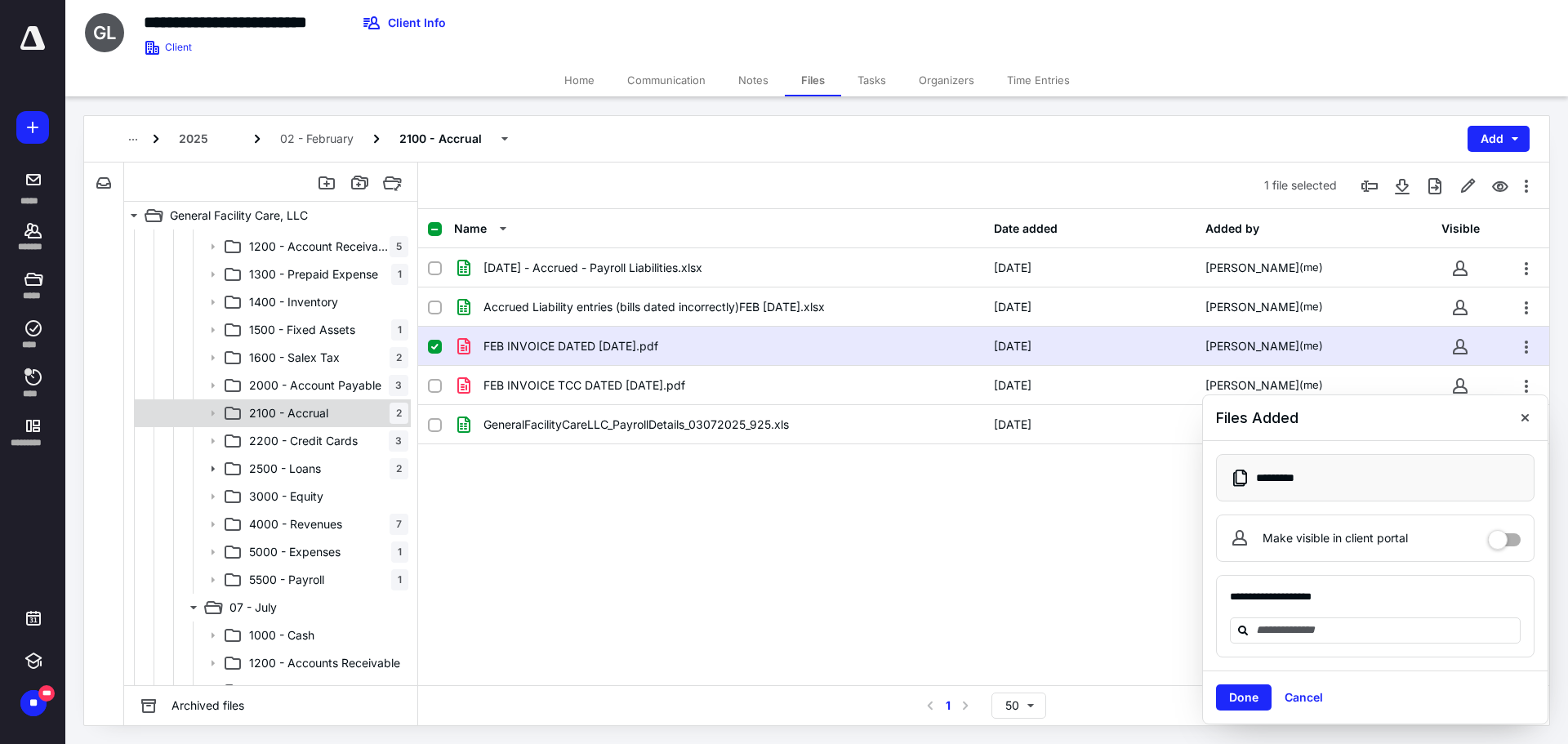 click on "2100 - Accrual" at bounding box center (288, 413) 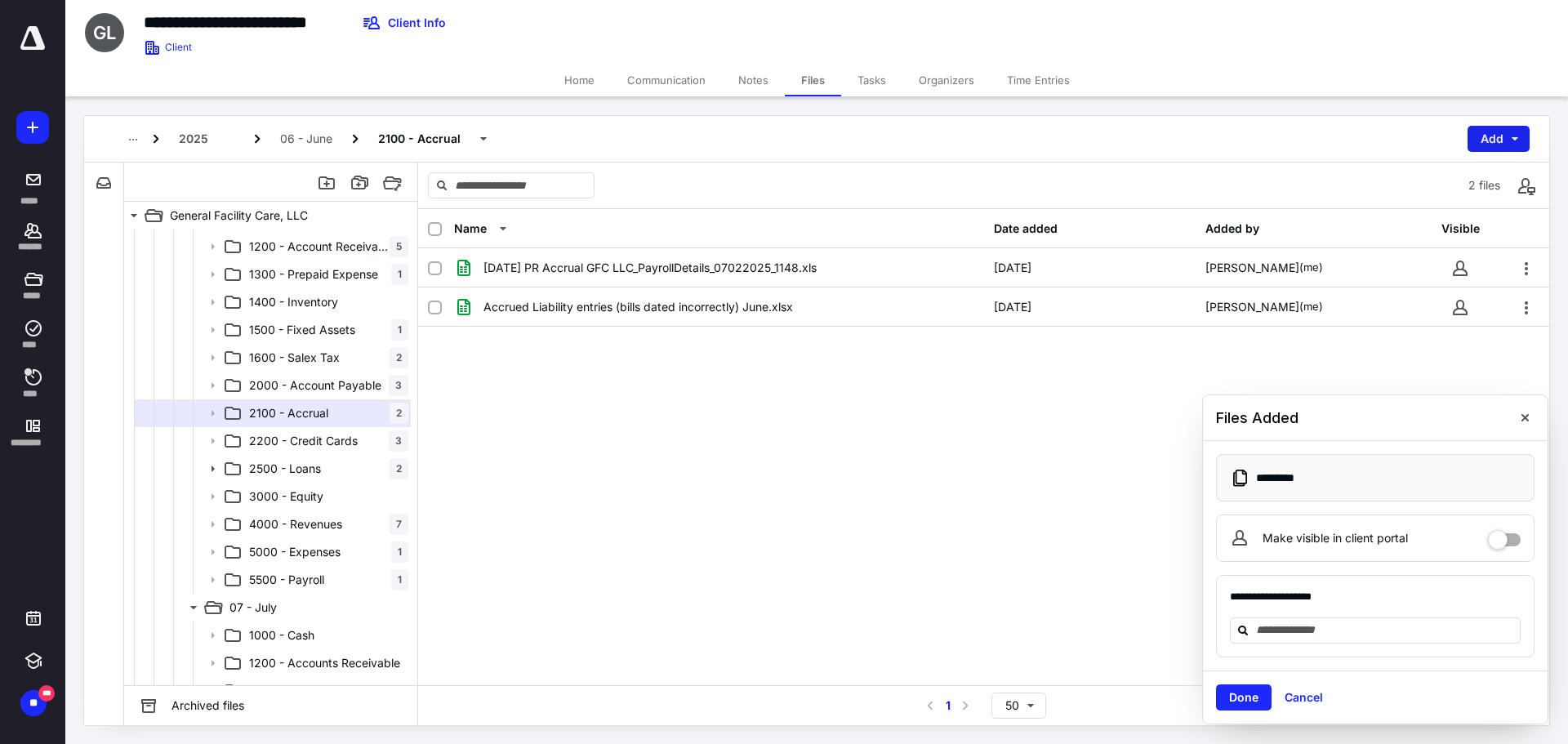 click on "Add" at bounding box center (1499, 139) 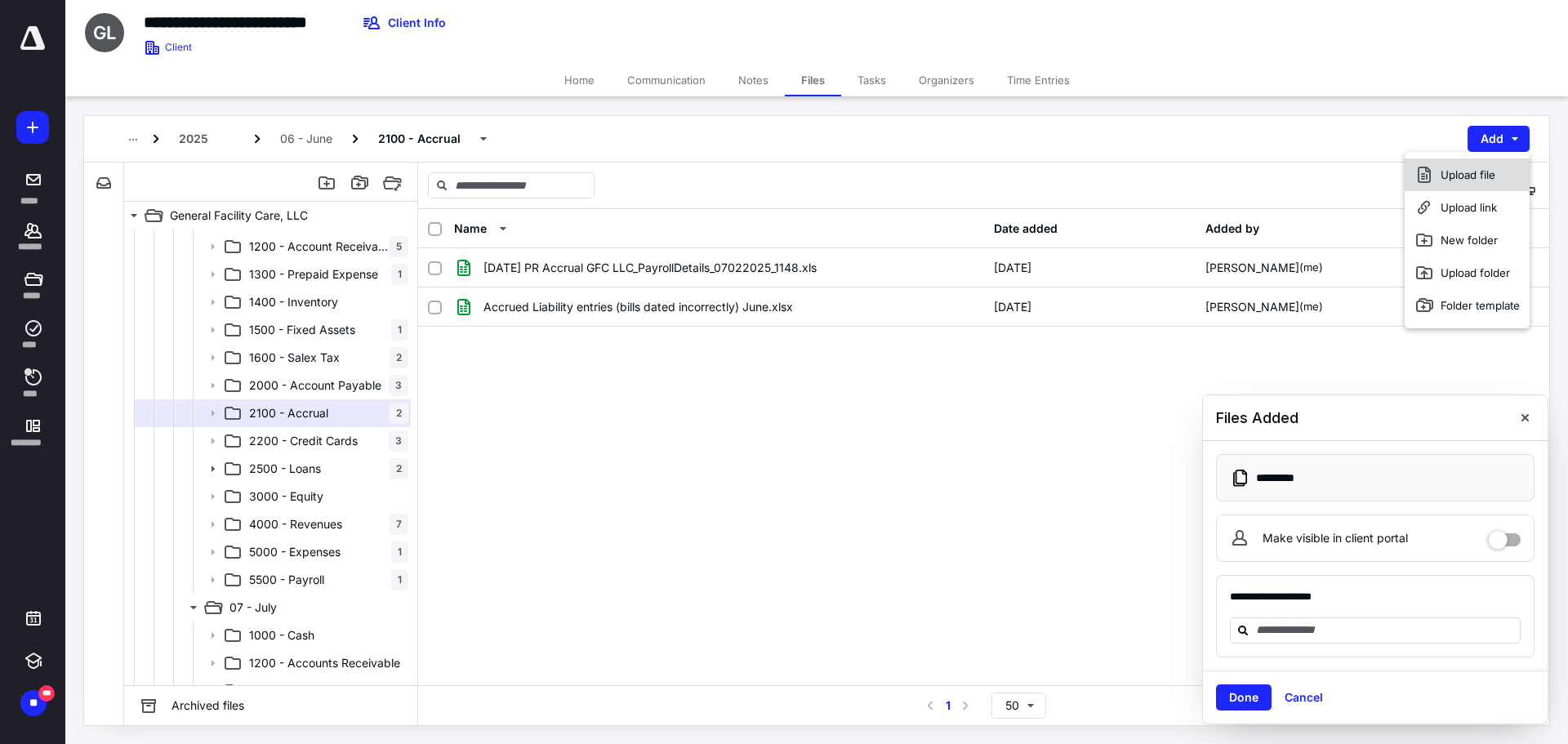 click on "Upload file" at bounding box center [1467, 175] 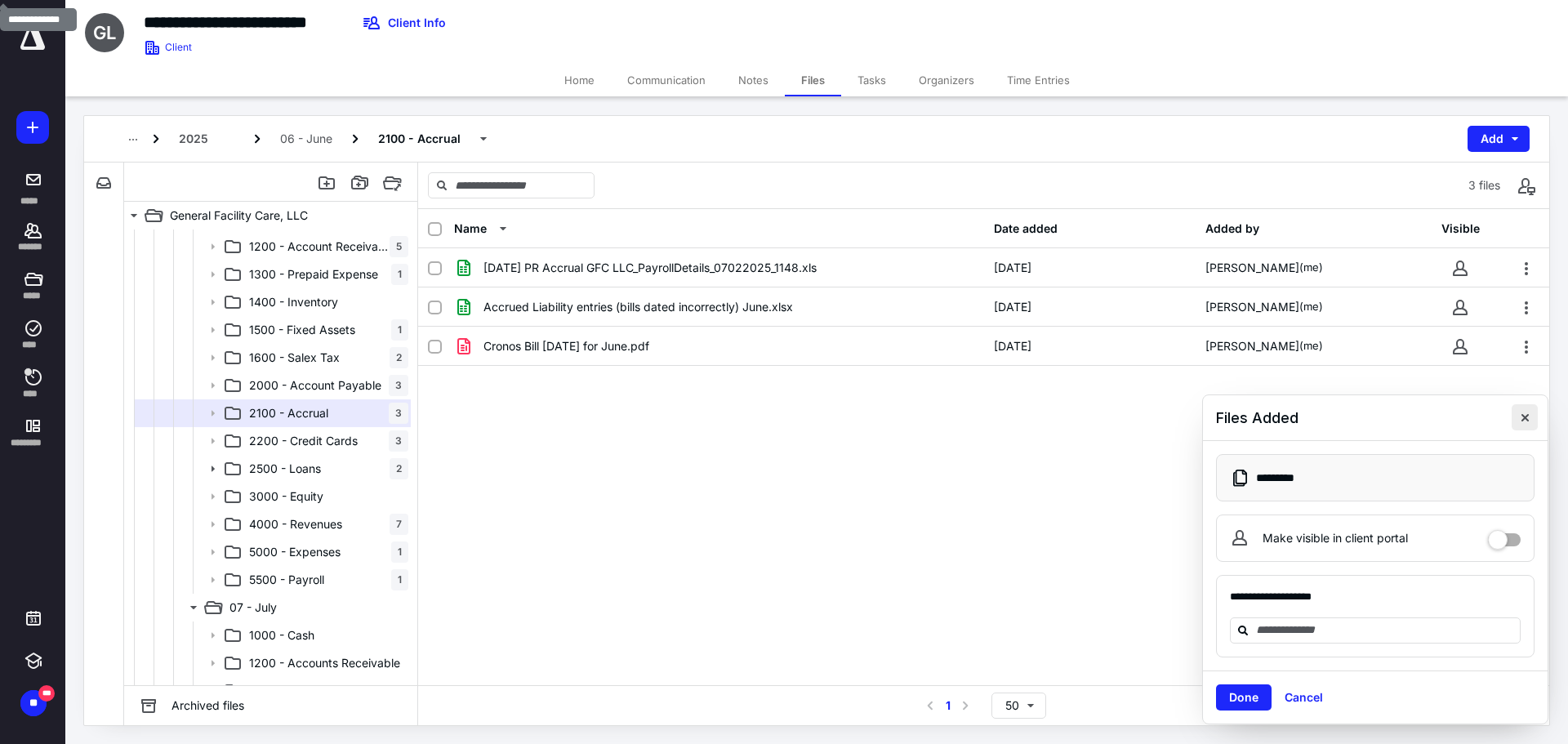 click at bounding box center [1525, 417] 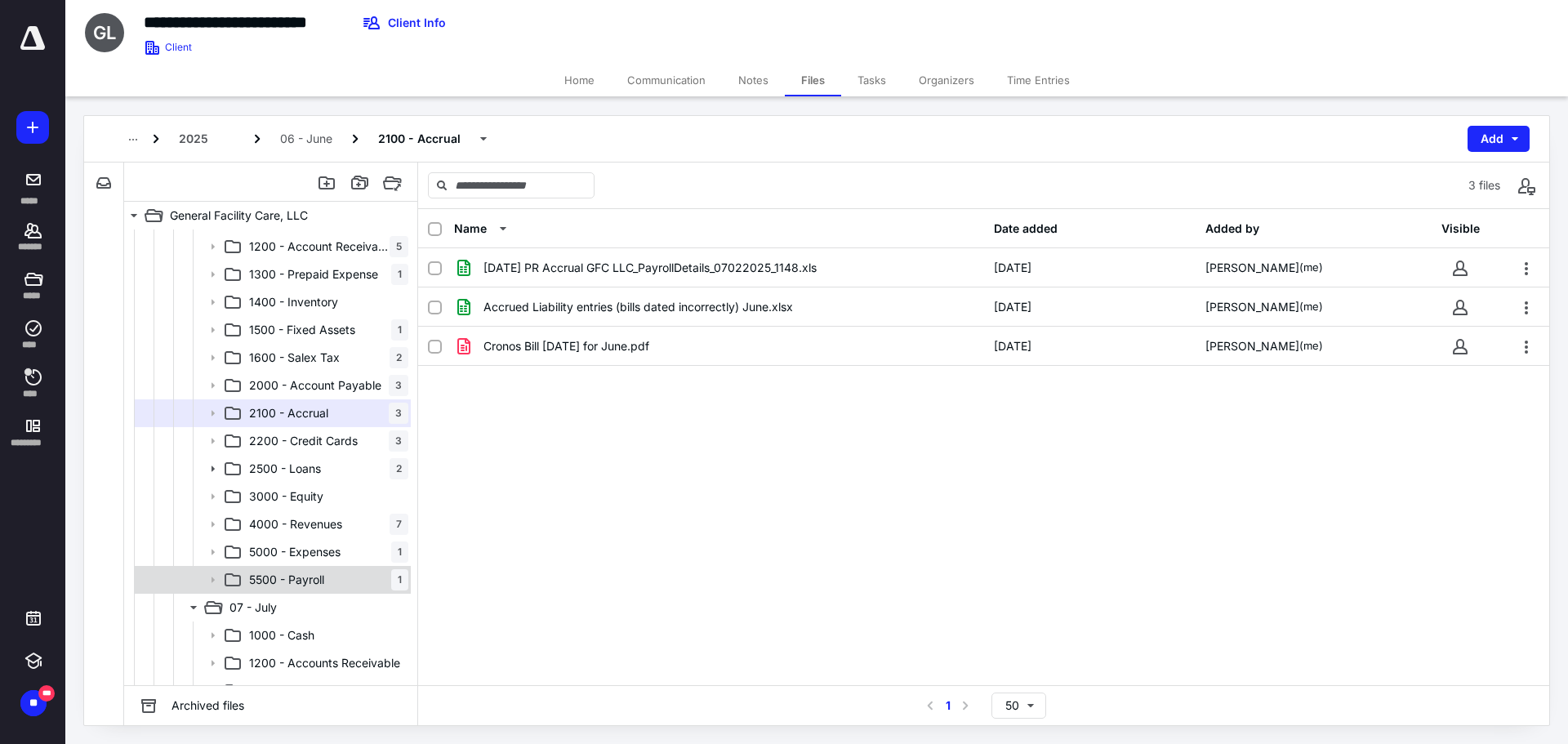 click on "5500 - Payroll" at bounding box center [287, 580] 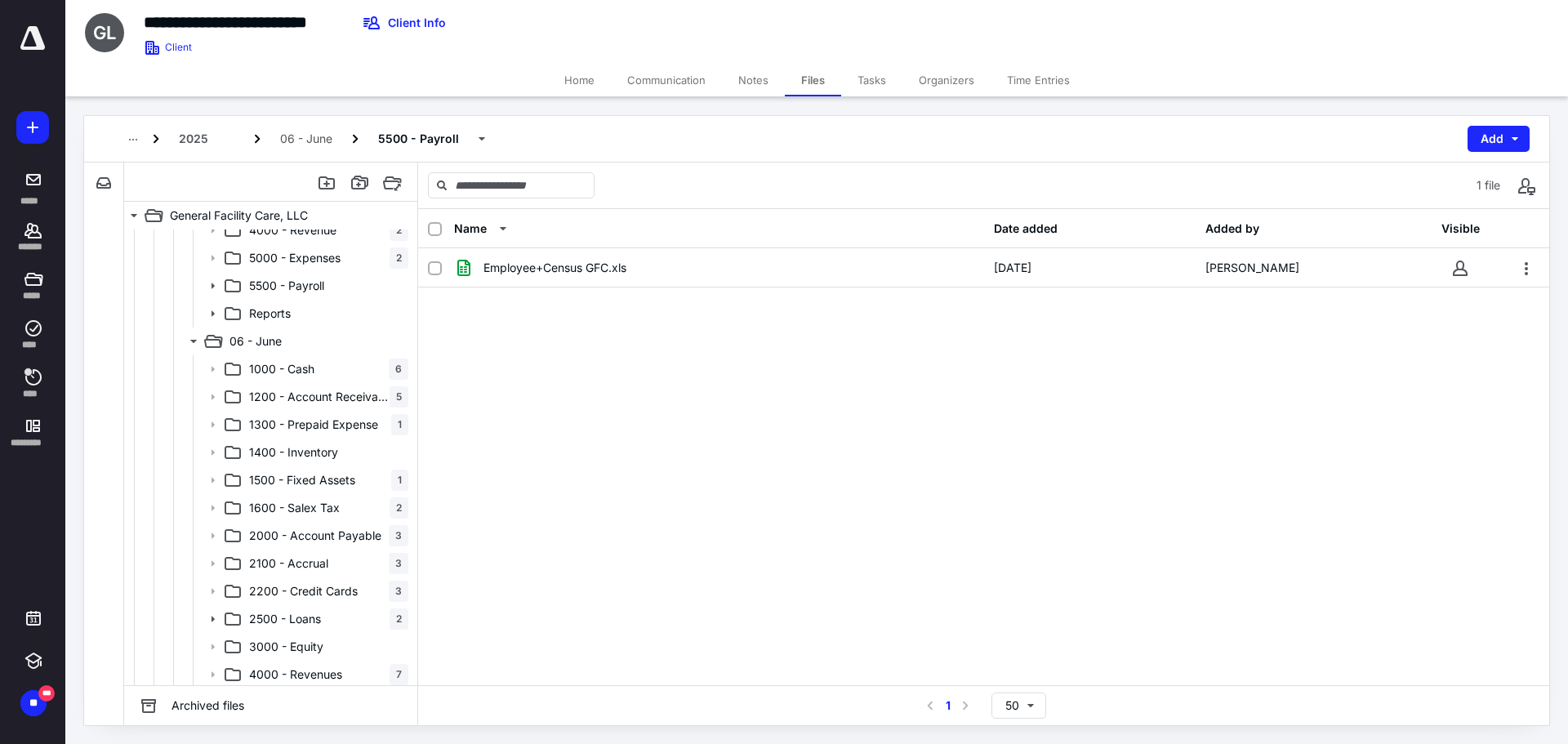 scroll, scrollTop: 1388, scrollLeft: 0, axis: vertical 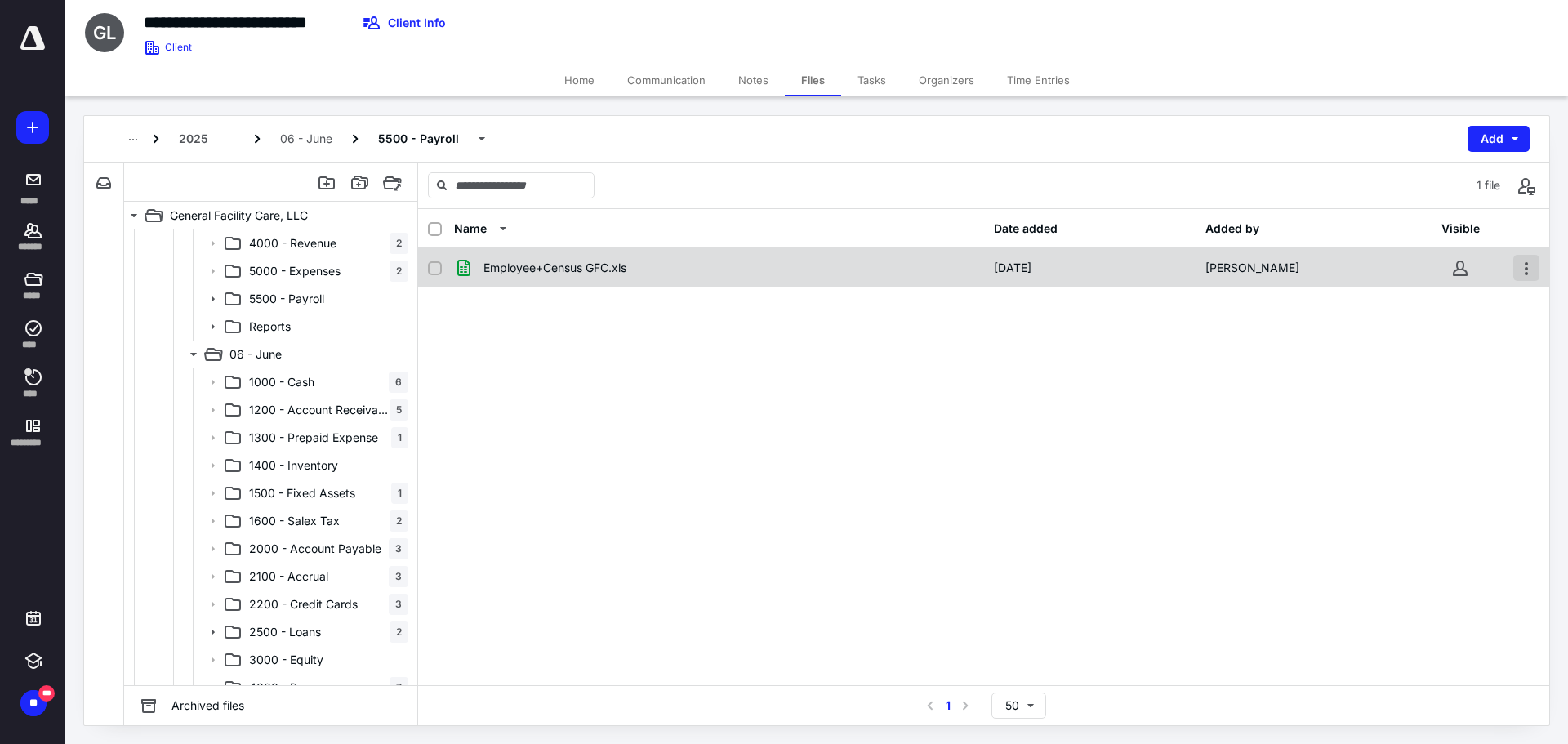 click at bounding box center (1526, 268) 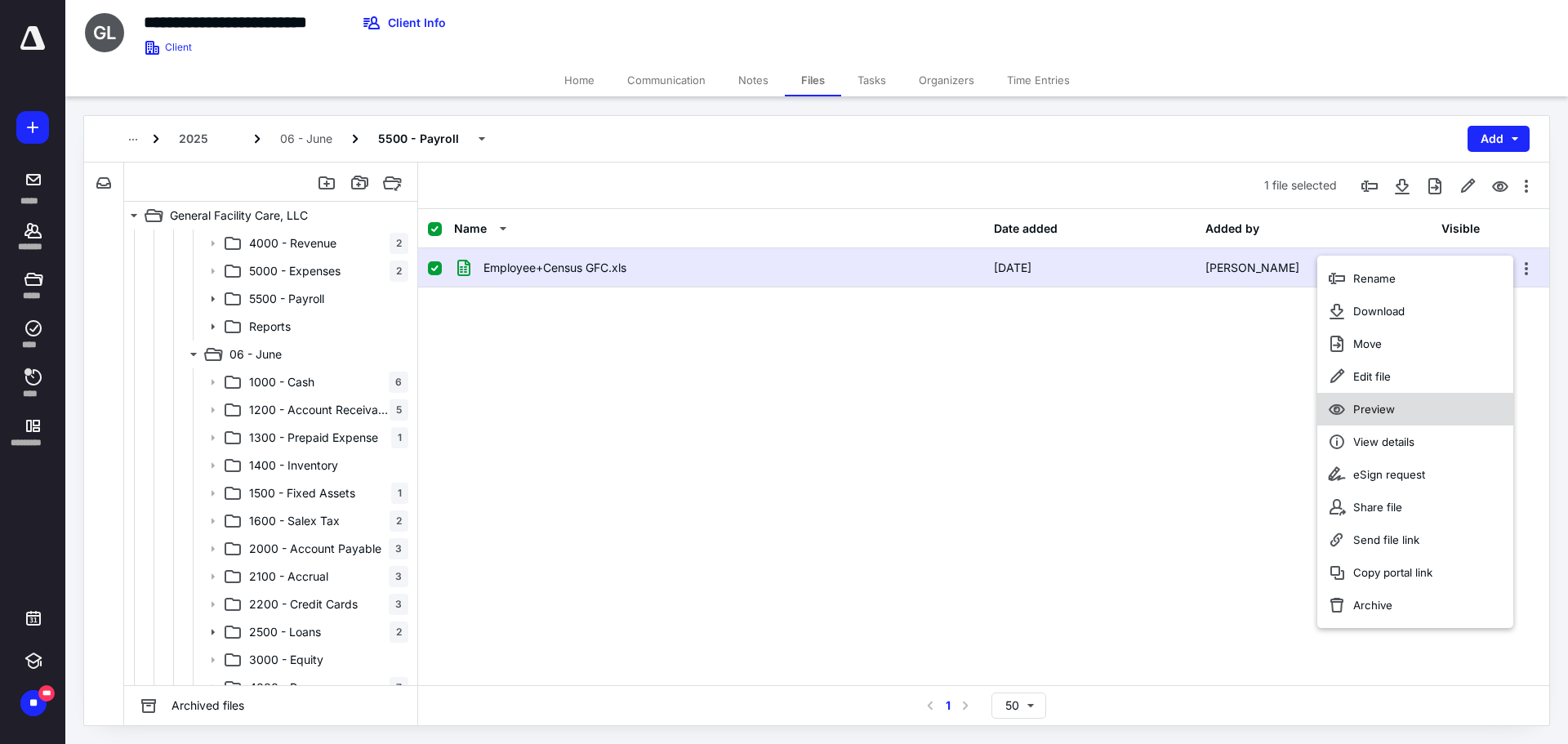 click on "Preview" at bounding box center [1415, 409] 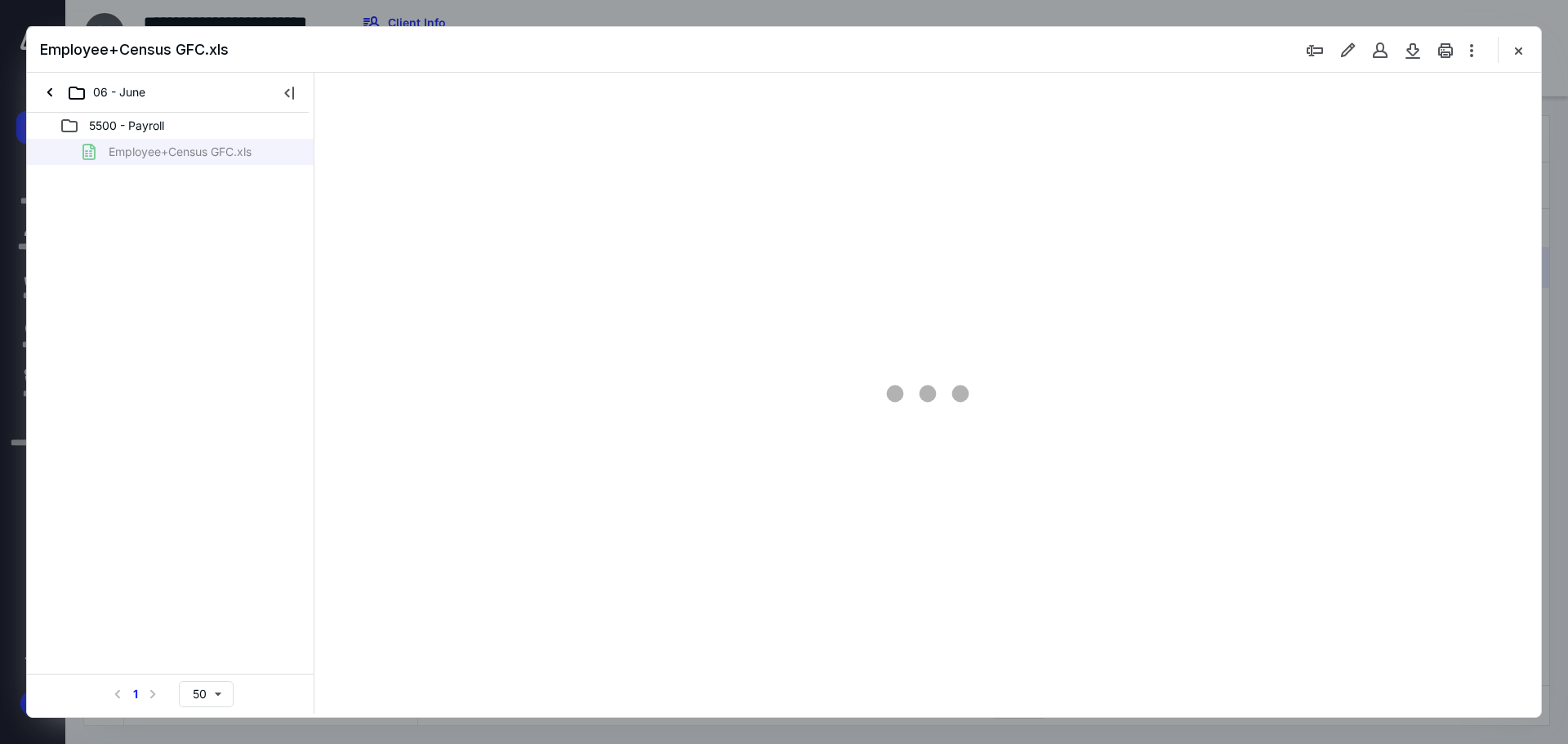 scroll, scrollTop: 0, scrollLeft: 0, axis: both 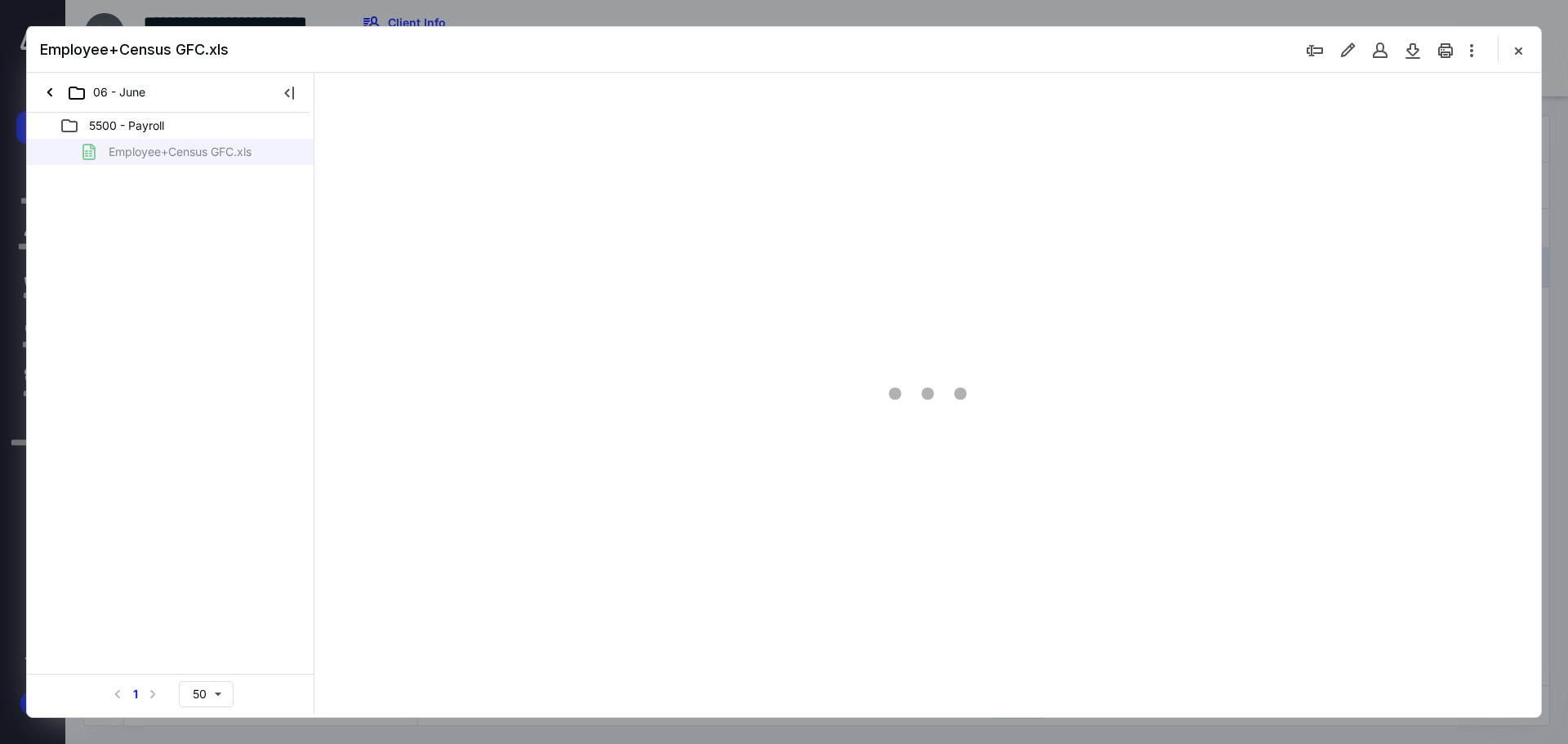 type on "89" 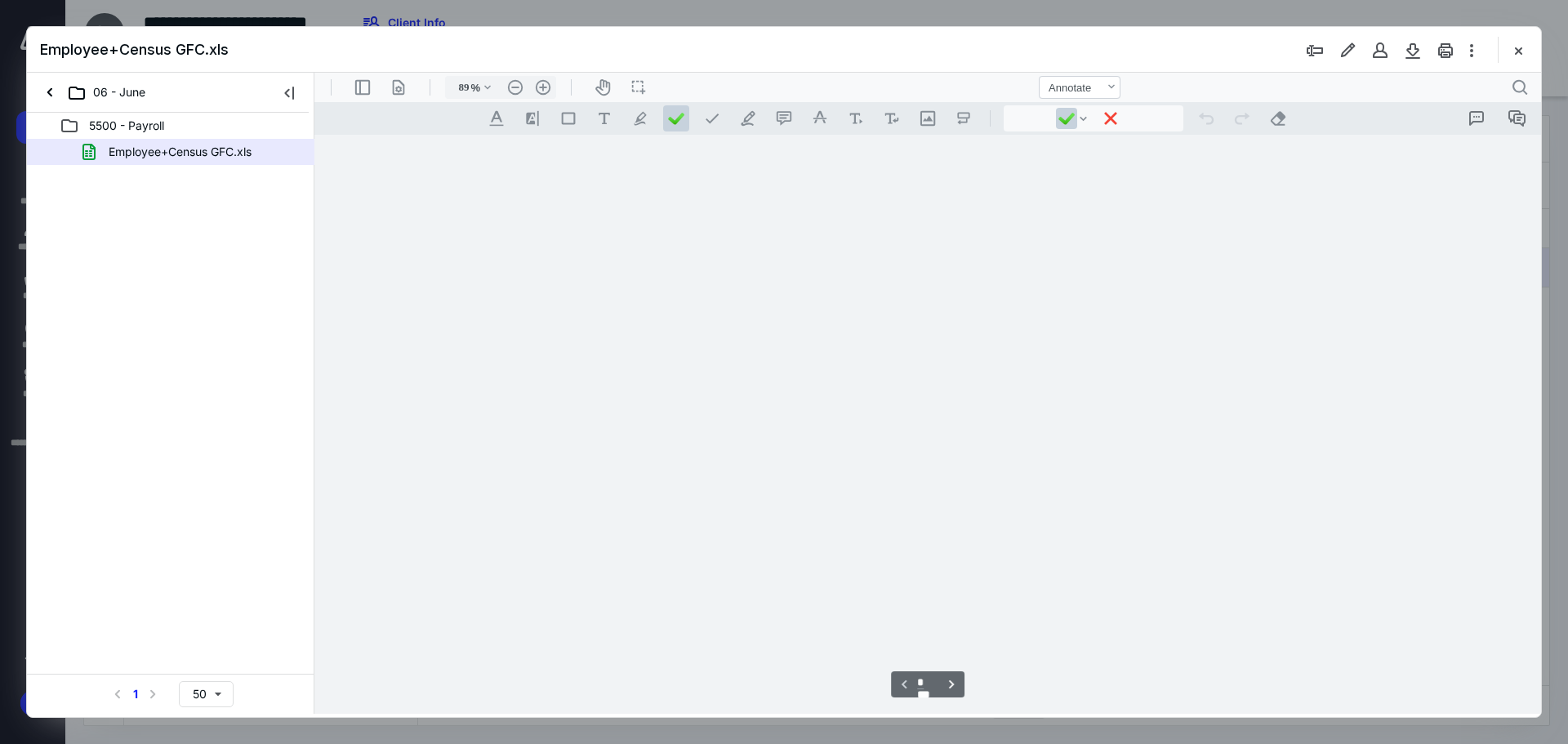scroll, scrollTop: 65, scrollLeft: 0, axis: vertical 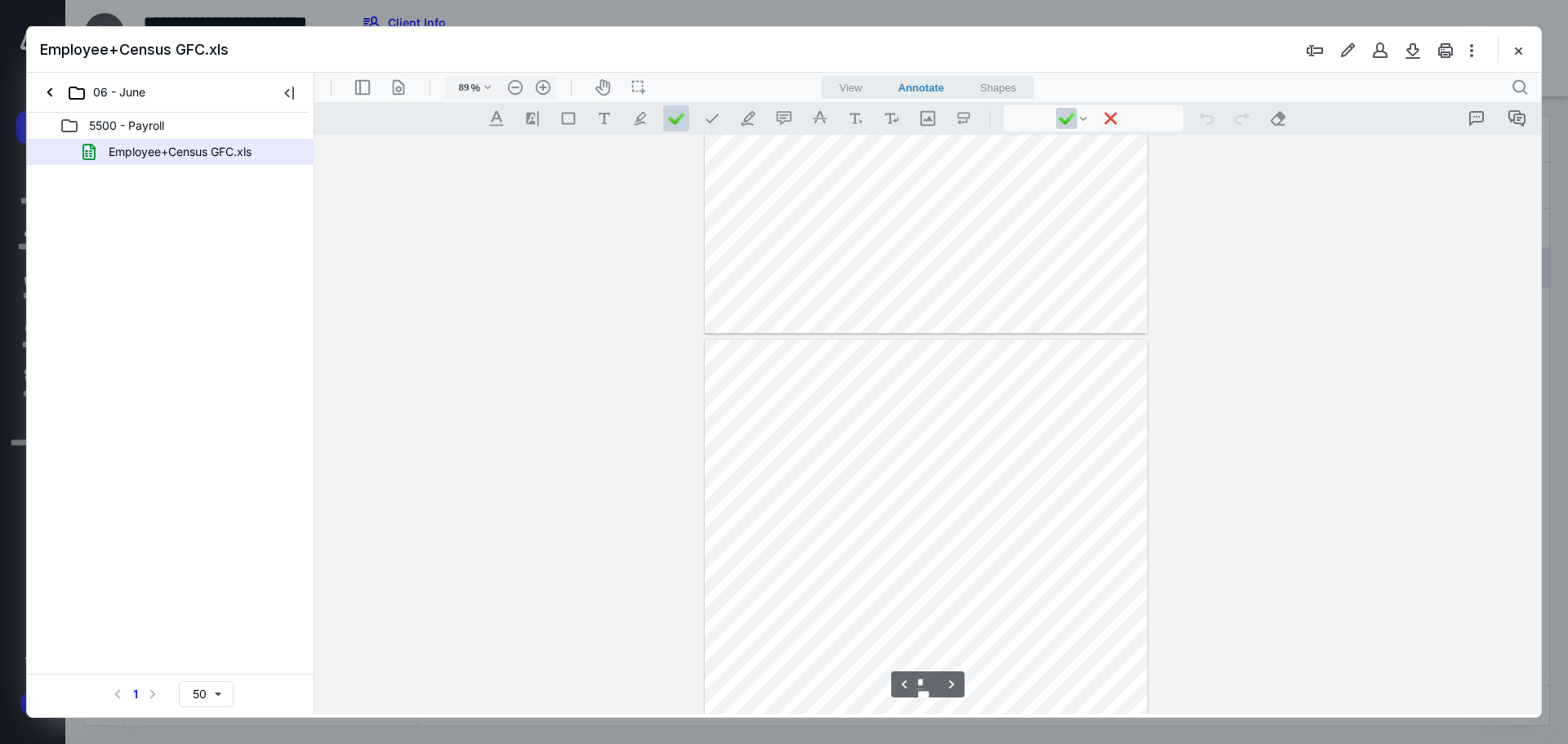 type on "*" 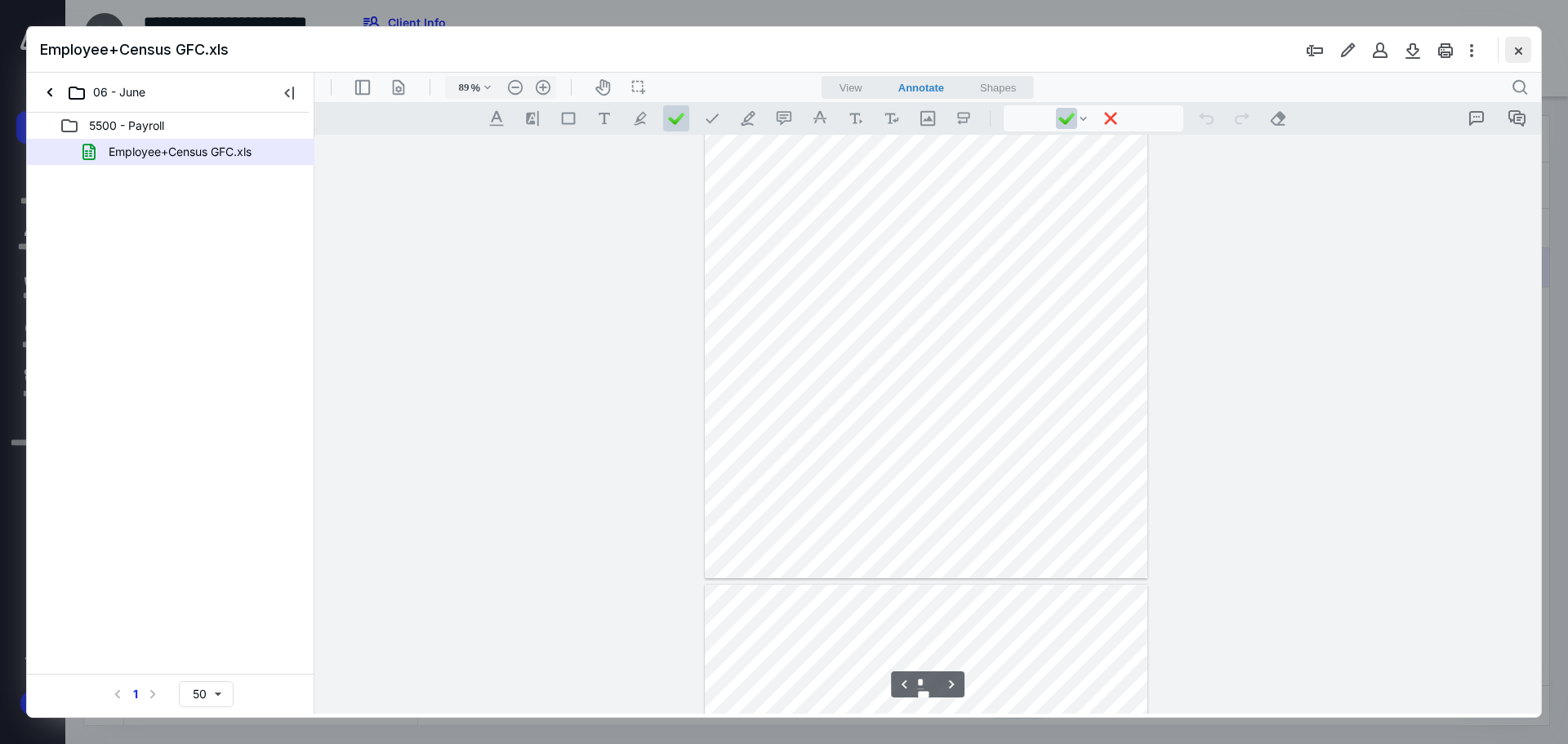 click at bounding box center (1518, 50) 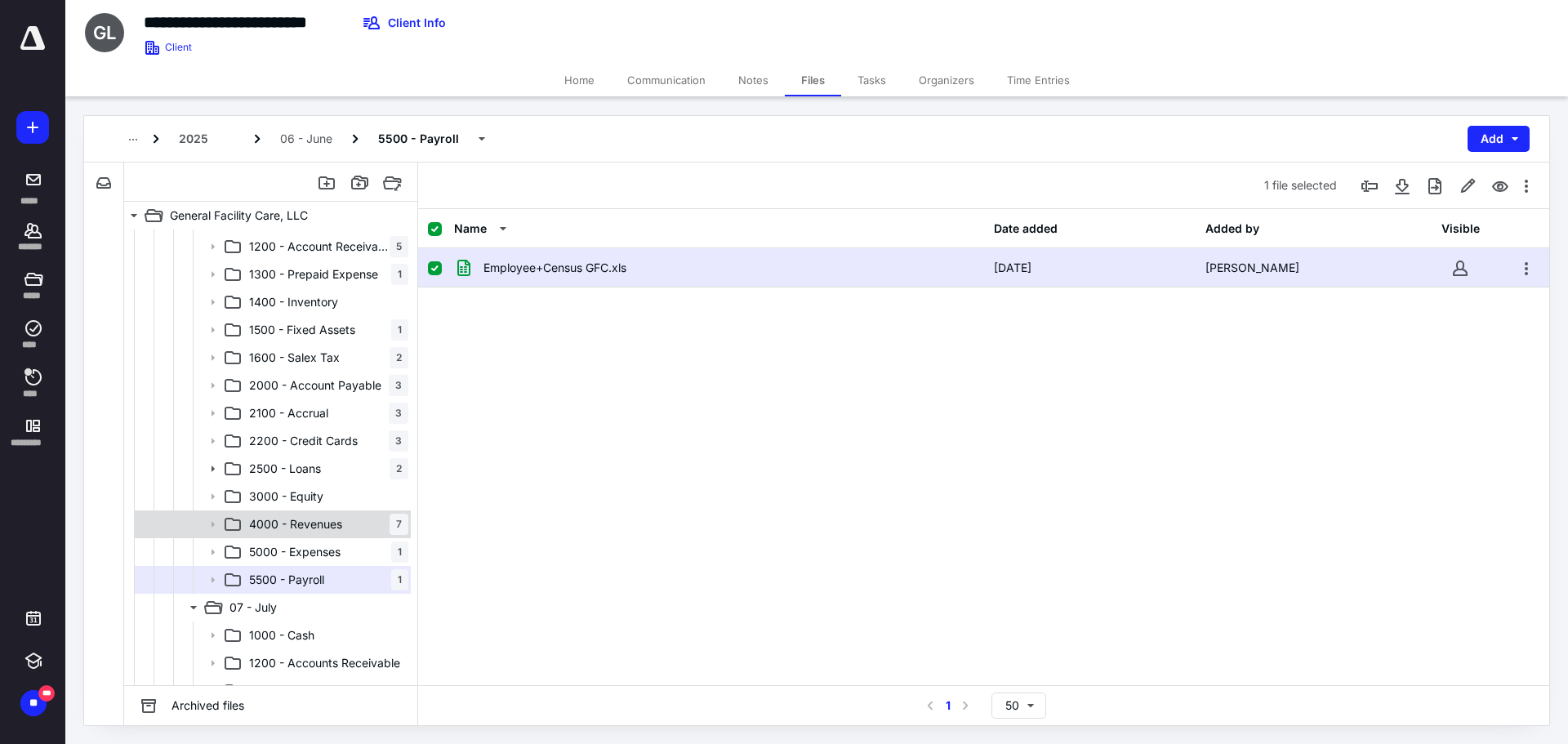 scroll, scrollTop: 1388, scrollLeft: 0, axis: vertical 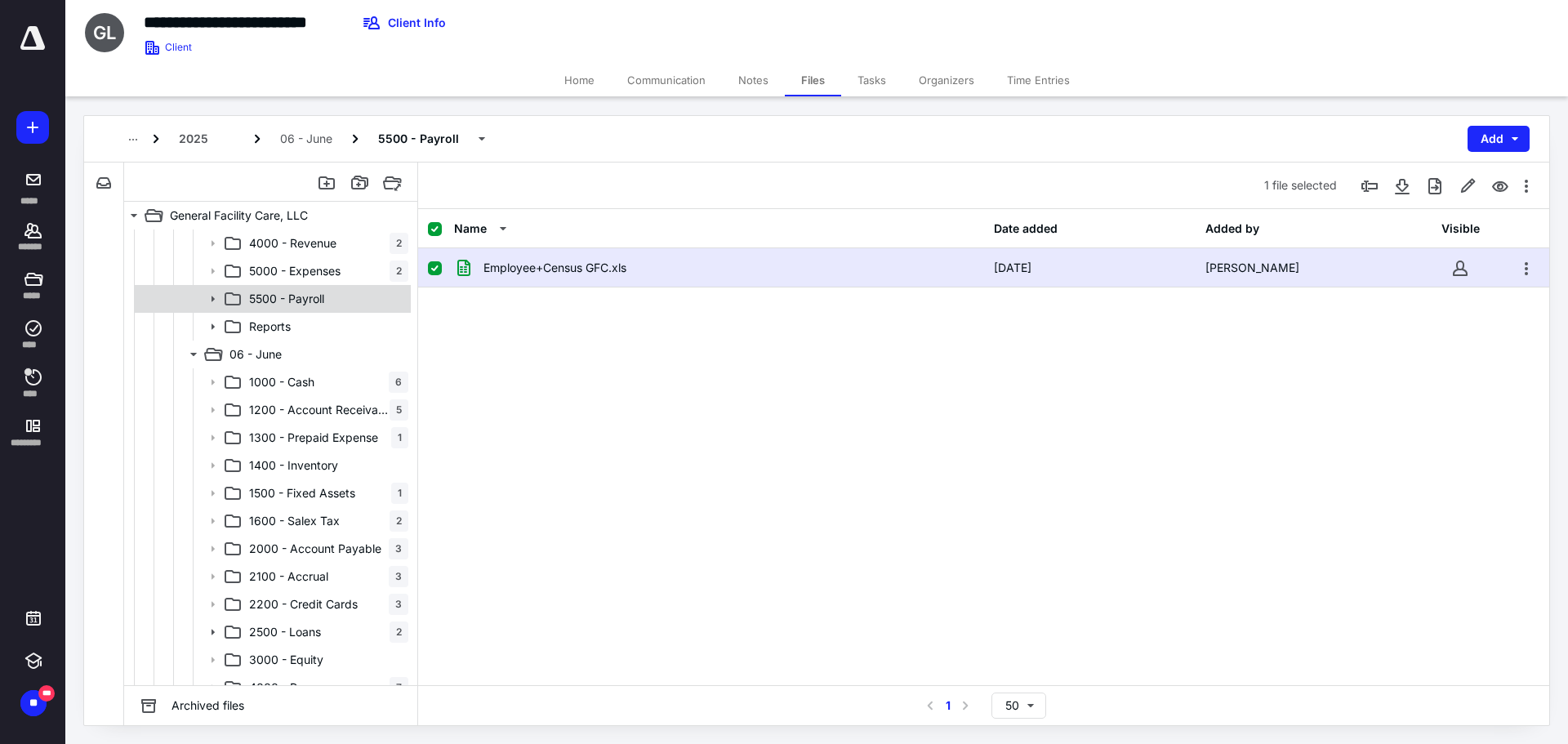 click 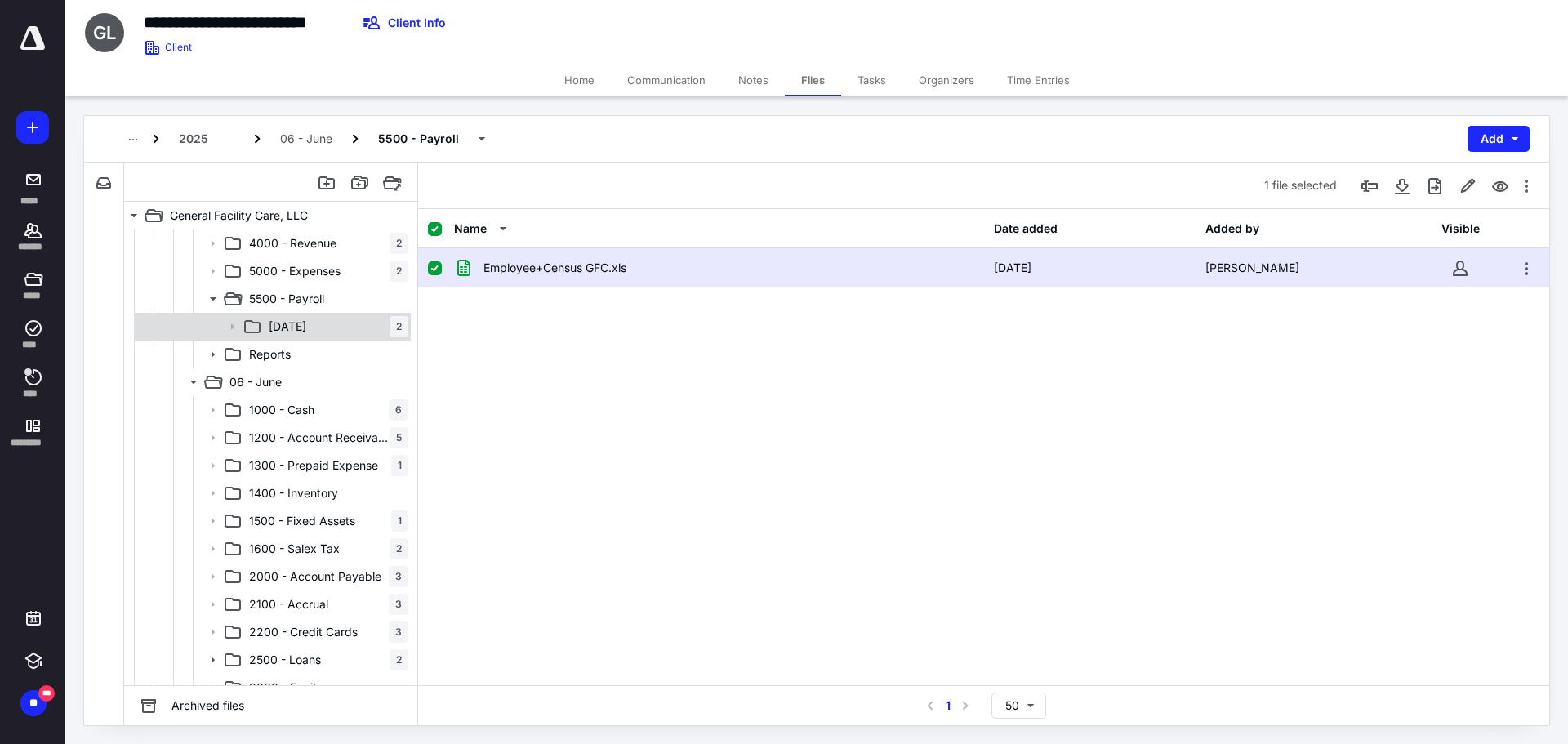 click 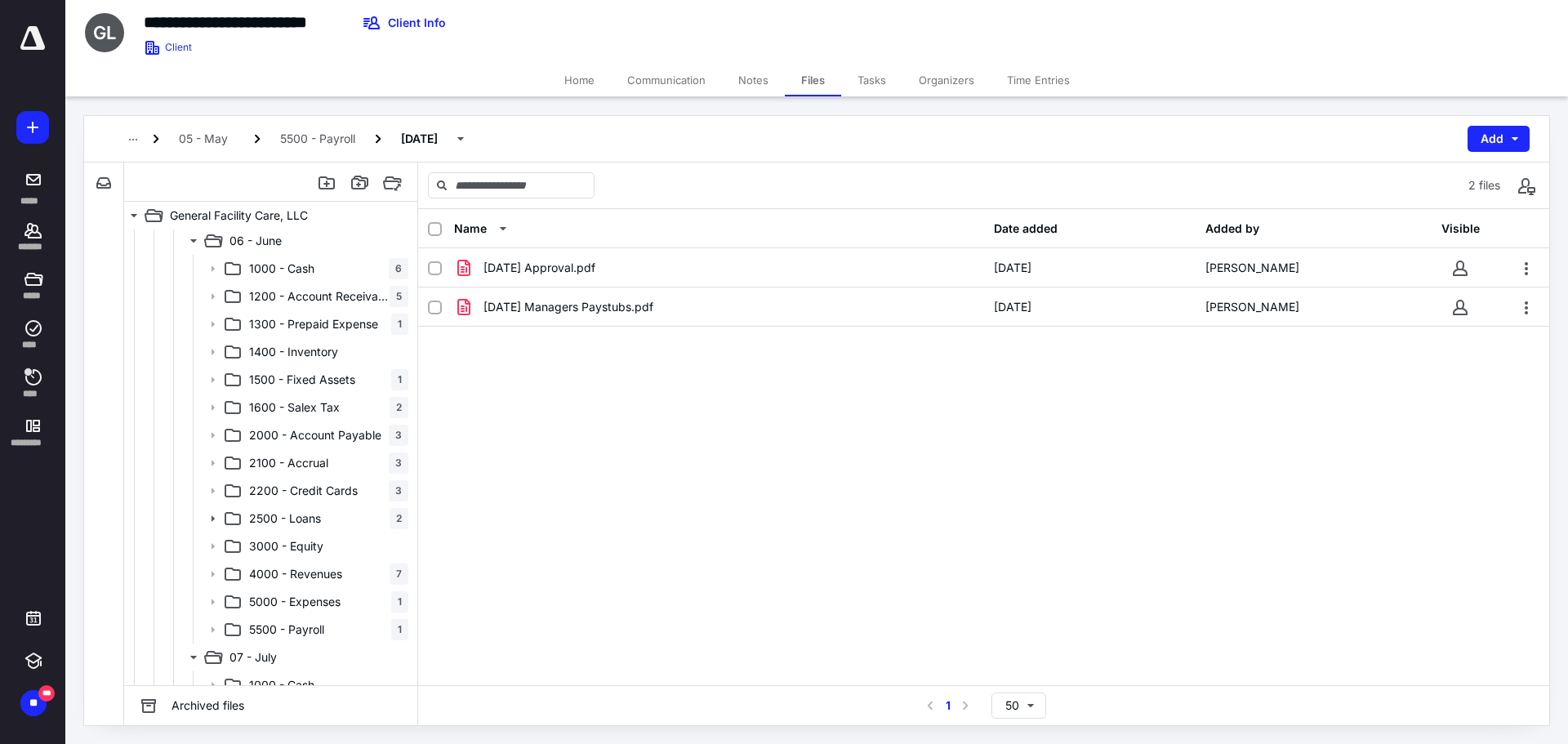 scroll, scrollTop: 1633, scrollLeft: 0, axis: vertical 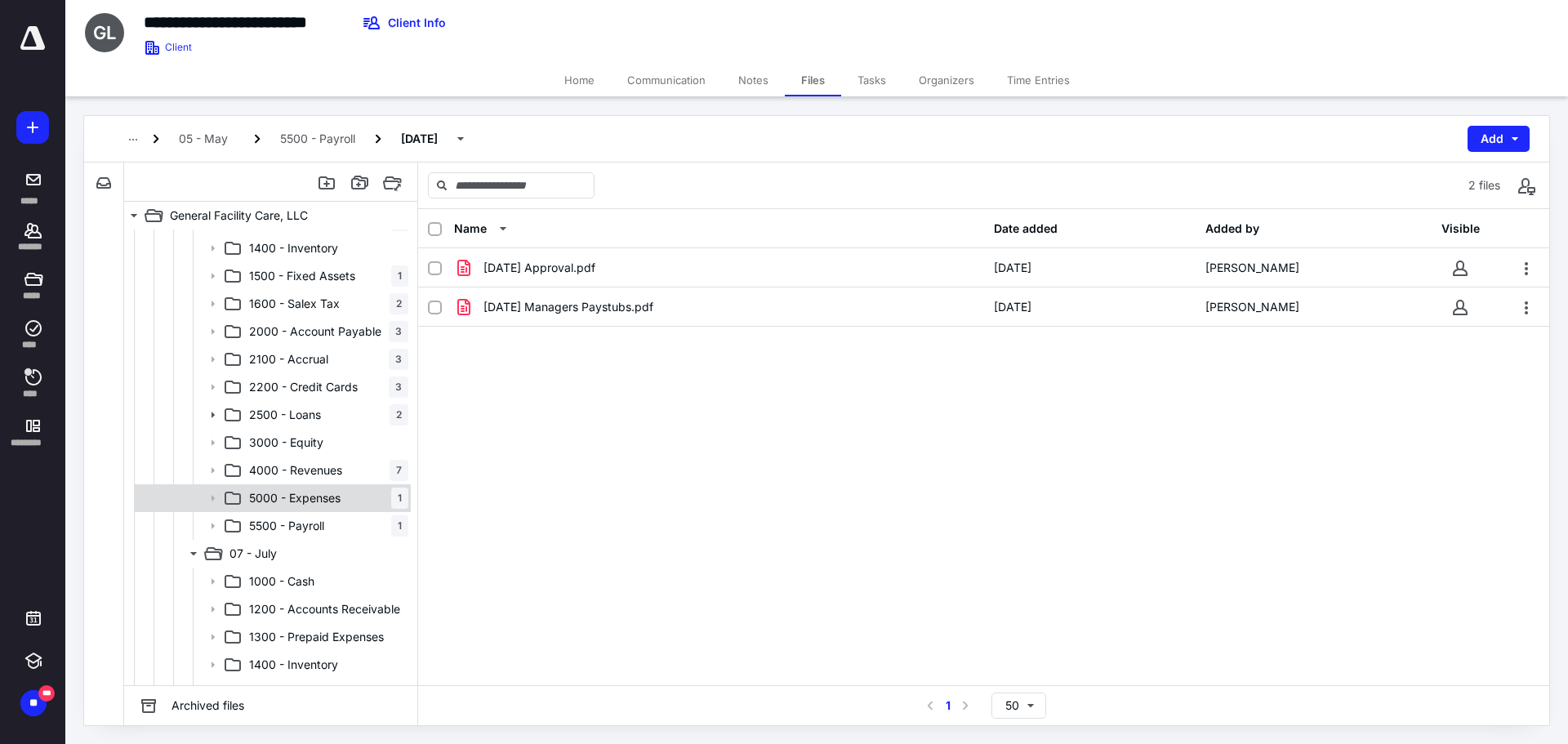click 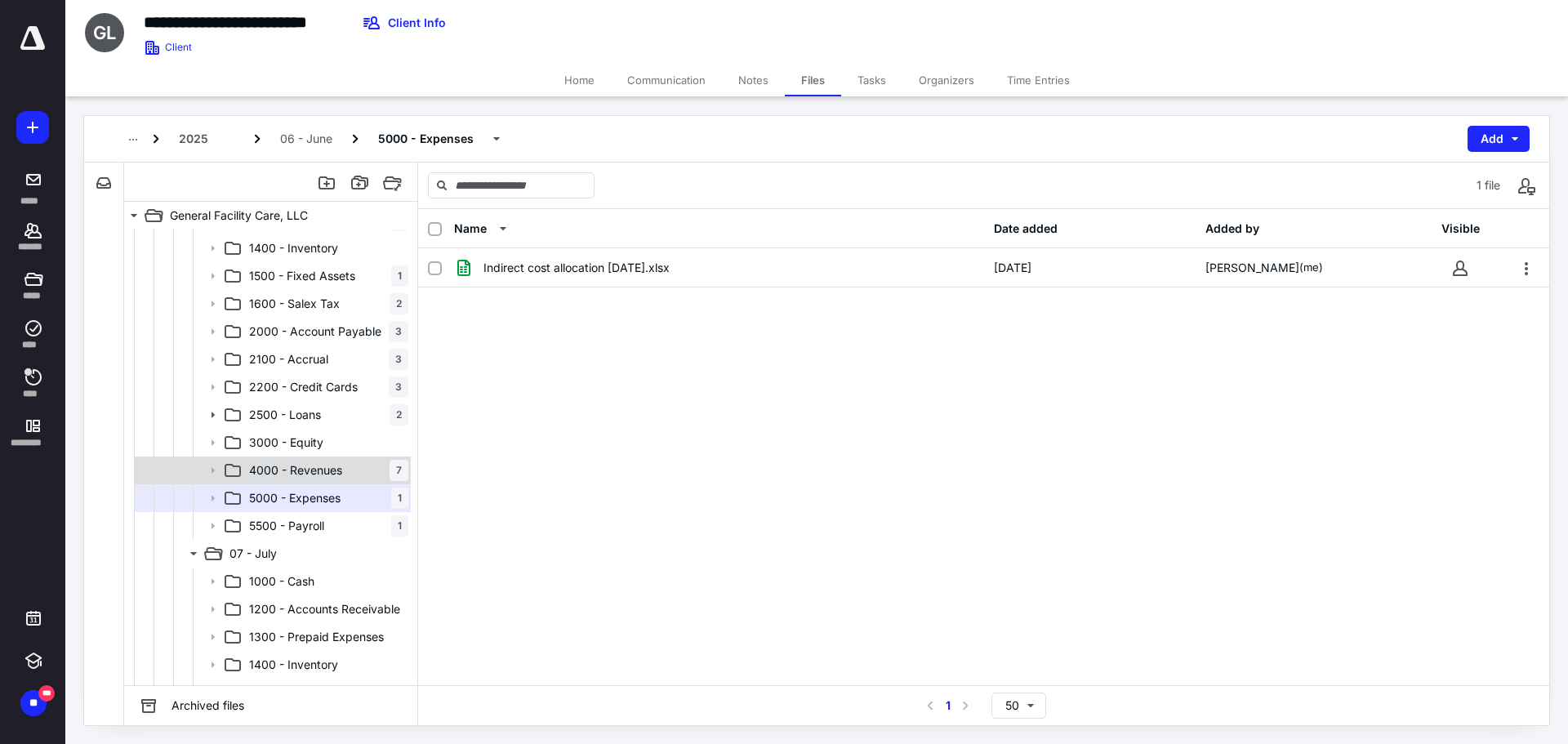 click 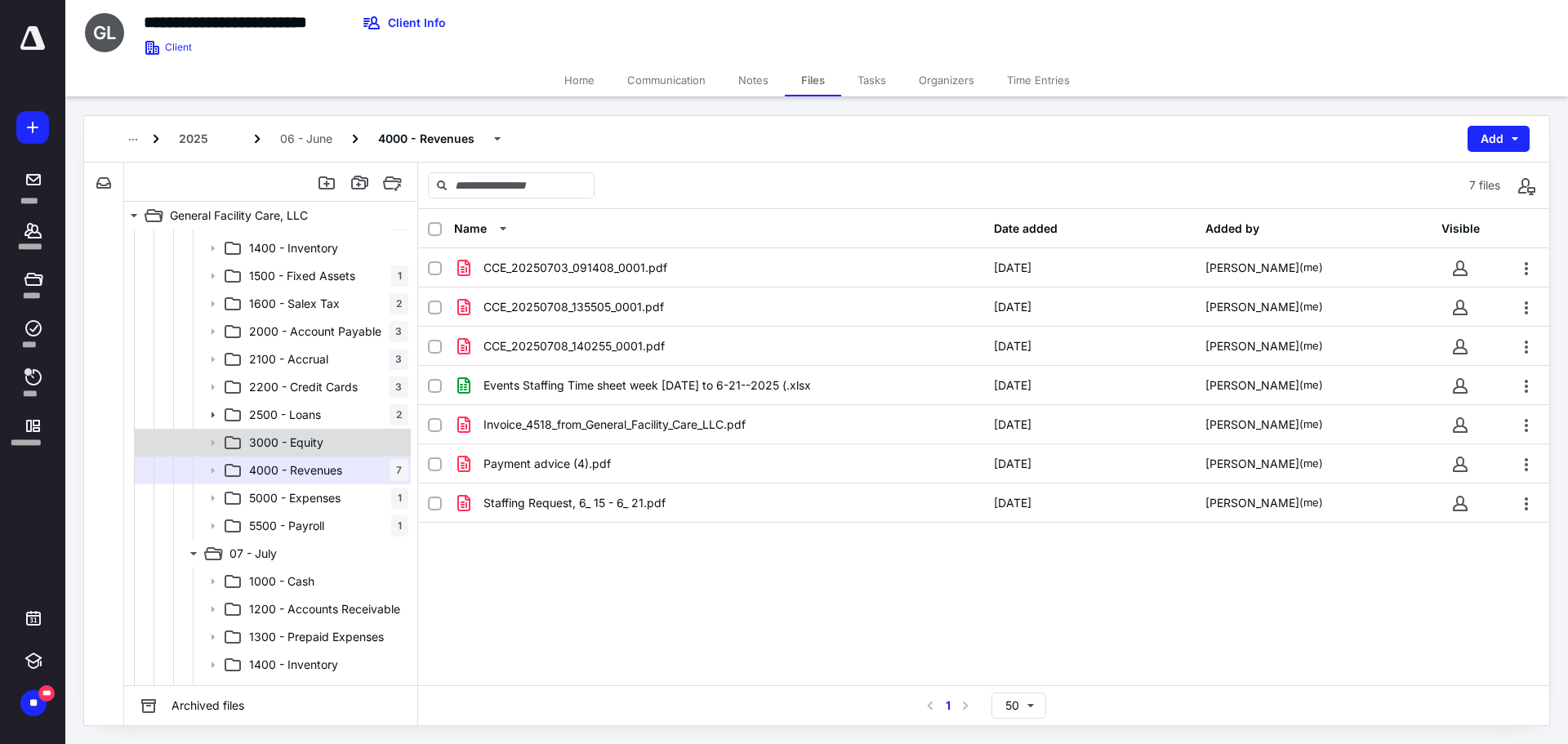 click 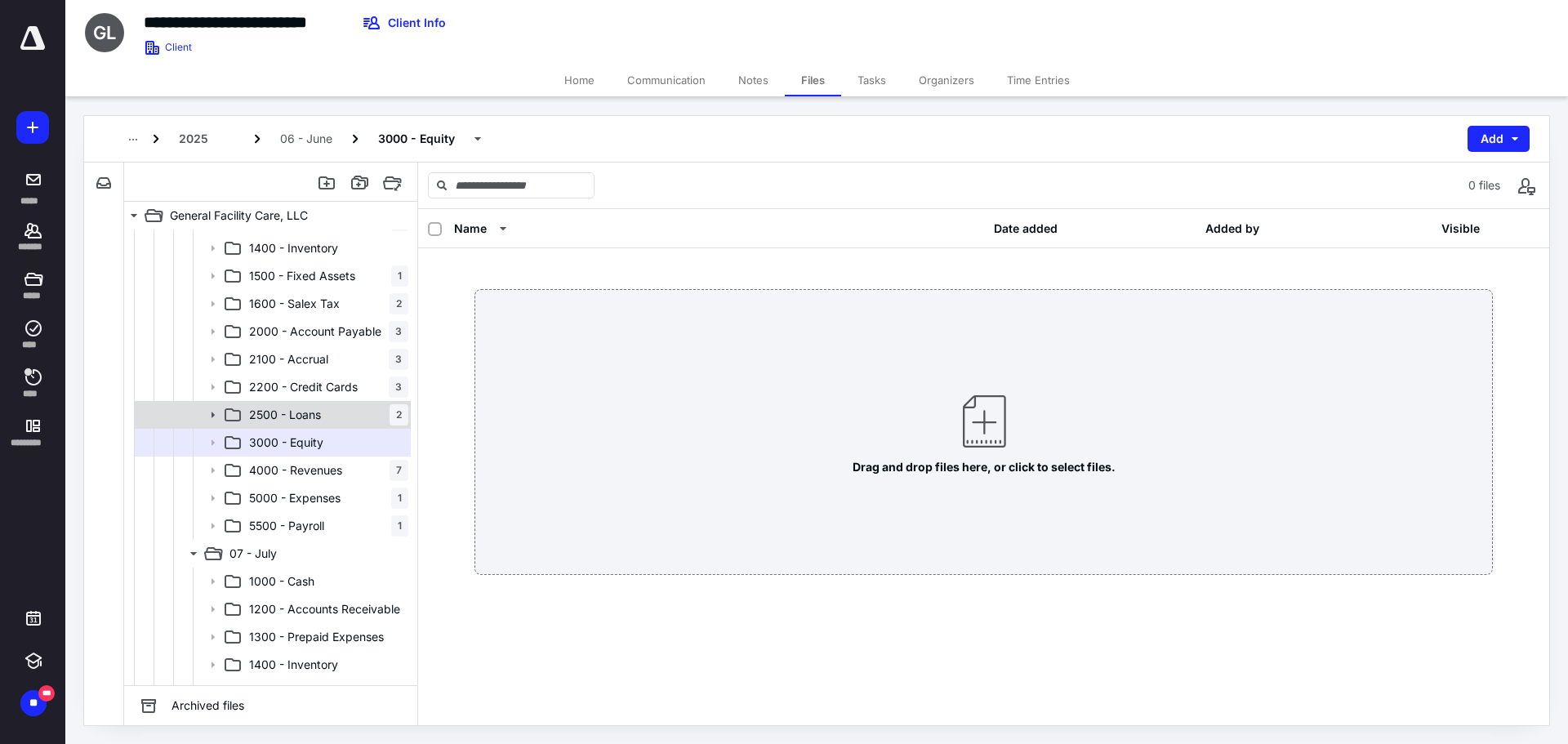 click 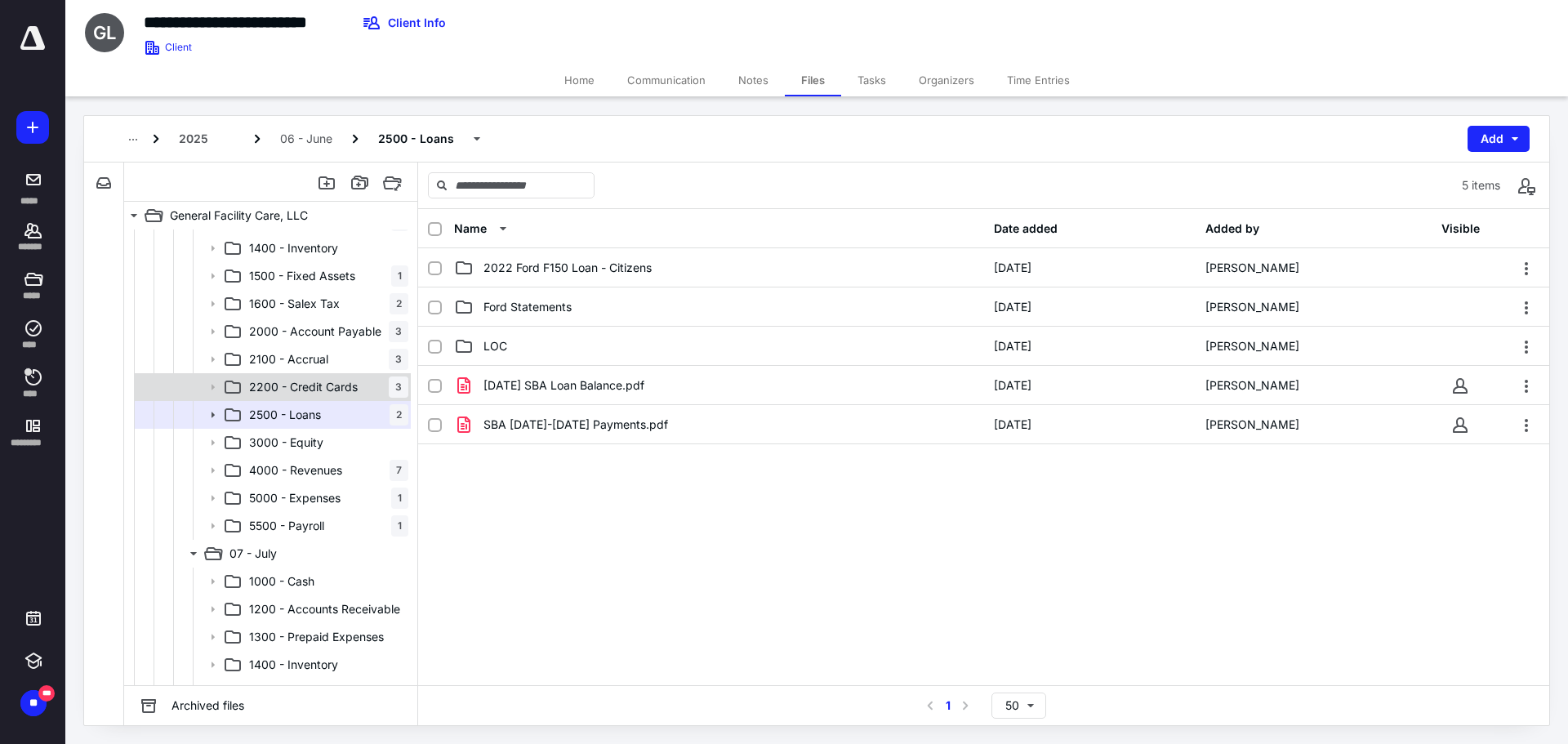 click 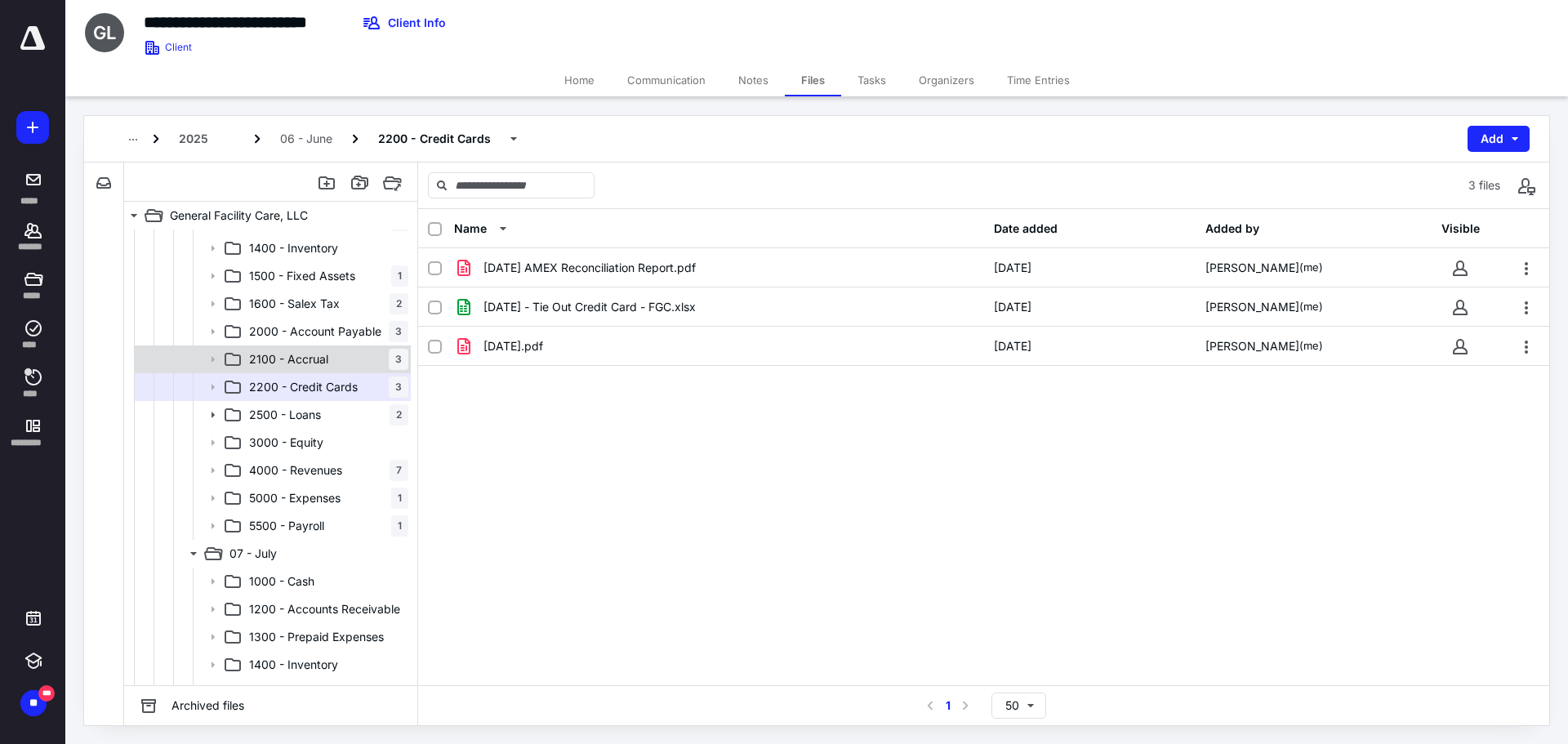 click 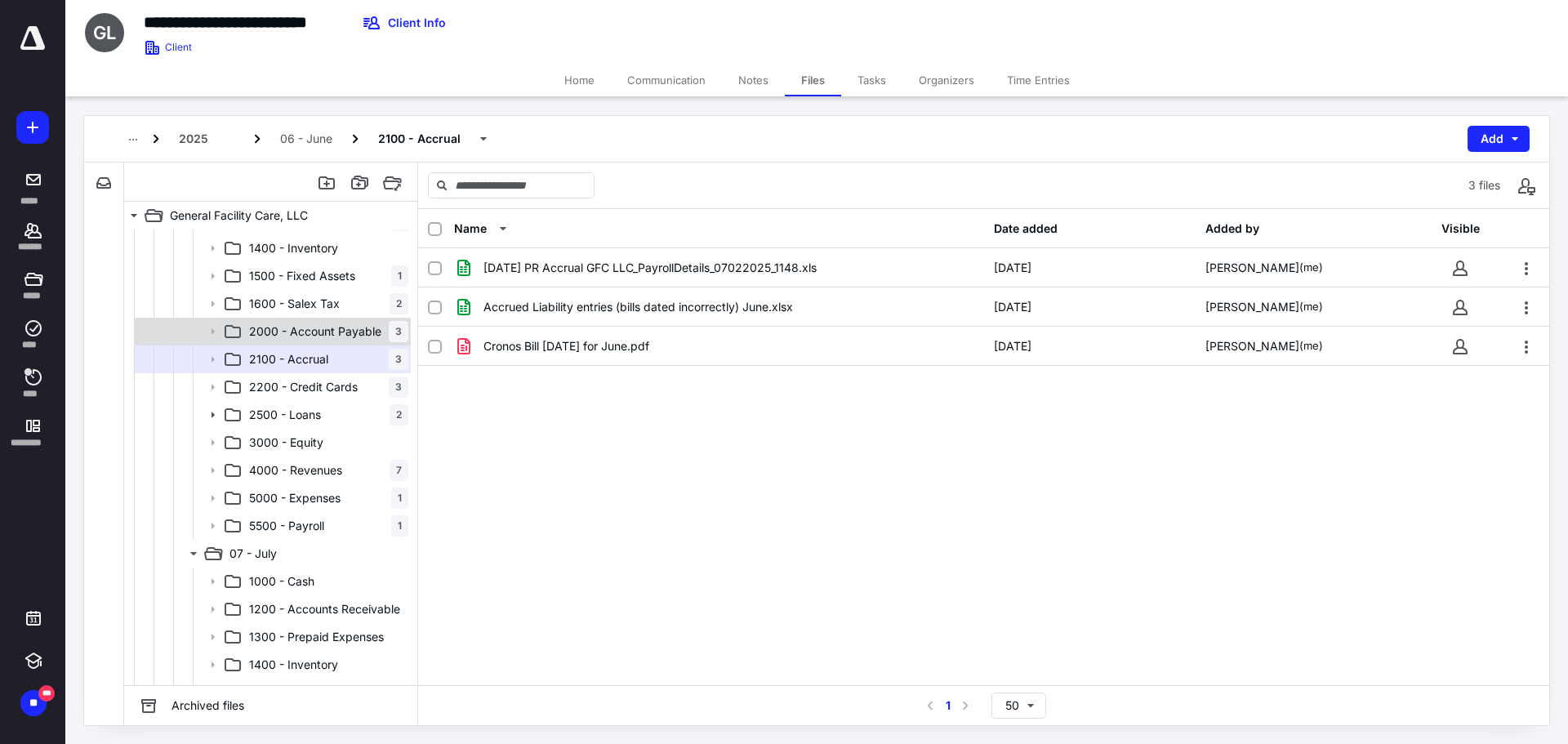 click on "2000 - Account Payable 3" at bounding box center (325, 332) 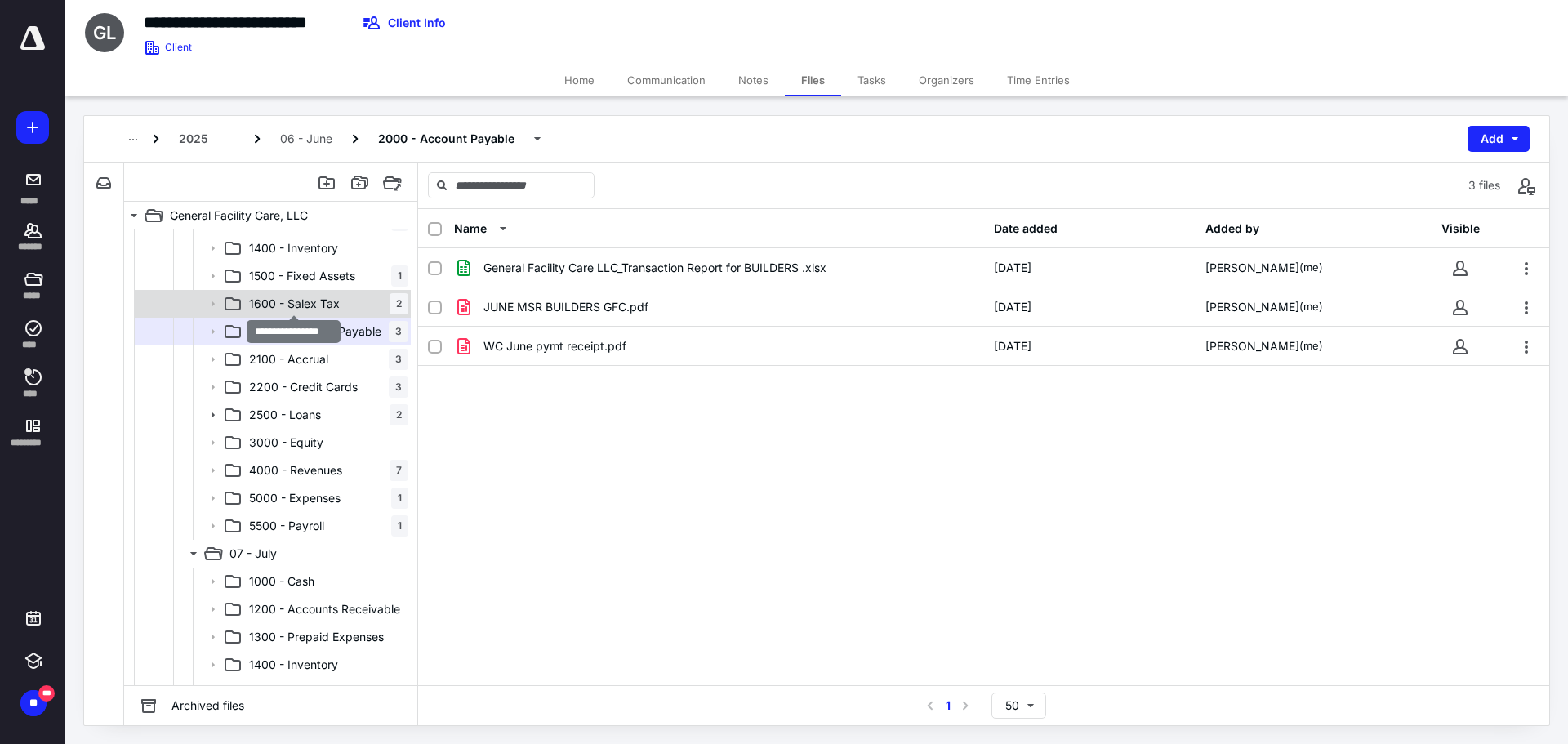 click on "1600 - Salex Tax" at bounding box center [294, 304] 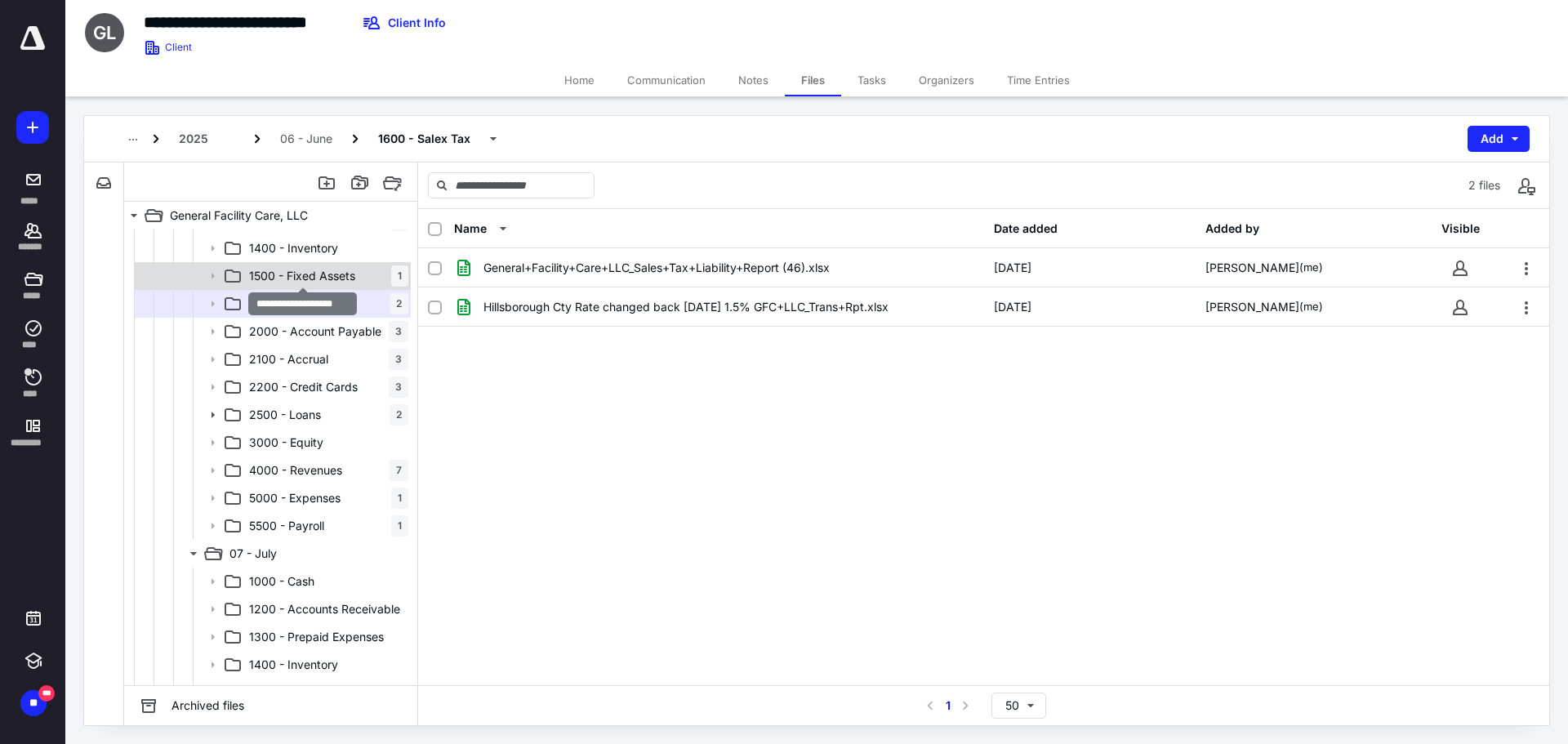 click on "1500 - Fixed Assets" at bounding box center [302, 276] 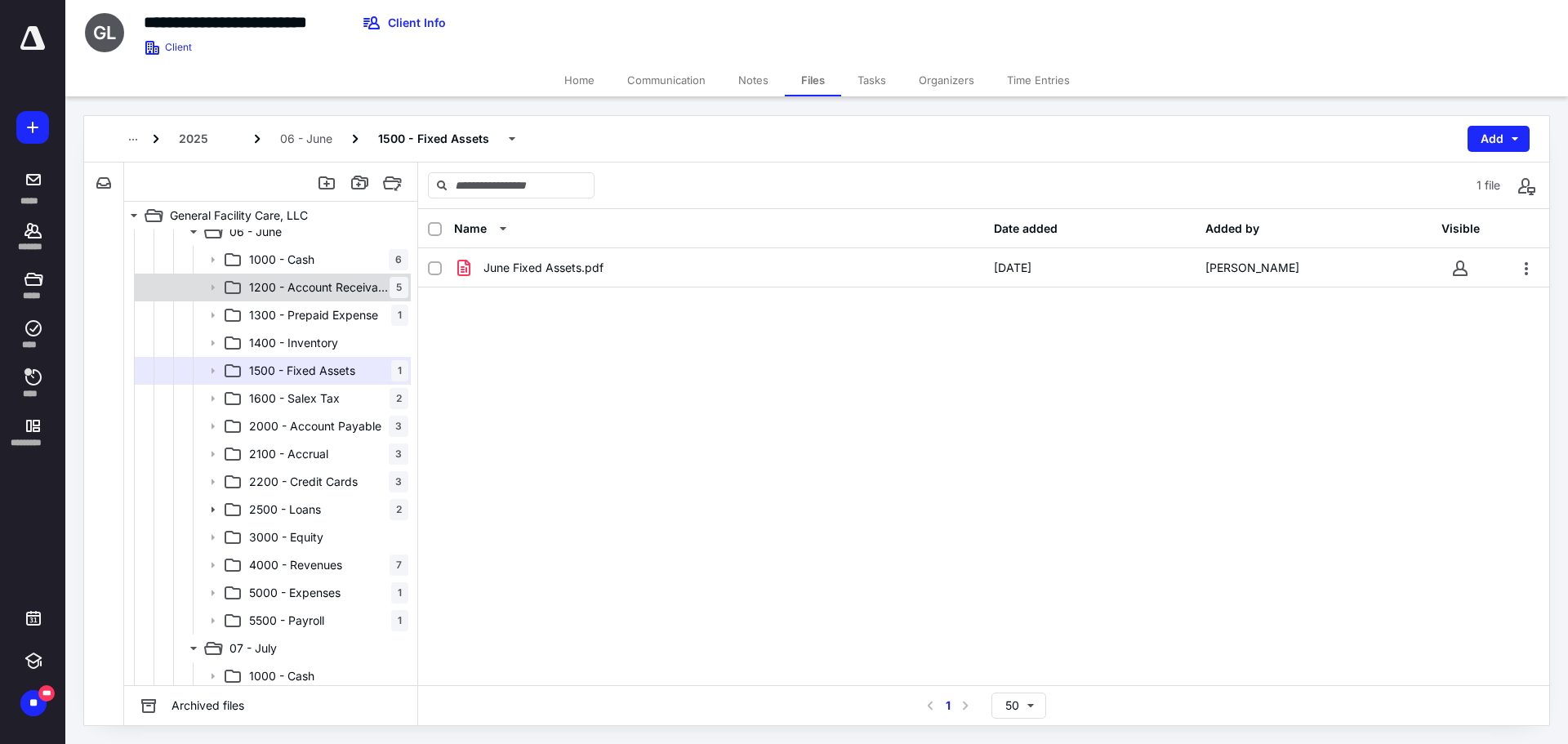 scroll, scrollTop: 1470, scrollLeft: 0, axis: vertical 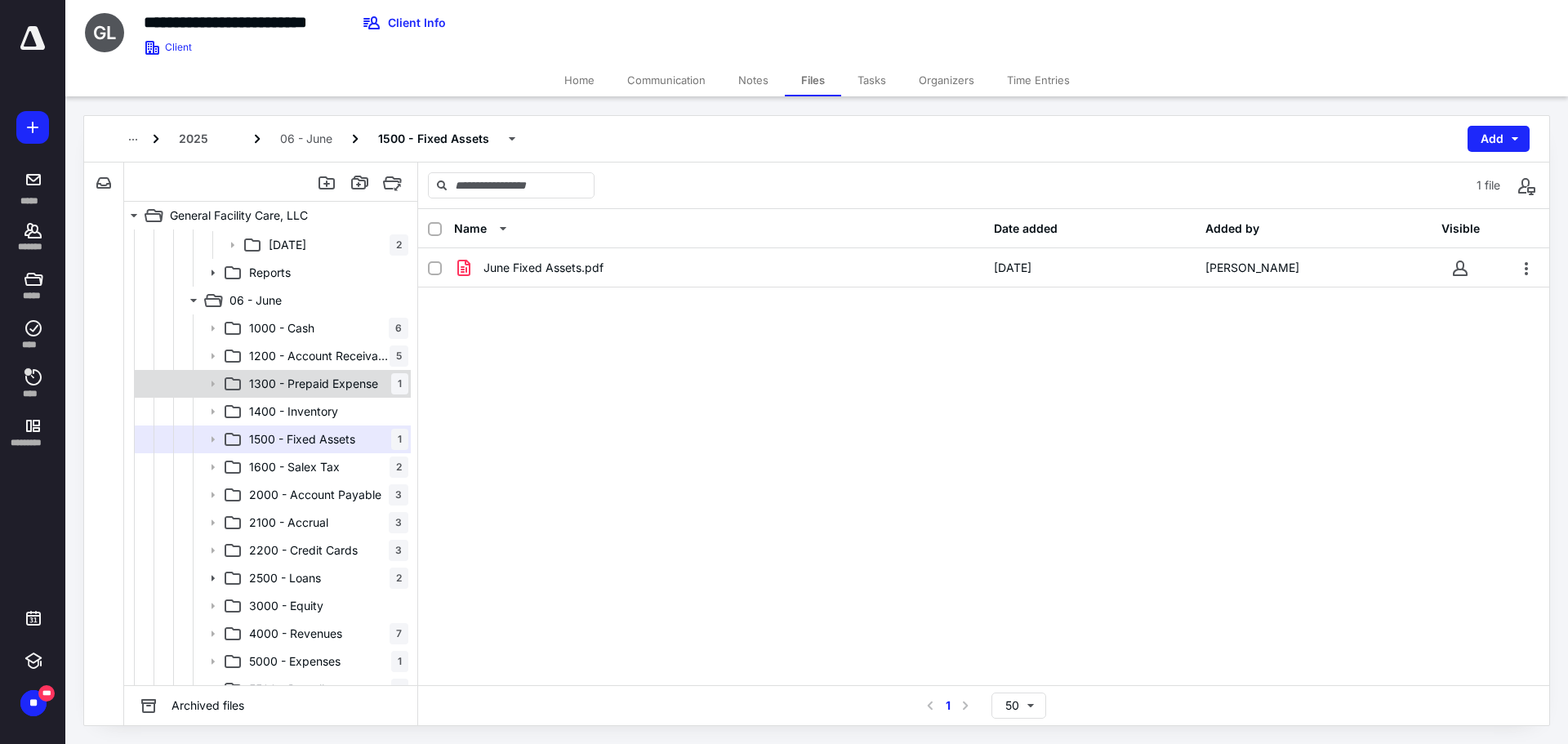 click on "1300 - Prepaid Expense" at bounding box center [314, 384] 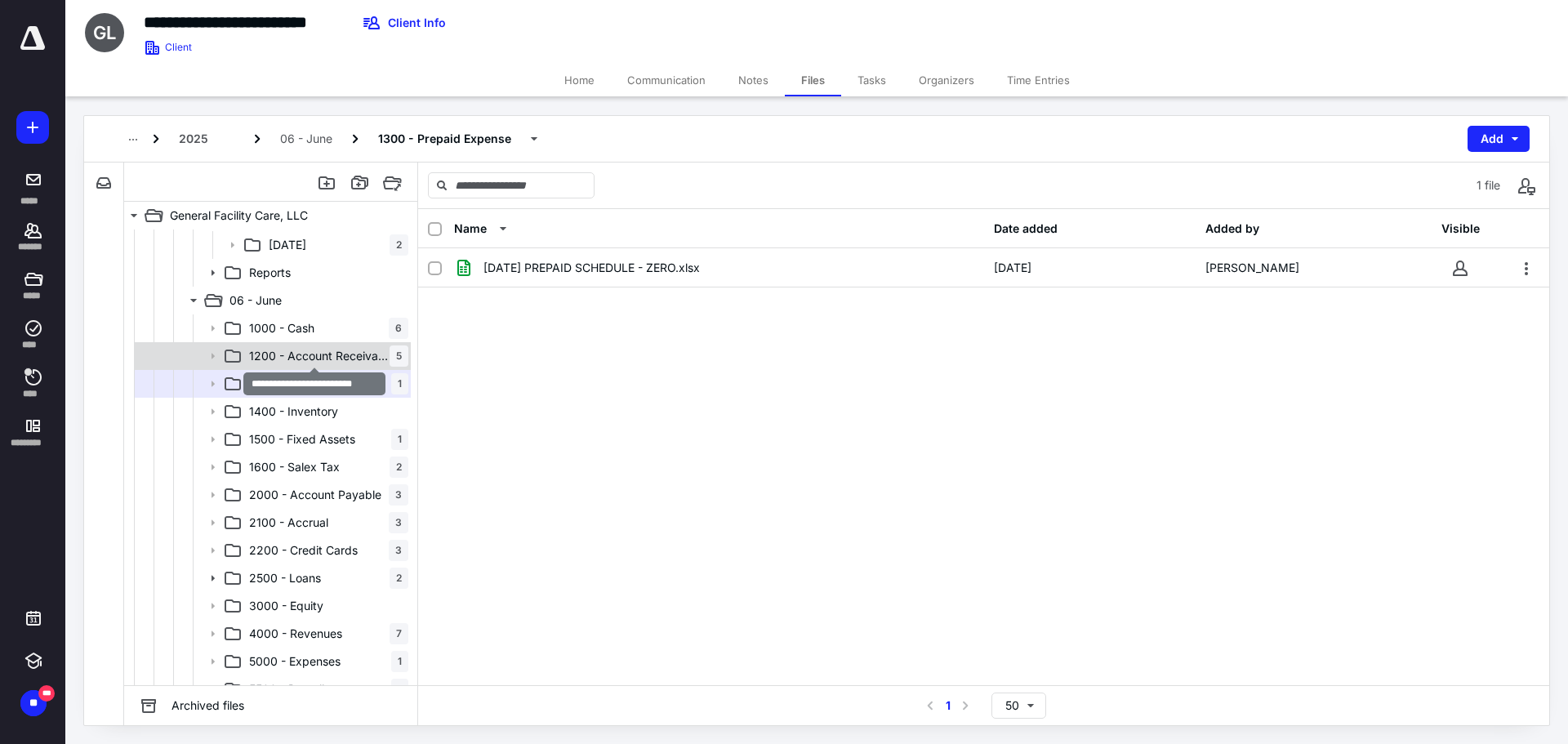 click on "1200 - Account Receivable" at bounding box center (319, 356) 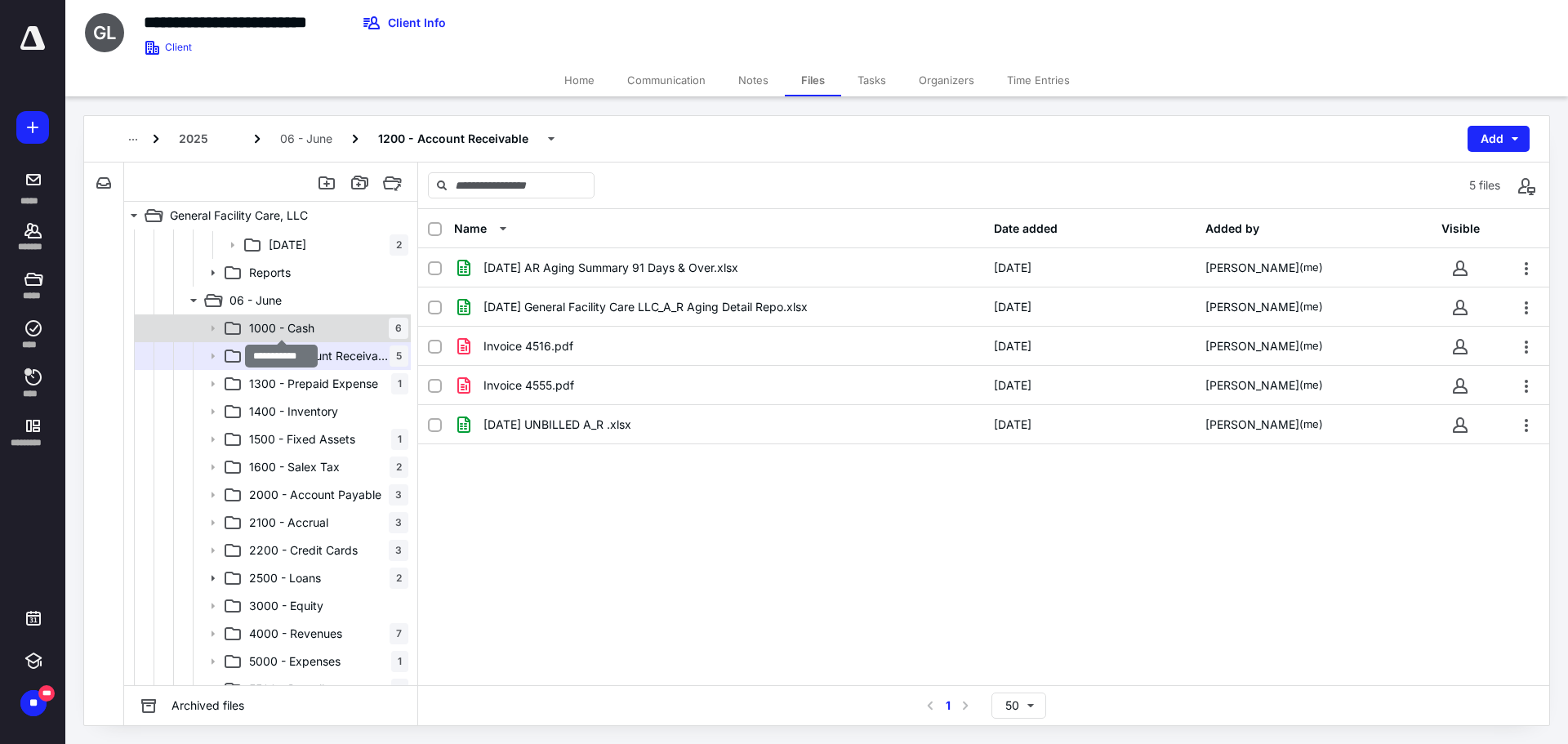 click on "1000 - Cash" at bounding box center (282, 328) 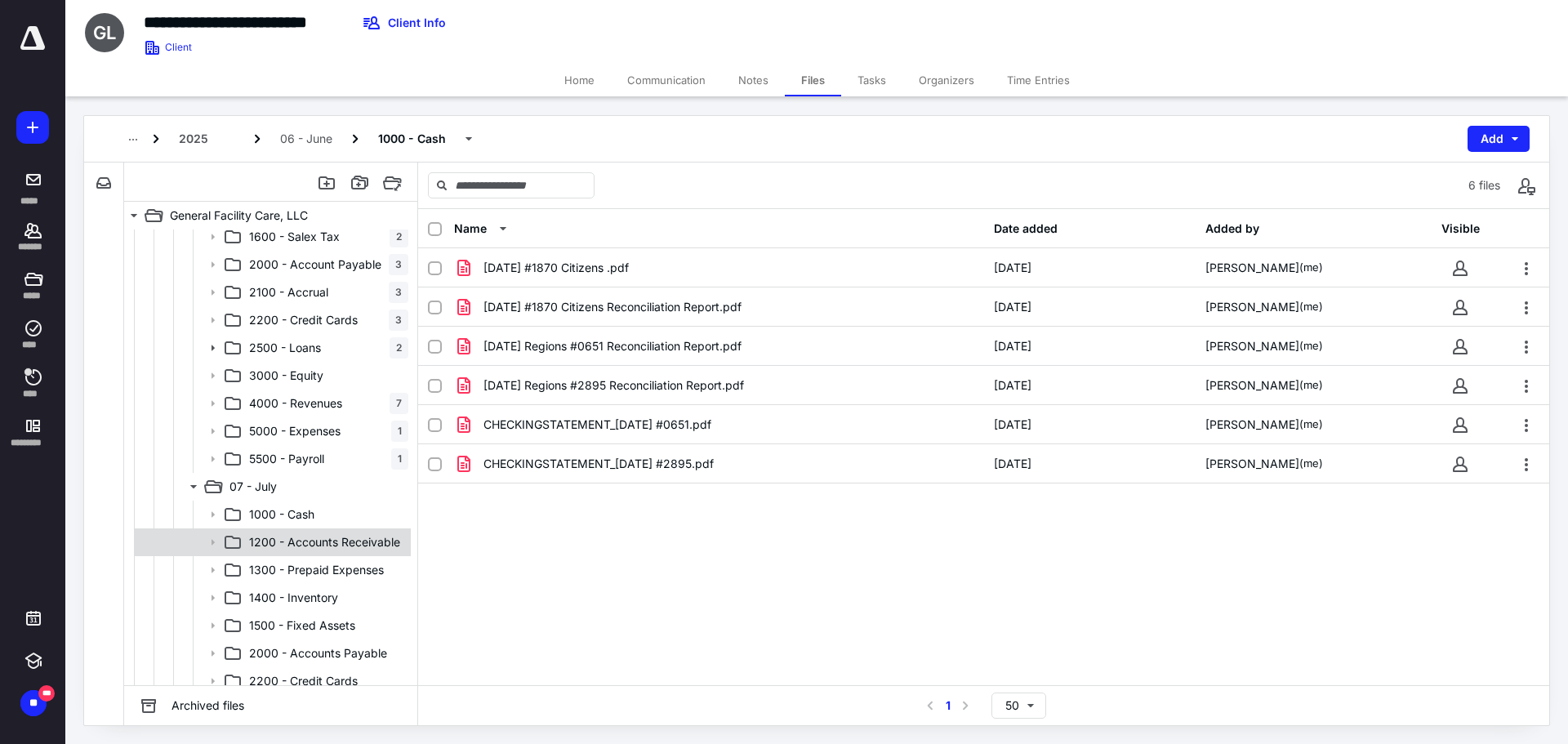 scroll, scrollTop: 1715, scrollLeft: 0, axis: vertical 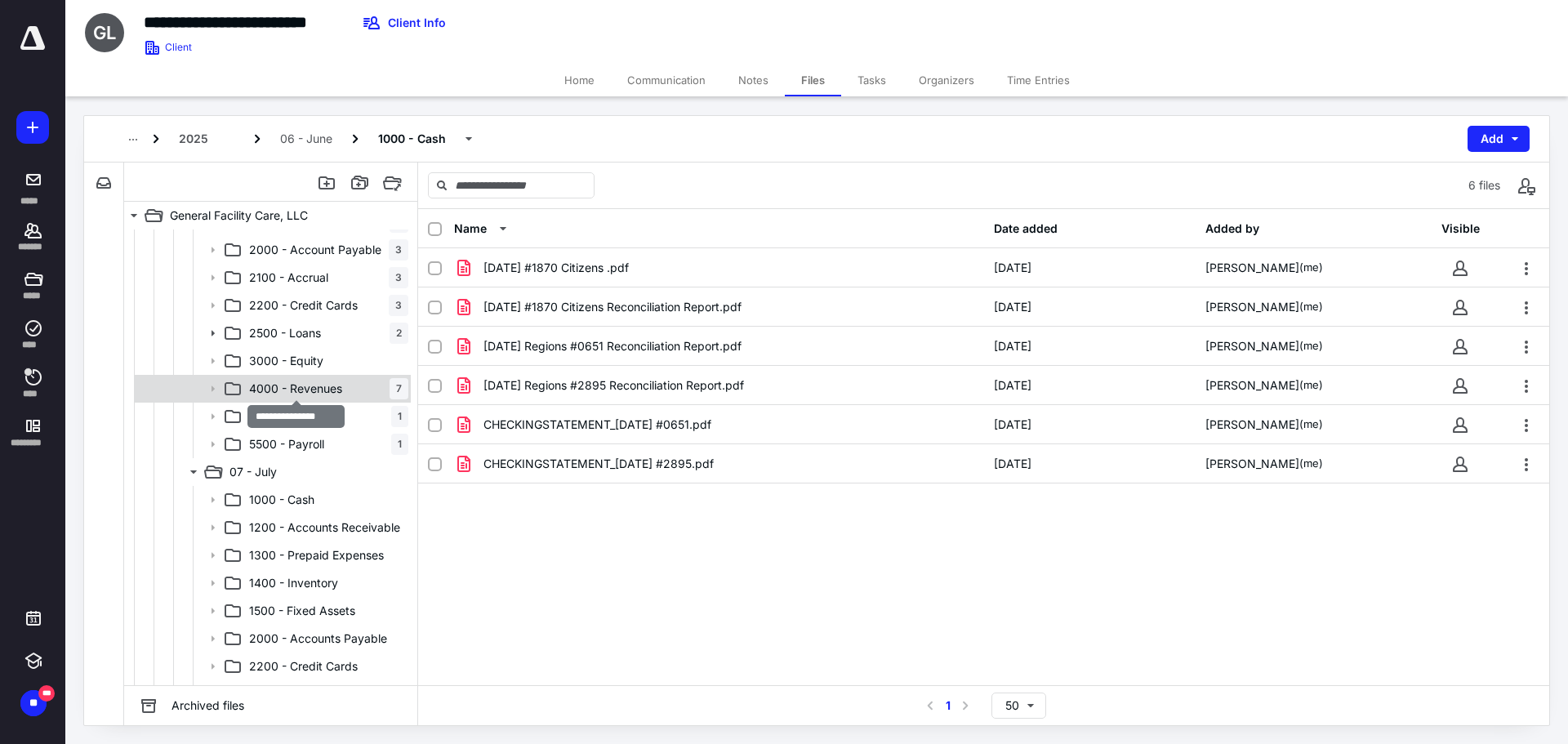 click on "4000 - Revenues" at bounding box center [296, 389] 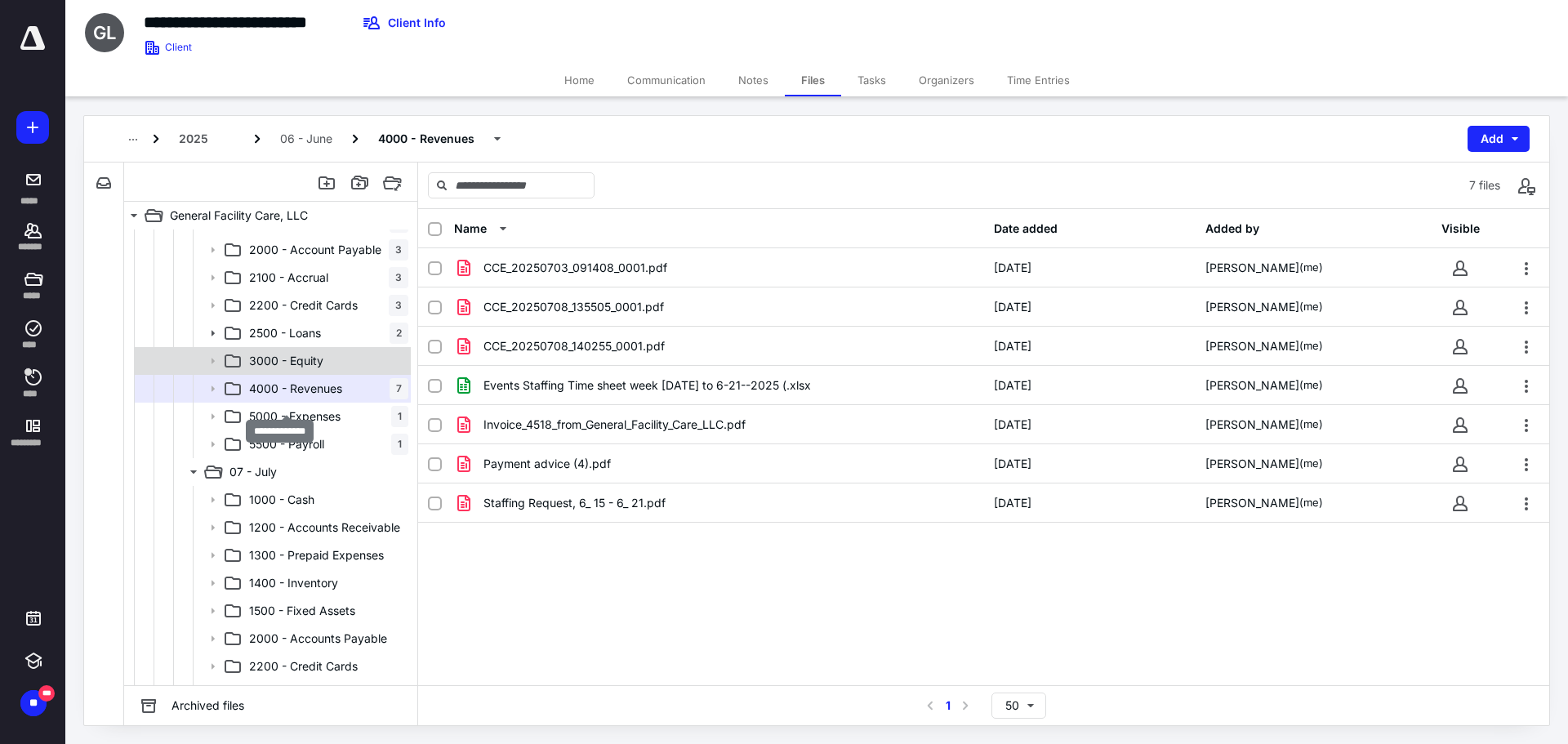scroll, scrollTop: 1633, scrollLeft: 0, axis: vertical 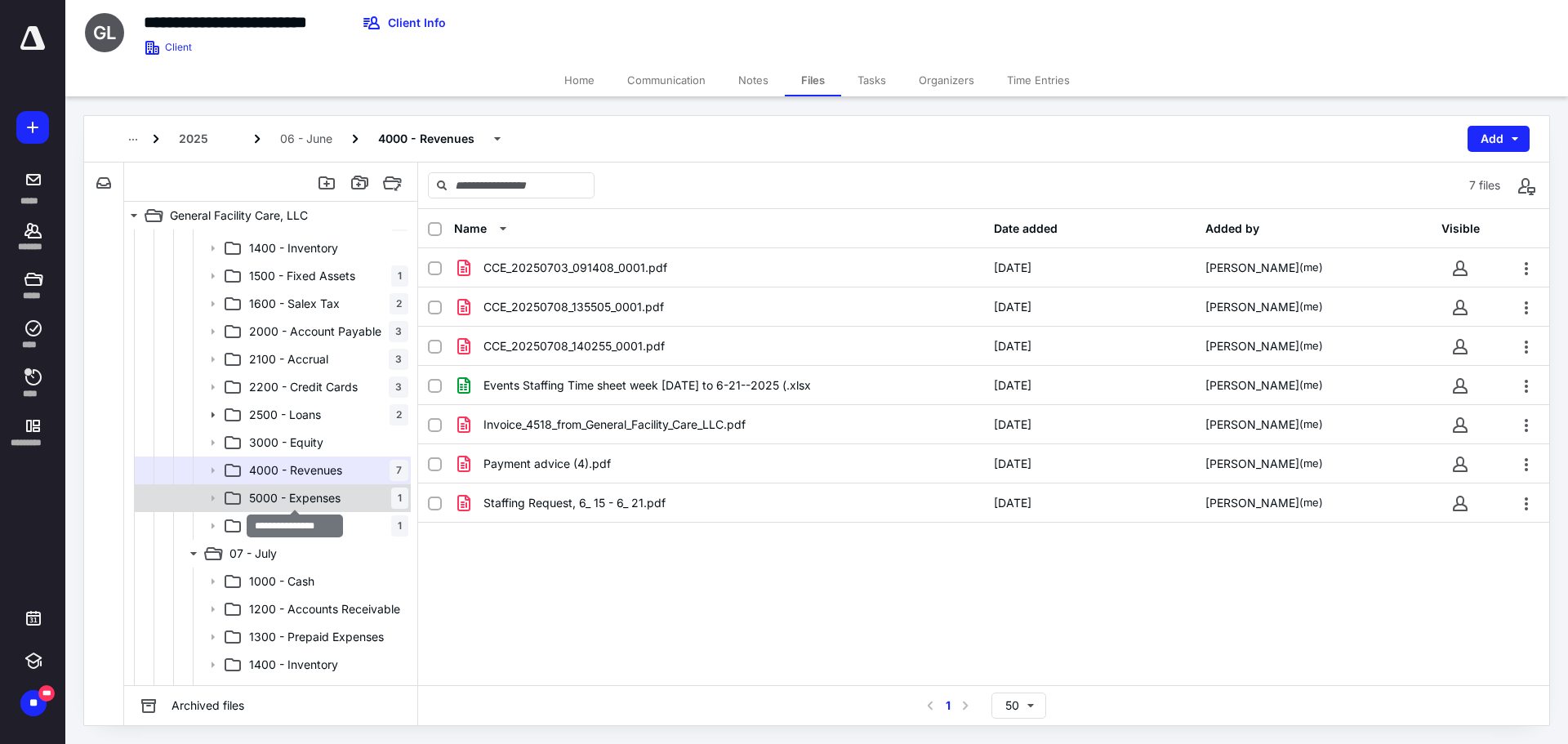 click on "5000 - Expenses" at bounding box center (295, 498) 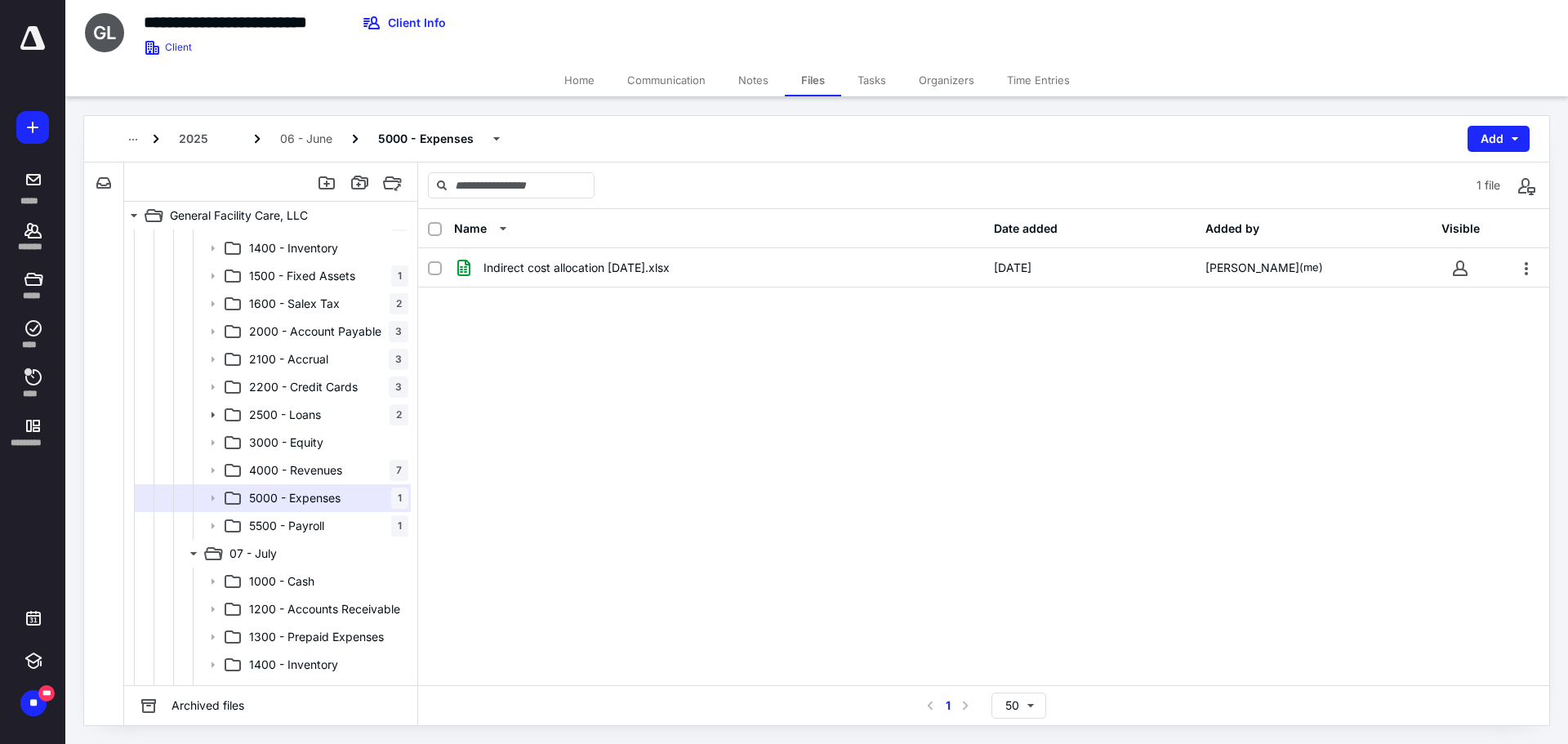 click on "2025 06 - June 5000 - Expenses   Add" at bounding box center [817, 139] 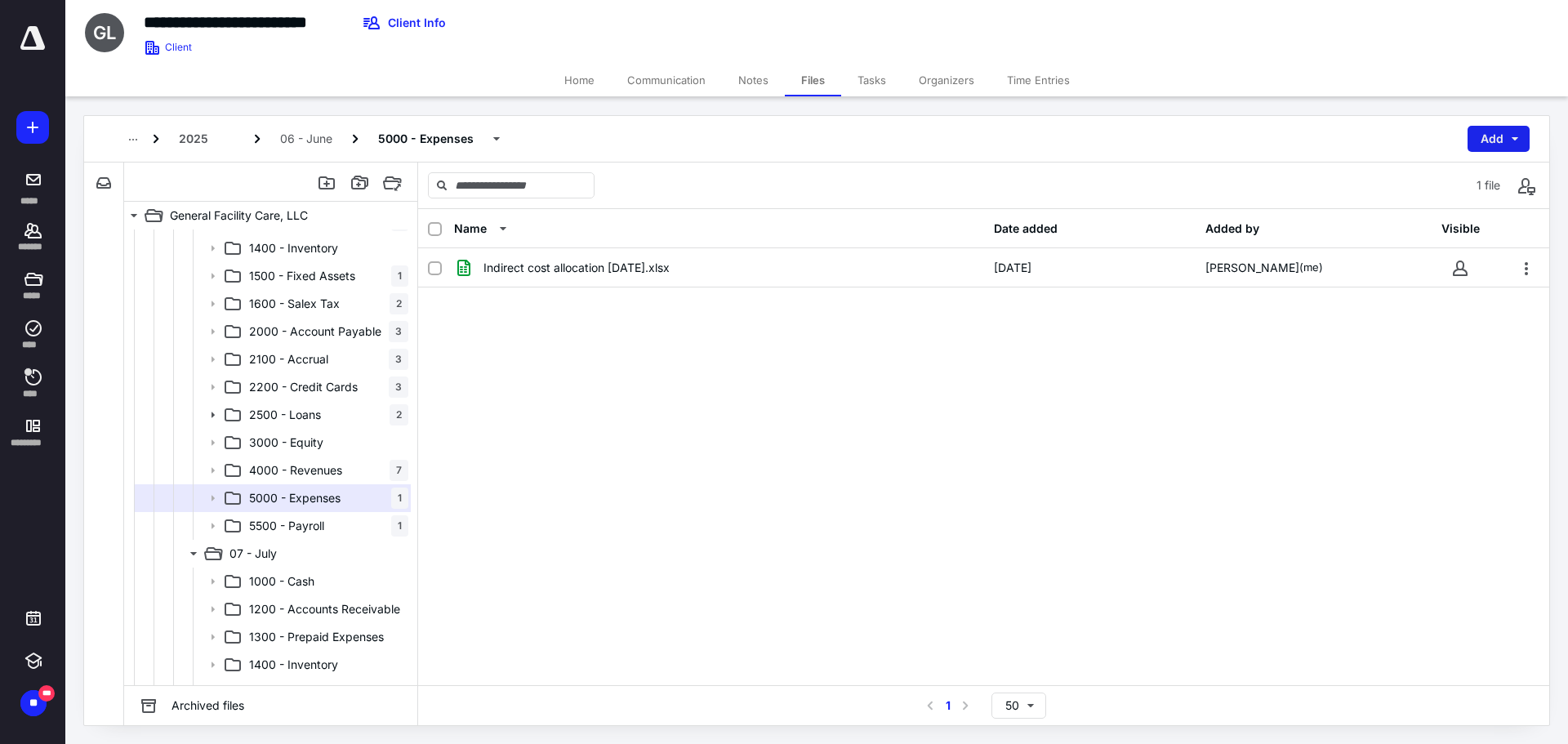 click on "Add" at bounding box center [1499, 139] 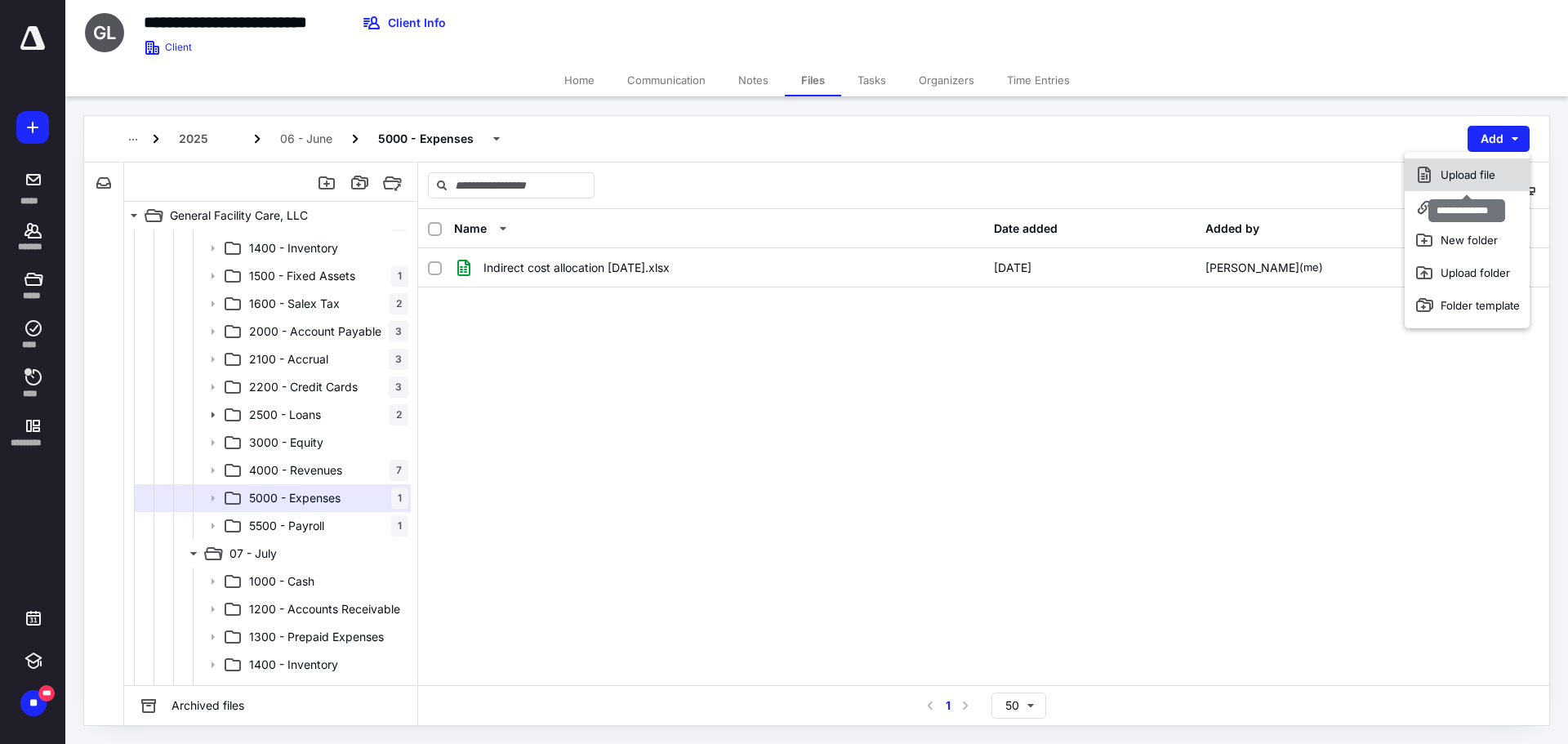 click on "Upload file" at bounding box center (1467, 175) 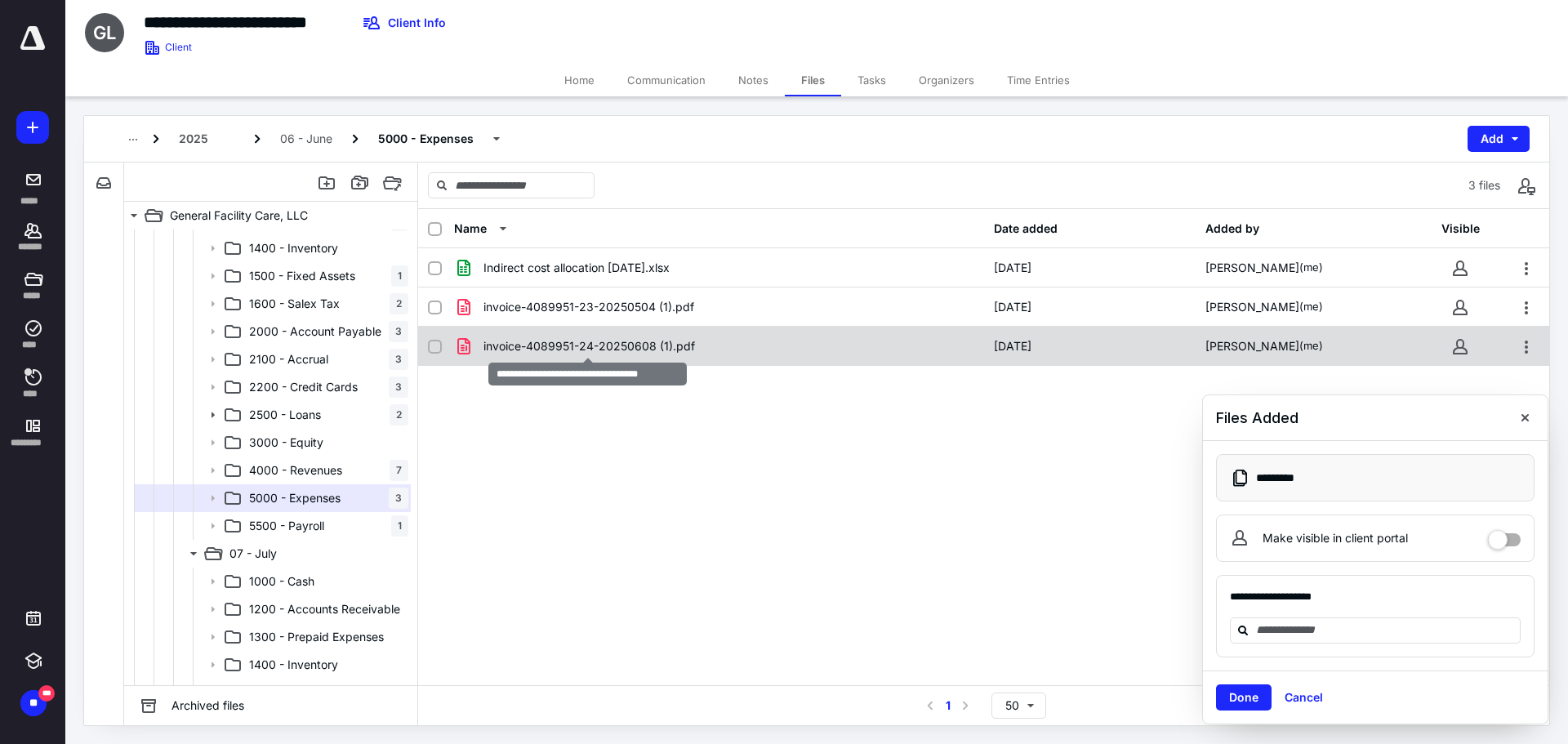 click on "invoice-4089951-24-20250608 (1).pdf" at bounding box center (589, 346) 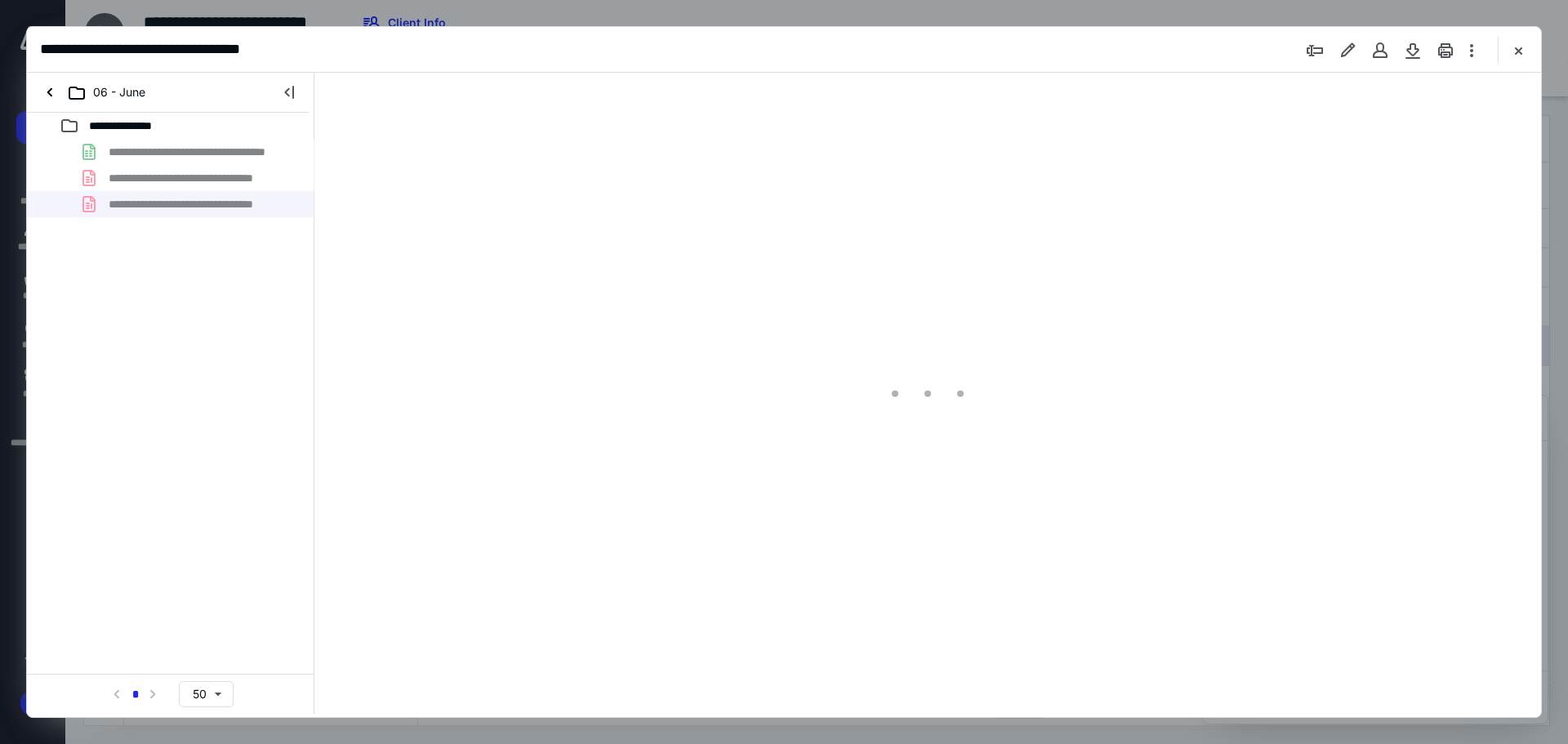 scroll, scrollTop: 0, scrollLeft: 0, axis: both 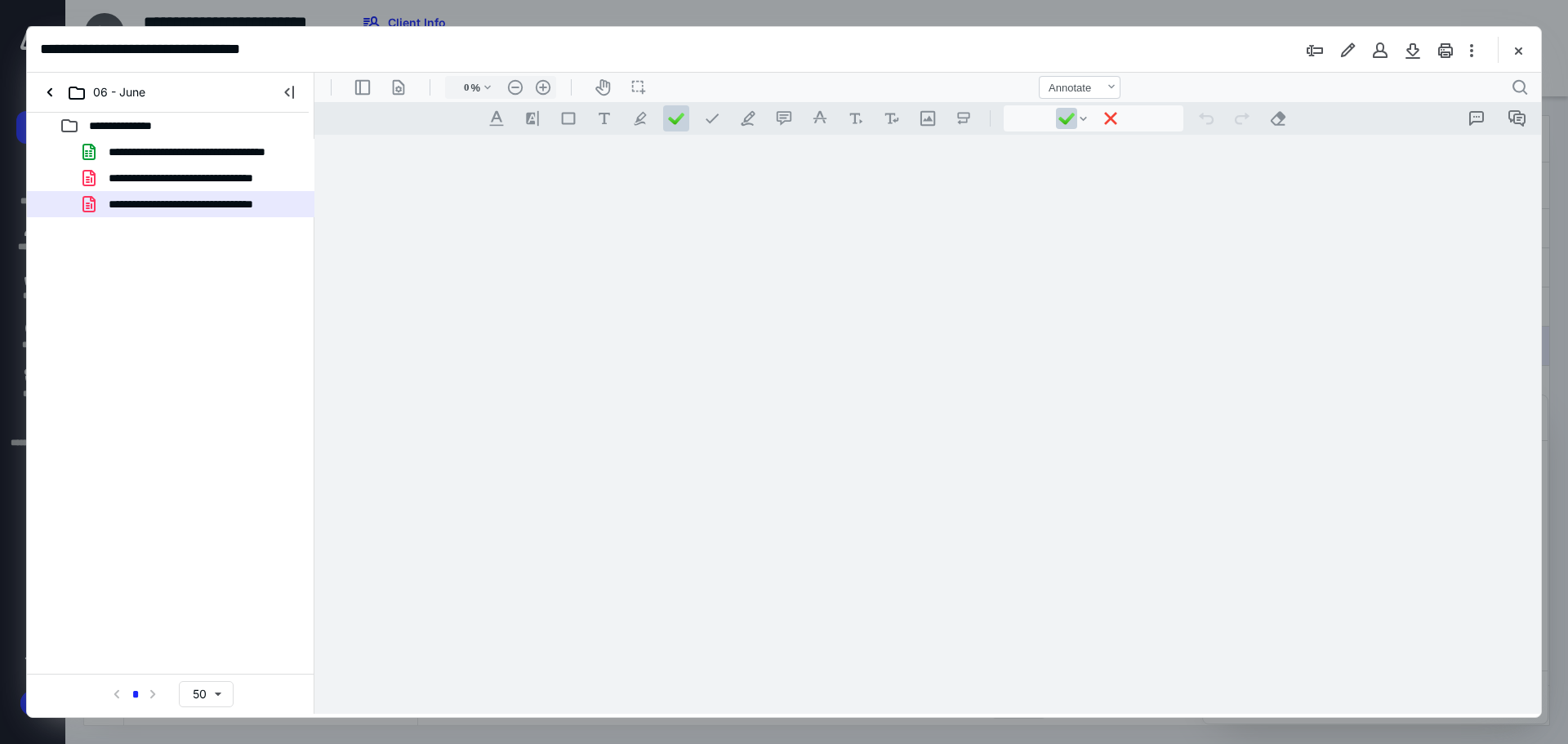 type on "115" 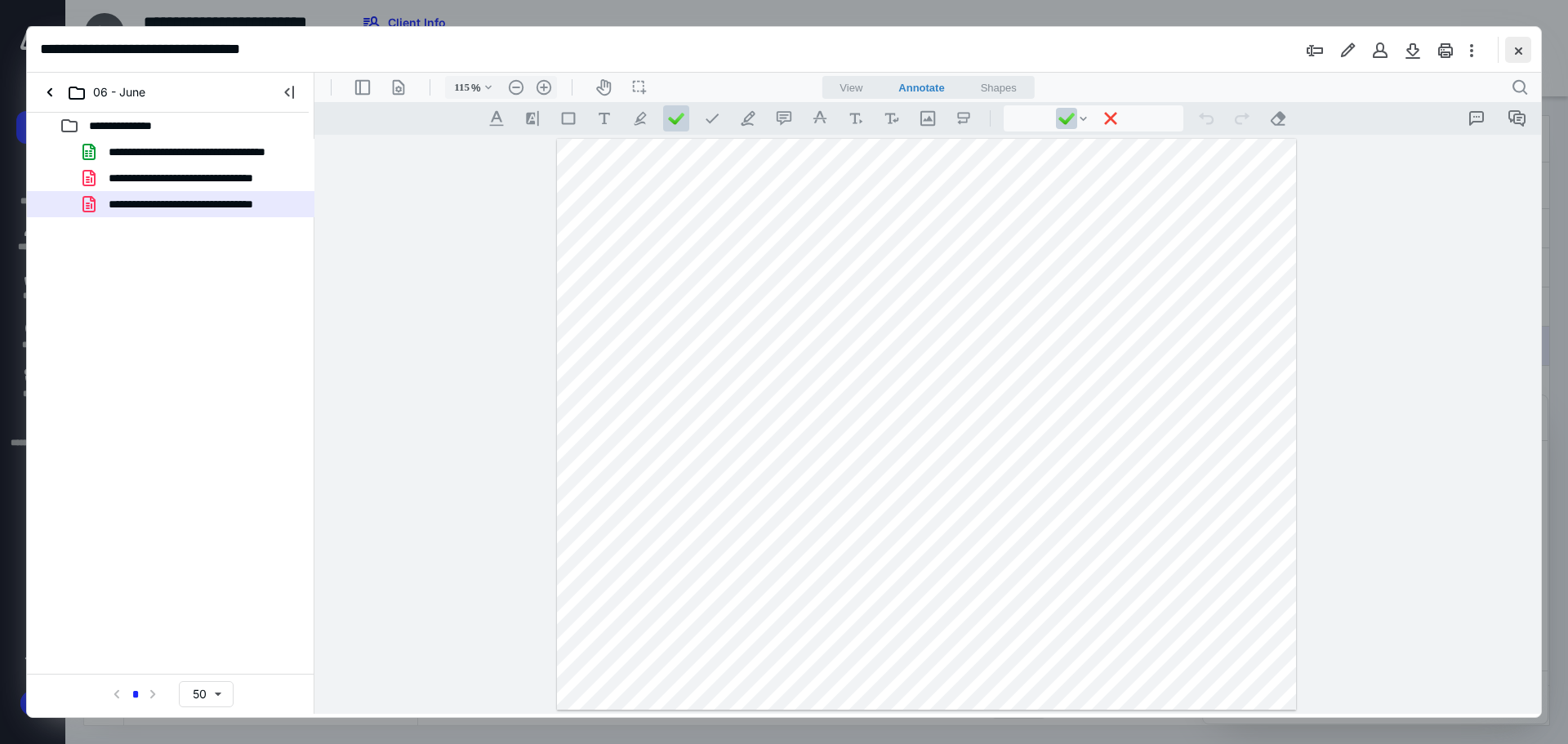 click at bounding box center (1518, 50) 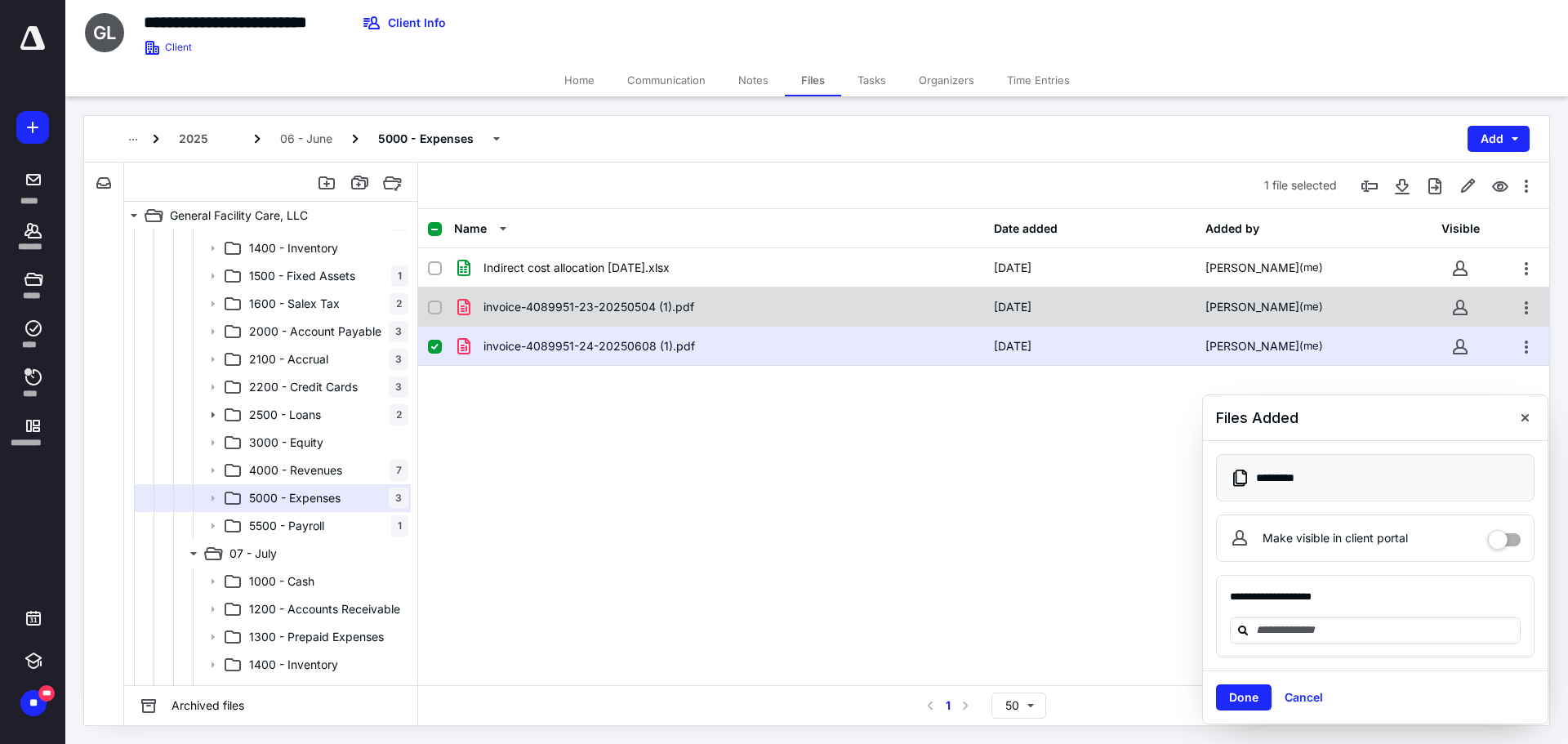 click on "invoice-4089951-23-20250504 (1).pdf" at bounding box center (719, 307) 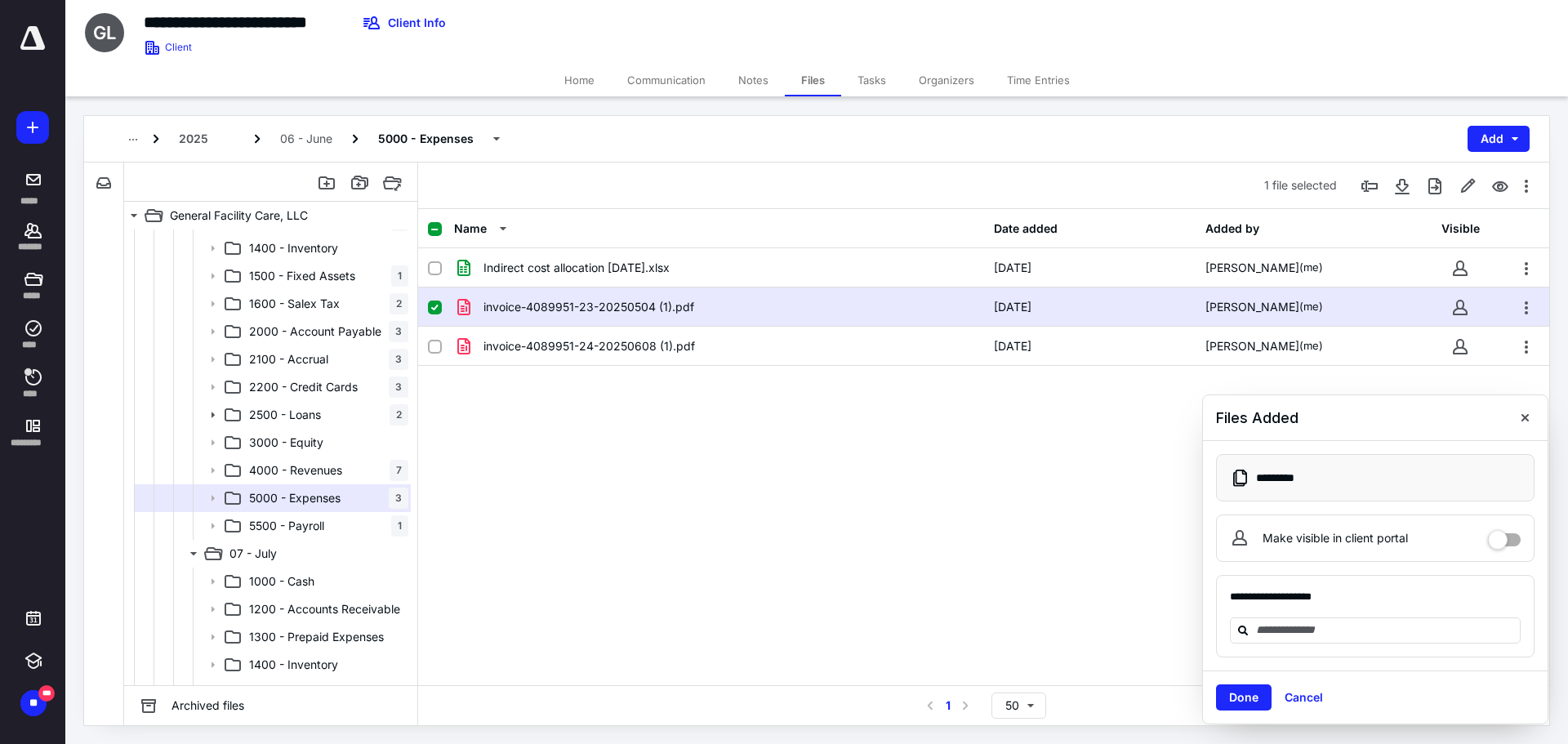 click on "invoice-4089951-23-20250504 (1).pdf" at bounding box center [719, 307] 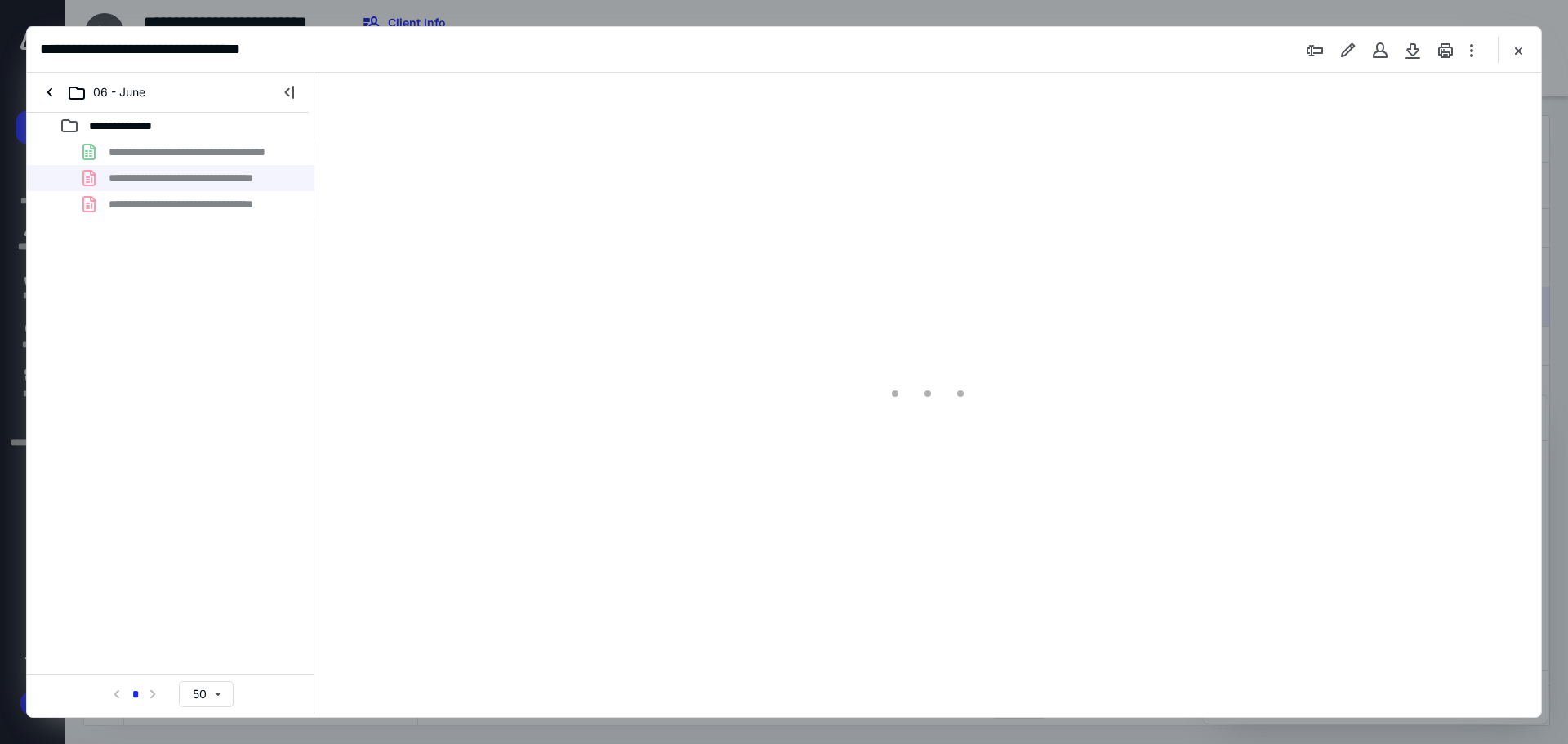 scroll, scrollTop: 0, scrollLeft: 0, axis: both 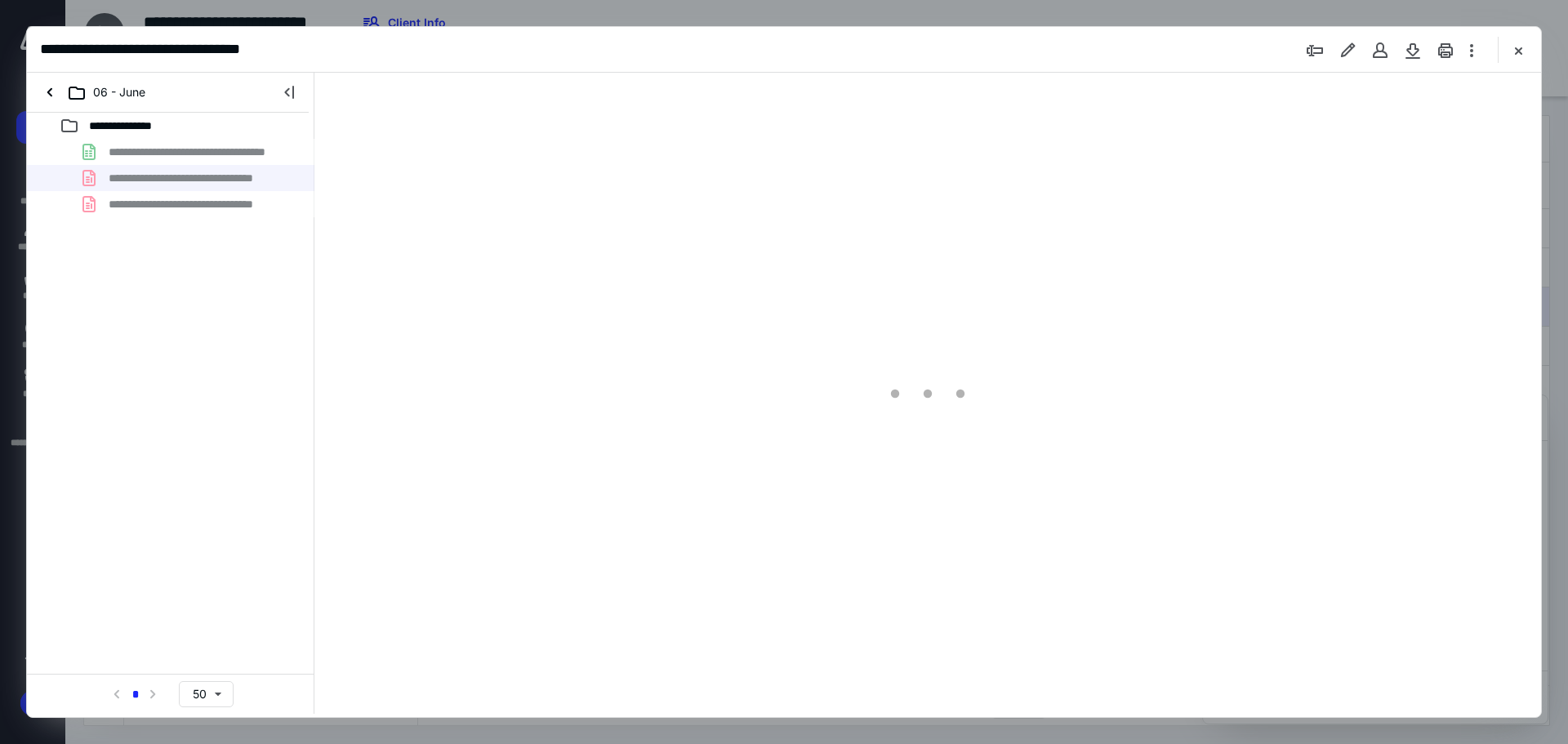 type on "115" 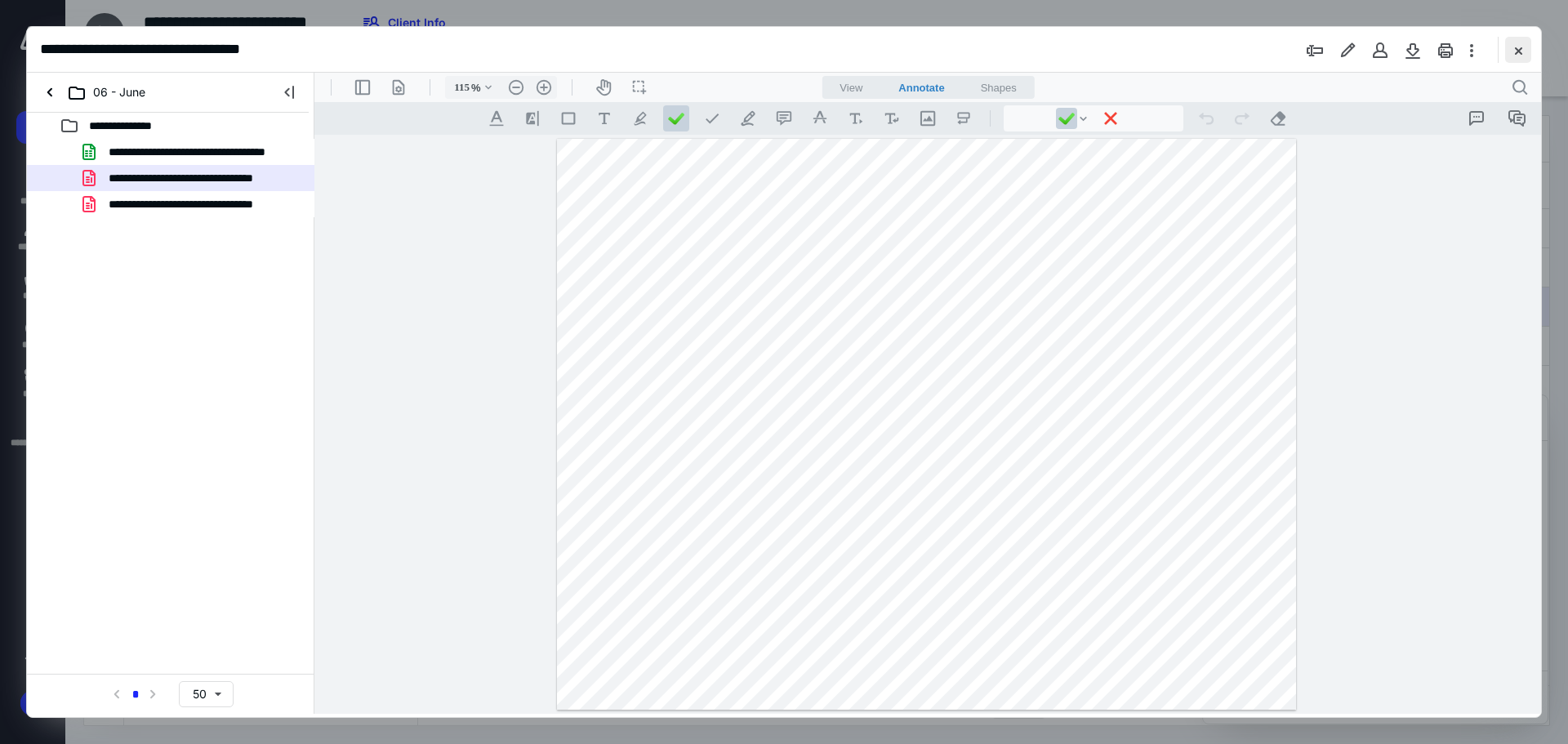 click at bounding box center [1518, 50] 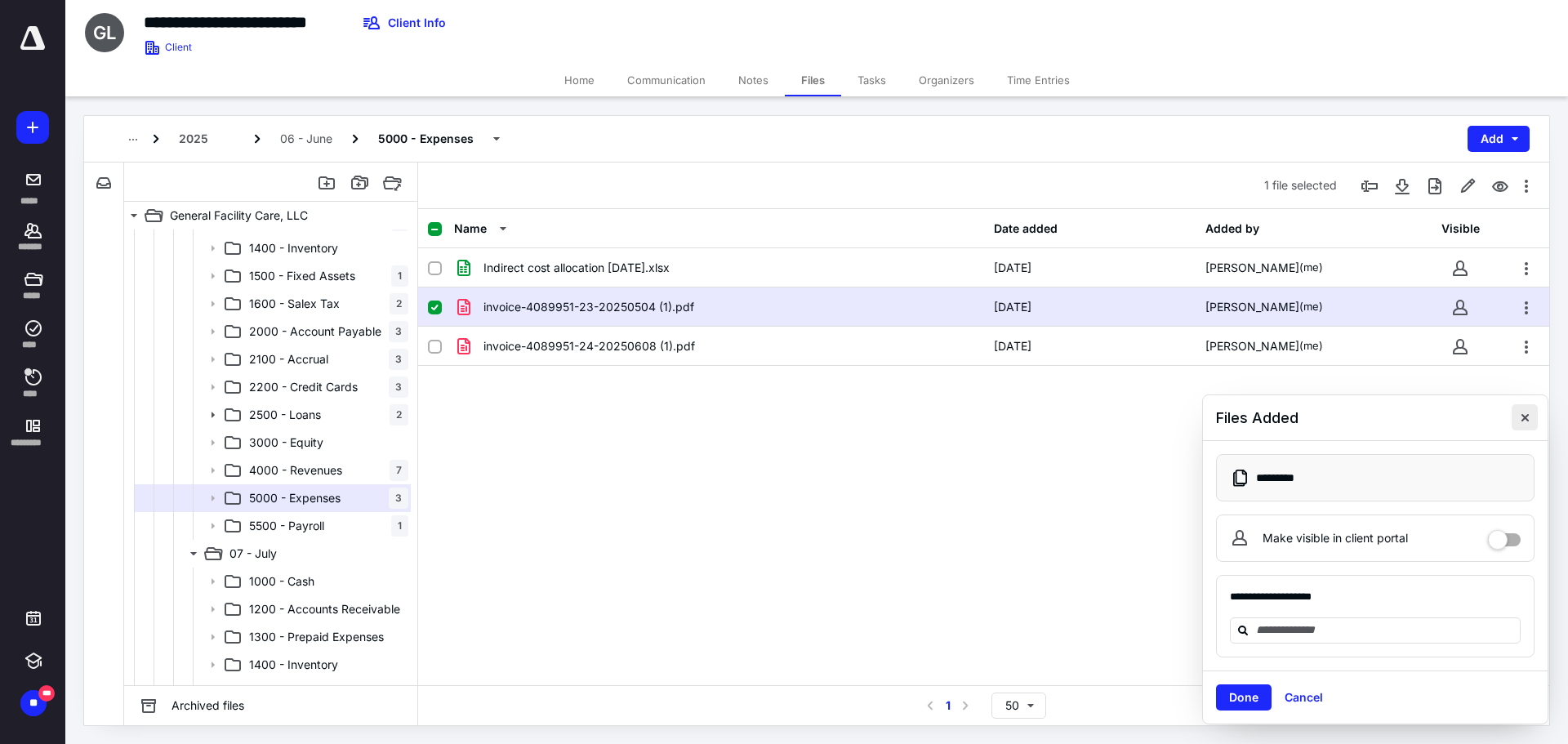 click at bounding box center (1525, 417) 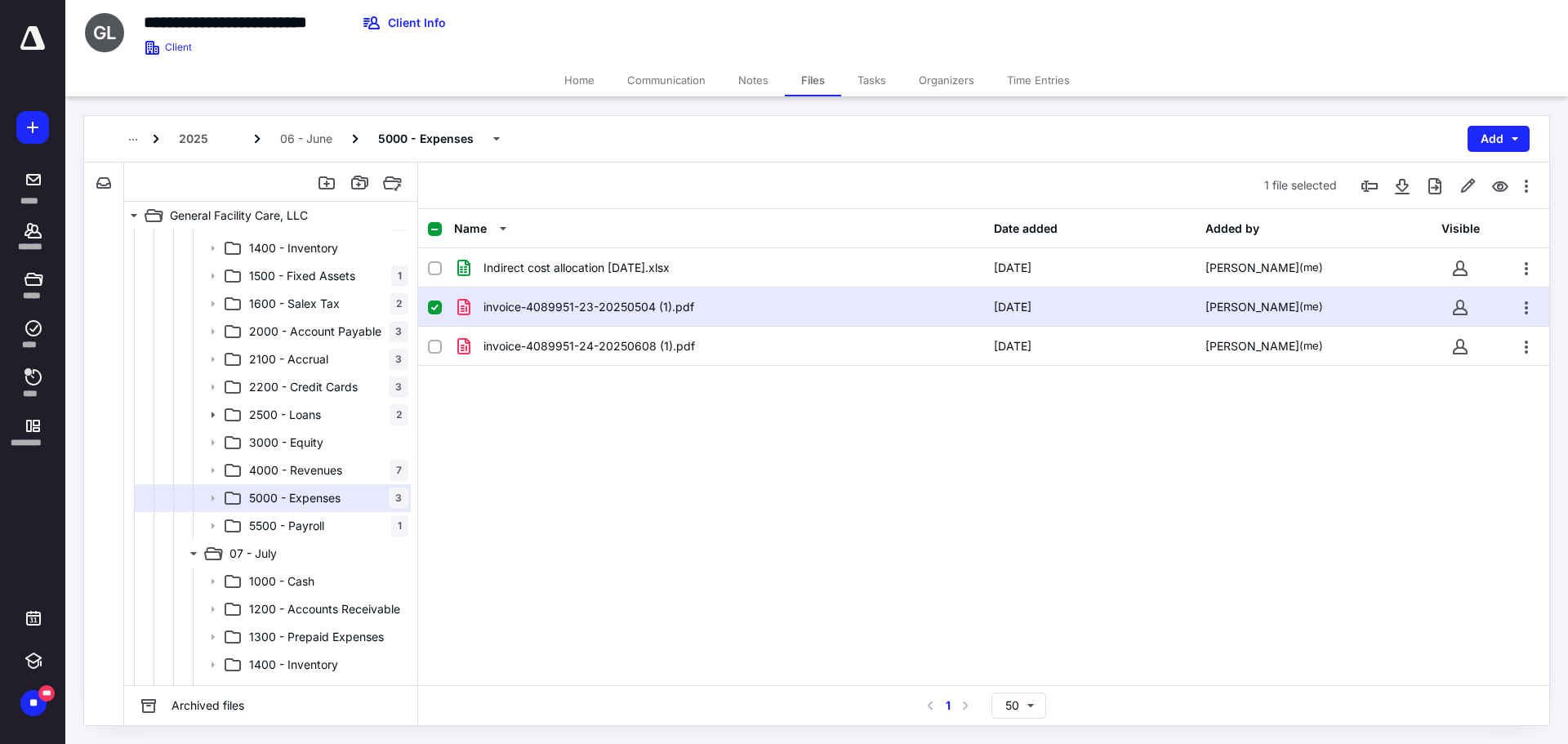 click 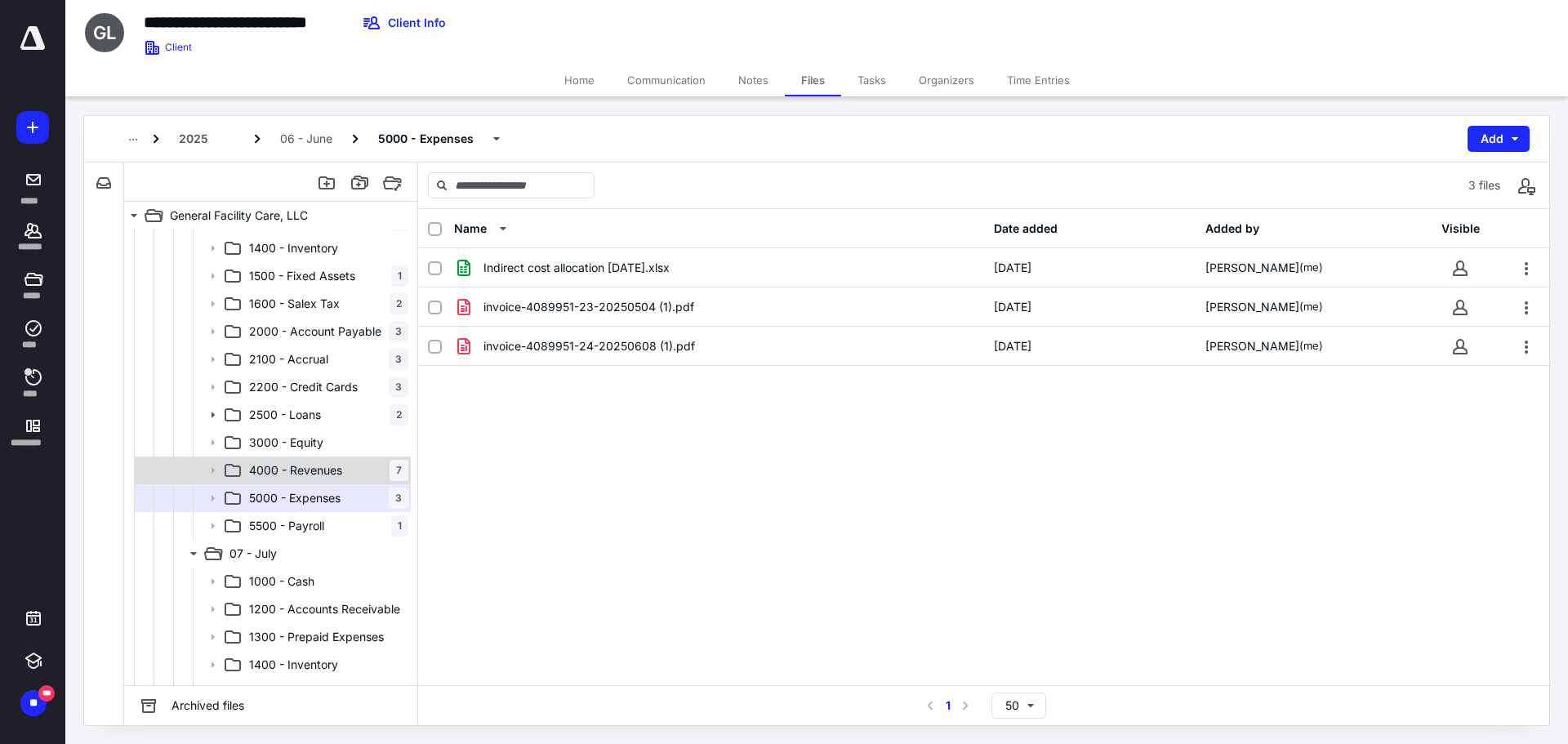 scroll, scrollTop: 1552, scrollLeft: 0, axis: vertical 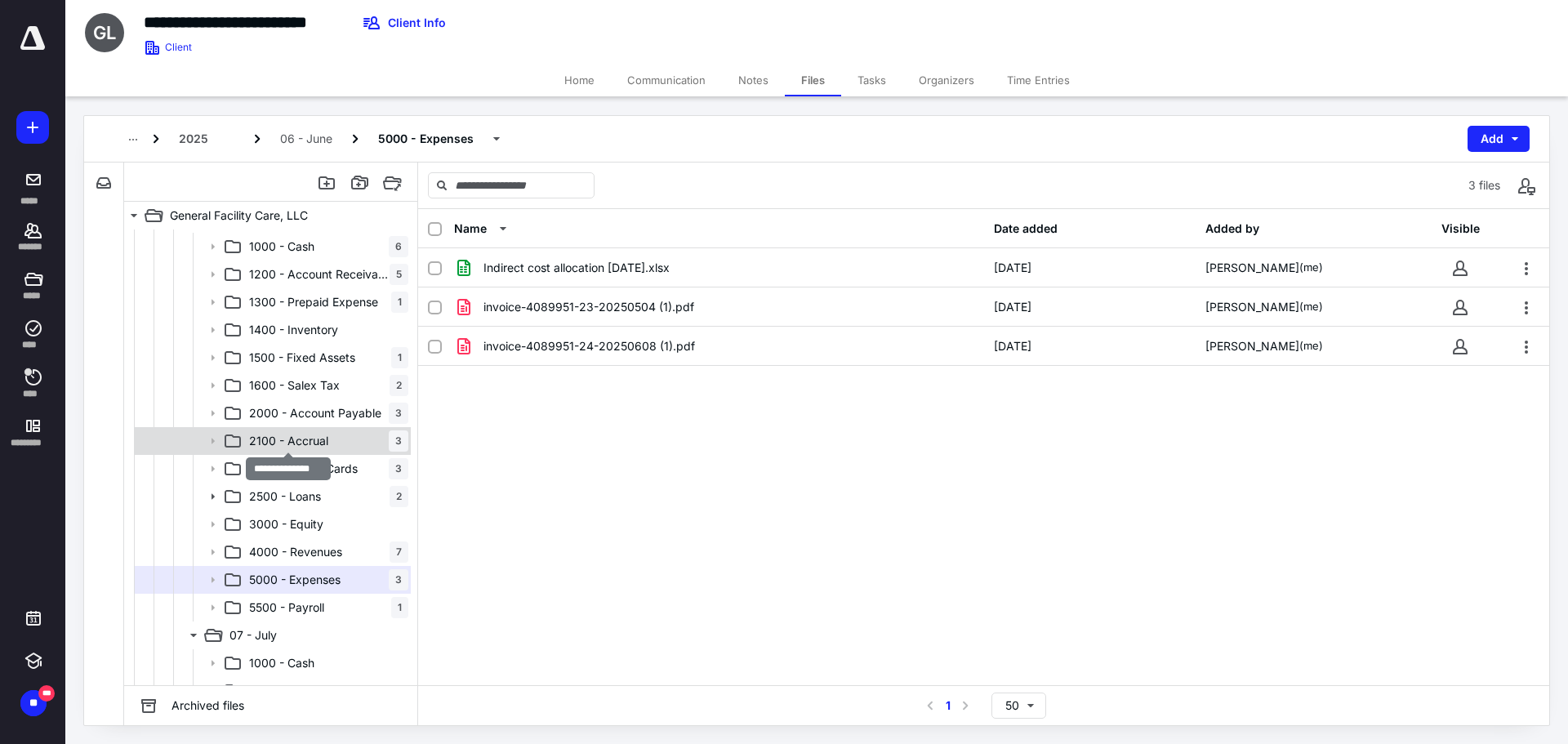 click on "2100 - Accrual" at bounding box center [288, 441] 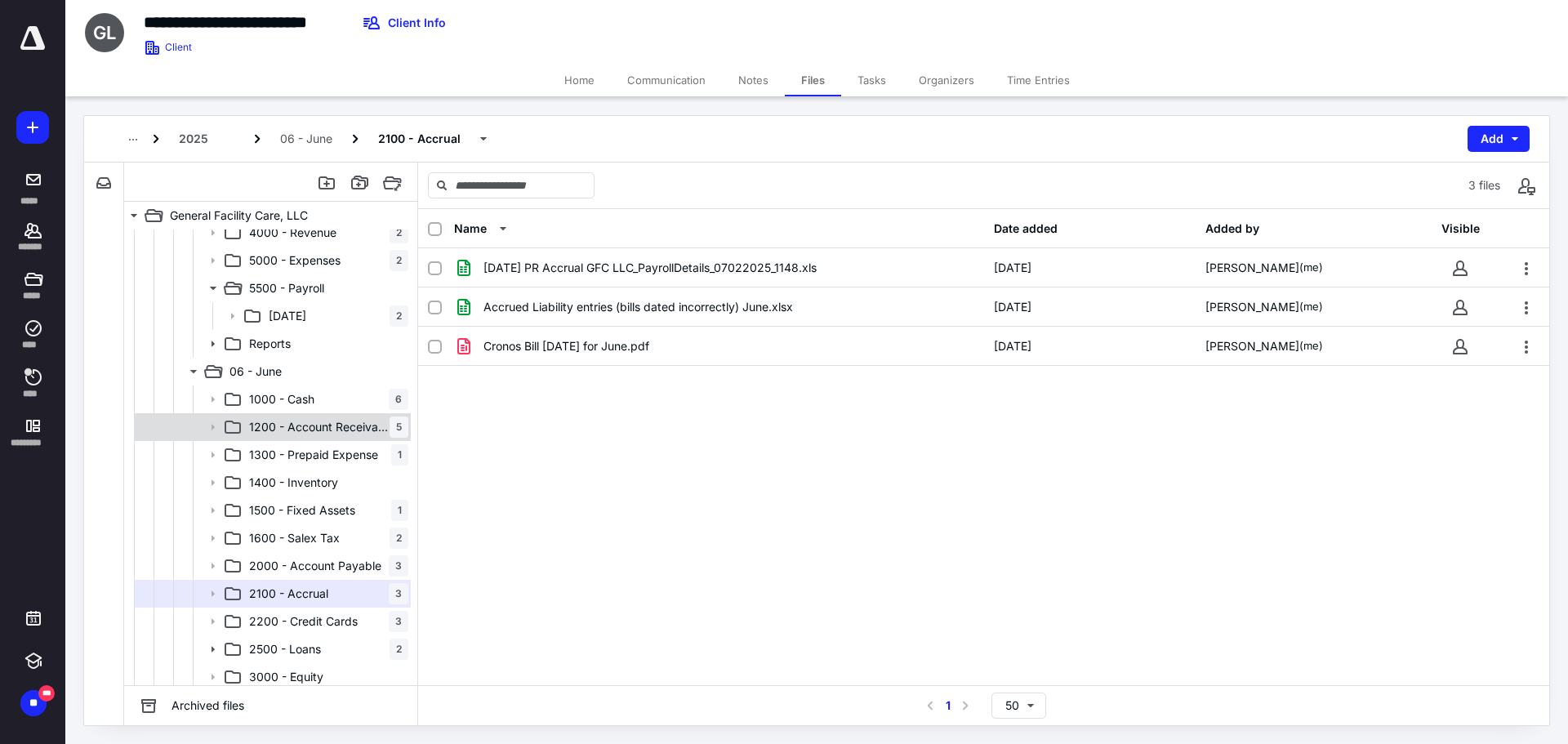 scroll, scrollTop: 1388, scrollLeft: 0, axis: vertical 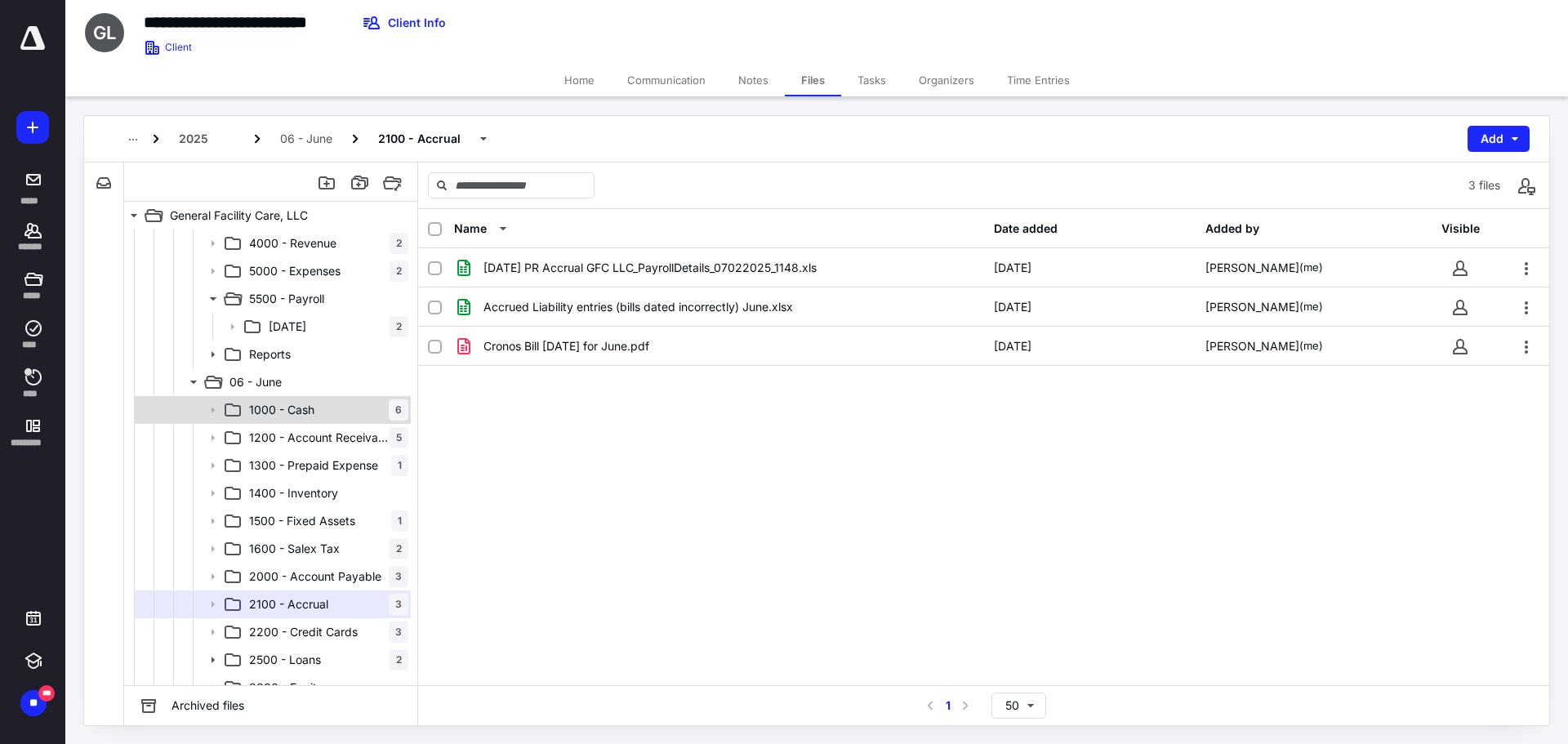 click on "1000 - Cash" at bounding box center (282, 410) 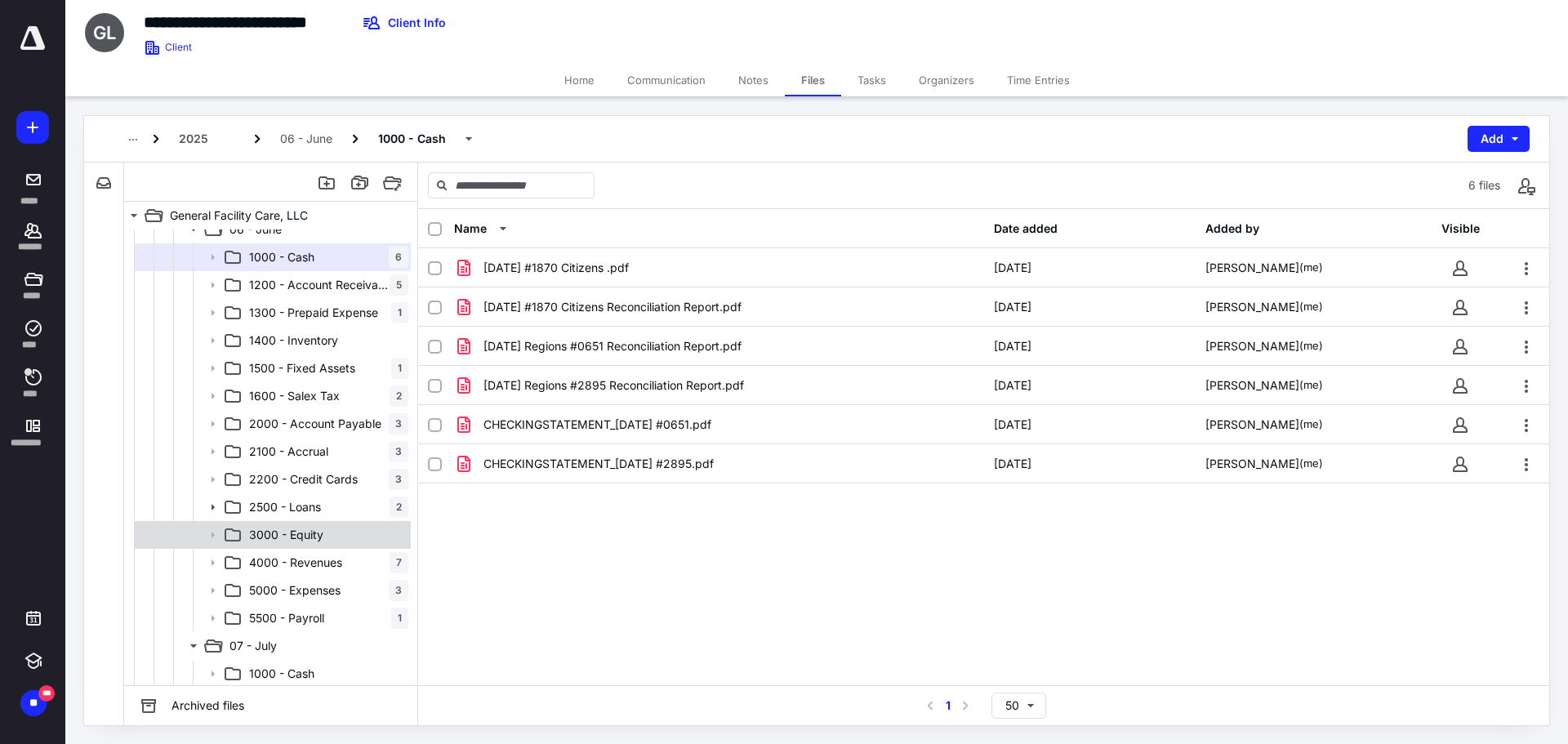 scroll, scrollTop: 1633, scrollLeft: 0, axis: vertical 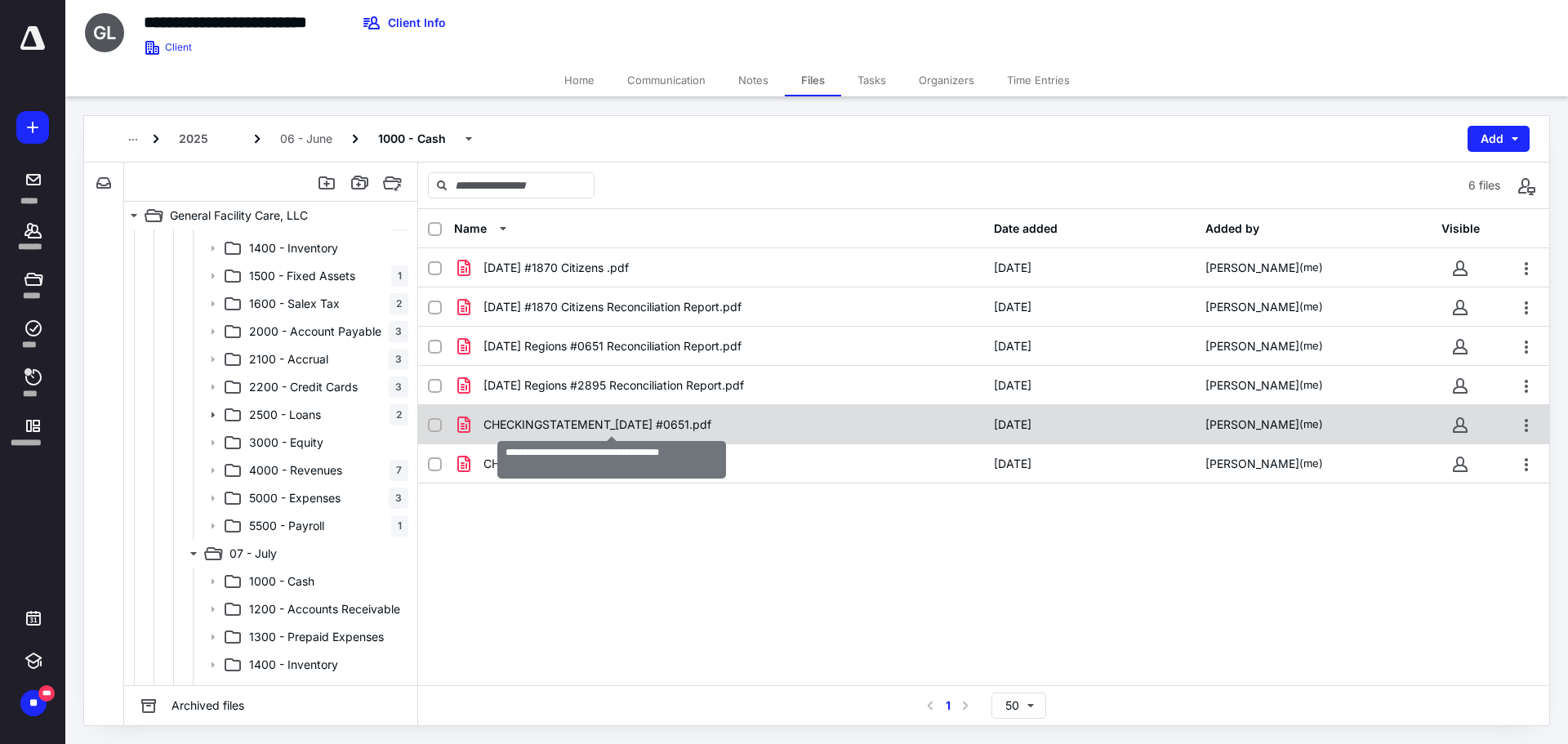 click on "CHECKINGSTATEMENT_[DATE] #0651.pdf" at bounding box center (597, 425) 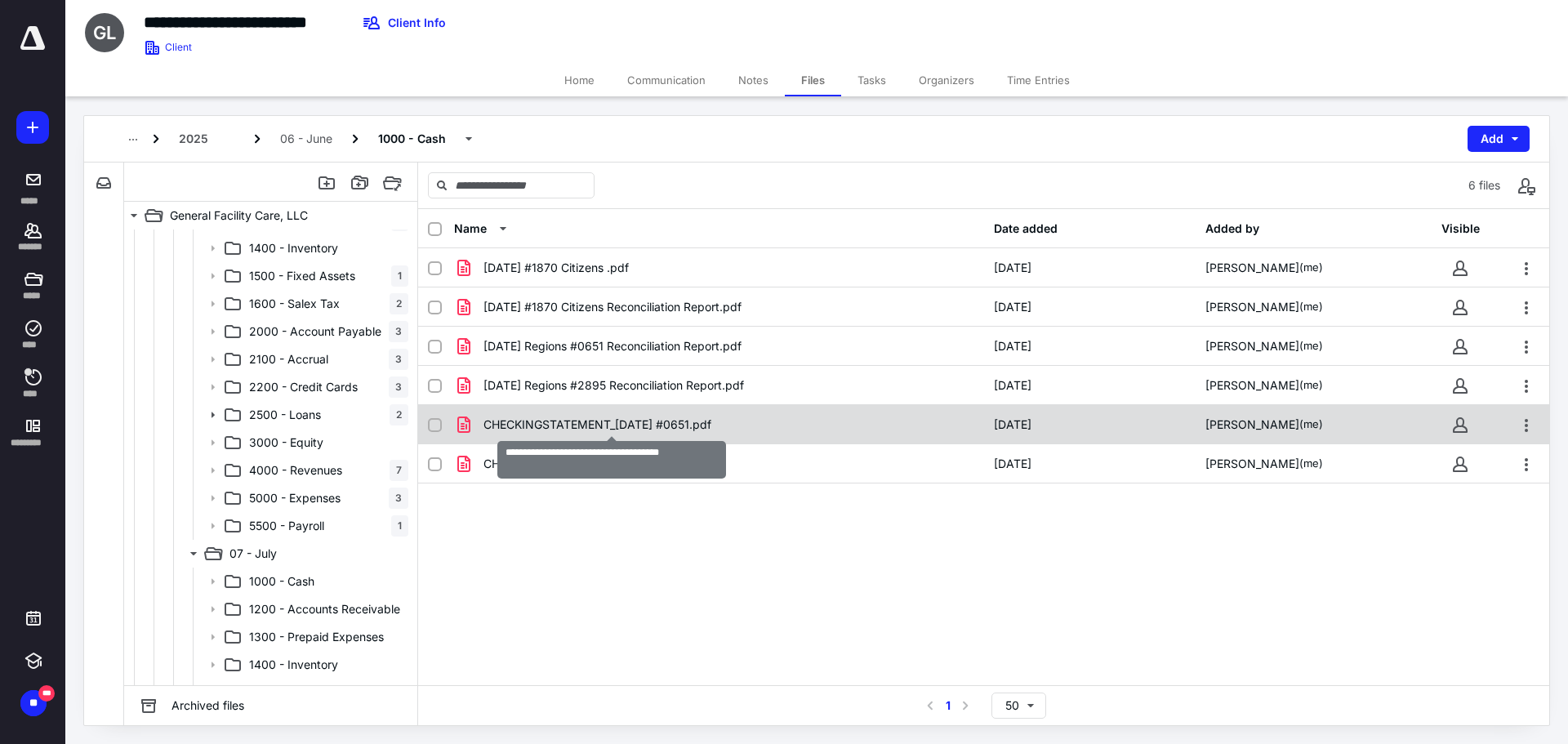 checkbox on "true" 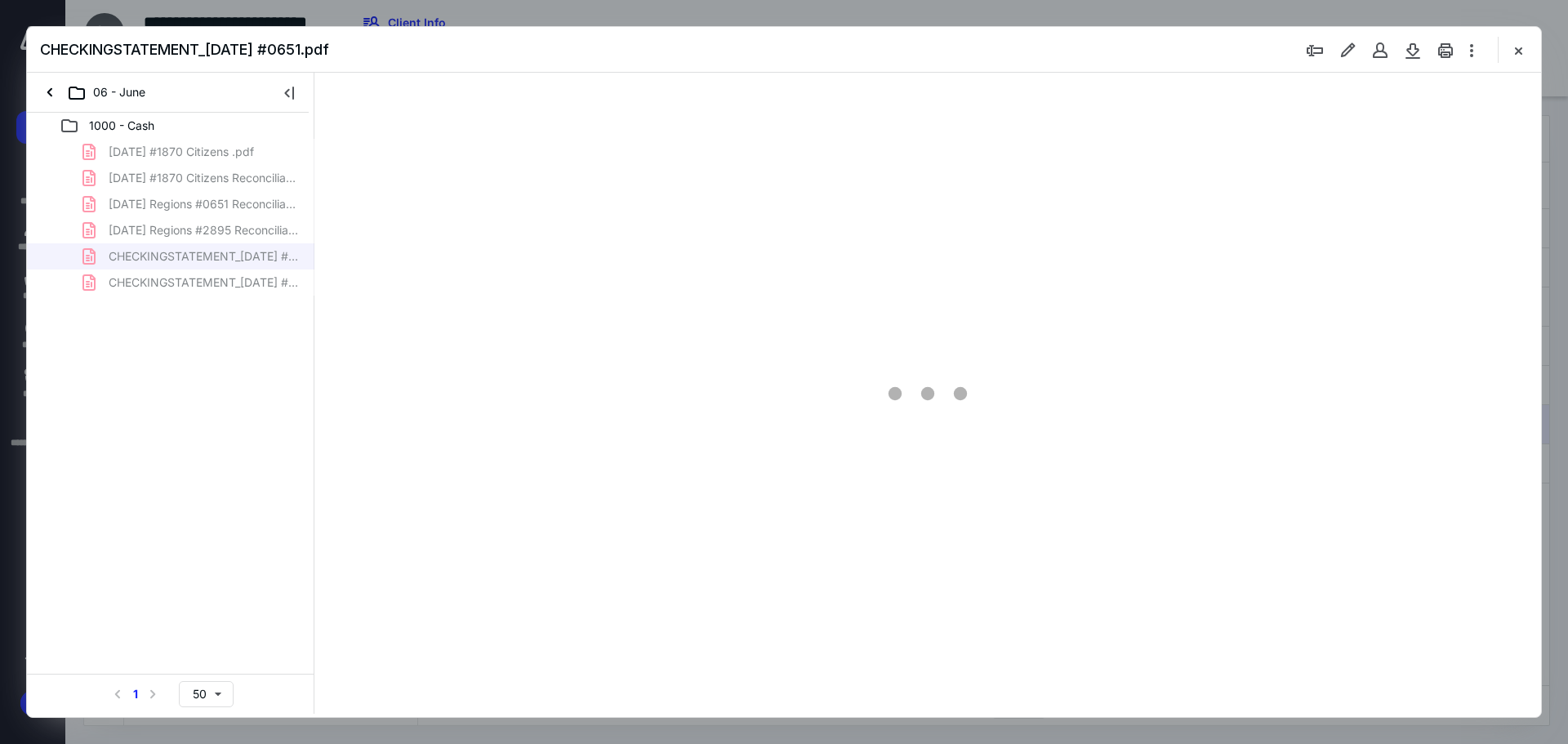 scroll, scrollTop: 0, scrollLeft: 0, axis: both 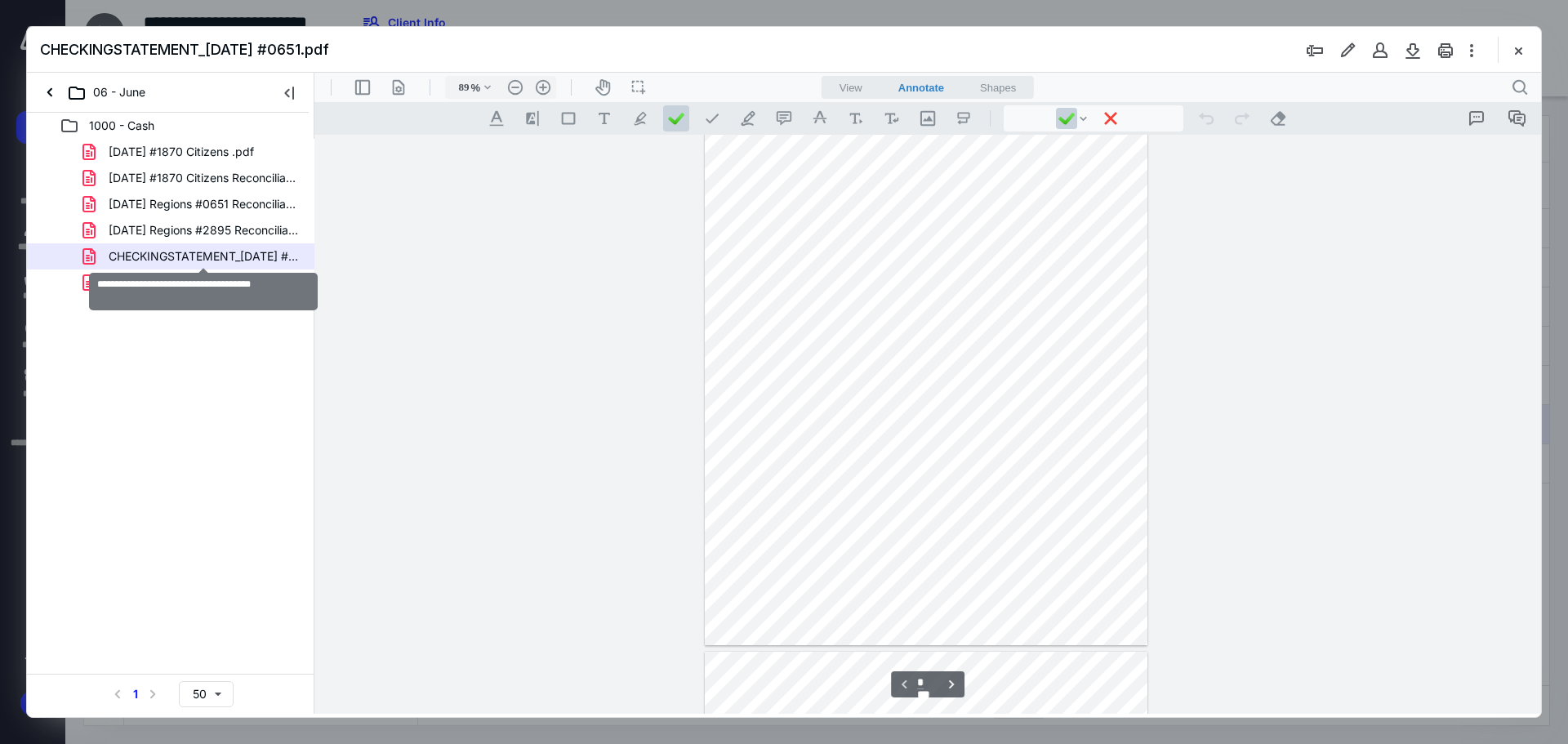 drag, startPoint x: 198, startPoint y: 254, endPoint x: 212, endPoint y: 259, distance: 14.866069 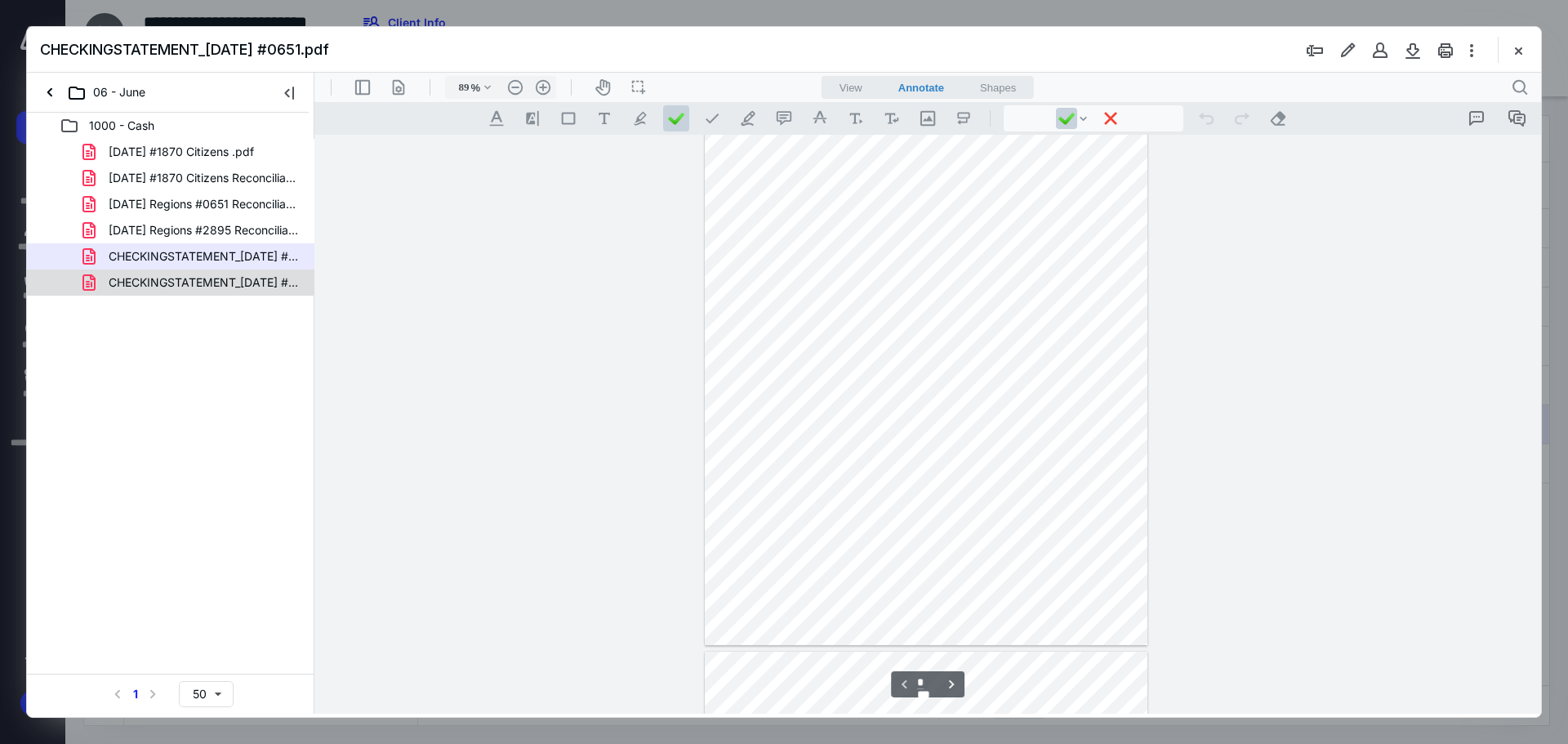 click on "CHECKINGSTATEMENT_[DATE] #2895.pdf" at bounding box center (171, 283) 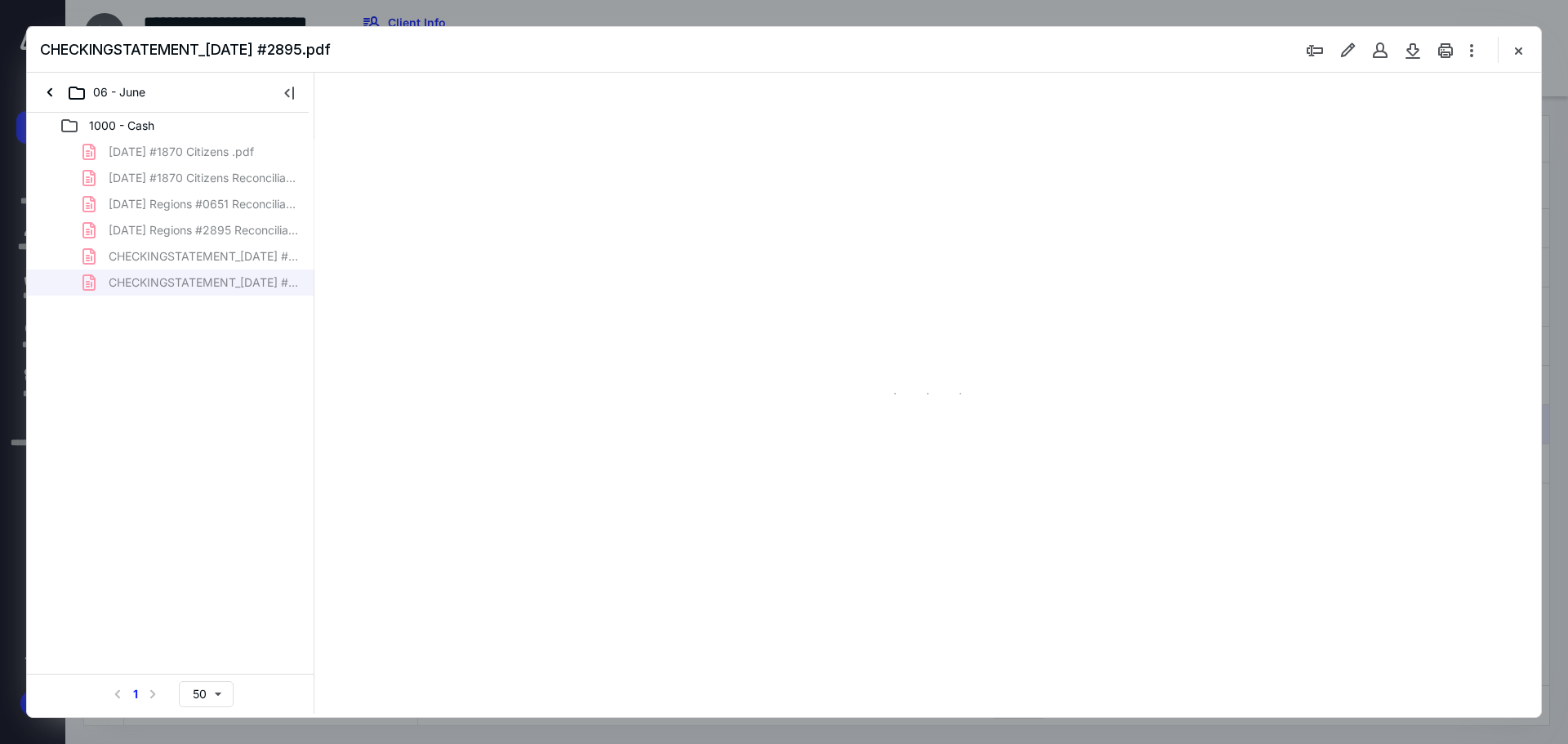 type on "89" 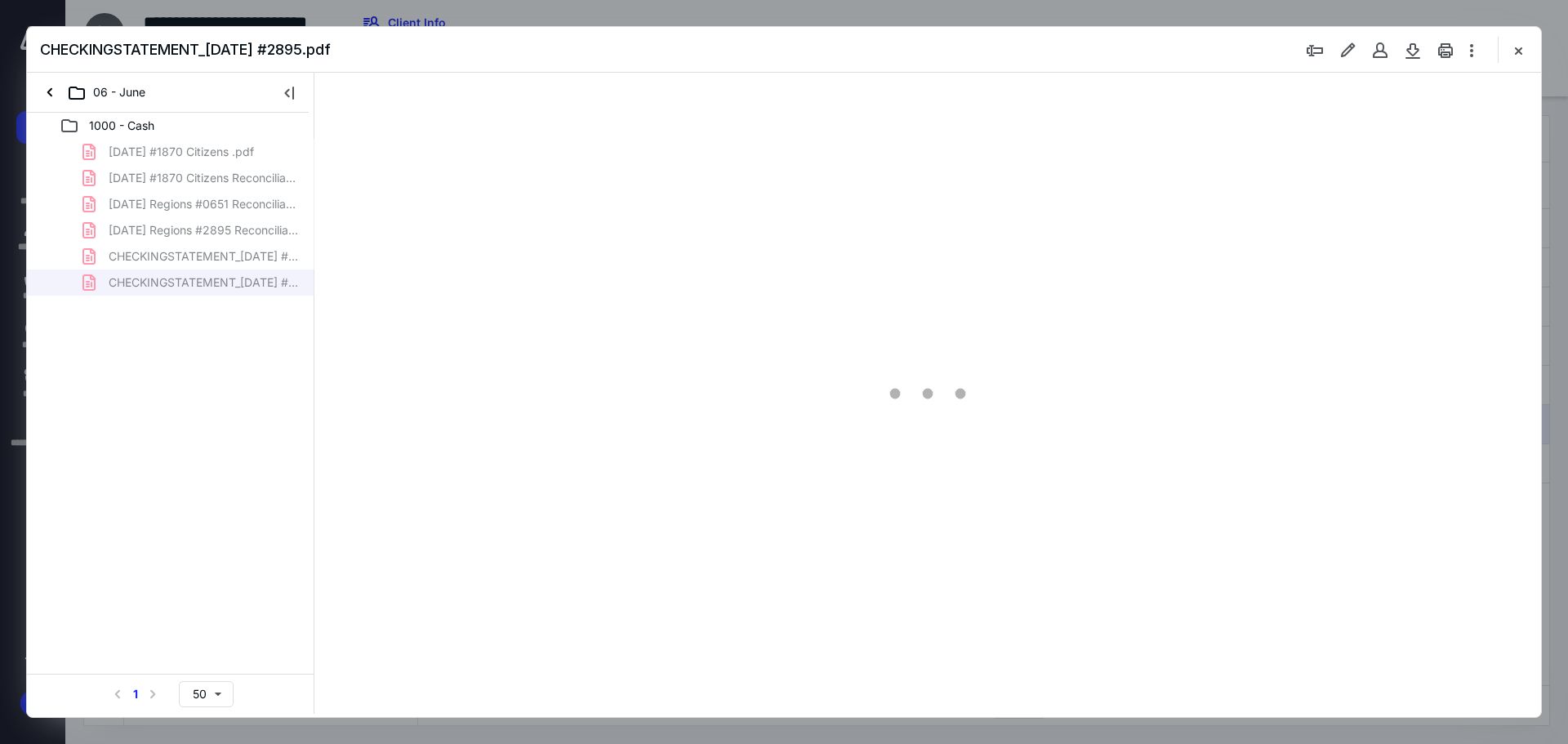 scroll, scrollTop: 65, scrollLeft: 0, axis: vertical 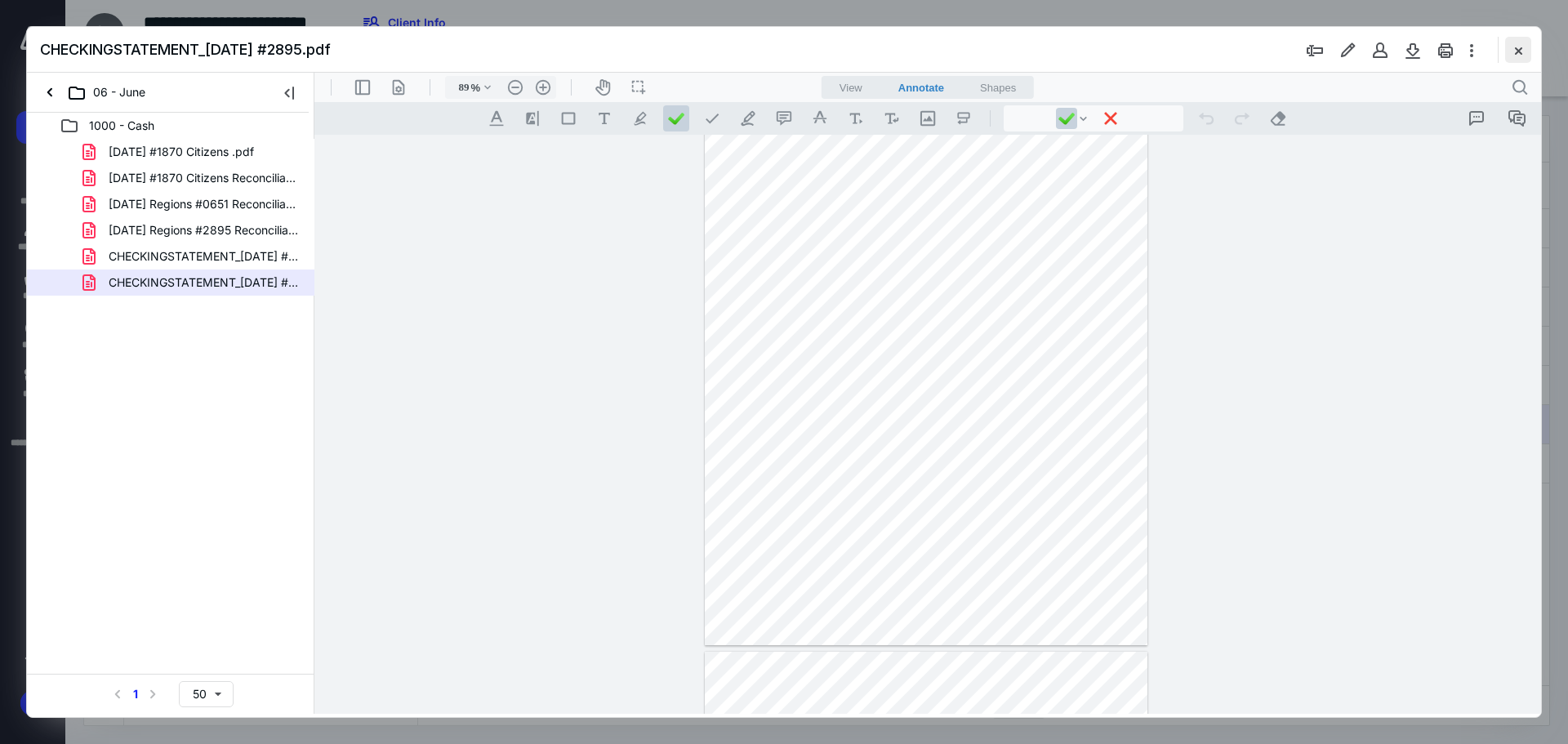 click at bounding box center [1518, 50] 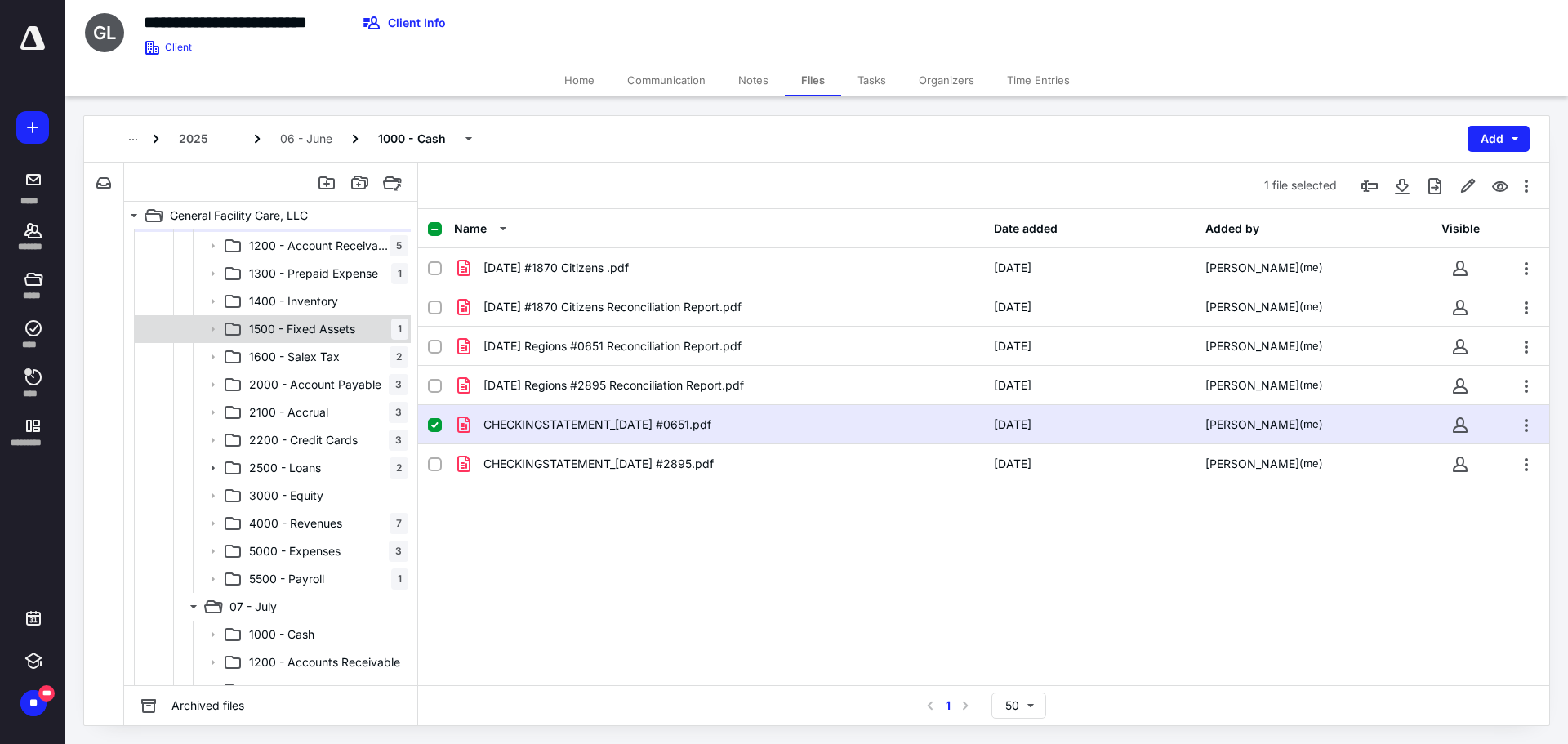 scroll, scrollTop: 1552, scrollLeft: 0, axis: vertical 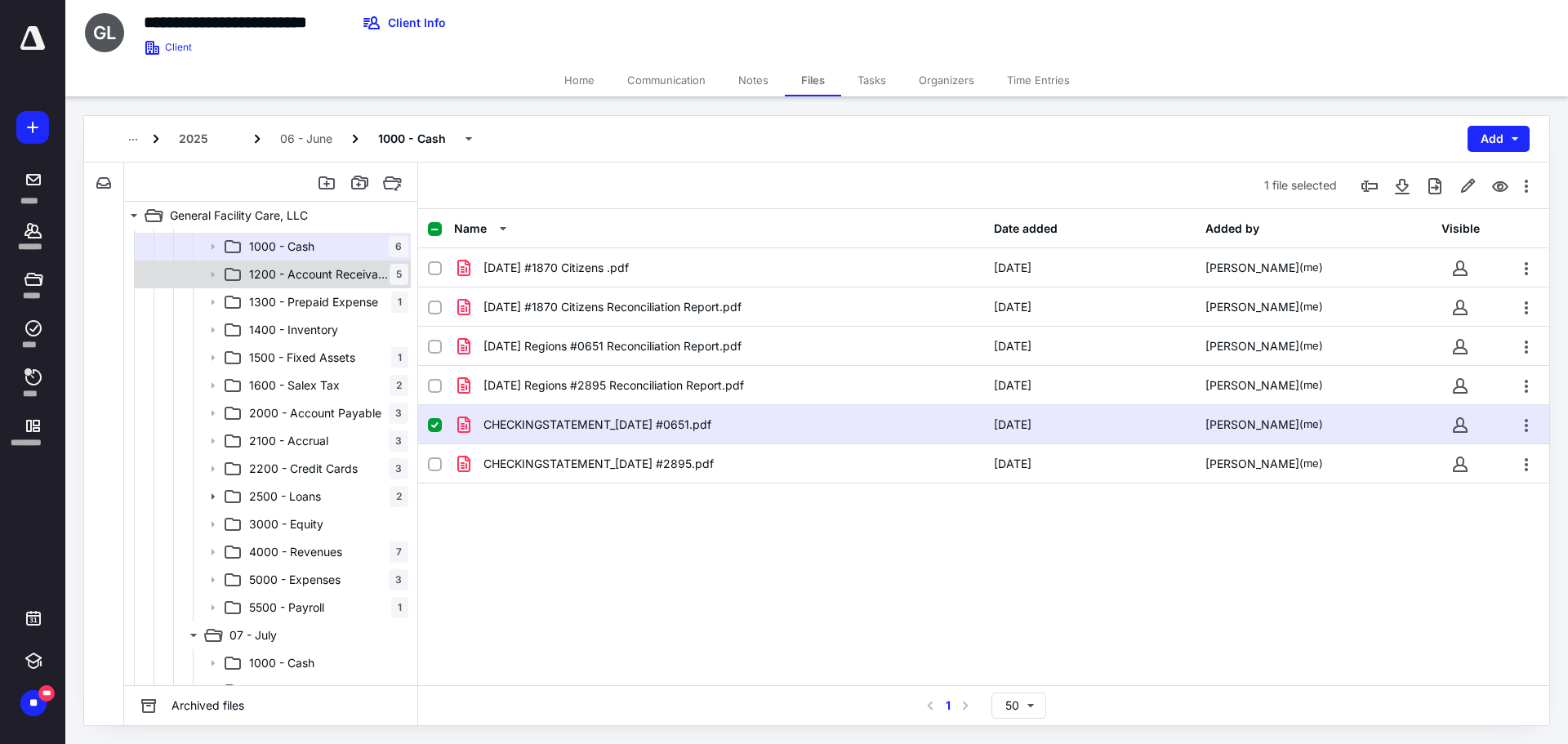 click on "1200 - Account Receivable" at bounding box center (319, 274) 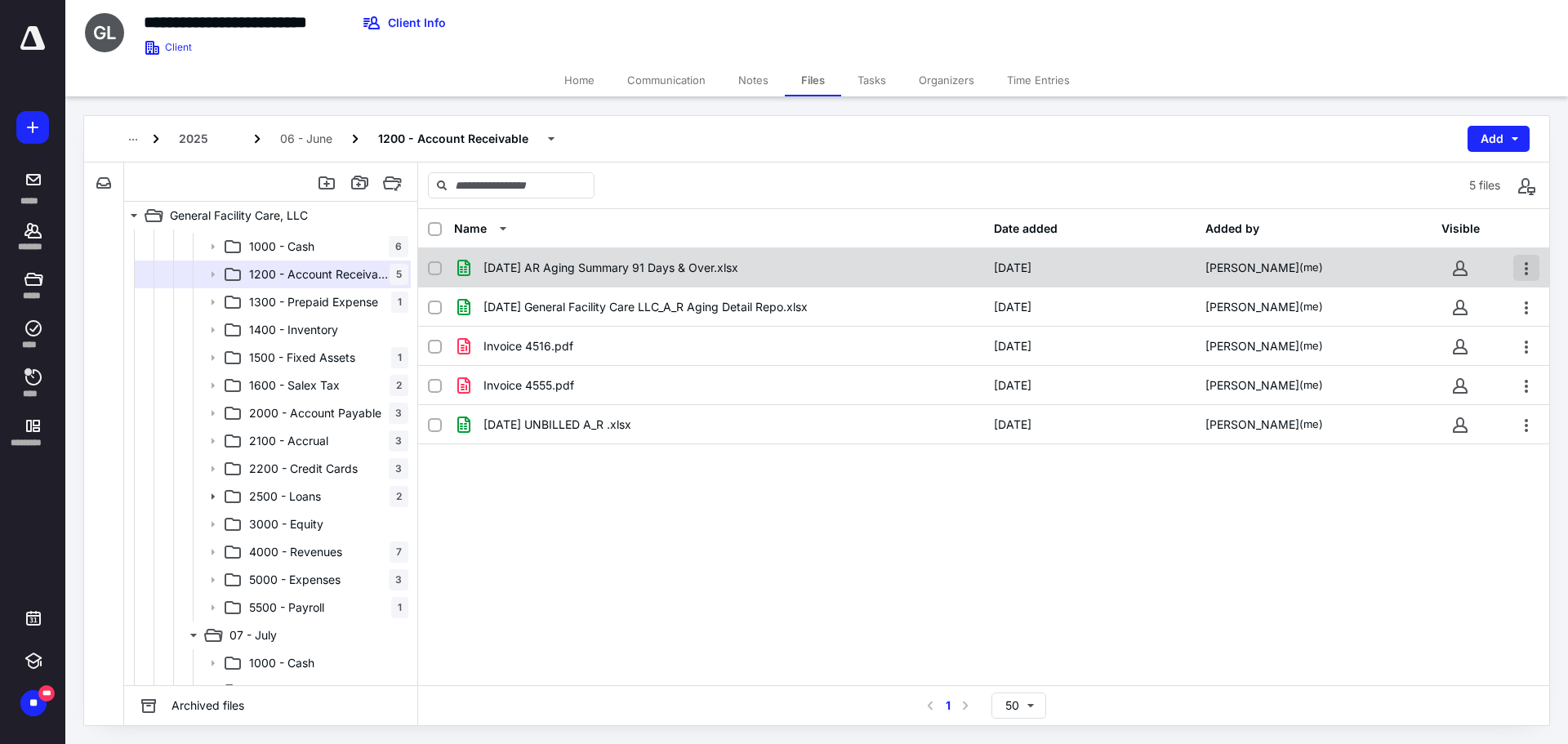 click at bounding box center (1526, 268) 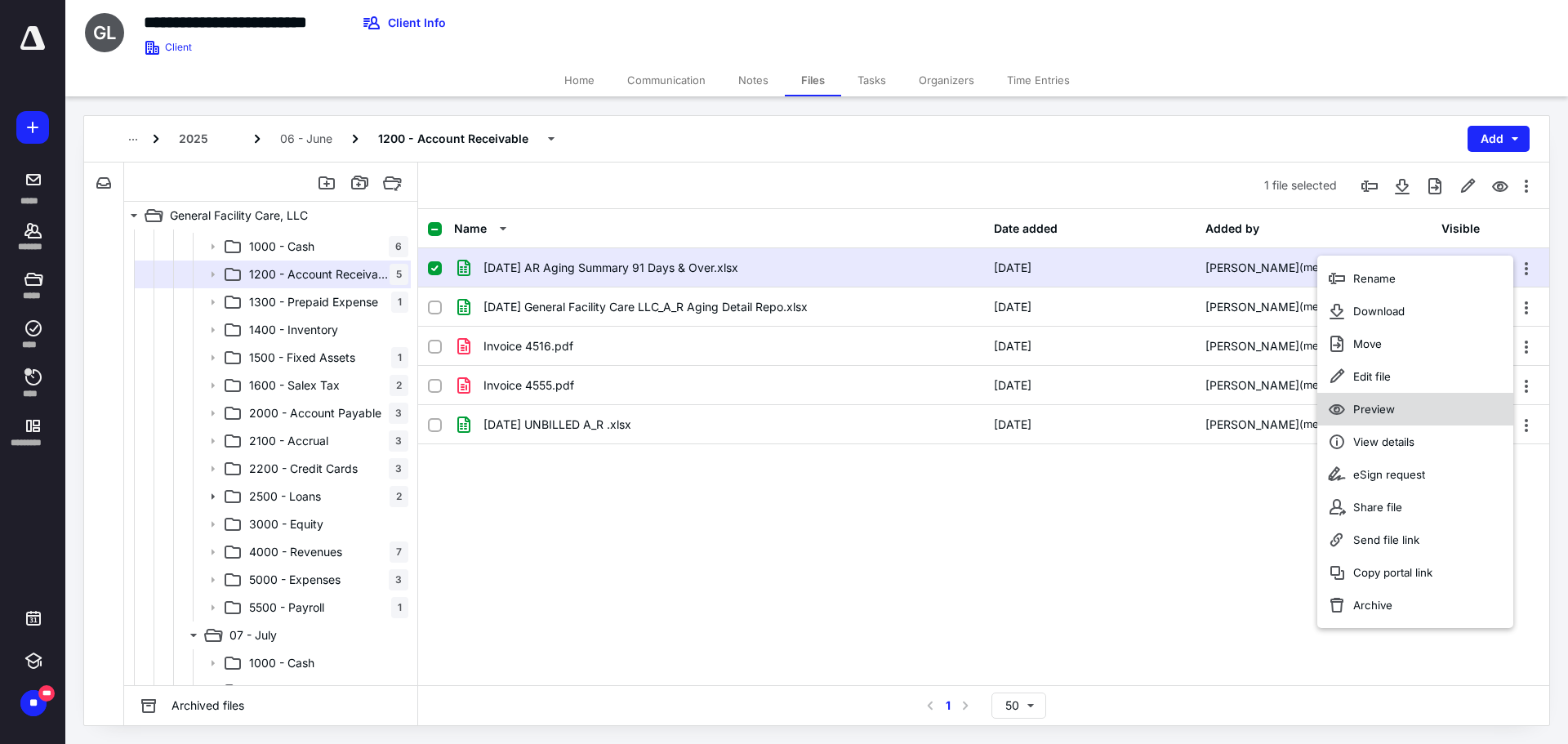 click on "Preview" at bounding box center [1374, 409] 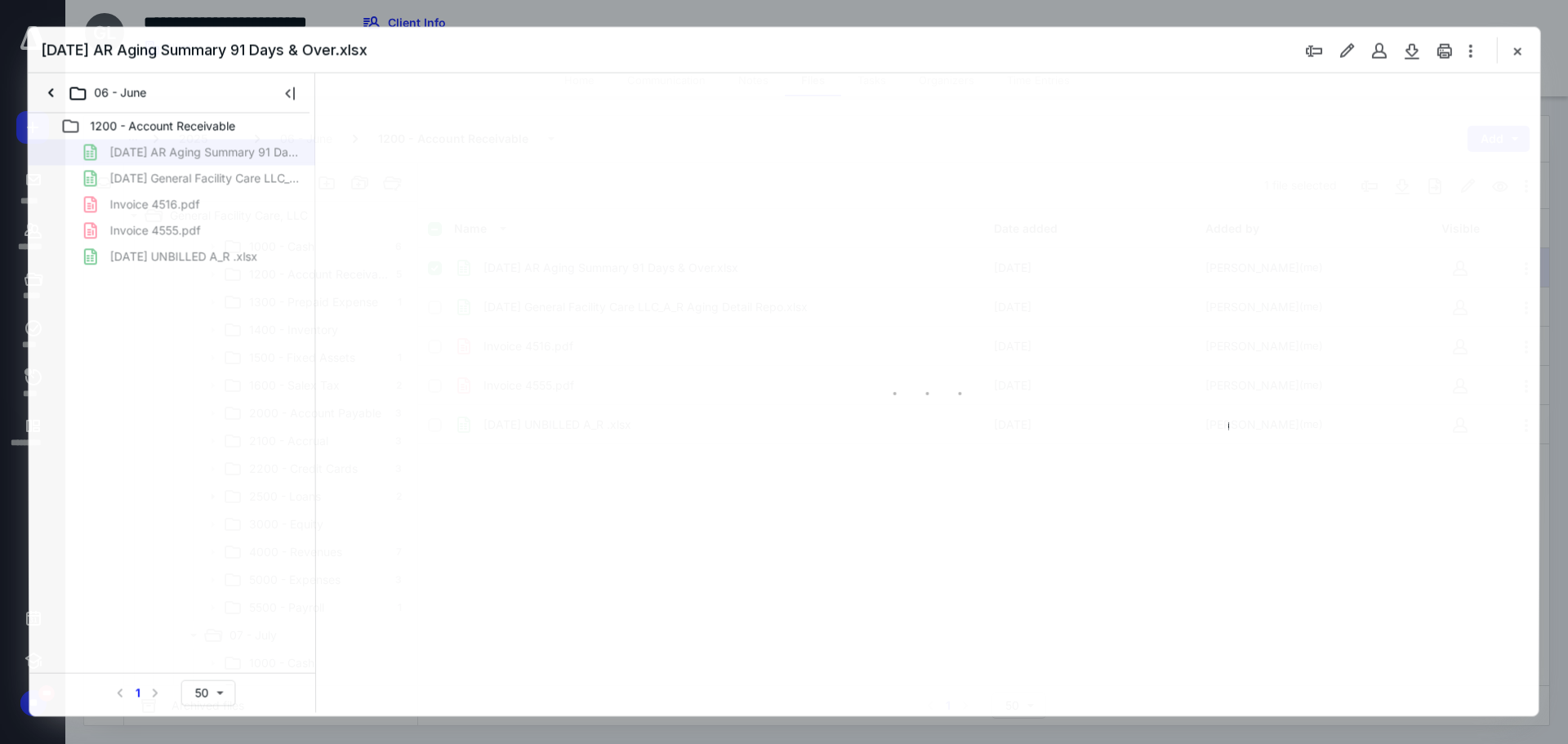 scroll, scrollTop: 0, scrollLeft: 0, axis: both 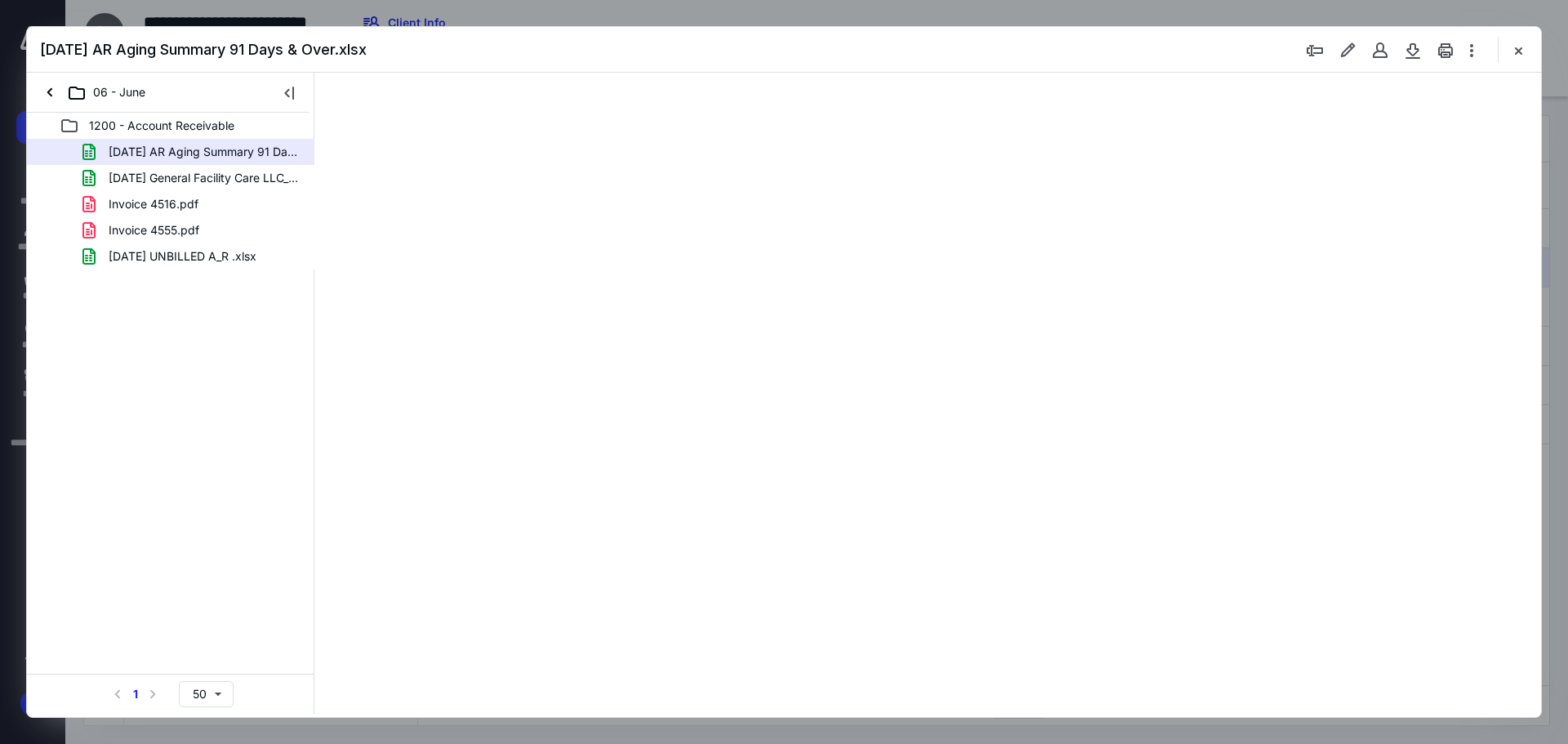 type on "138" 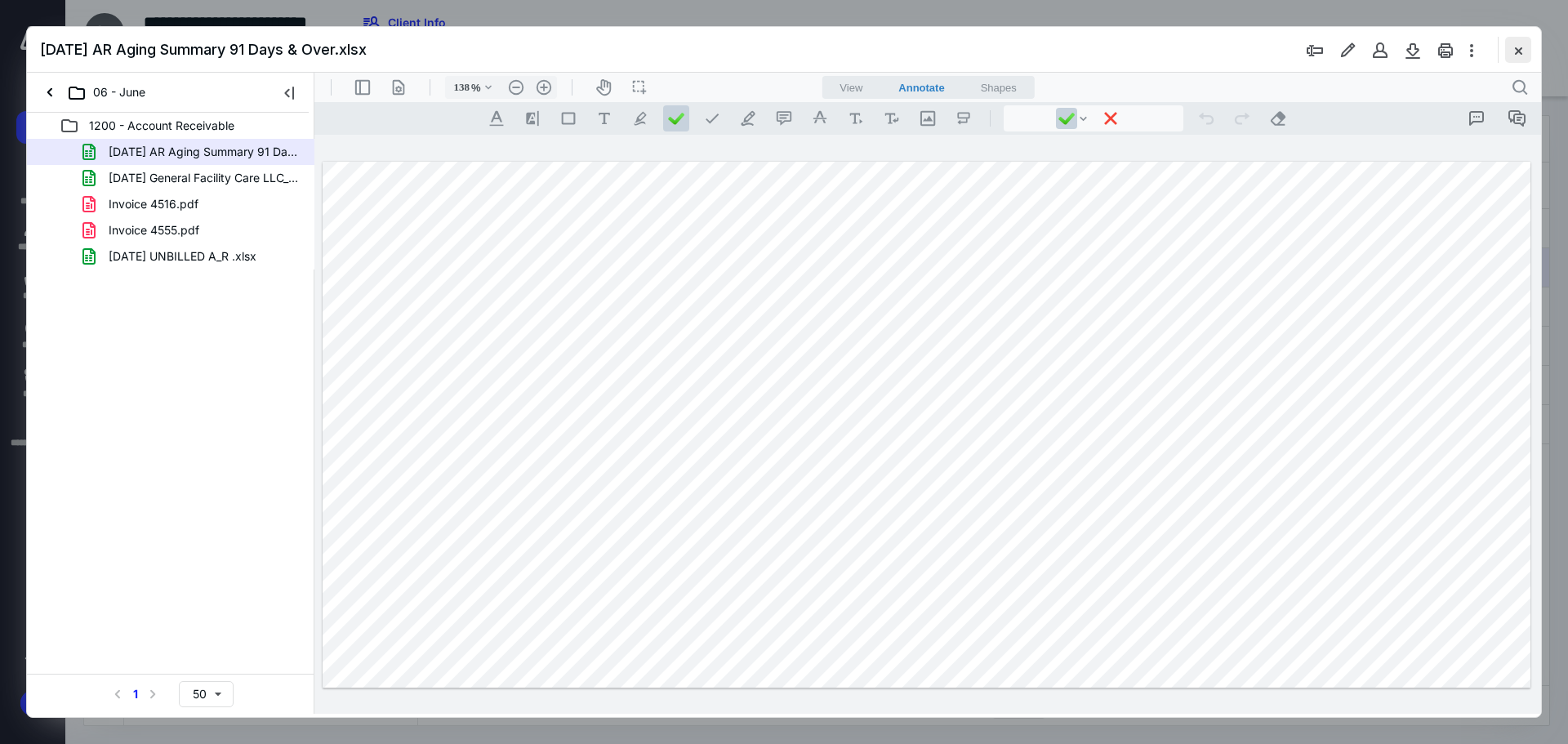 click at bounding box center [1518, 50] 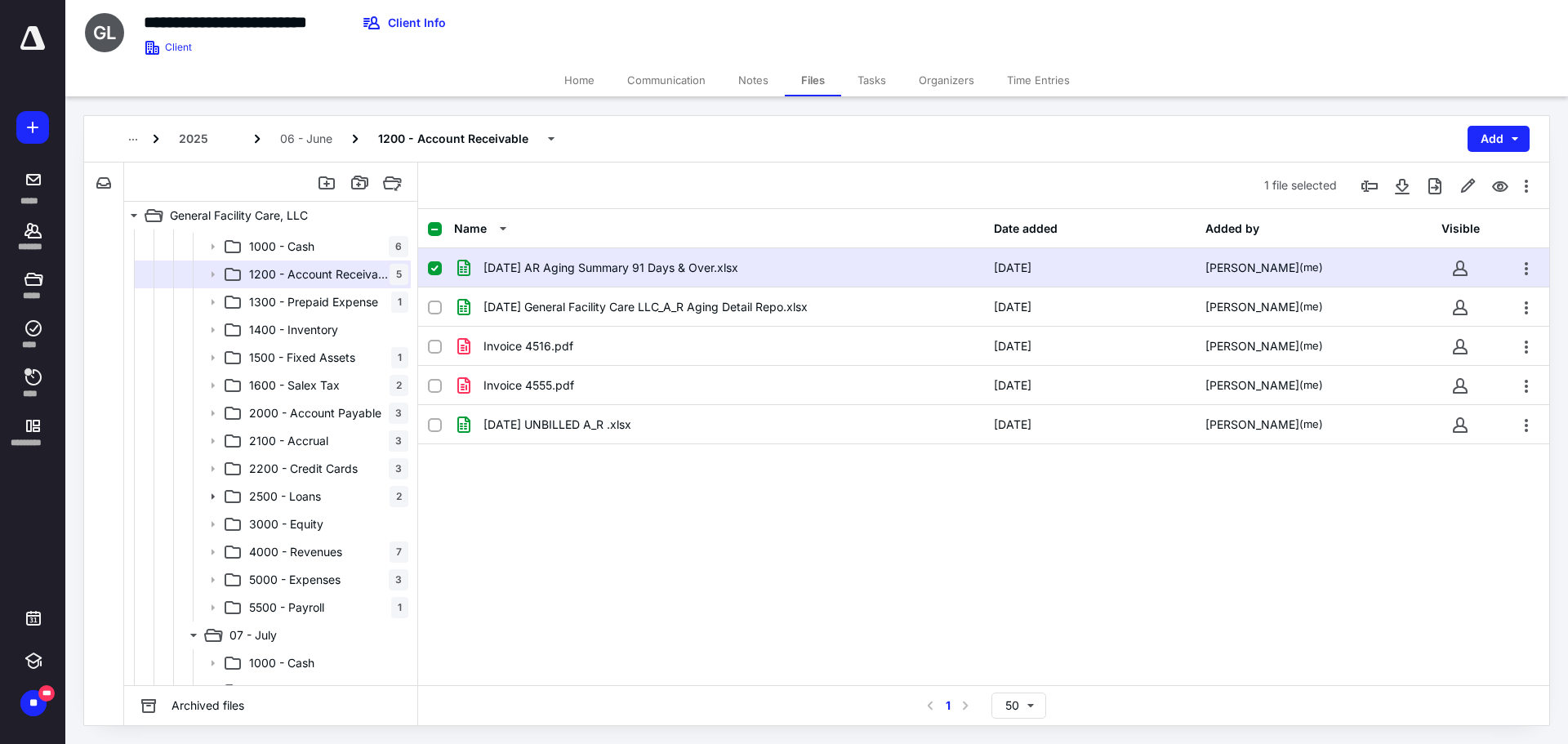 click on "06.30.2025 AR Aging Summary 91 Days & Over.xlsx 7/1/2025 Christina Andrews  (me)" at bounding box center [983, 268] 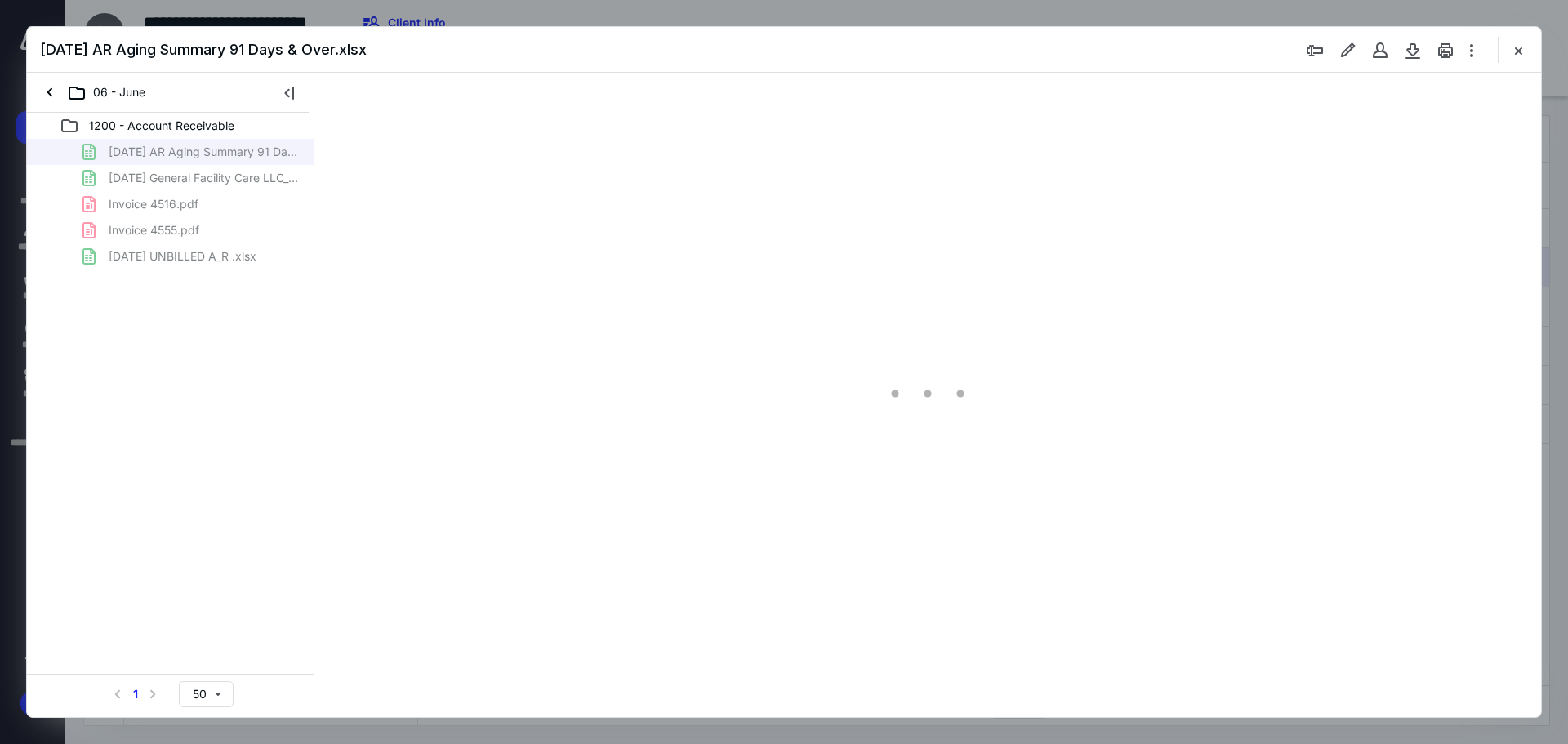scroll, scrollTop: 0, scrollLeft: 0, axis: both 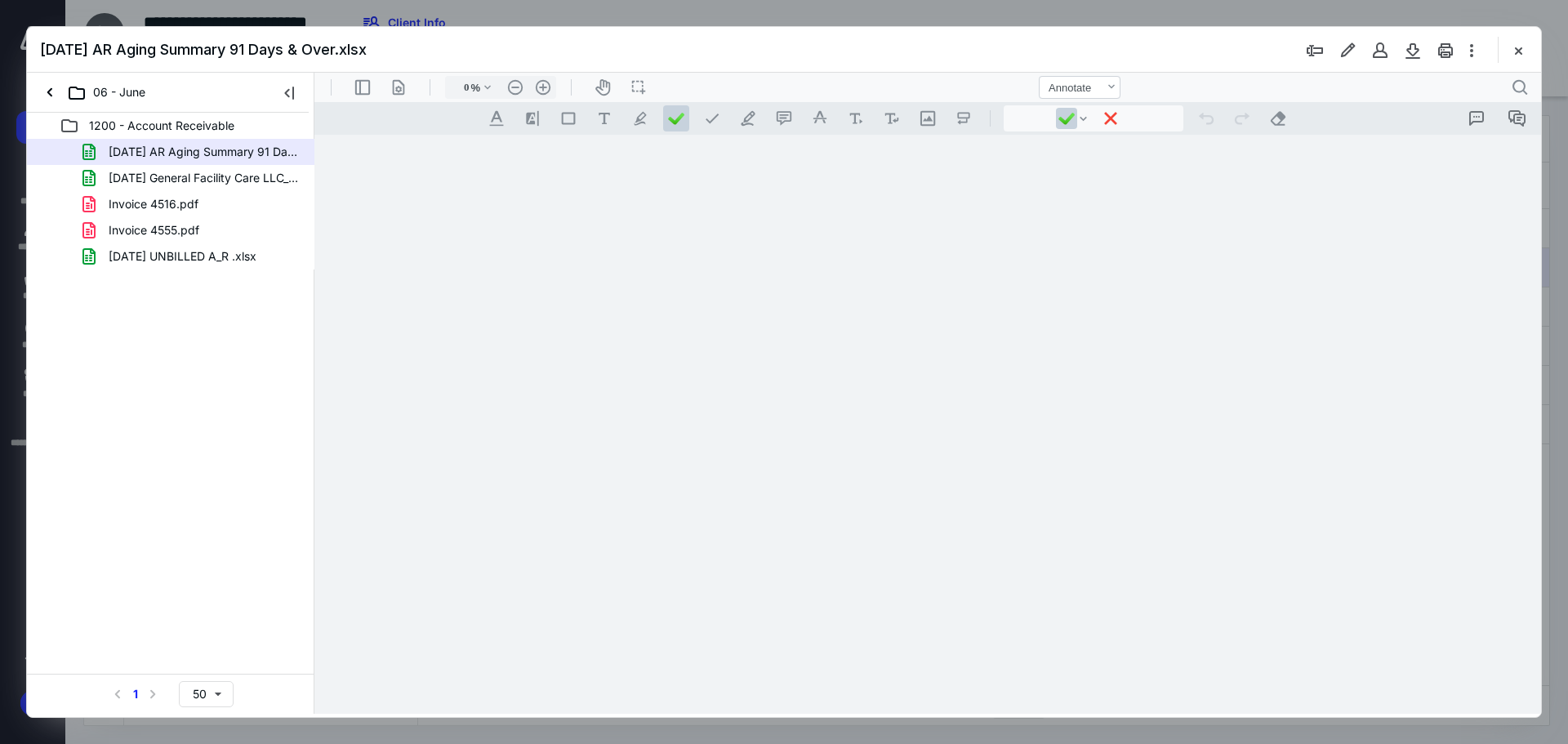 type on "138" 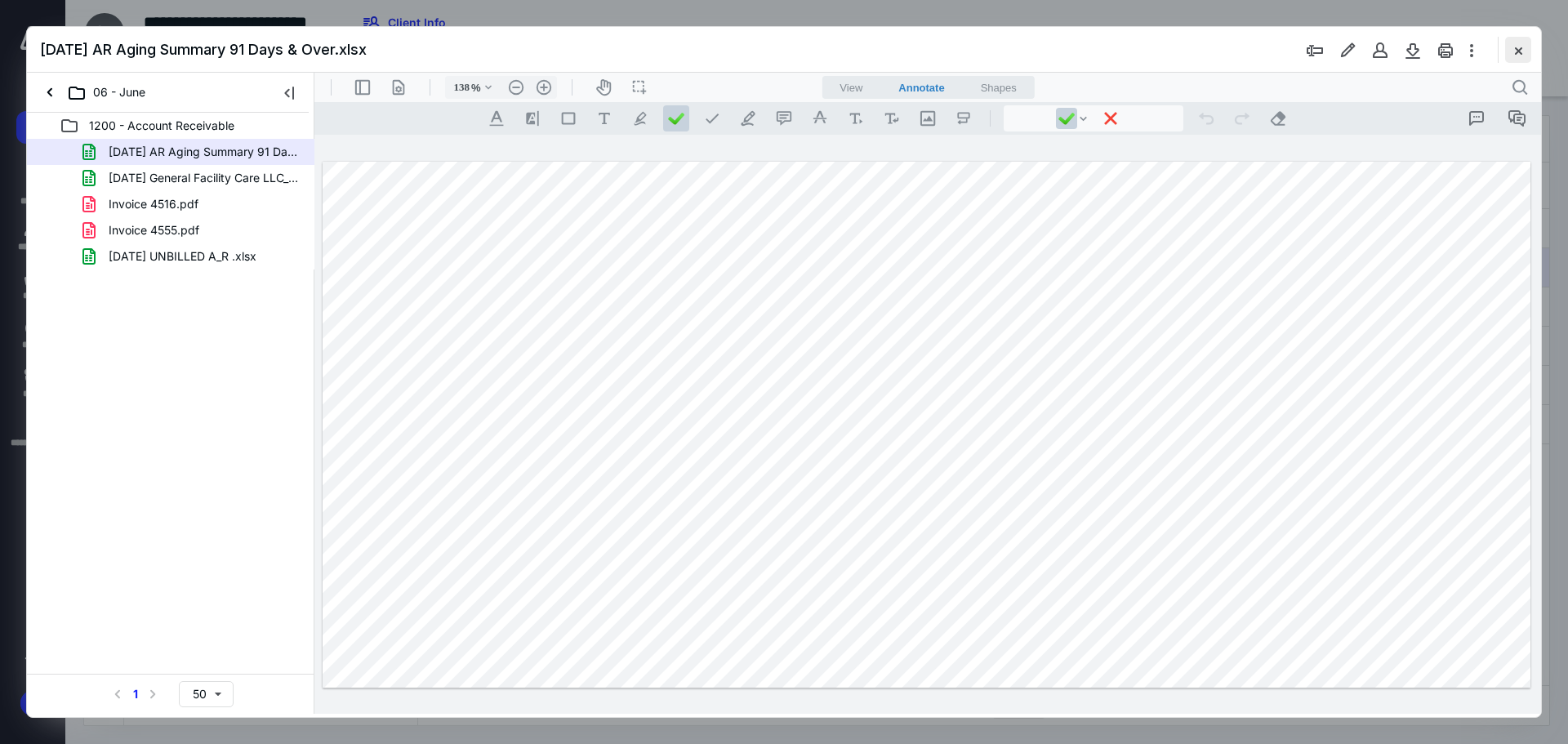 click at bounding box center (1518, 50) 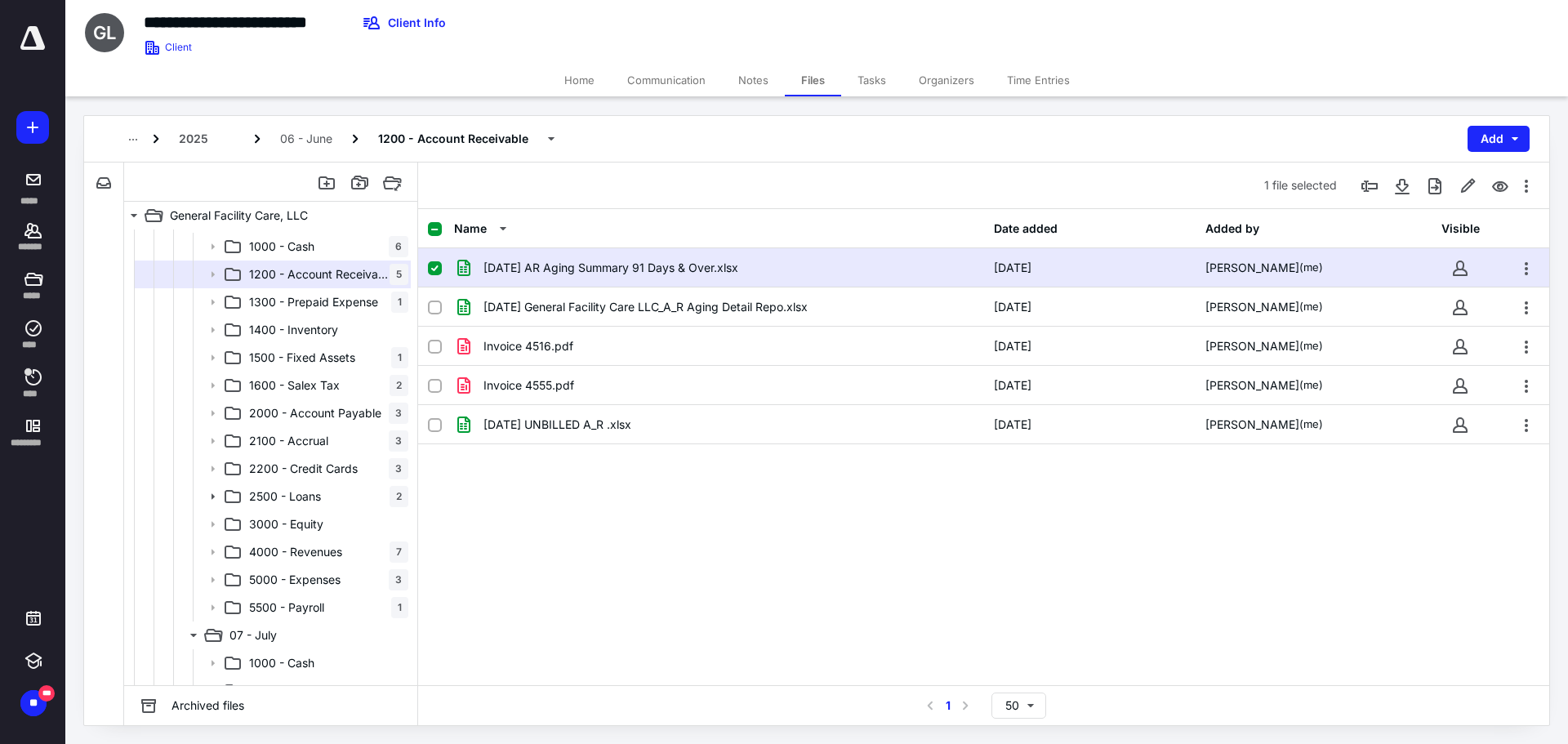 click at bounding box center [434, 269] 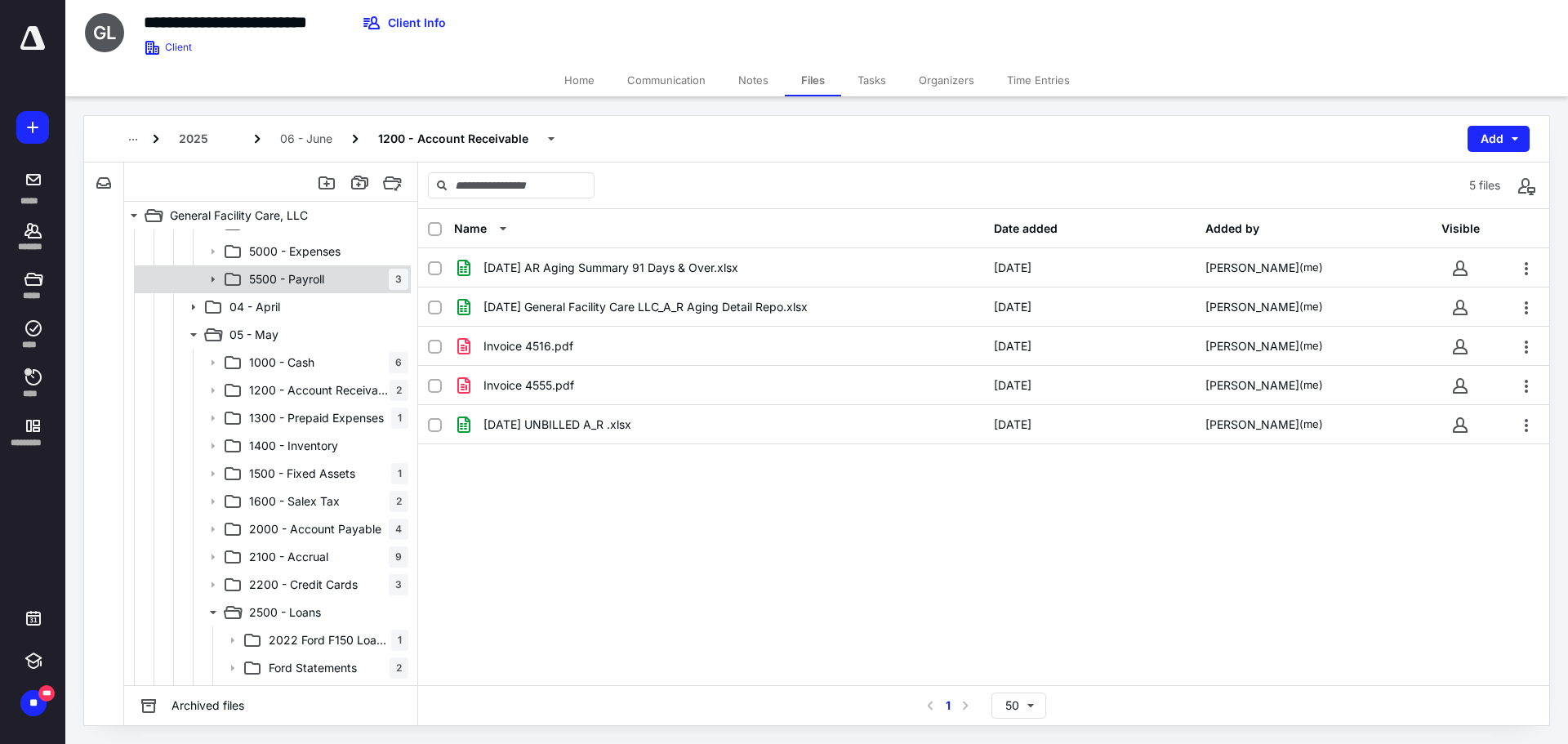 scroll, scrollTop: 817, scrollLeft: 0, axis: vertical 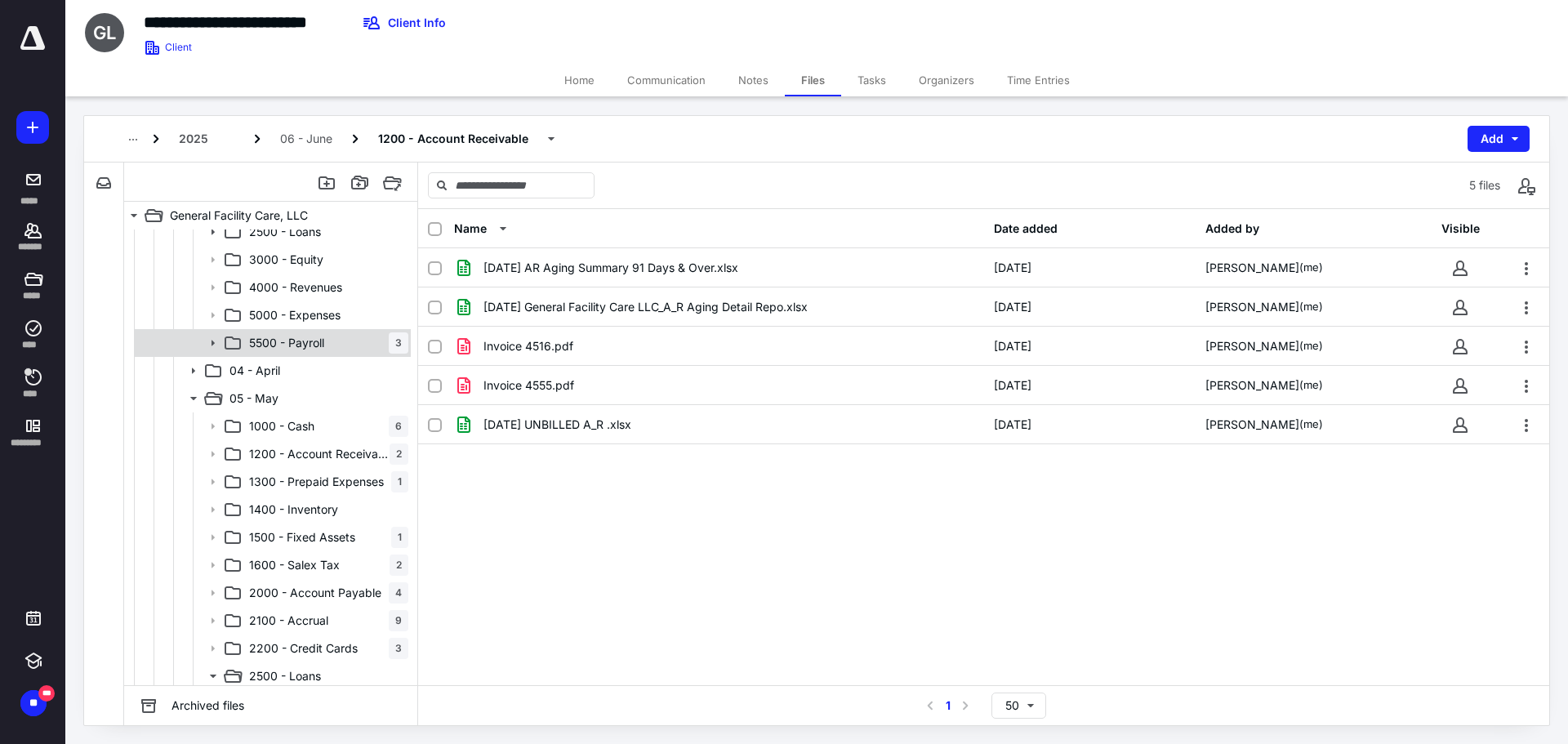 click on "5500 - Payroll" at bounding box center [287, 343] 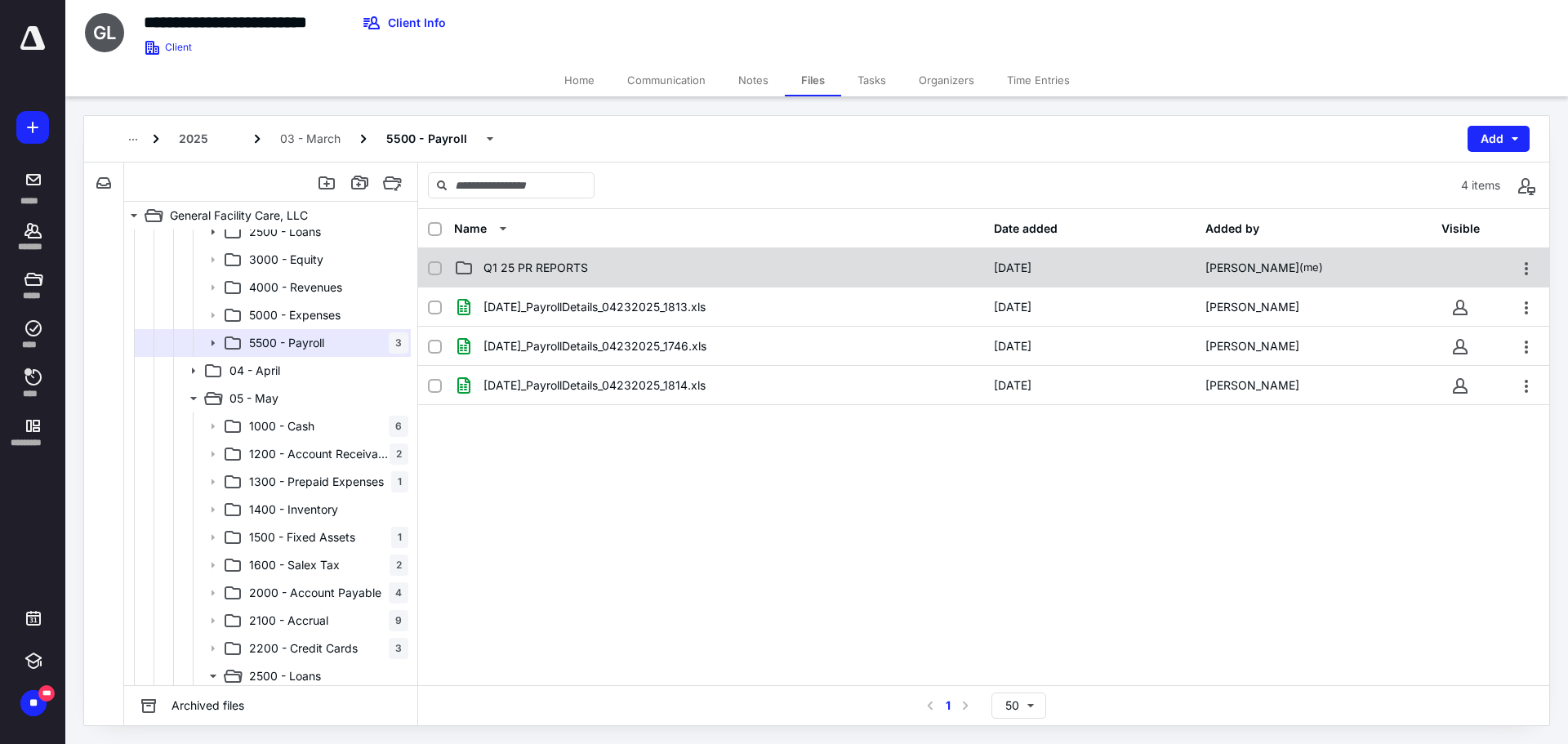click on "Q1 25 PR REPORTS" at bounding box center [536, 268] 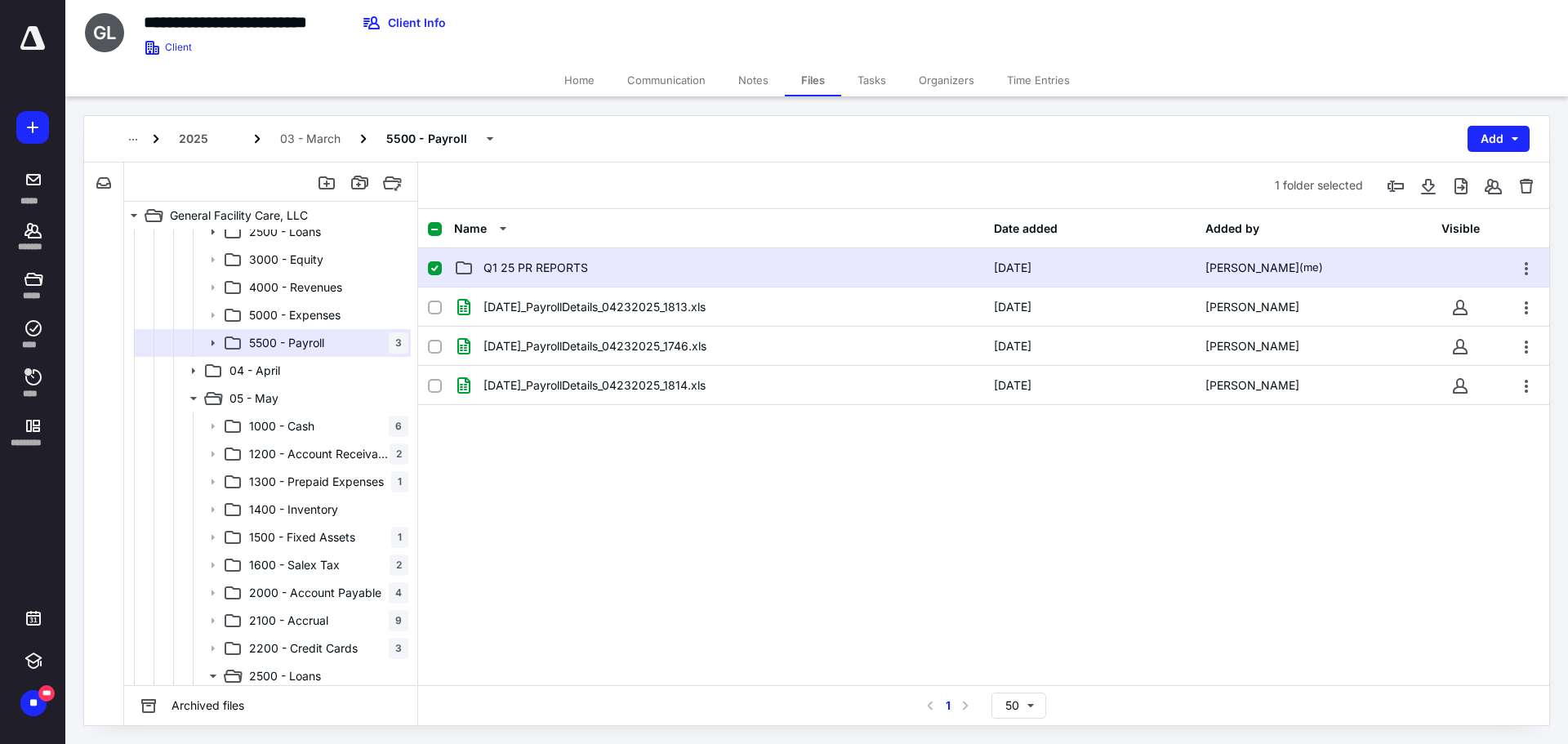click at bounding box center (434, 269) 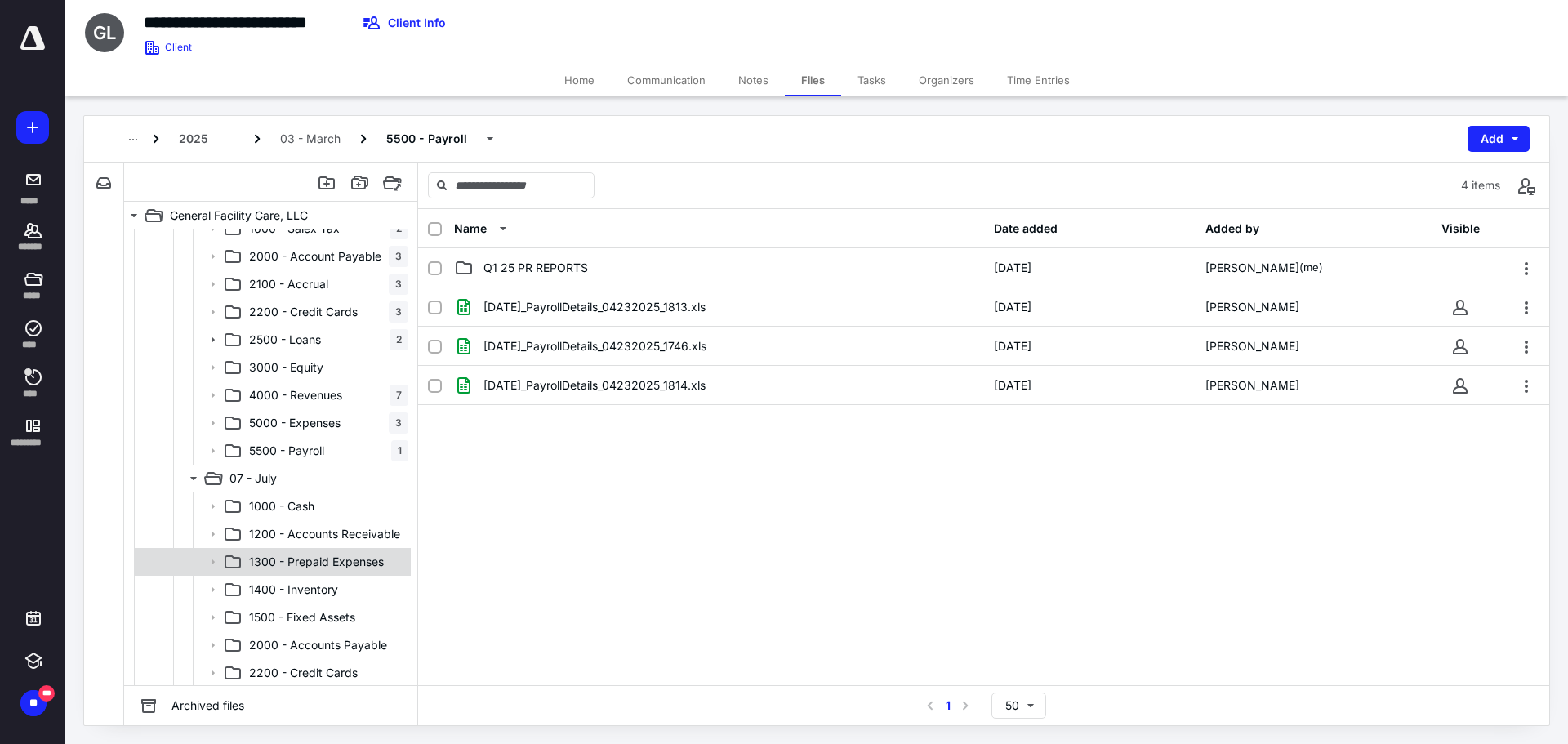 scroll, scrollTop: 1715, scrollLeft: 0, axis: vertical 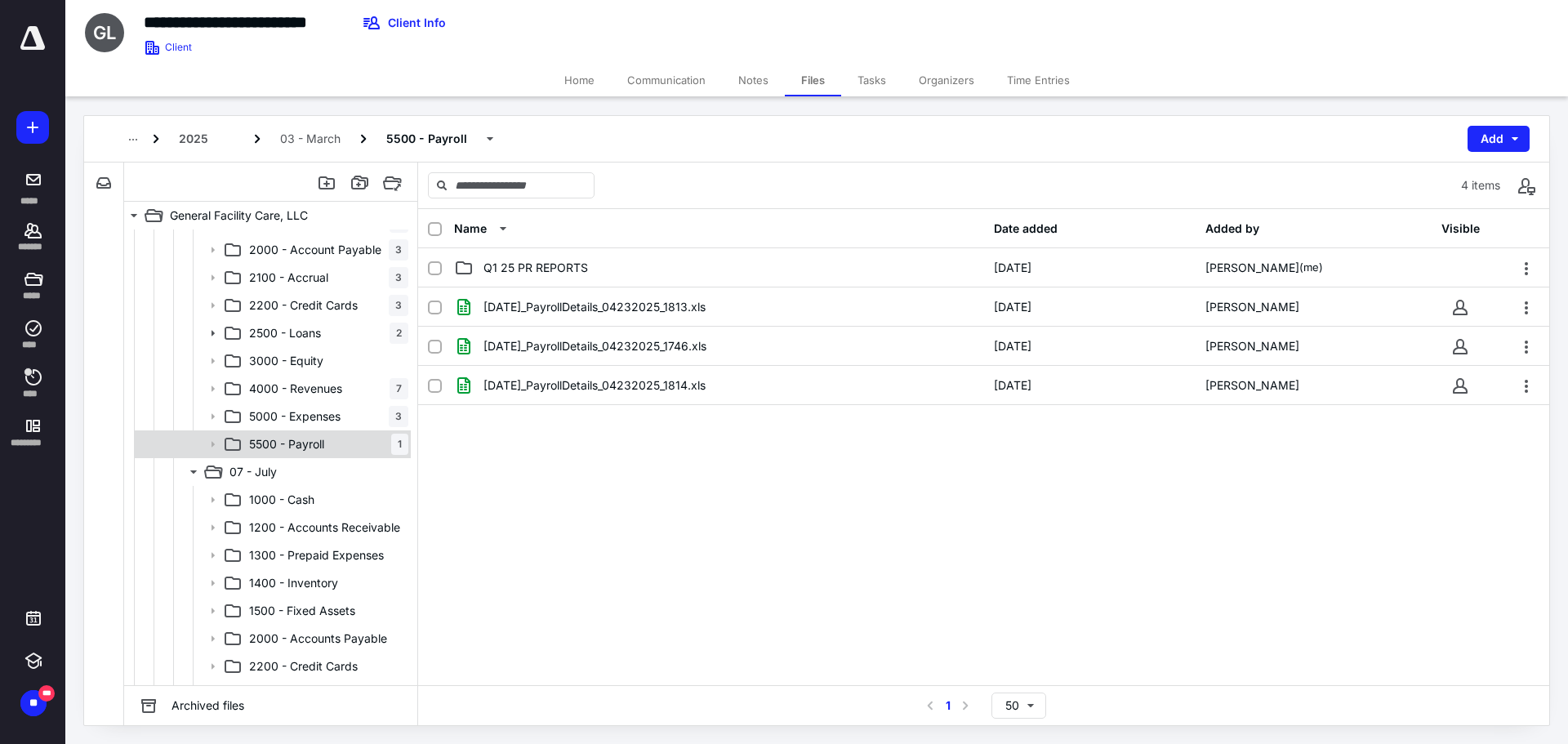 click on "5500 - Payroll 1" at bounding box center (271, 444) 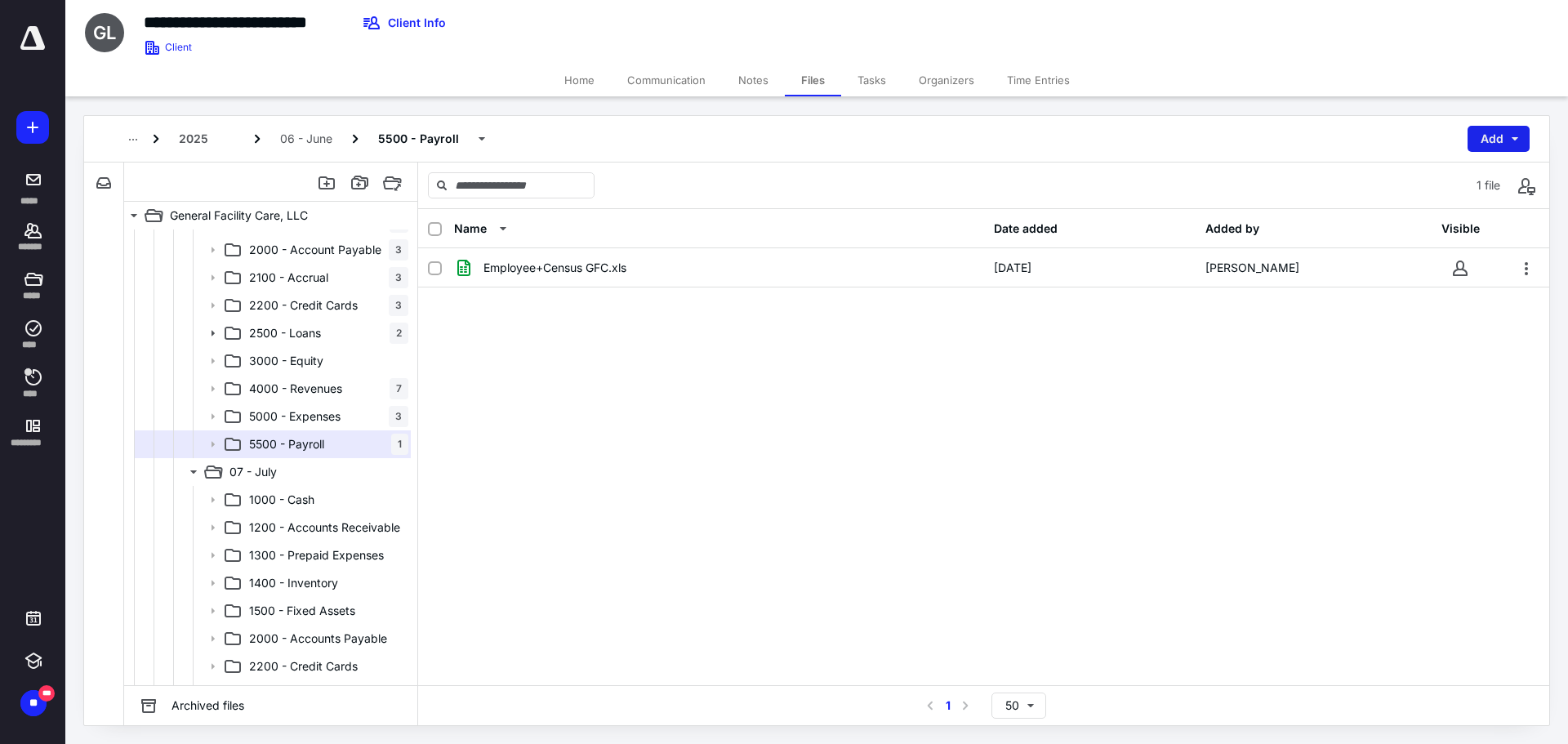 click on "Add" at bounding box center (1499, 139) 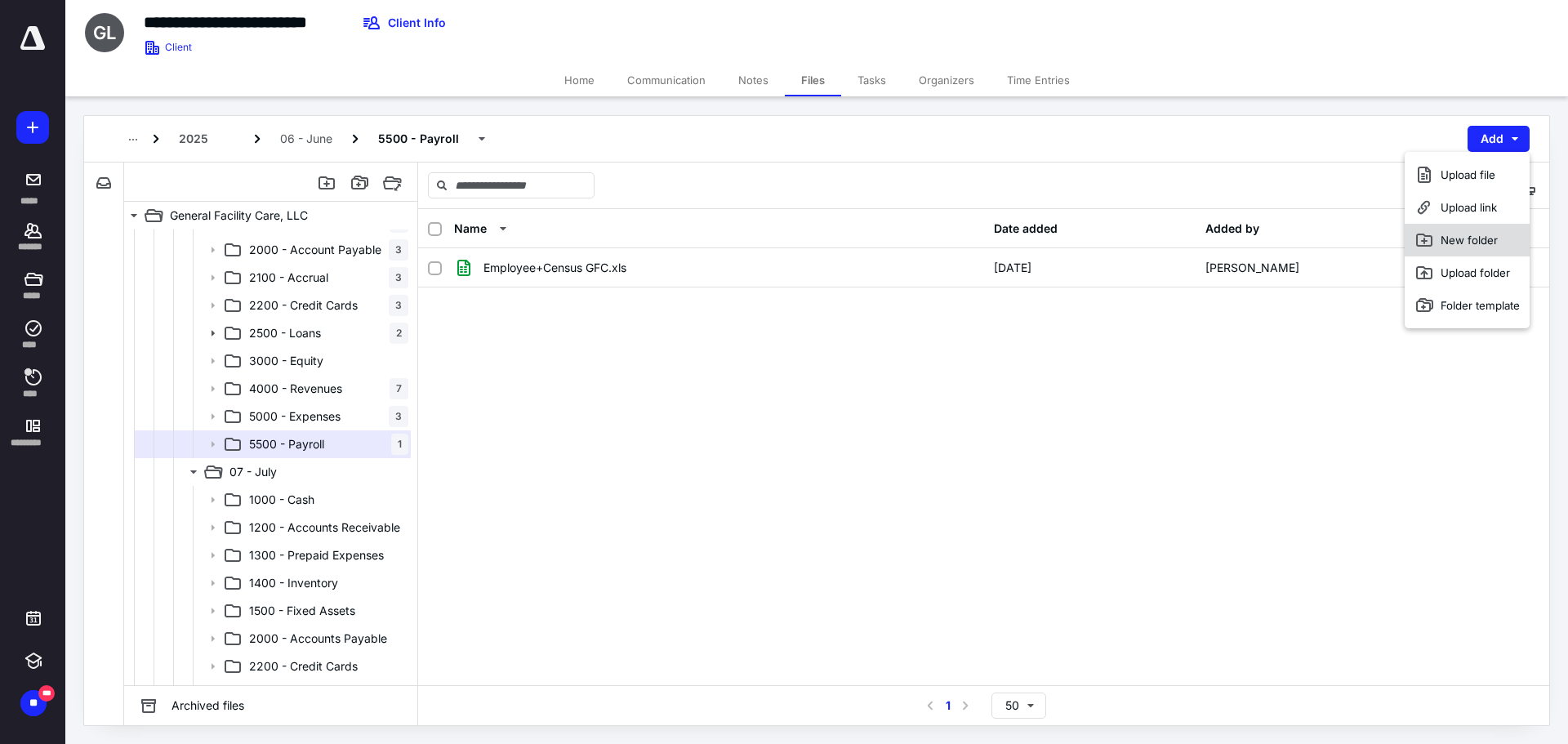 click on "New folder" at bounding box center [1467, 240] 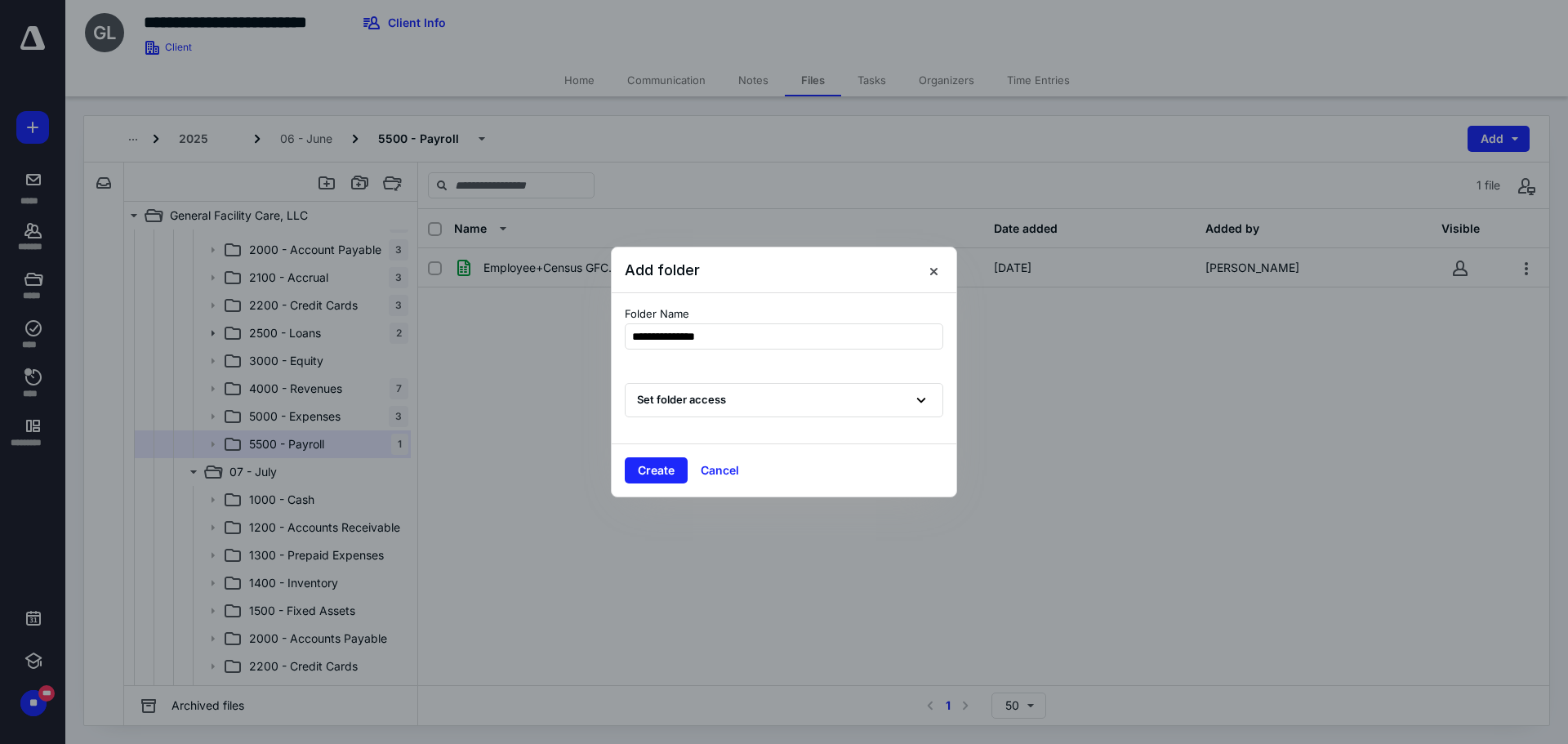 type on "**********" 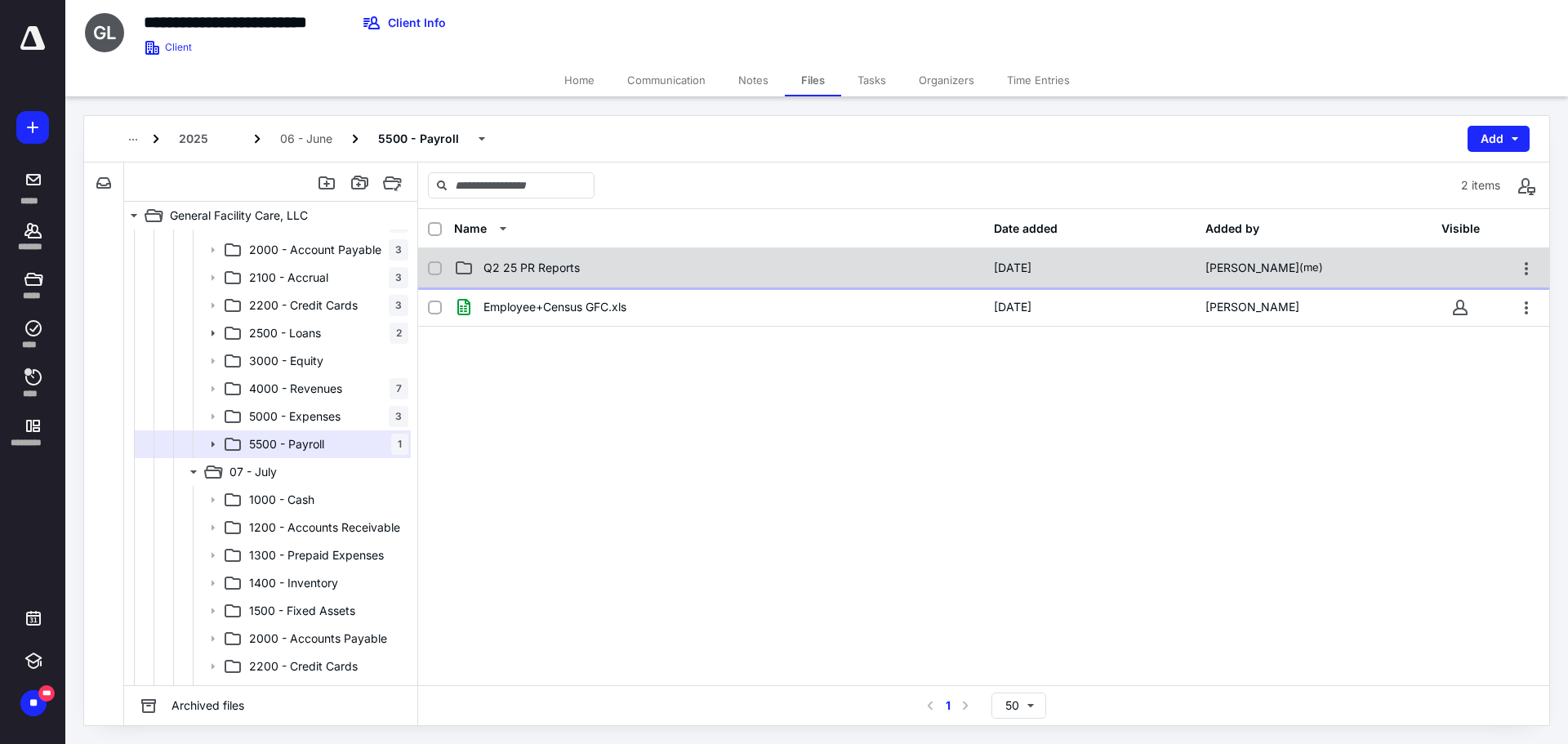 click on "Q2 25 PR Reports" at bounding box center (532, 268) 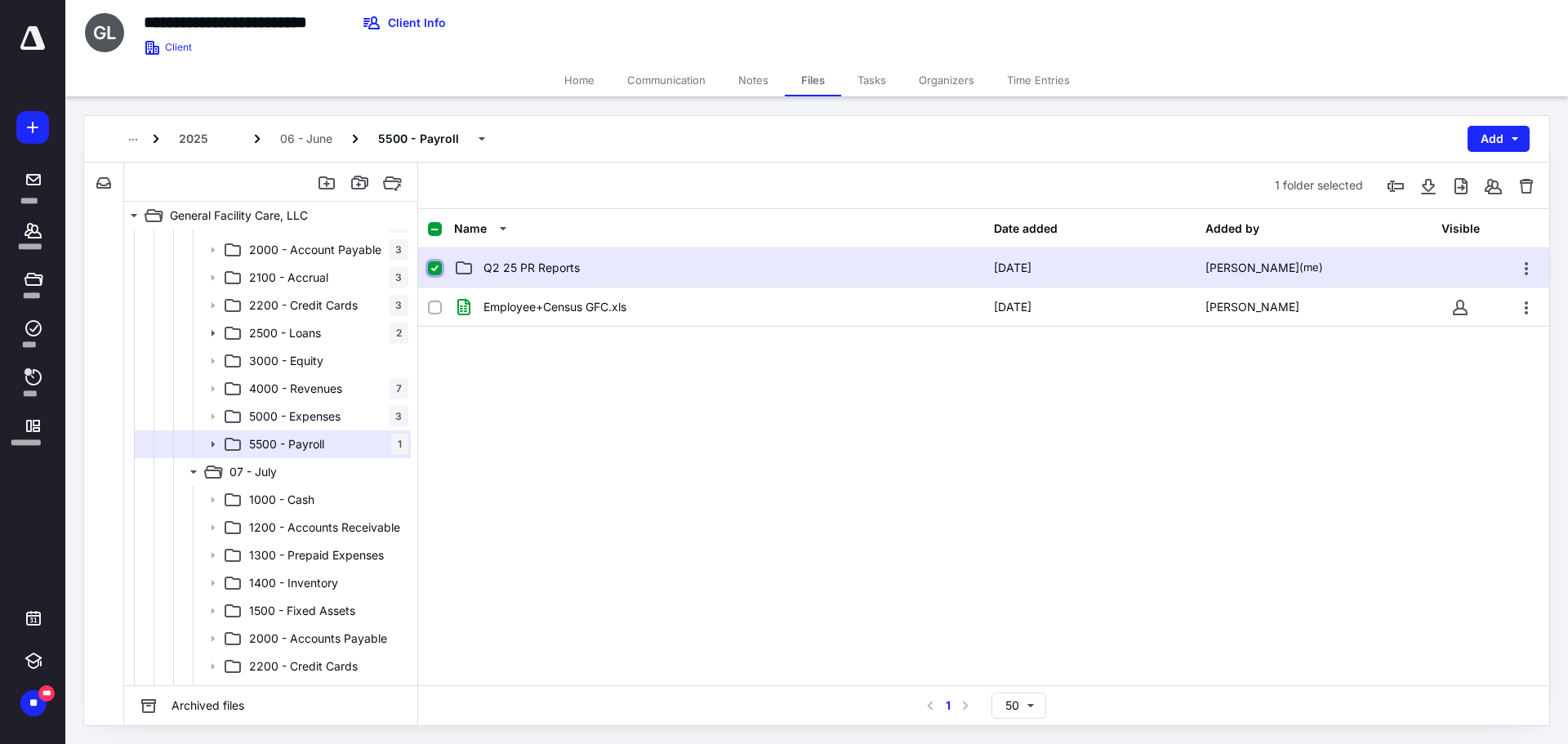 click at bounding box center (434, 269) 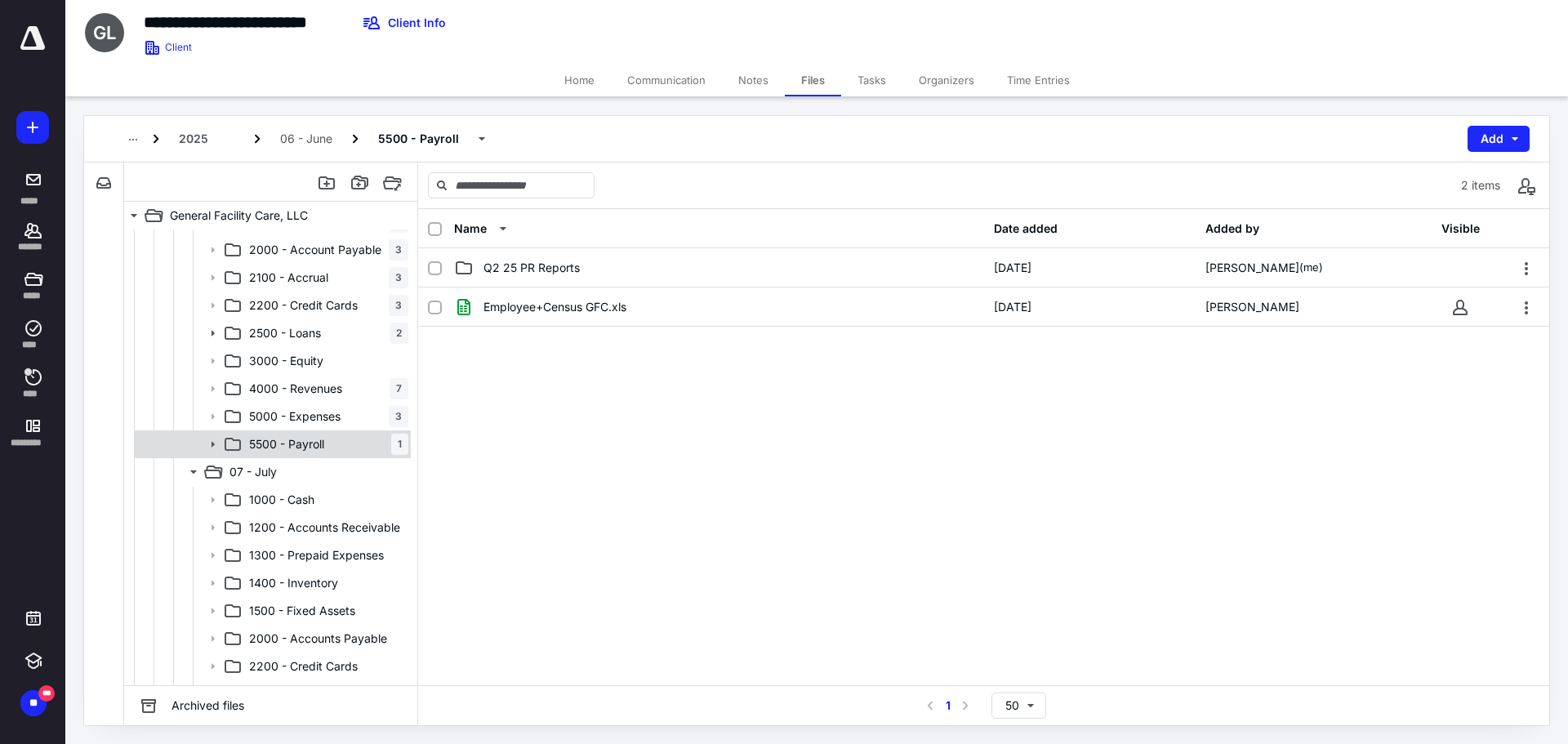 click 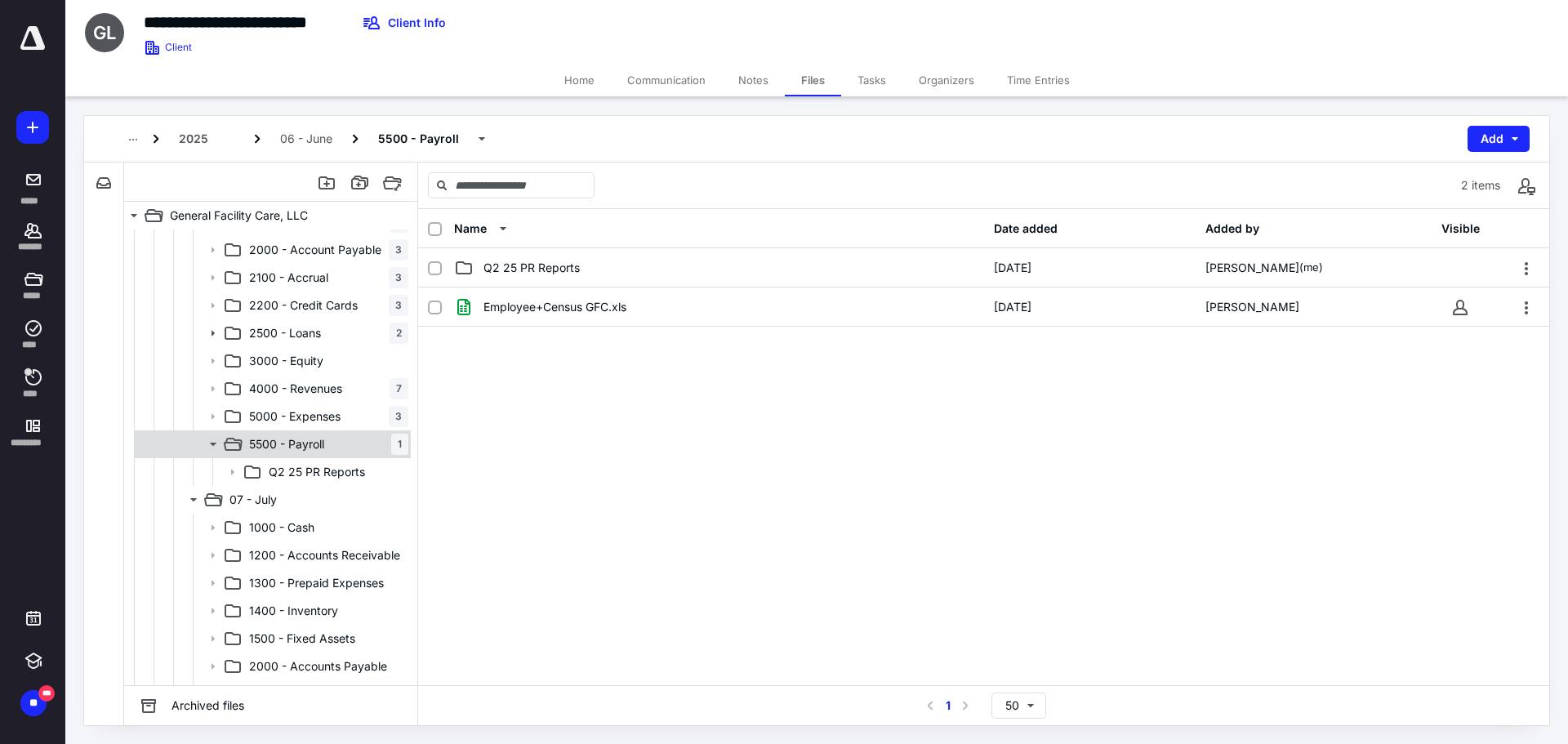 drag, startPoint x: 273, startPoint y: 469, endPoint x: 351, endPoint y: 435, distance: 85.08819 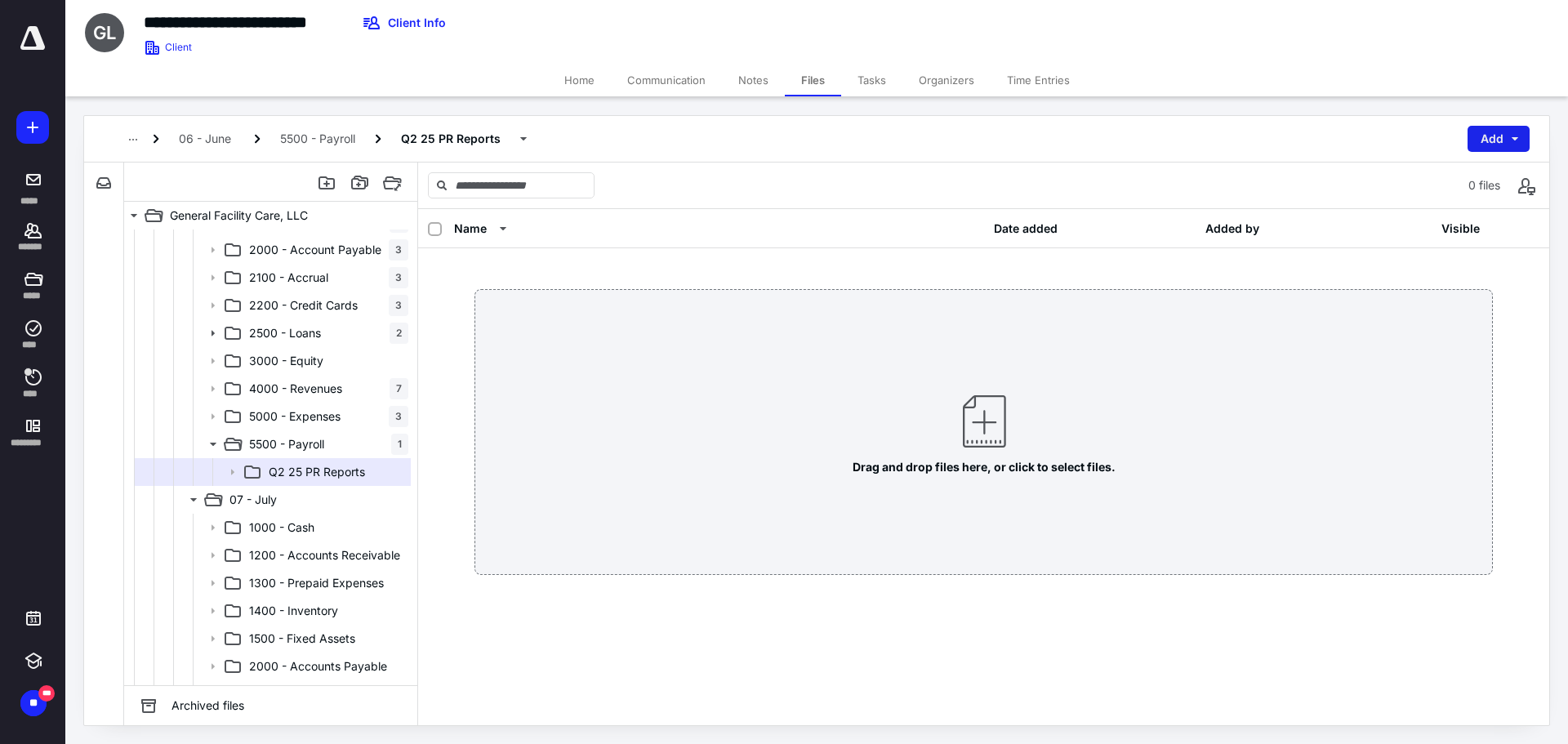 click on "Add" at bounding box center (1499, 139) 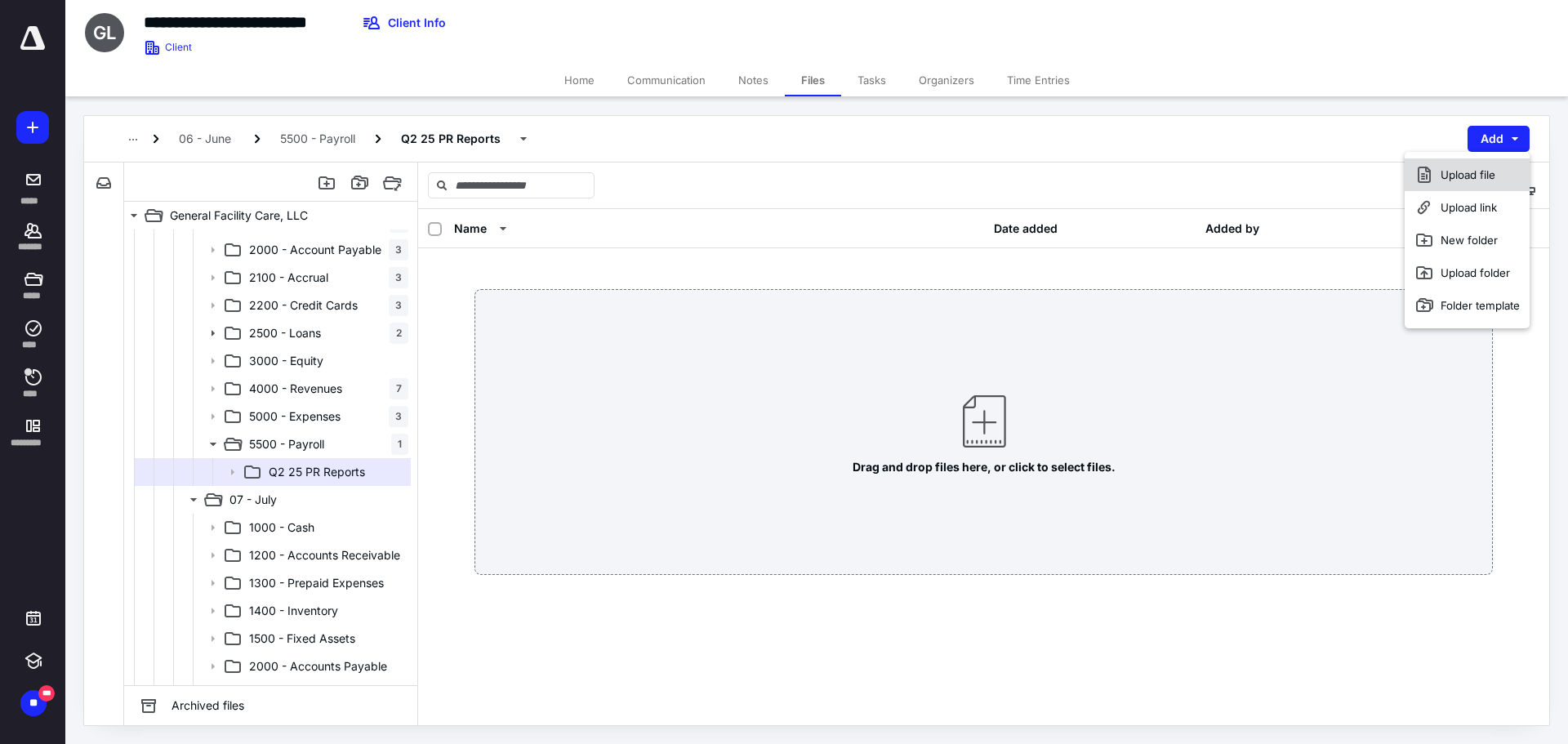 click on "Upload file" at bounding box center [1467, 175] 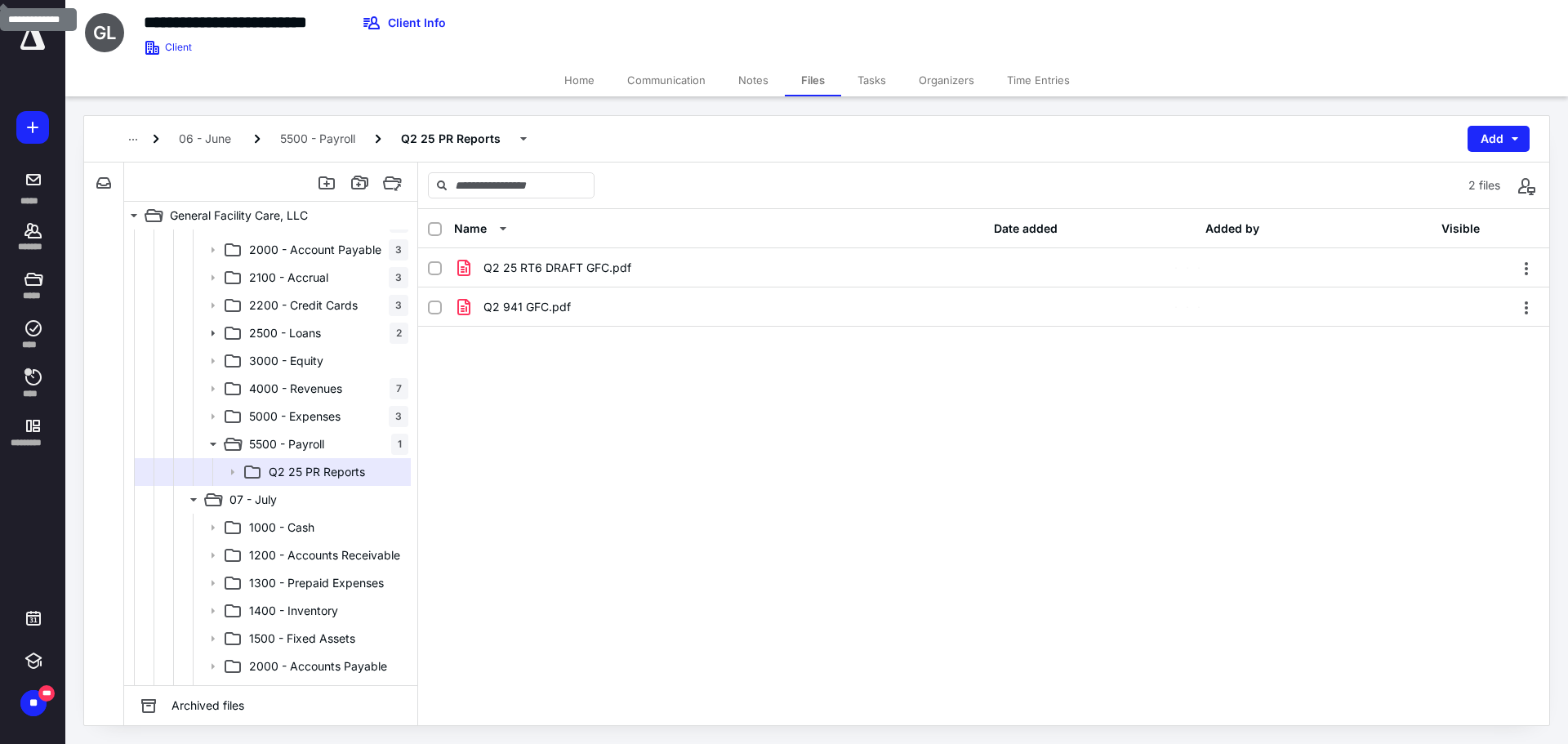 scroll, scrollTop: 1307, scrollLeft: 0, axis: vertical 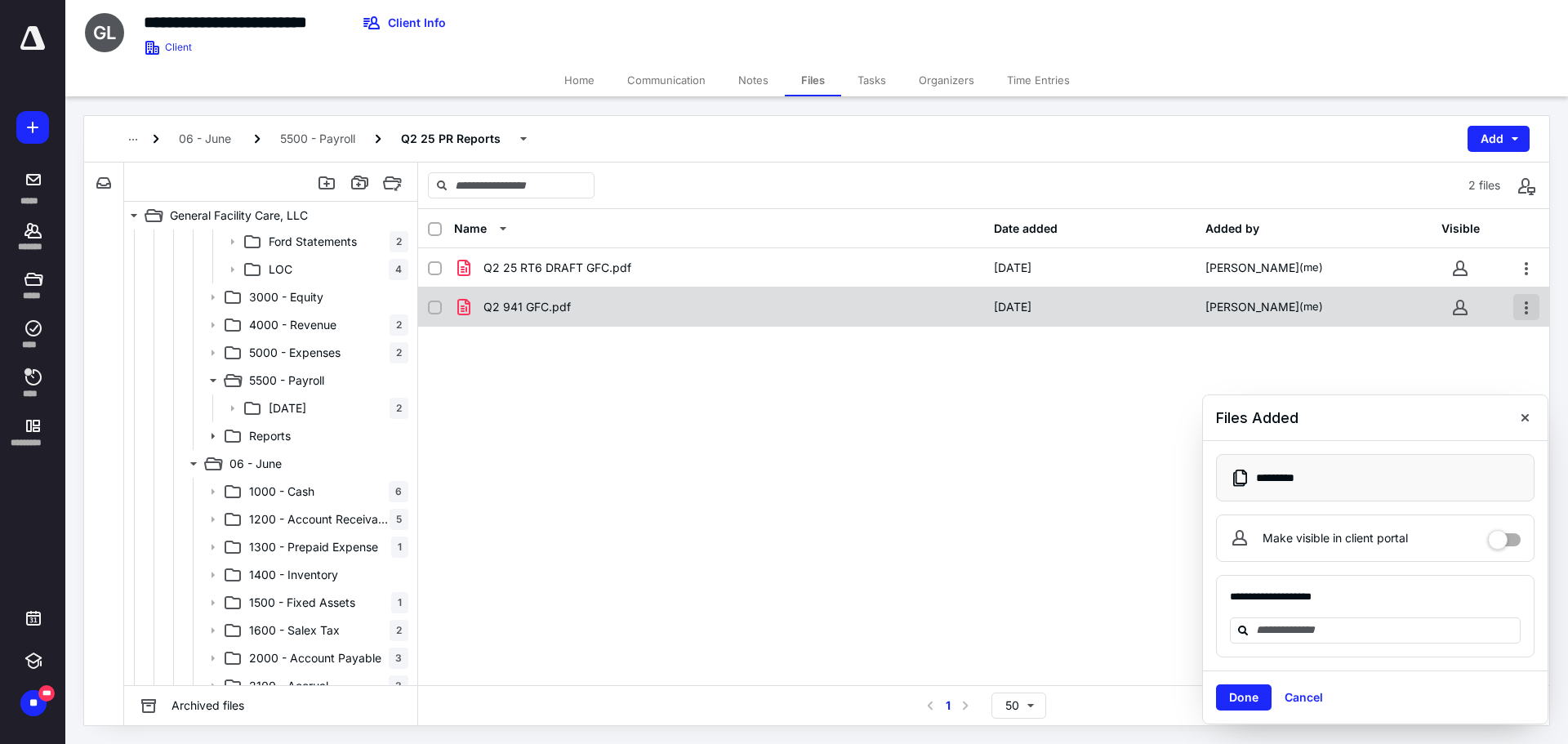 click at bounding box center (1526, 307) 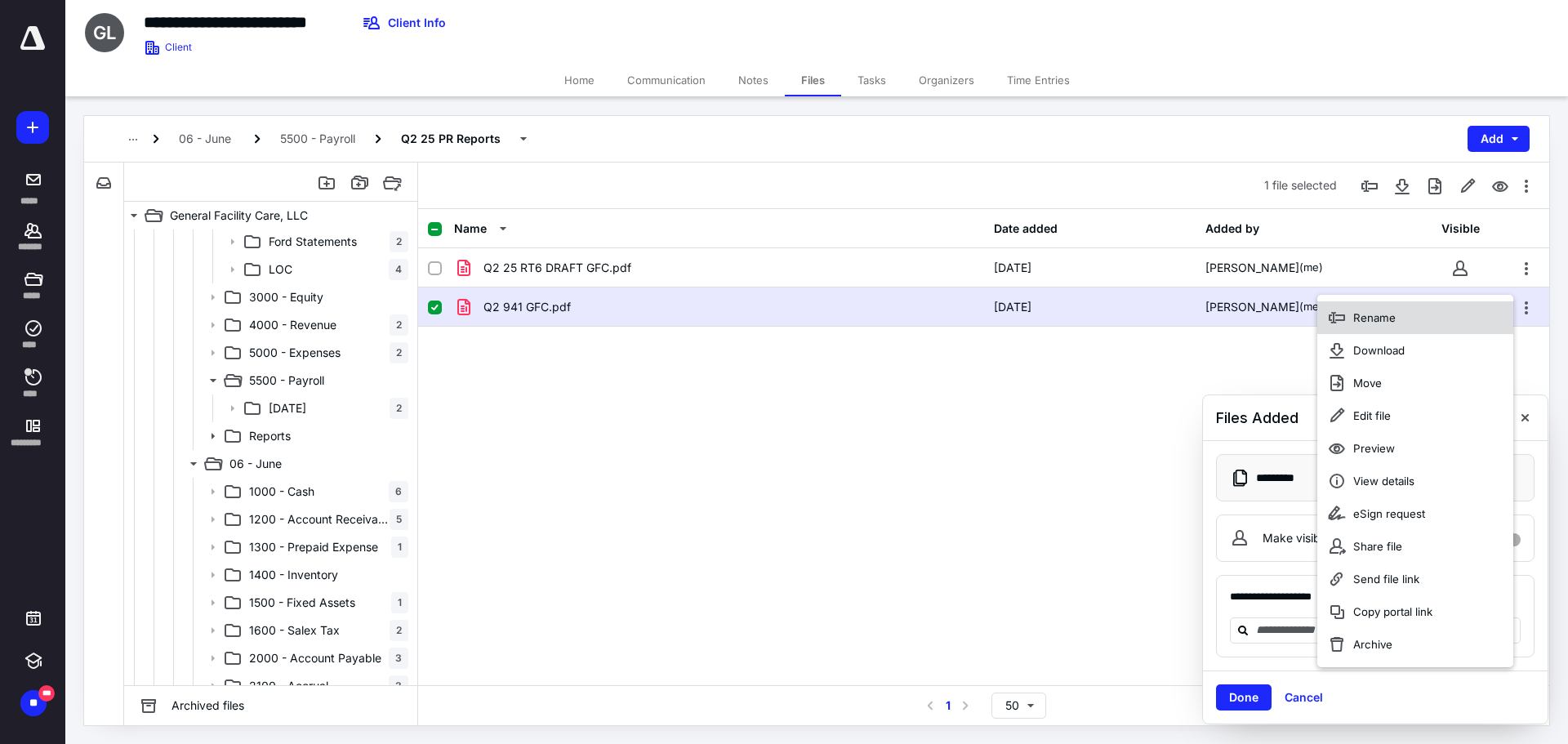 click on "Rename" at bounding box center [1415, 318] 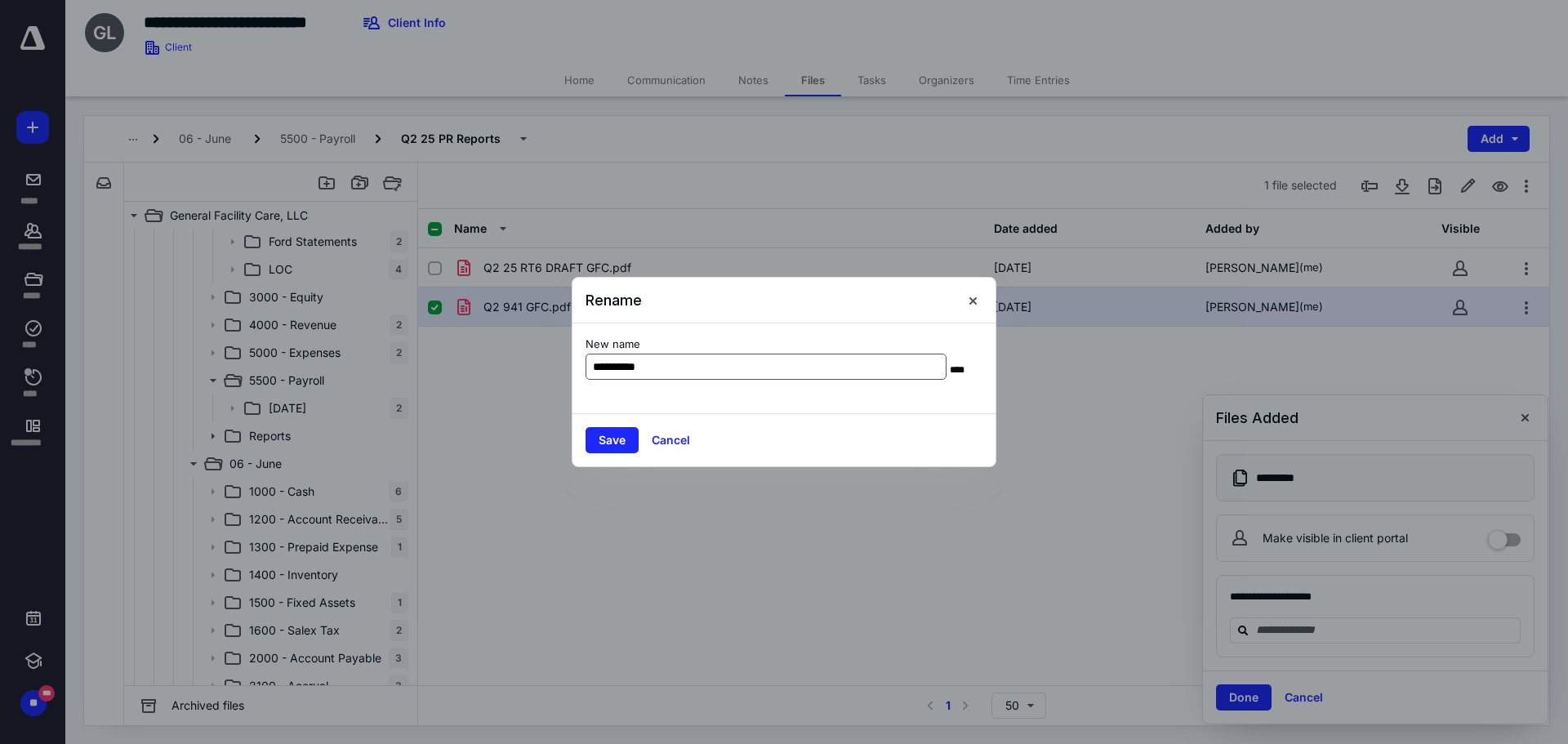 click on "**********" at bounding box center [766, 367] 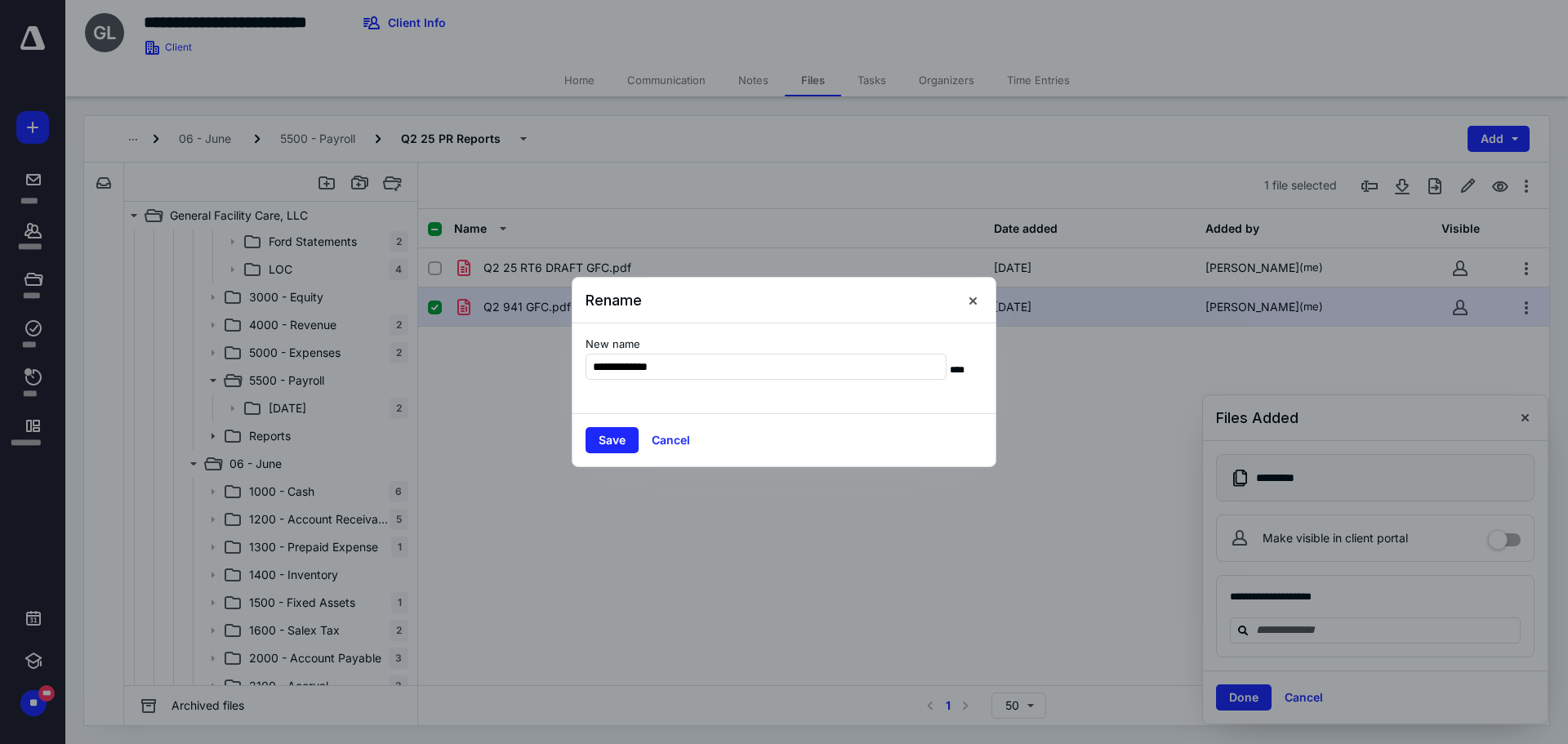 type on "**********" 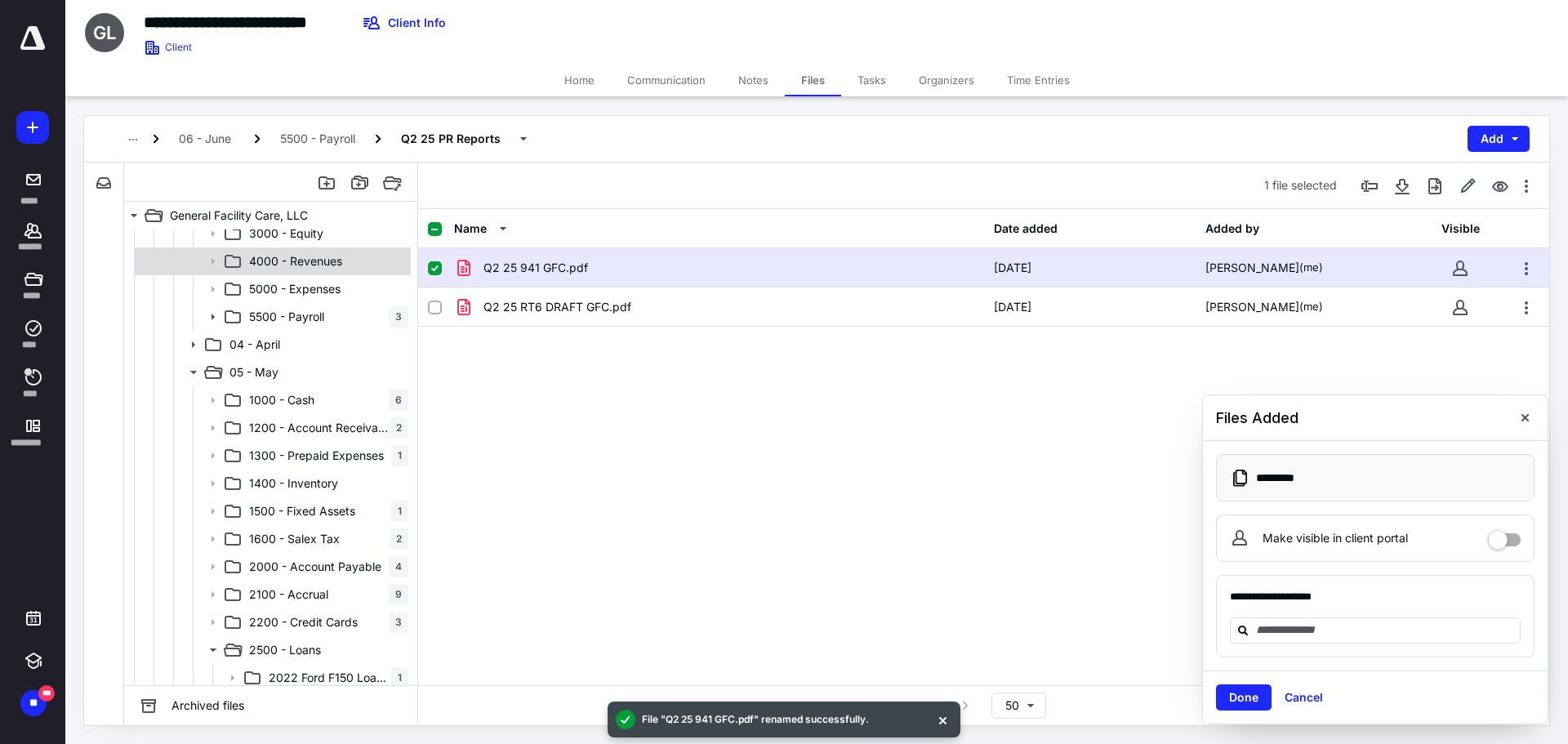 scroll, scrollTop: 817, scrollLeft: 0, axis: vertical 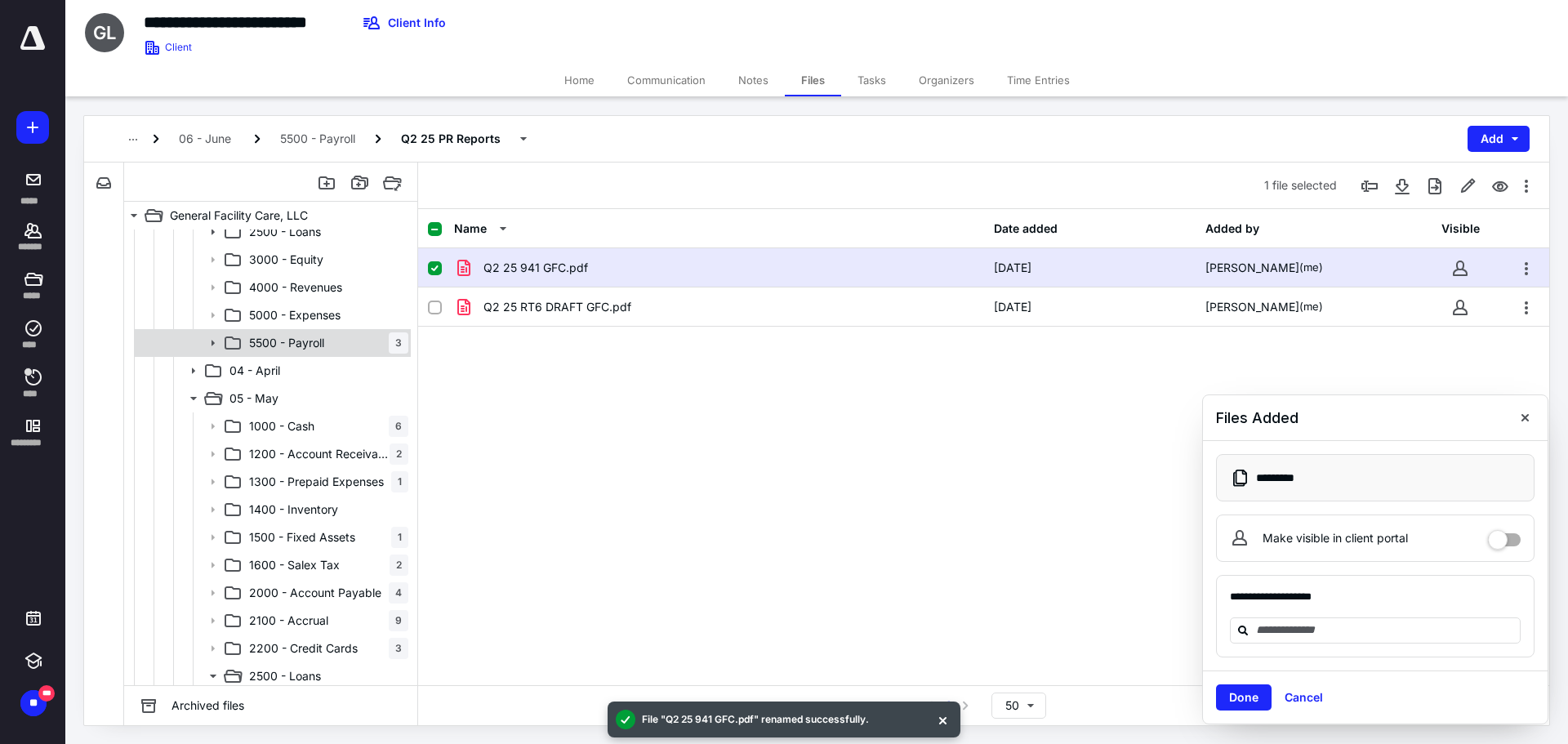 click 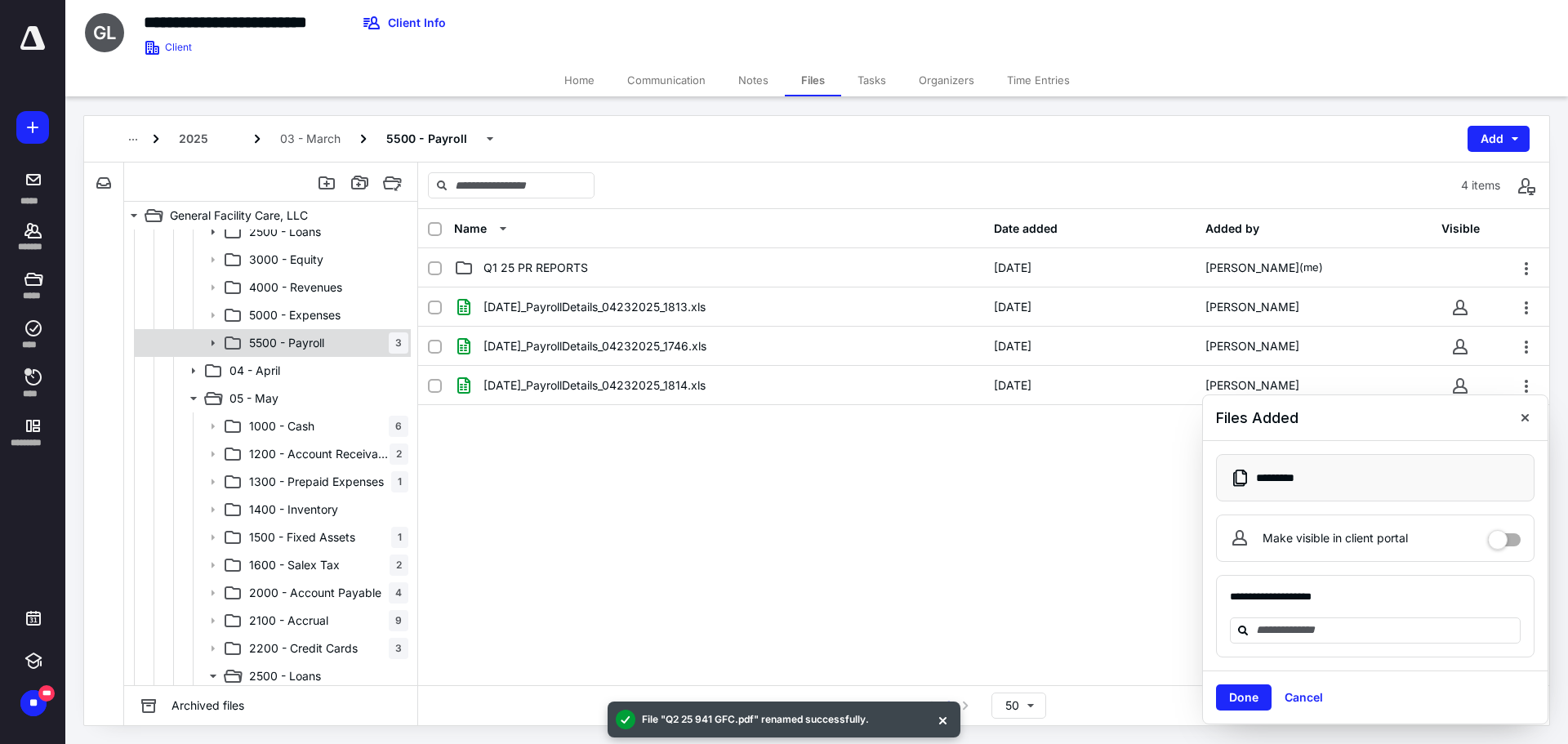 click at bounding box center (207, 343) 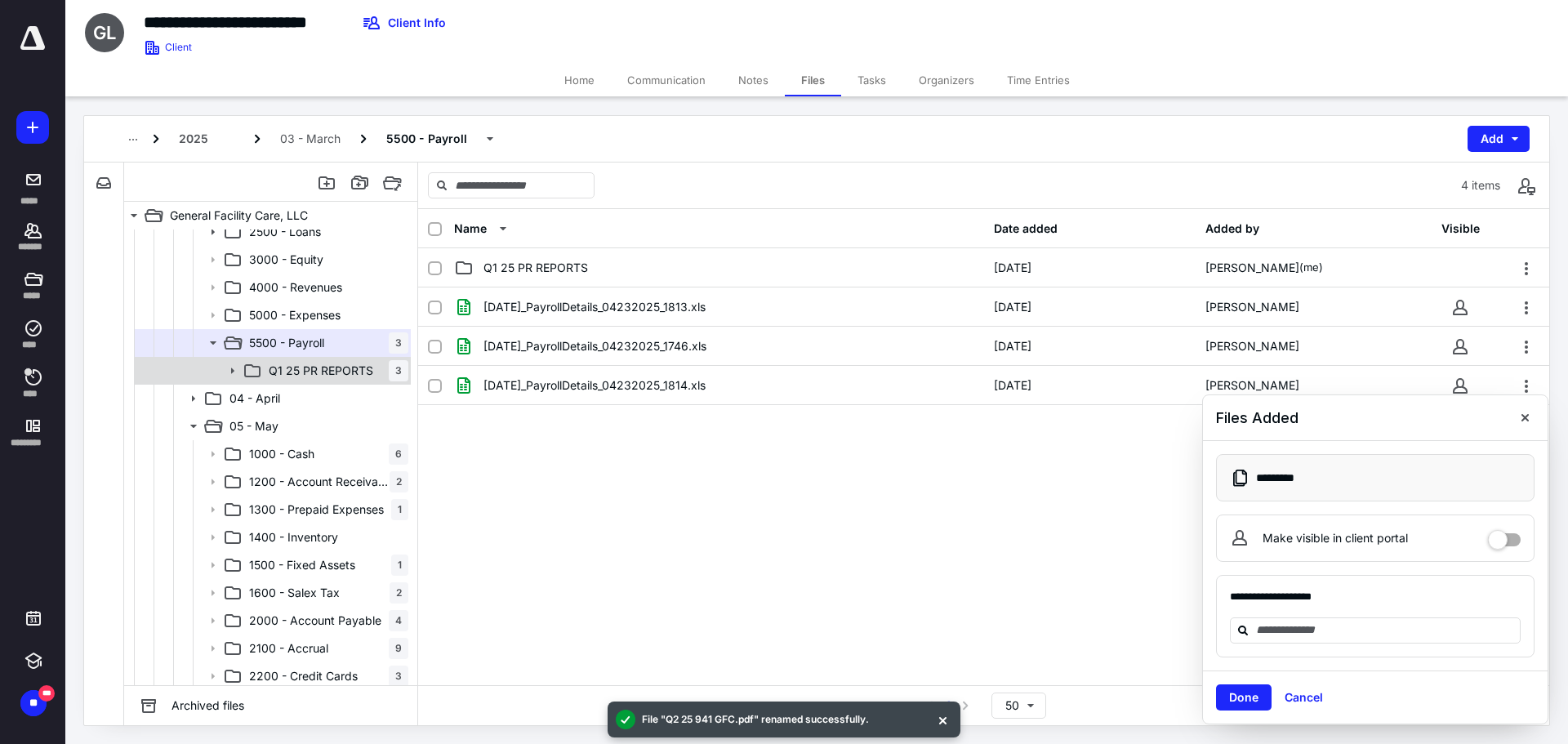 click 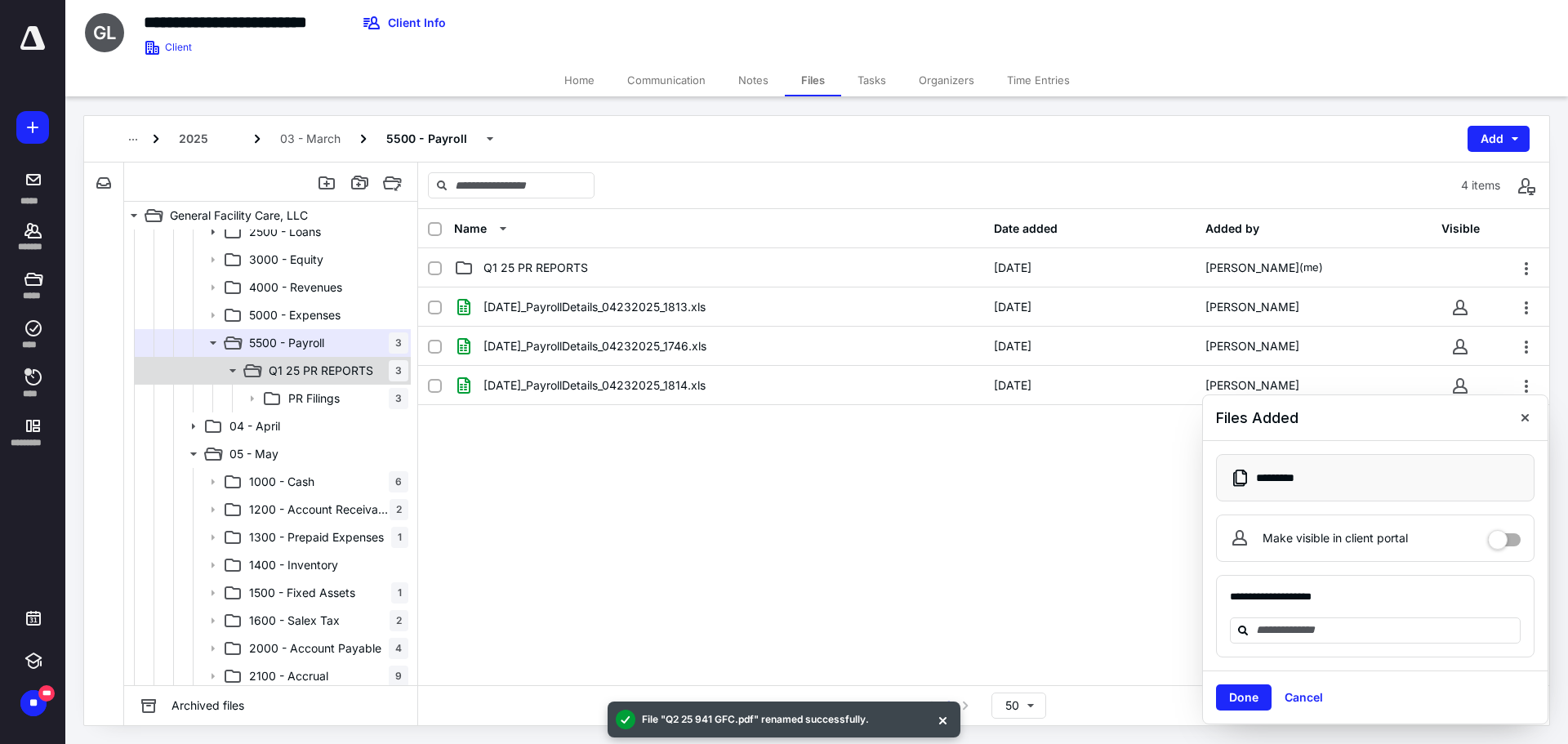 click 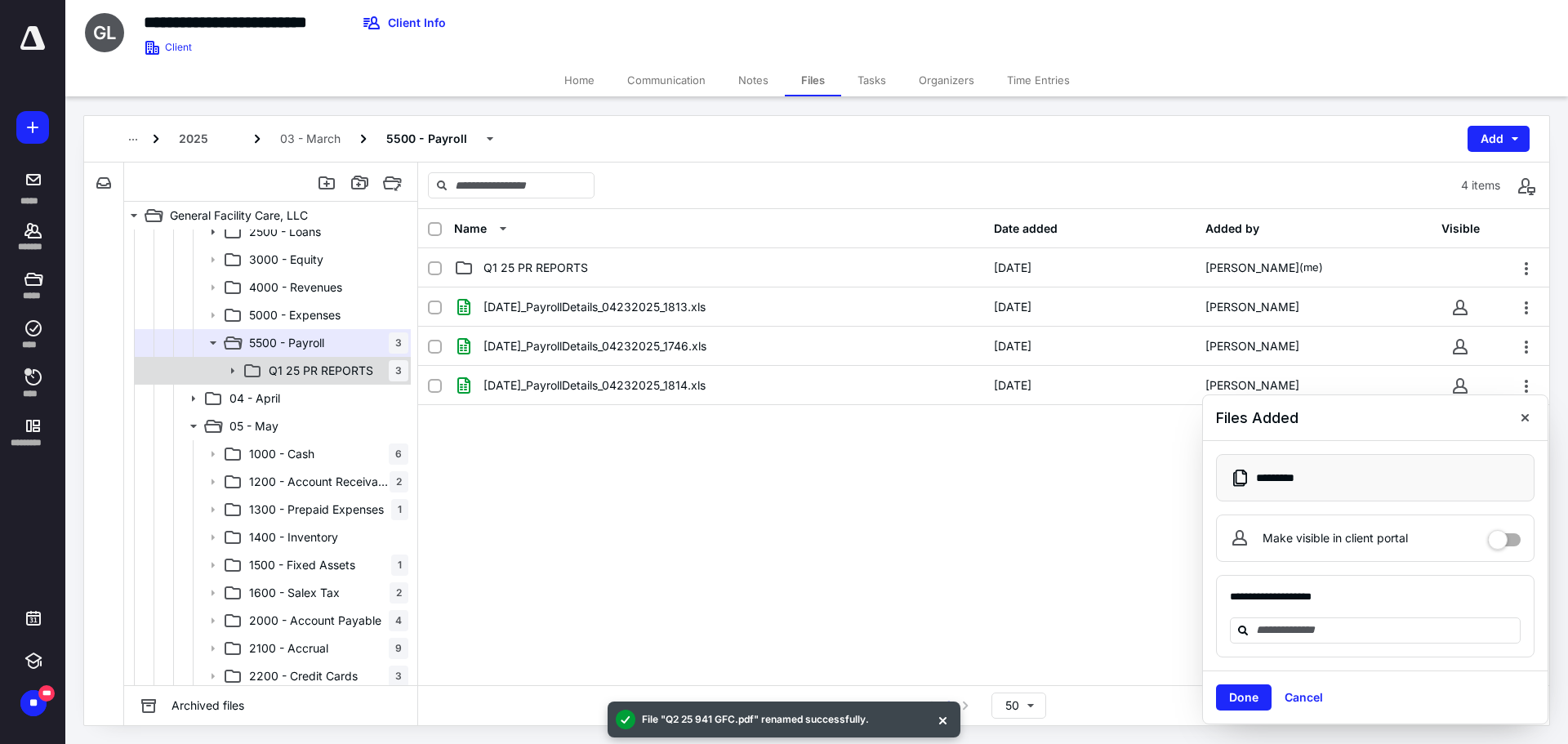 click 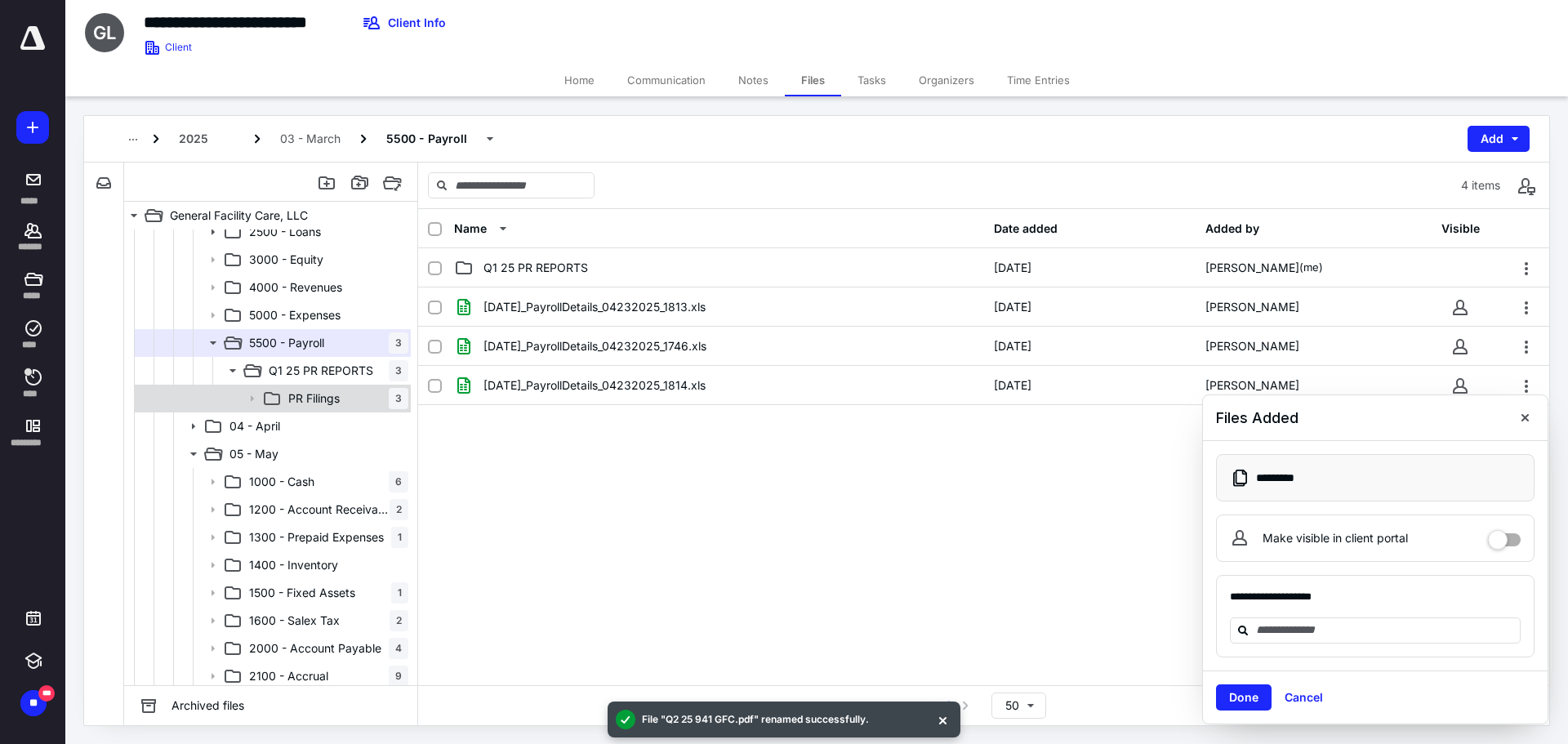 click at bounding box center [247, 399] 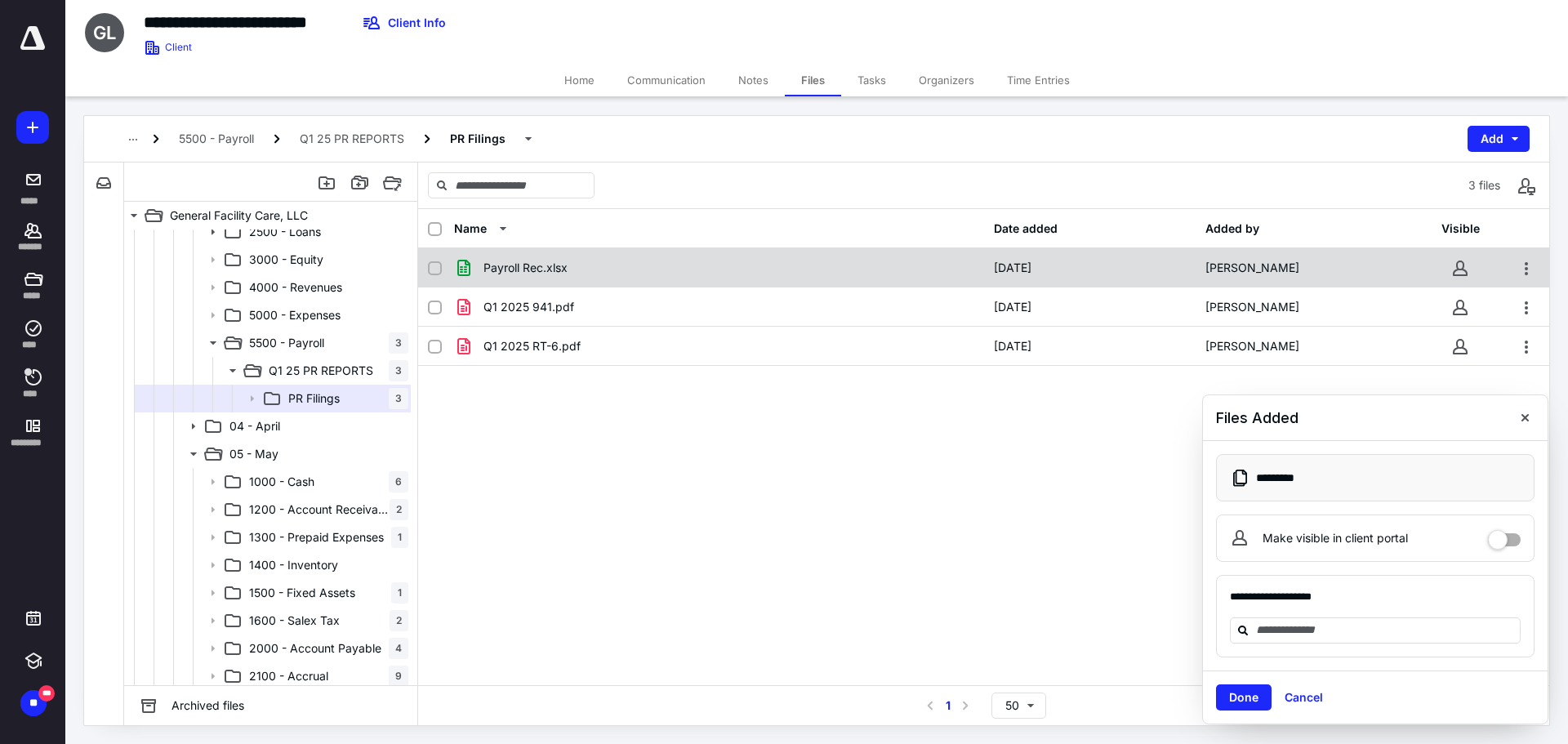 click at bounding box center (434, 269) 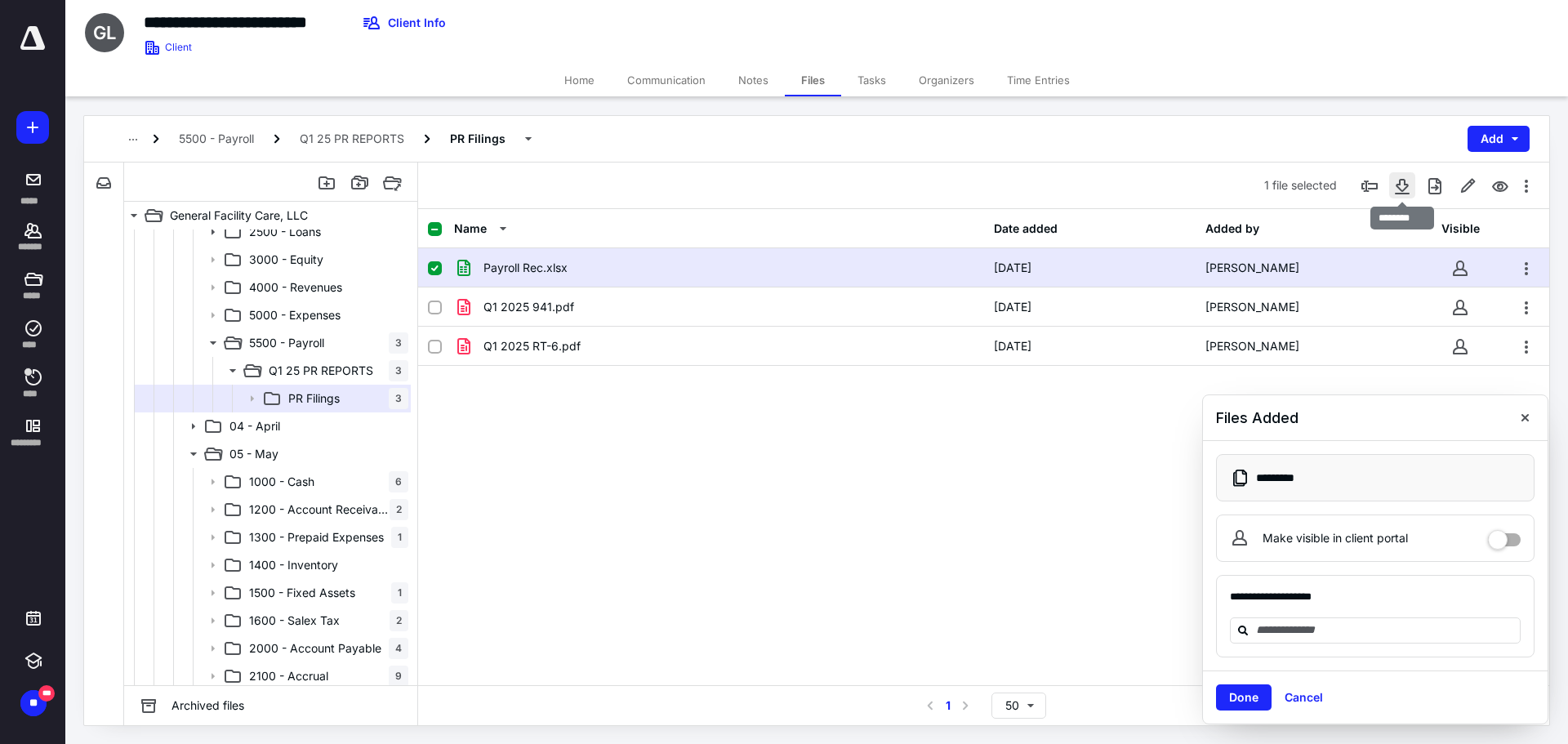 click at bounding box center [1402, 185] 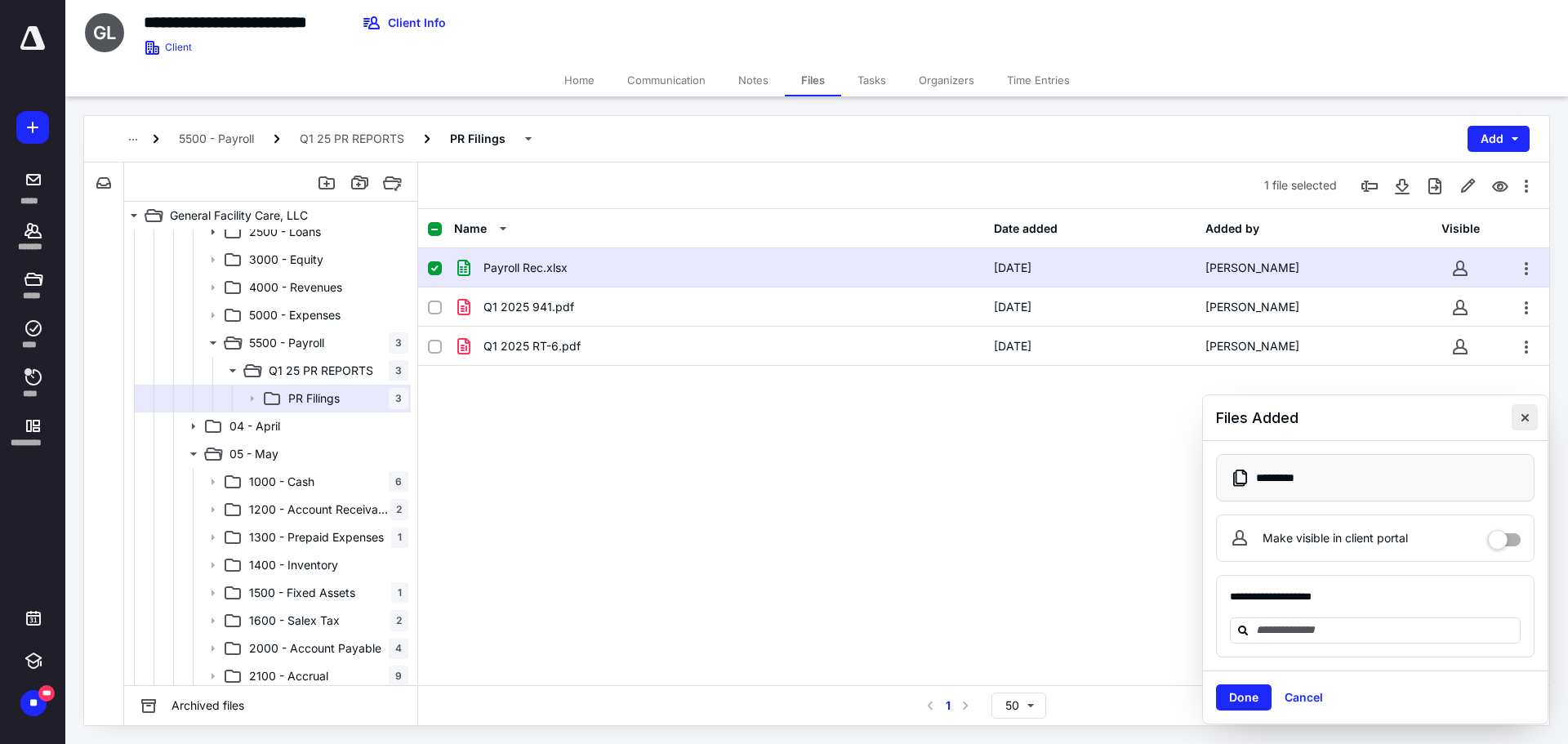 click at bounding box center (1525, 417) 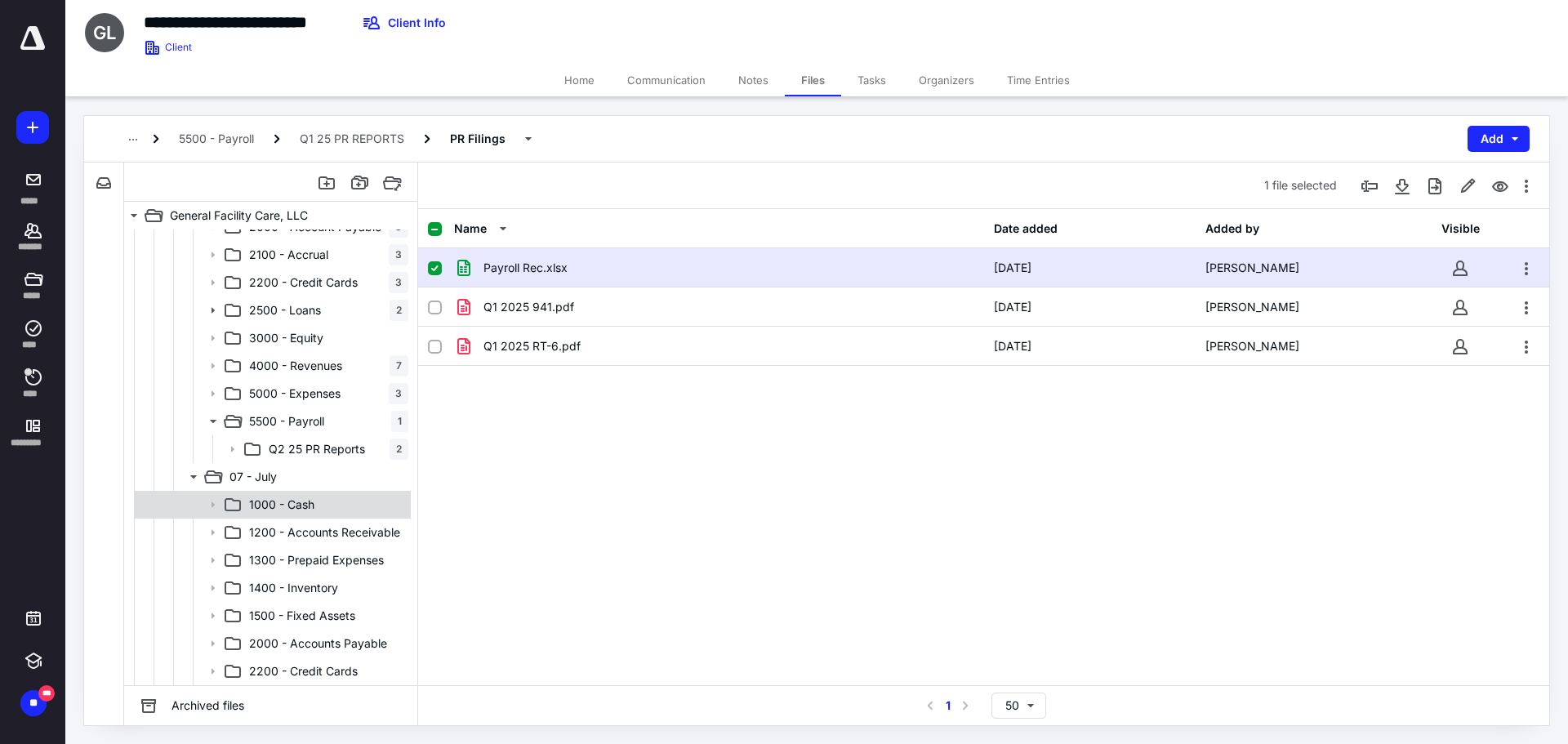 scroll, scrollTop: 1797, scrollLeft: 0, axis: vertical 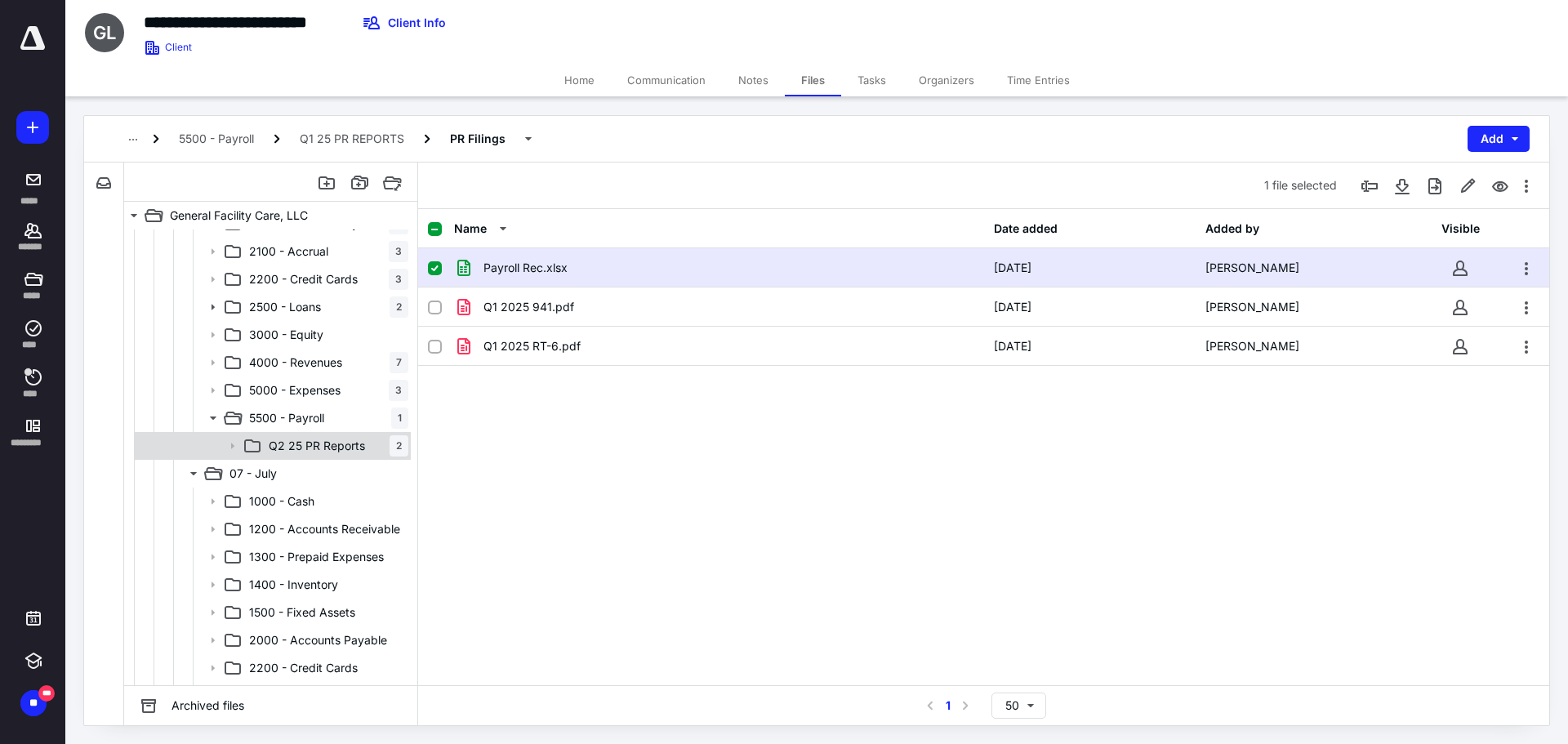 click on "Q2 25 PR Reports" at bounding box center [317, 446] 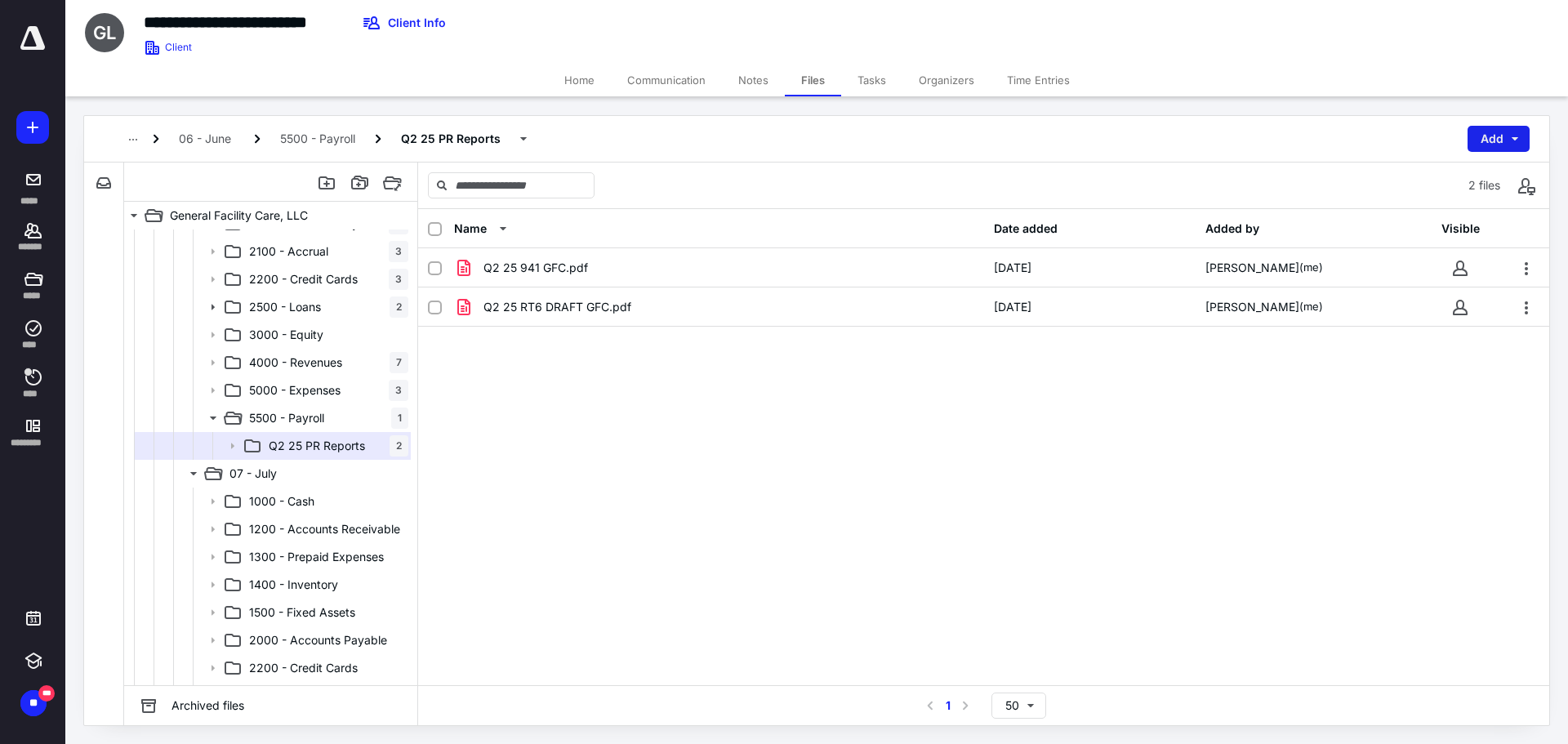 click on "Add" at bounding box center (1499, 139) 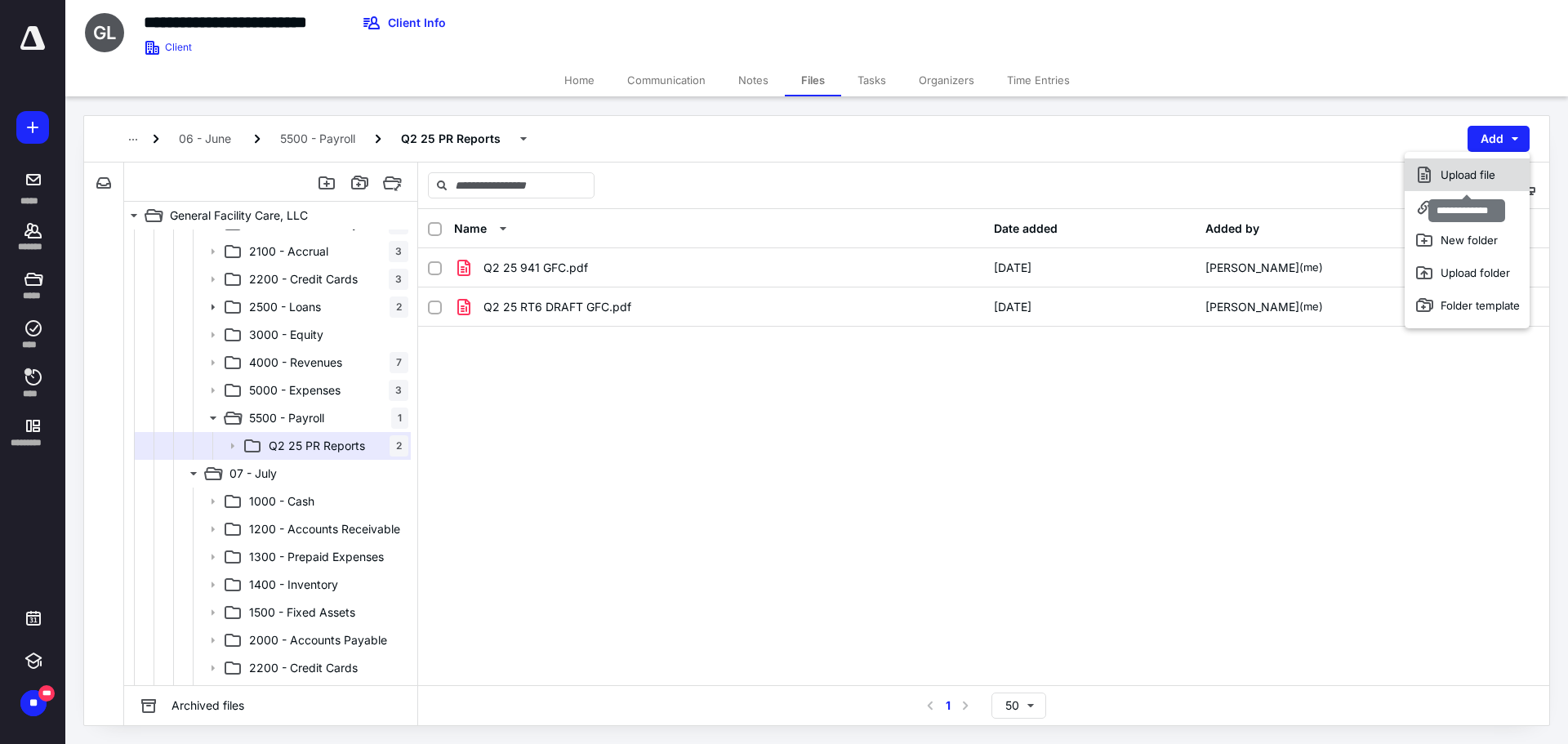 click on "Upload file" at bounding box center [1467, 175] 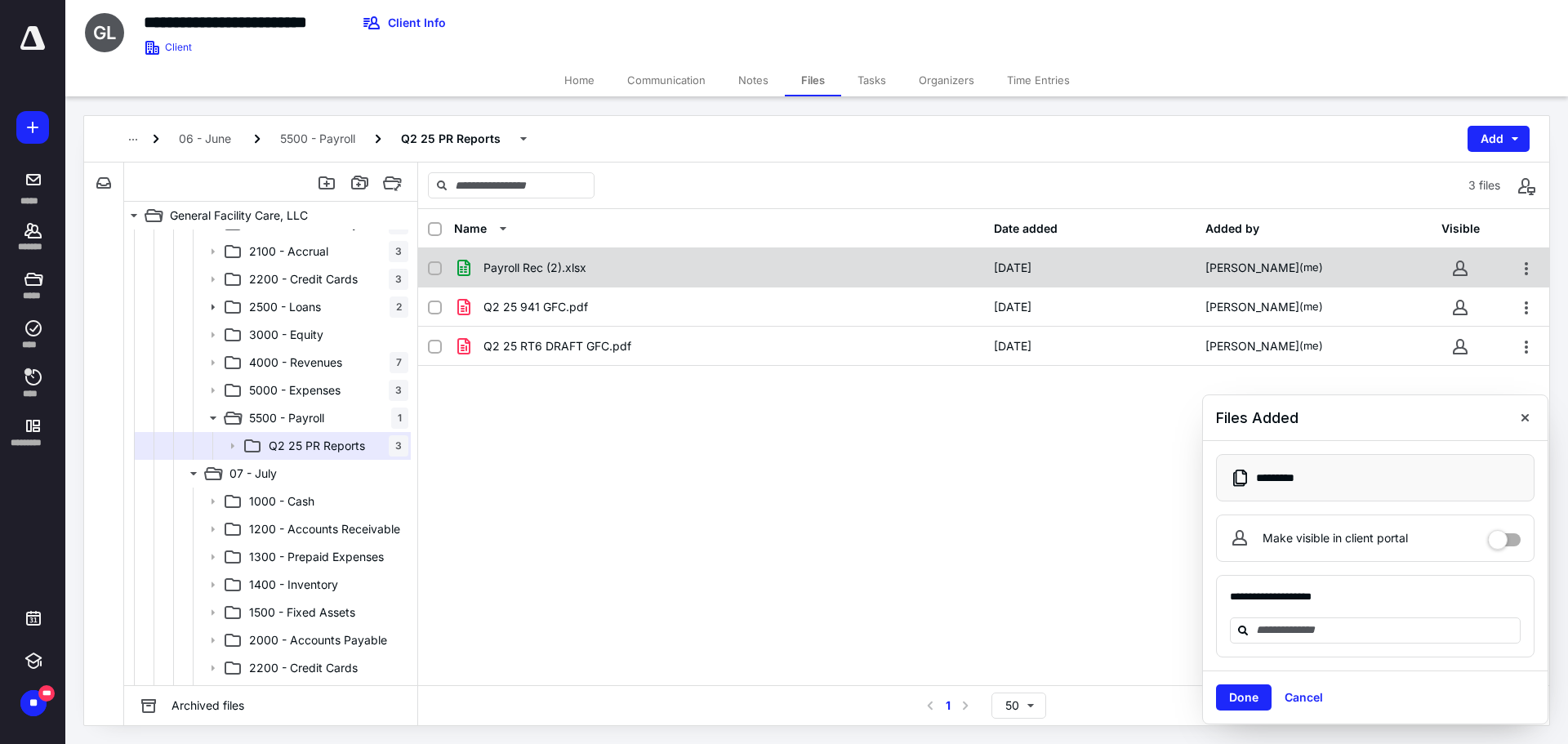drag, startPoint x: 434, startPoint y: 270, endPoint x: 449, endPoint y: 262, distance: 17 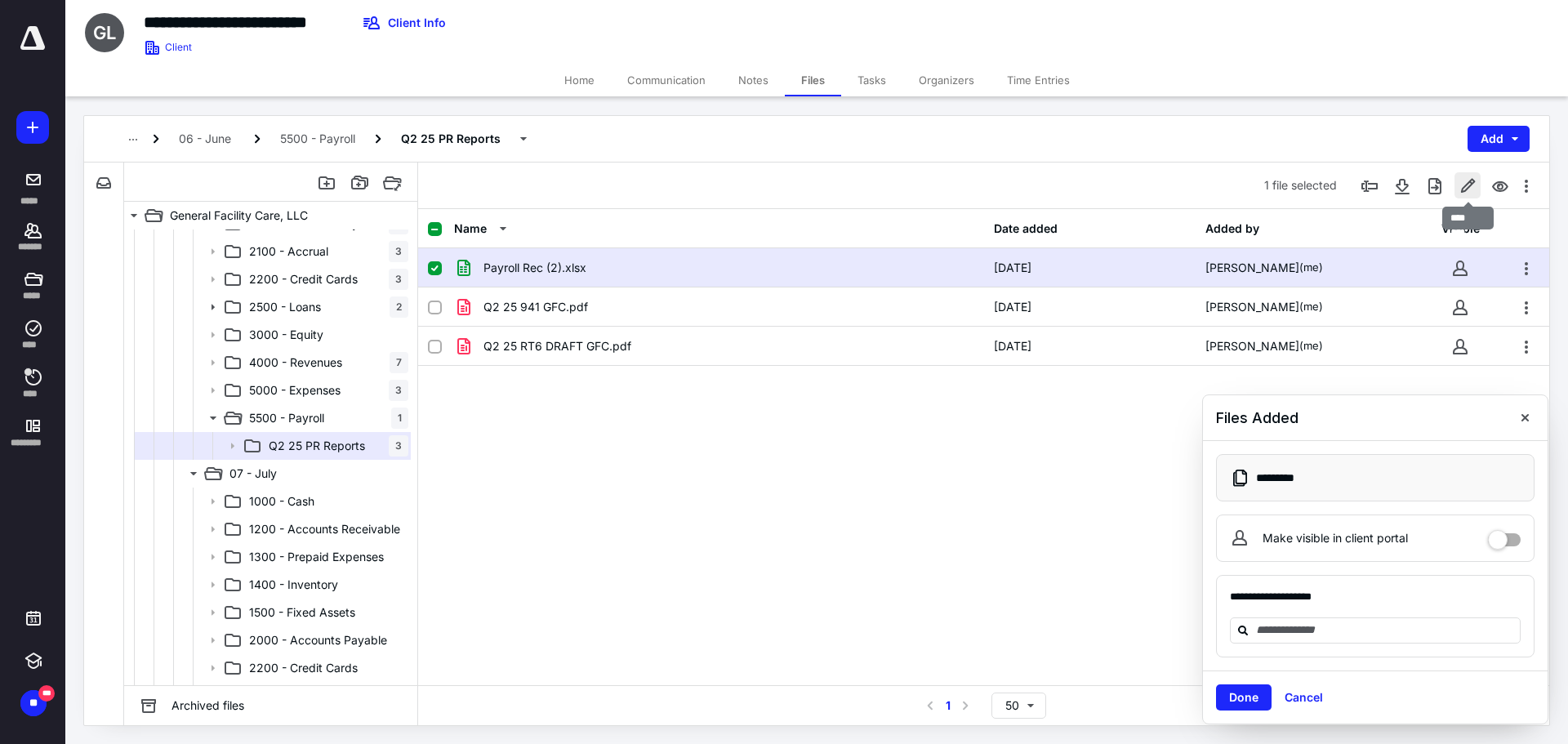 click at bounding box center (1468, 185) 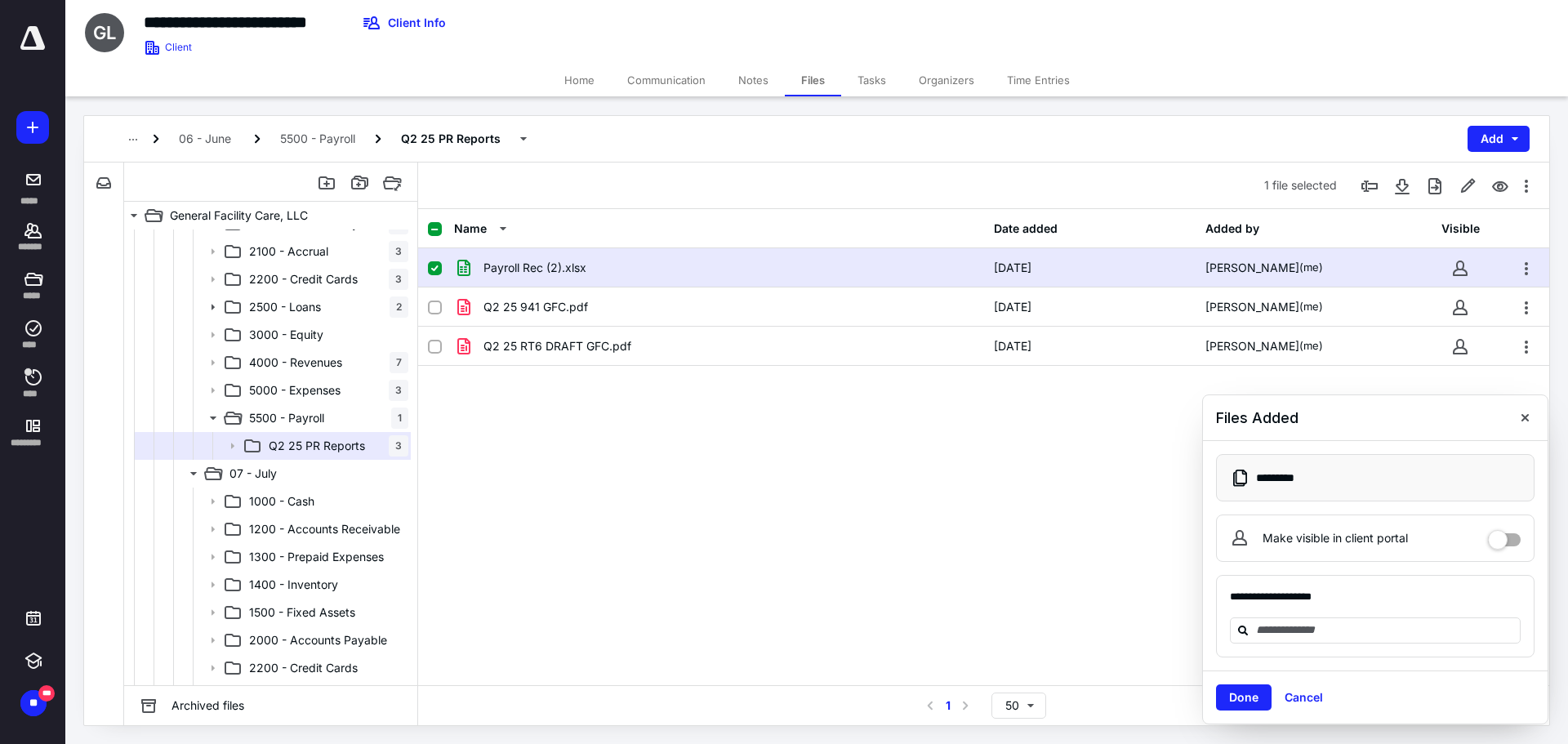 click at bounding box center (434, 269) 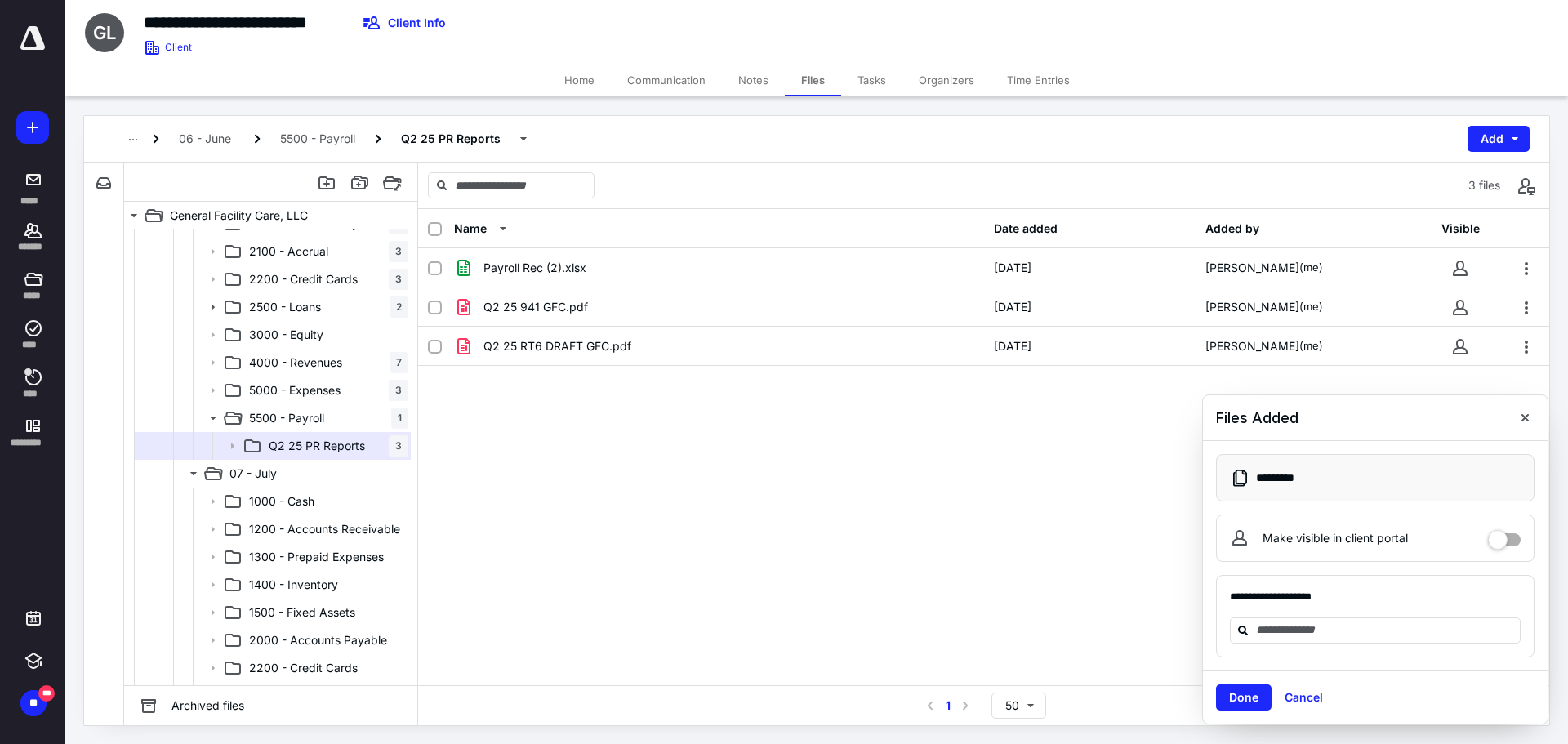 checkbox on "false" 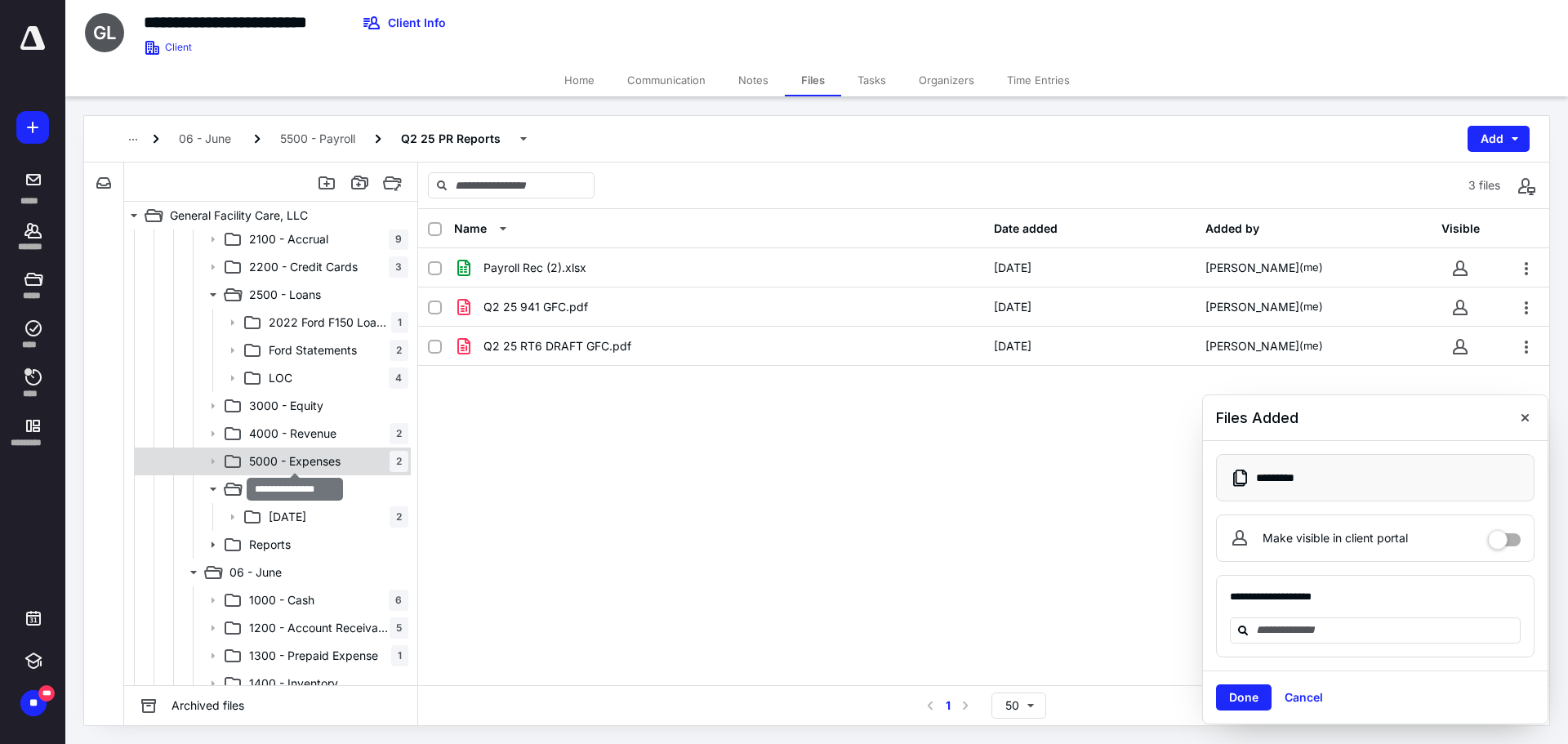 scroll, scrollTop: 1225, scrollLeft: 0, axis: vertical 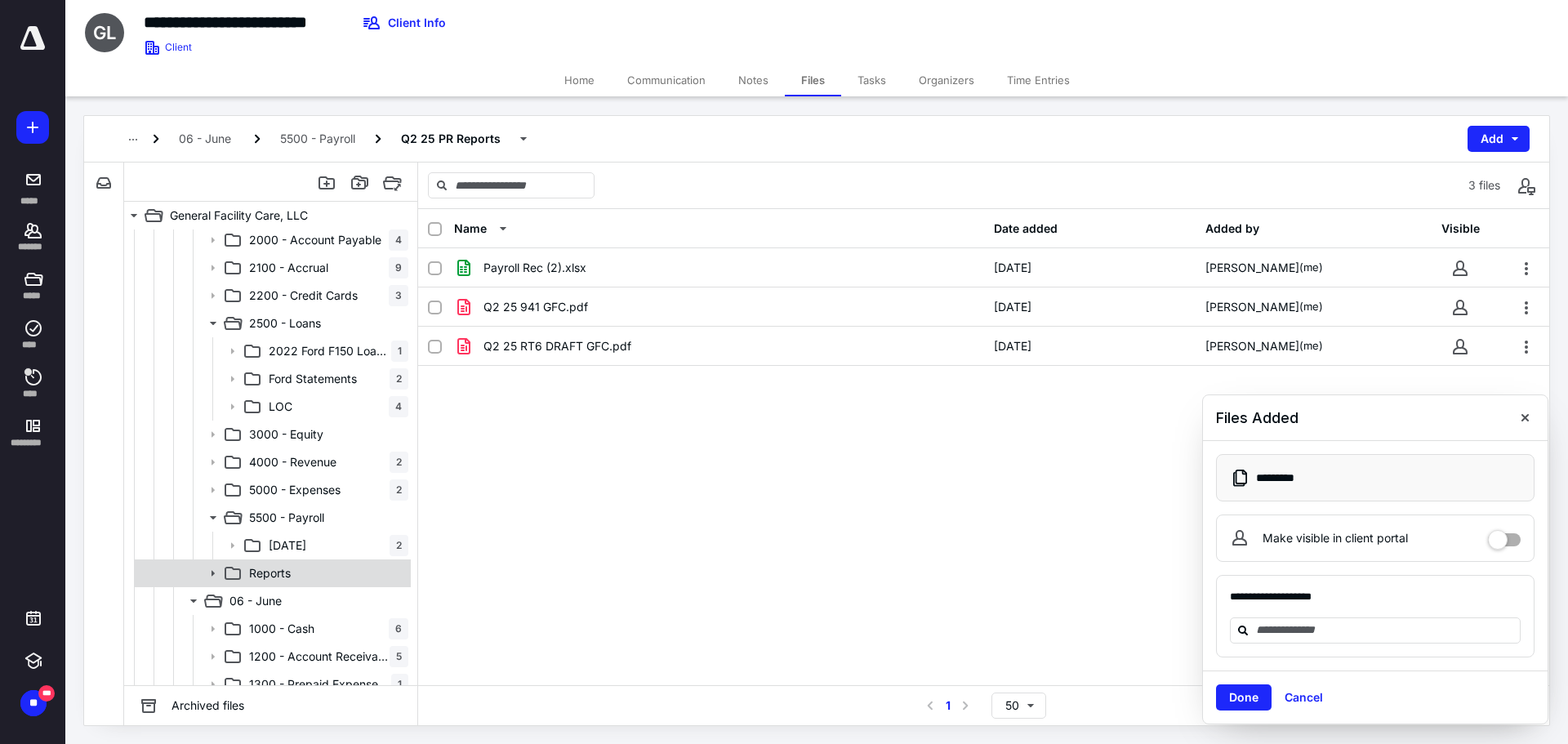 click 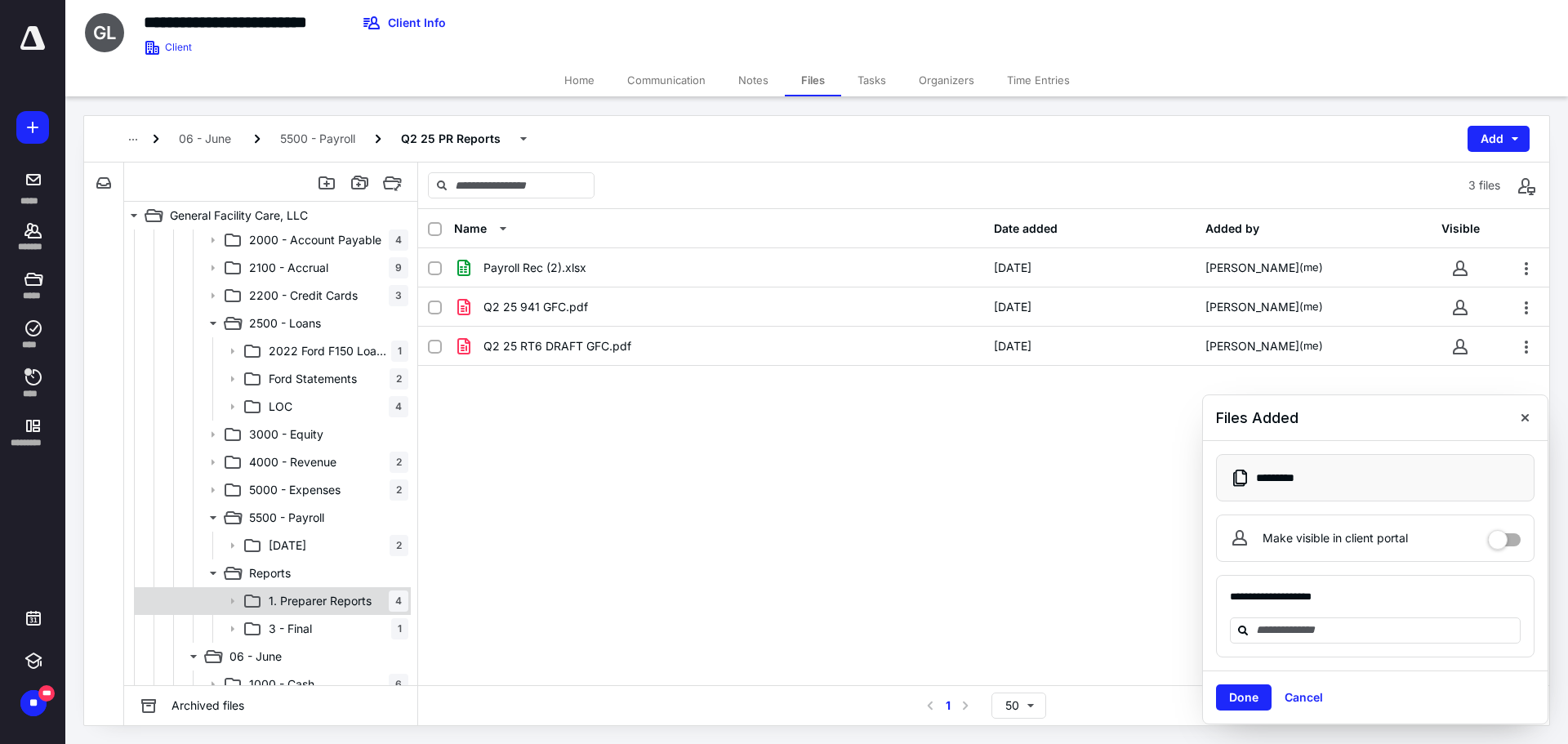 click 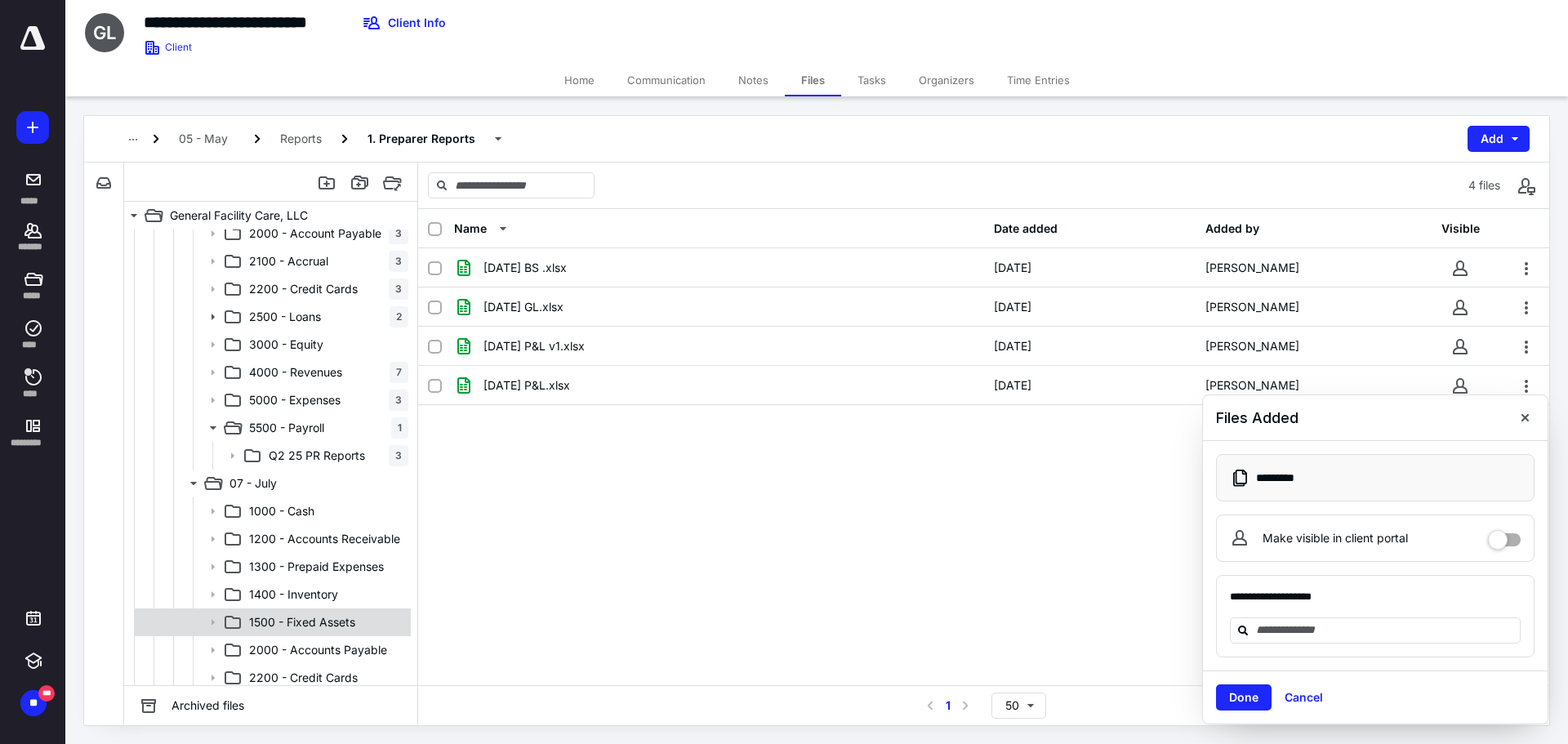 scroll, scrollTop: 1878, scrollLeft: 0, axis: vertical 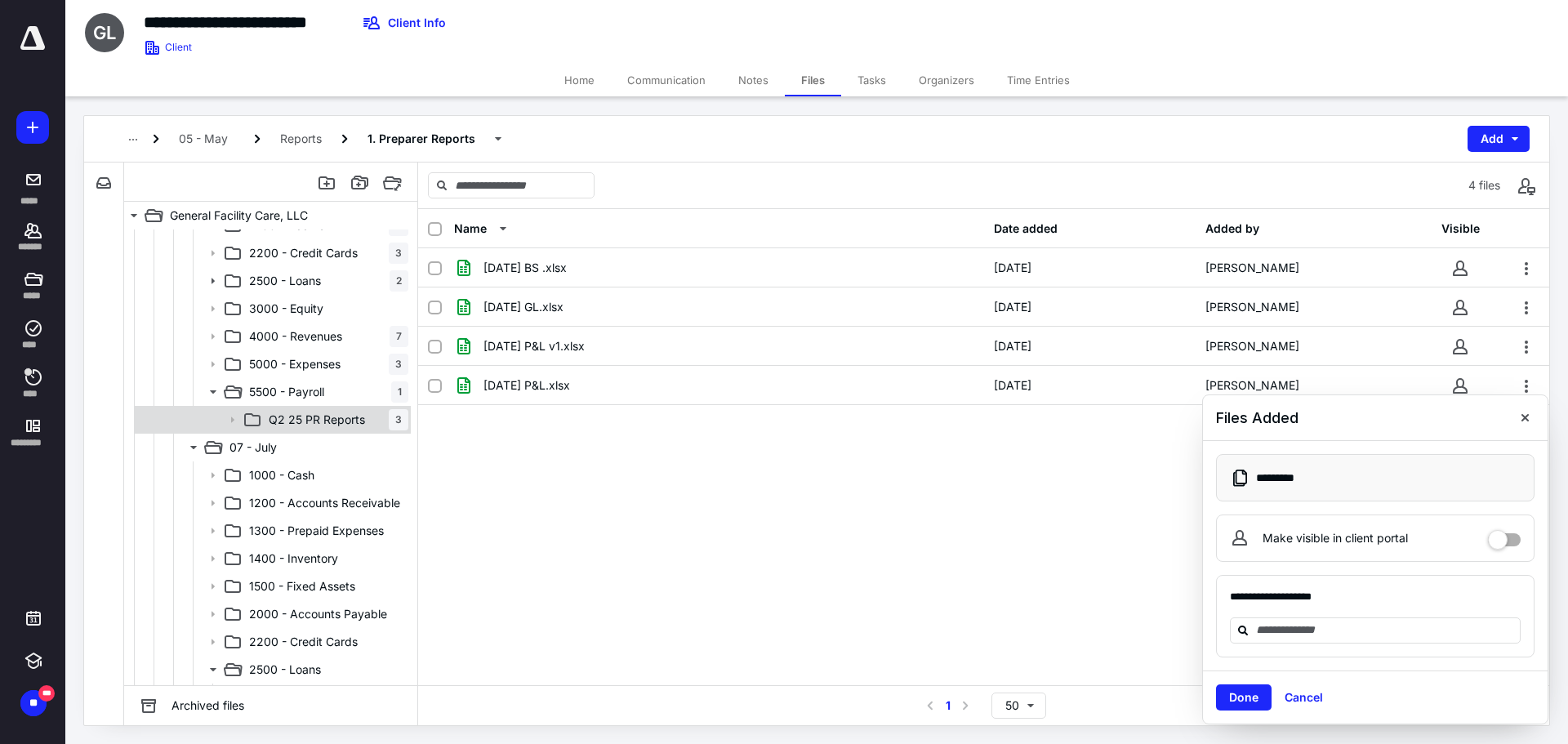 click 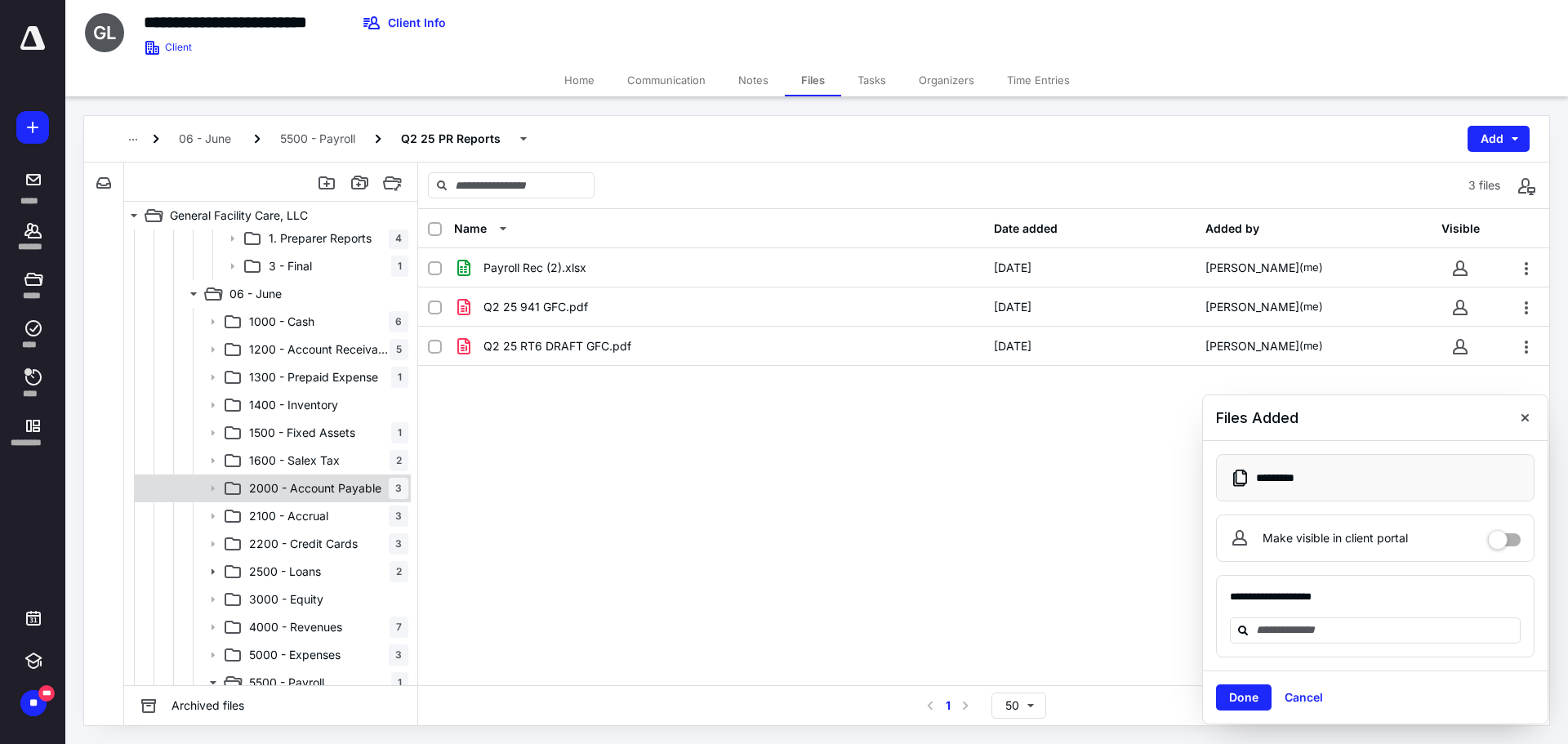 scroll, scrollTop: 1470, scrollLeft: 0, axis: vertical 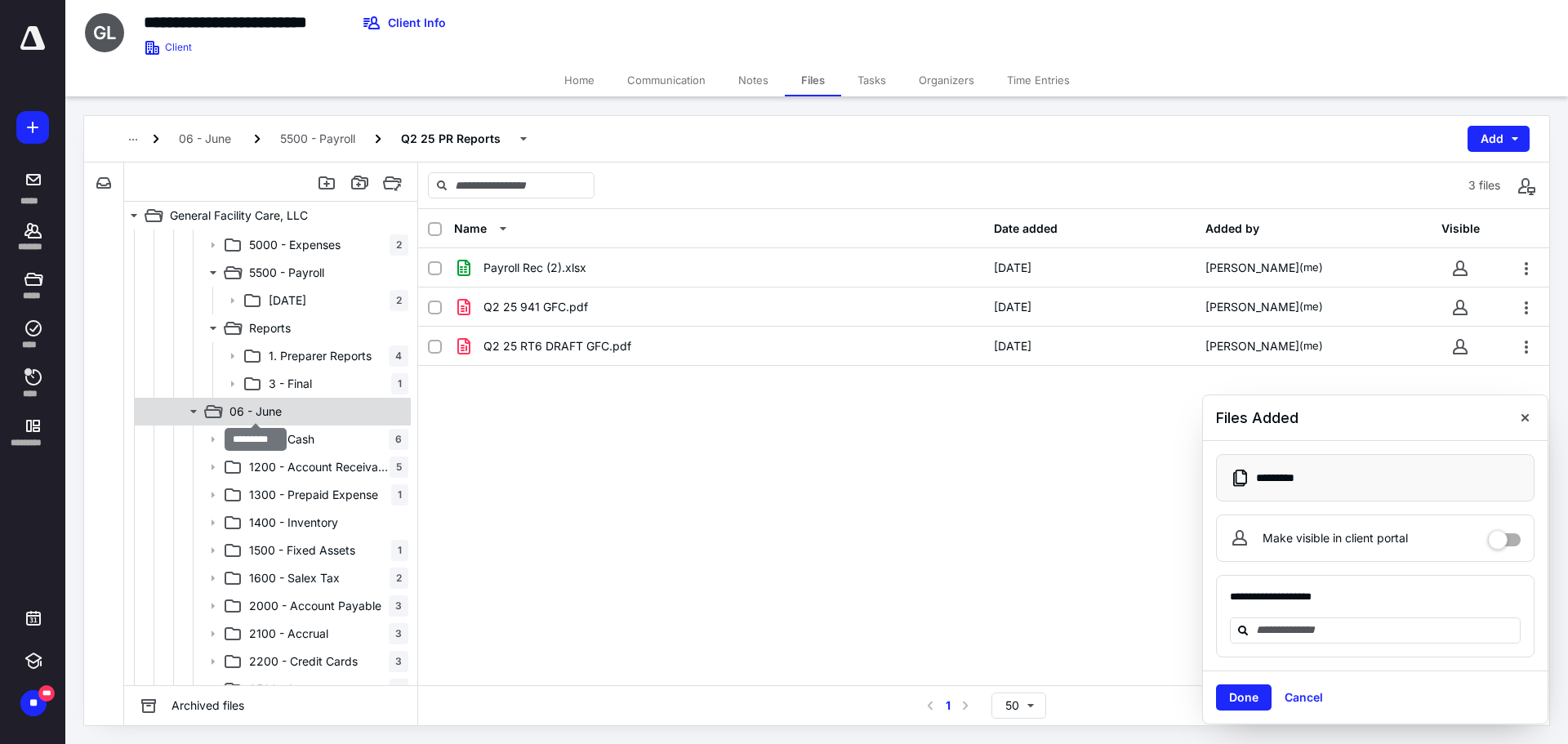 click on "06 - June" at bounding box center [256, 412] 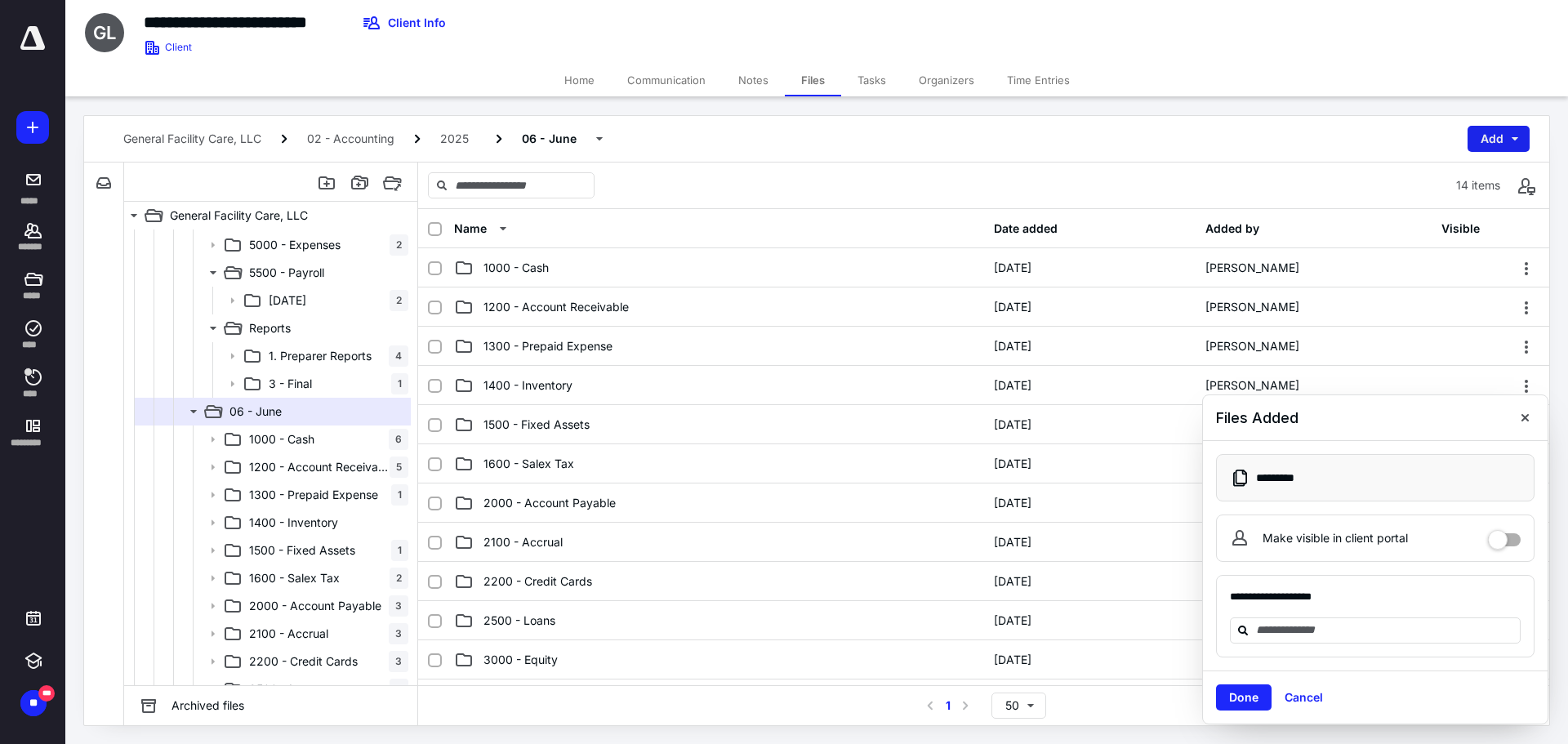 click on "Add" at bounding box center [1499, 139] 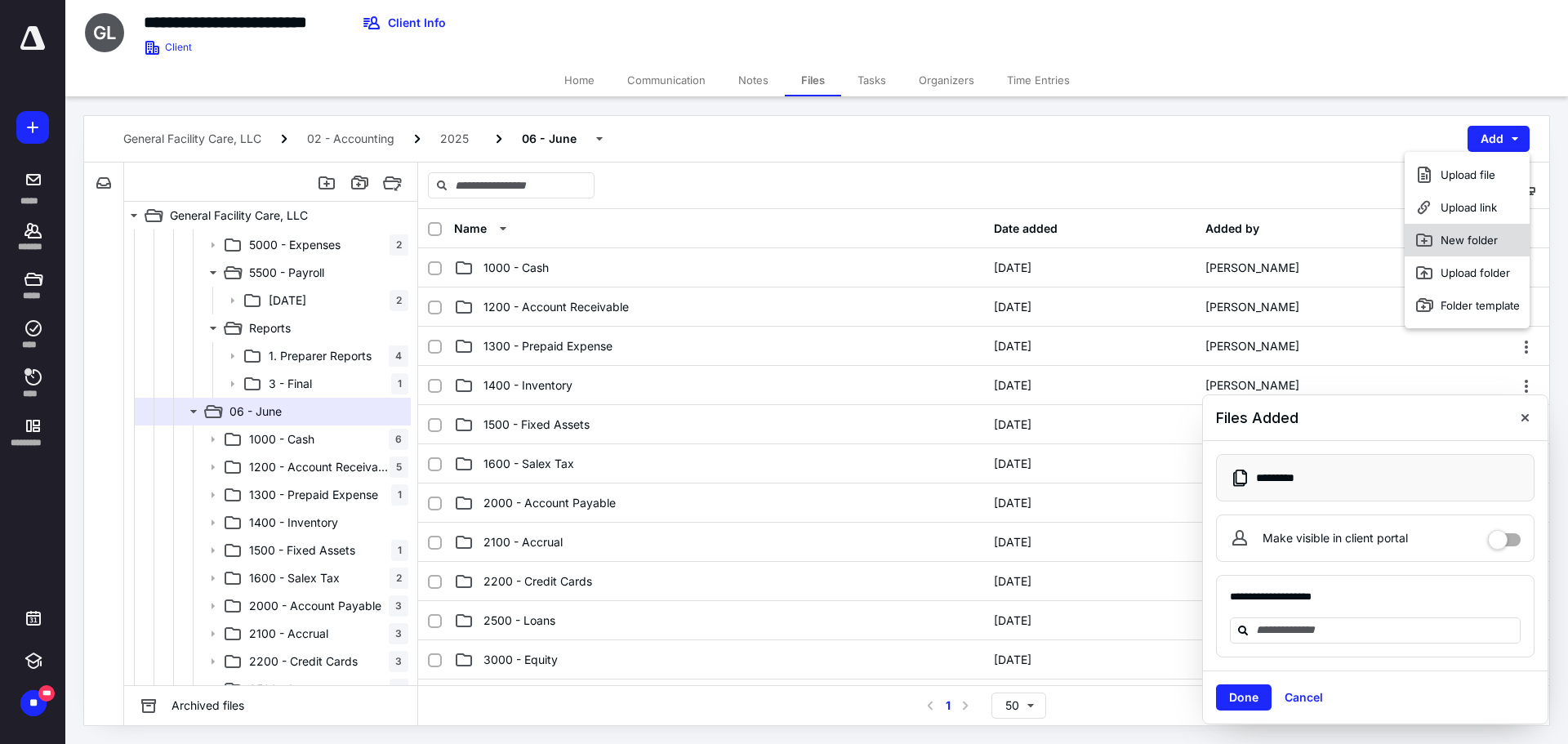 click on "New folder" at bounding box center (1467, 240) 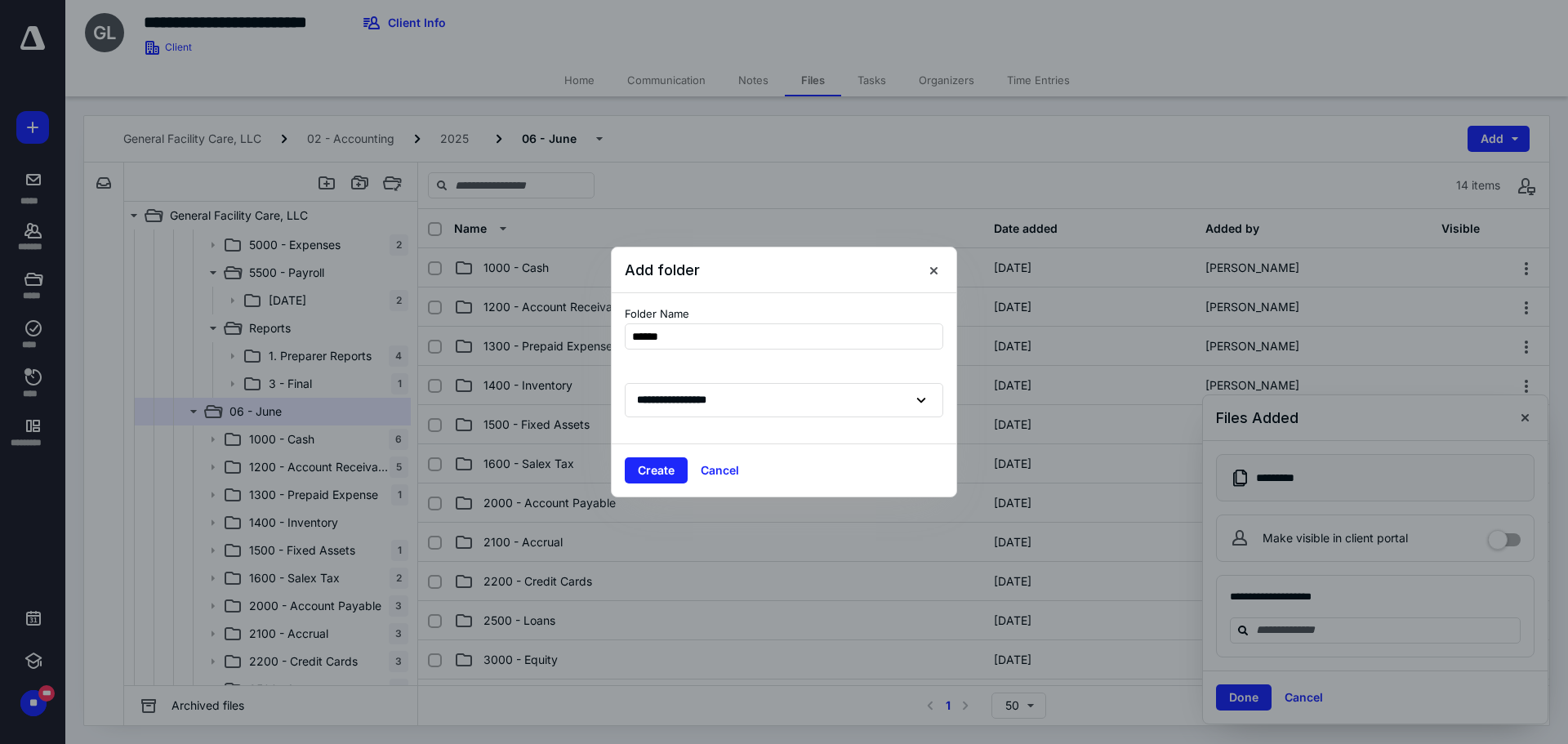 type on "*******" 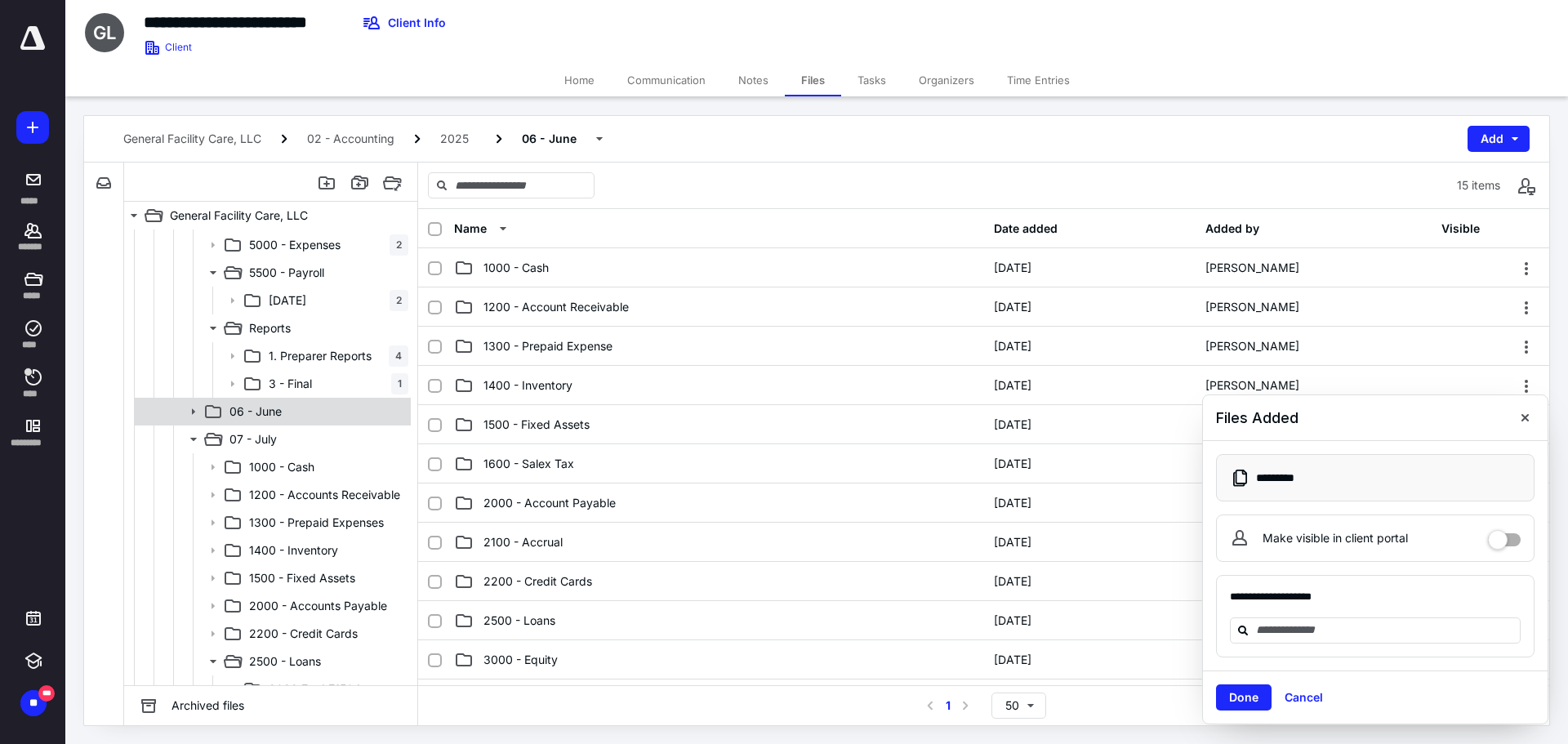 click 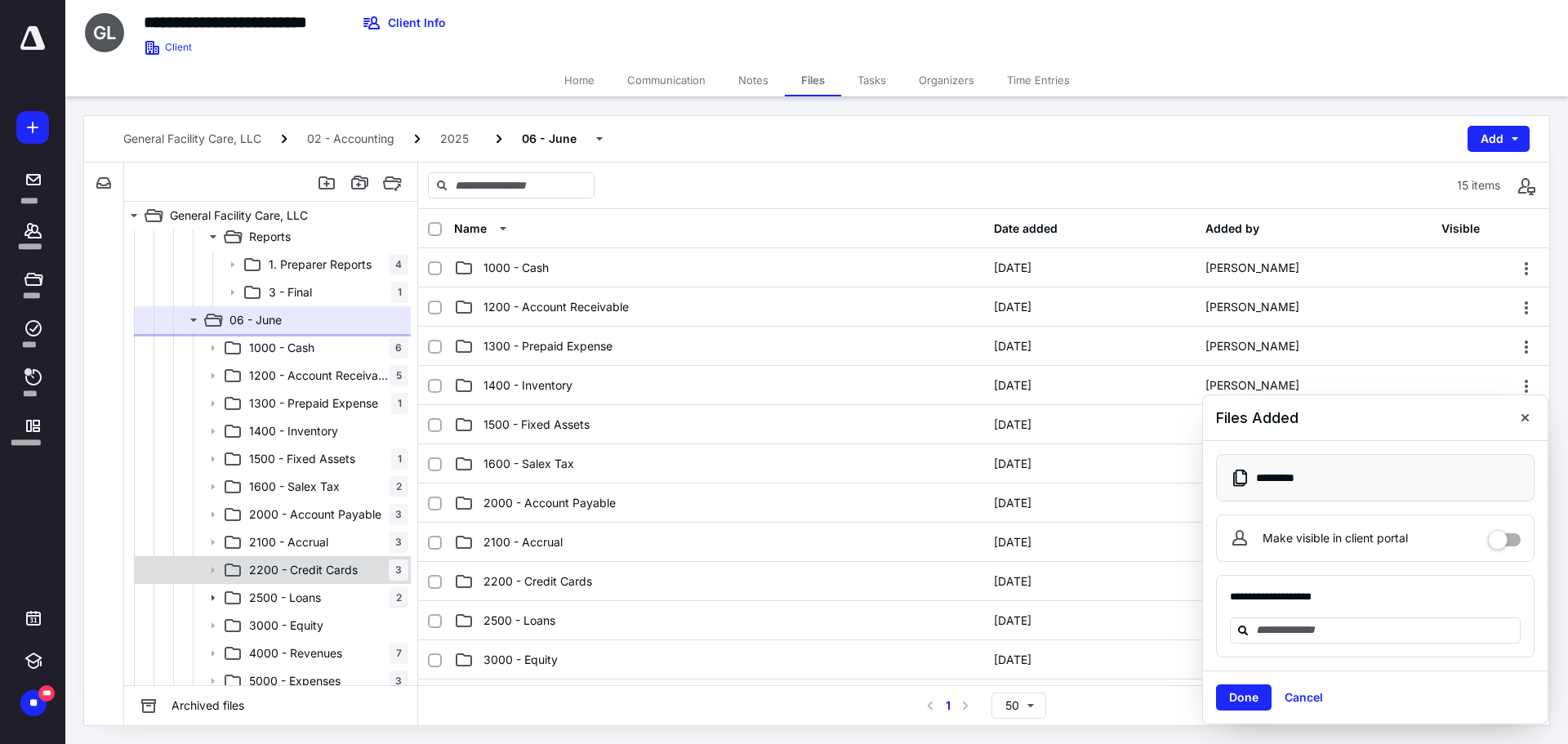 scroll, scrollTop: 1552, scrollLeft: 0, axis: vertical 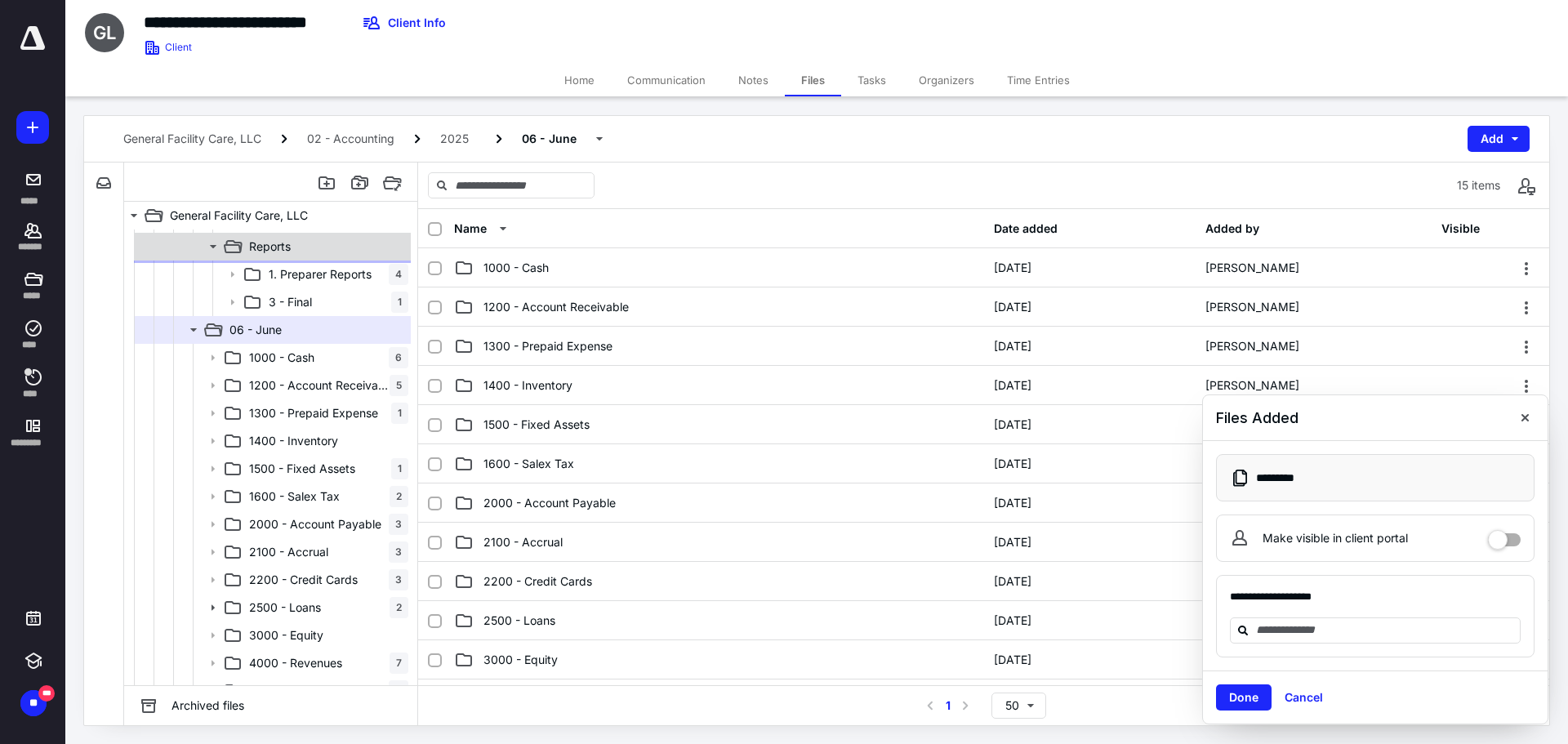 click 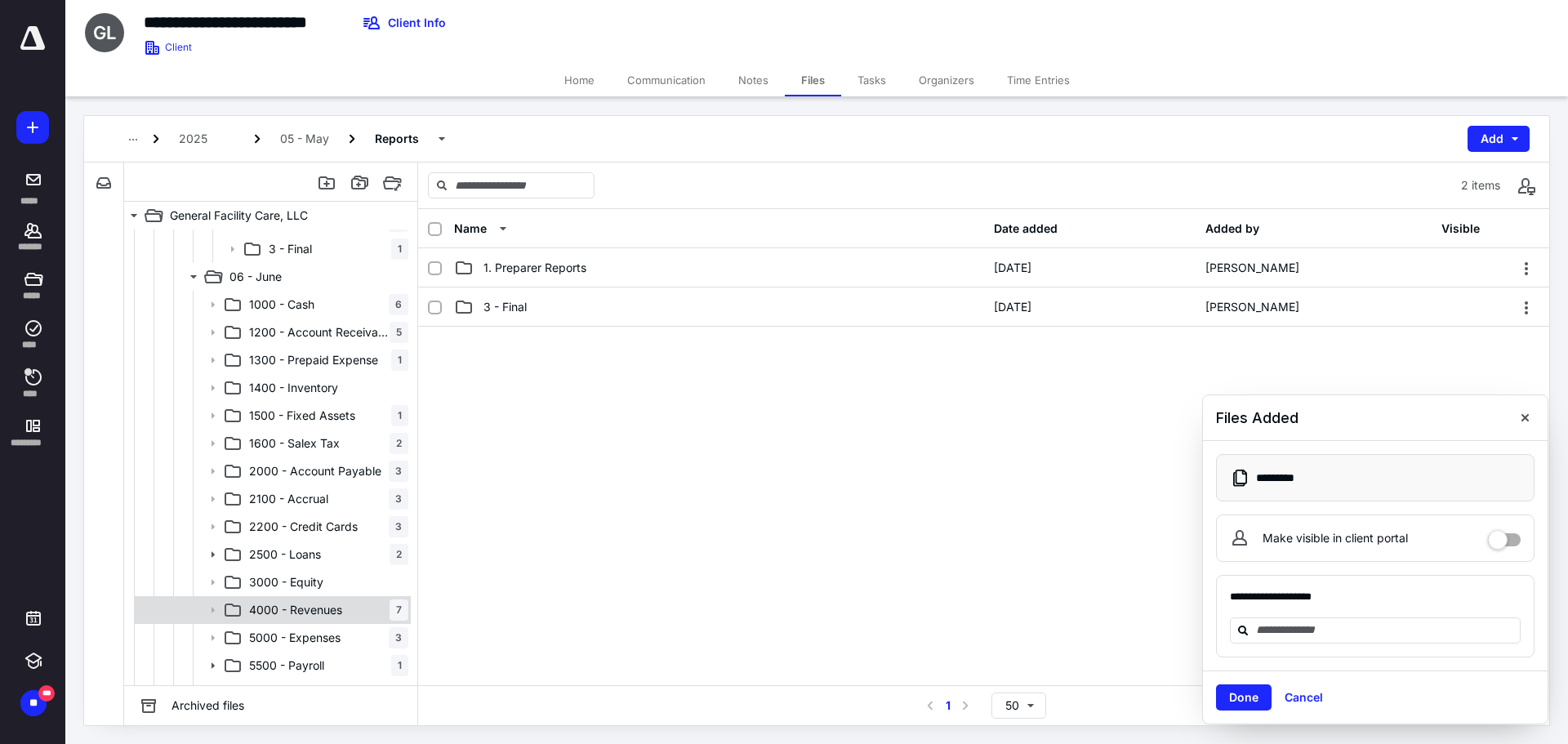 scroll, scrollTop: 1633, scrollLeft: 0, axis: vertical 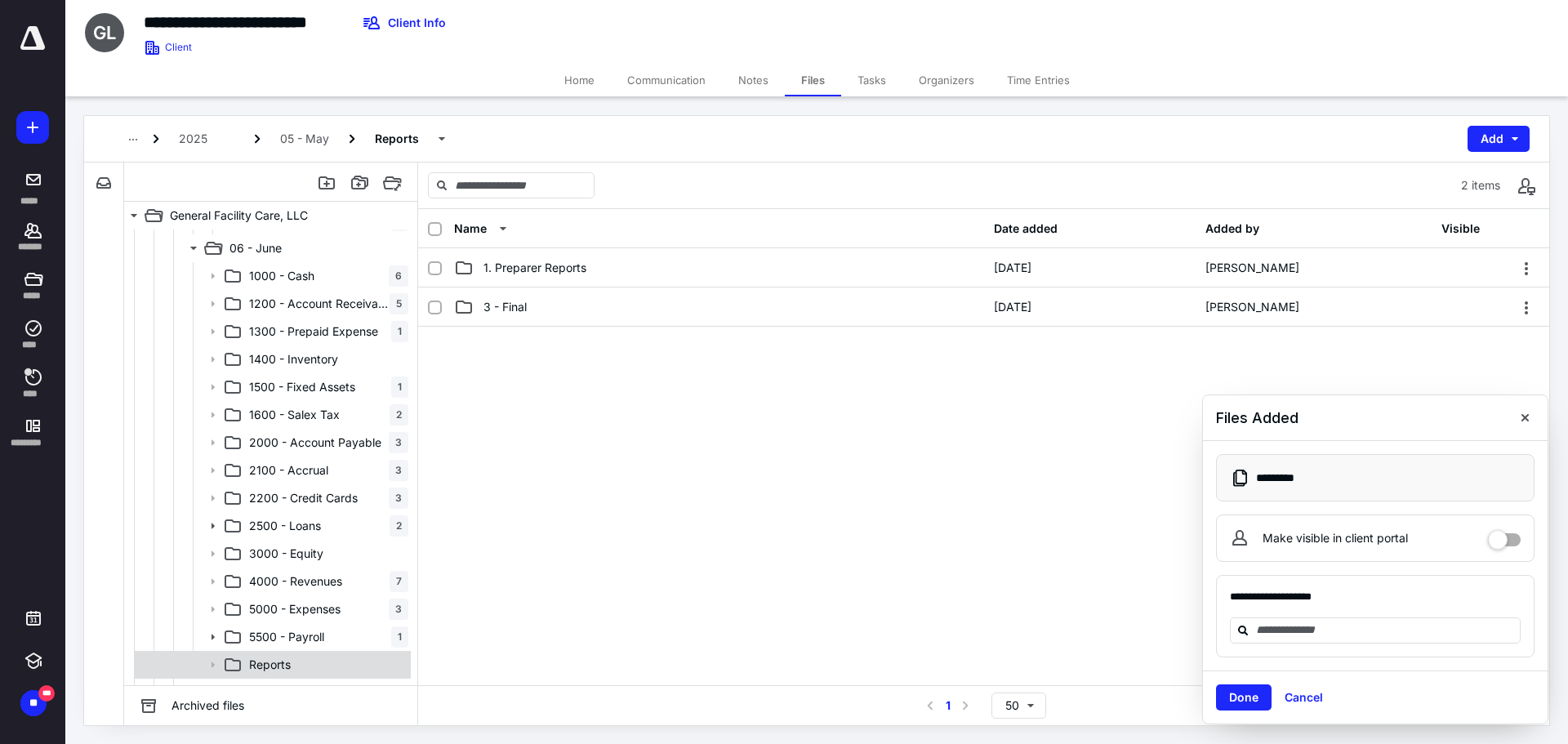 click on "Reports" at bounding box center (271, 665) 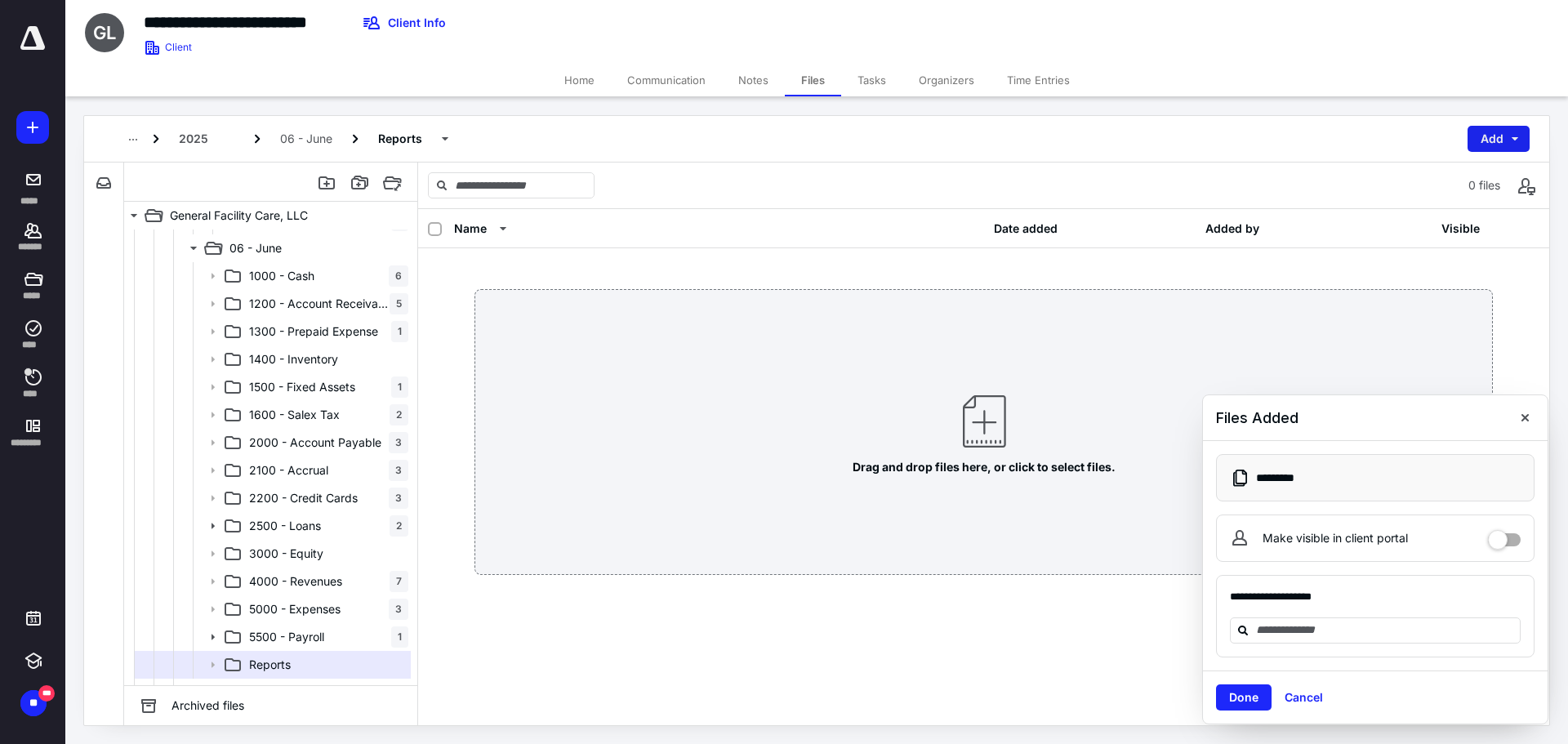 click on "Add" at bounding box center [1499, 139] 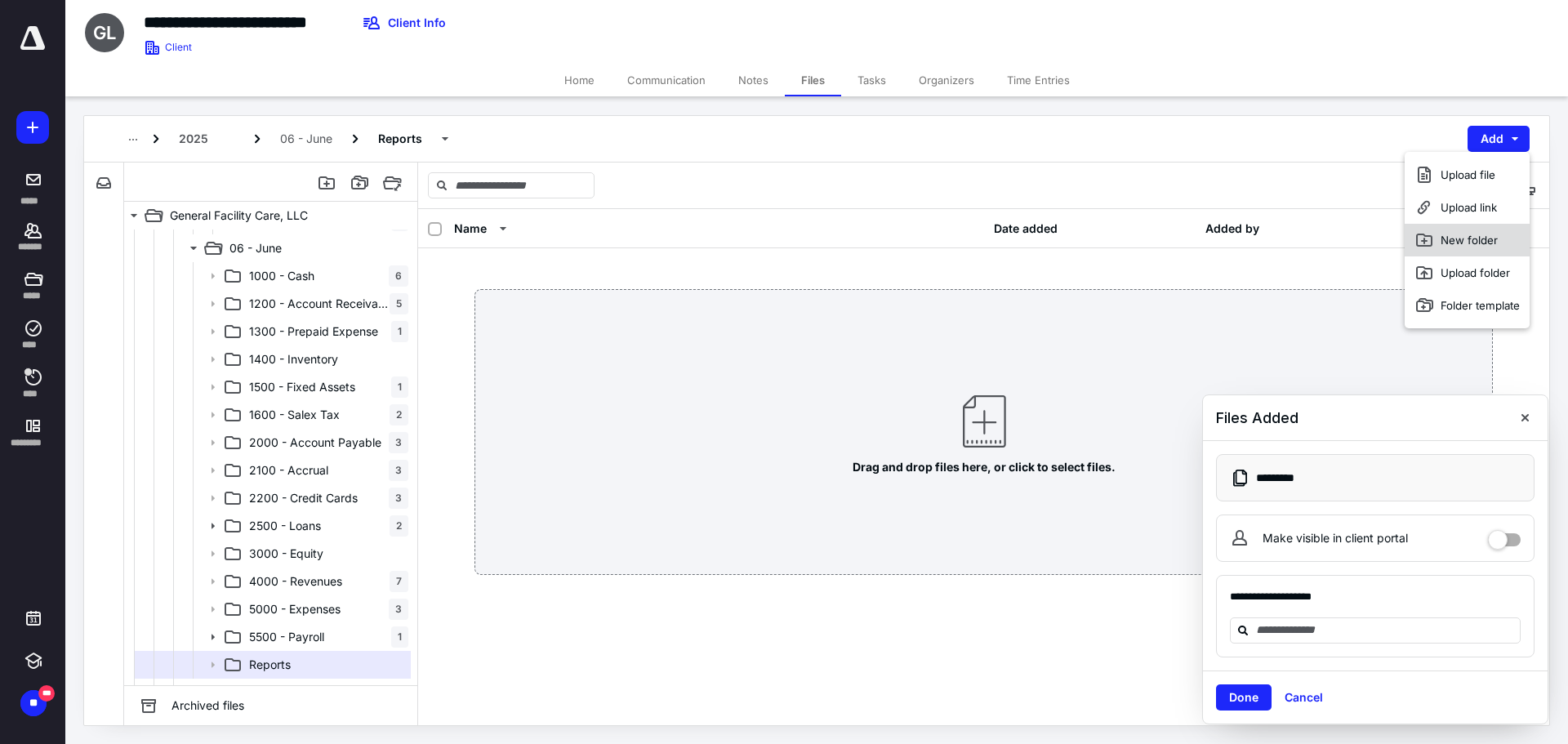click on "New folder" at bounding box center (1467, 240) 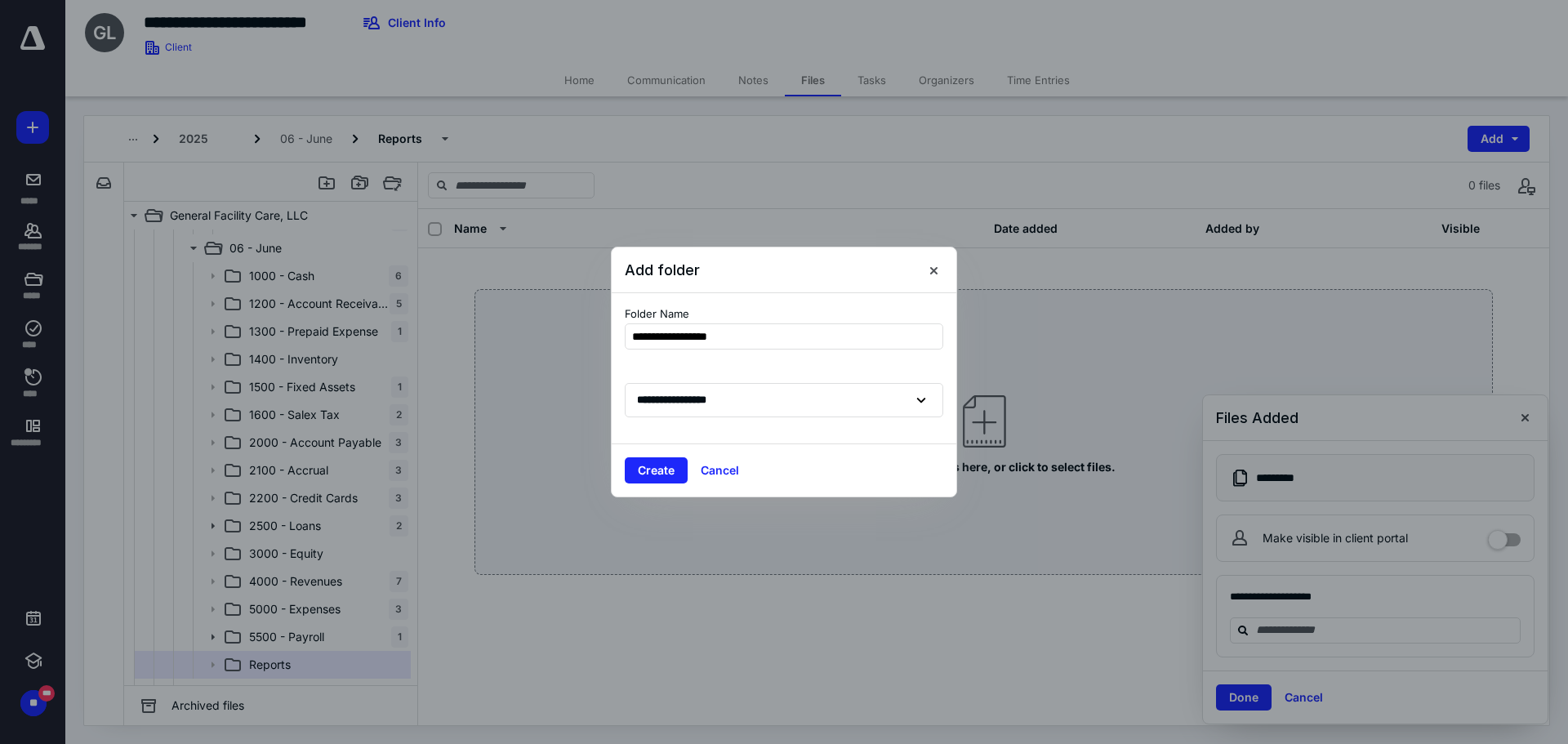 type on "**********" 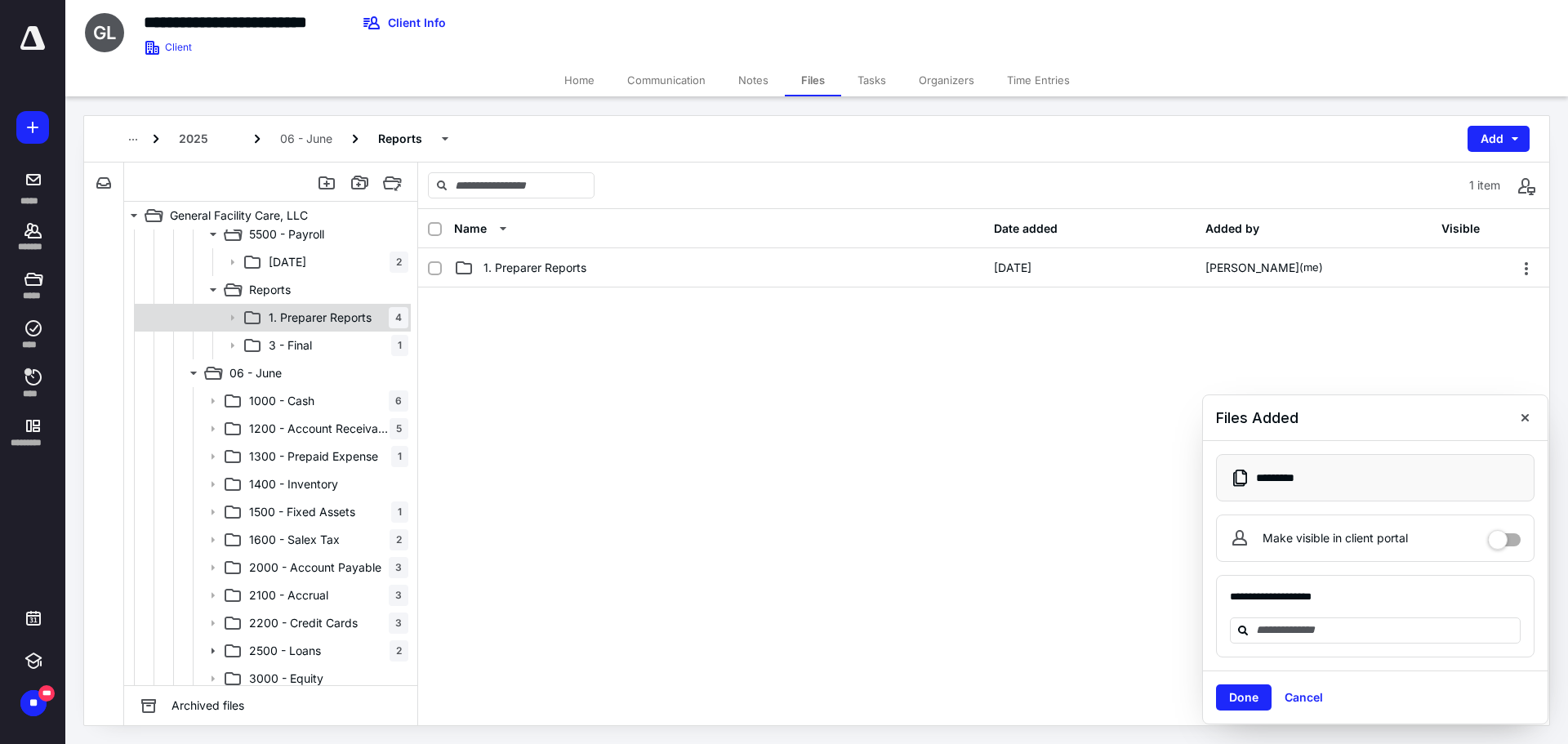 scroll, scrollTop: 1470, scrollLeft: 0, axis: vertical 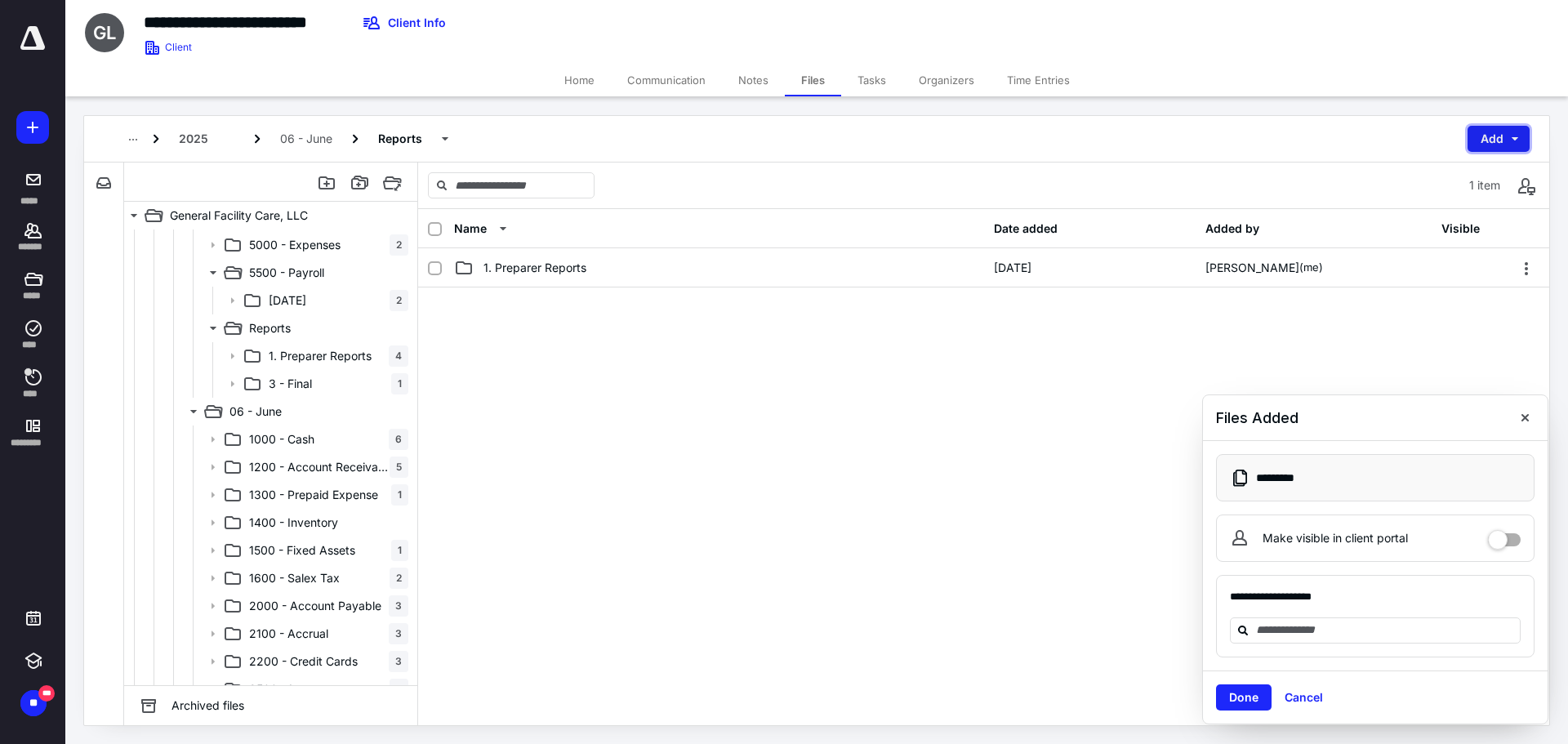 click on "Add" at bounding box center [1499, 139] 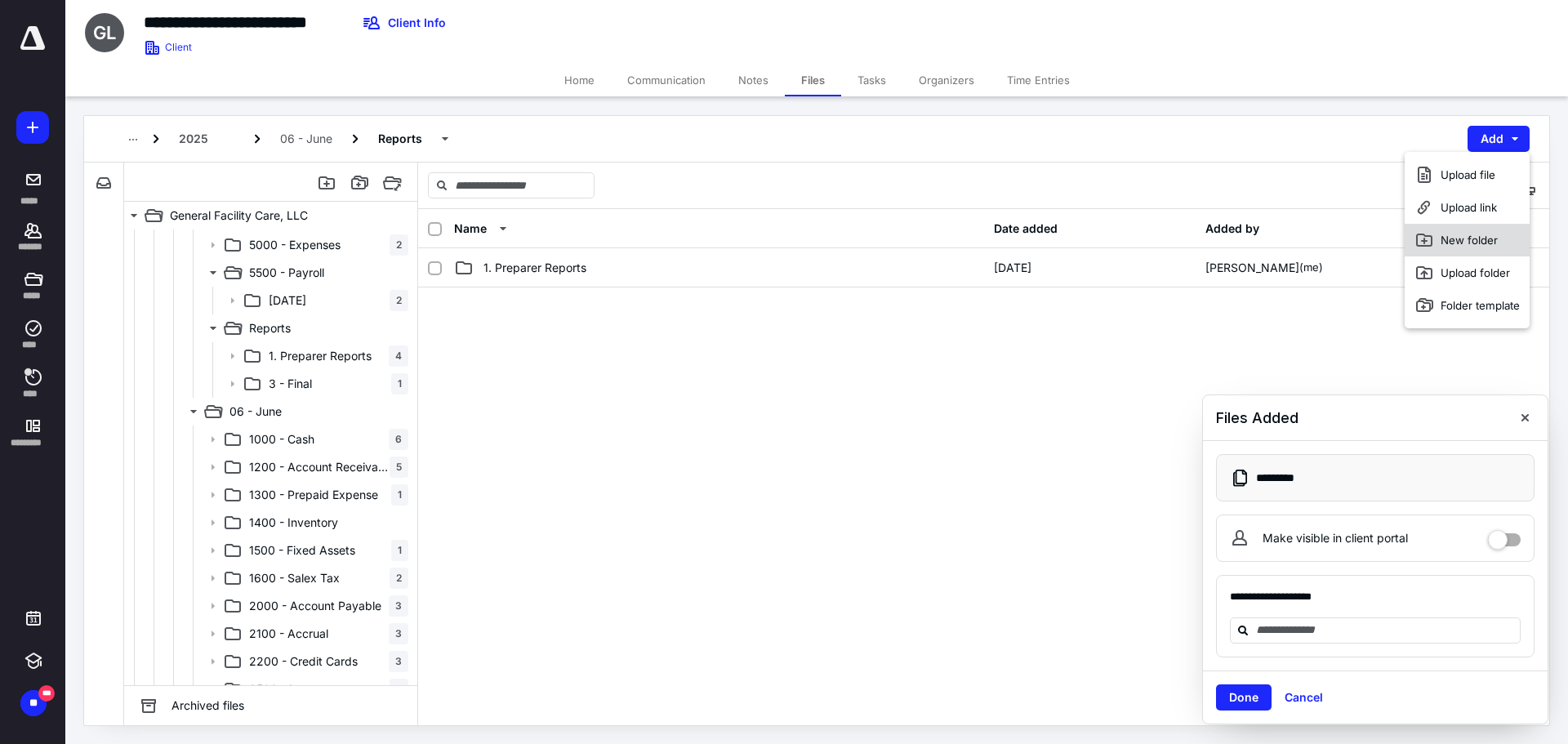 click on "New folder" at bounding box center (1467, 240) 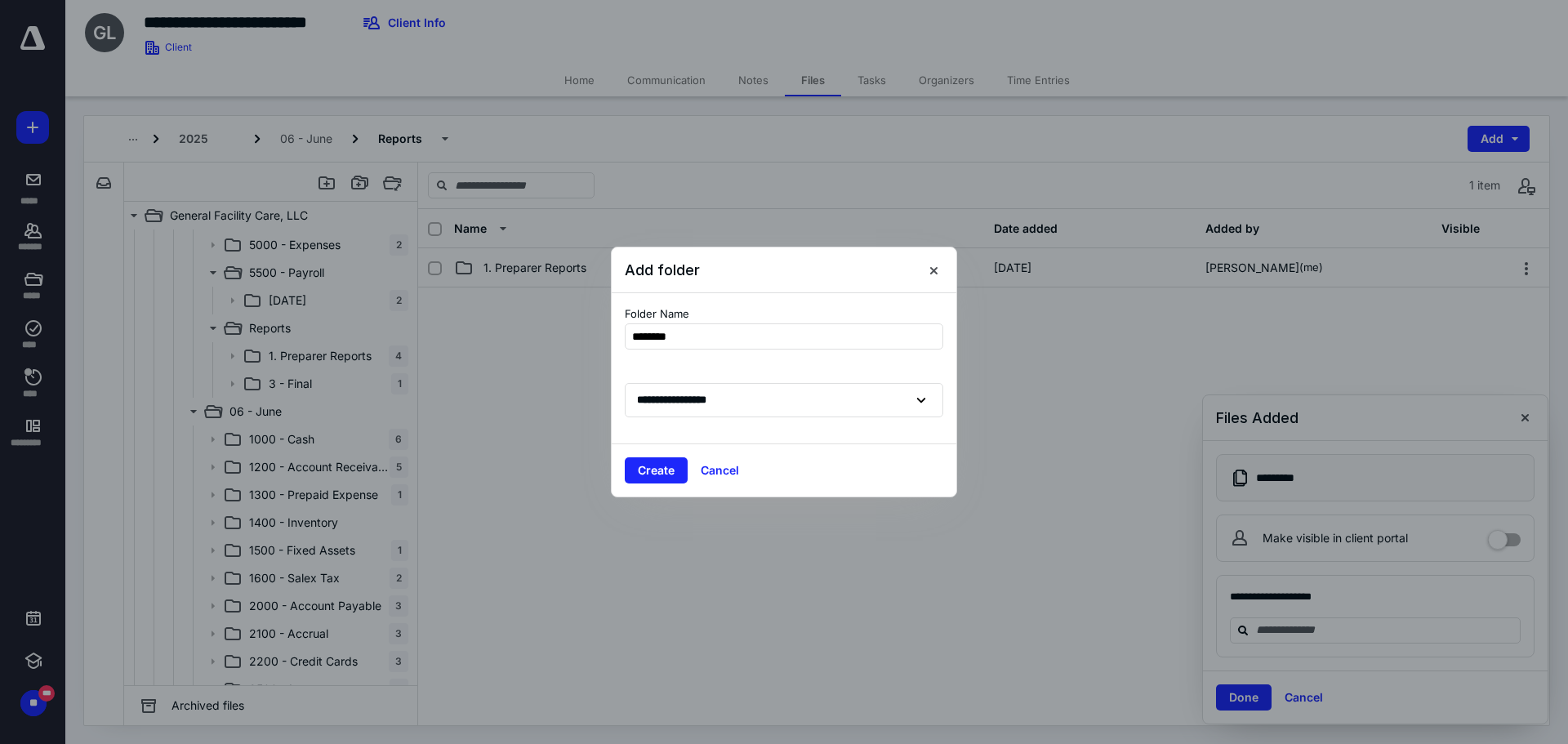 type on "*********" 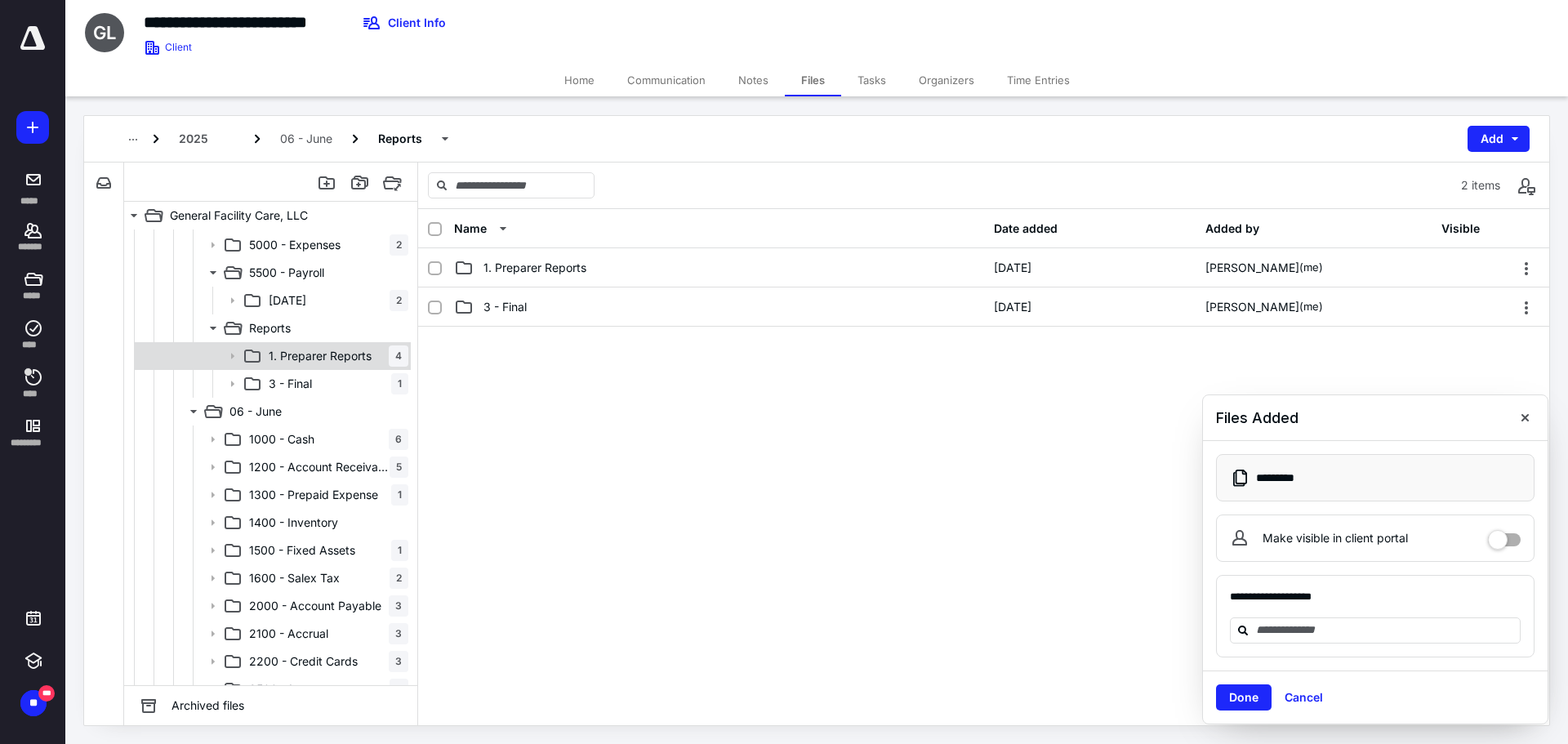 click on "1. Preparer Reports" at bounding box center [320, 356] 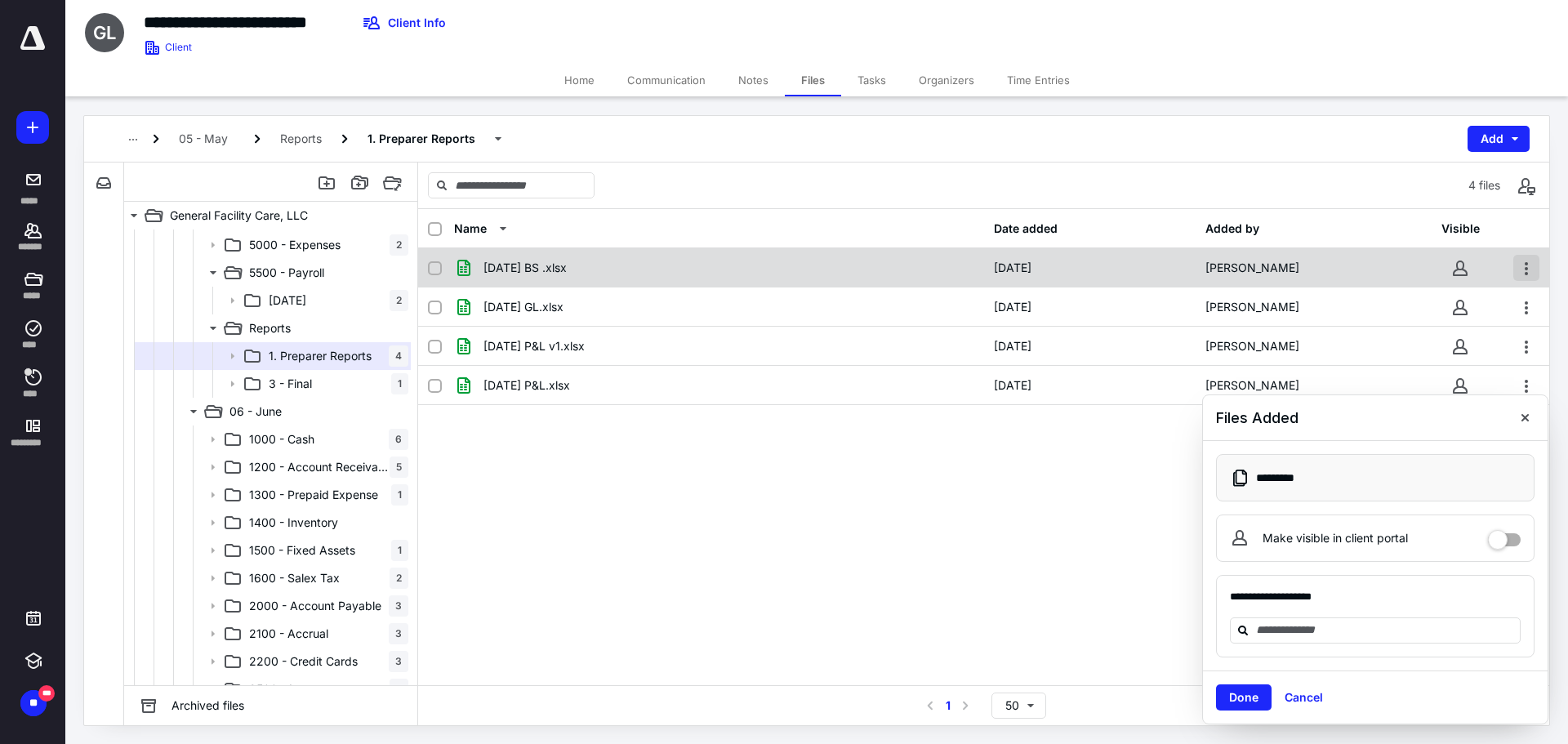 click at bounding box center (1526, 268) 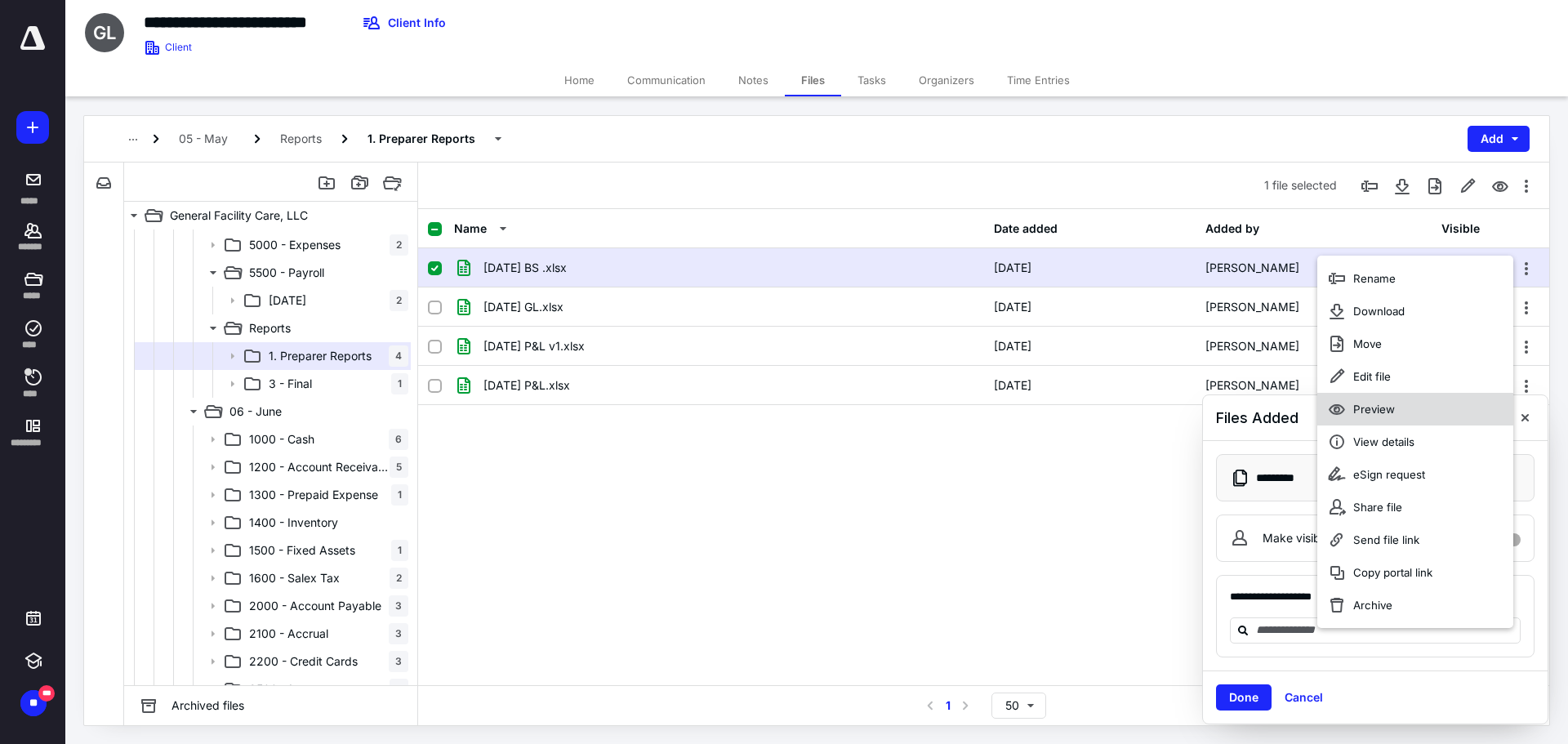 click on "Preview" at bounding box center (1415, 409) 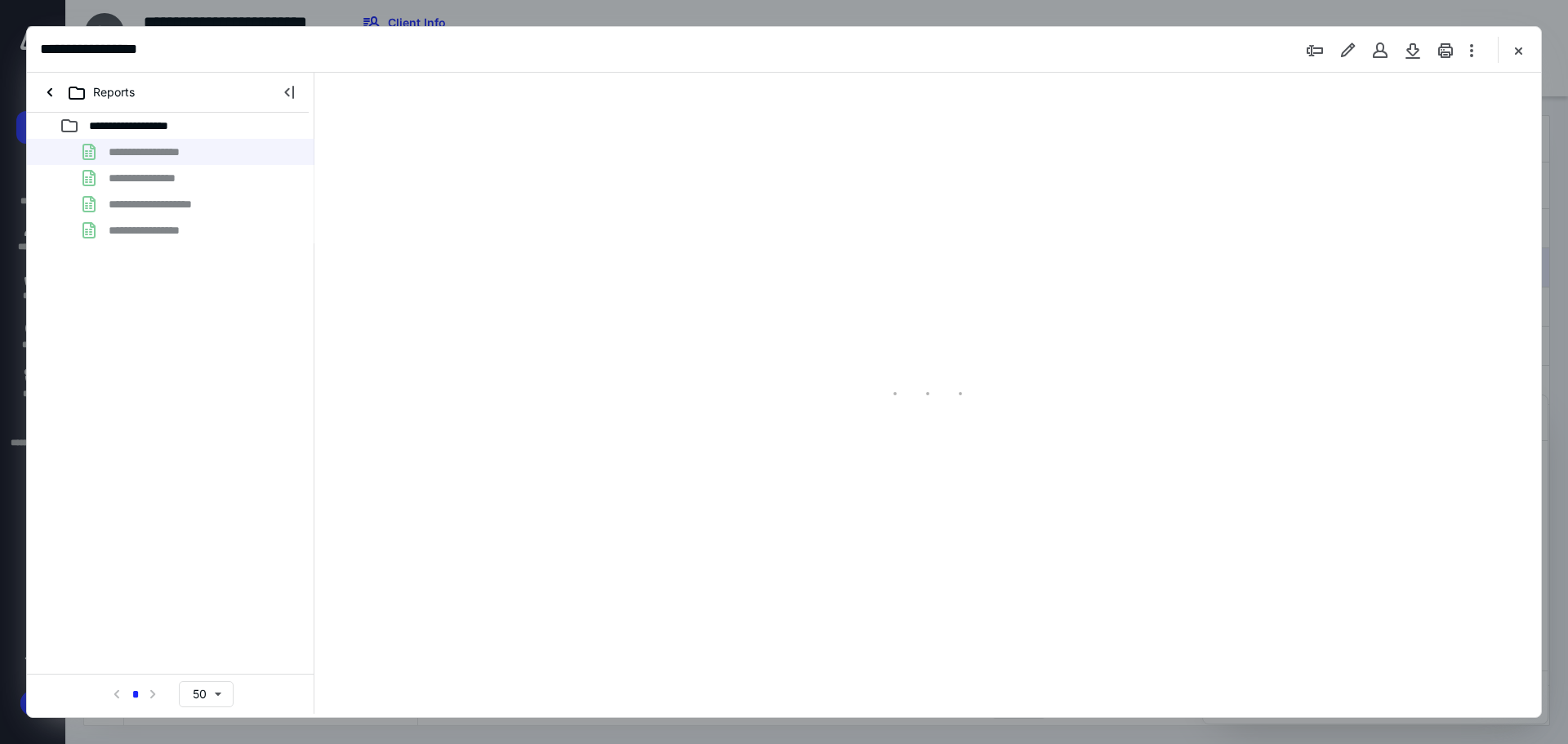 scroll, scrollTop: 0, scrollLeft: 0, axis: both 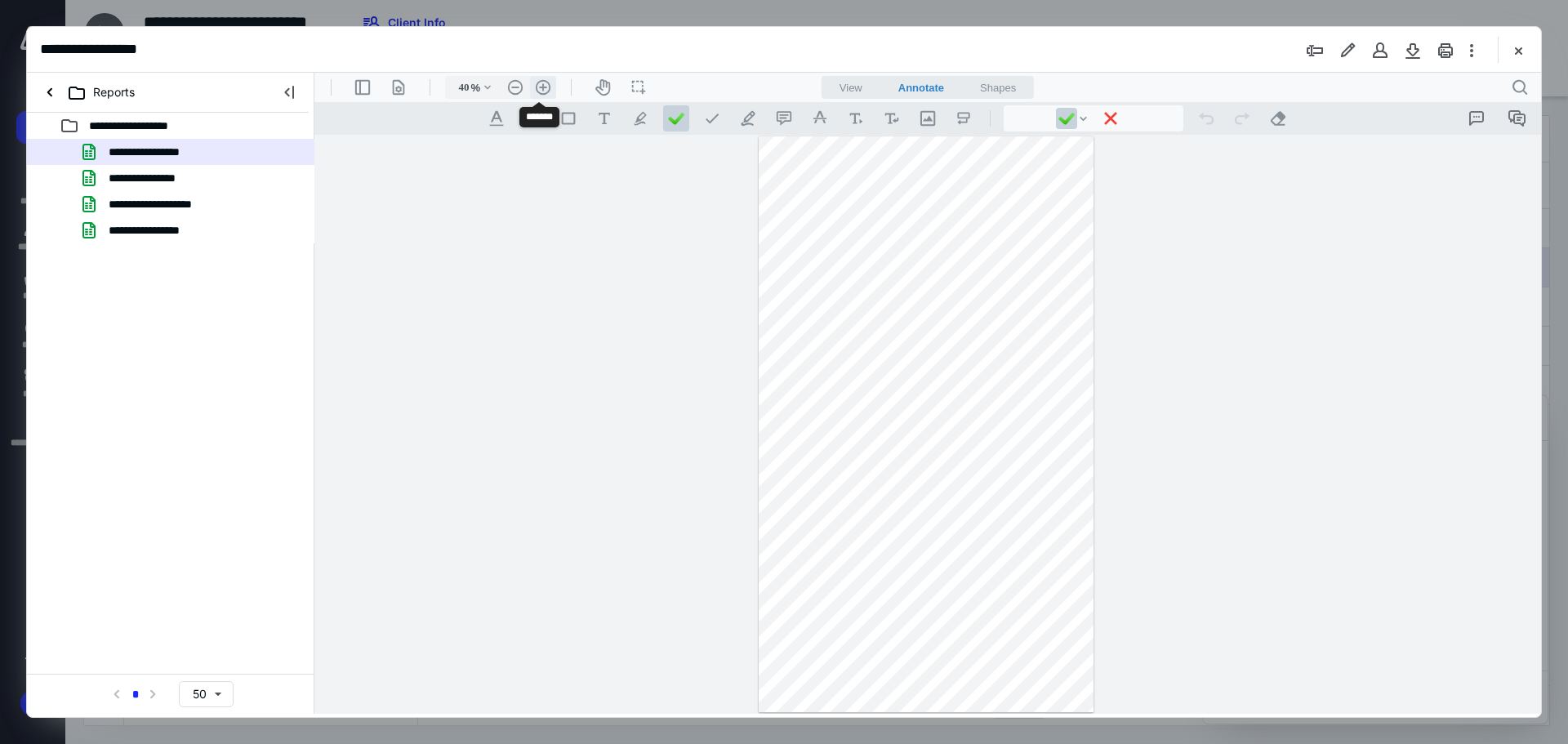 click on ".cls-1{fill:#abb0c4;} icon - header - zoom - in - line" at bounding box center [543, 87] 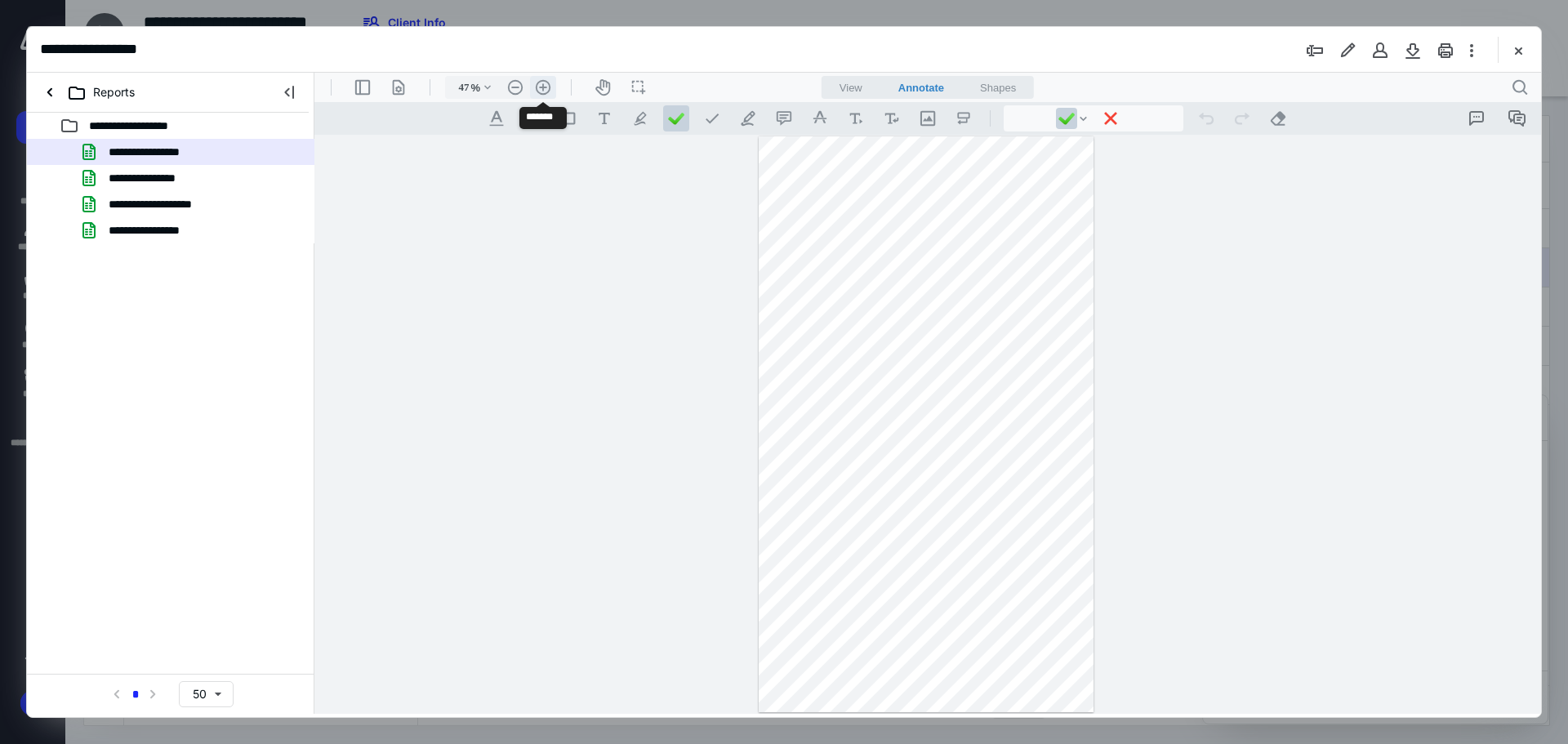 click on ".cls-1{fill:#abb0c4;} icon - header - zoom - in - line" at bounding box center [543, 87] 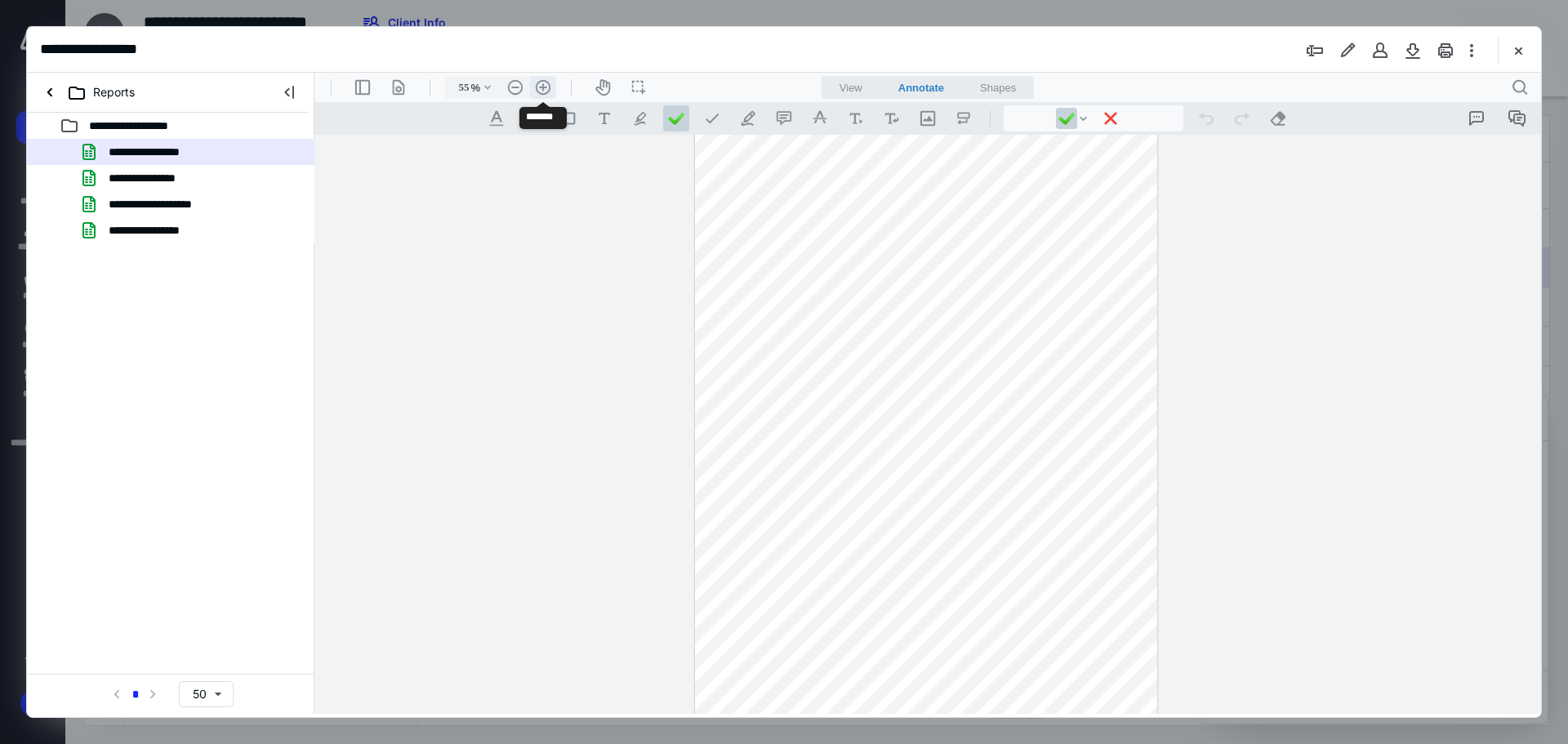 click on ".cls-1{fill:#abb0c4;} icon - header - zoom - in - line" at bounding box center (543, 87) 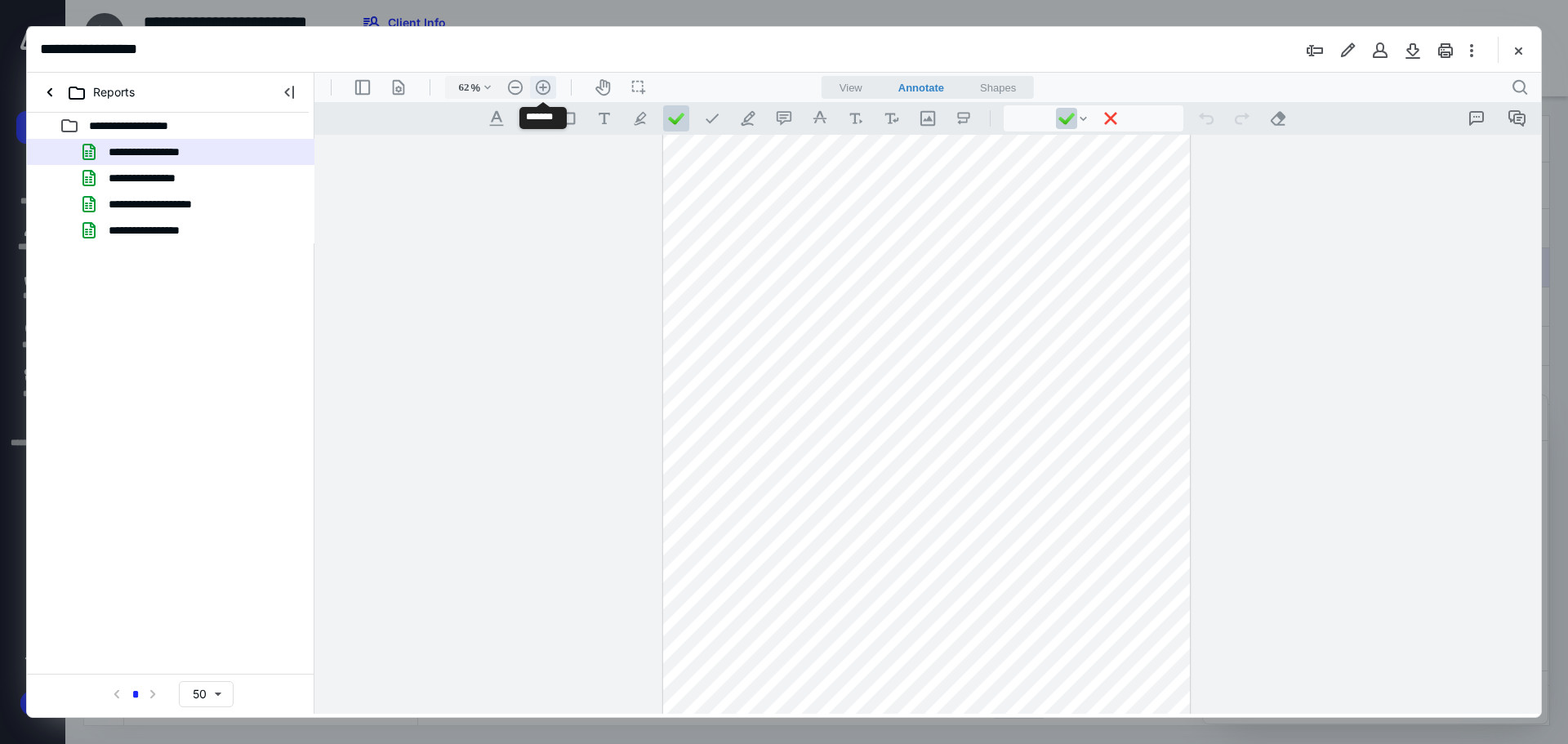 click on ".cls-1{fill:#abb0c4;} icon - header - zoom - in - line" at bounding box center [543, 87] 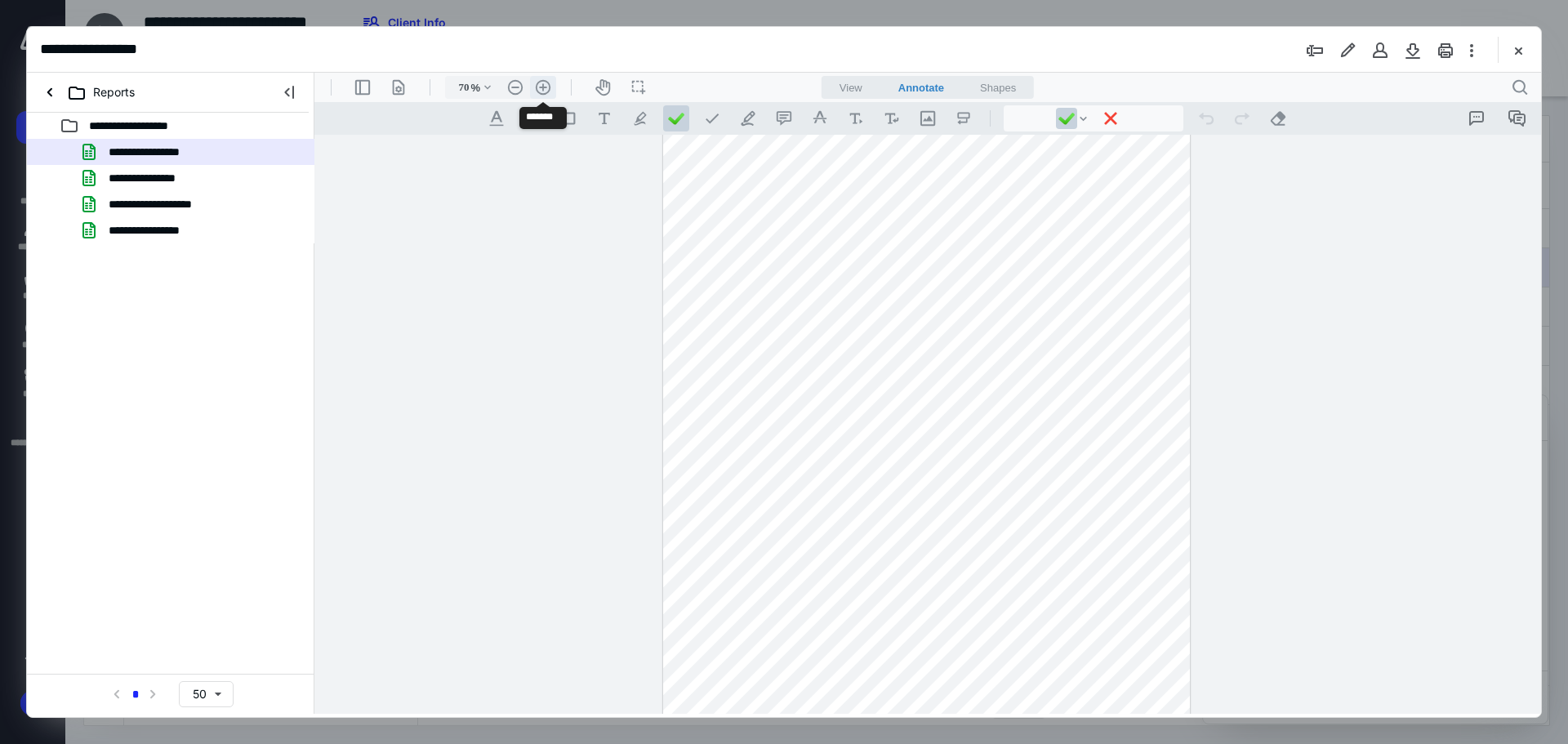 click on ".cls-1{fill:#abb0c4;} icon - header - zoom - in - line" at bounding box center (543, 87) 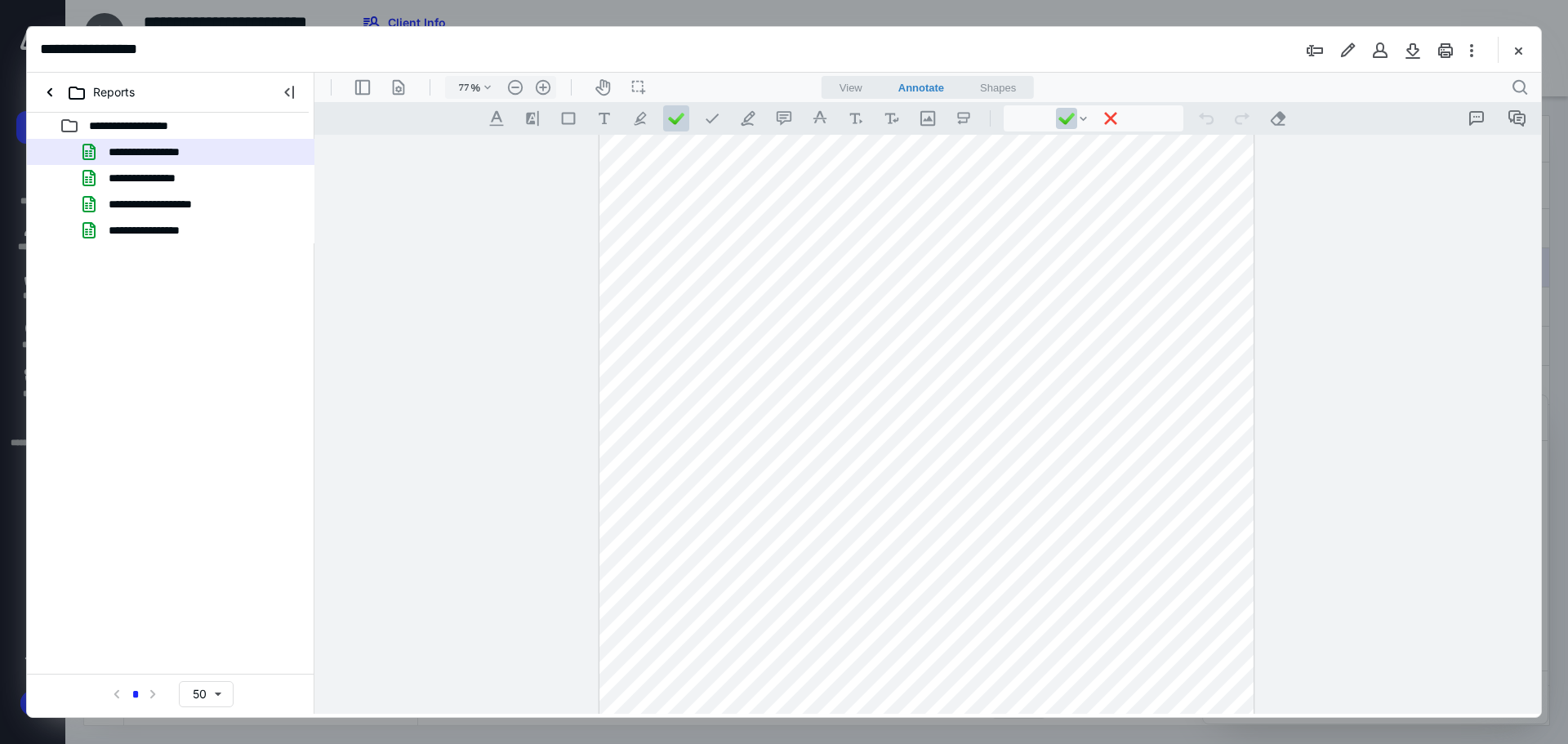 scroll, scrollTop: 0, scrollLeft: 0, axis: both 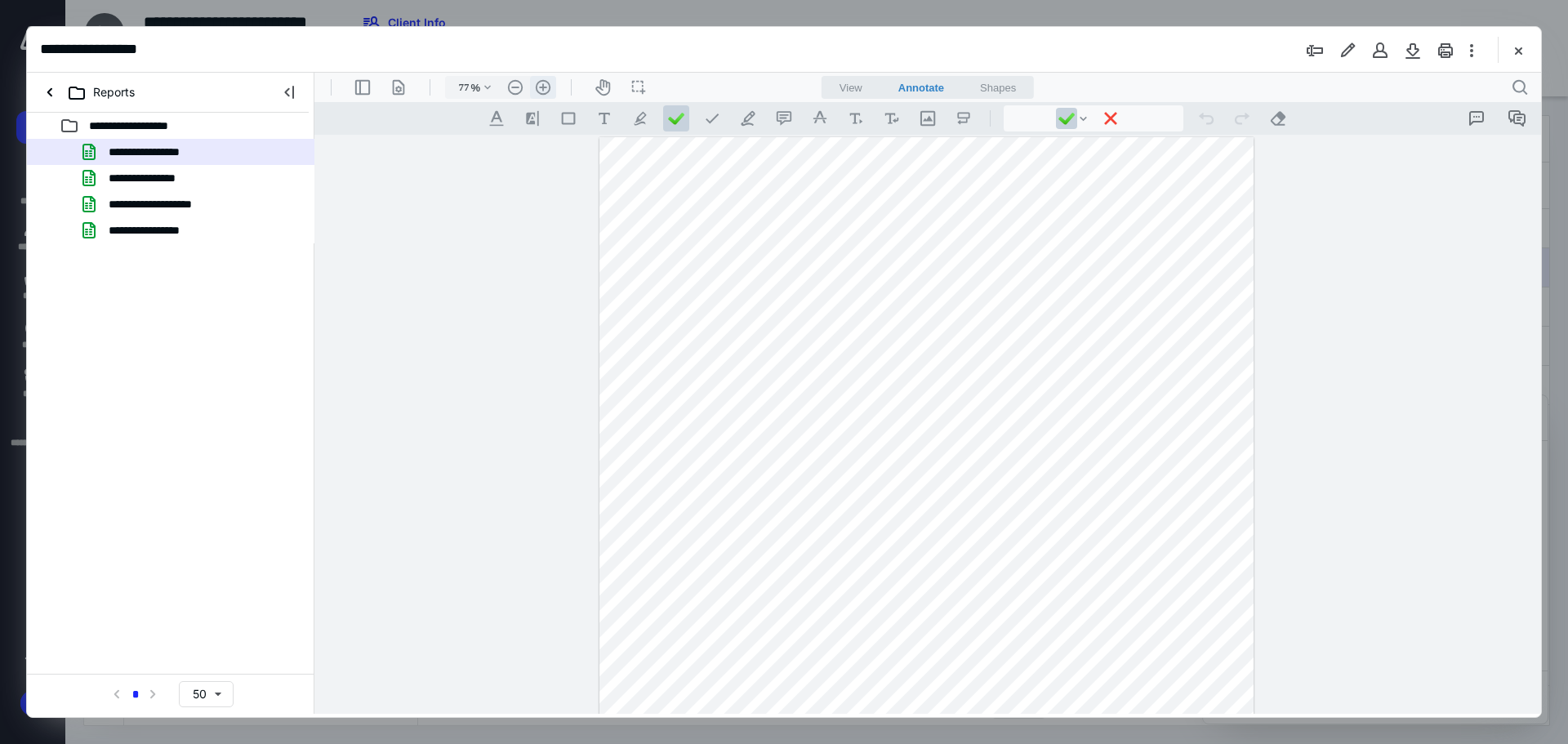 click on ".cls-1{fill:#abb0c4;} icon - header - zoom - in - line" at bounding box center [543, 87] 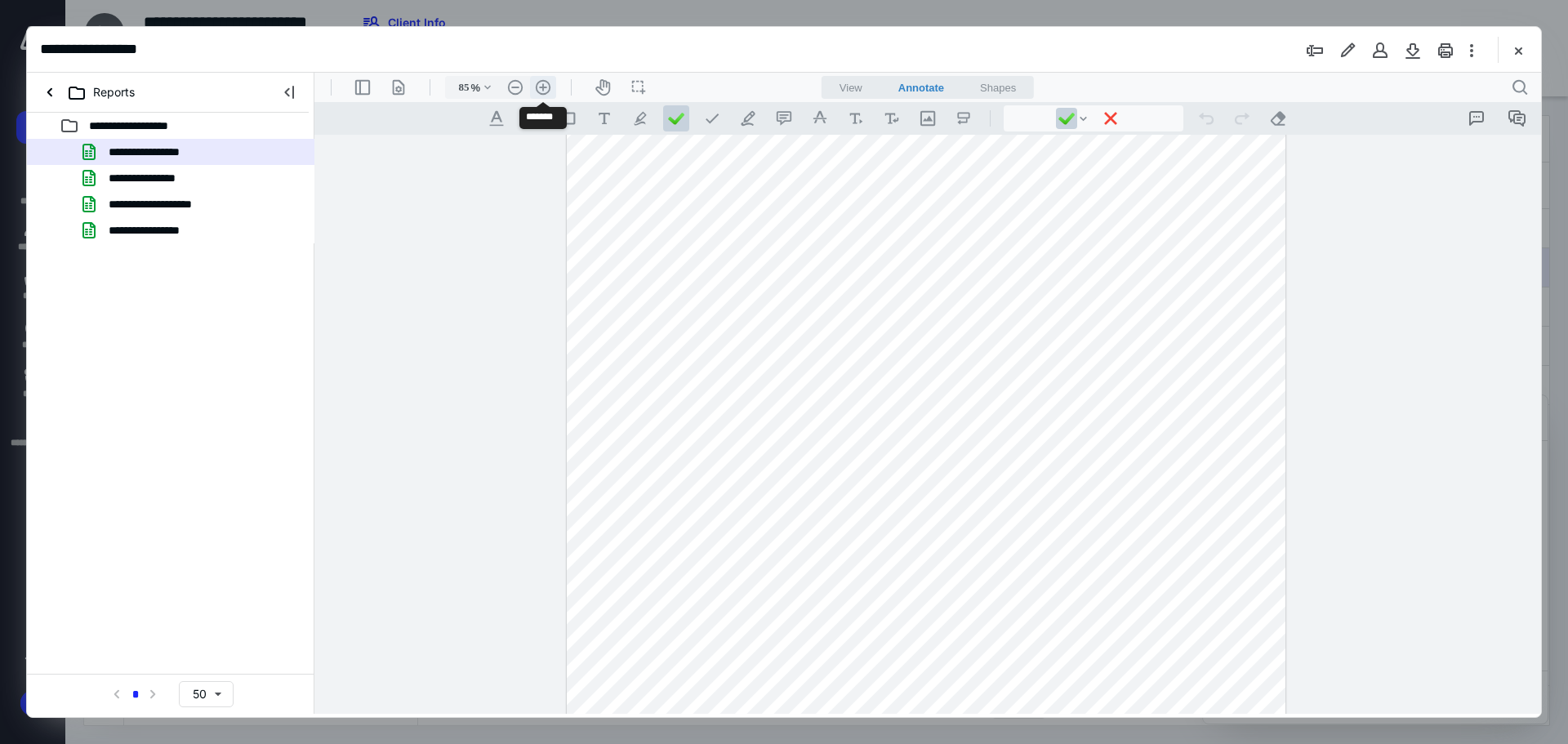 click on ".cls-1{fill:#abb0c4;} icon - header - zoom - in - line" at bounding box center (543, 87) 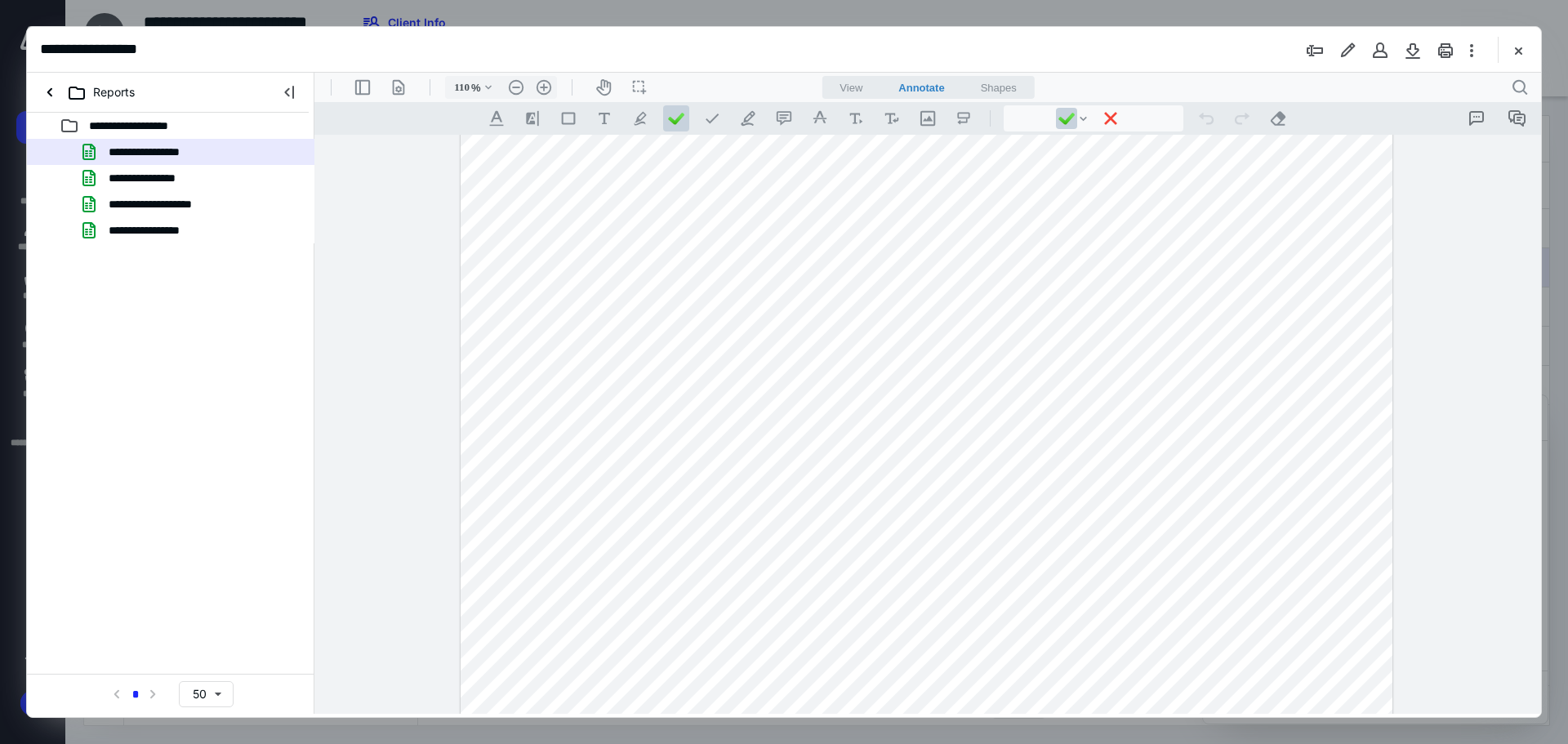 scroll, scrollTop: 786, scrollLeft: 0, axis: vertical 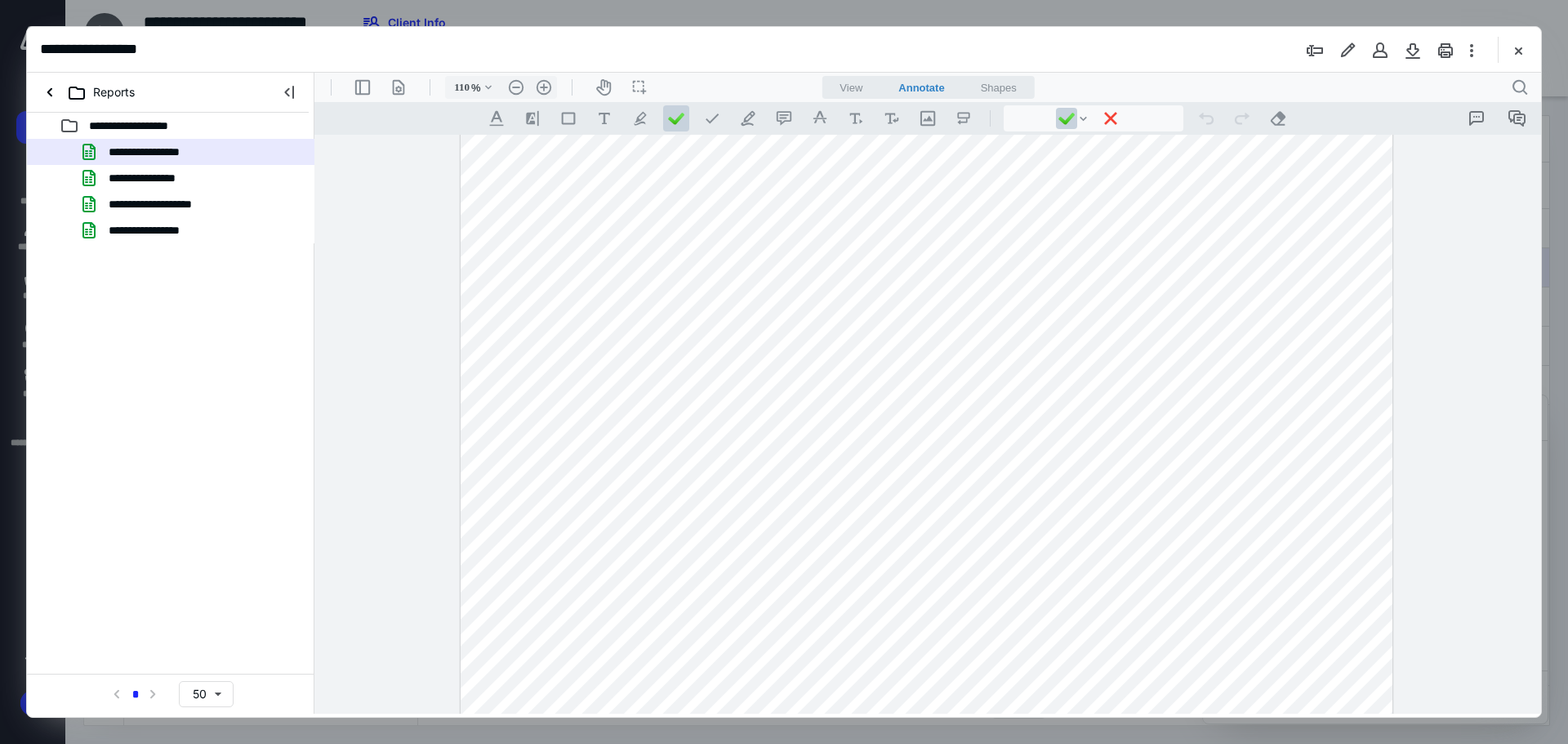 click on "**********" at bounding box center (171, 152) 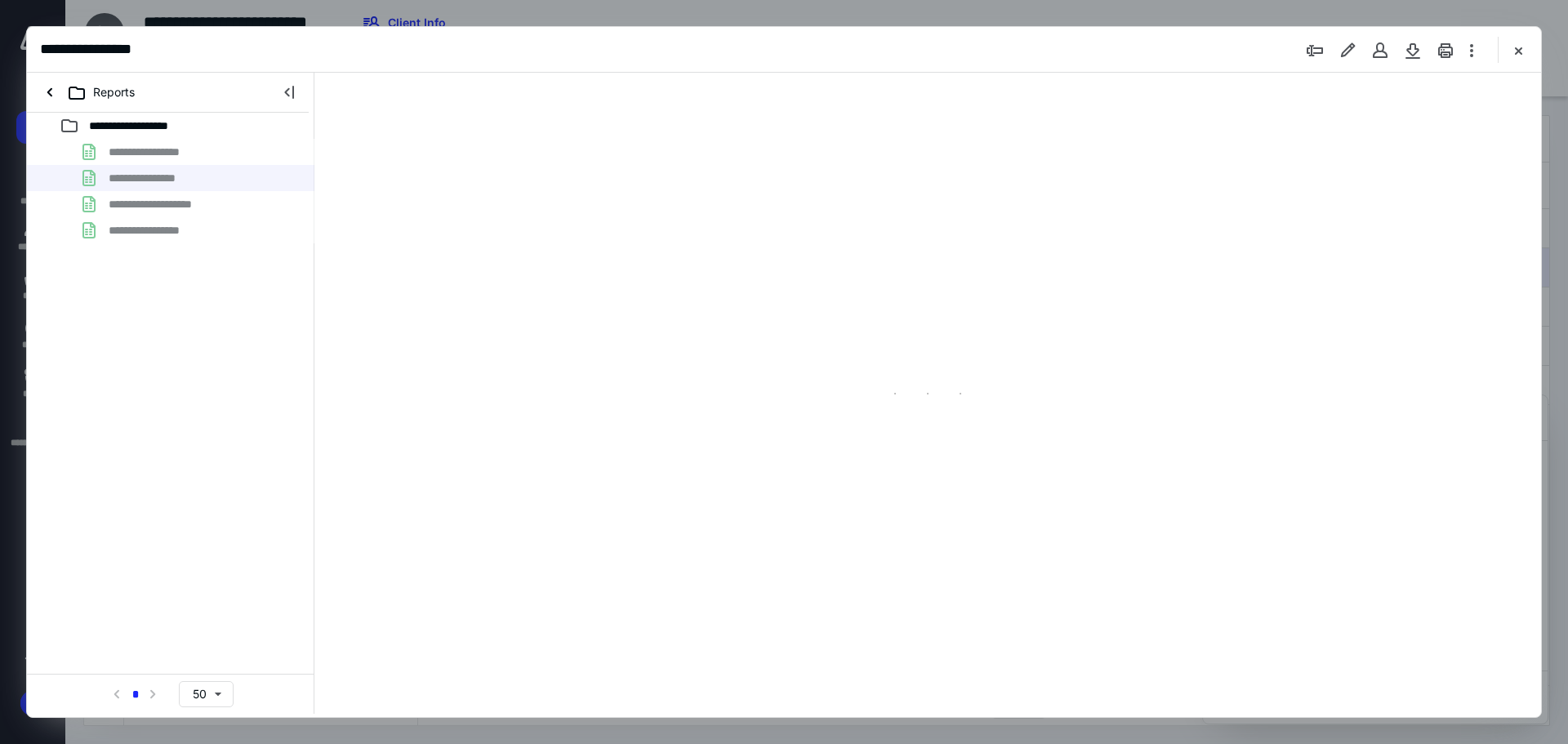scroll, scrollTop: 63, scrollLeft: 0, axis: vertical 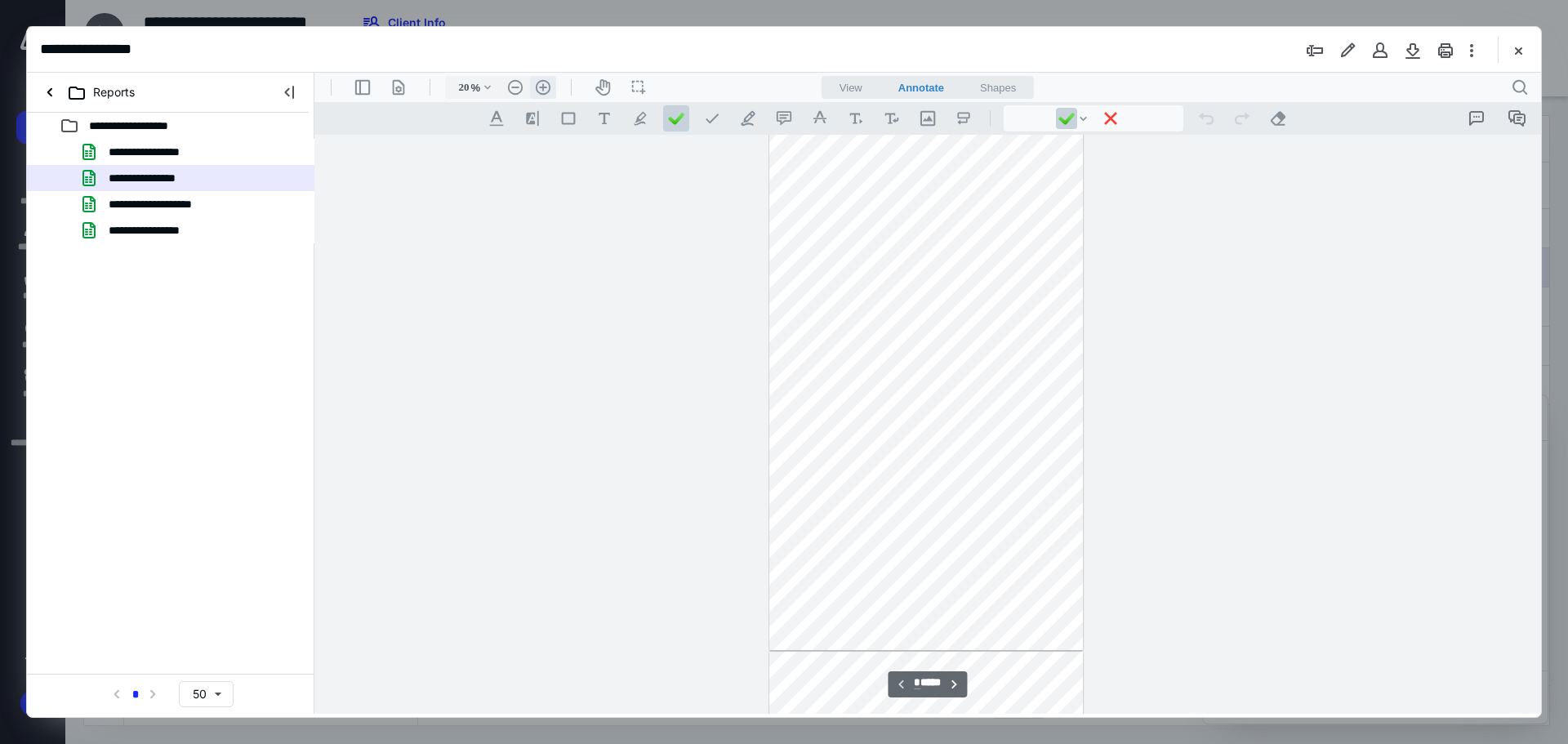 click on ".cls-1{fill:#abb0c4;} icon - header - zoom - in - line" at bounding box center (543, 87) 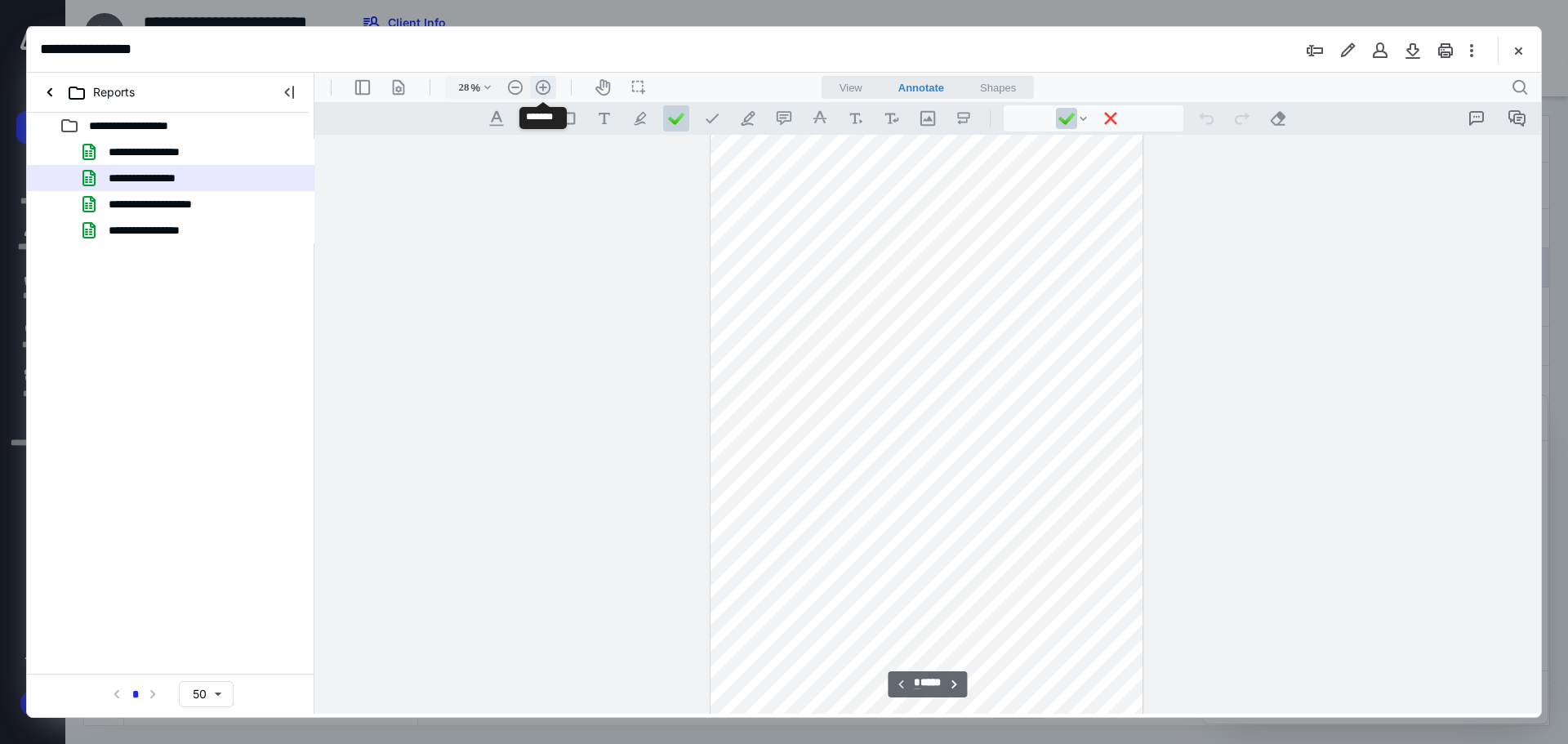 click on ".cls-1{fill:#abb0c4;} icon - header - zoom - in - line" at bounding box center (543, 87) 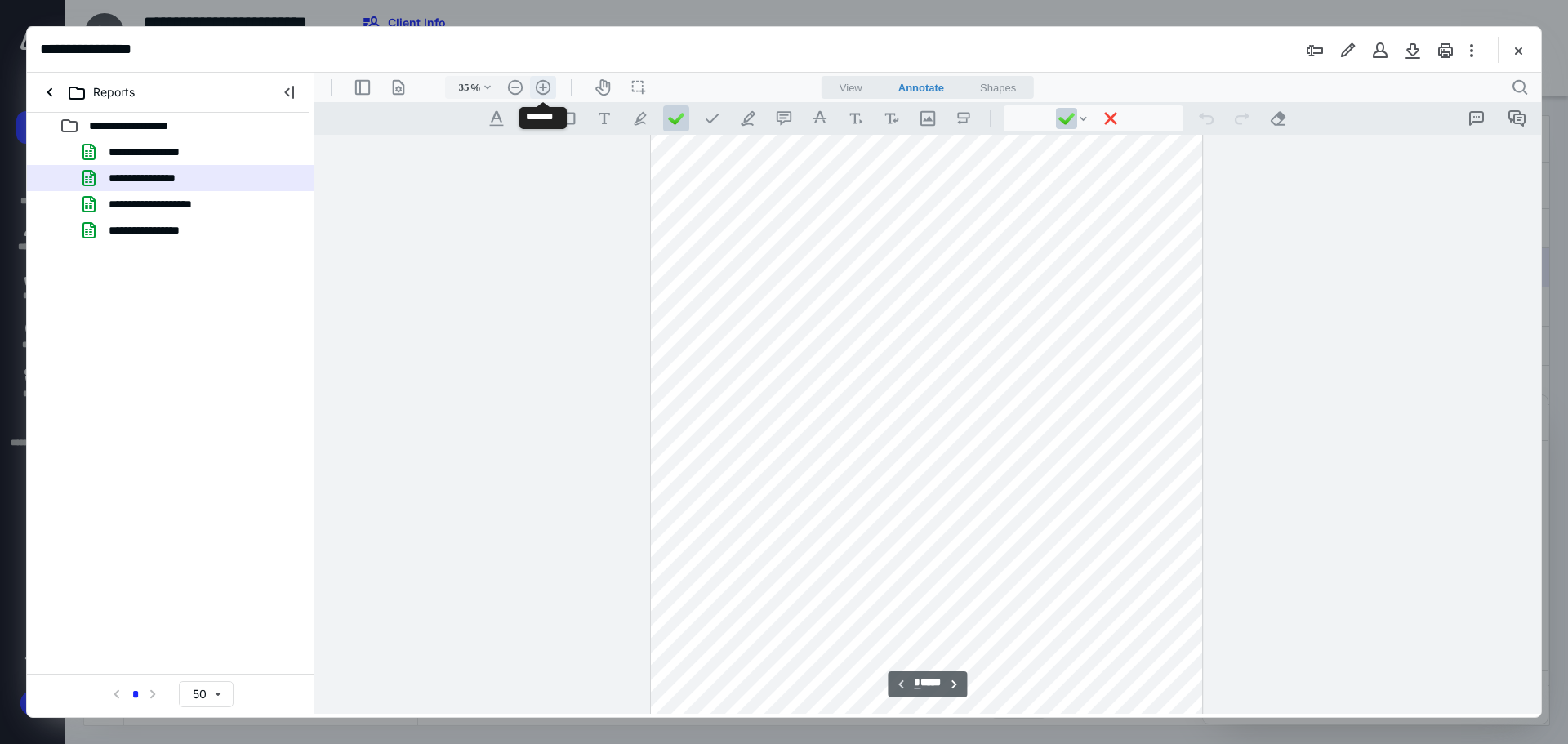 click on ".cls-1{fill:#abb0c4;} icon - header - zoom - in - line" at bounding box center (543, 87) 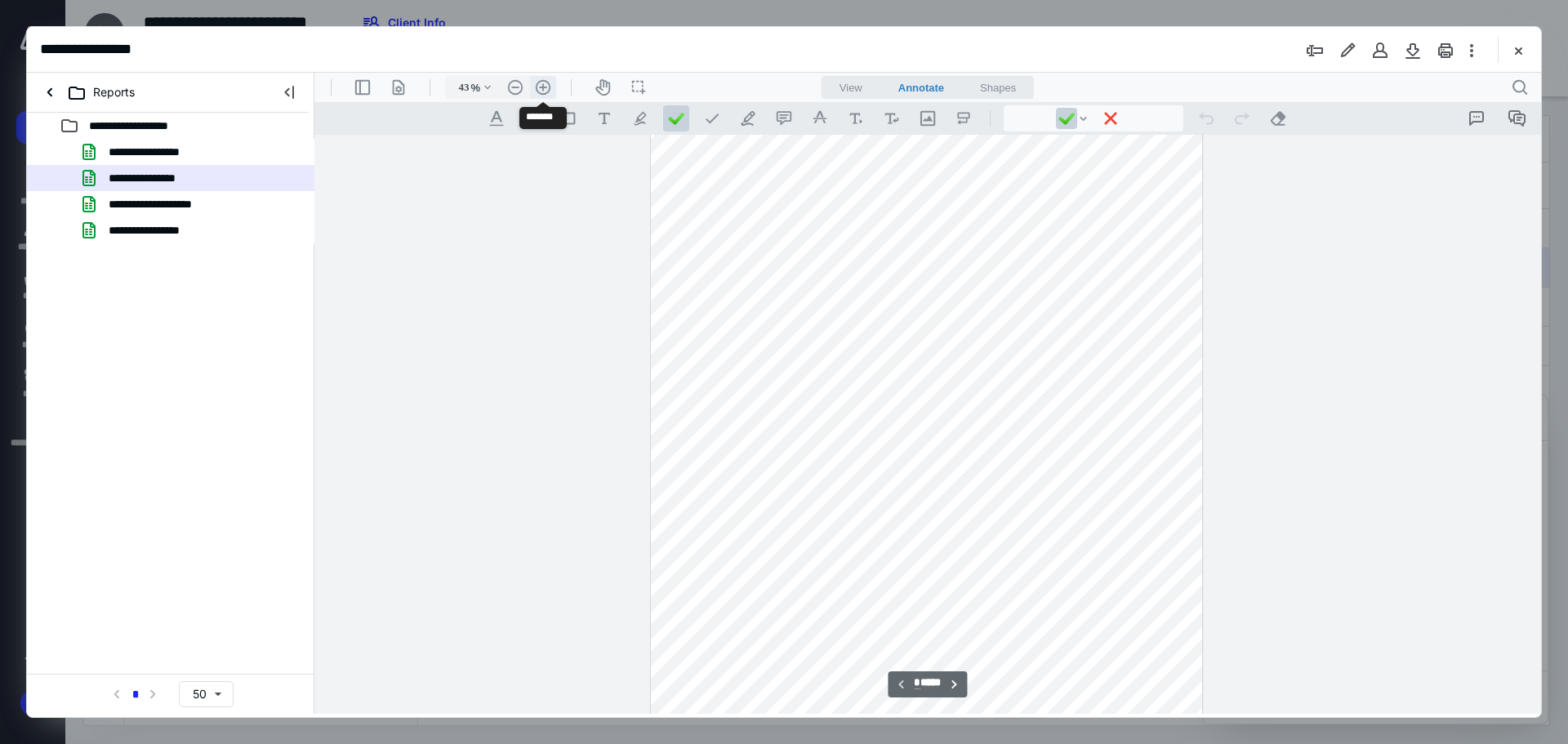 click on ".cls-1{fill:#abb0c4;} icon - header - zoom - in - line" at bounding box center [543, 87] 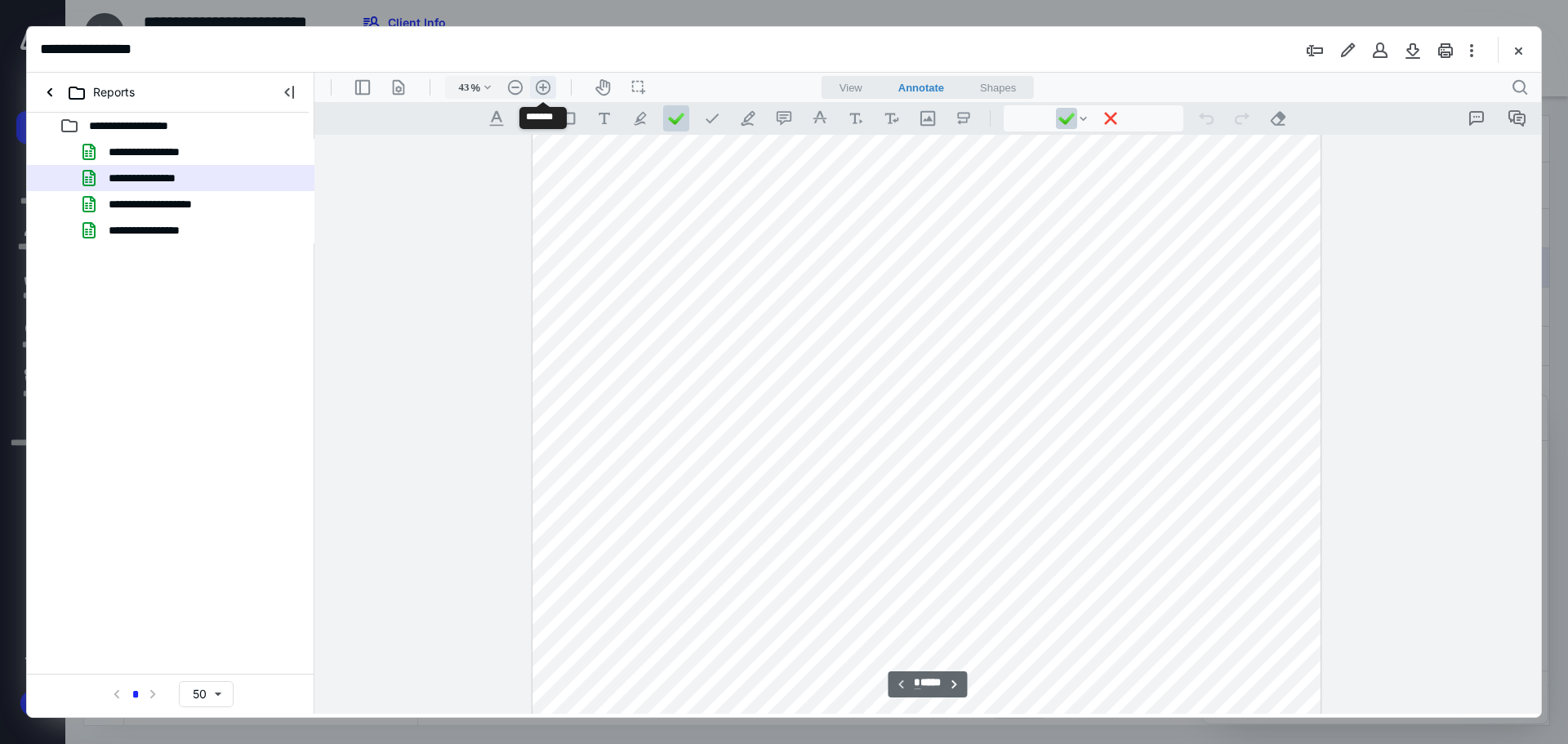 click on ".cls-1{fill:#abb0c4;} icon - header - zoom - in - line" at bounding box center [543, 87] 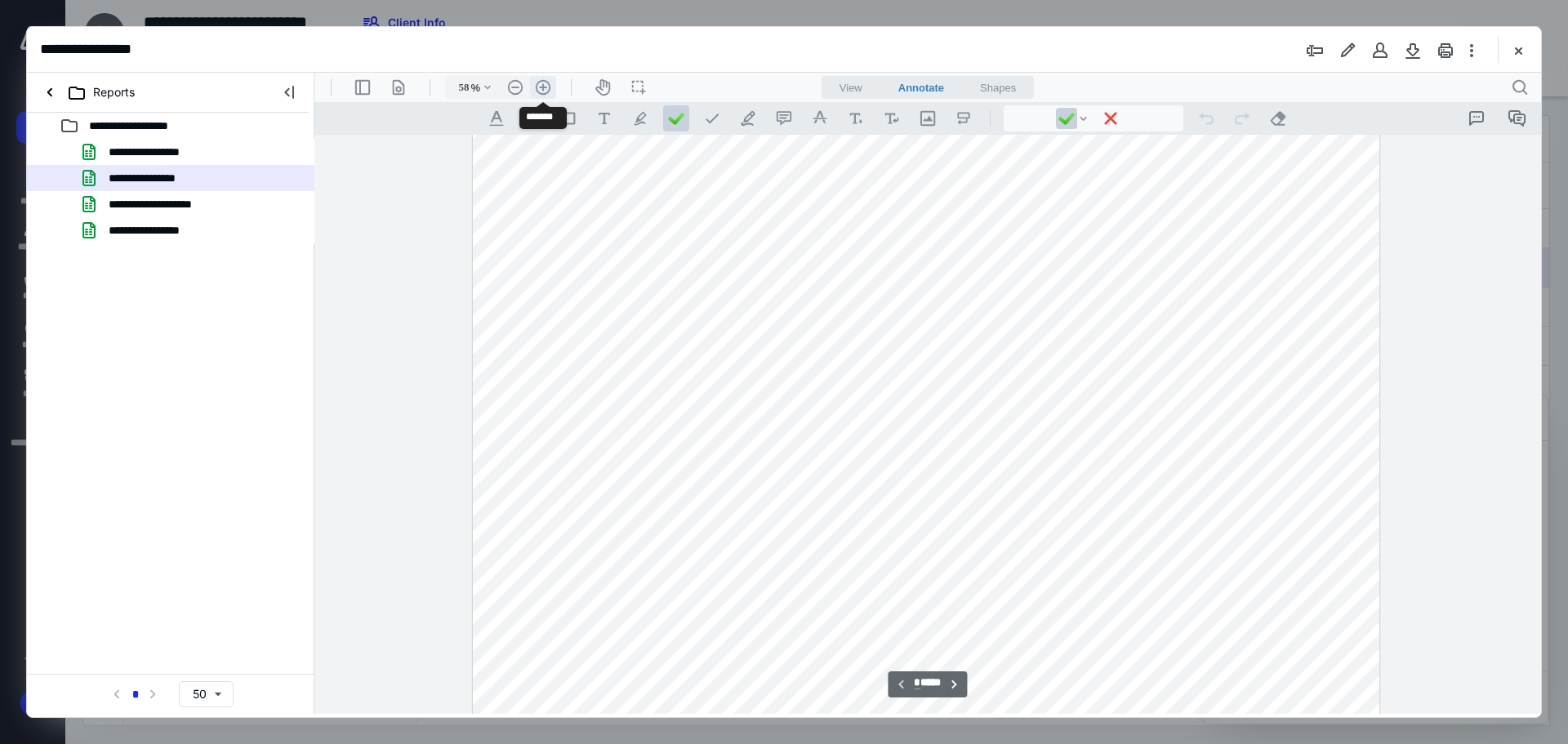 click on ".cls-1{fill:#abb0c4;} icon - header - zoom - in - line" at bounding box center (543, 87) 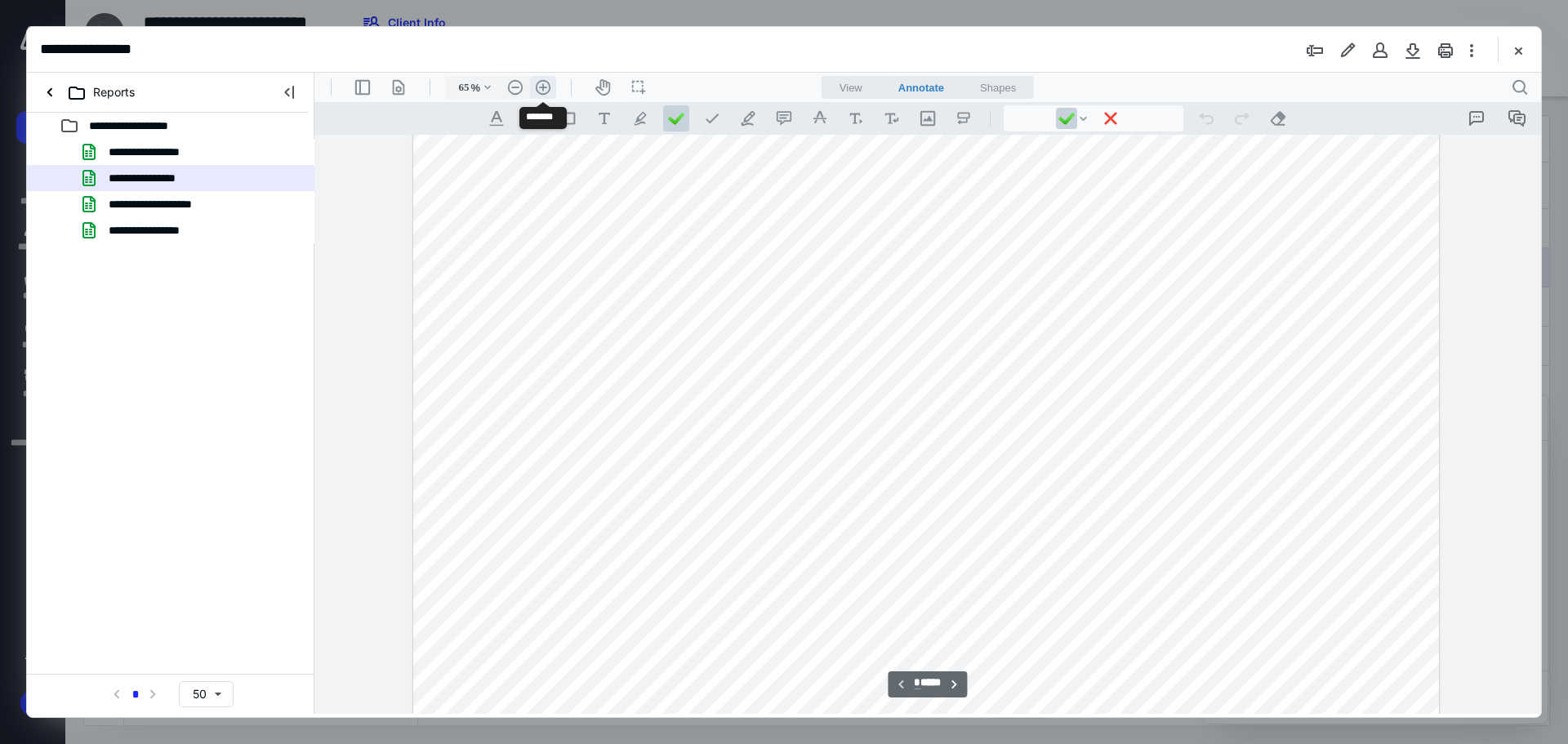 click on ".cls-1{fill:#abb0c4;} icon - header - zoom - in - line" at bounding box center (543, 87) 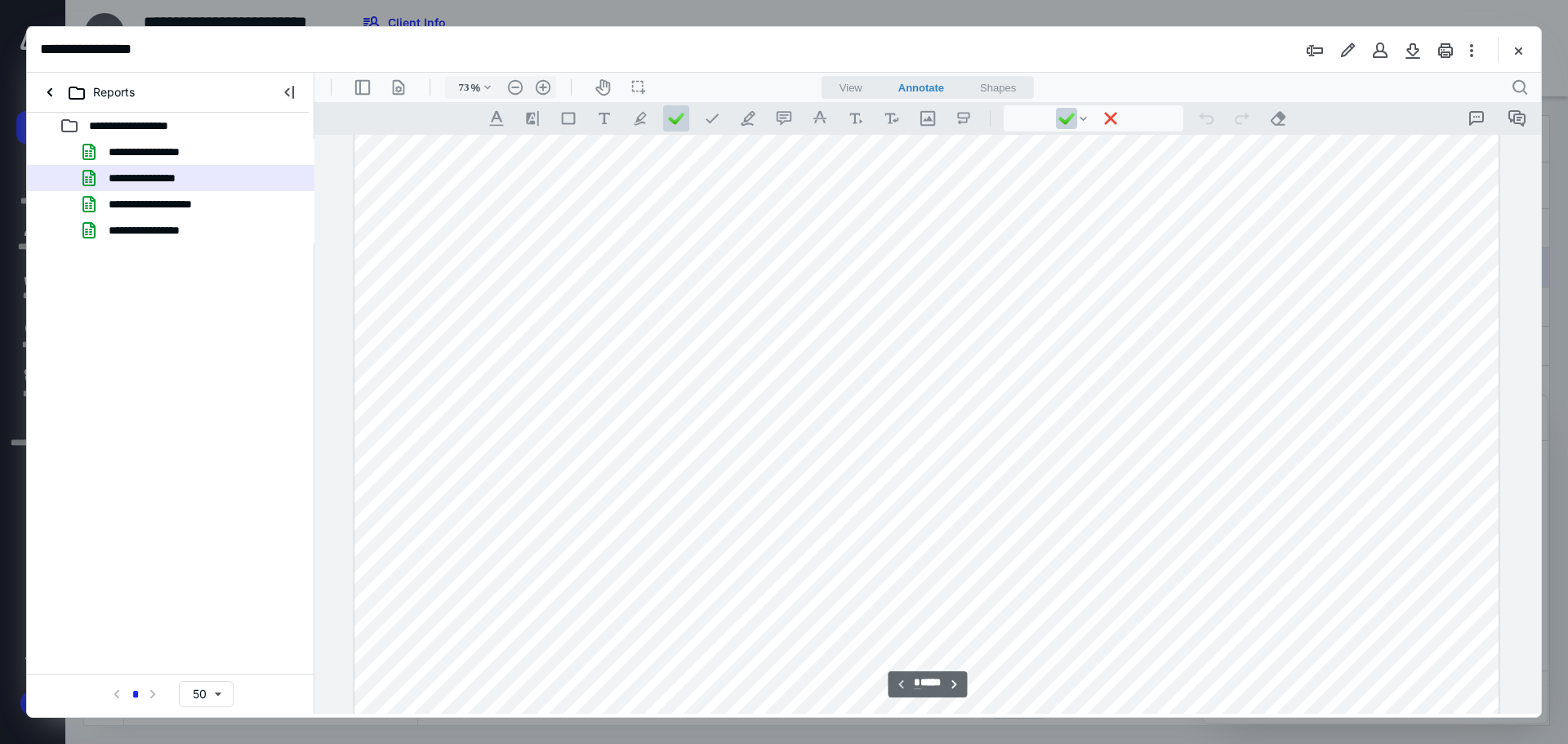 scroll, scrollTop: 915, scrollLeft: 0, axis: vertical 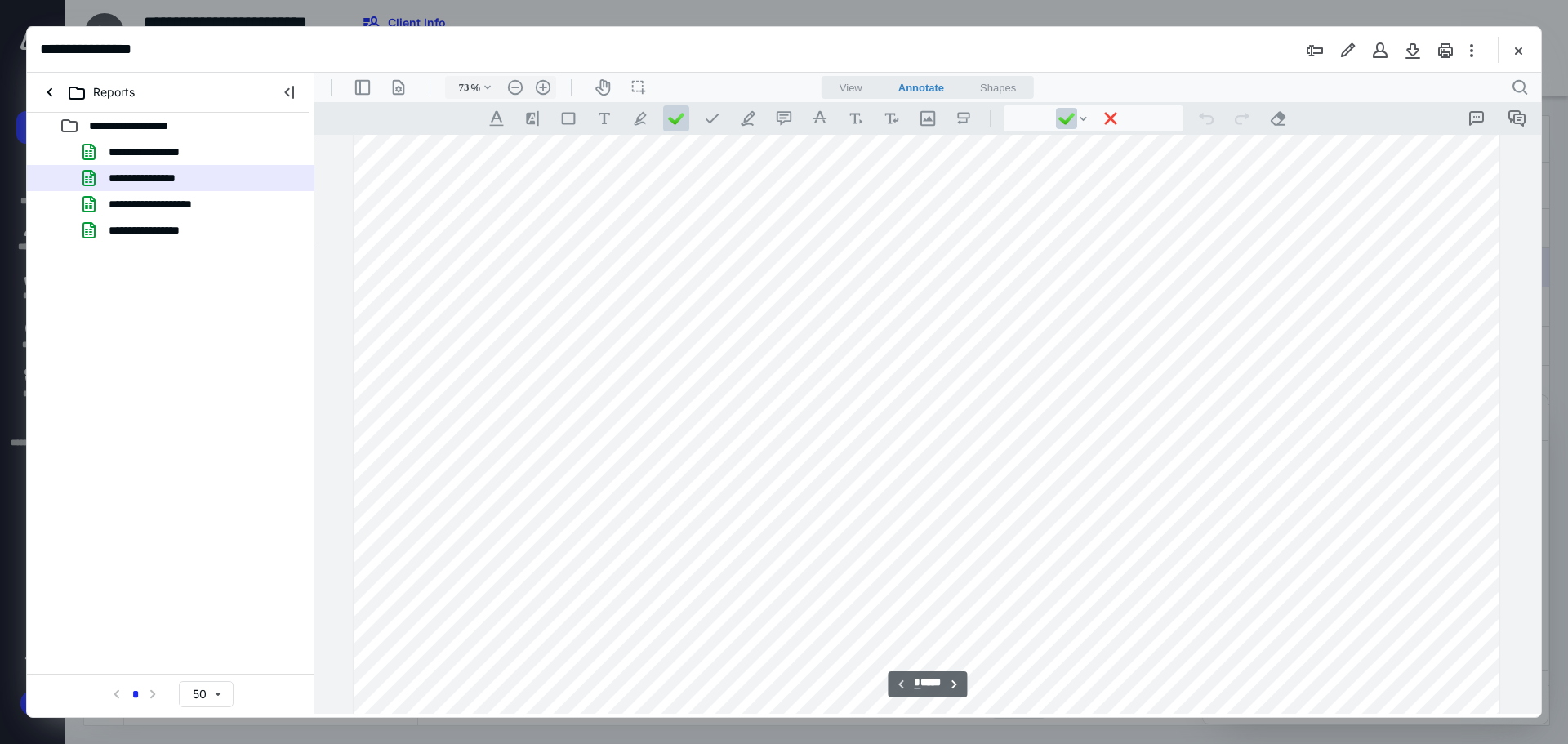 type on "*" 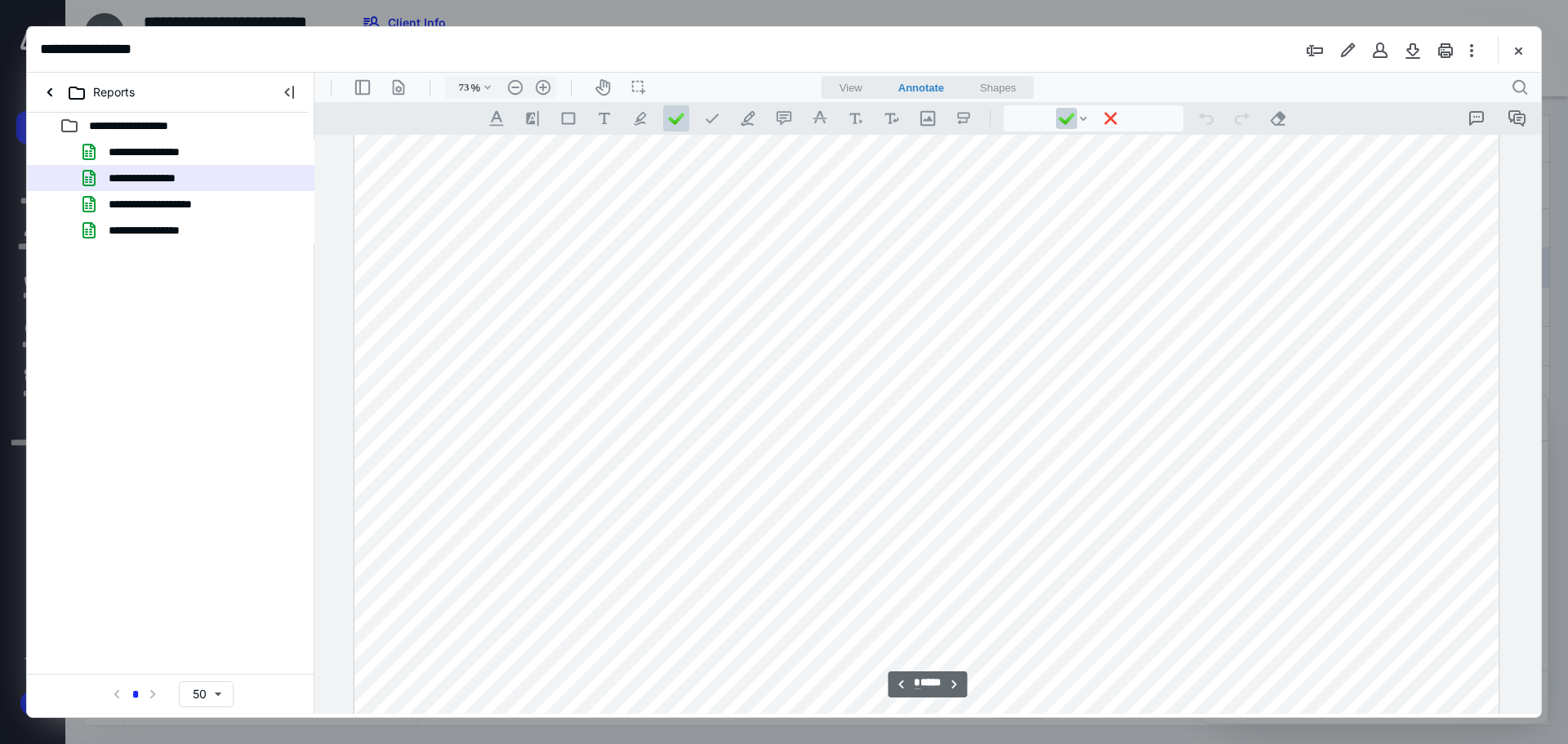 scroll, scrollTop: 3610, scrollLeft: 0, axis: vertical 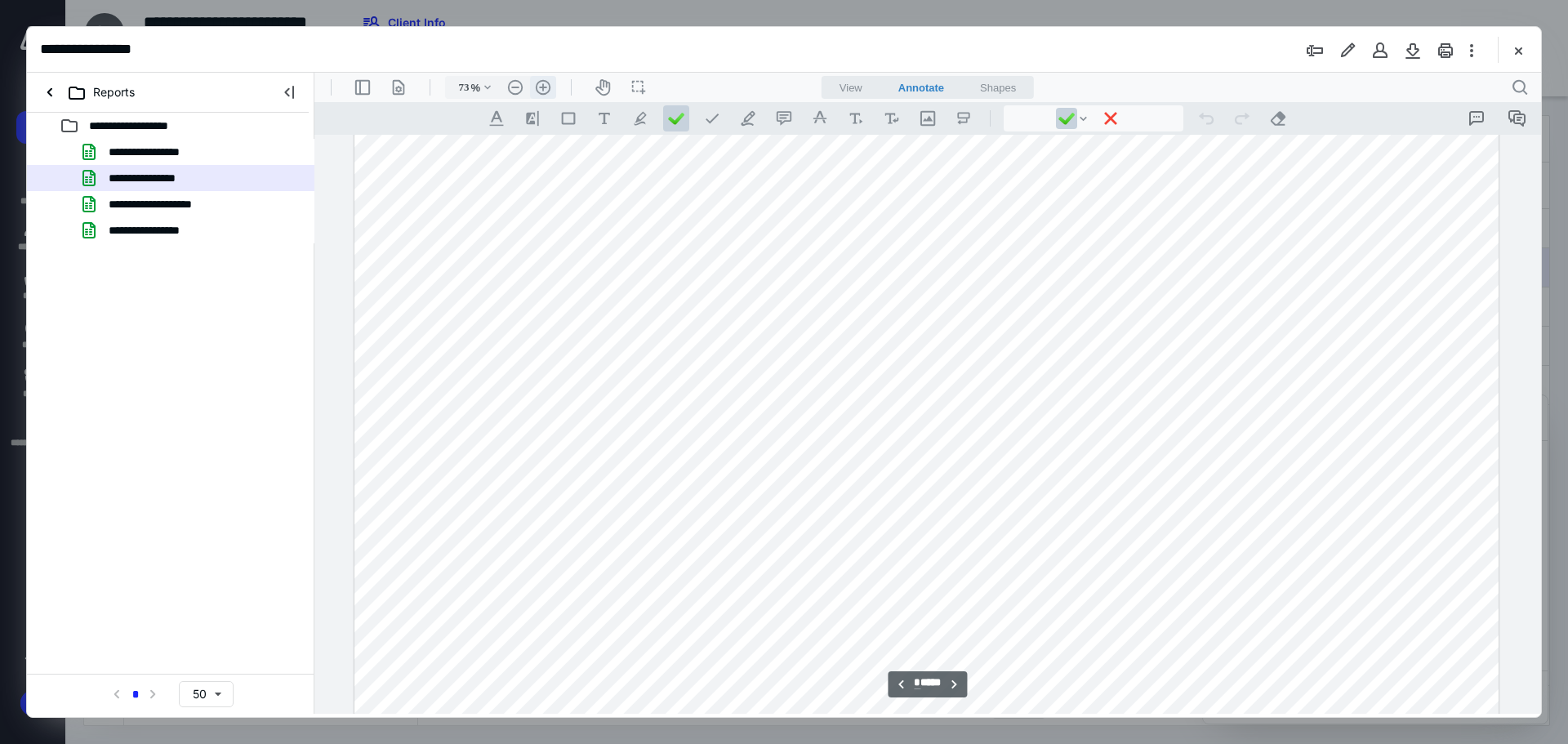 click on ".cls-1{fill:#abb0c4;} icon - header - zoom - in - line" at bounding box center [543, 87] 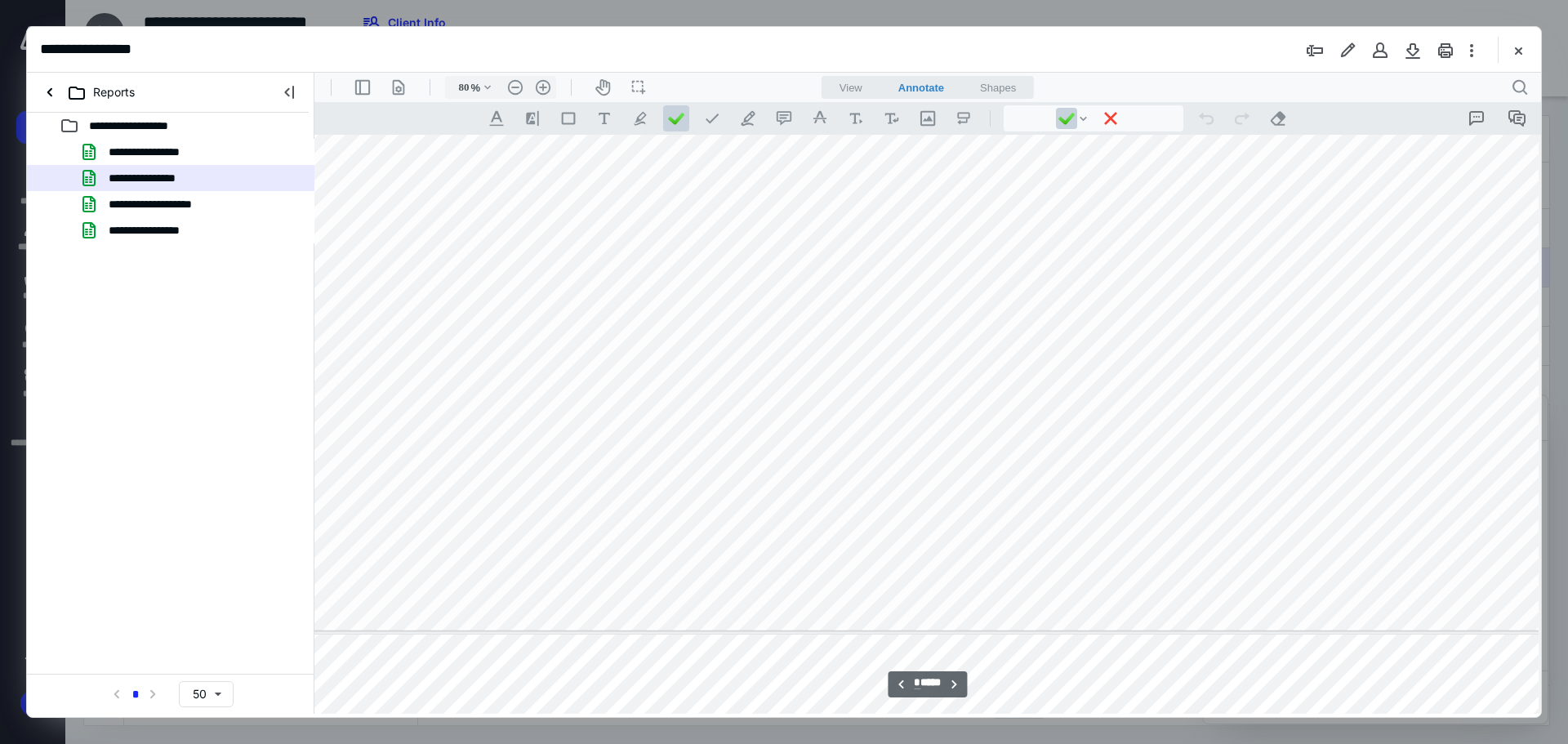 scroll, scrollTop: 4174, scrollLeft: 25, axis: both 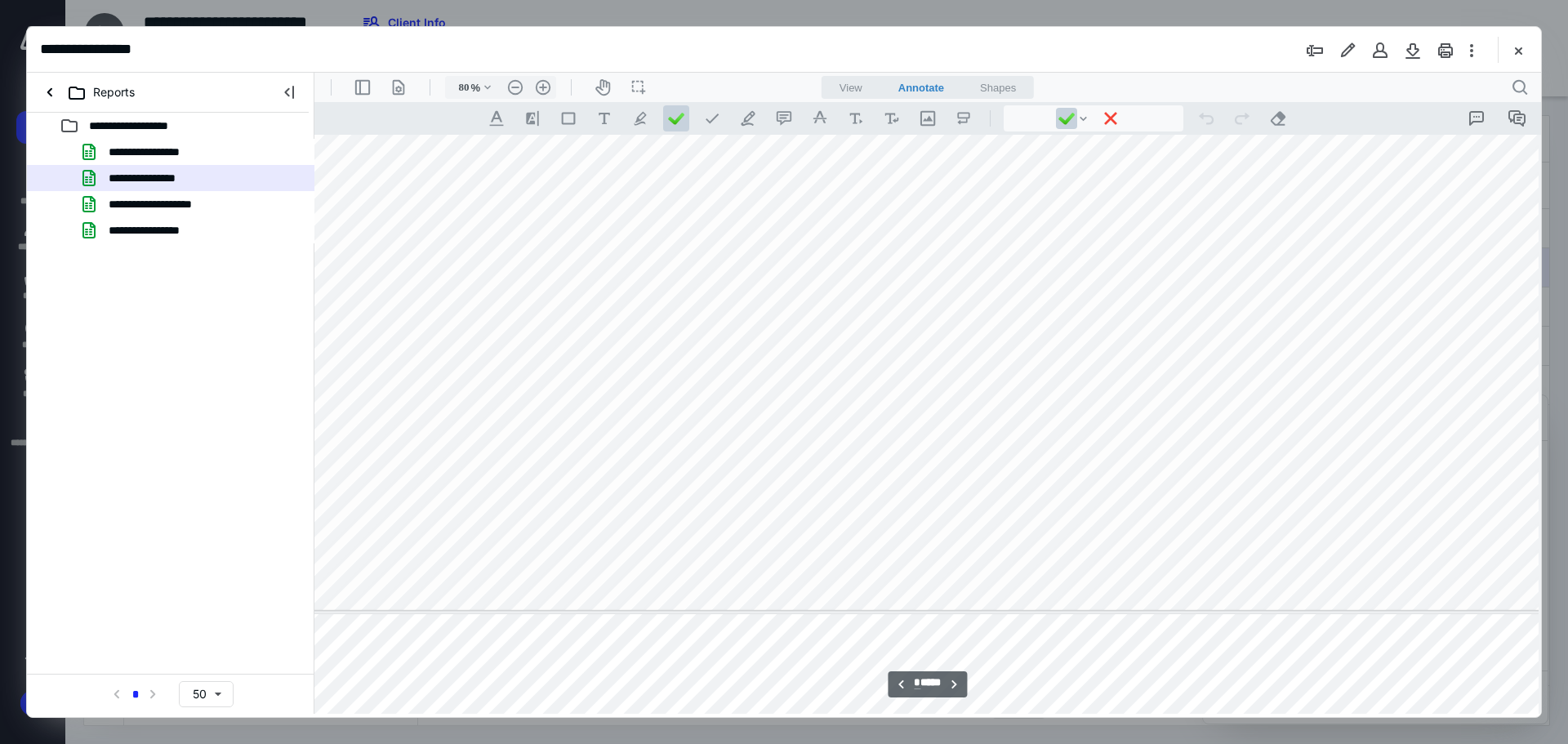 drag, startPoint x: 1175, startPoint y: 784, endPoint x: 791, endPoint y: 713, distance: 390.5086 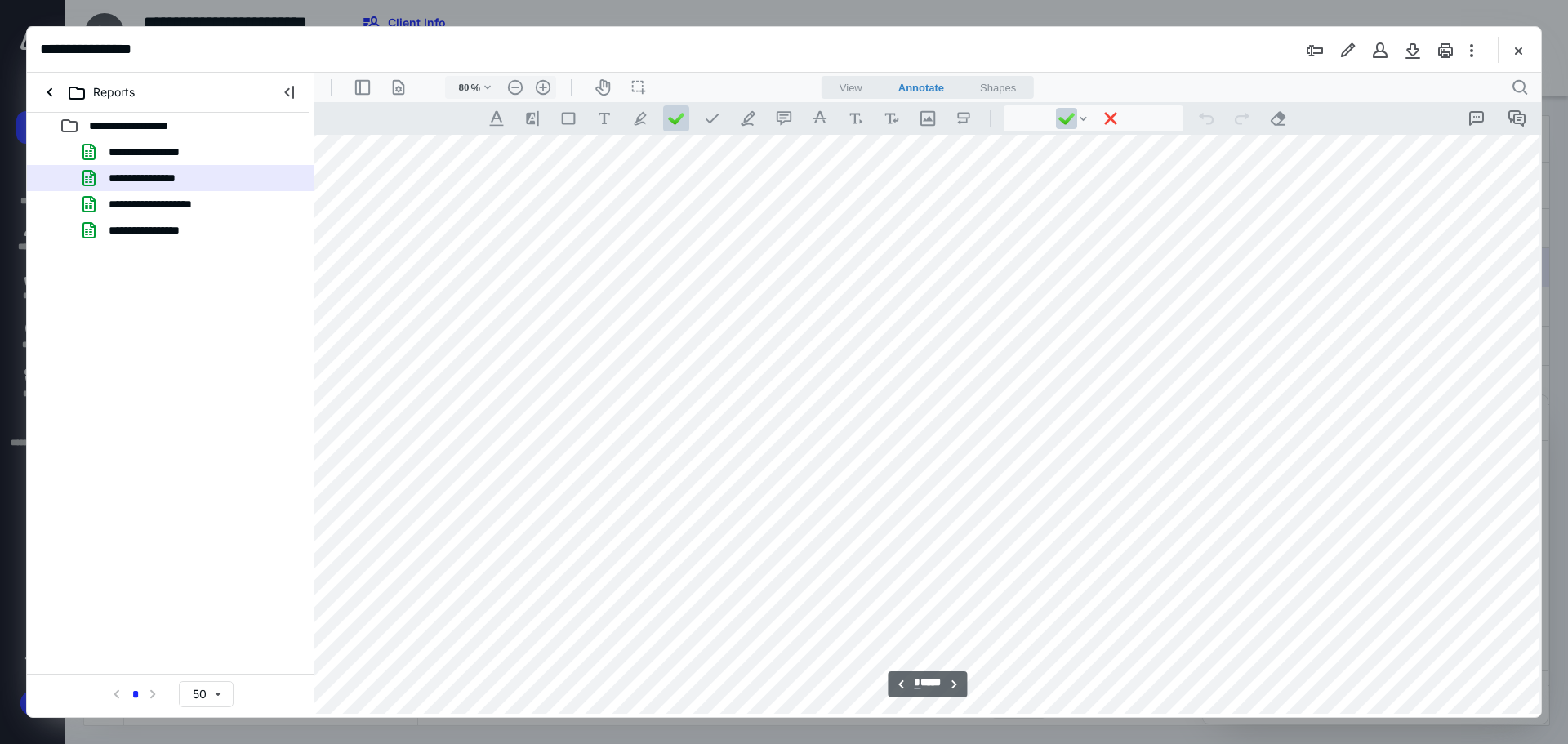 scroll, scrollTop: 2214, scrollLeft: 25, axis: both 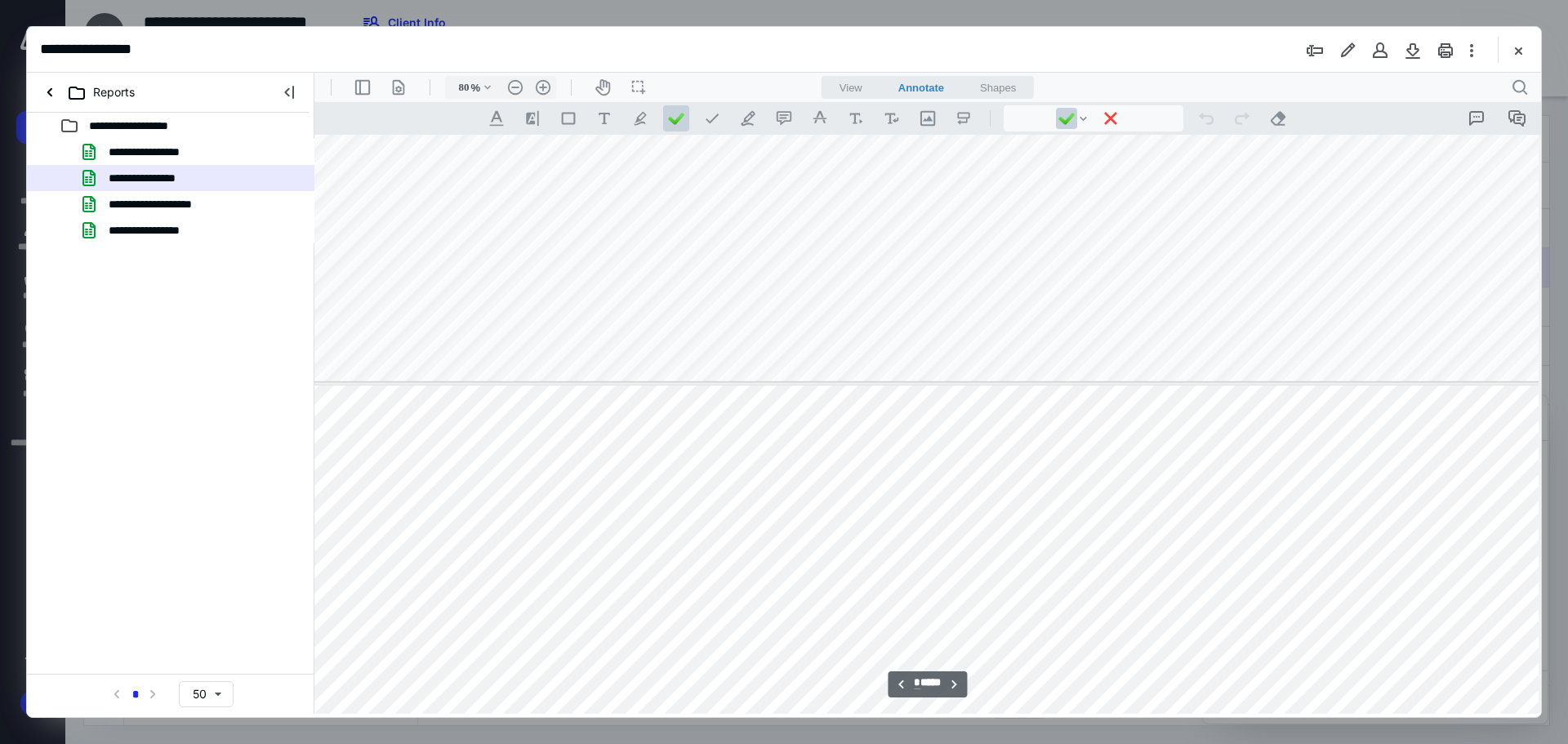 type on "*" 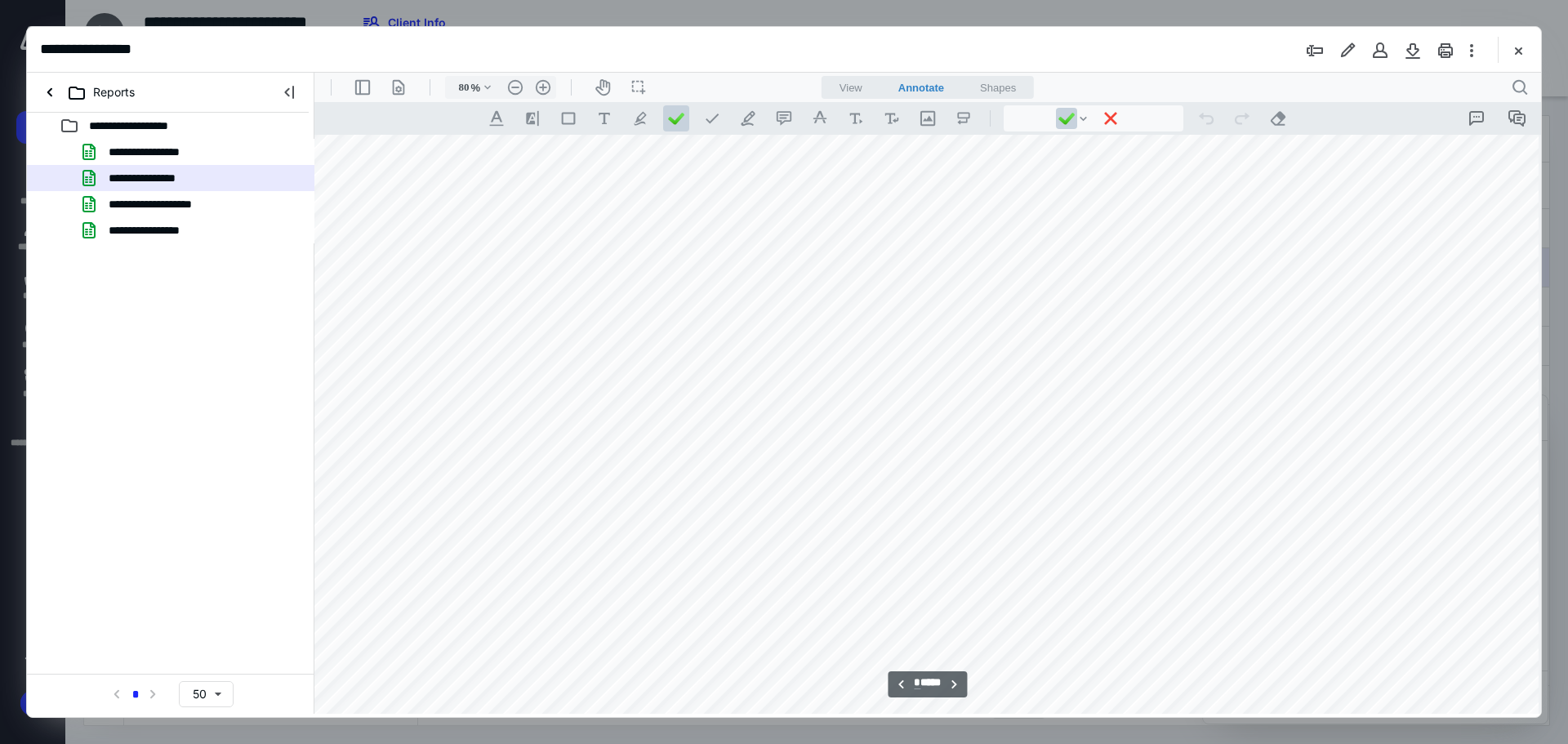 scroll, scrollTop: 6297, scrollLeft: 25, axis: both 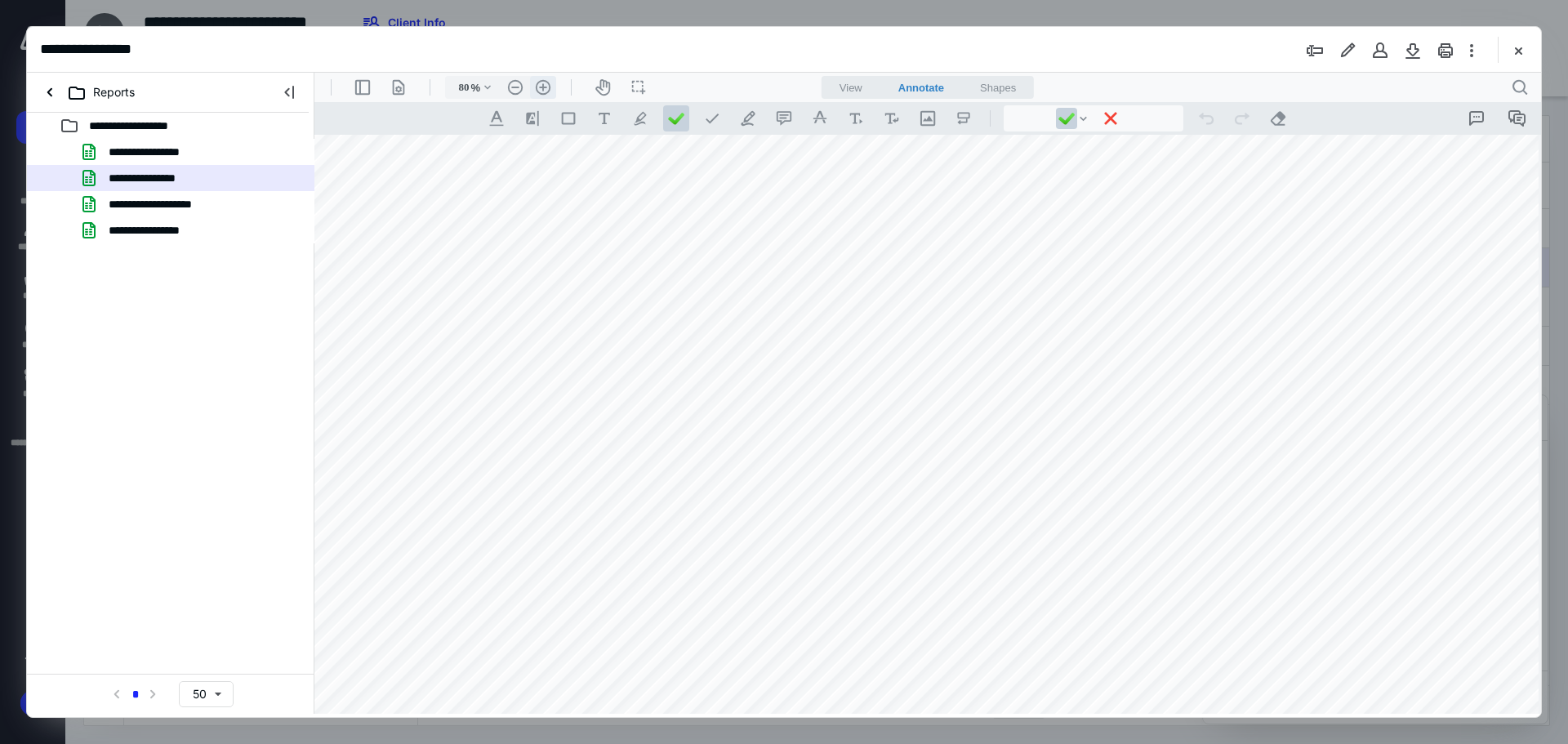click on ".cls-1{fill:#abb0c4;} icon - header - zoom - in - line" at bounding box center [543, 87] 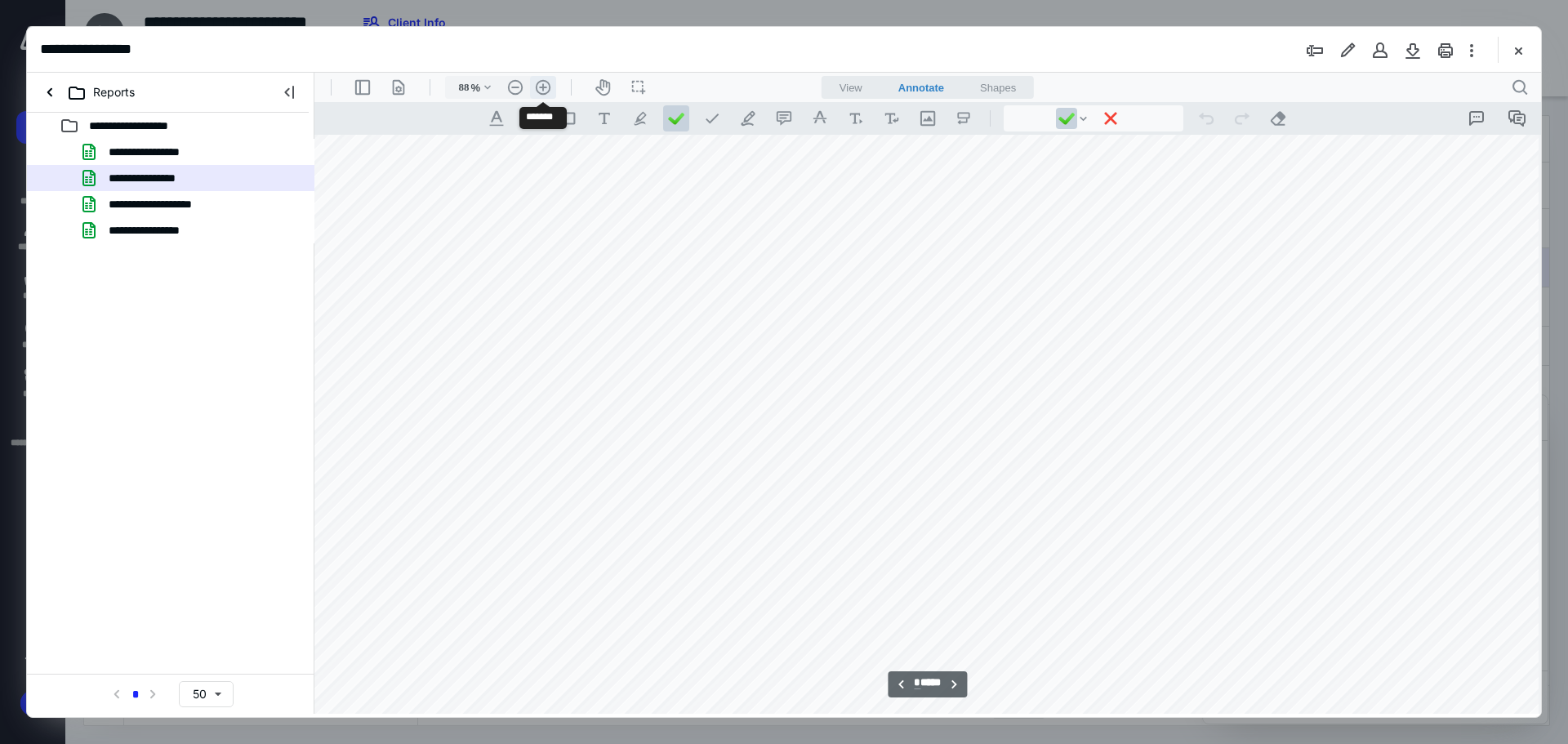 click on ".cls-1{fill:#abb0c4;} icon - header - zoom - in - line" at bounding box center (543, 87) 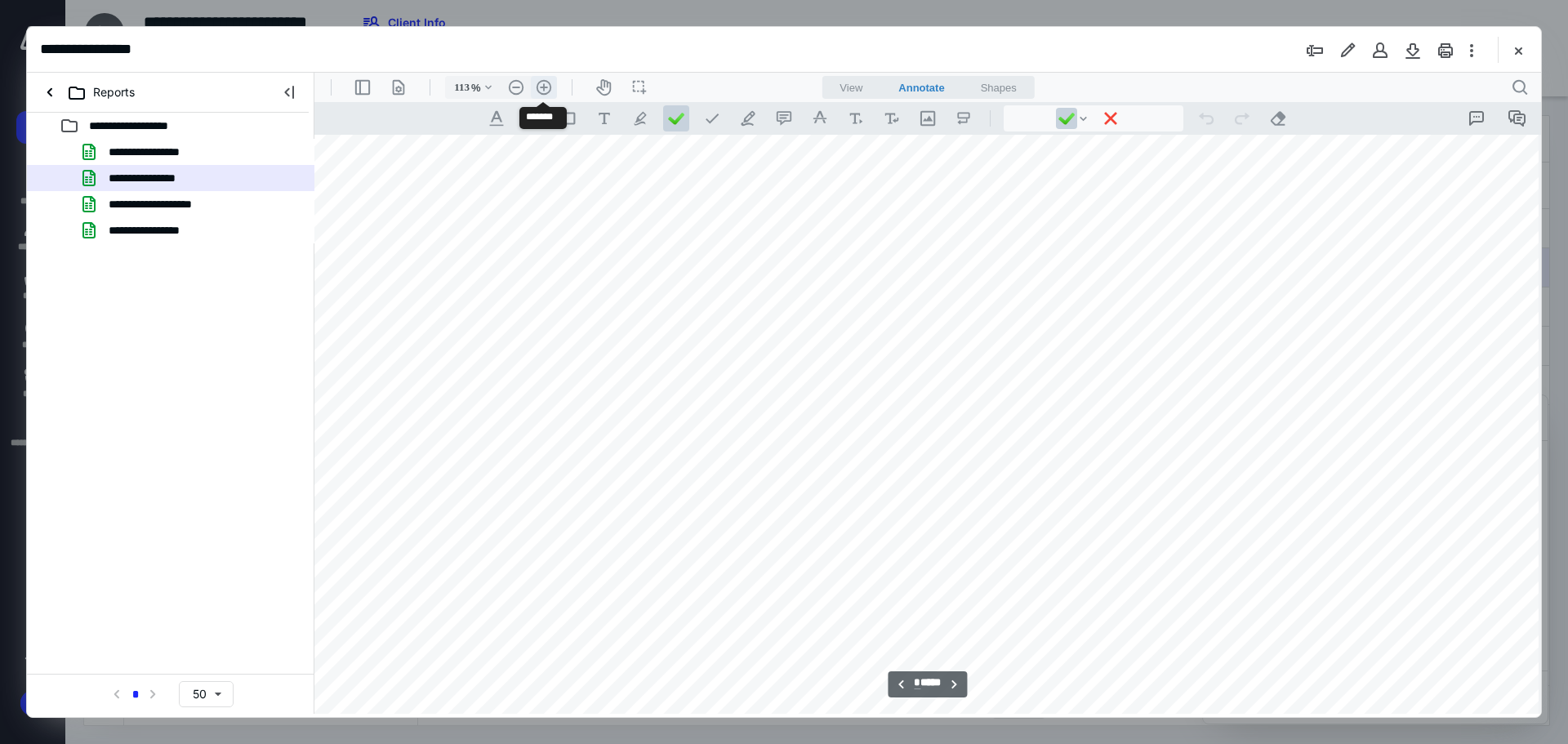scroll, scrollTop: 8966, scrollLeft: 285, axis: both 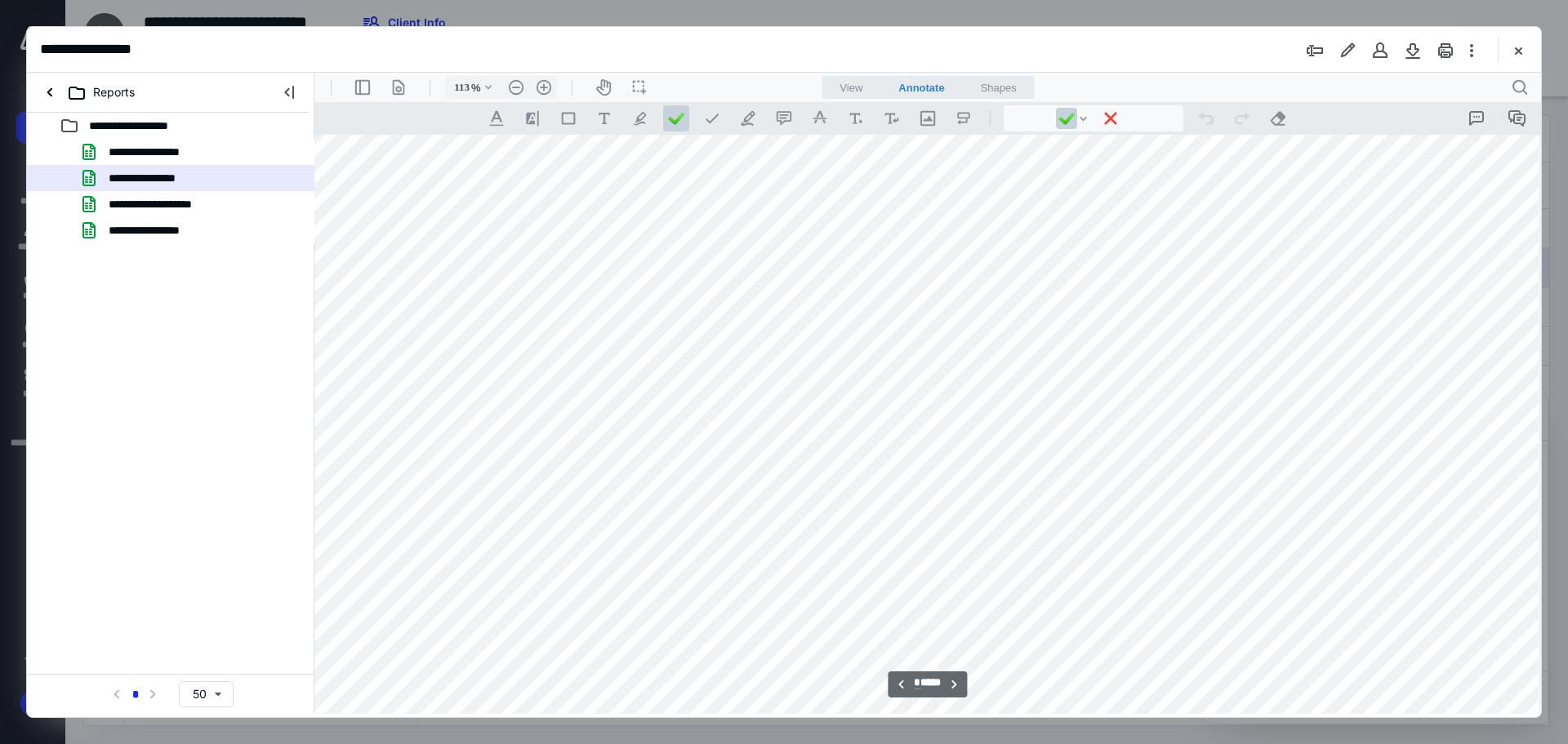 drag, startPoint x: 1338, startPoint y: 789, endPoint x: 1203, endPoint y: 704, distance: 159.53056 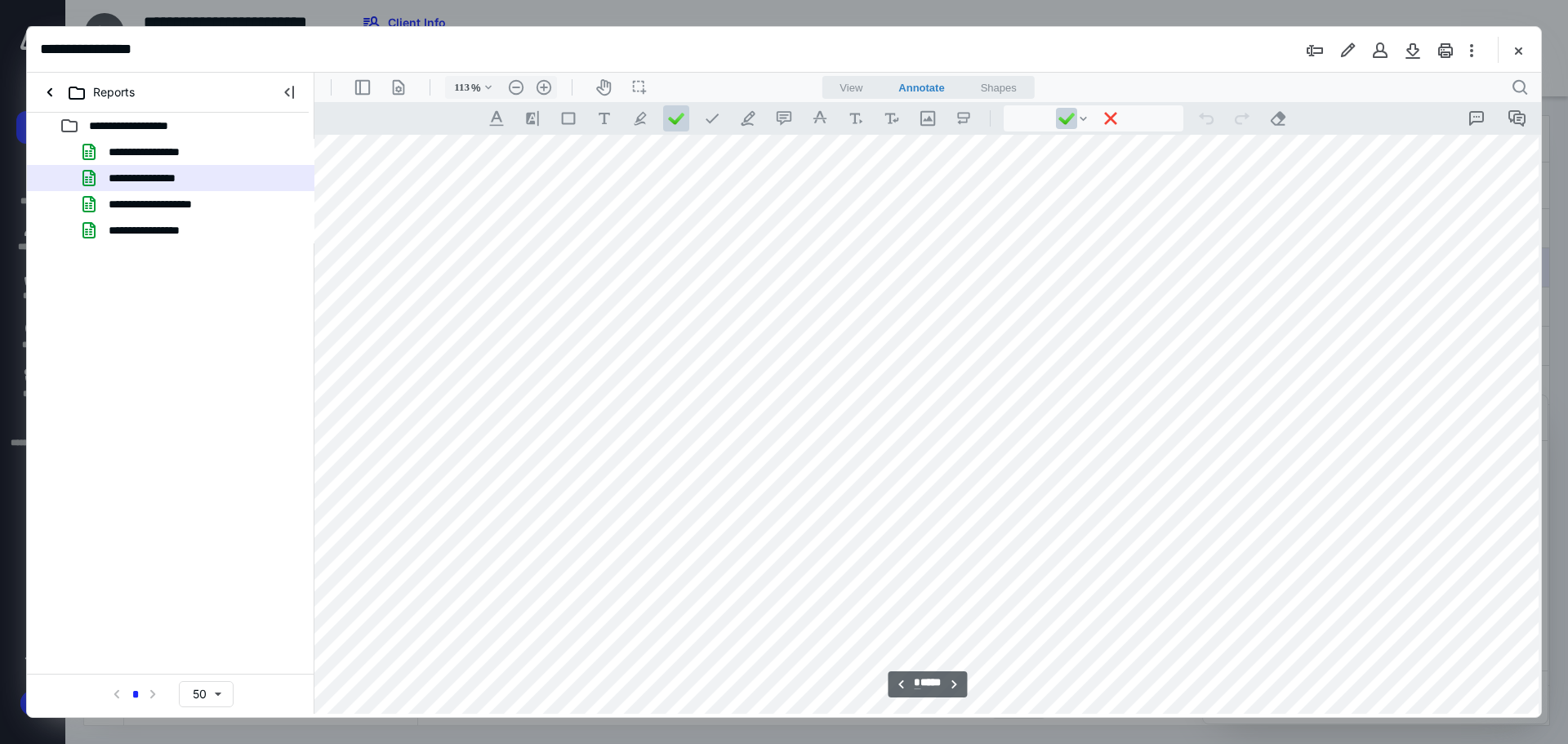 scroll, scrollTop: 8966, scrollLeft: 564, axis: both 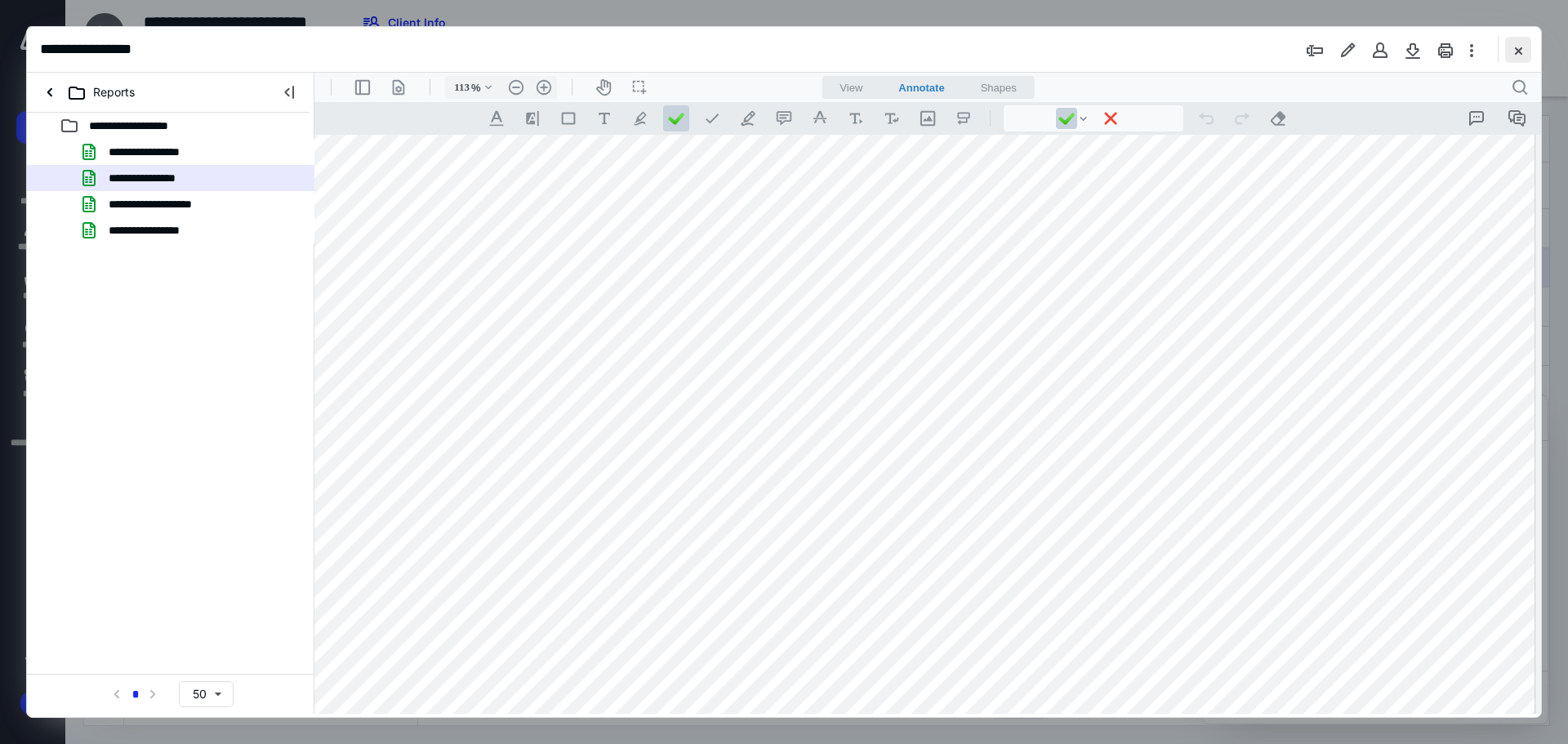 click at bounding box center [1518, 50] 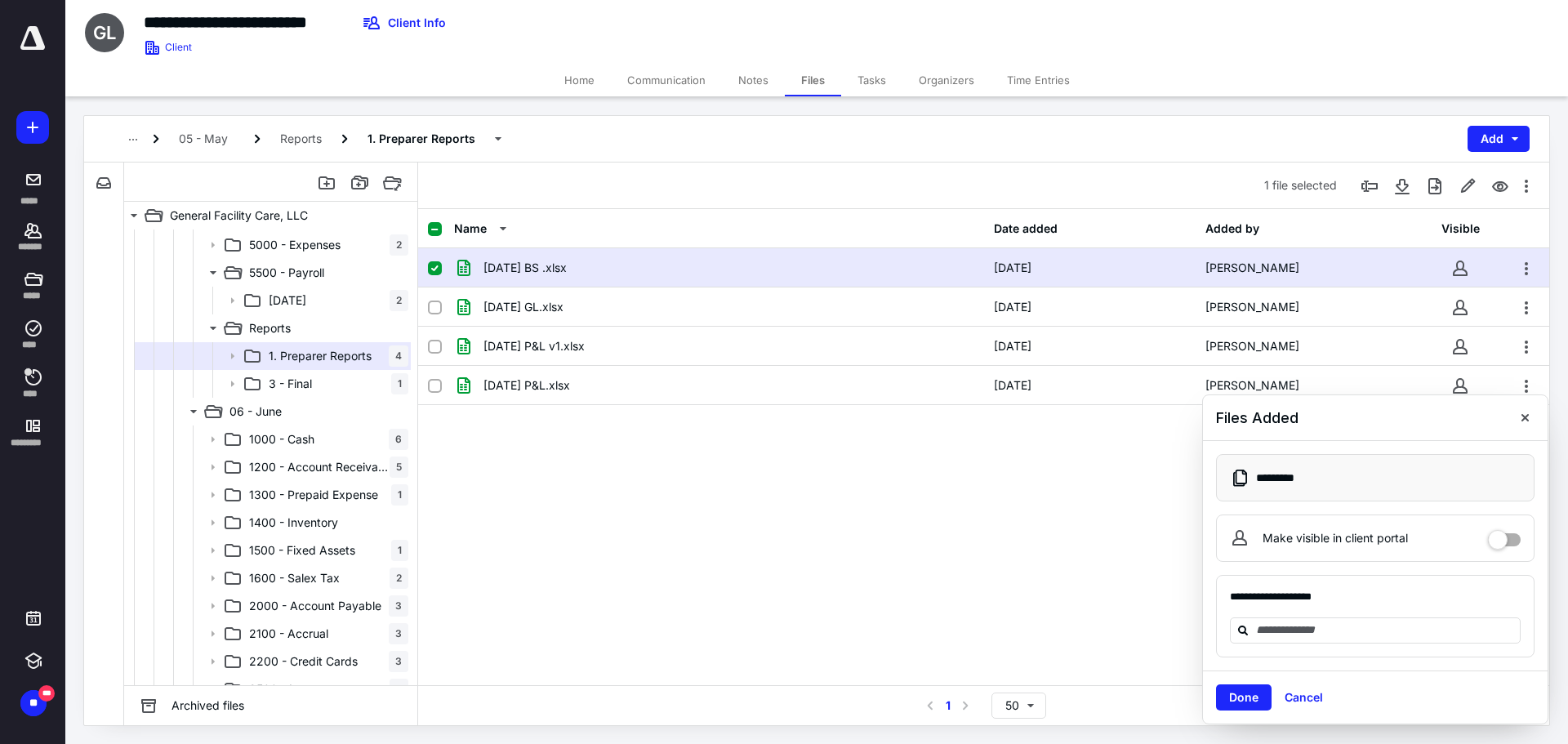 click at bounding box center (434, 269) 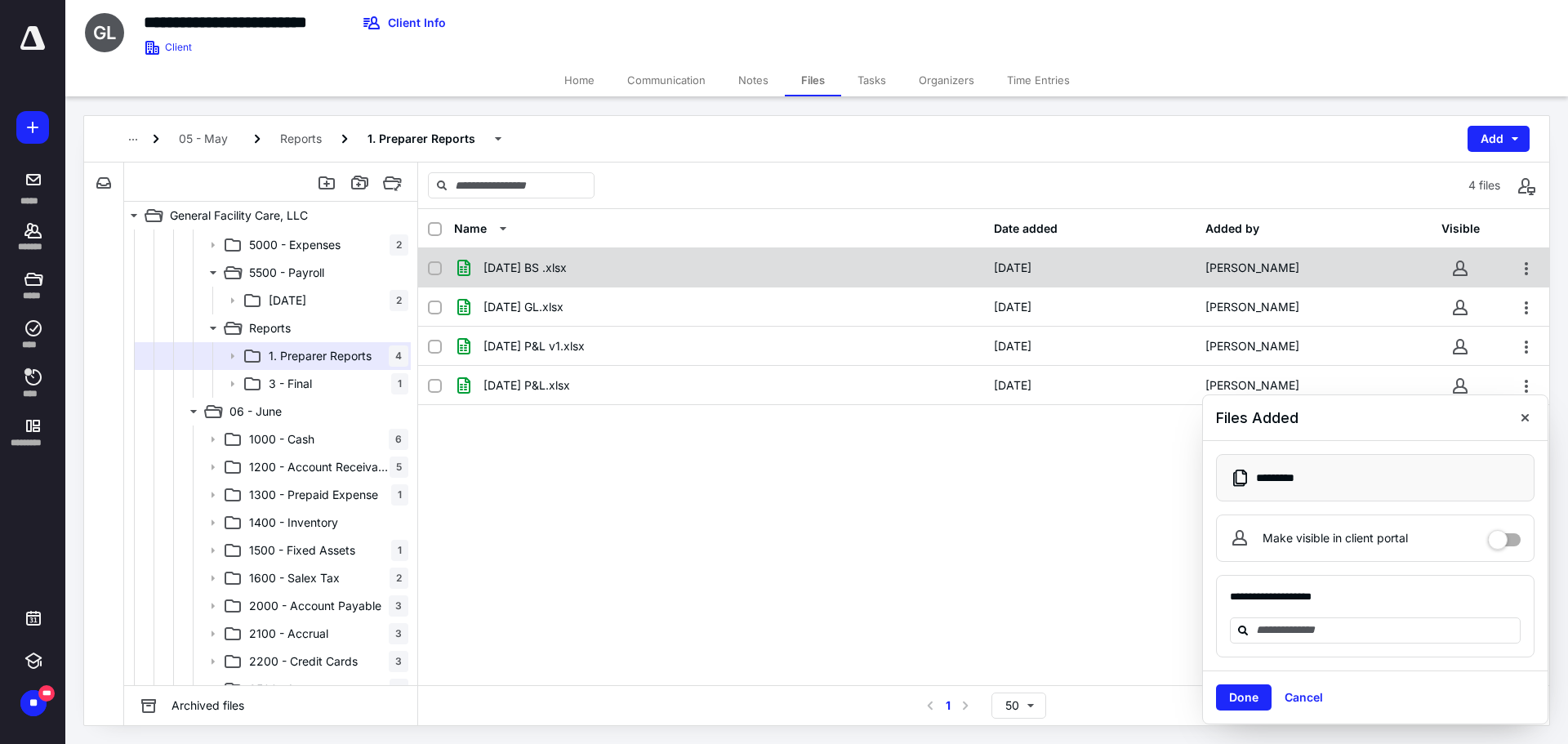 click on "05.31.25 BS .xlsx 6/11/2025 Elena Furier" at bounding box center (983, 268) 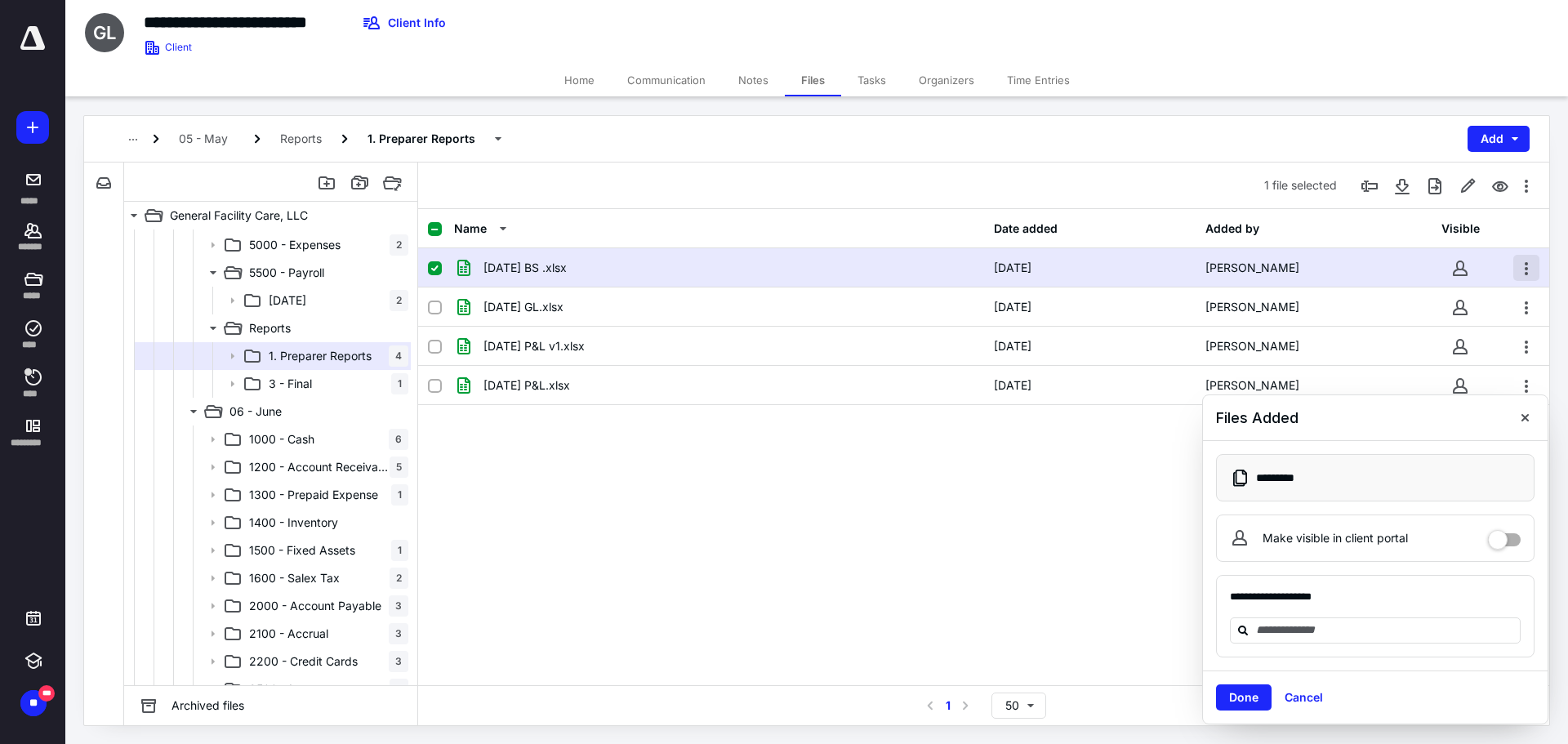 click at bounding box center [1526, 268] 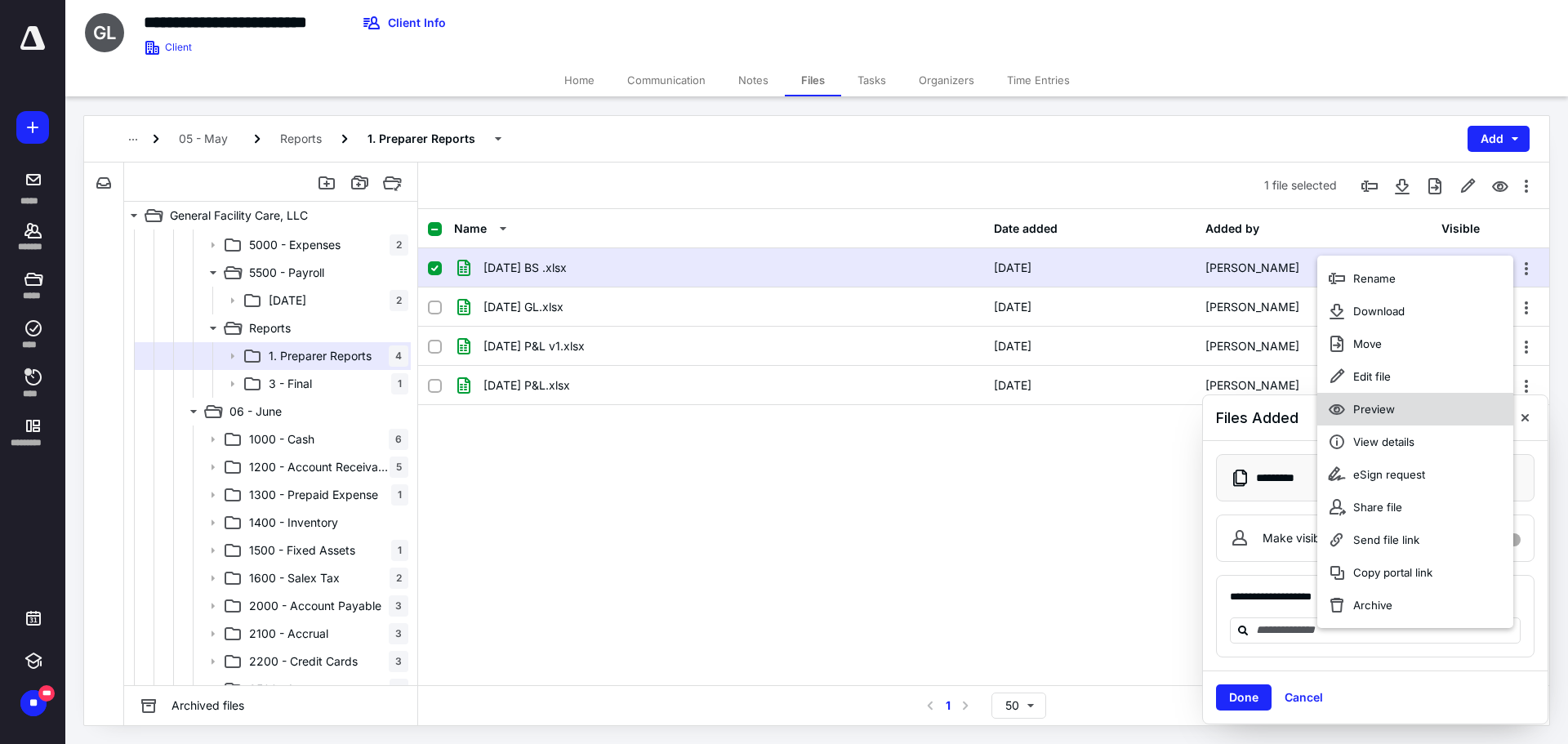 click on "Preview" at bounding box center (1415, 409) 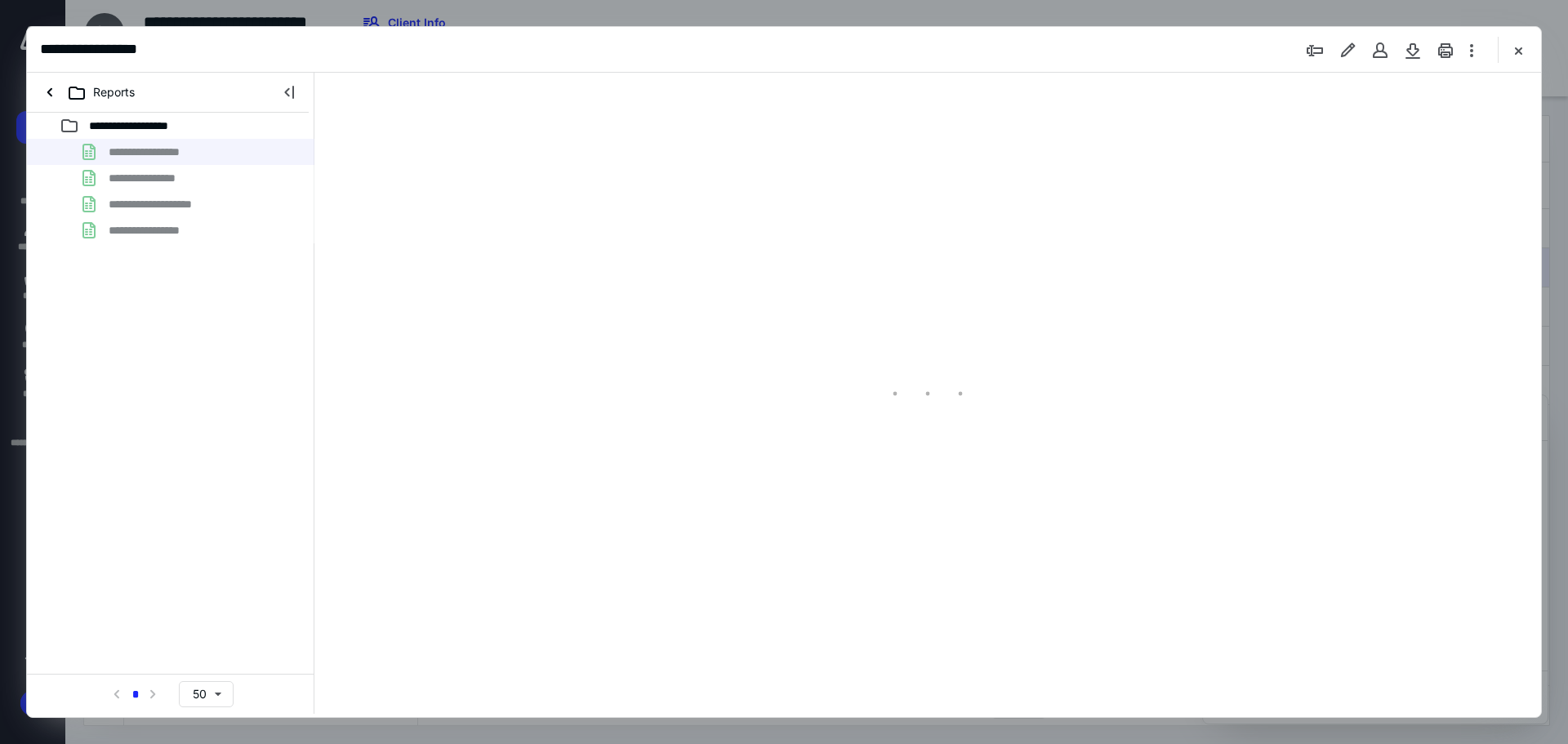 scroll, scrollTop: 0, scrollLeft: 0, axis: both 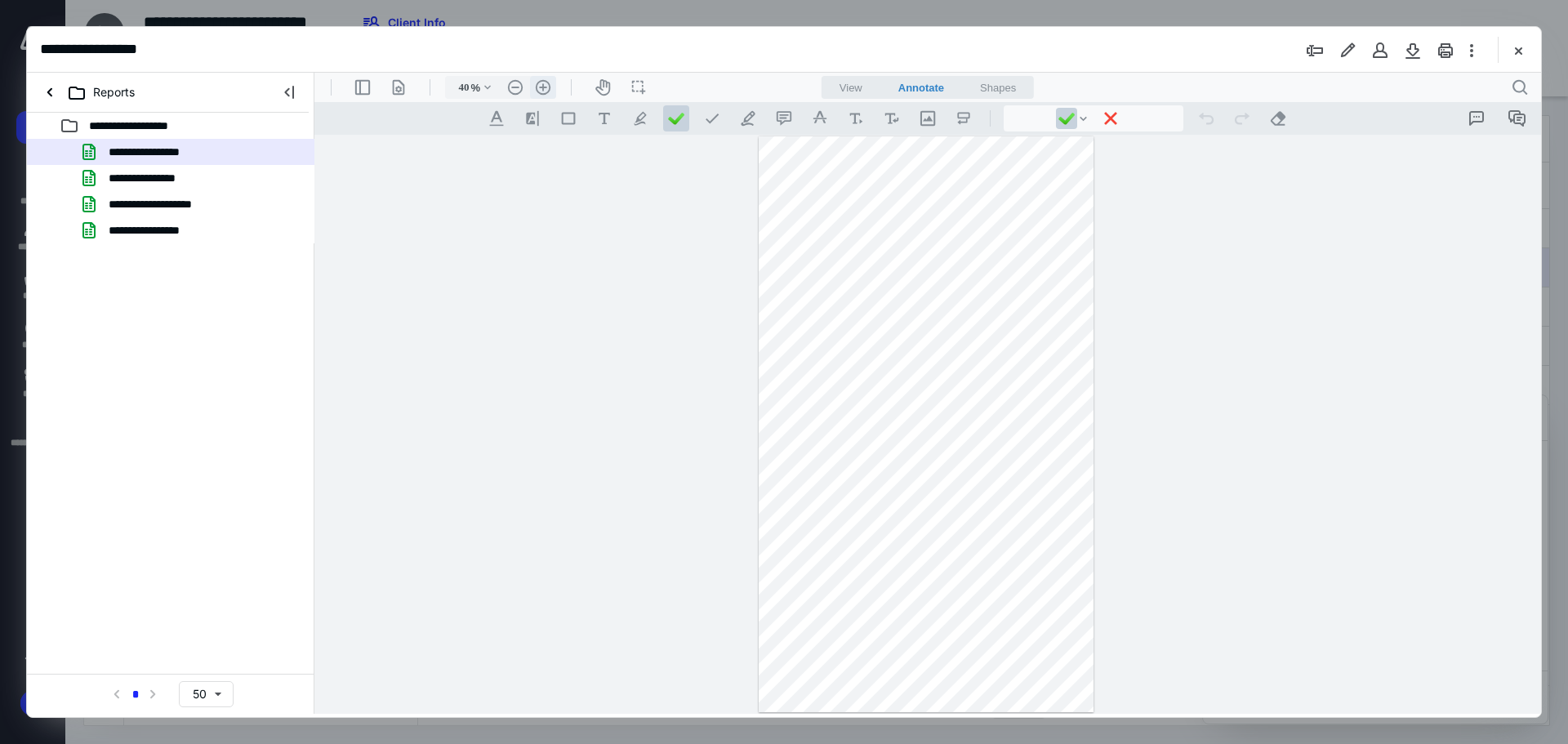click on ".cls-1{fill:#abb0c4;} icon - header - zoom - in - line" at bounding box center (543, 87) 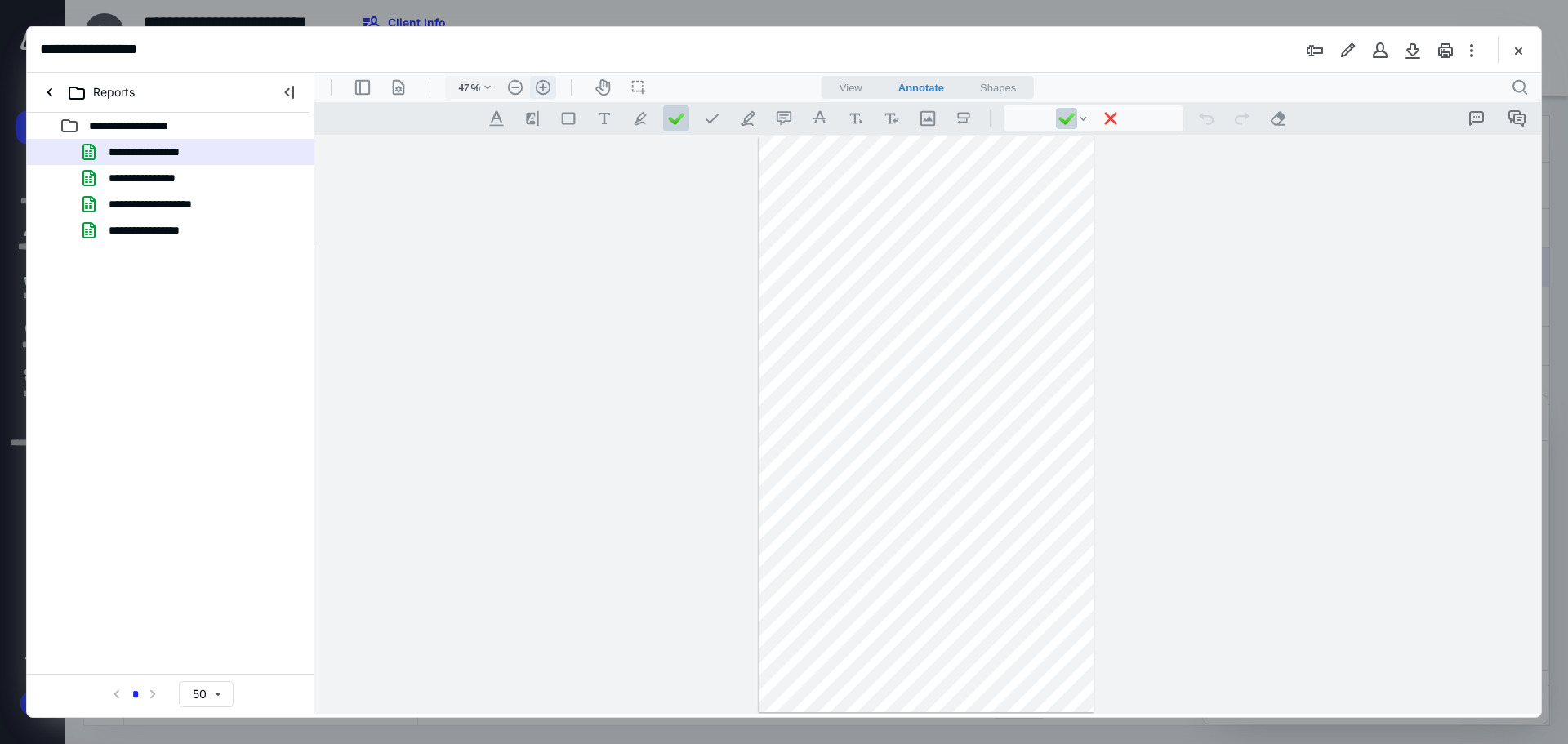 click on ".cls-1{fill:#abb0c4;} icon - header - zoom - in - line" at bounding box center [543, 87] 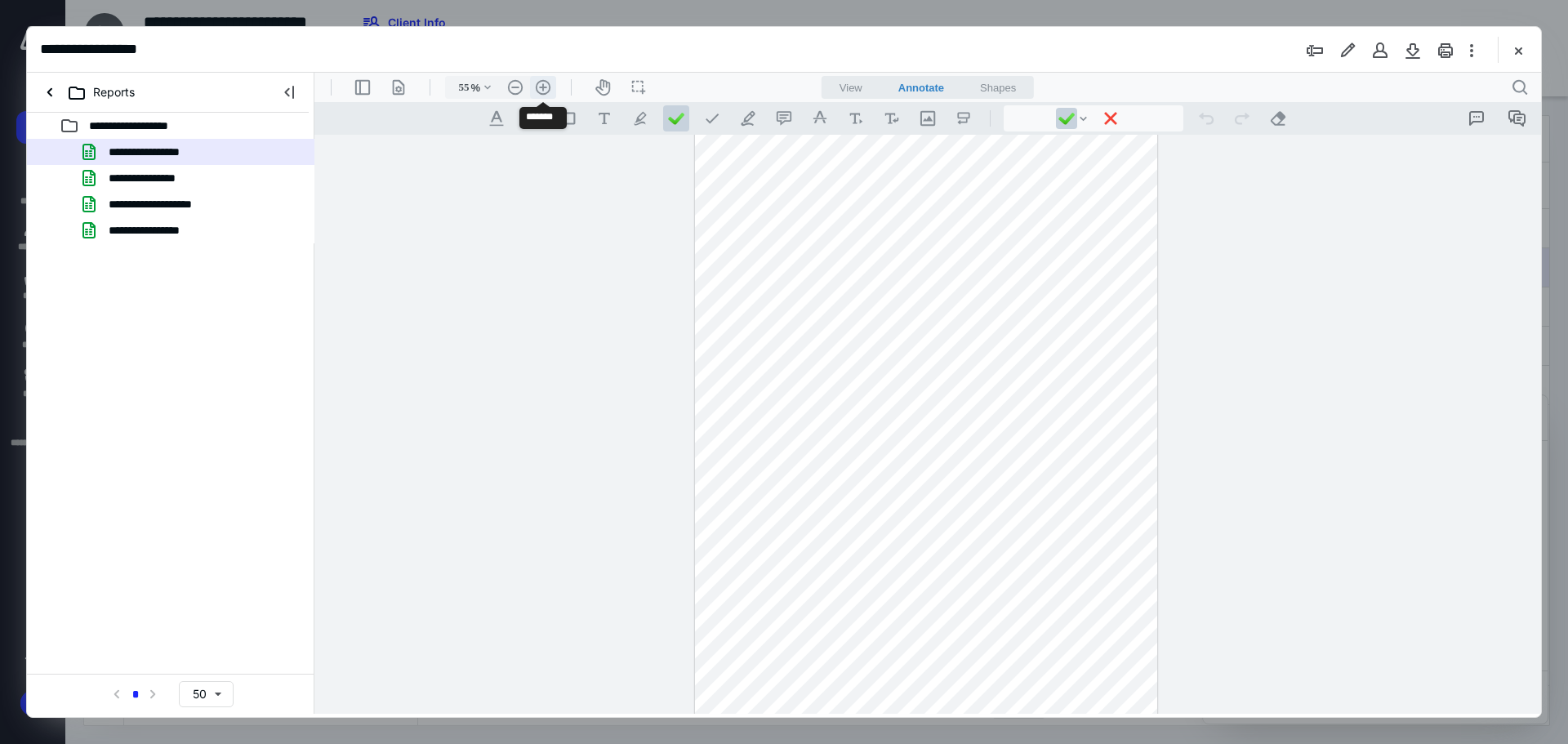 click on ".cls-1{fill:#abb0c4;} icon - header - zoom - in - line" at bounding box center (543, 87) 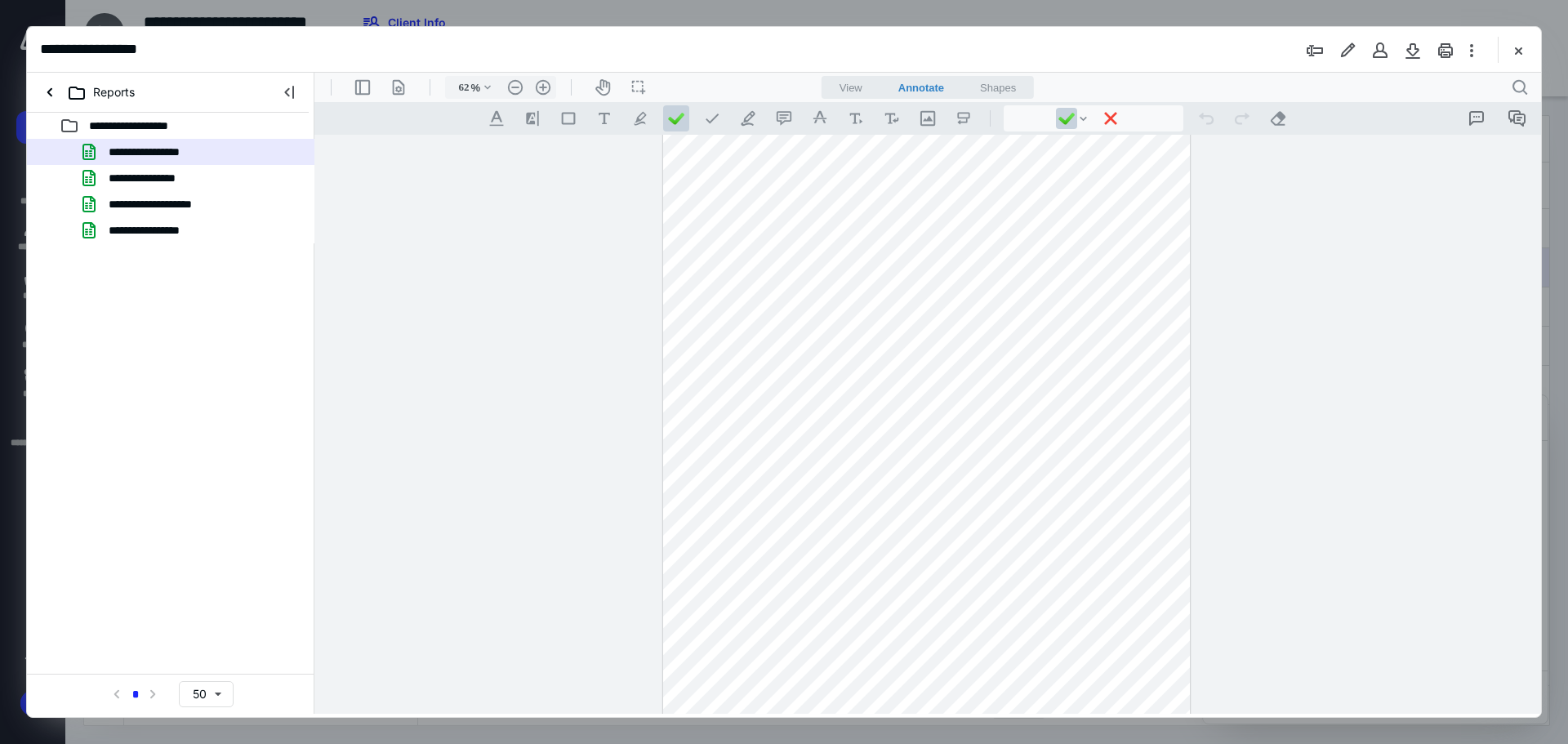 scroll, scrollTop: 0, scrollLeft: 0, axis: both 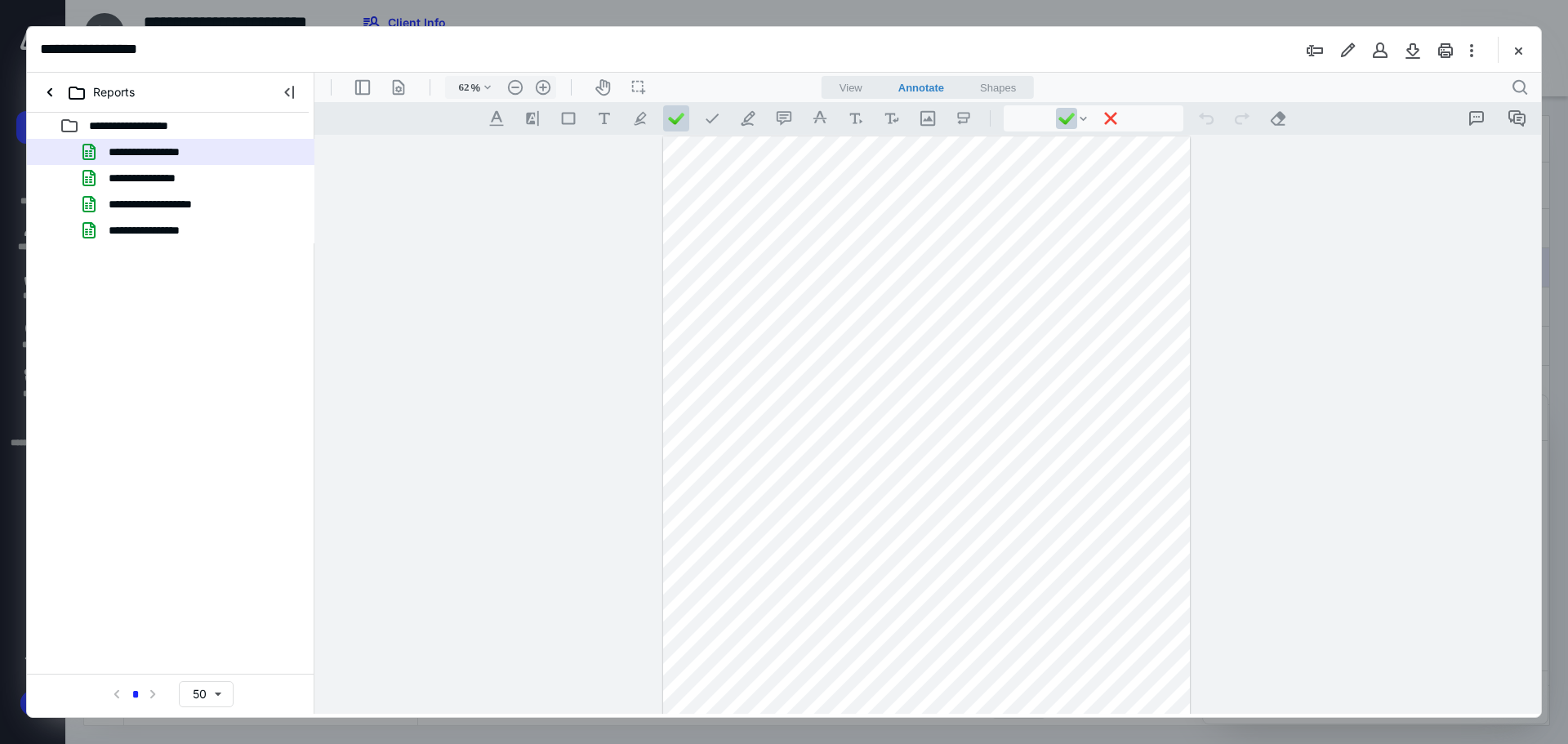 drag, startPoint x: 1173, startPoint y: 496, endPoint x: 1071, endPoint y: 680, distance: 210.38061 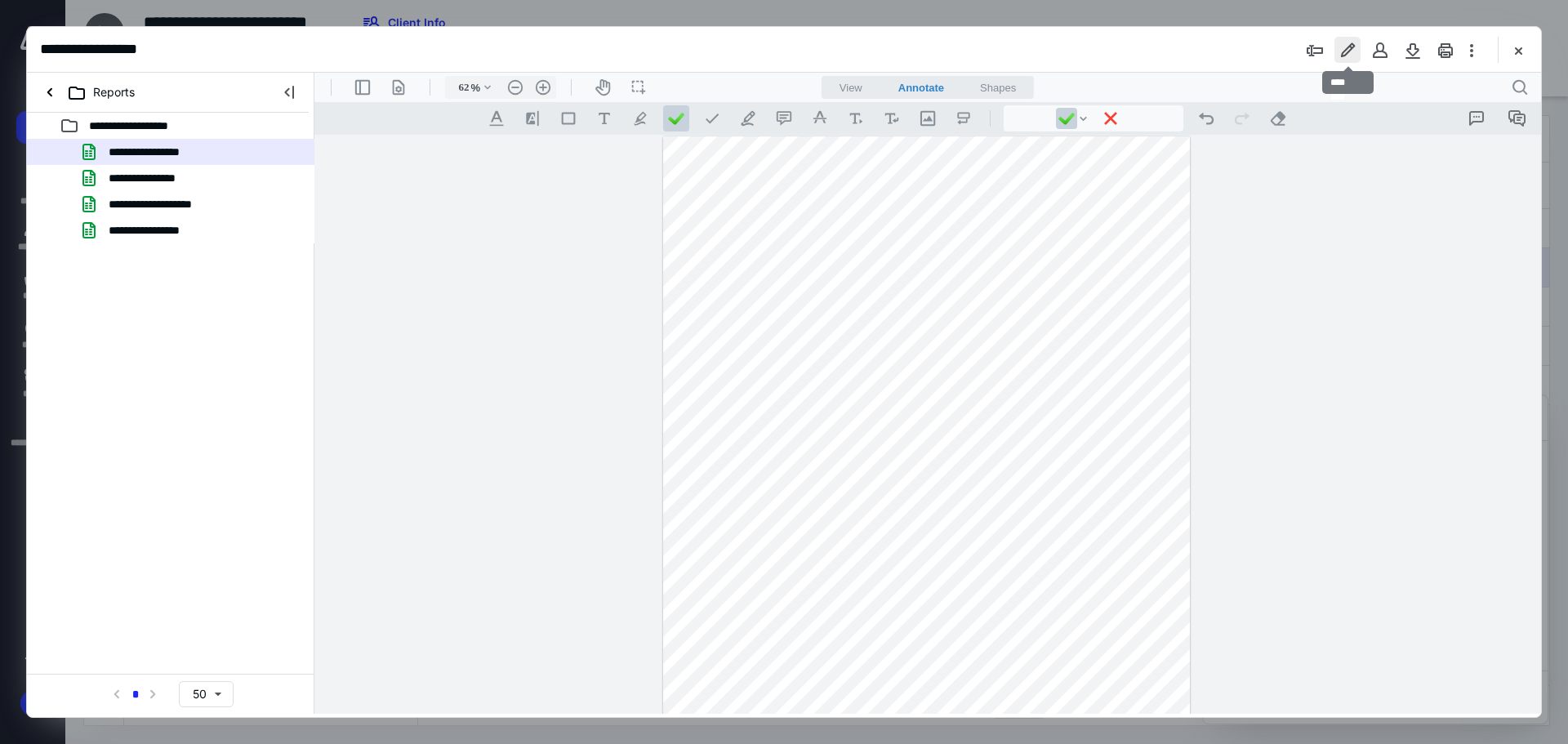 click at bounding box center (1348, 50) 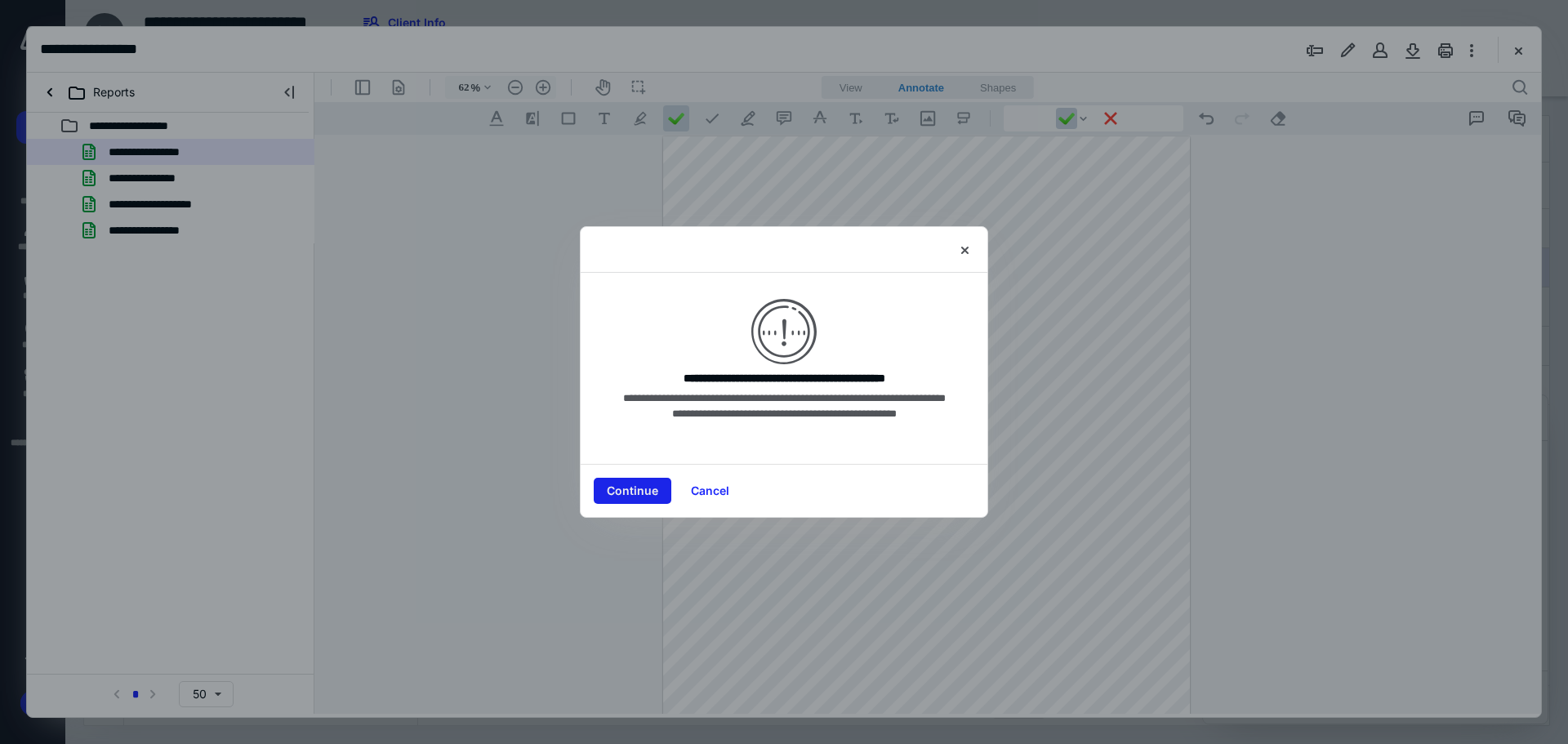 click on "Continue" at bounding box center [632, 491] 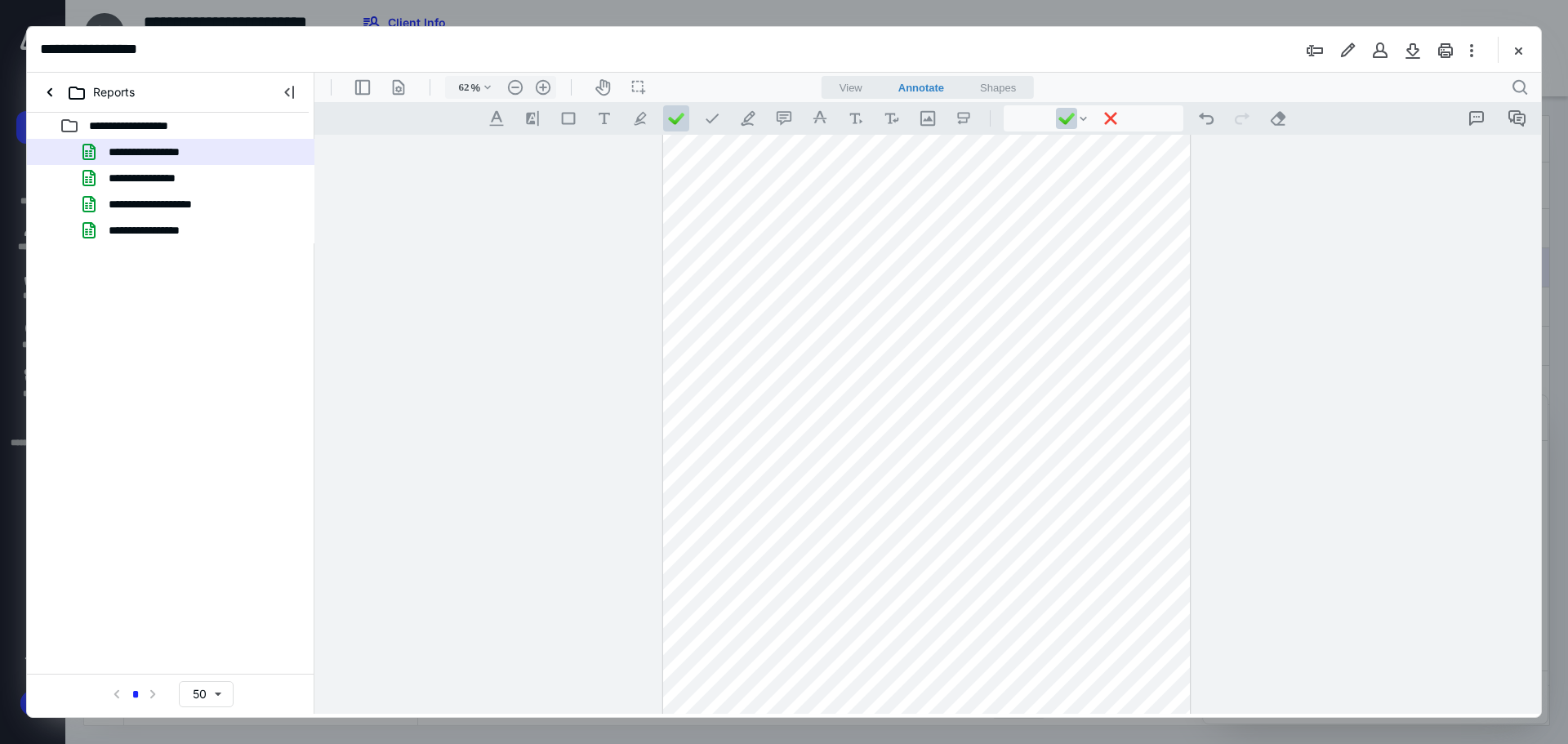 scroll, scrollTop: 163, scrollLeft: 0, axis: vertical 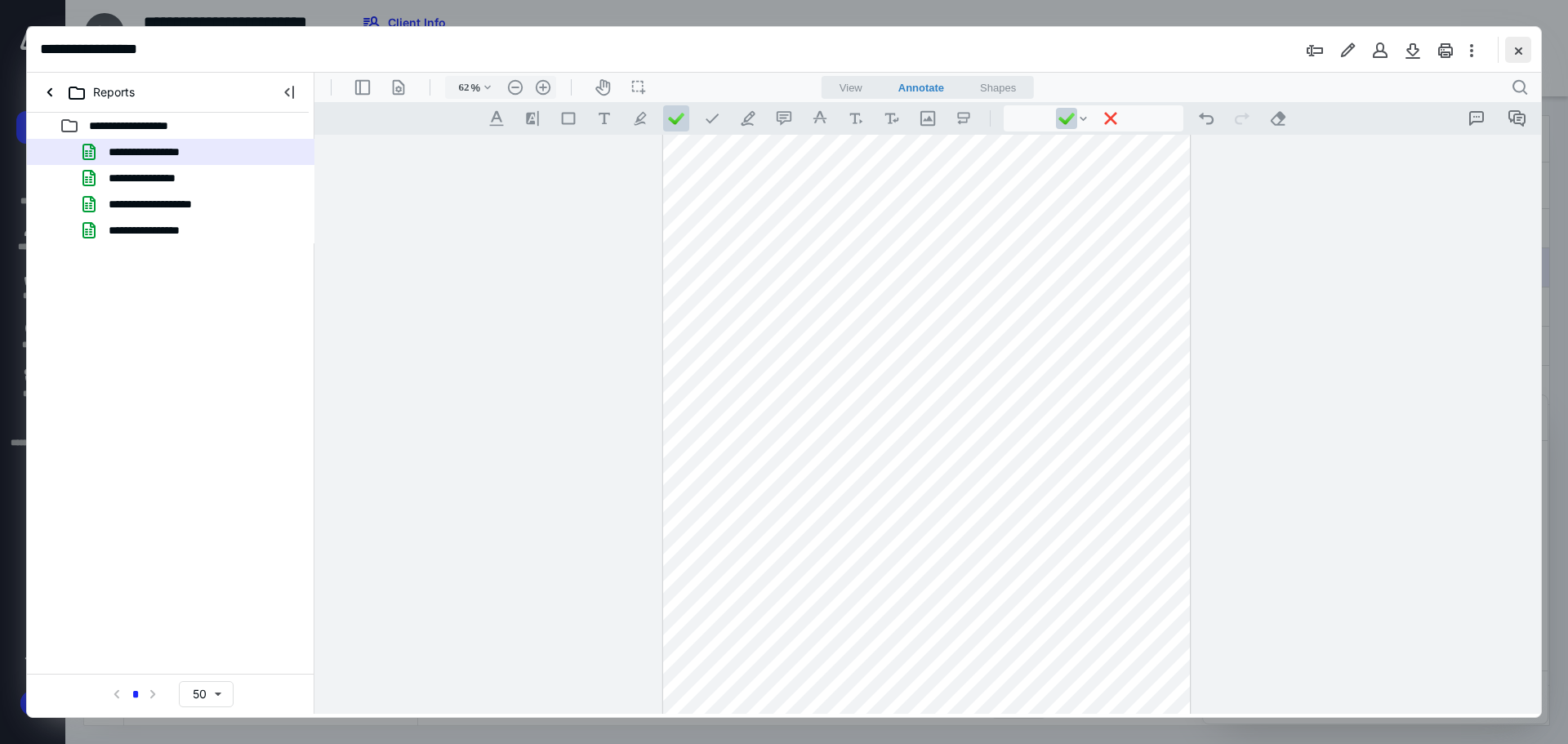 click at bounding box center [1518, 50] 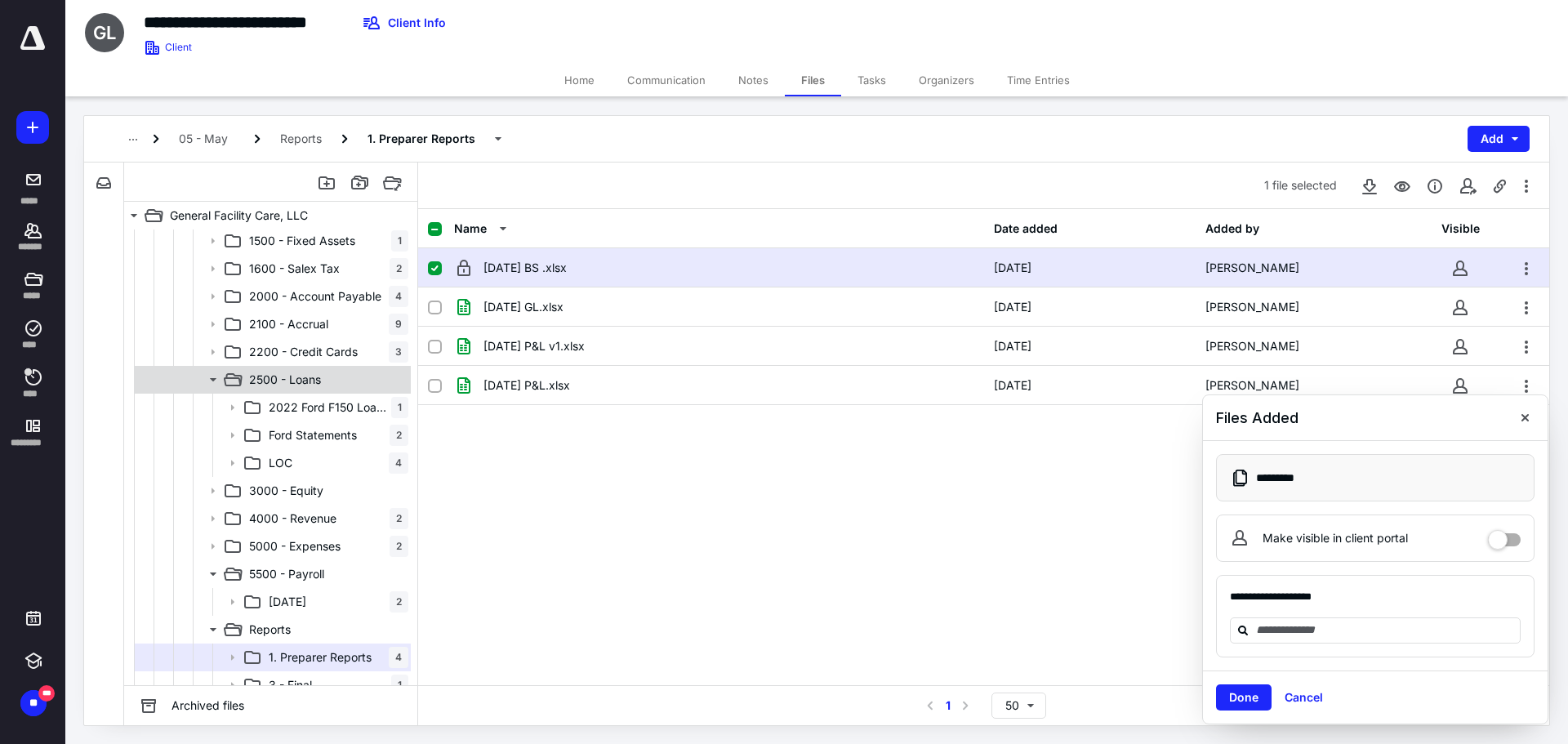 scroll, scrollTop: 1143, scrollLeft: 0, axis: vertical 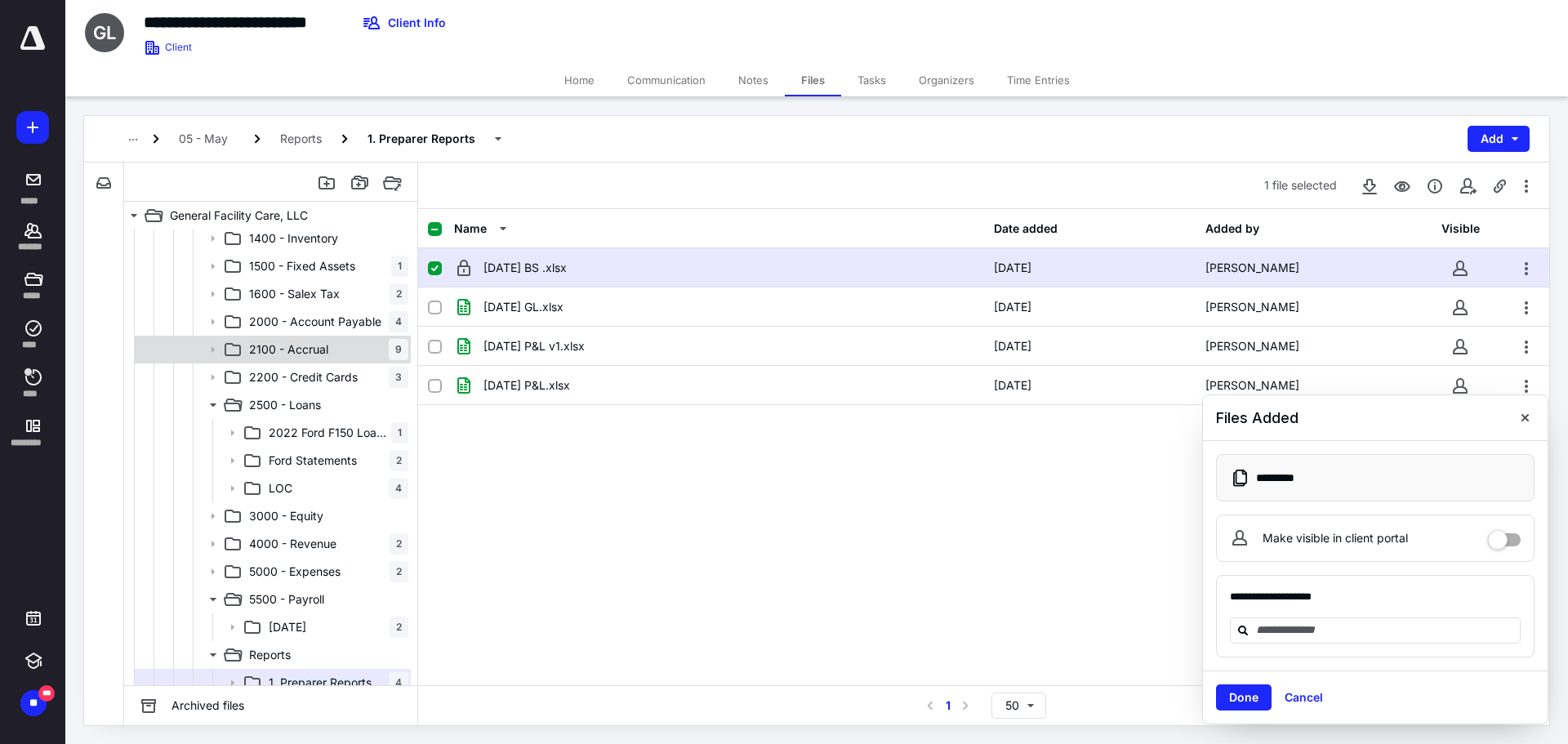 click on "2100 - Accrual" at bounding box center [288, 350] 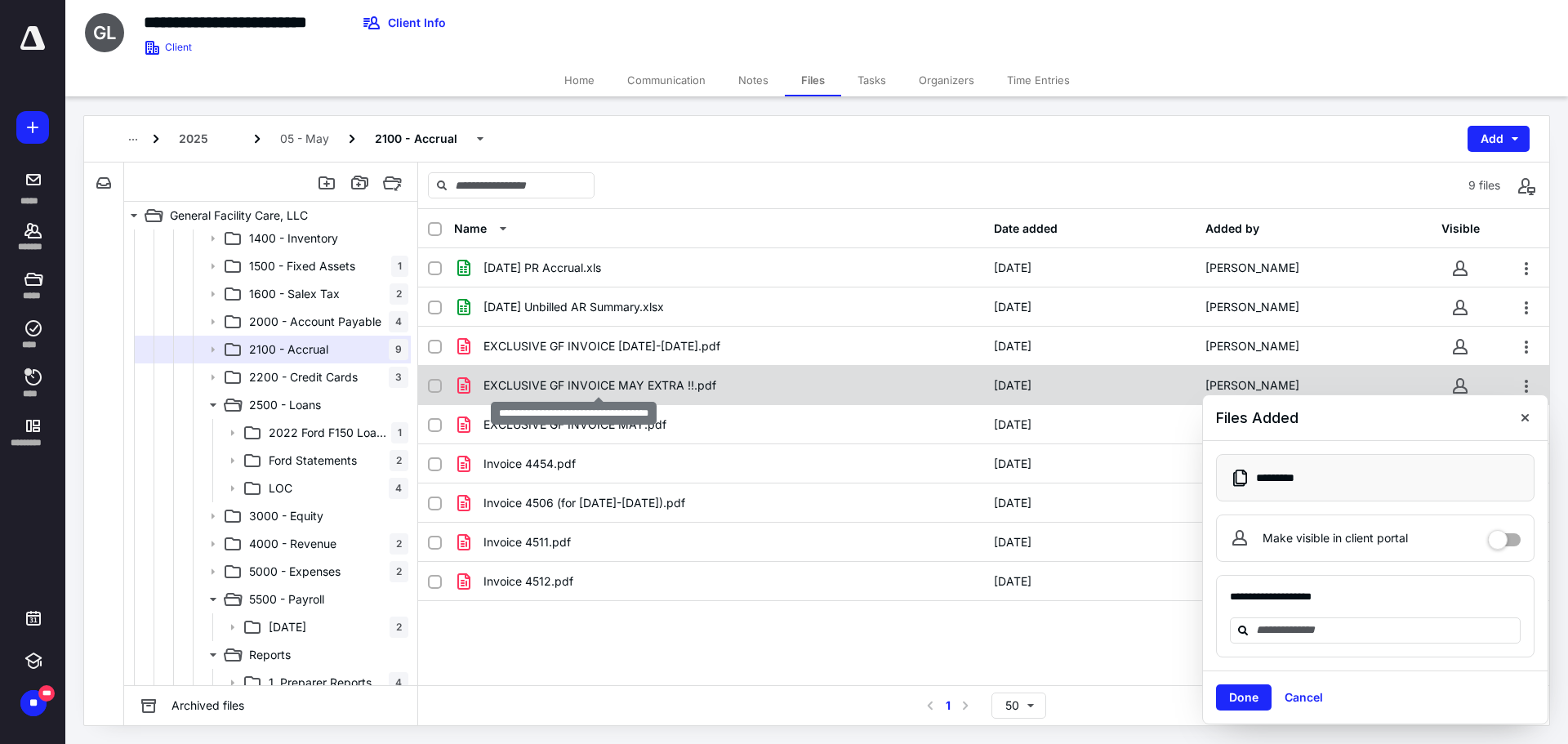 click on "EXCLUSIVE GF INVOICE MAY EXTRA !!.pdf" at bounding box center [599, 385] 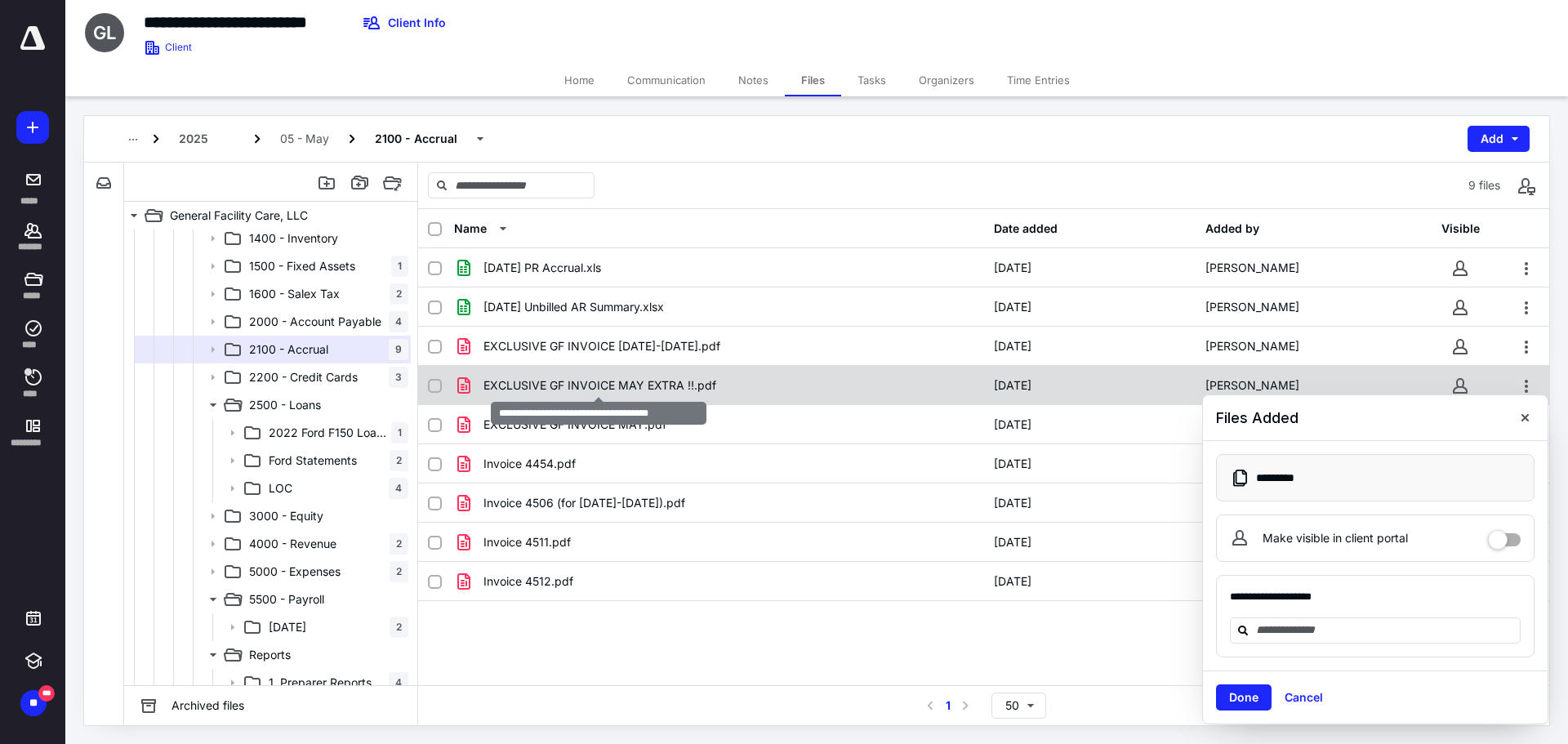 click on "EXCLUSIVE GF INVOICE MAY EXTRA !!.pdf" at bounding box center [599, 385] 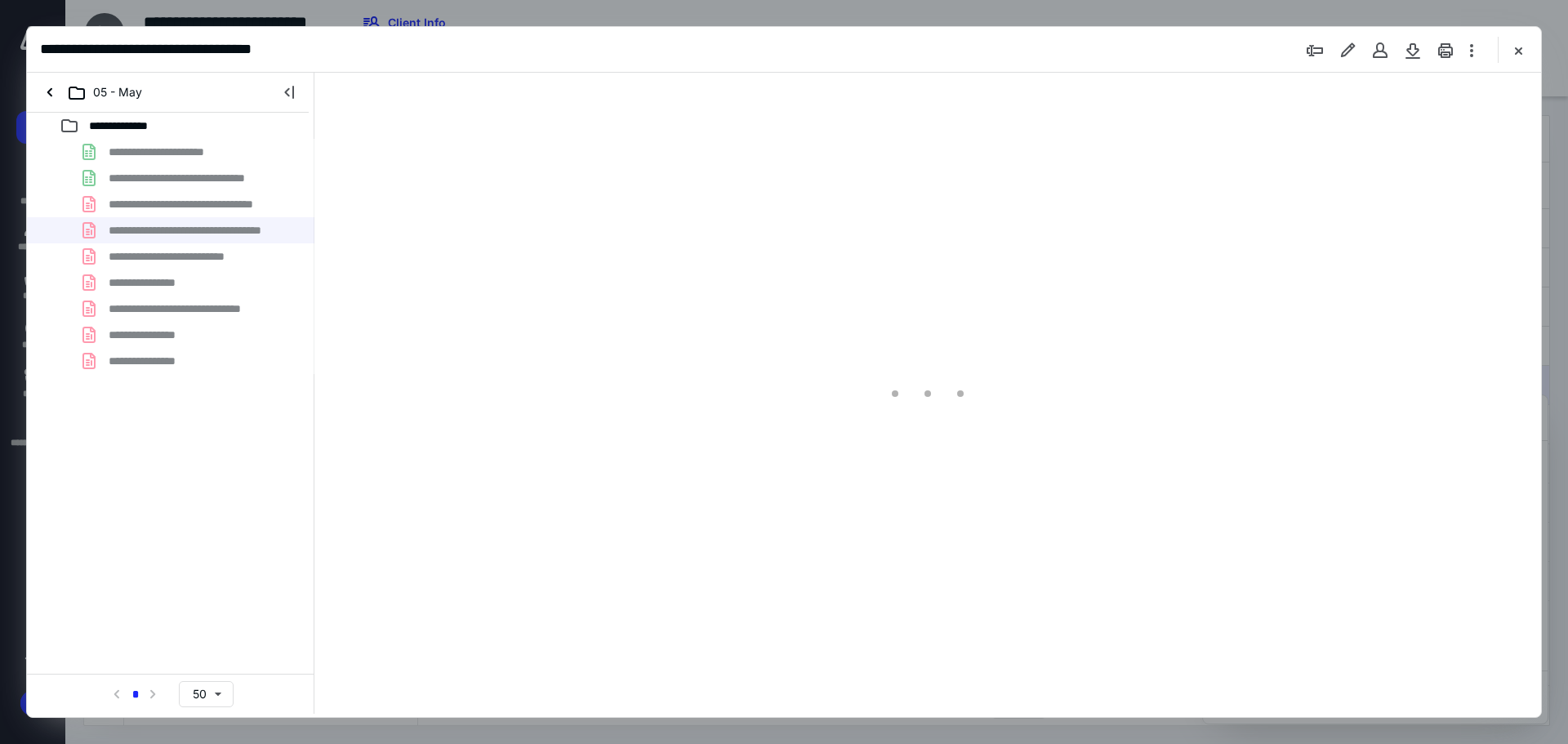 scroll, scrollTop: 0, scrollLeft: 0, axis: both 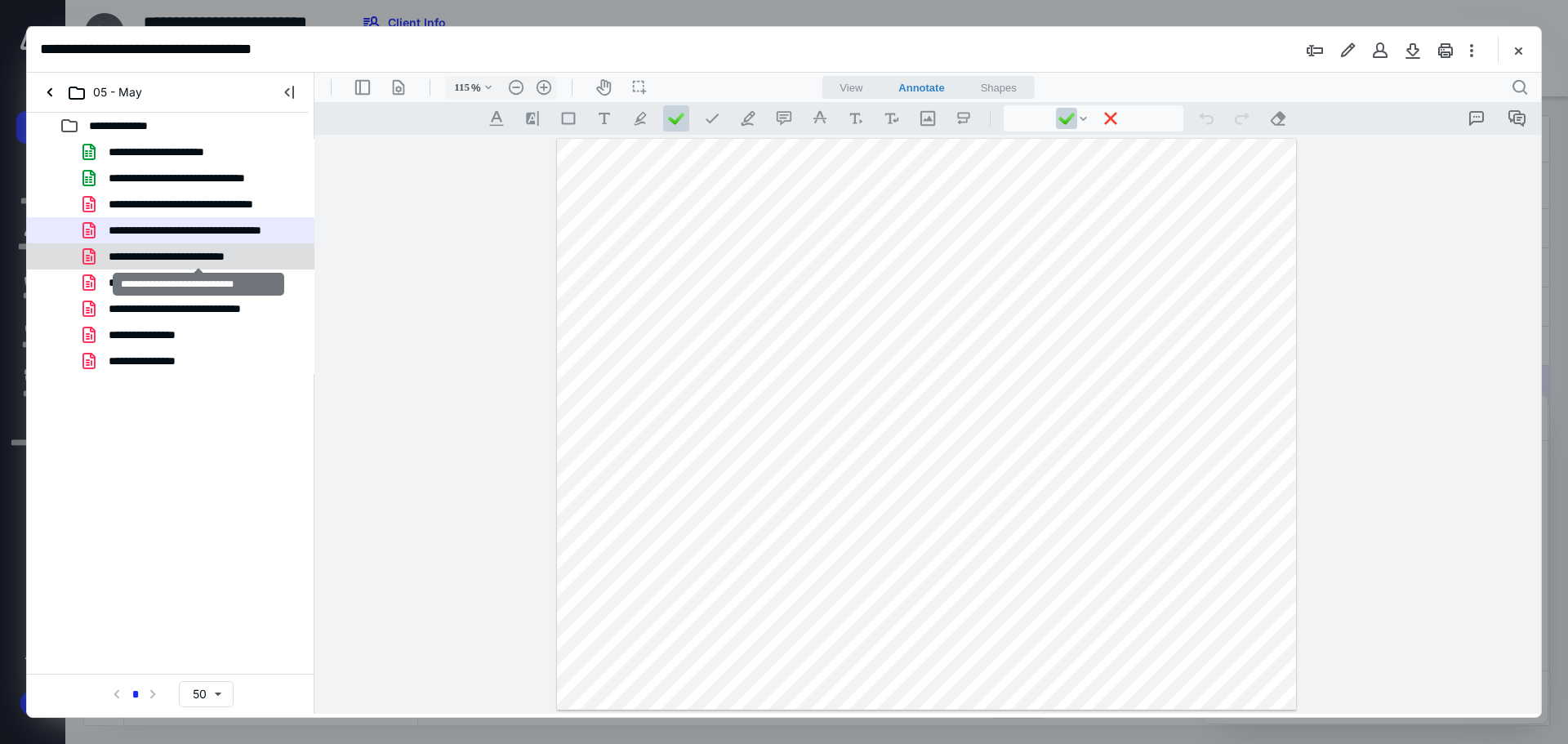click on "**********" at bounding box center [198, 256] 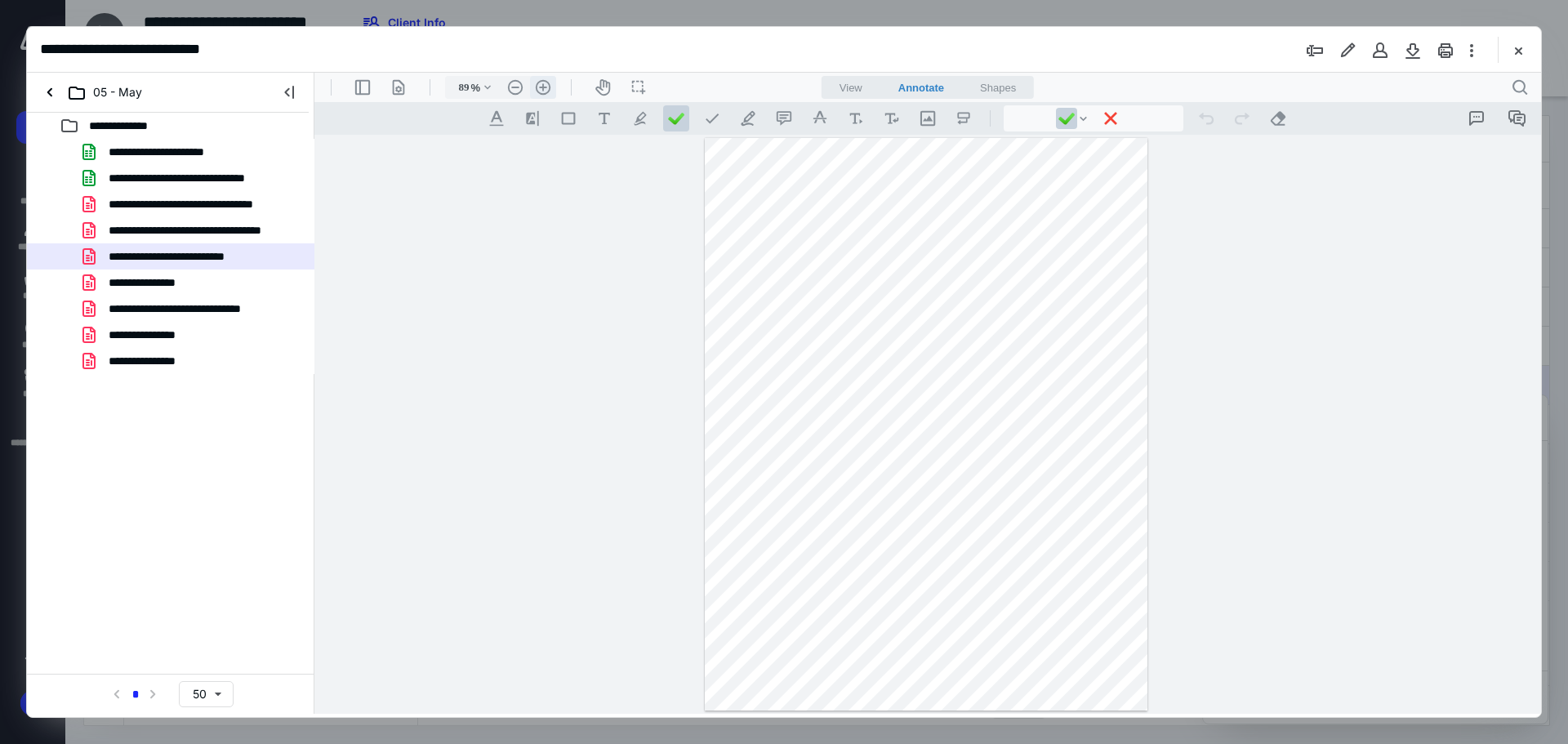 click on ".cls-1{fill:#abb0c4;} icon - header - zoom - in - line" at bounding box center [543, 87] 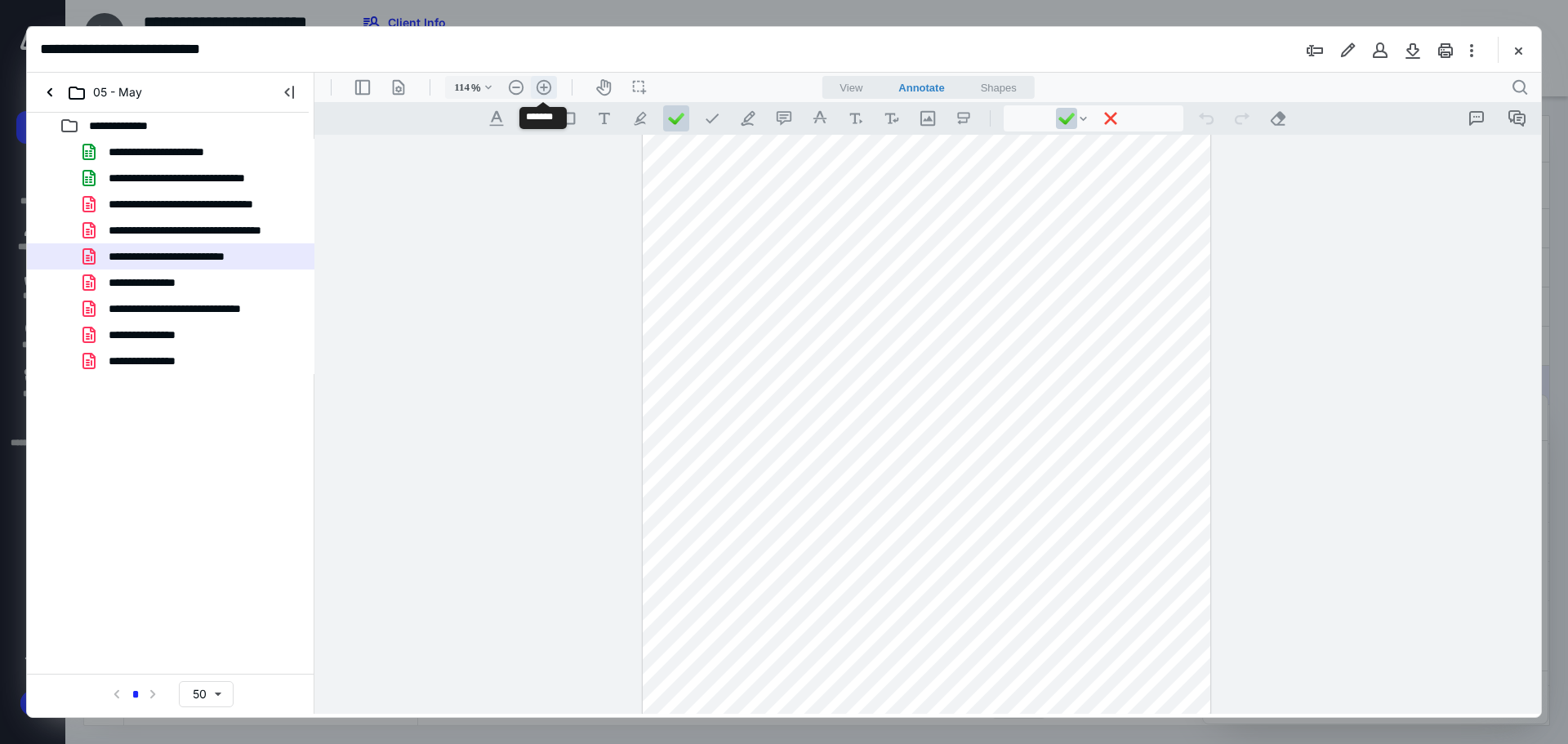click on ".cls-1{fill:#abb0c4;} icon - header - zoom - in - line" at bounding box center (544, 87) 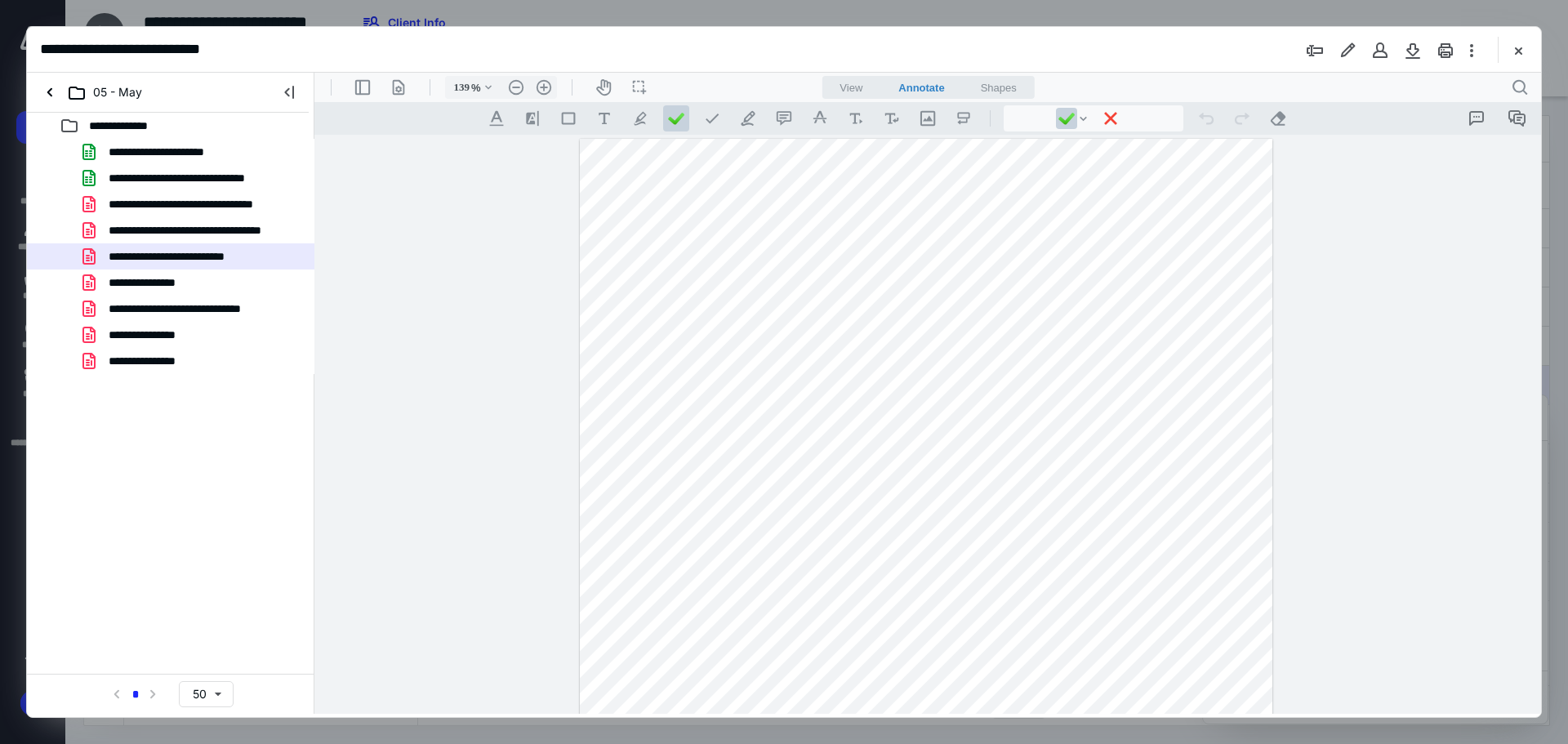 scroll, scrollTop: 0, scrollLeft: 0, axis: both 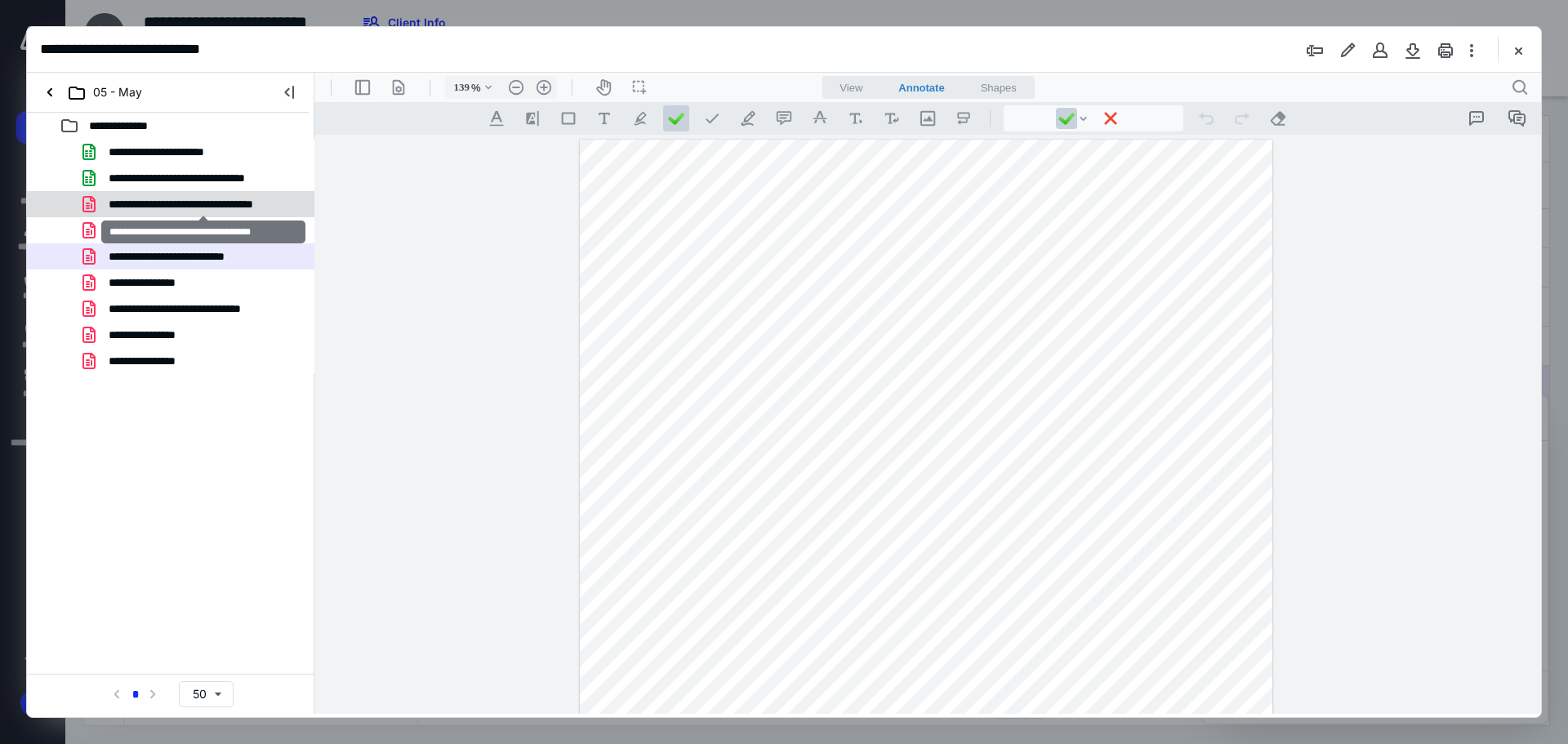 click on "**********" at bounding box center (203, 204) 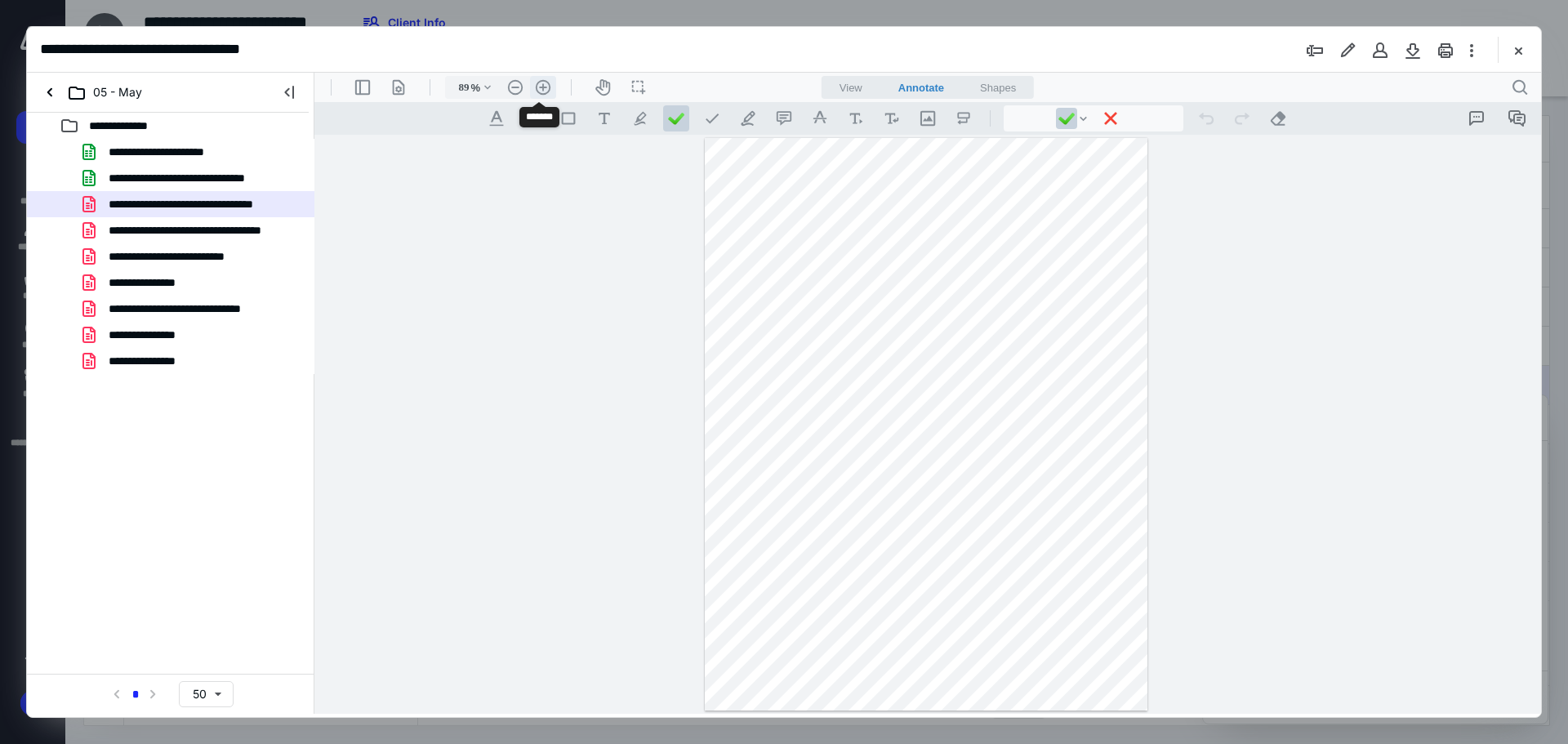 click on ".cls-1{fill:#abb0c4;} icon - header - zoom - in - line" at bounding box center [543, 87] 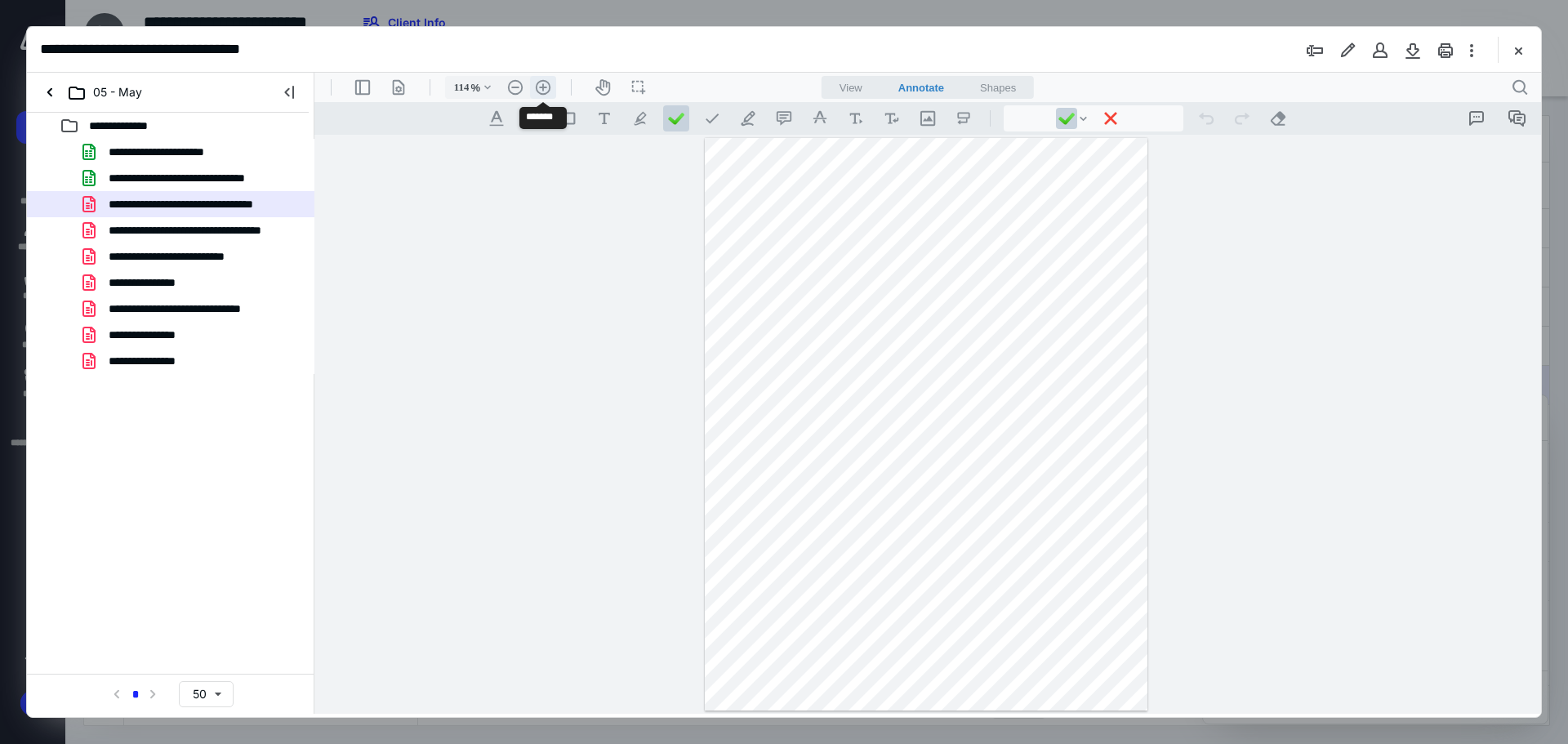 click on ".cls-1{fill:#abb0c4;} icon - header - zoom - in - line" at bounding box center (543, 87) 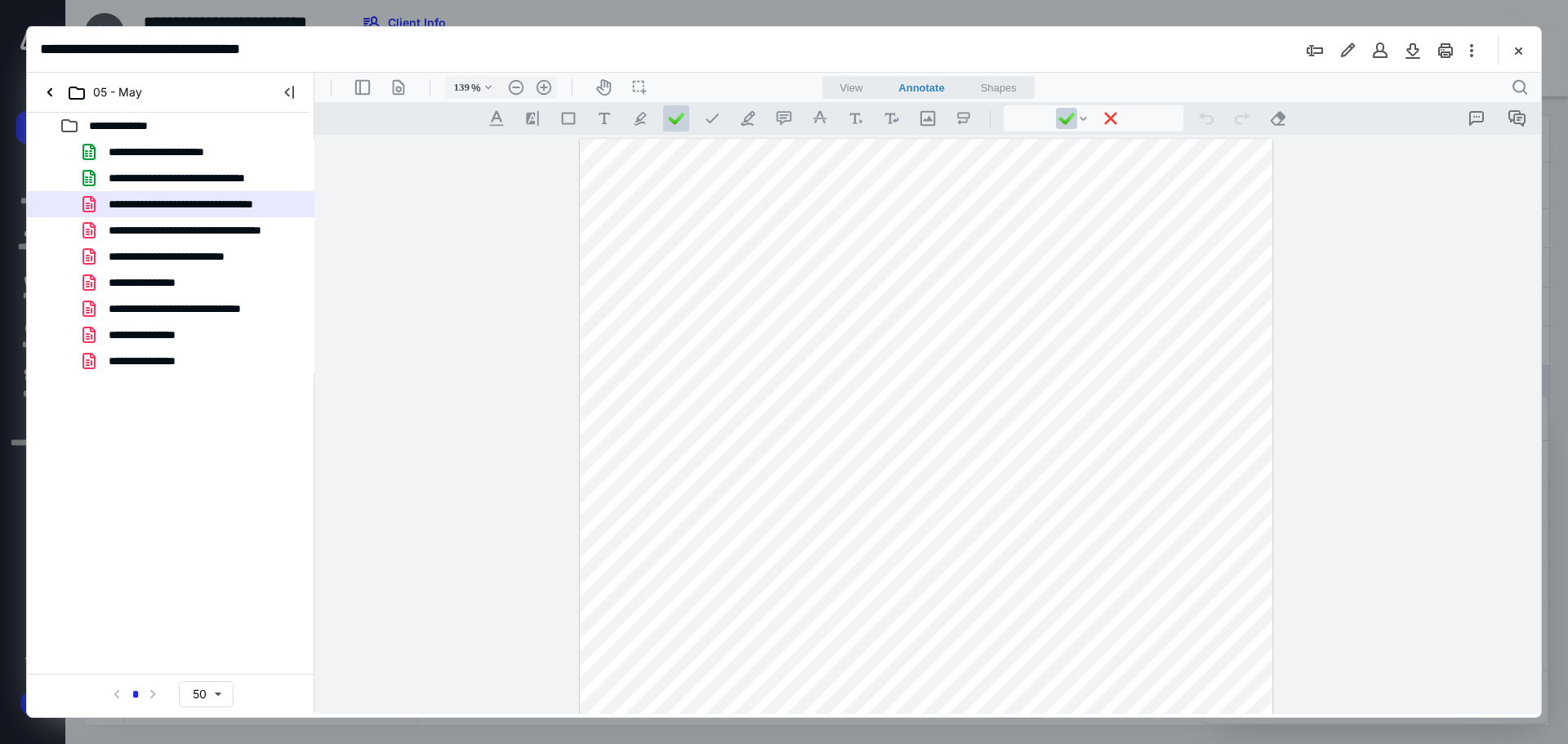 scroll, scrollTop: 0, scrollLeft: 0, axis: both 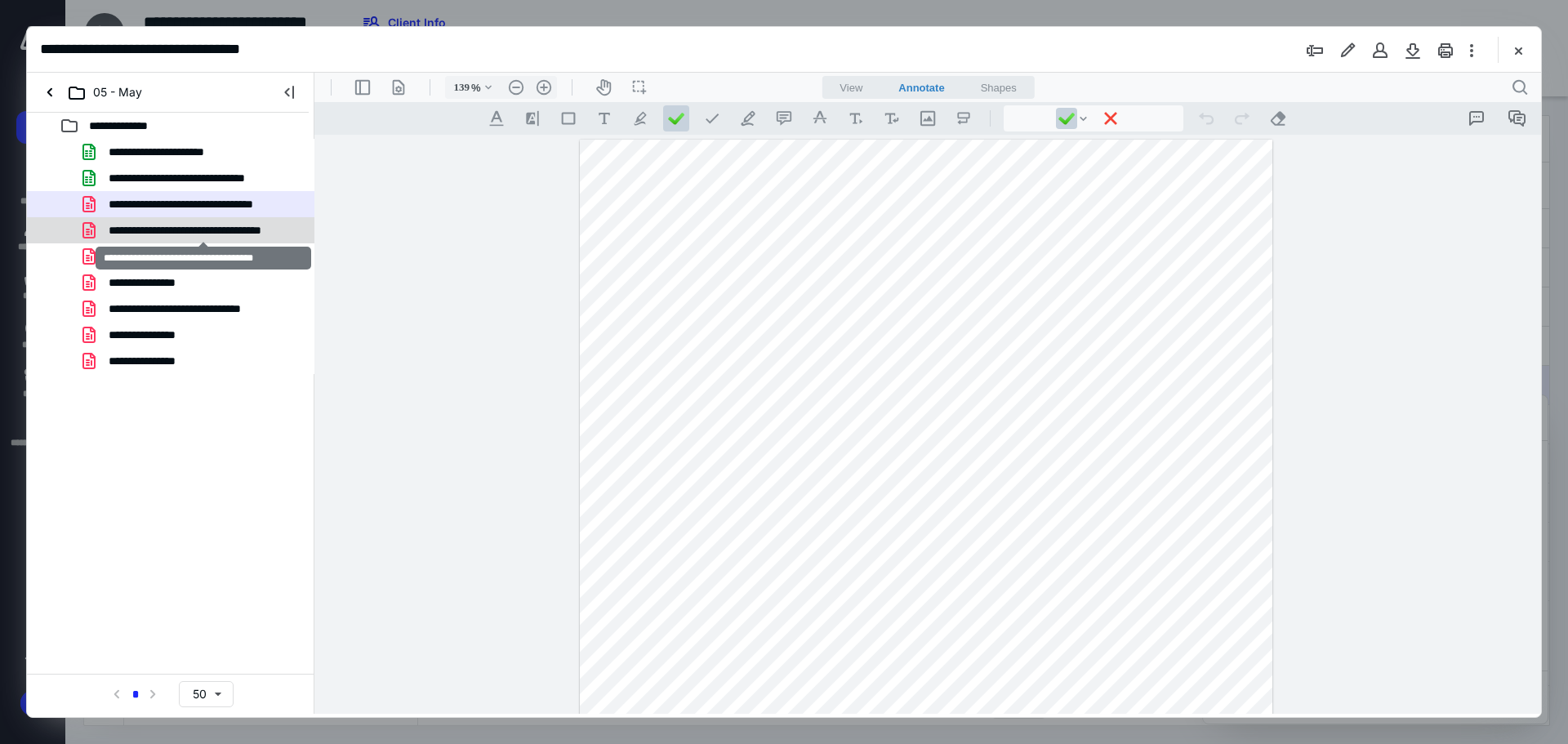 click on "**********" at bounding box center [203, 230] 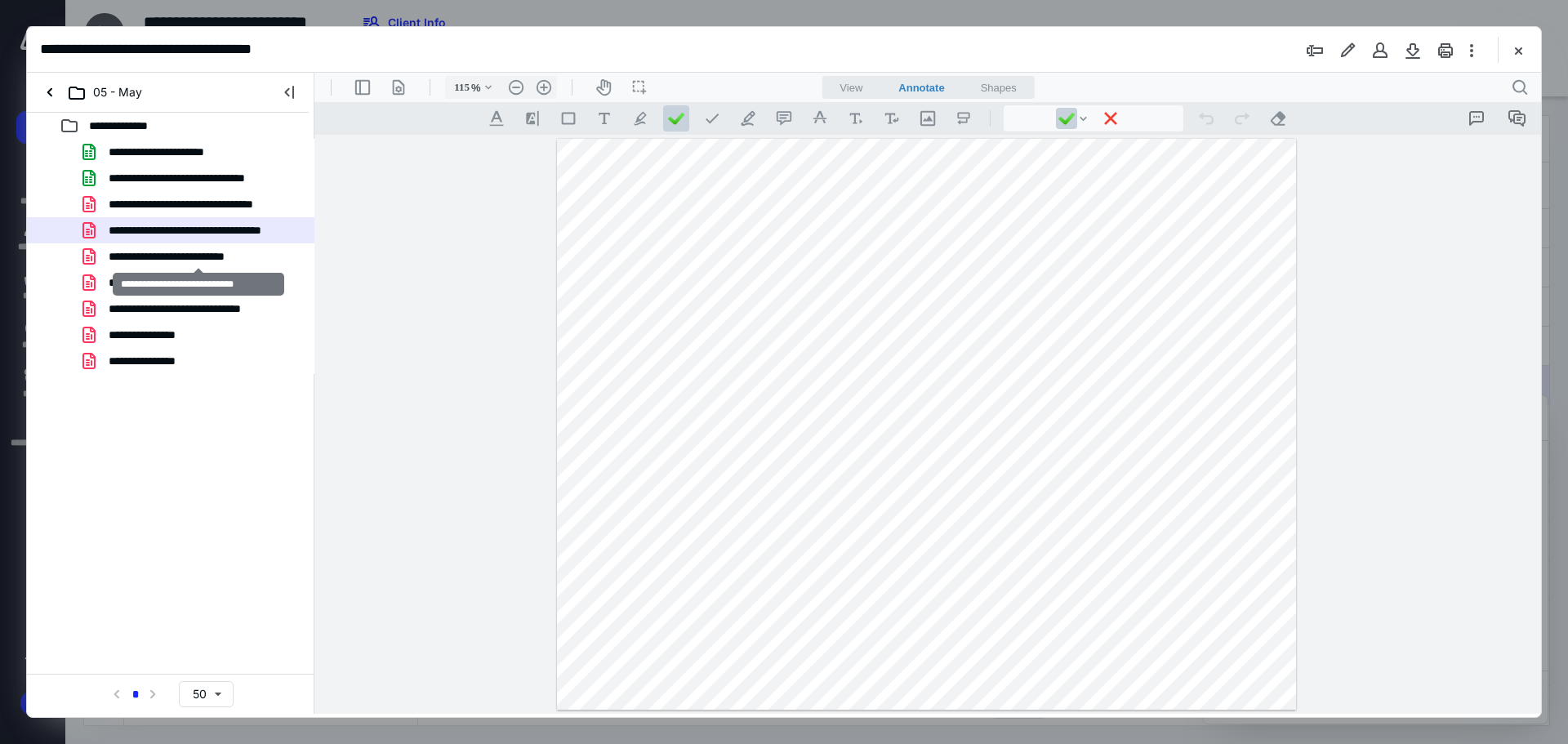click on "**********" at bounding box center (198, 256) 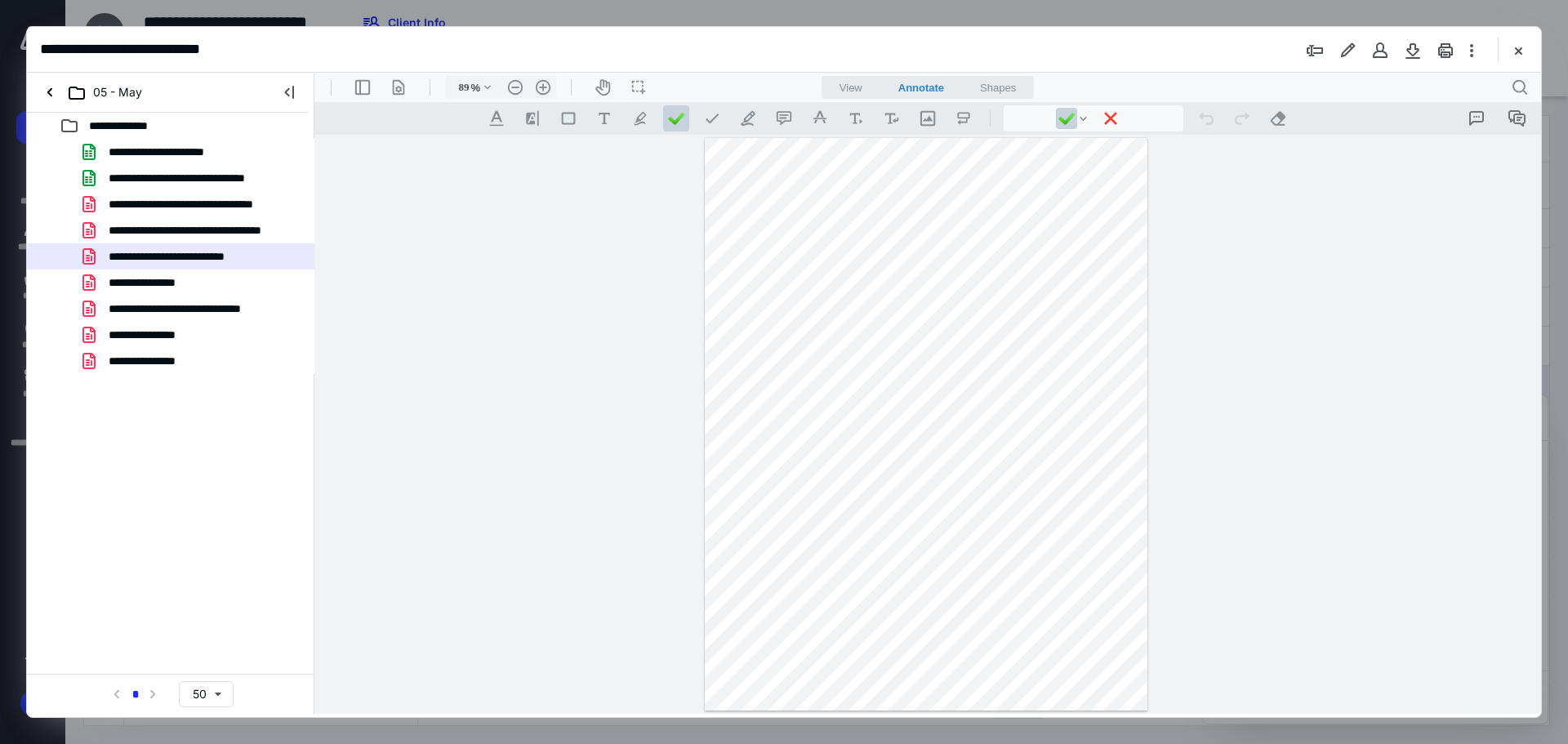 click at bounding box center (926, 425) 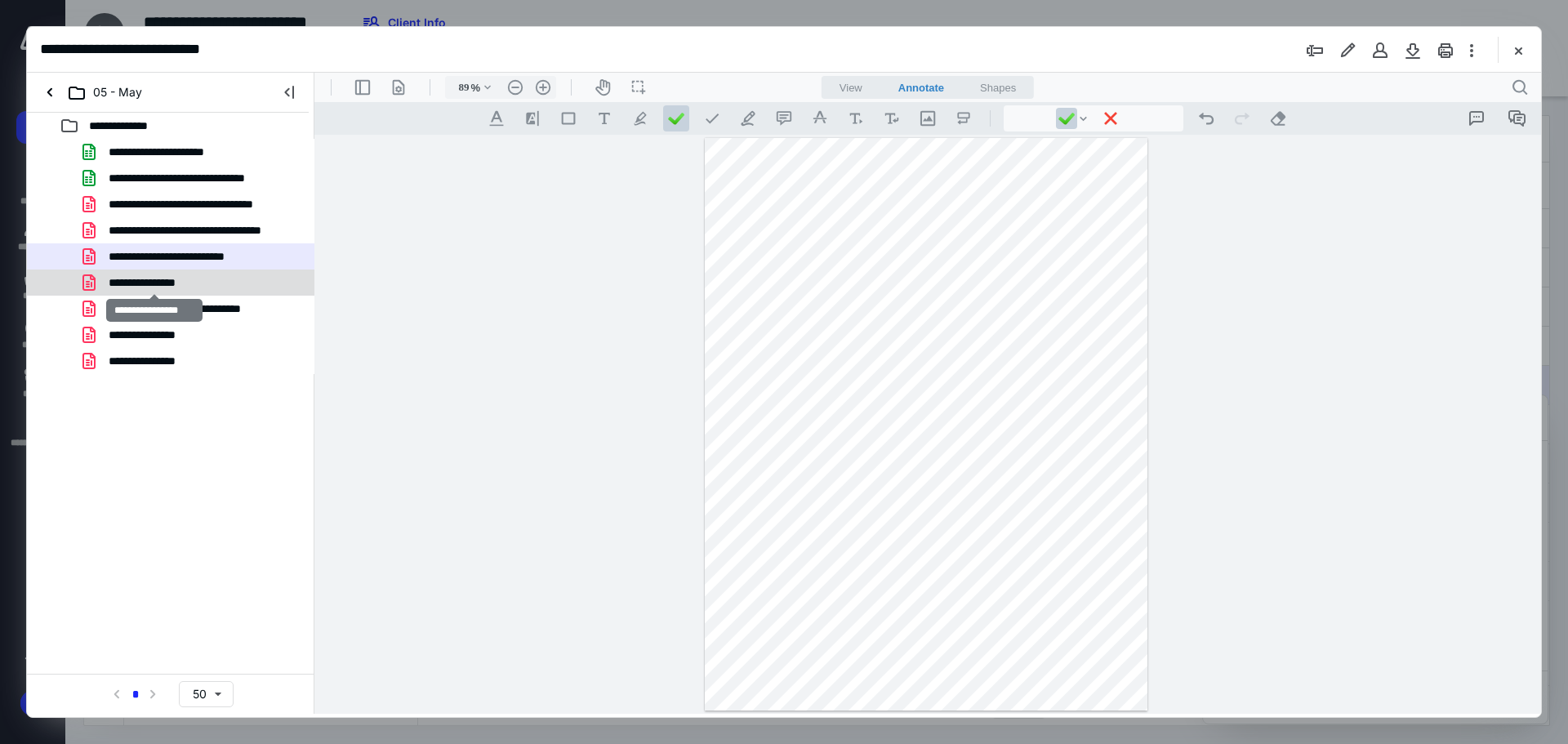 click on "**********" at bounding box center [154, 283] 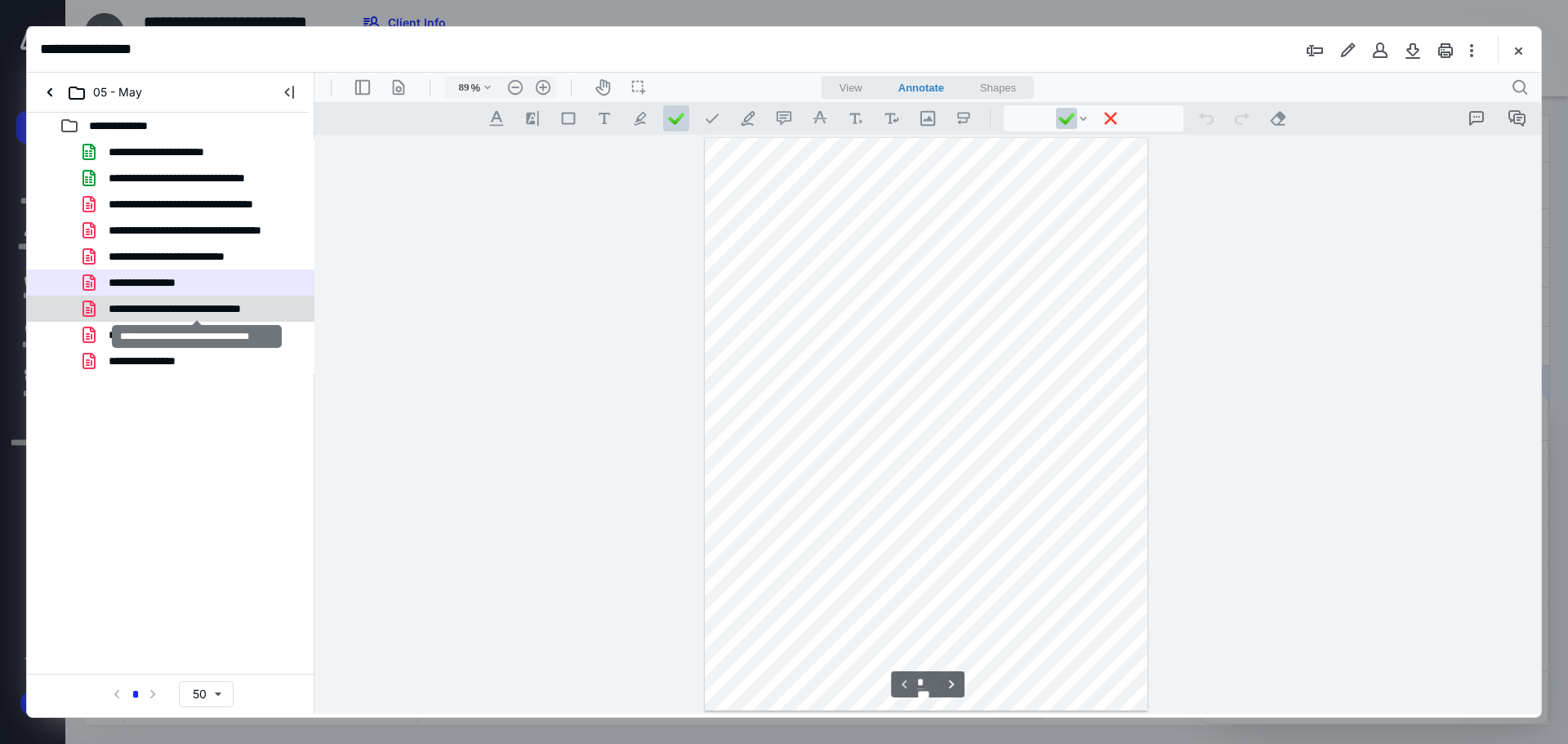 click on "**********" at bounding box center [197, 309] 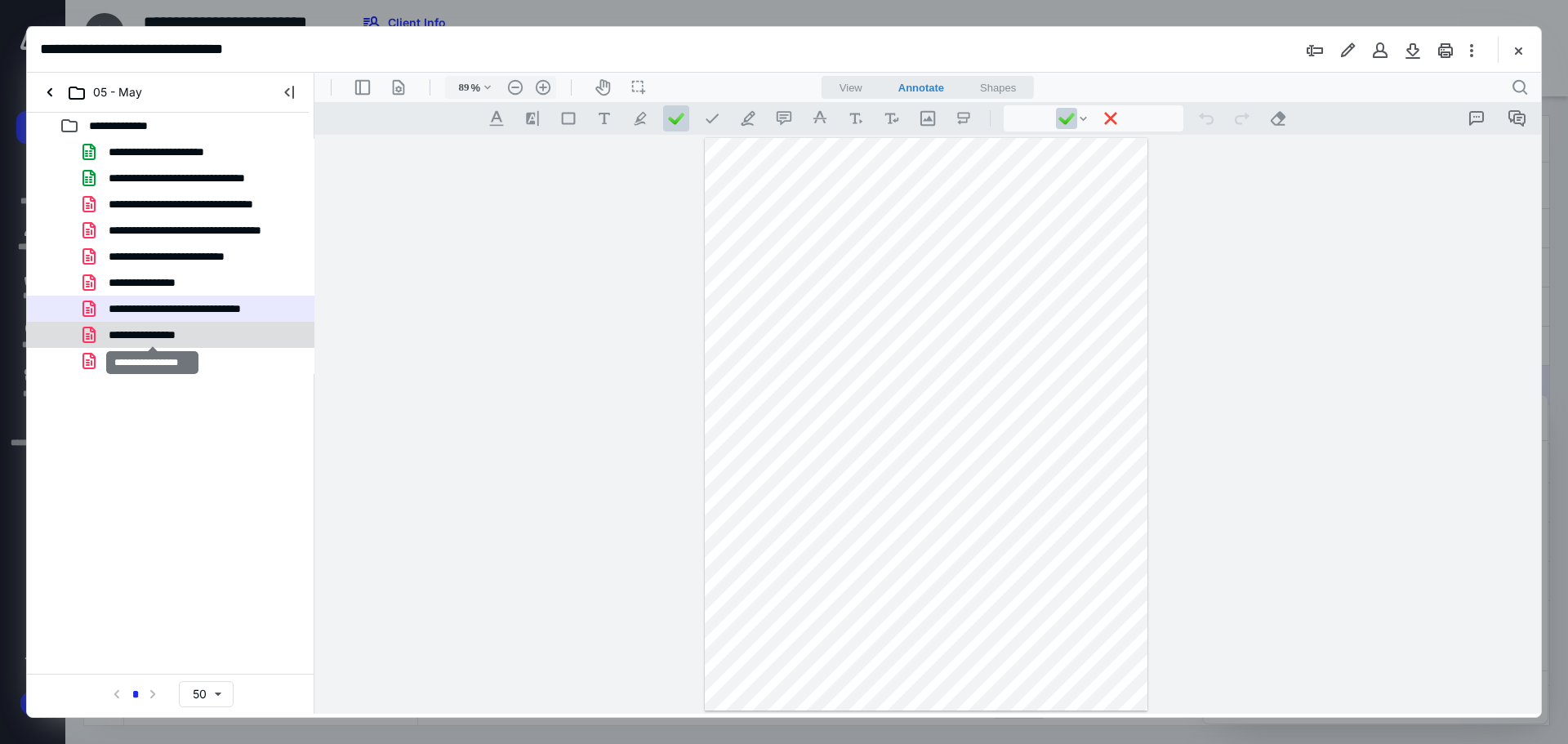 click on "**********" at bounding box center [152, 335] 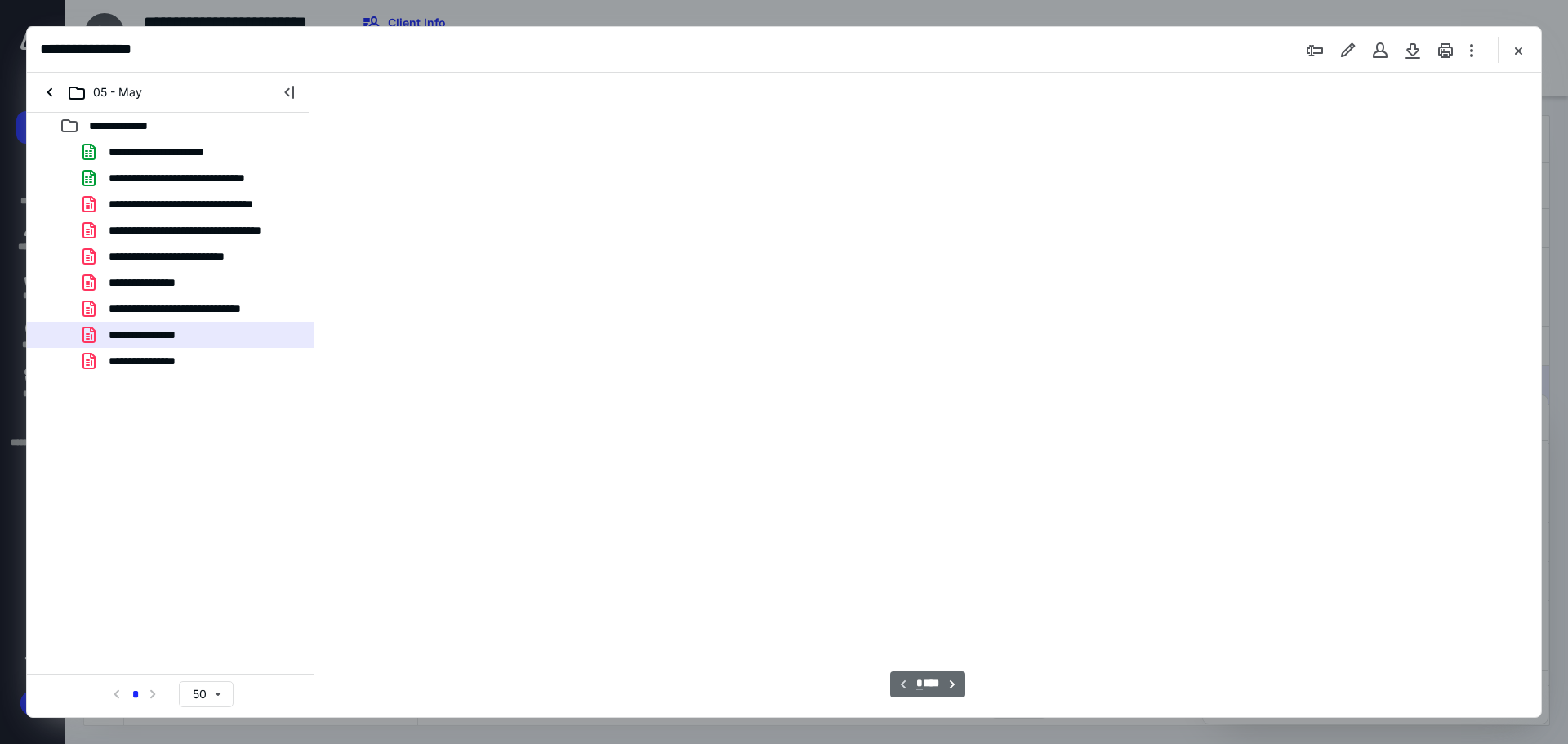 scroll, scrollTop: 65, scrollLeft: 0, axis: vertical 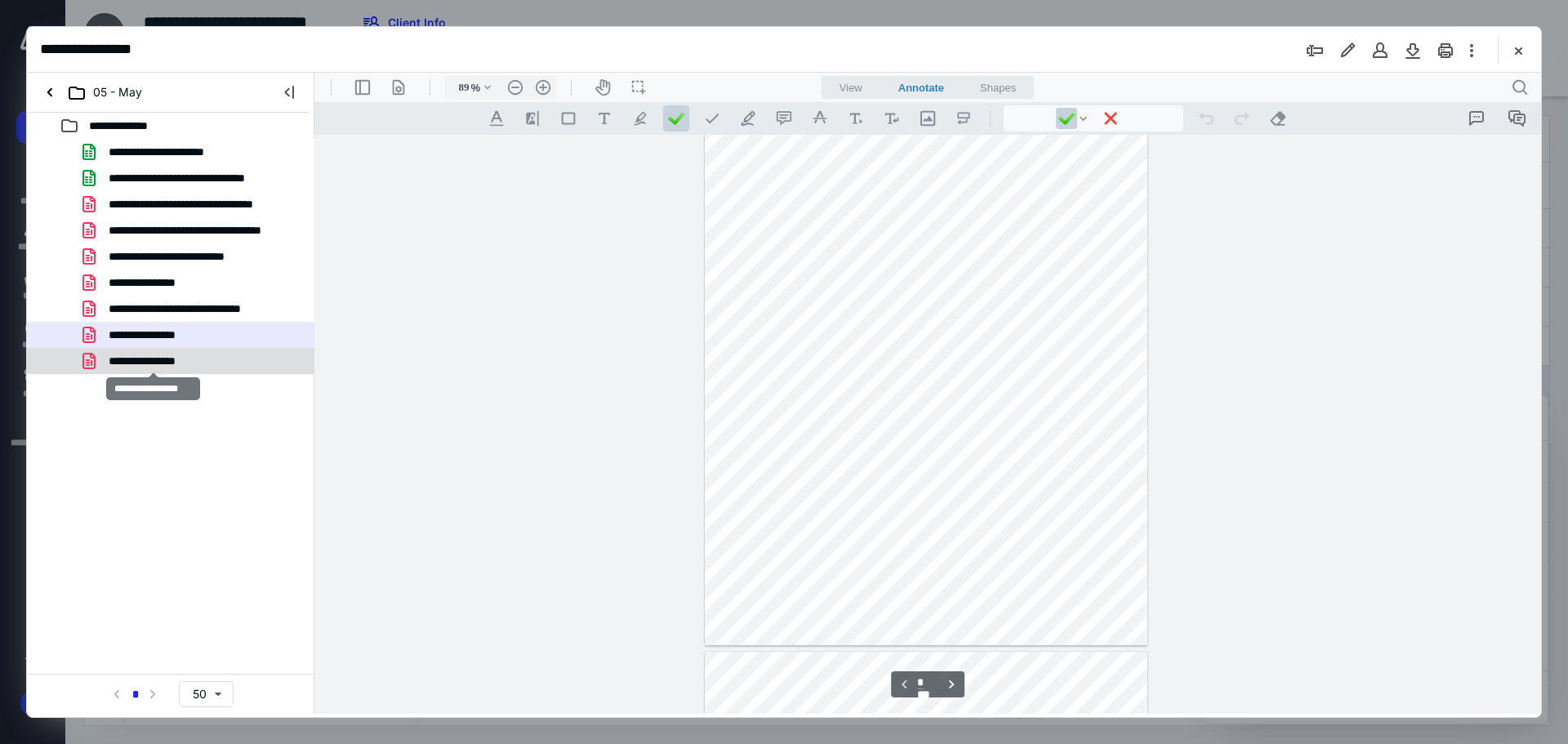 click on "**********" at bounding box center (153, 361) 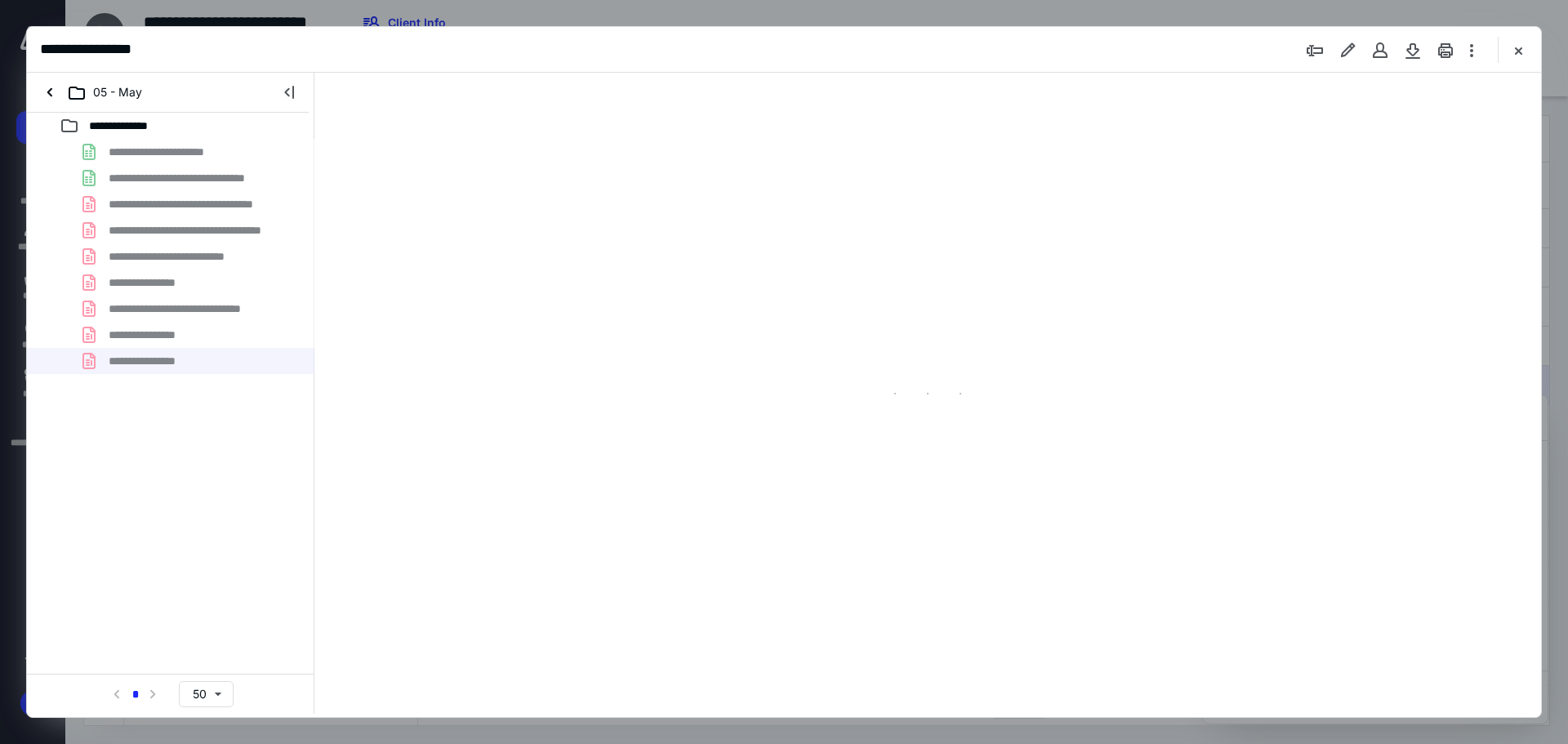 scroll, scrollTop: 0, scrollLeft: 0, axis: both 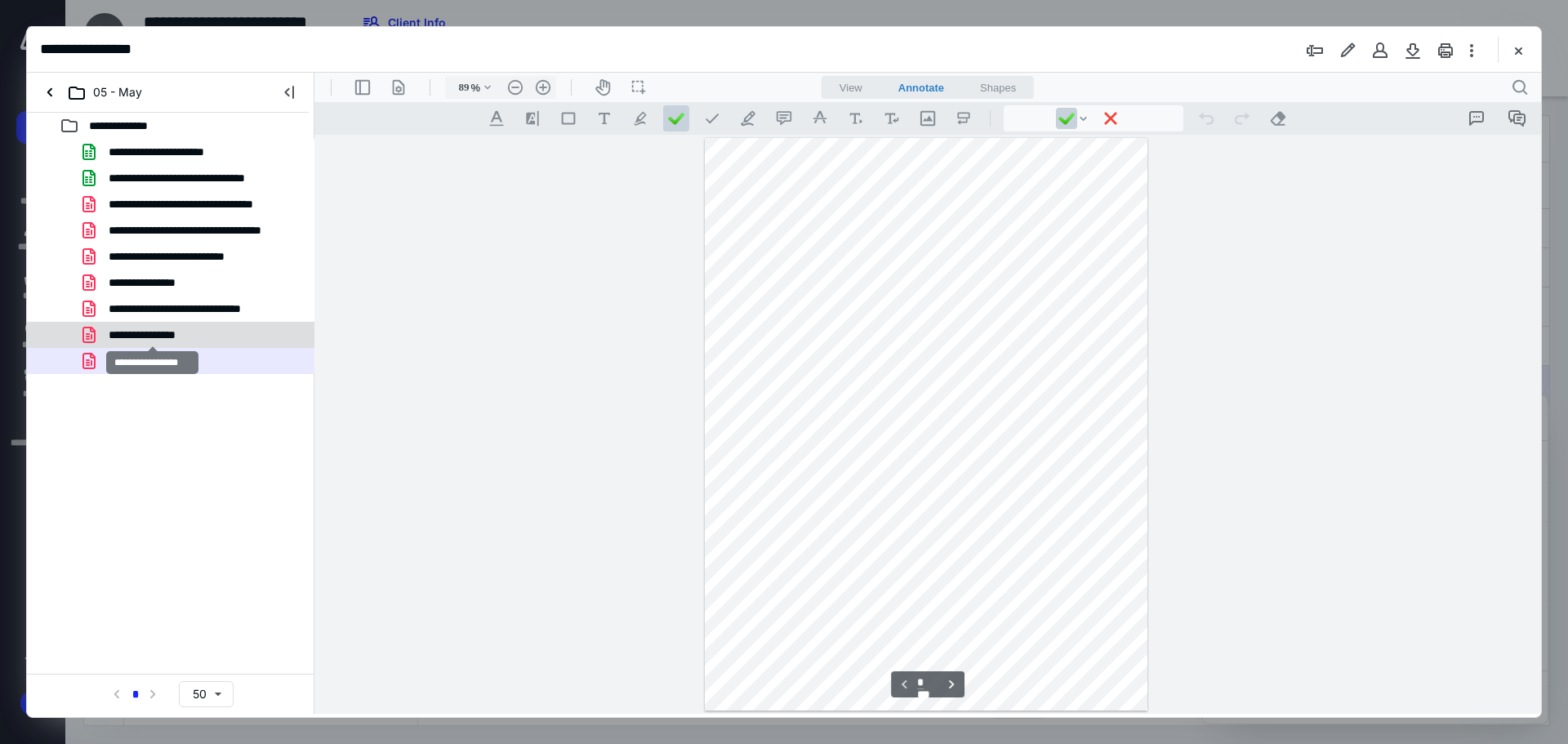 click on "**********" at bounding box center (152, 335) 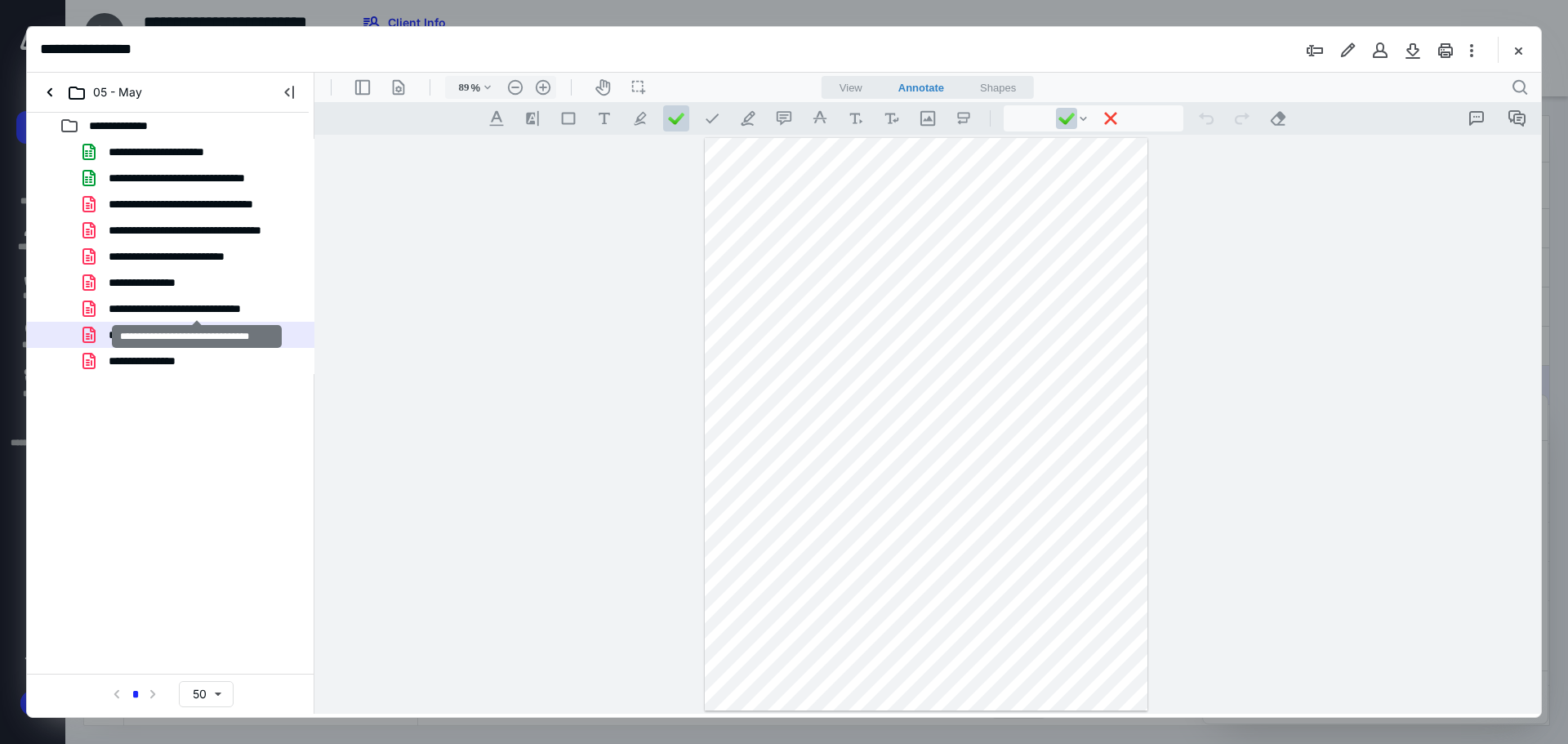 click on "**********" at bounding box center [197, 309] 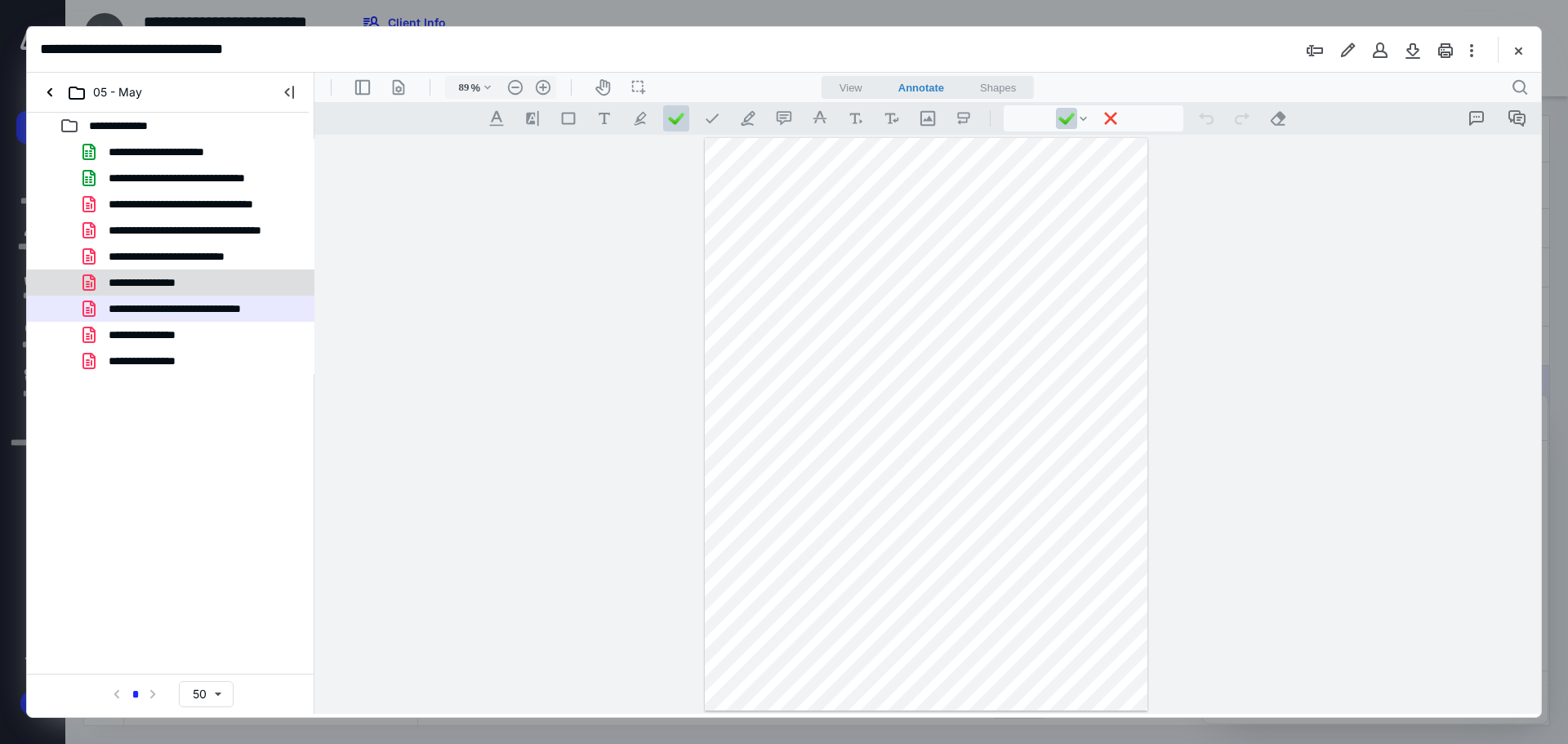 click on "**********" at bounding box center (154, 283) 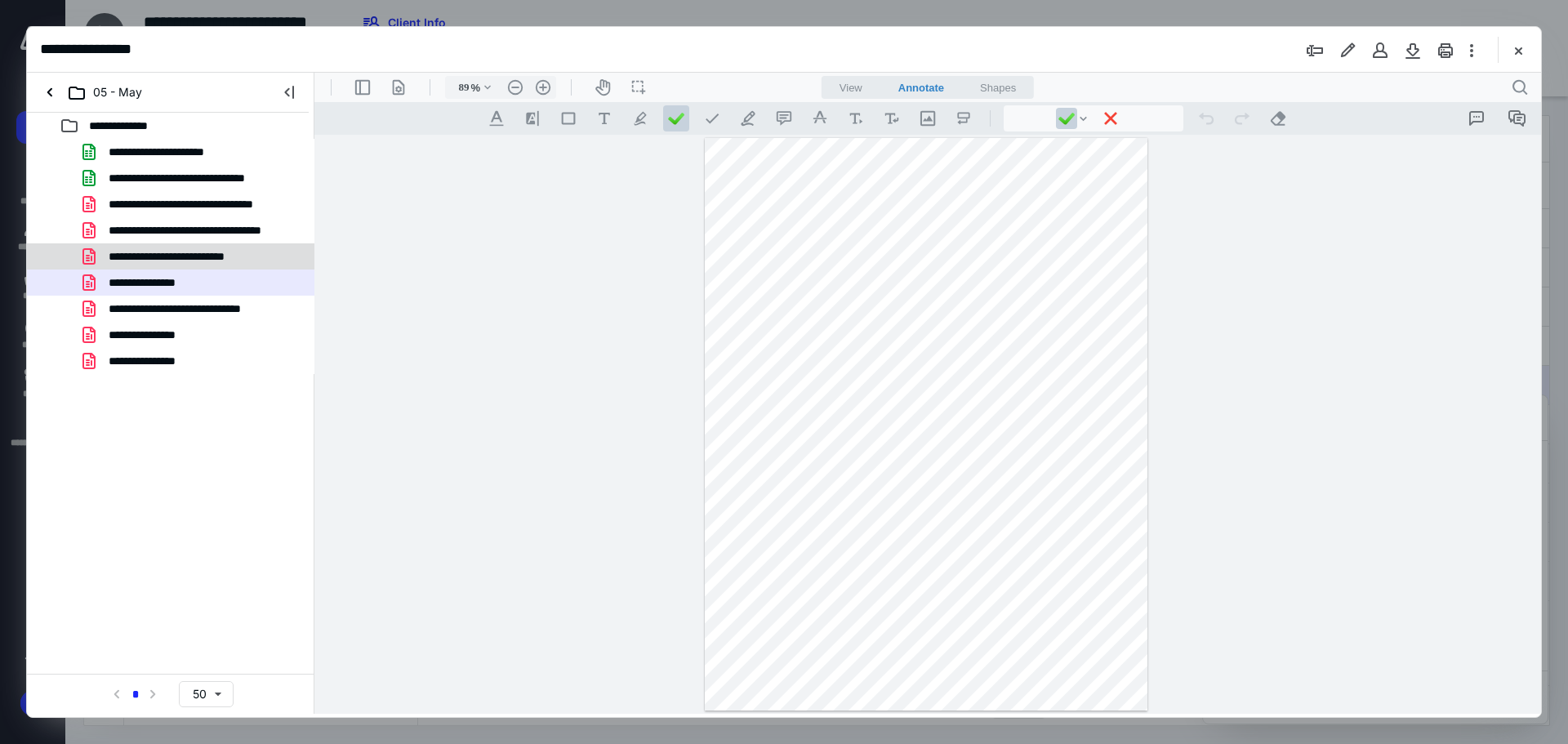 click on "**********" at bounding box center [198, 256] 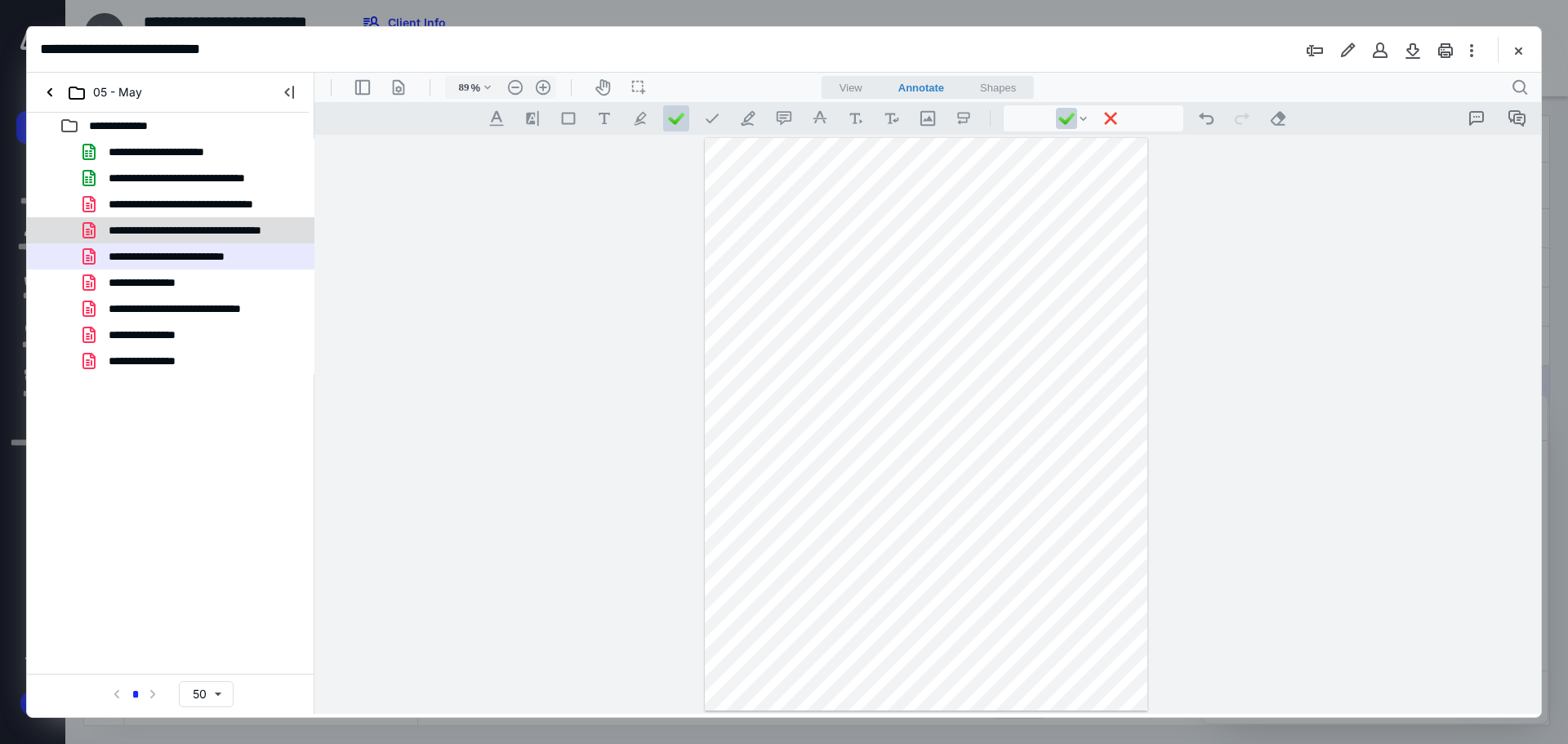 click on "**********" at bounding box center [203, 230] 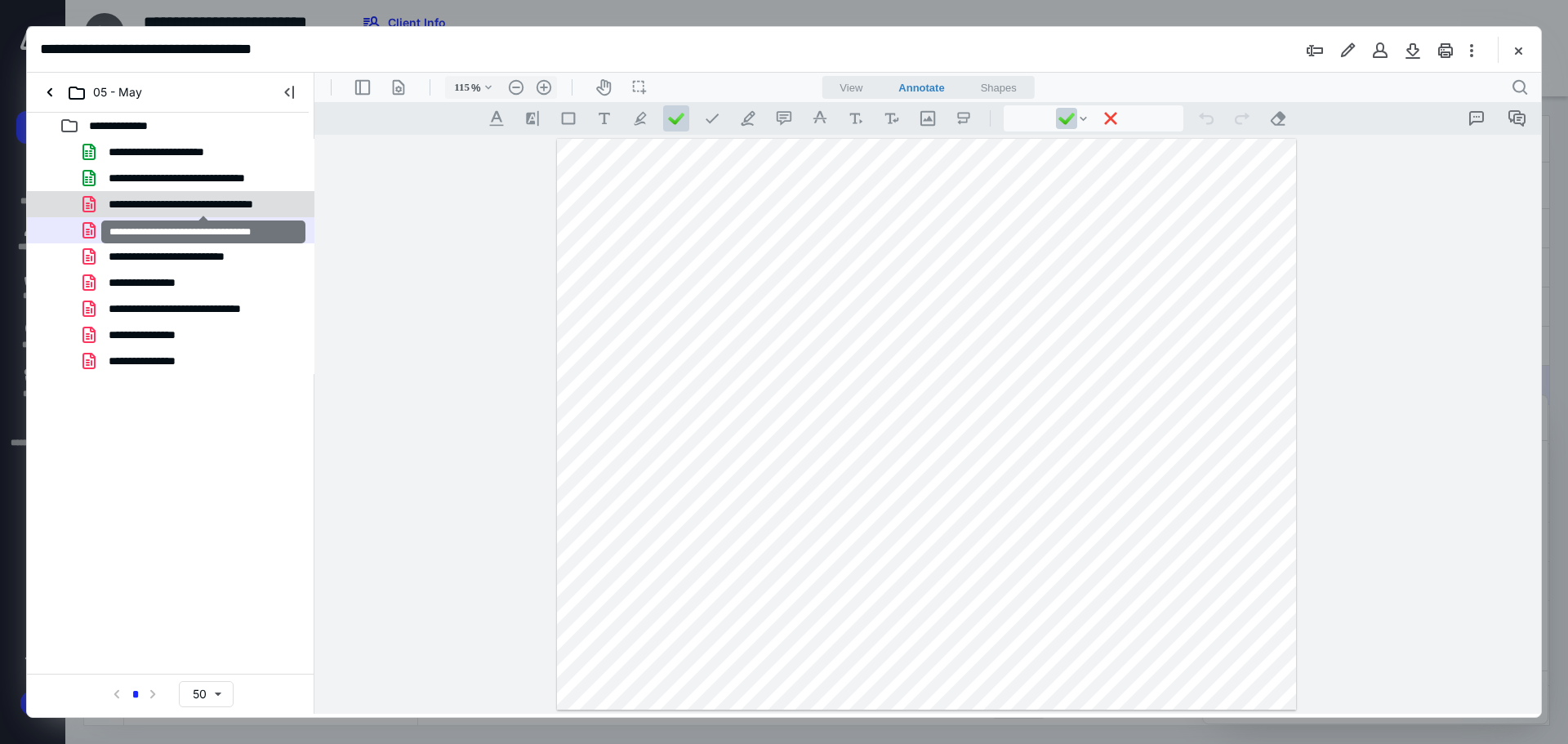 click on "**********" at bounding box center [203, 204] 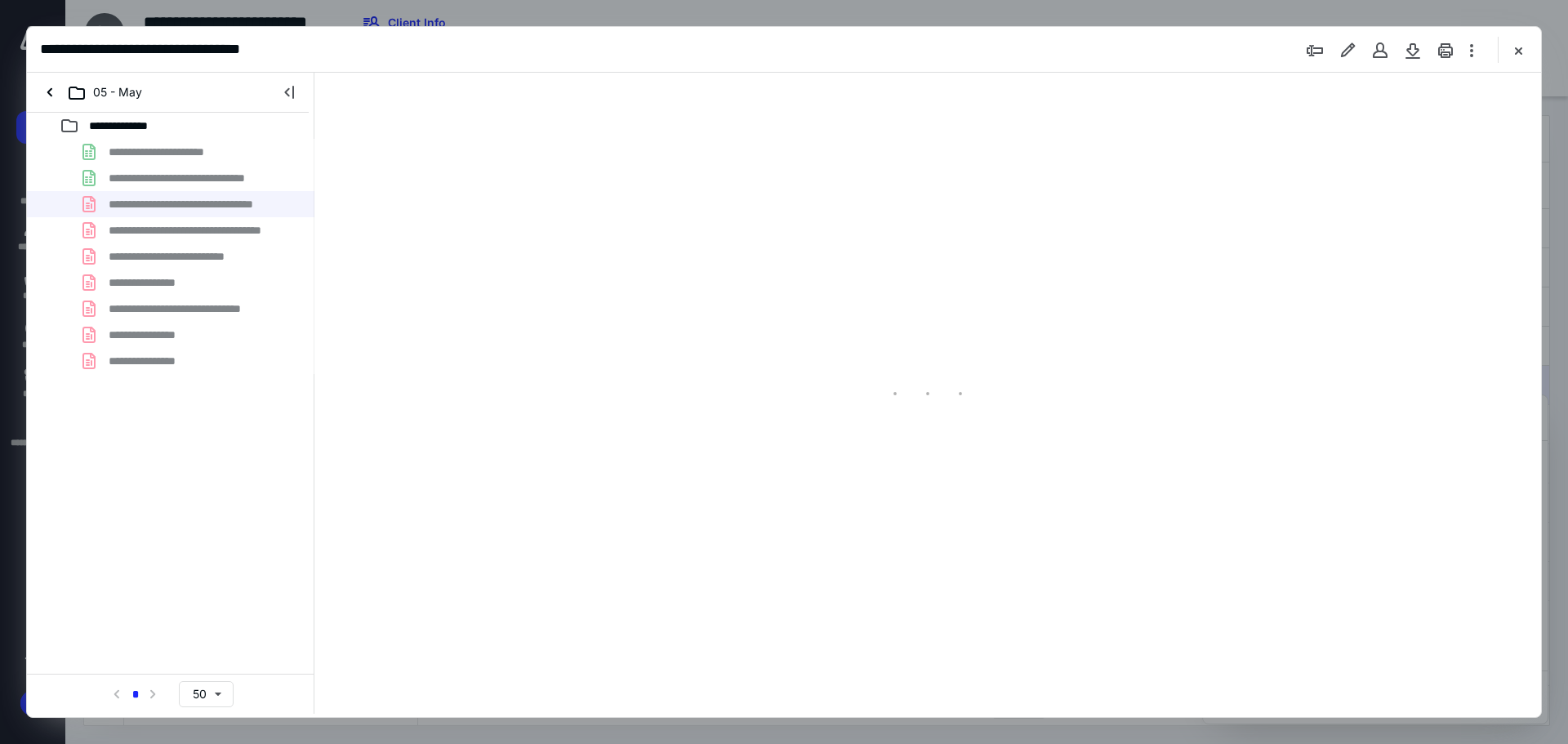 type on "89" 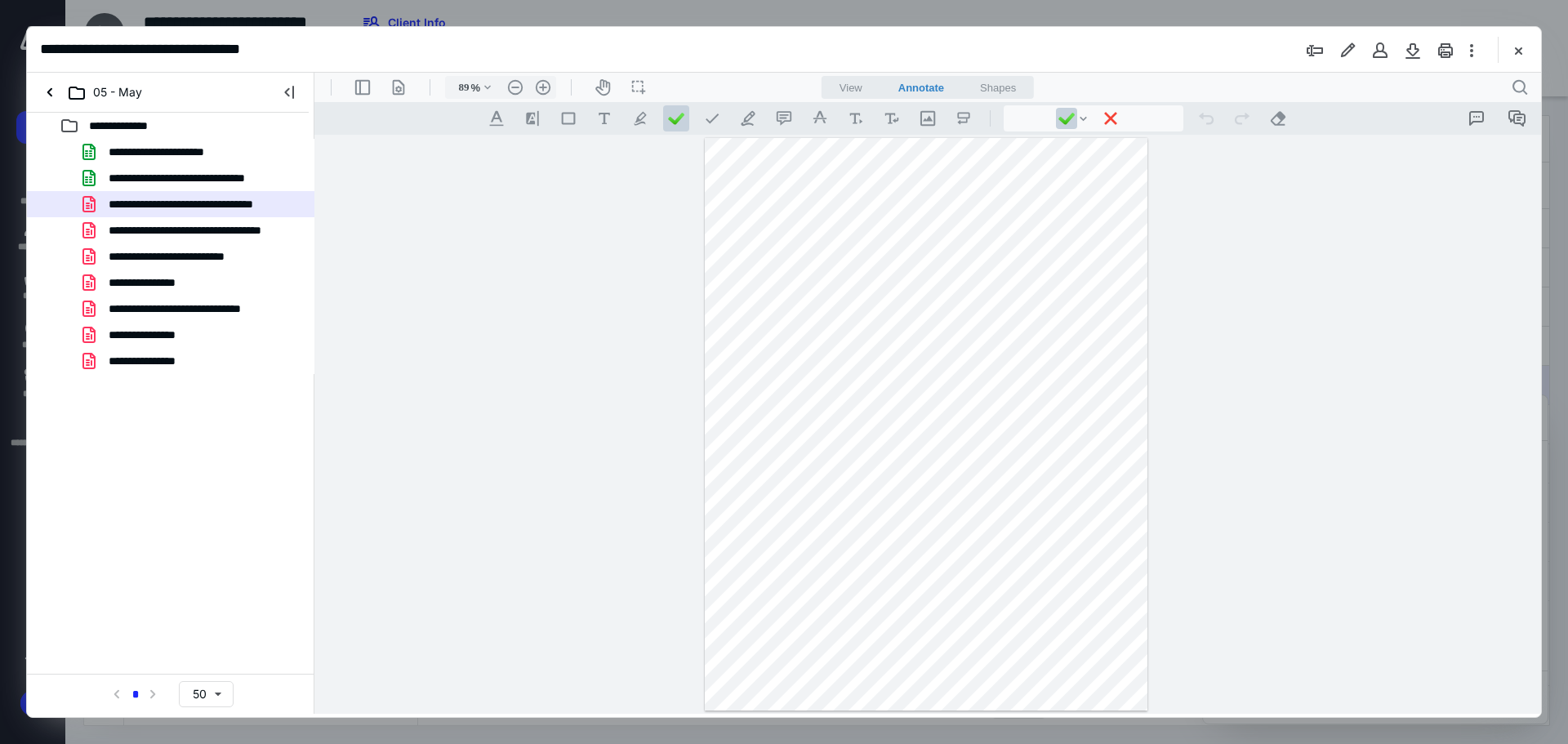 click on "**********" at bounding box center (928, 424) 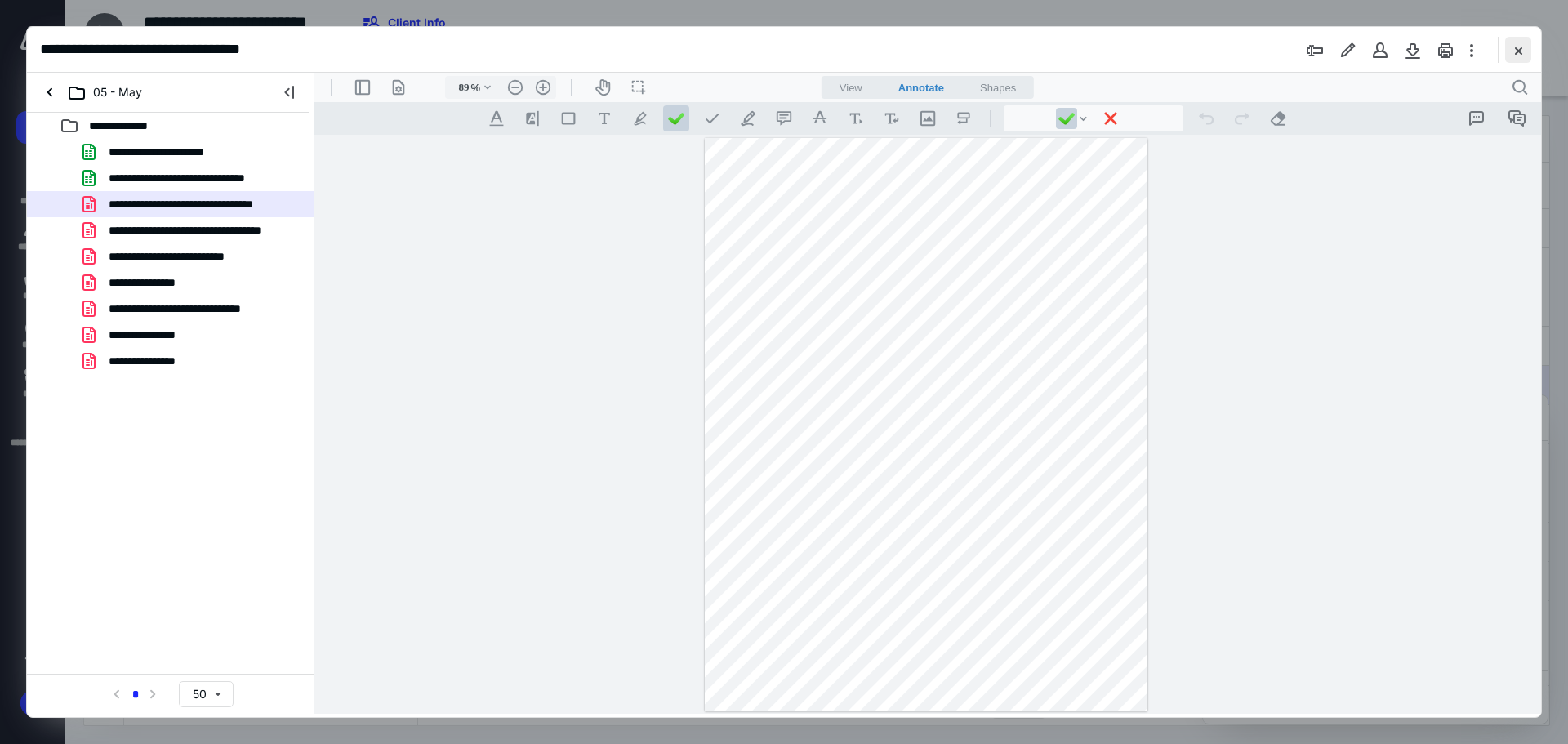 click at bounding box center [1518, 50] 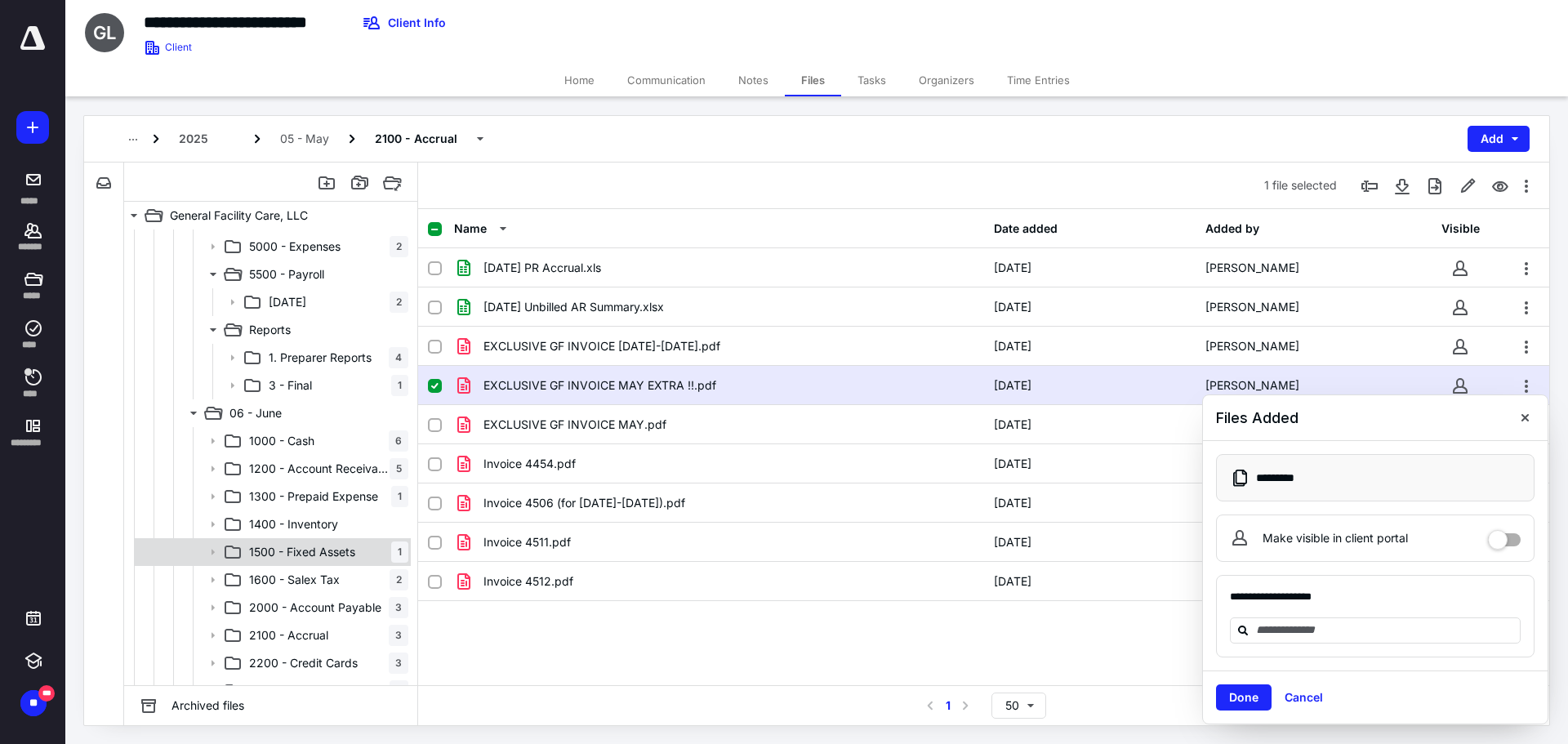 scroll, scrollTop: 1470, scrollLeft: 0, axis: vertical 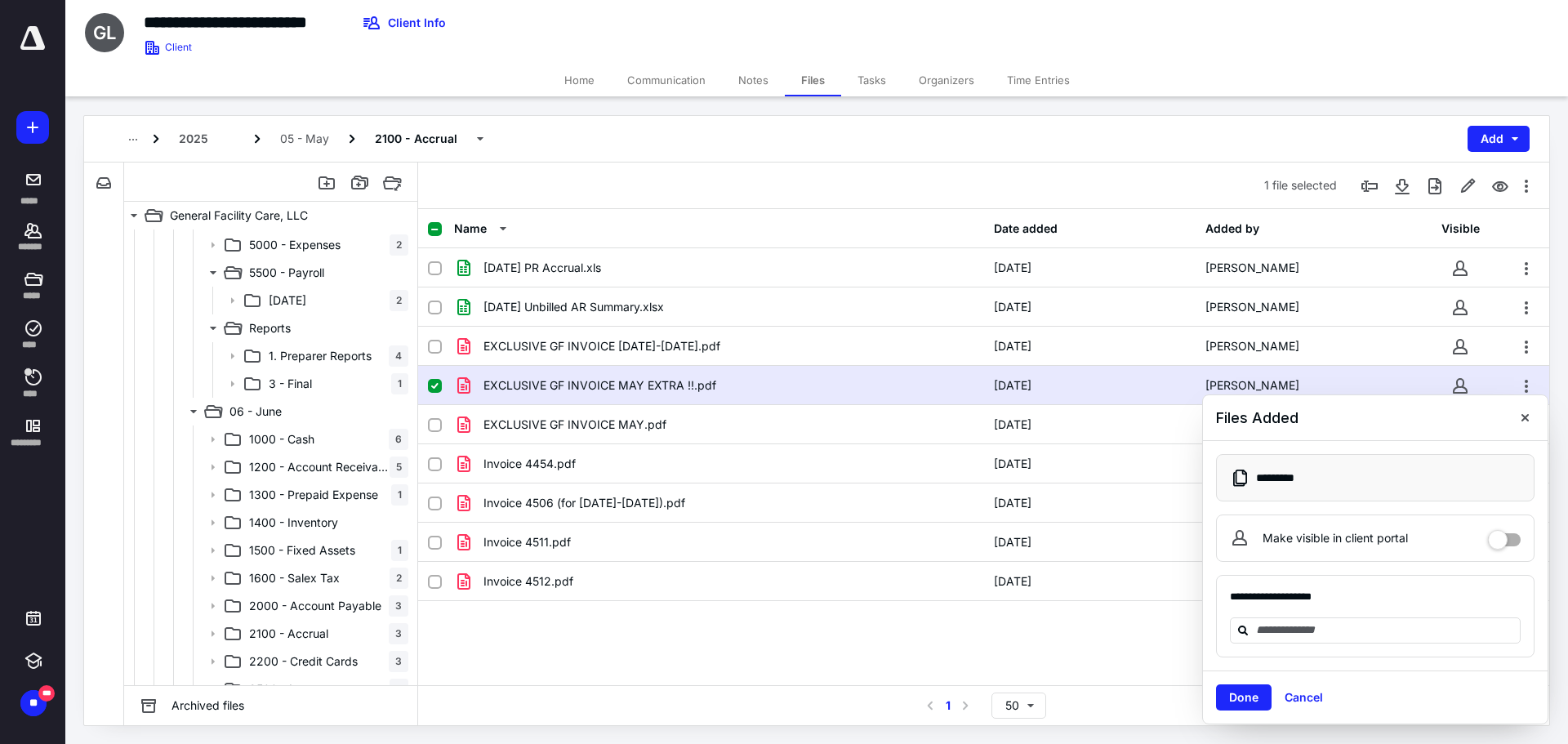 click on "2100 - Accrual 3" at bounding box center [325, 634] 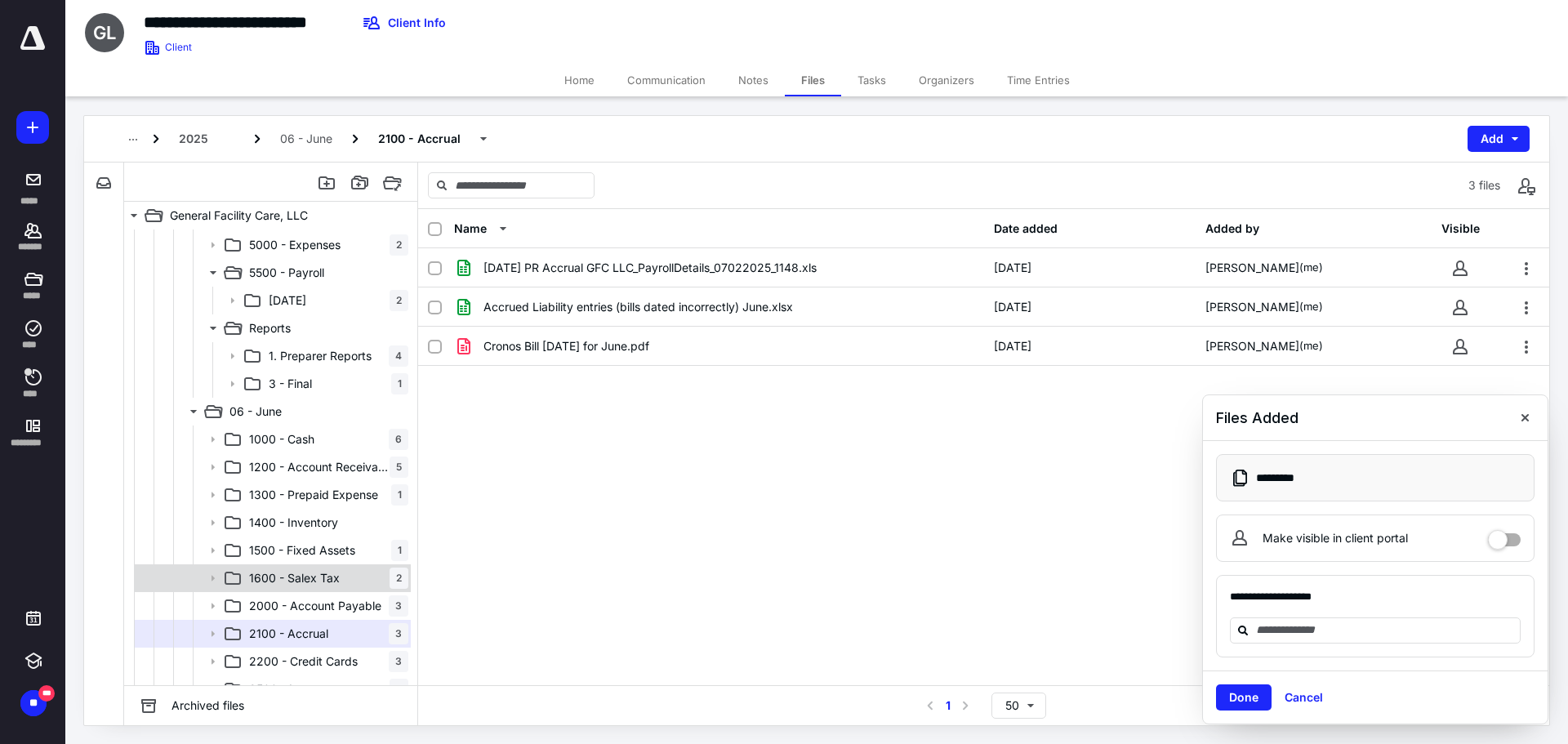 scroll, scrollTop: 1715, scrollLeft: 0, axis: vertical 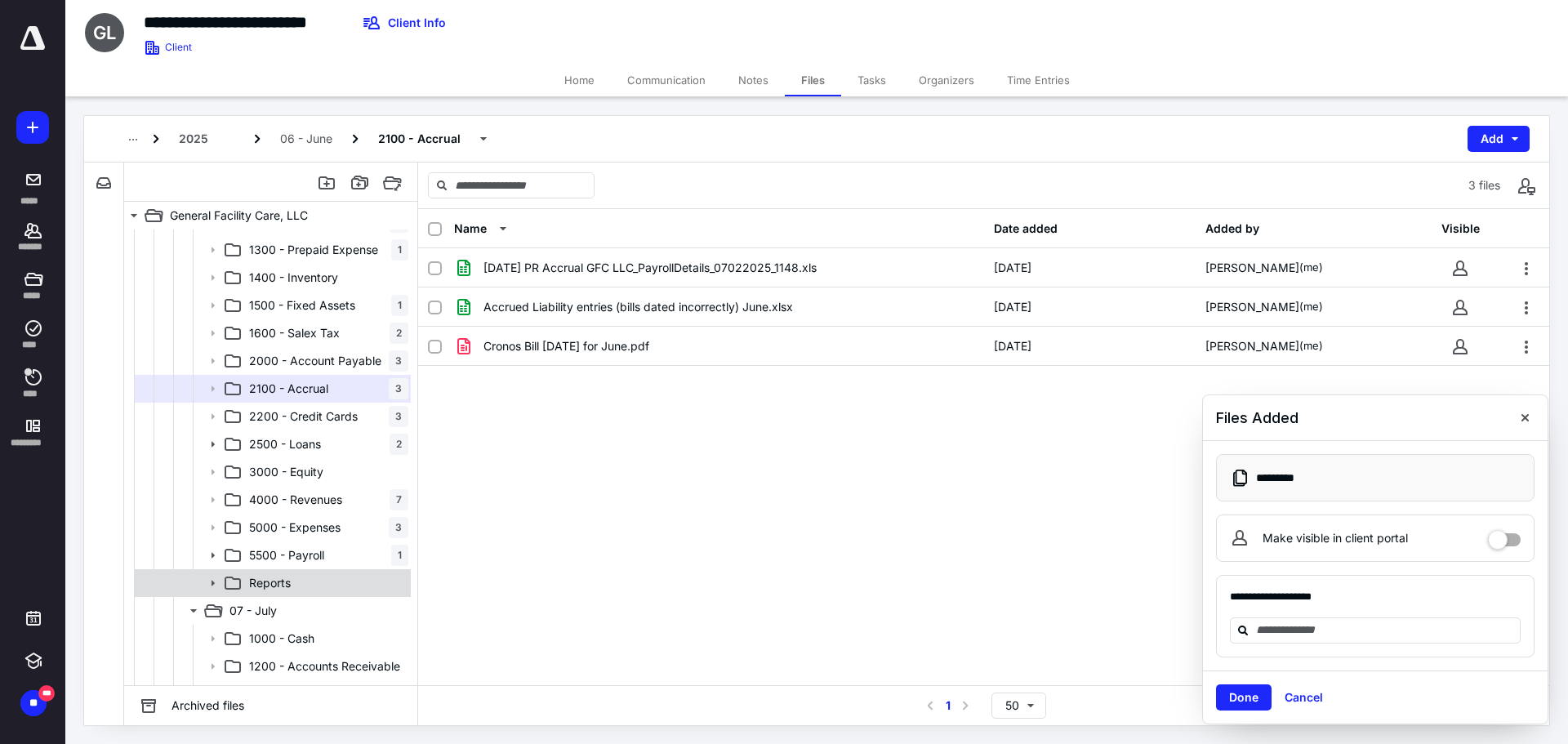 click 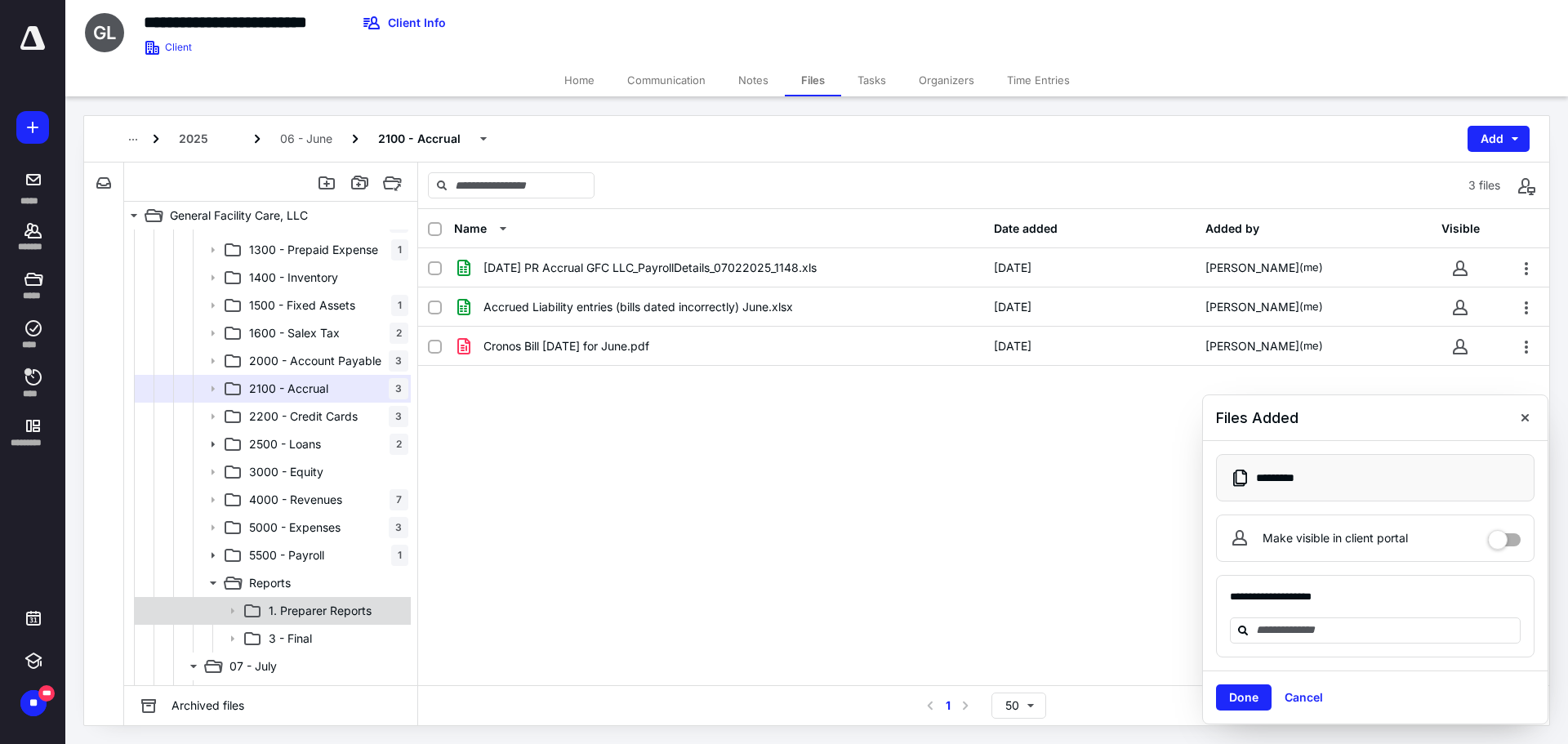click on "1. Preparer Reports" at bounding box center (320, 611) 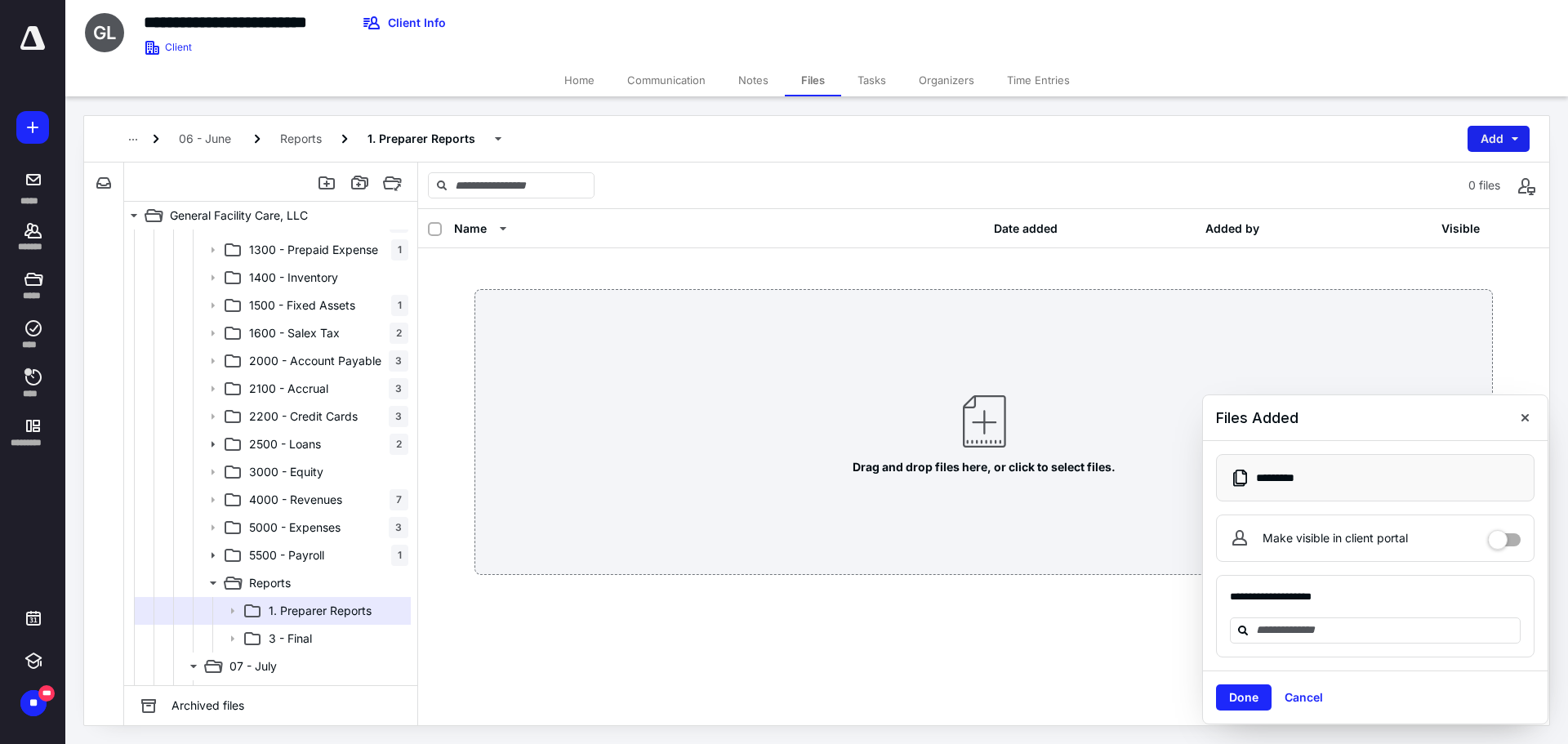 click on "Add" at bounding box center [1499, 139] 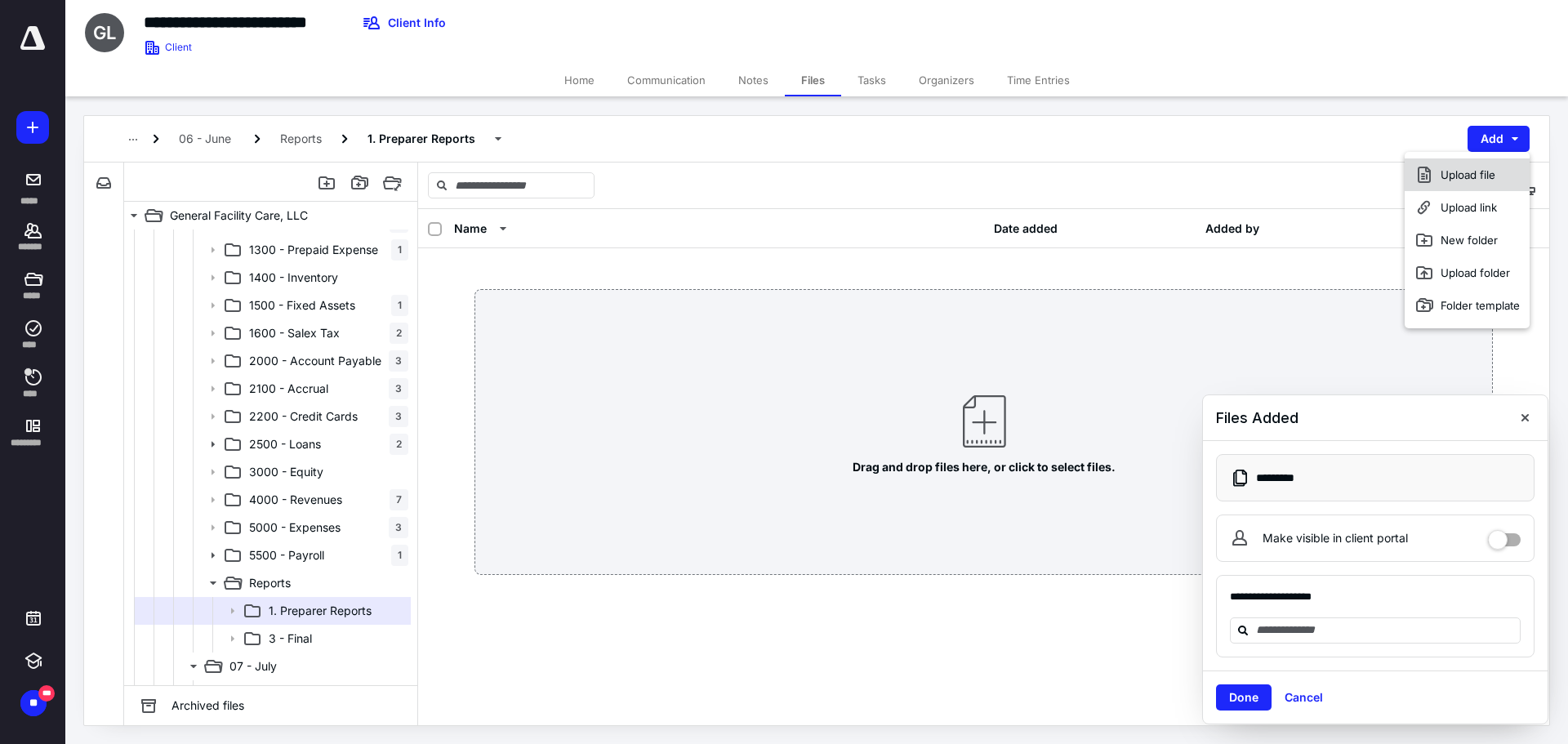 click on "Upload file" at bounding box center [1467, 175] 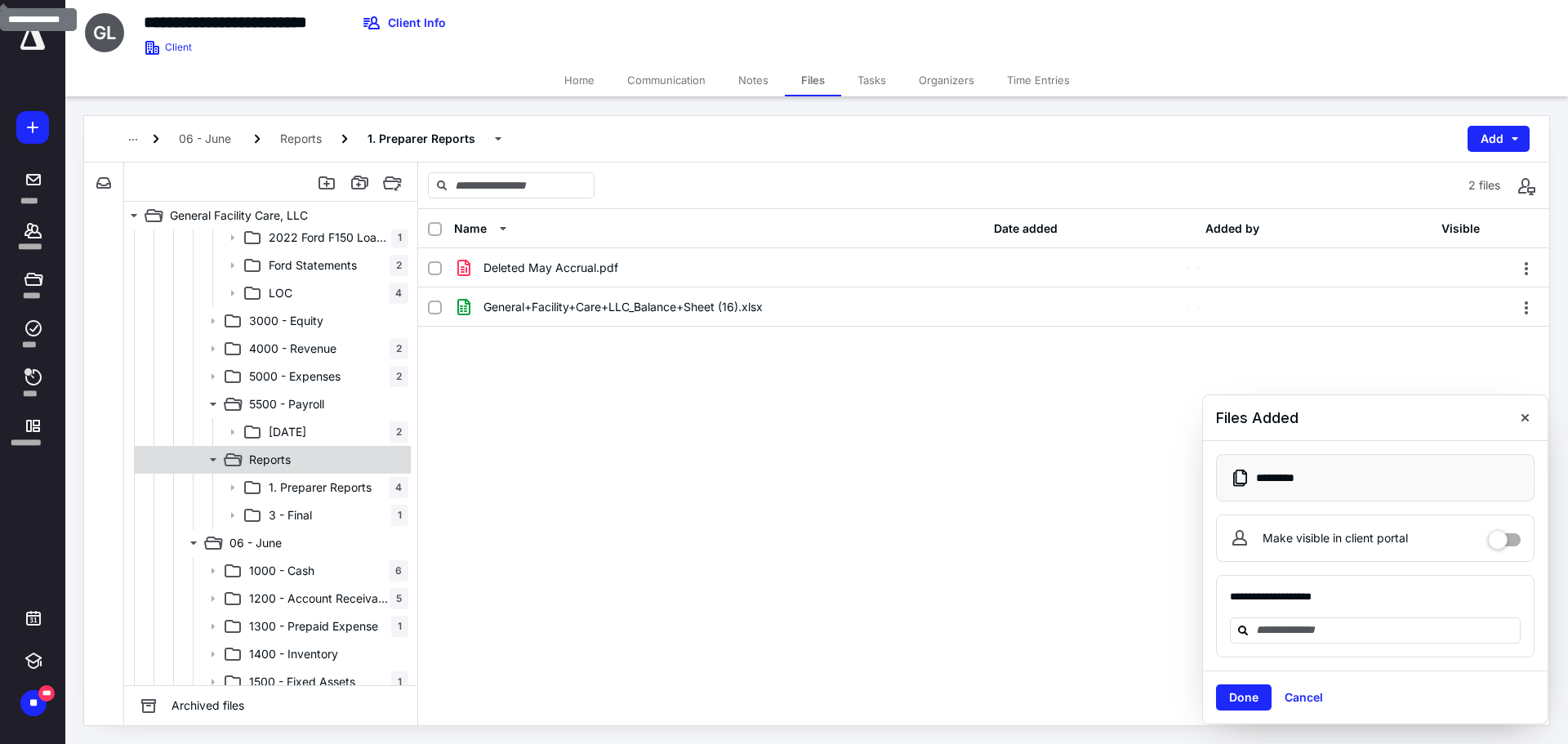 scroll, scrollTop: 1225, scrollLeft: 0, axis: vertical 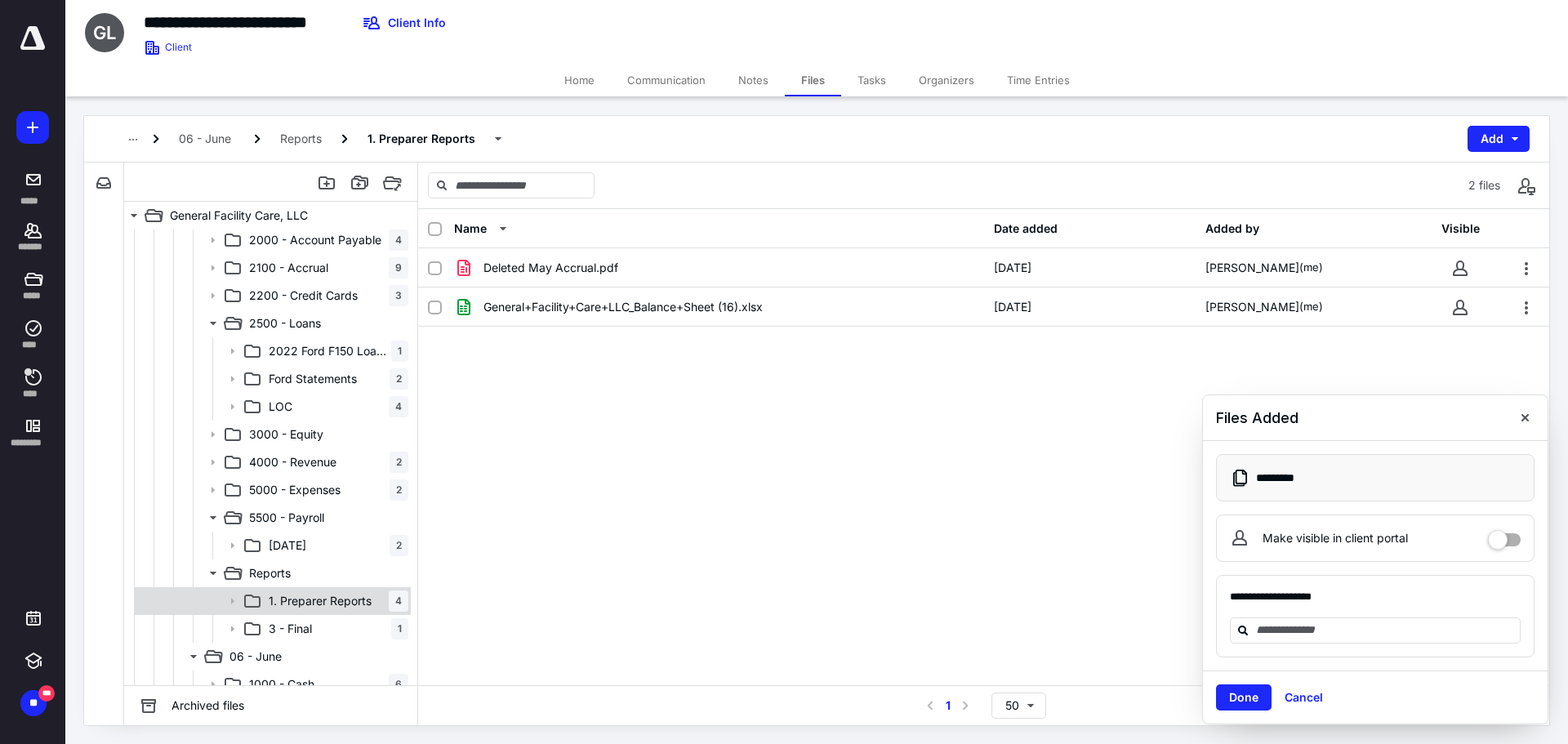 click 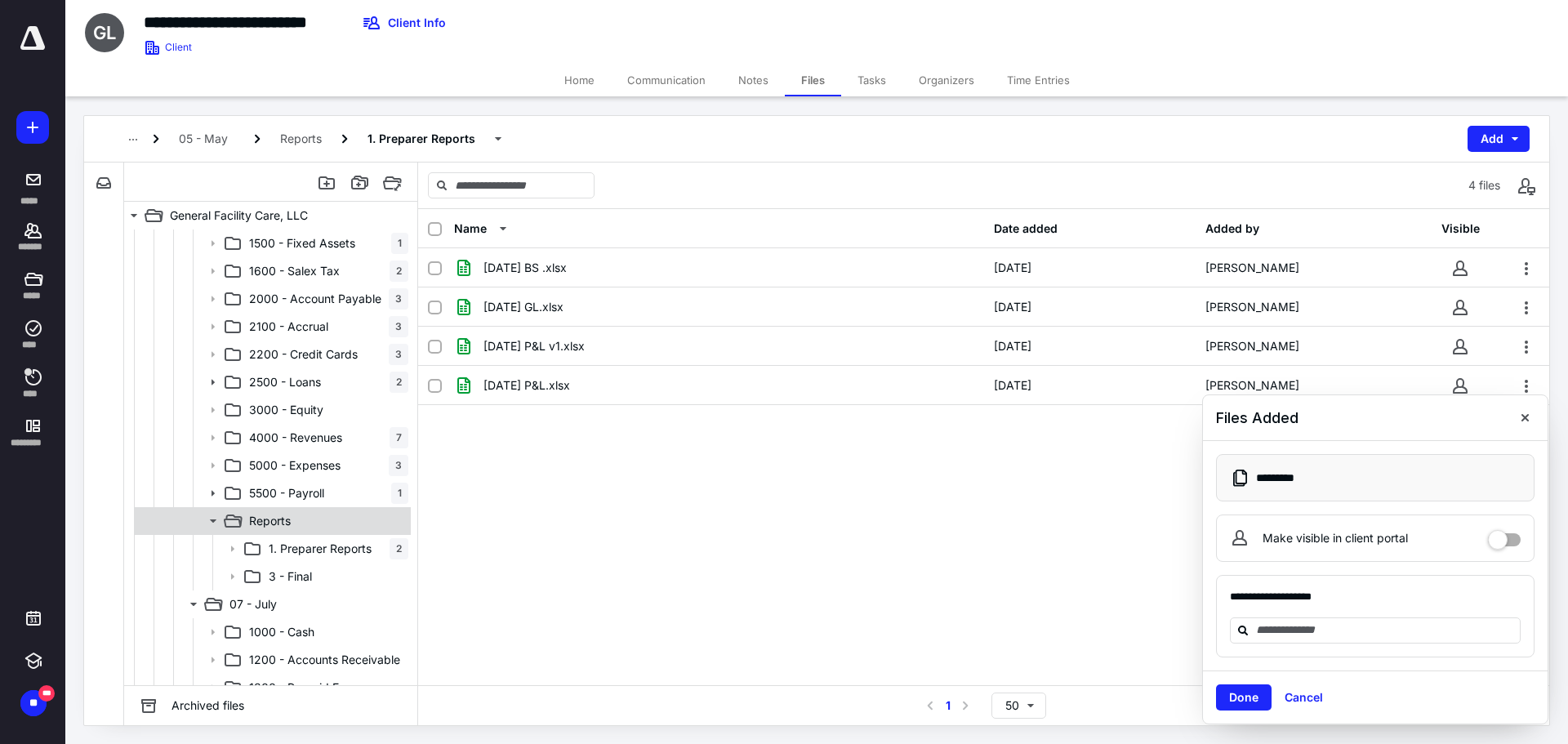 scroll, scrollTop: 1878, scrollLeft: 0, axis: vertical 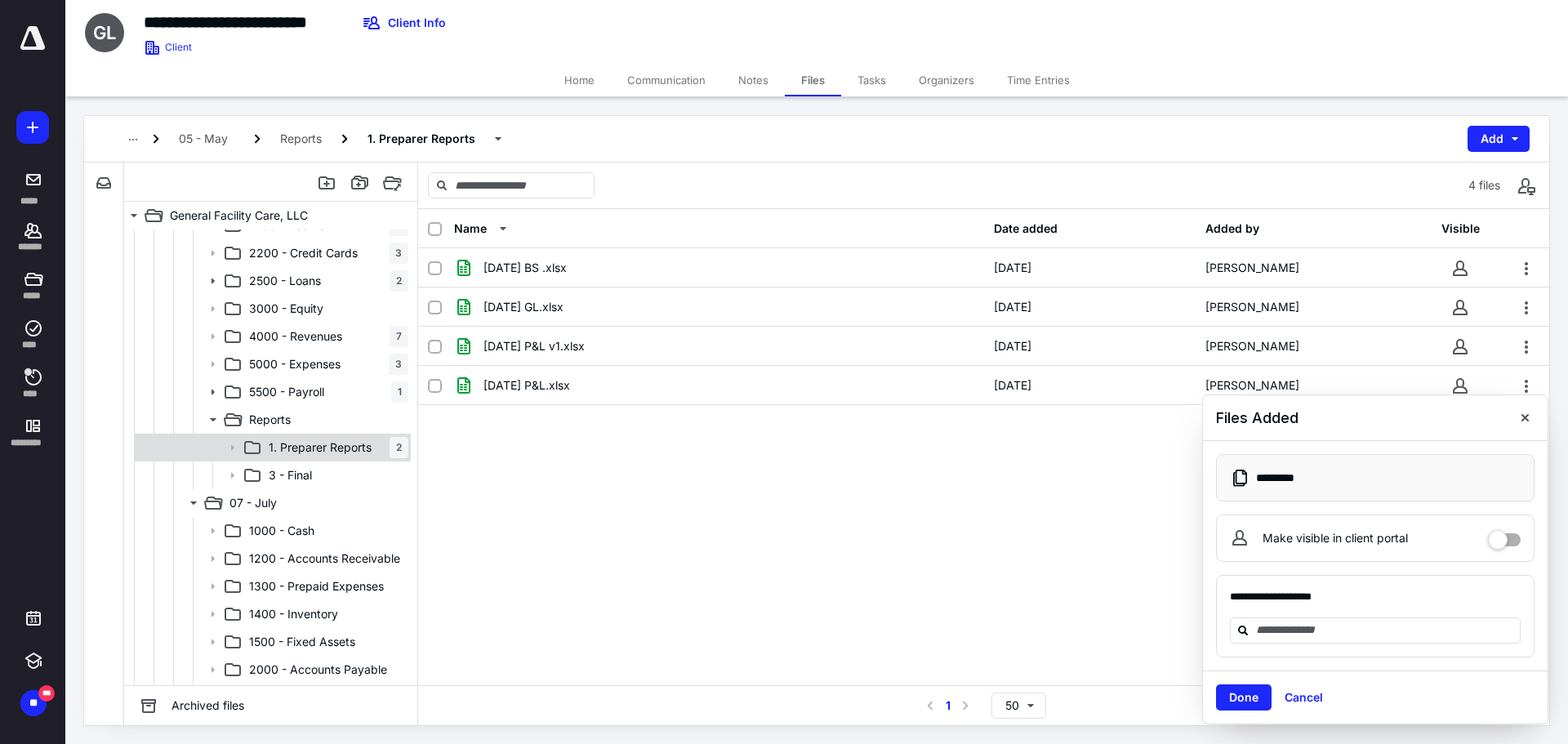 drag, startPoint x: 232, startPoint y: 446, endPoint x: 249, endPoint y: 434, distance: 20.808652 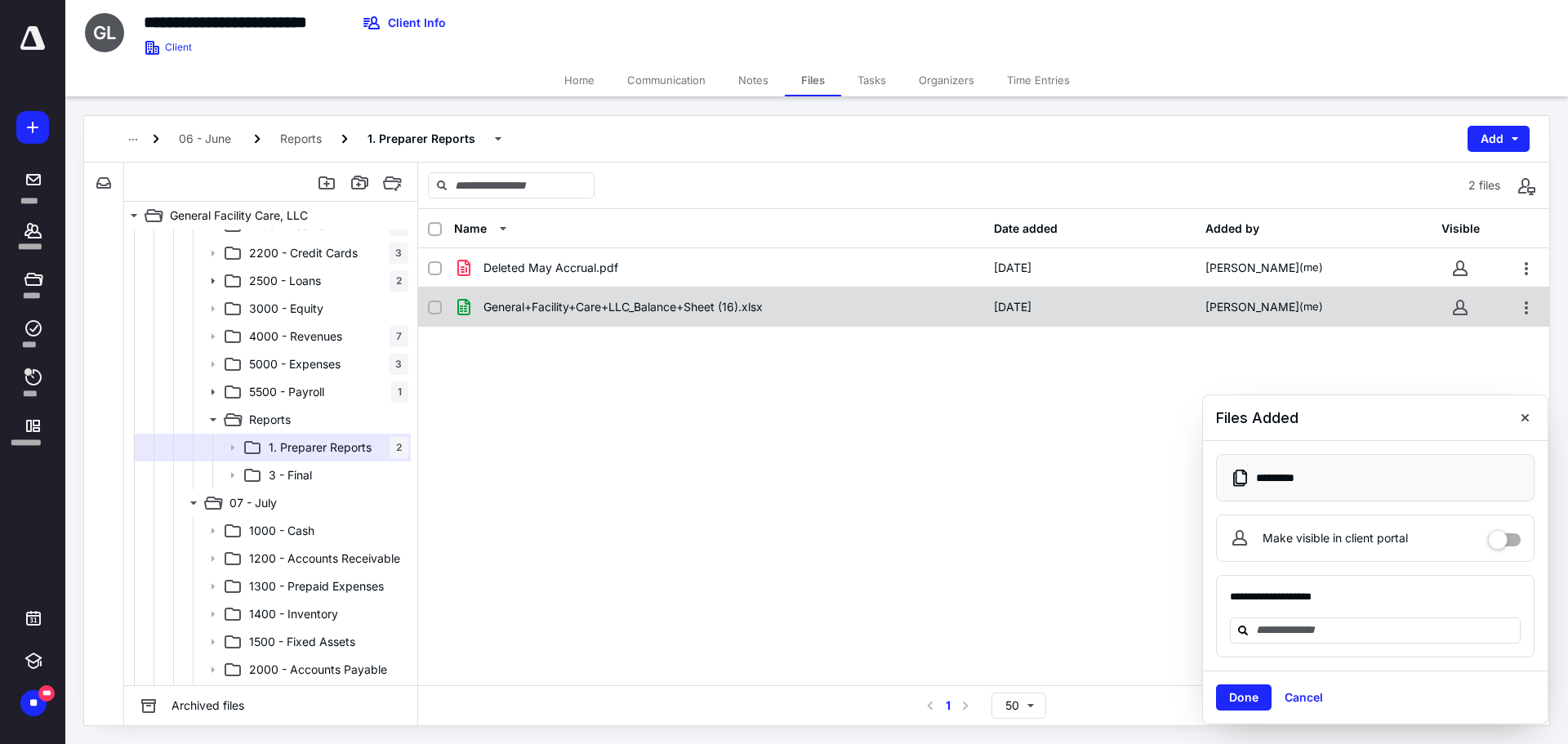 click 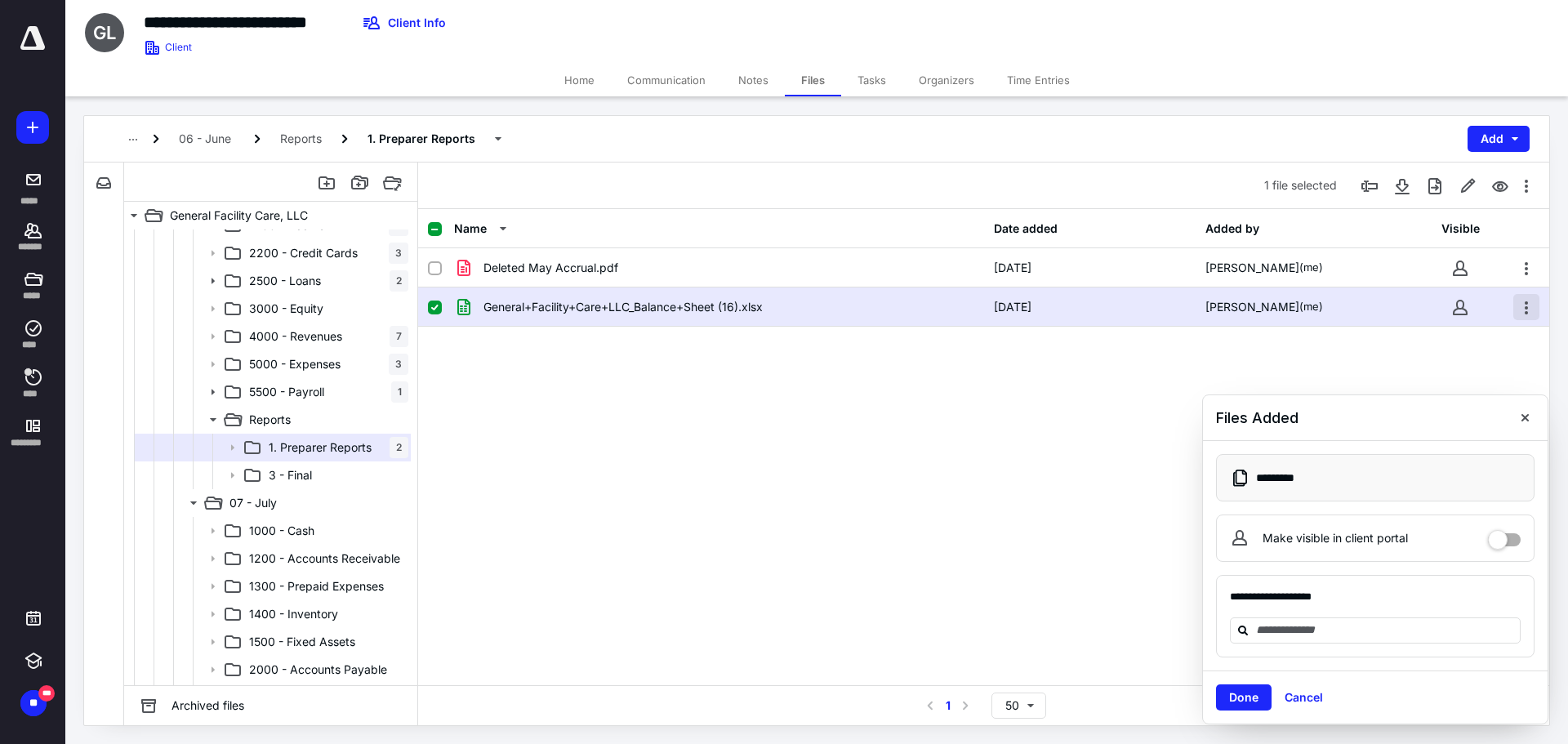 click at bounding box center (1460, 307) 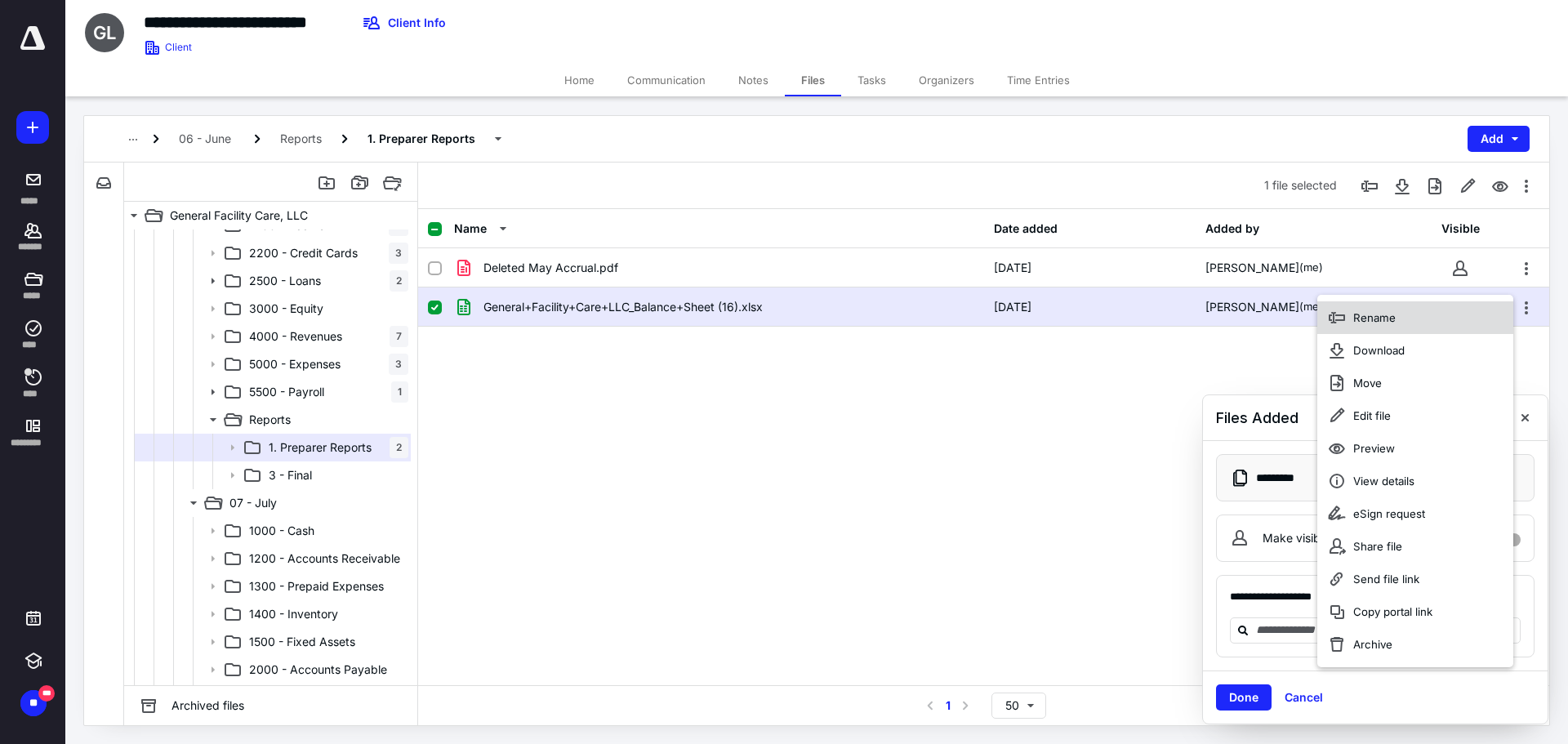 click on "Rename" at bounding box center (1415, 318) 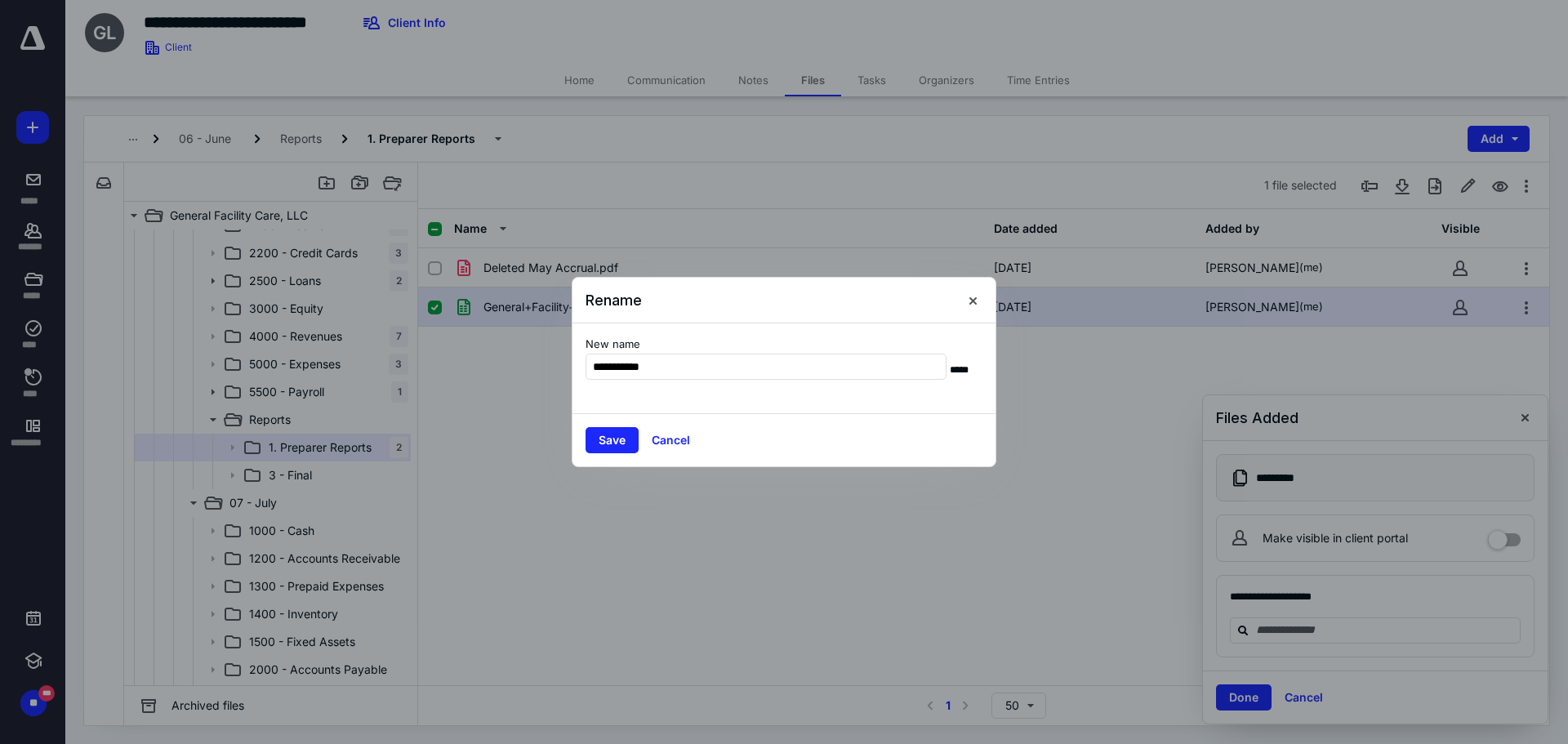 type on "**********" 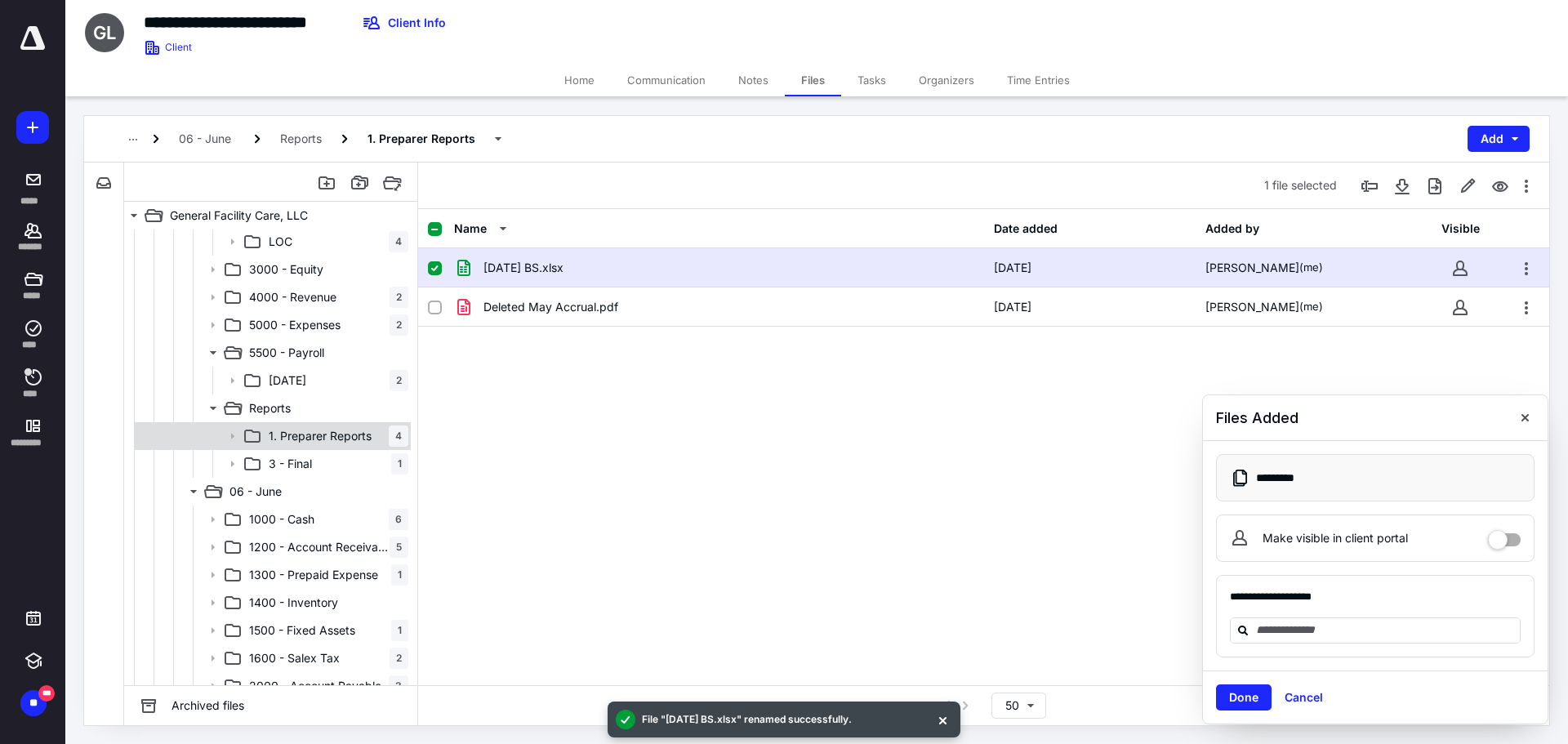 scroll, scrollTop: 1388, scrollLeft: 0, axis: vertical 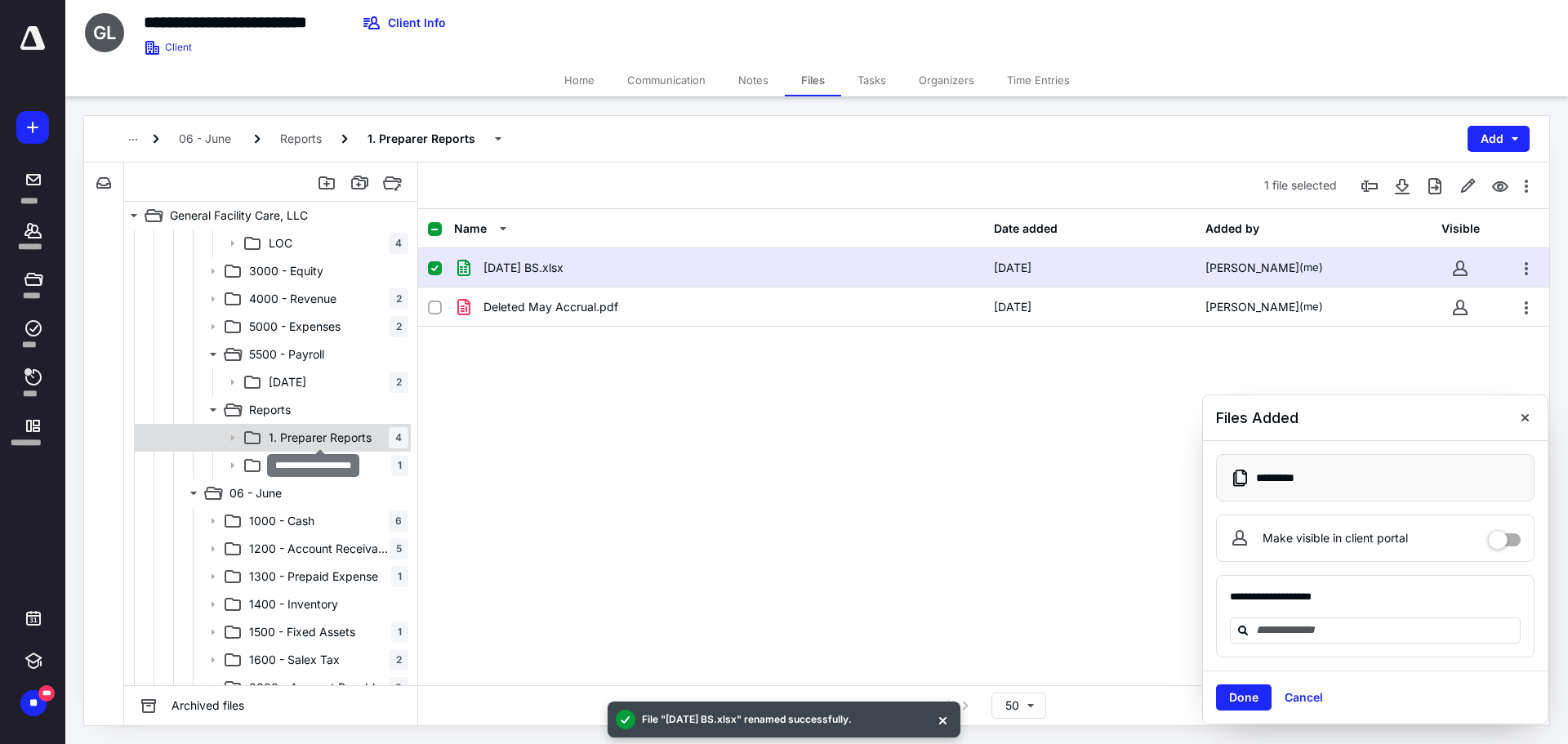 click on "1. Preparer Reports" at bounding box center [320, 438] 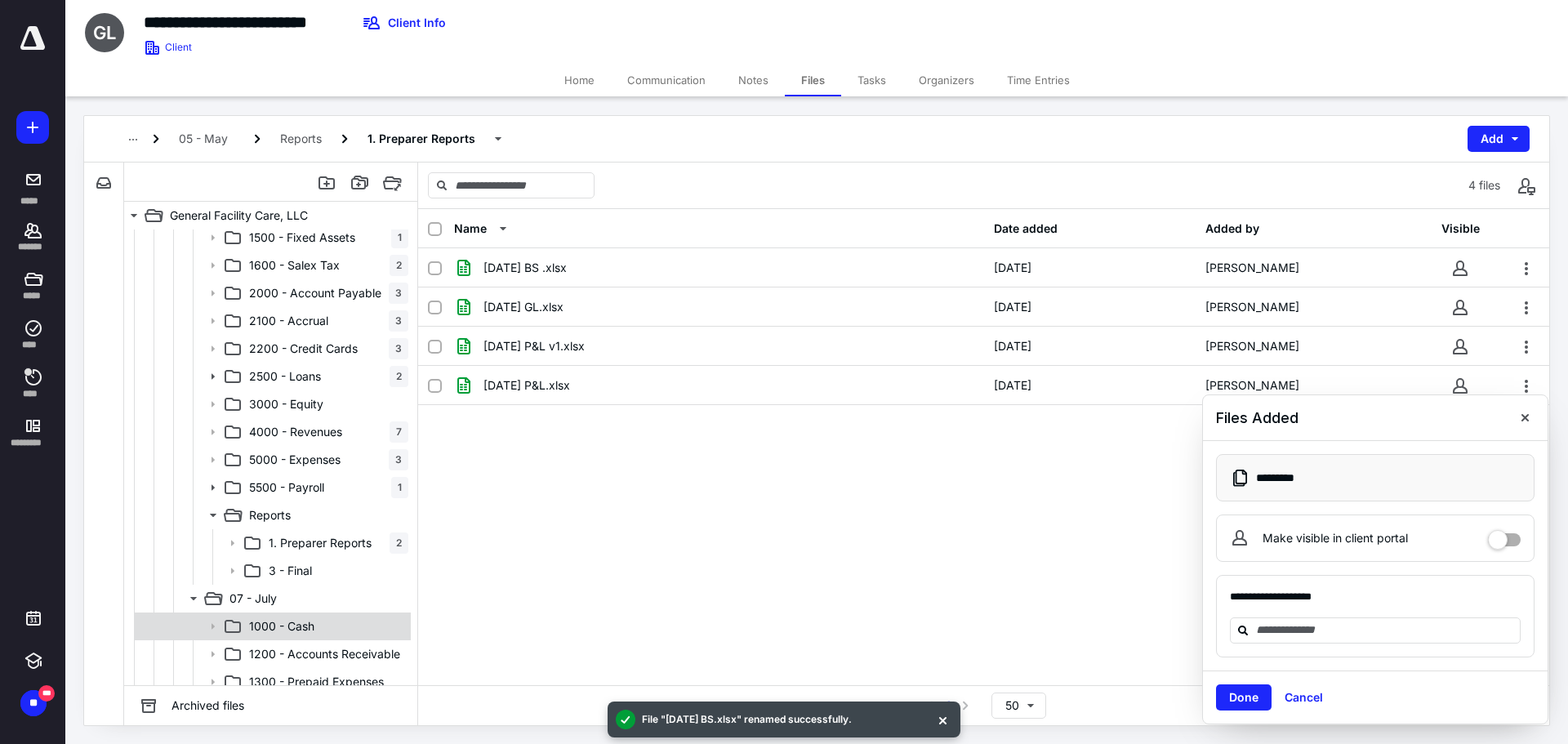 scroll, scrollTop: 1797, scrollLeft: 0, axis: vertical 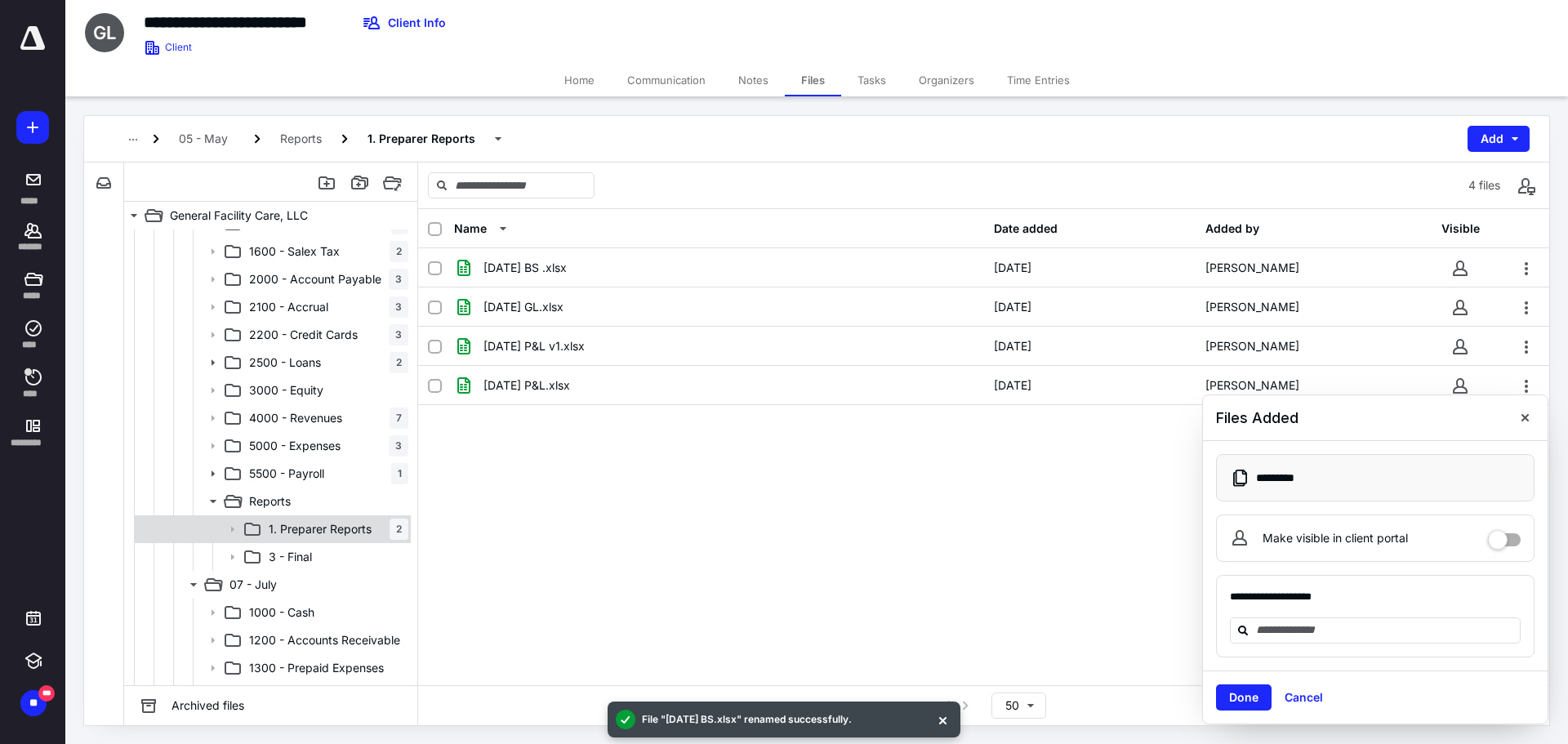 click on "1. Preparer Reports" at bounding box center [320, 529] 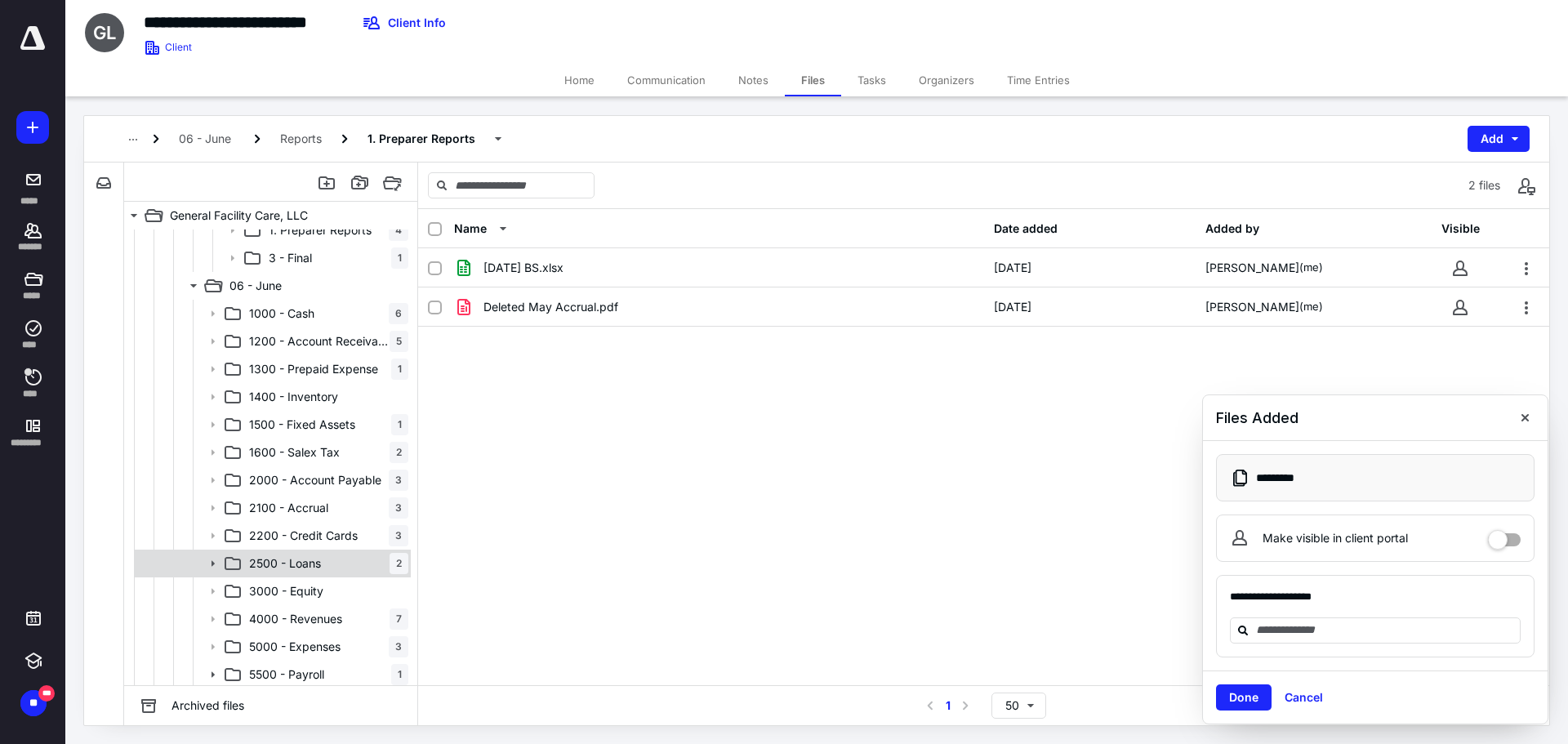 scroll, scrollTop: 1552, scrollLeft: 0, axis: vertical 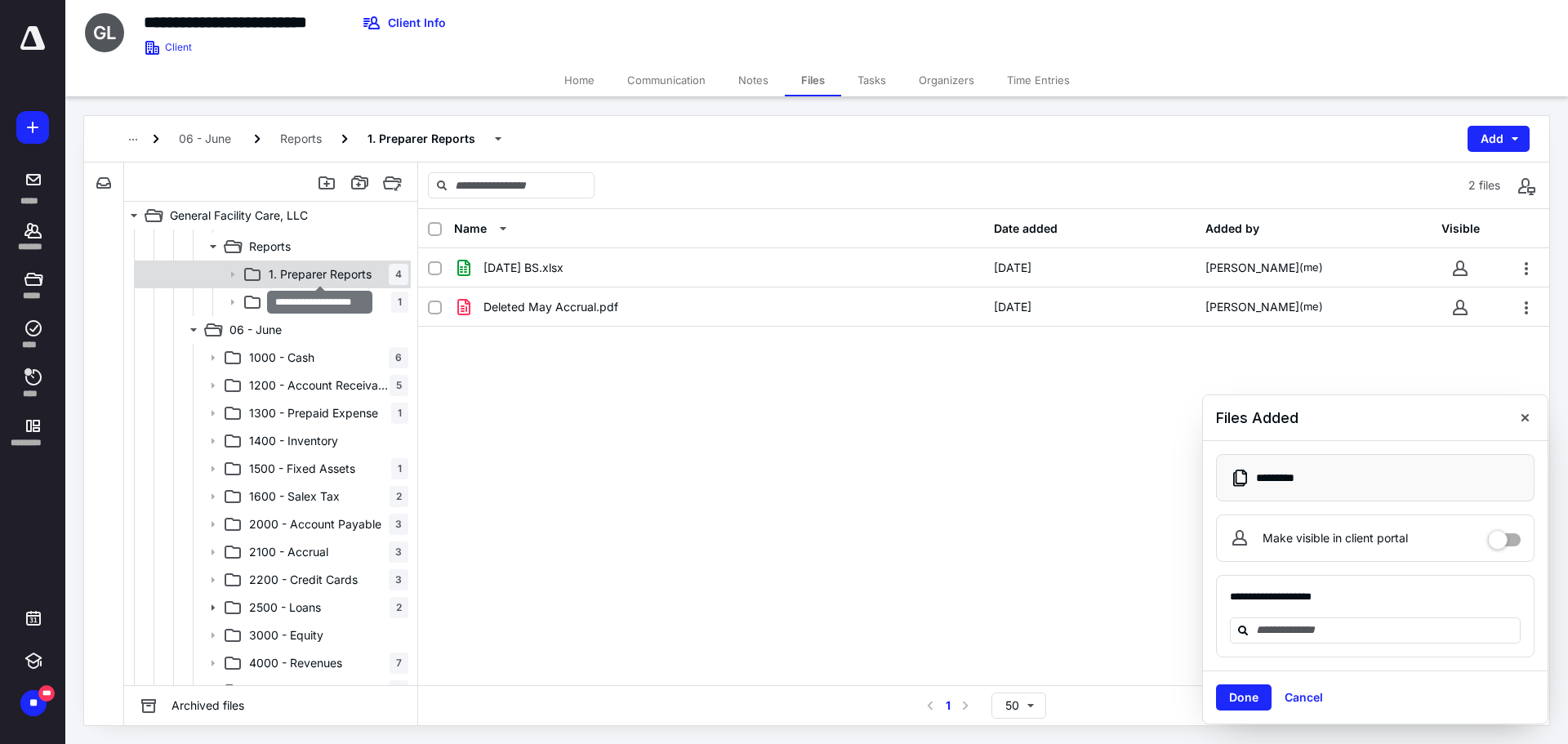 click on "1. Preparer Reports" at bounding box center [320, 274] 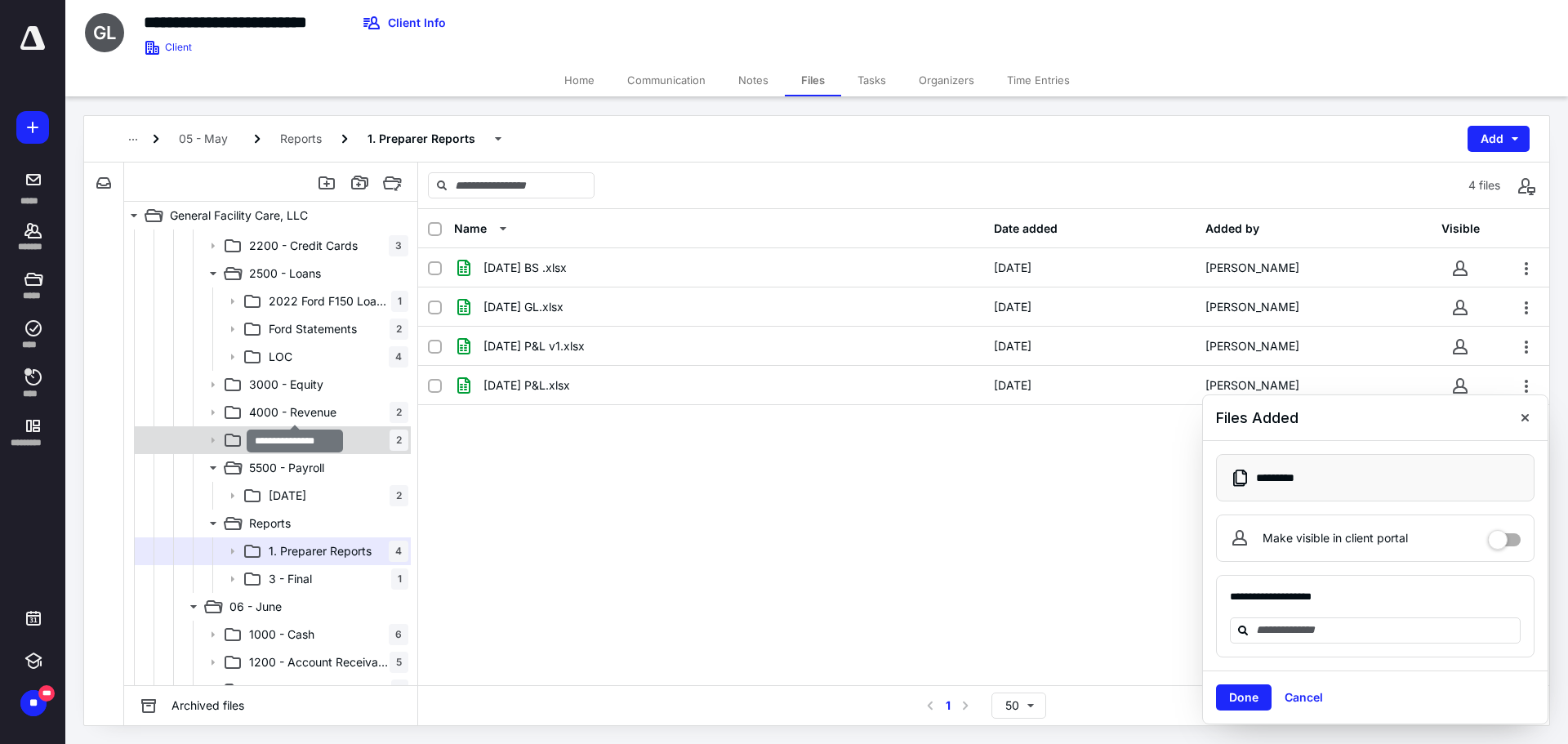 scroll, scrollTop: 1225, scrollLeft: 0, axis: vertical 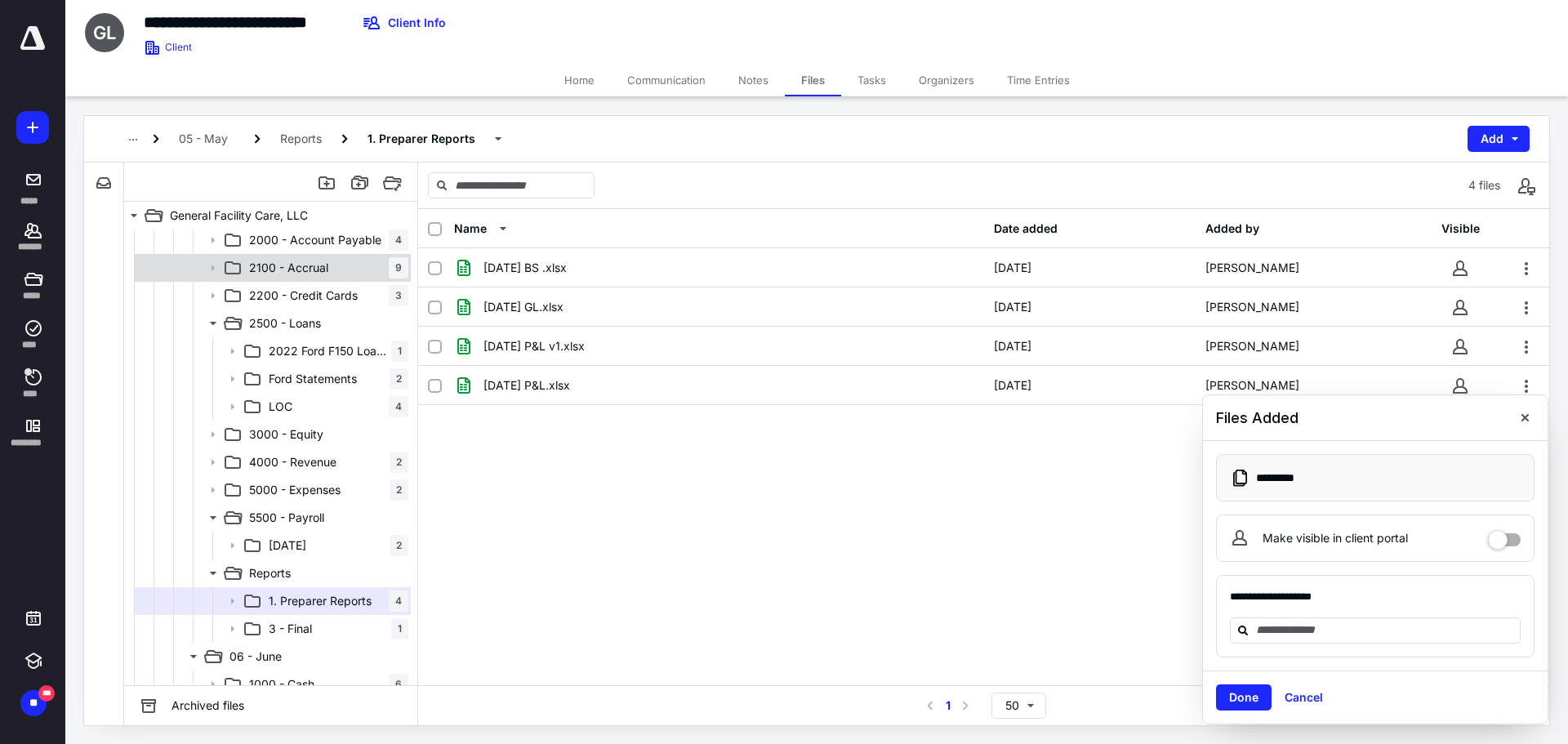 click on "2100 - Accrual 9" at bounding box center [325, 268] 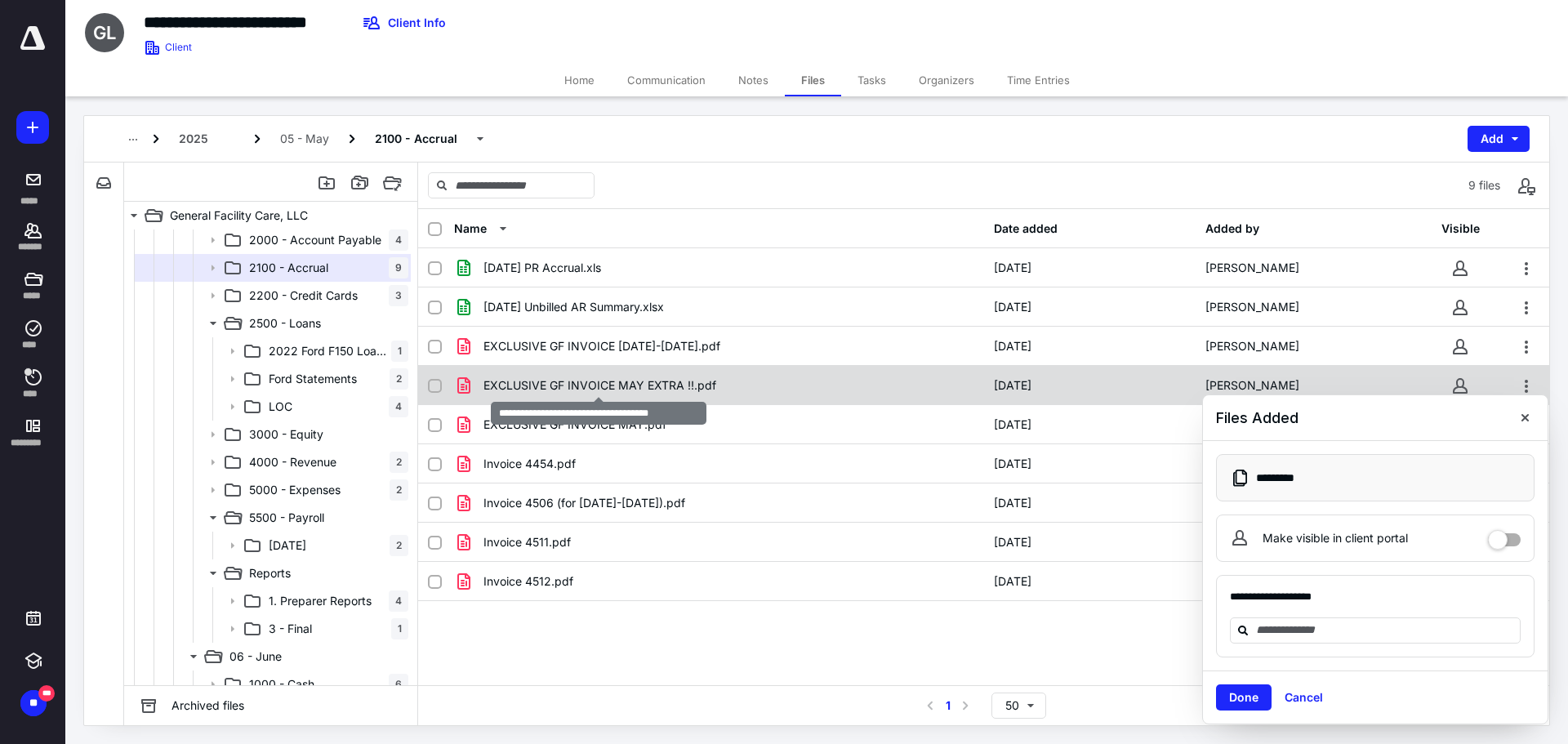 click on "EXCLUSIVE GF INVOICE MAY EXTRA !!.pdf" at bounding box center (599, 385) 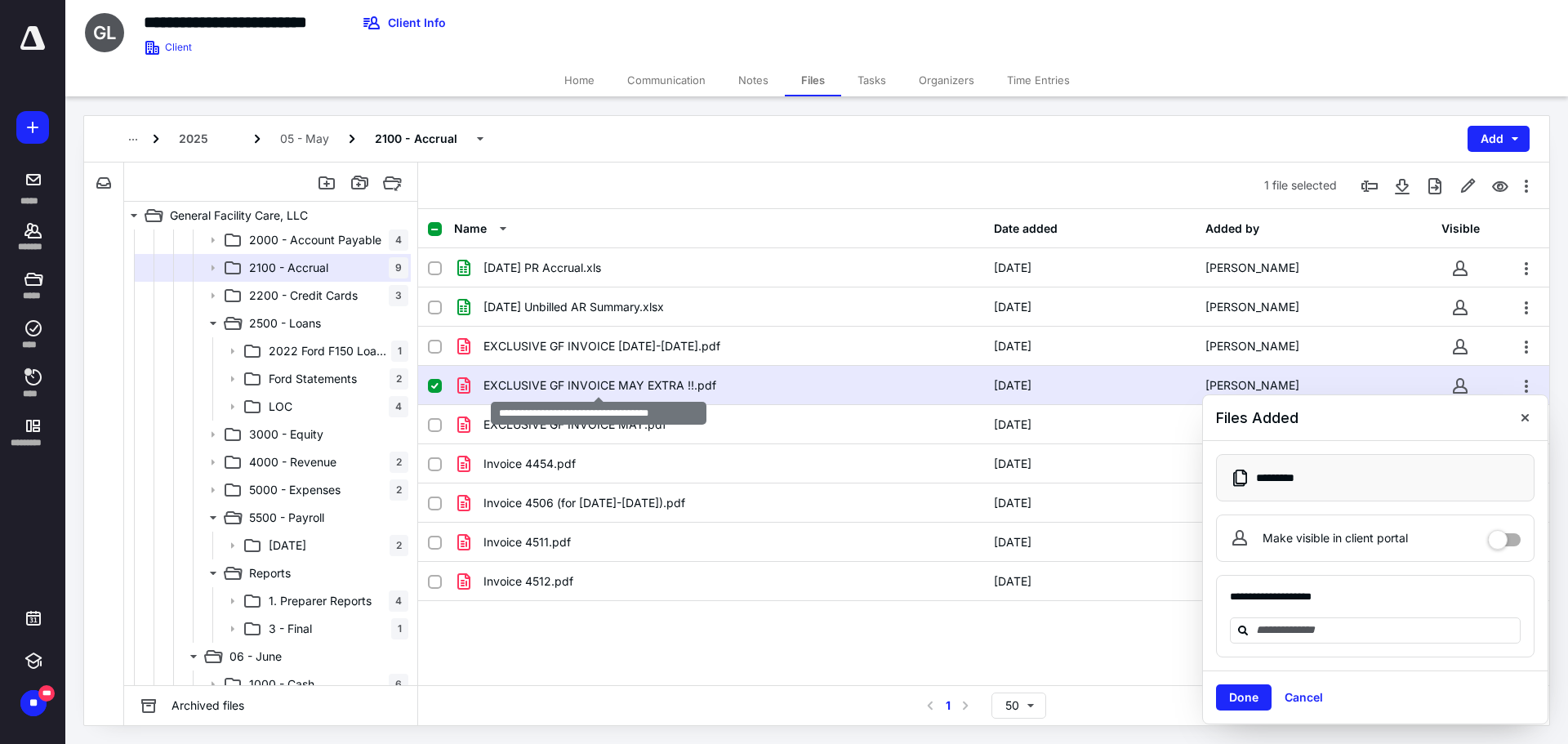 click on "EXCLUSIVE GF INVOICE MAY EXTRA !!.pdf" at bounding box center (599, 385) 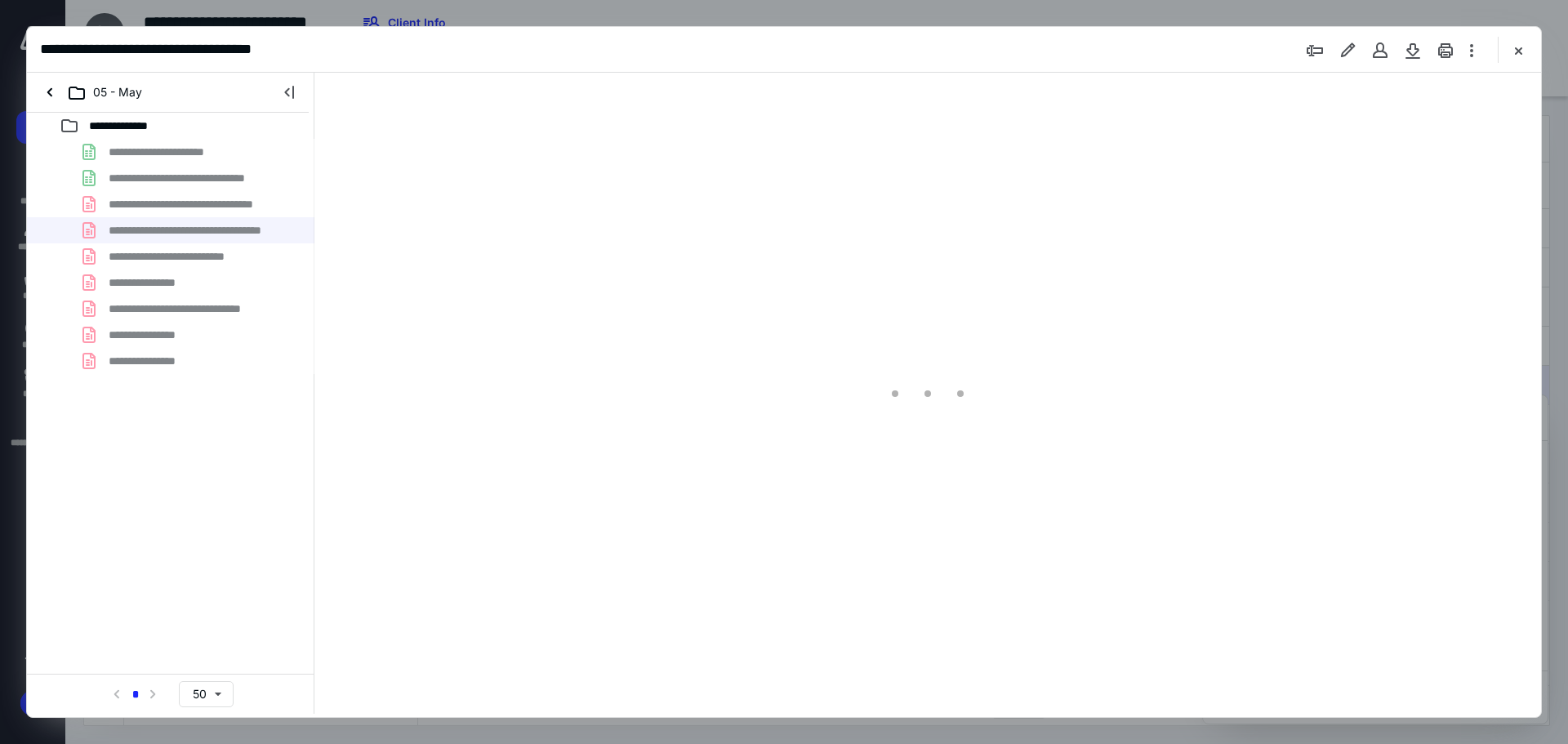 scroll, scrollTop: 0, scrollLeft: 0, axis: both 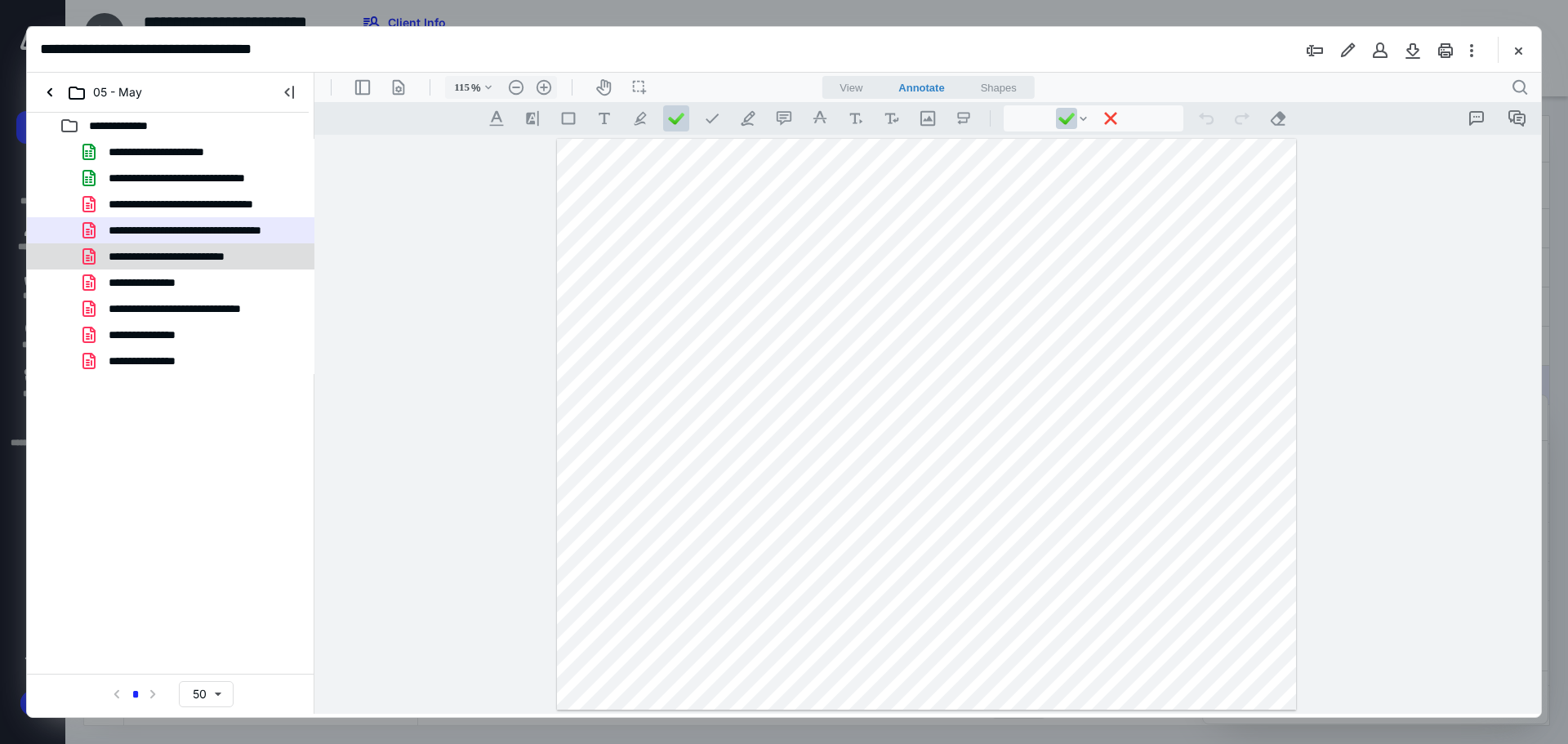 click on "**********" at bounding box center (189, 256) 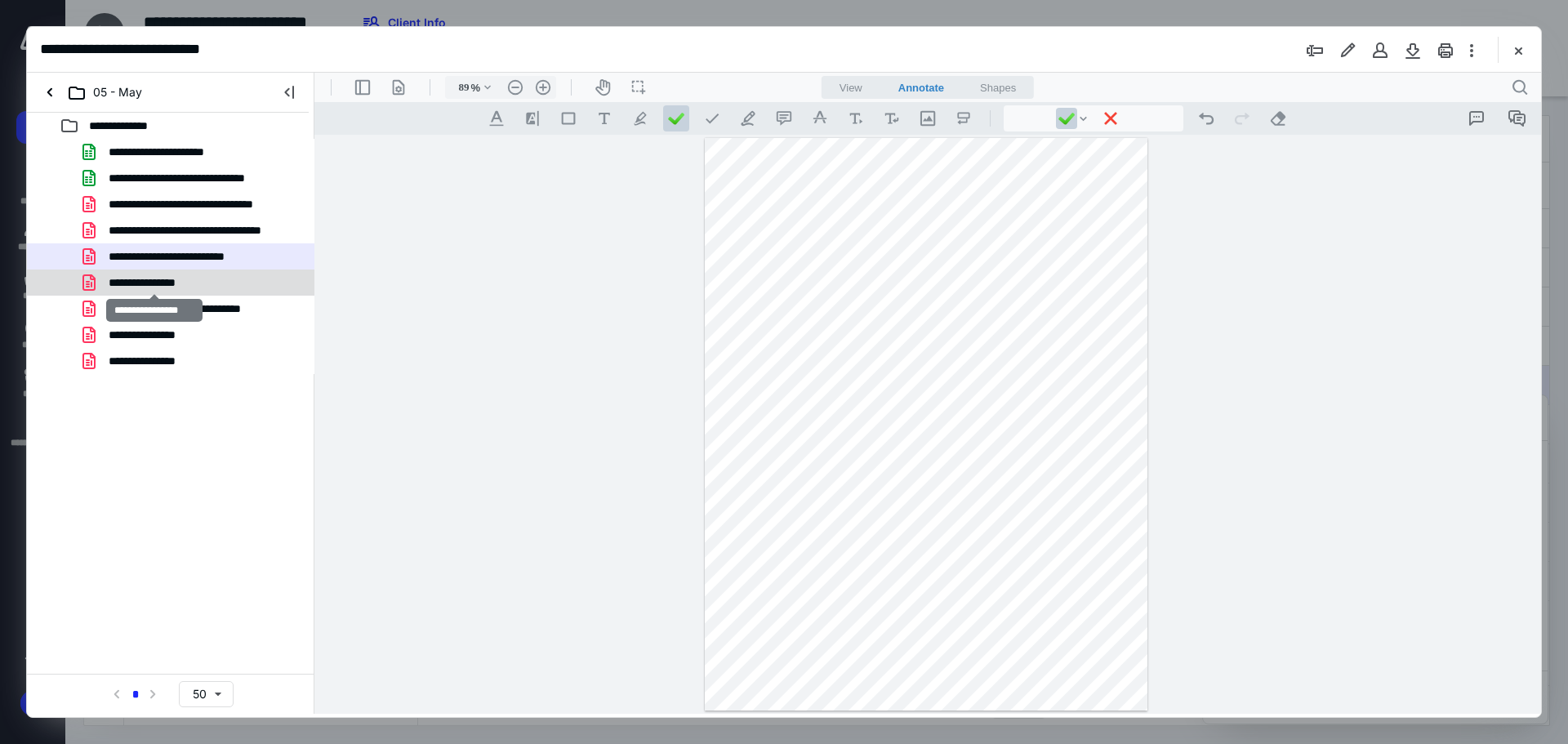 click on "**********" at bounding box center [154, 283] 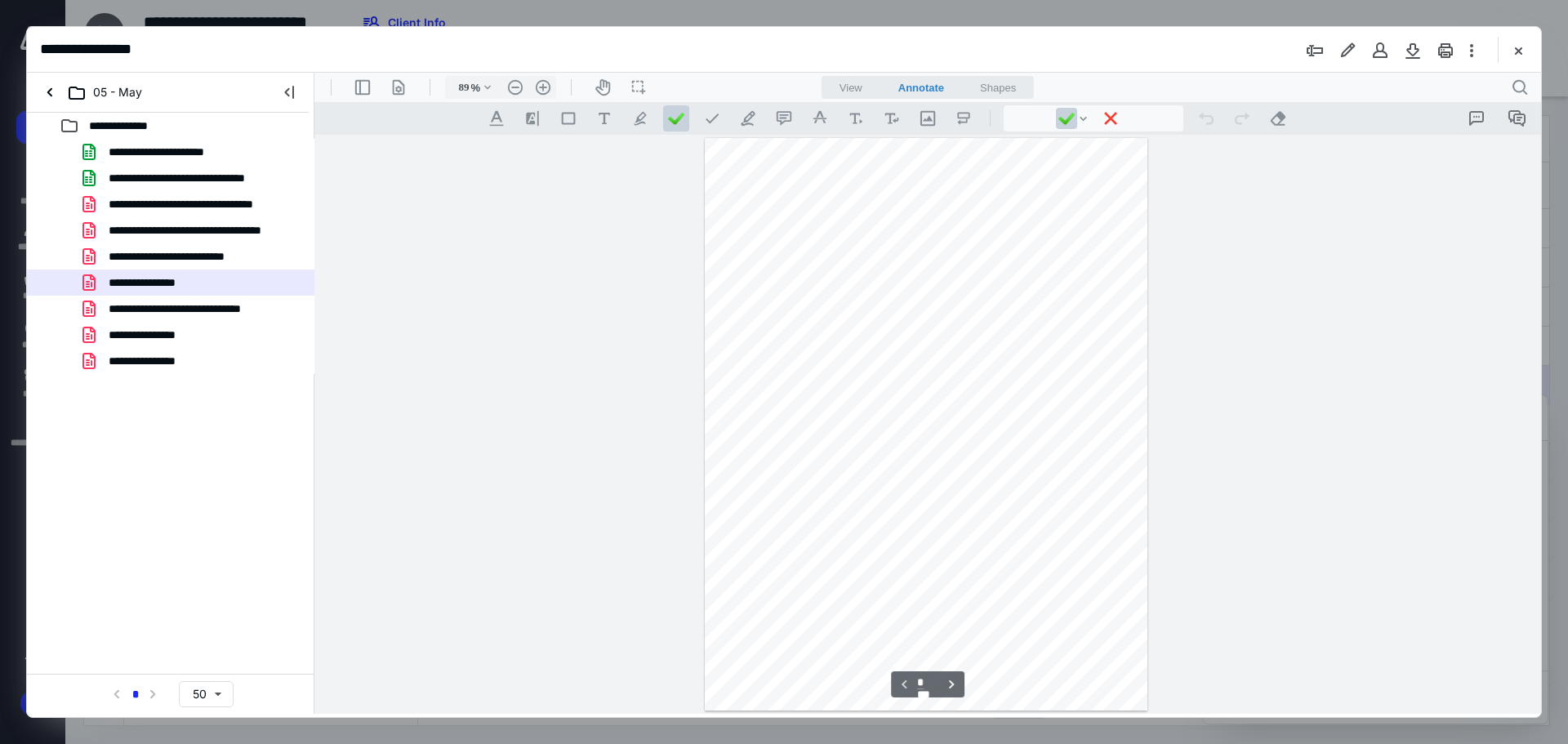 scroll, scrollTop: 65, scrollLeft: 0, axis: vertical 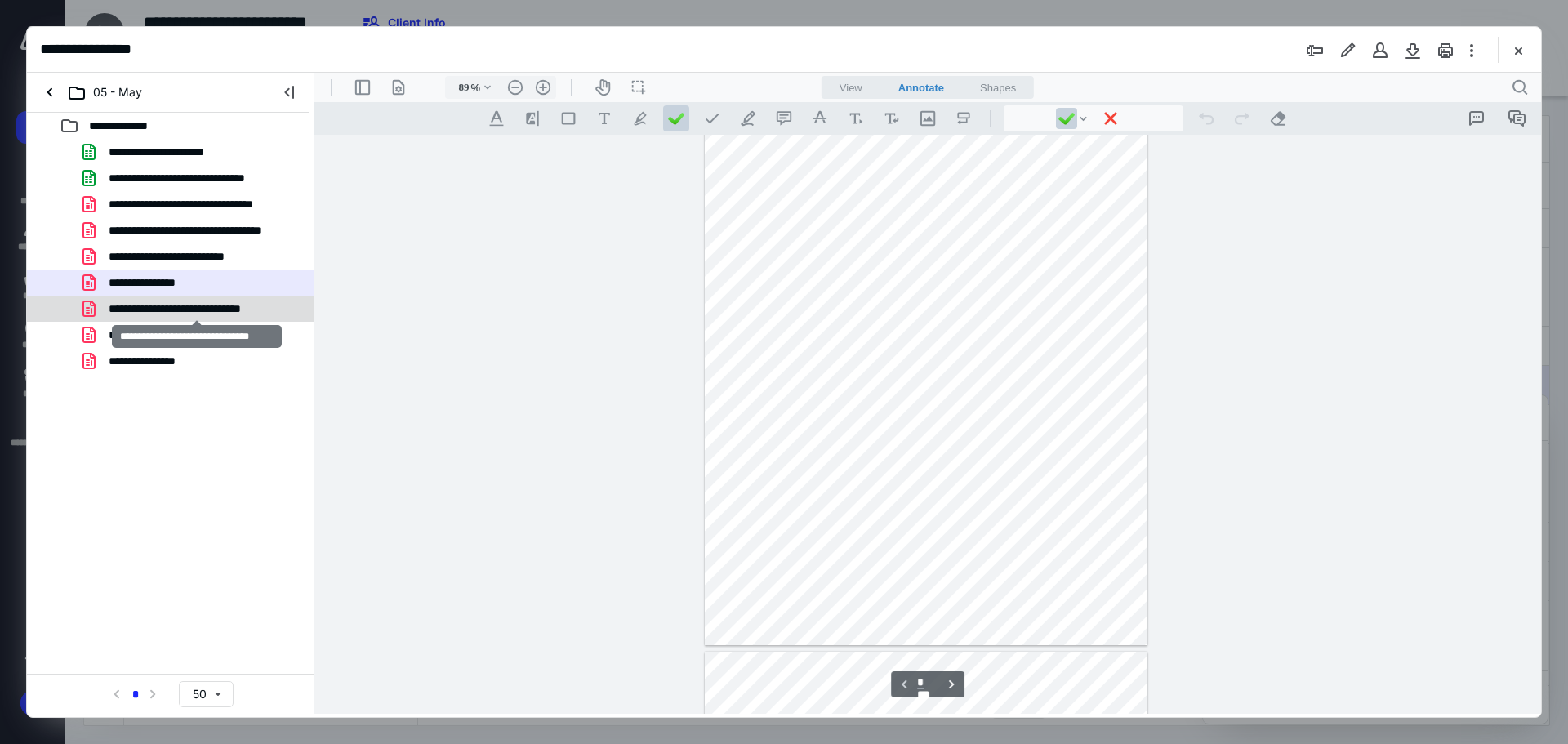 click on "**********" at bounding box center [197, 309] 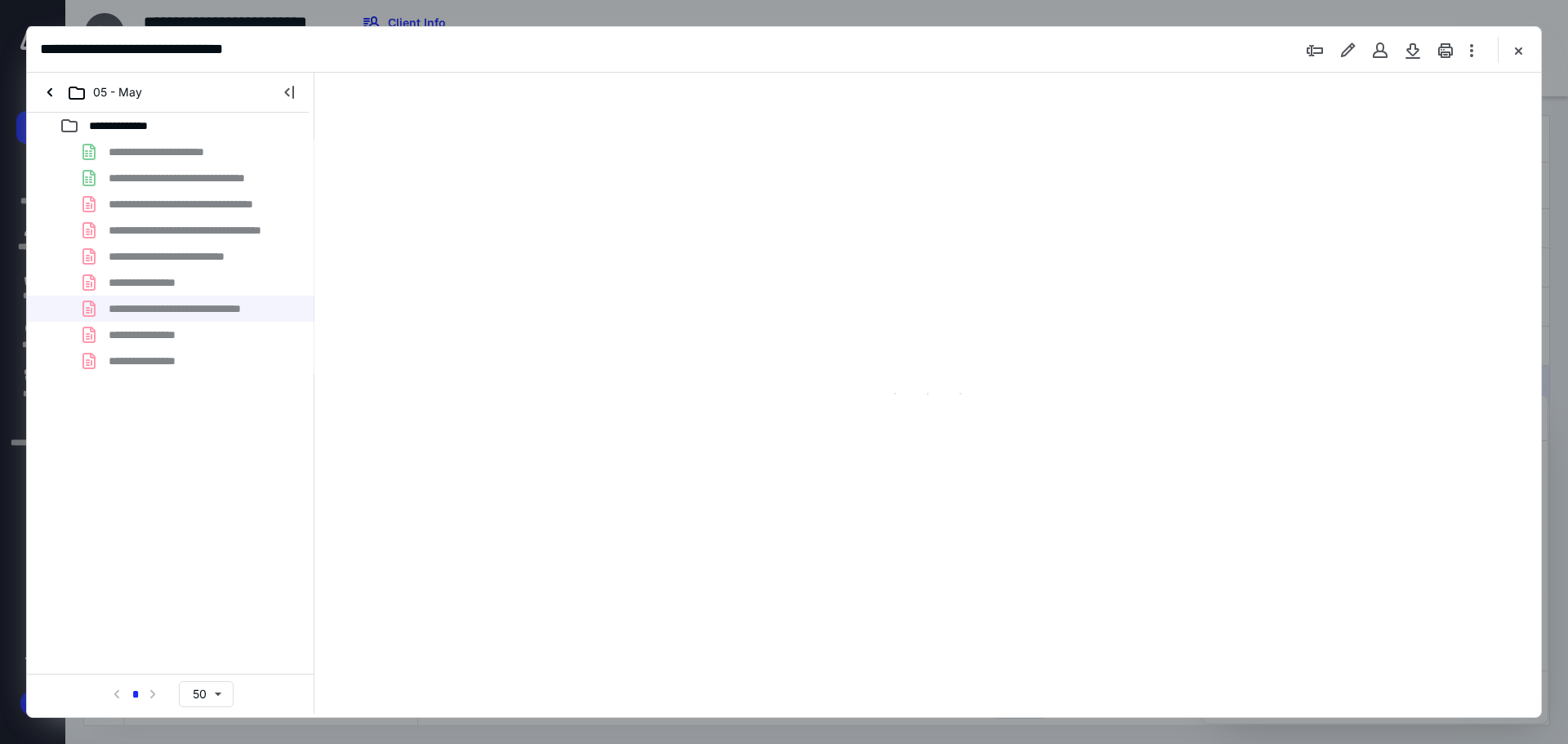 scroll, scrollTop: 0, scrollLeft: 0, axis: both 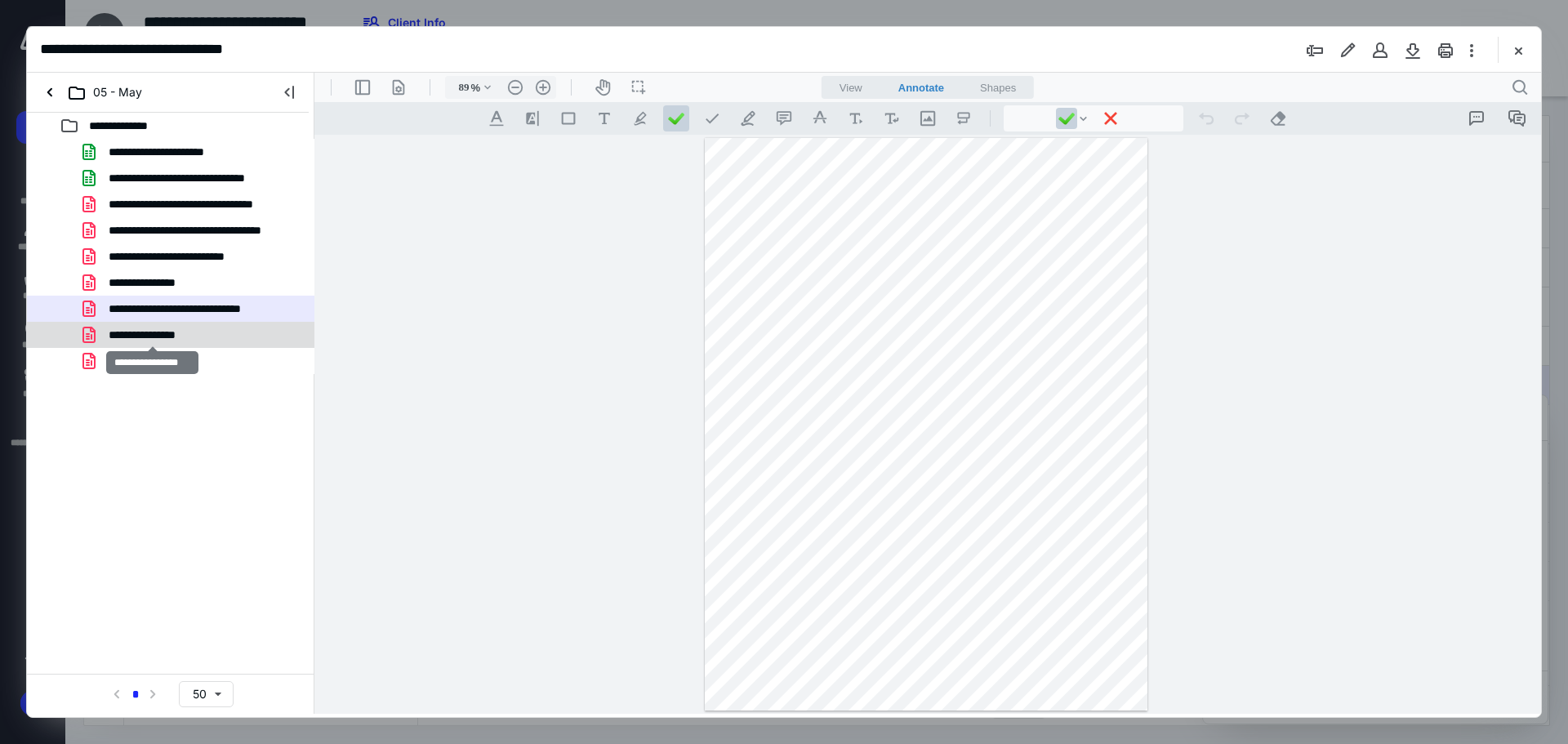 click on "**********" at bounding box center (152, 335) 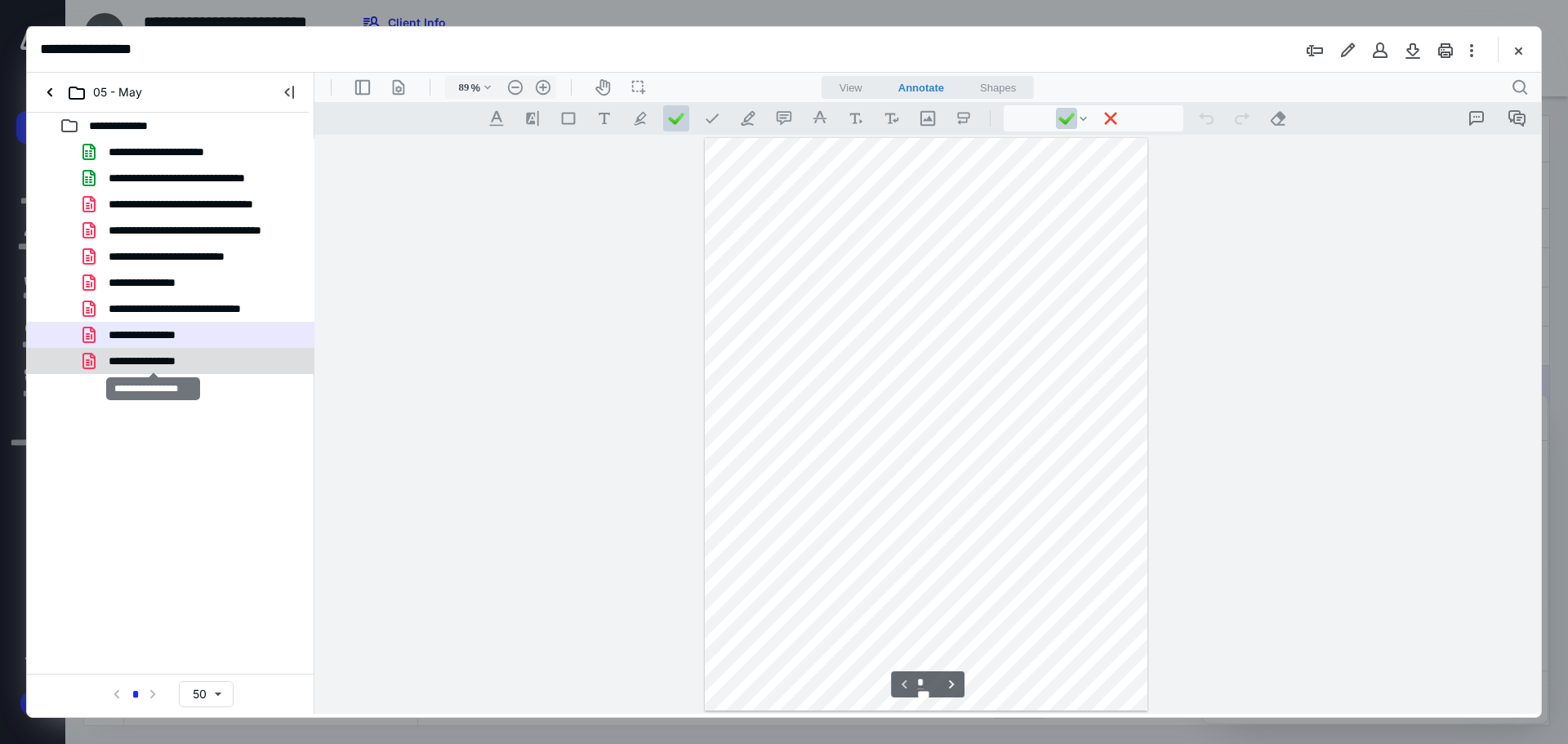click on "**********" at bounding box center (153, 361) 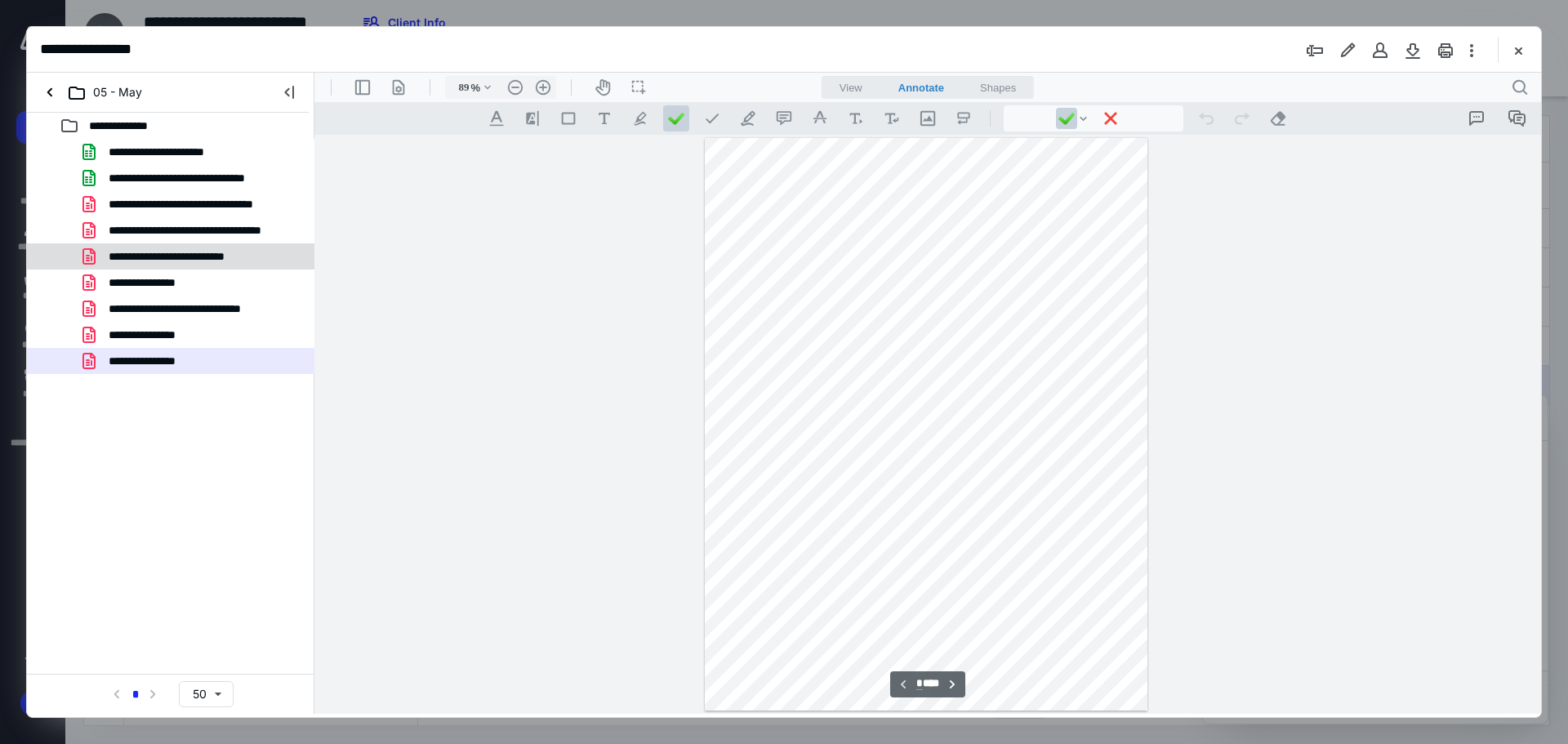 scroll, scrollTop: 65, scrollLeft: 0, axis: vertical 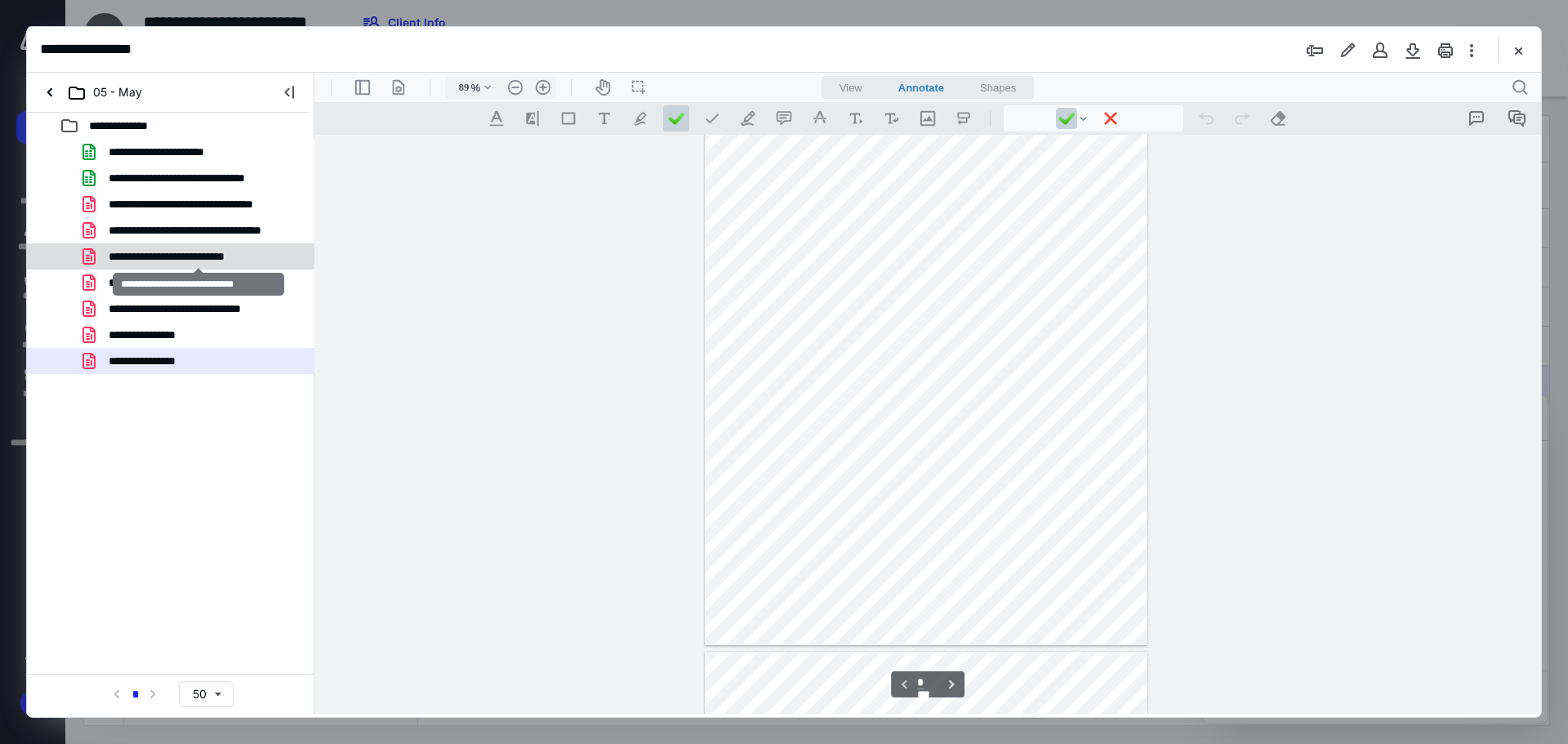 click on "**********" at bounding box center [198, 256] 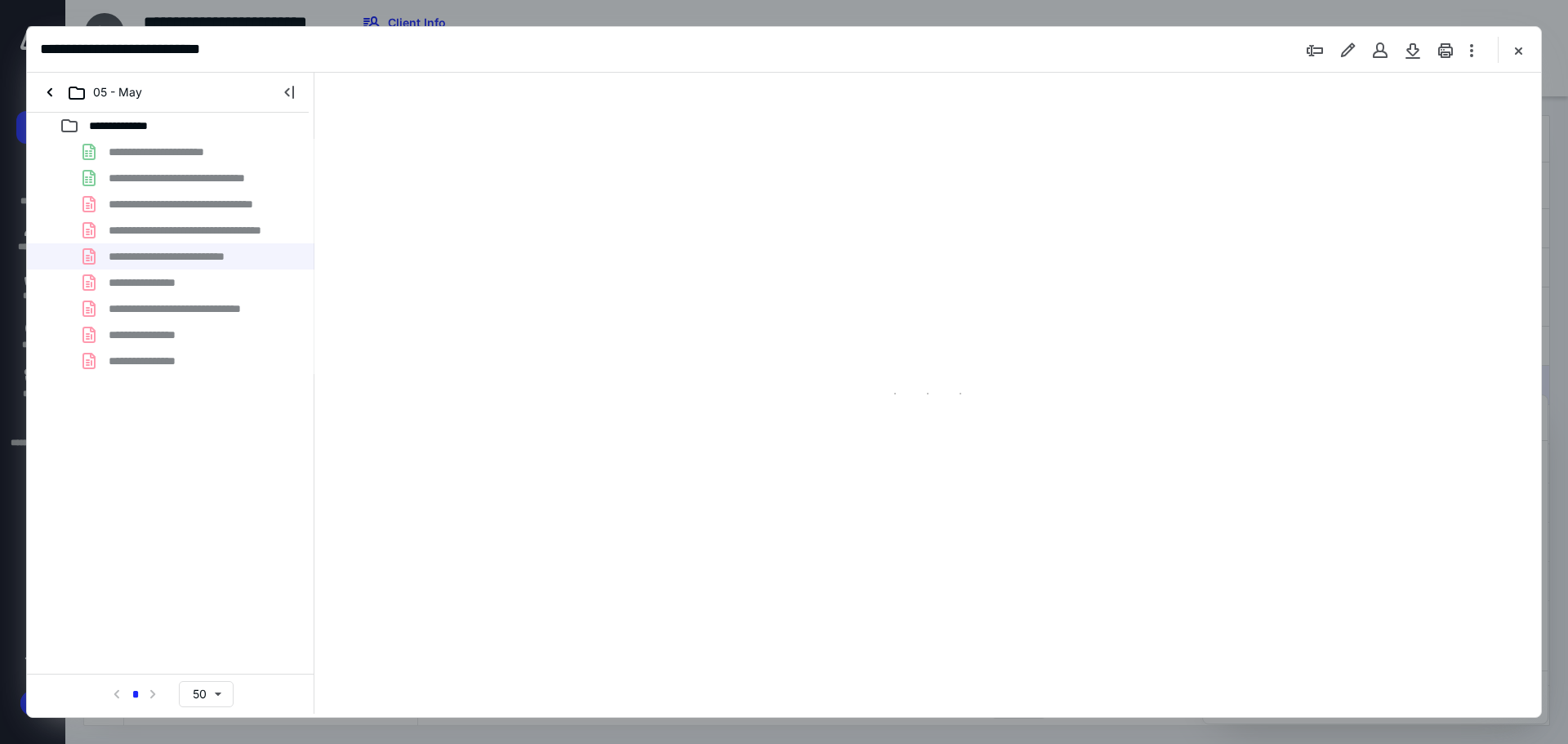 scroll, scrollTop: 0, scrollLeft: 0, axis: both 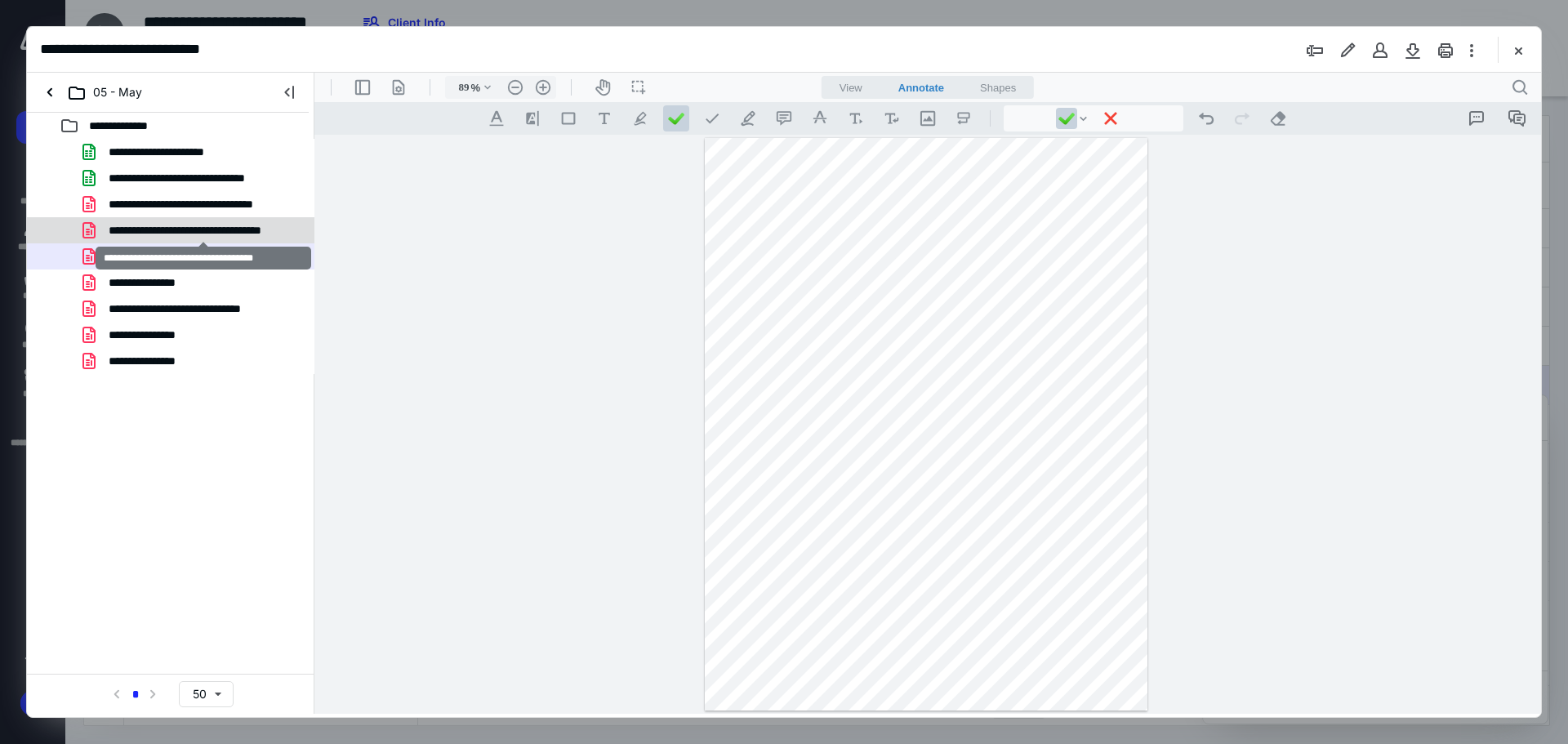 click on "**********" at bounding box center [203, 230] 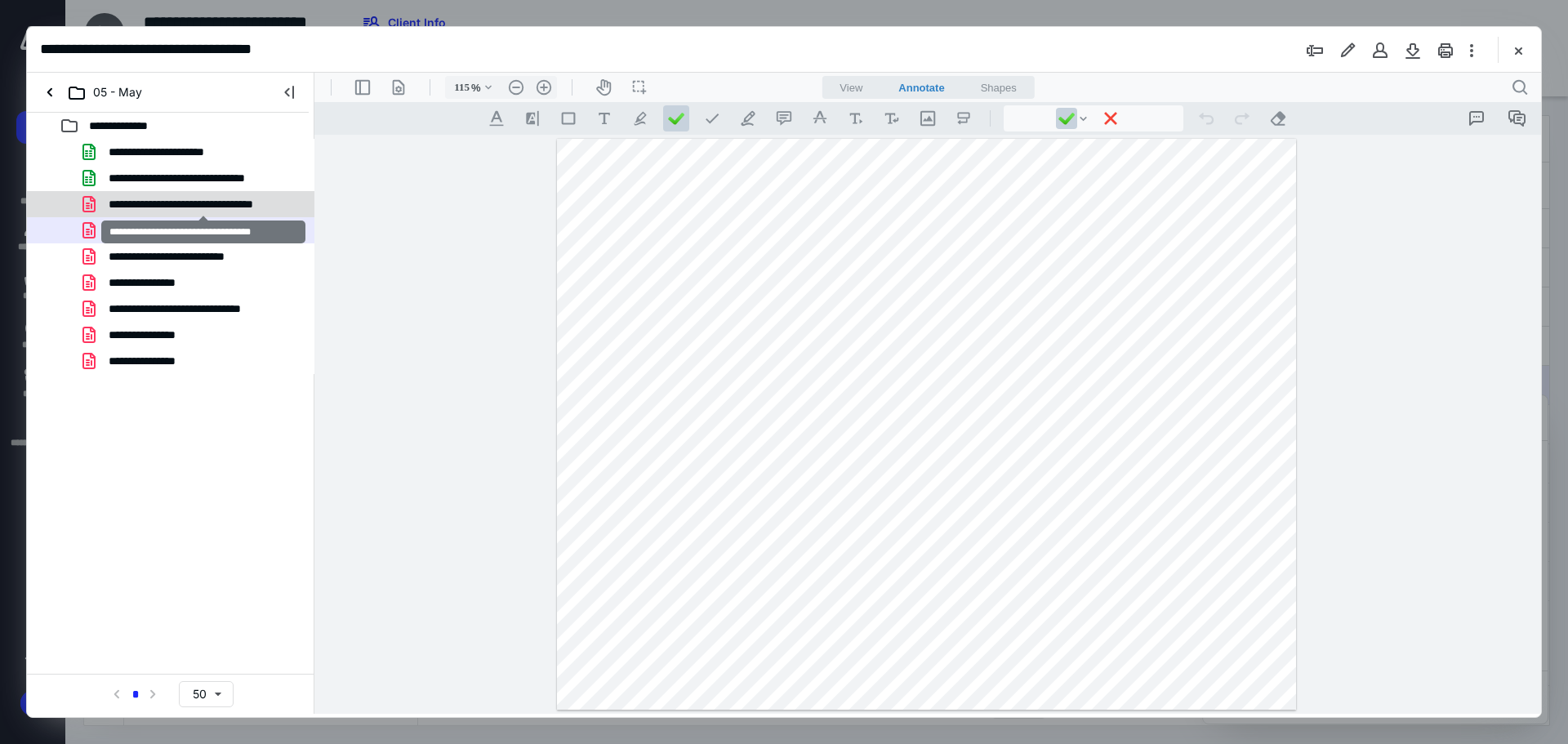 click on "**********" at bounding box center [203, 204] 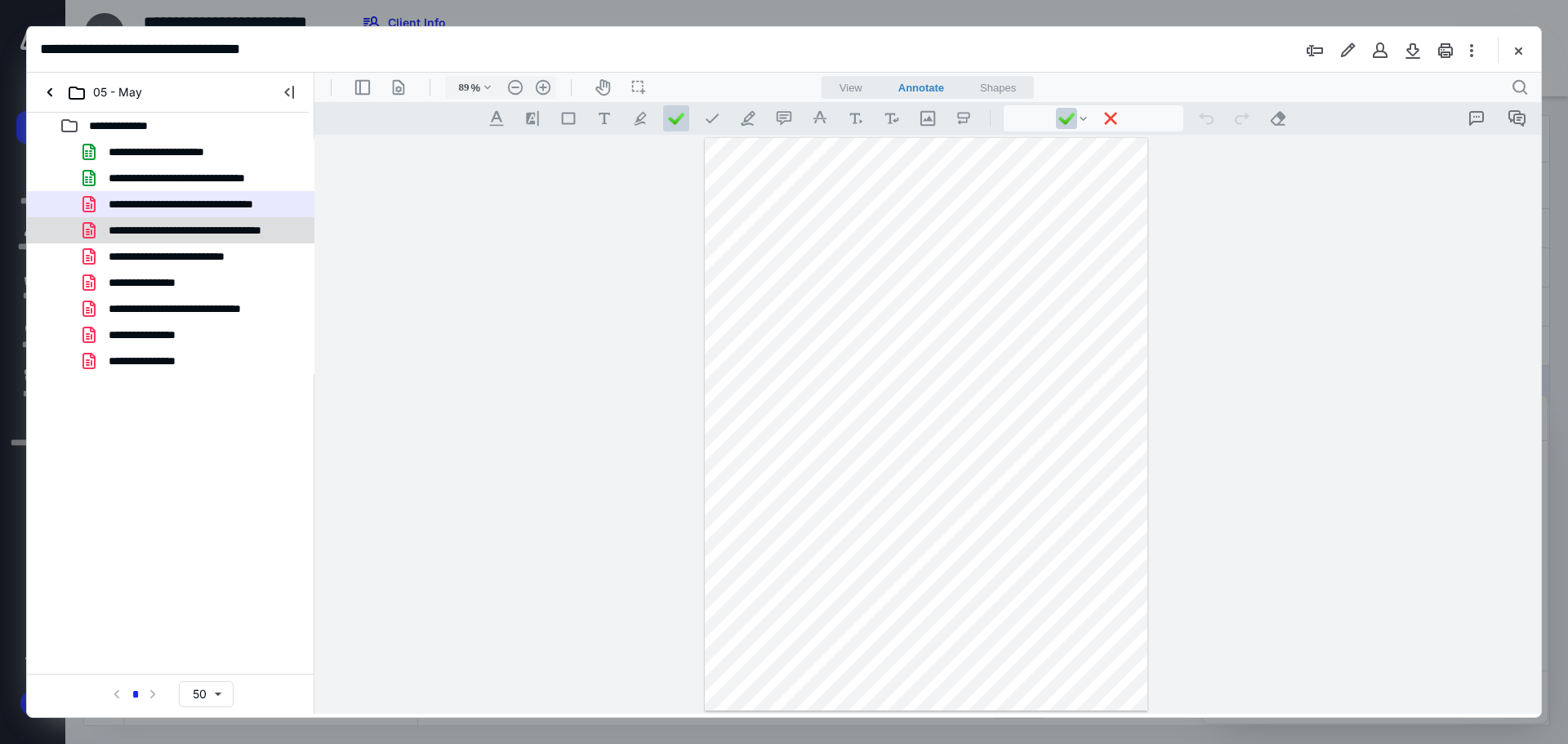 click on "**********" at bounding box center (203, 230) 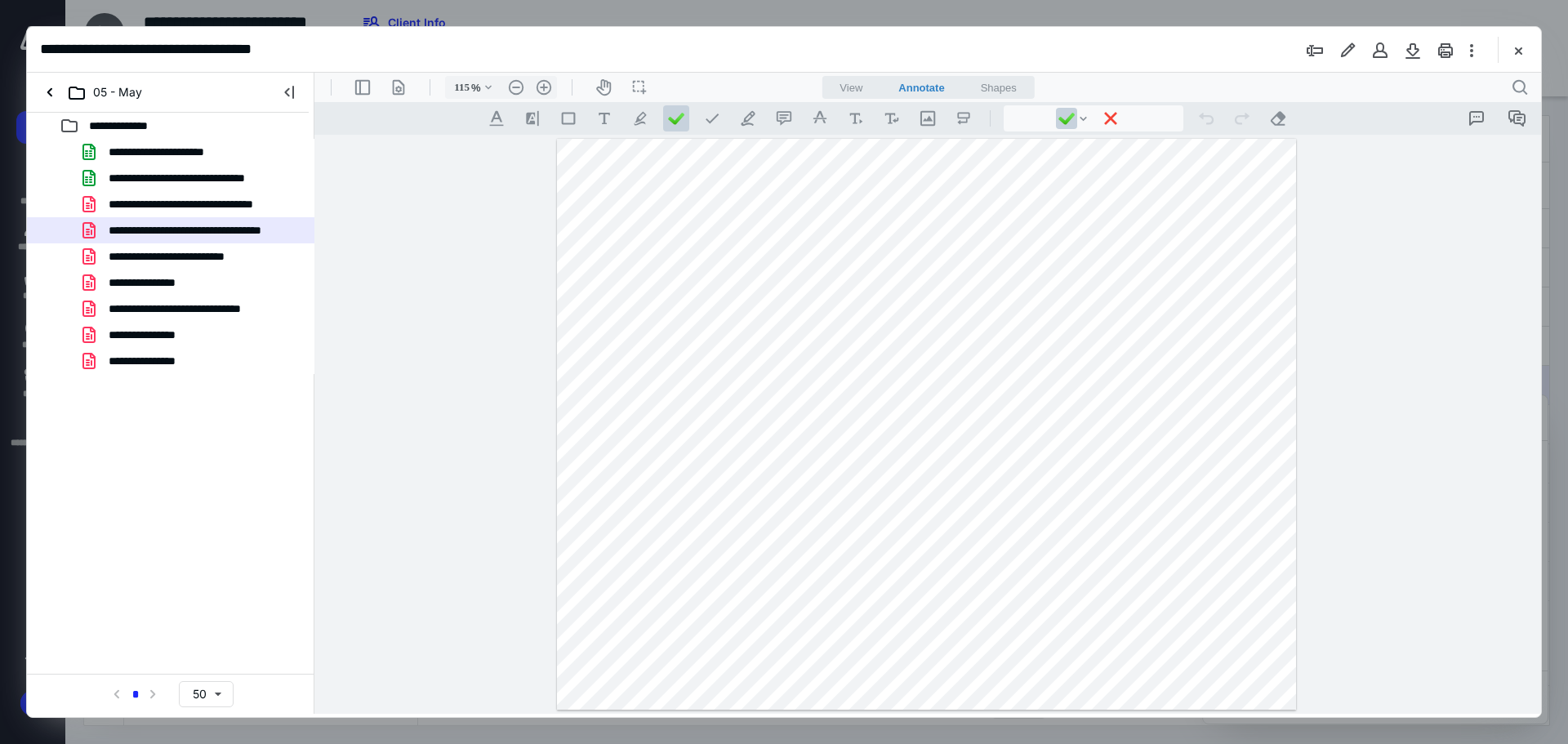 click on "**********" at bounding box center (189, 256) 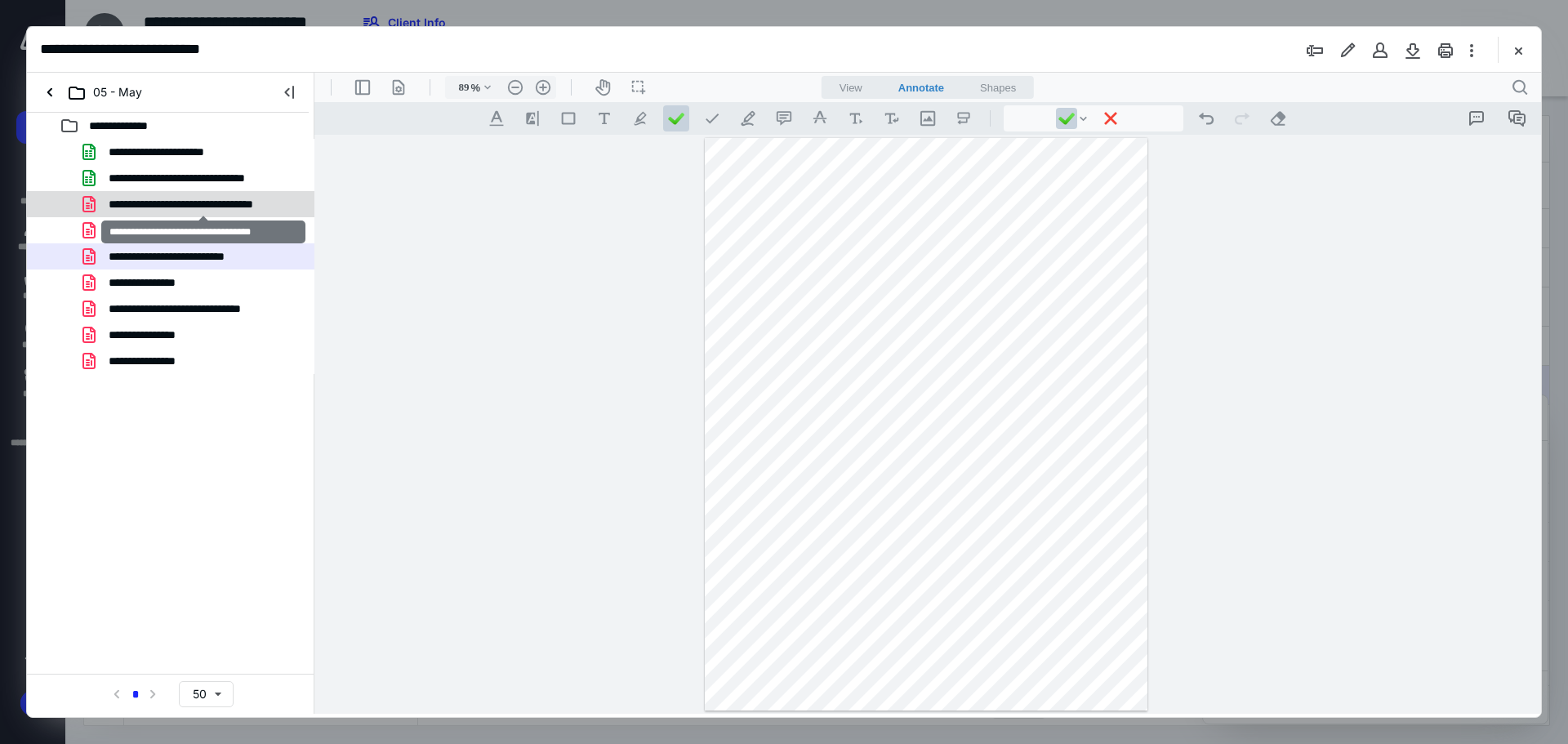 click on "**********" at bounding box center (203, 204) 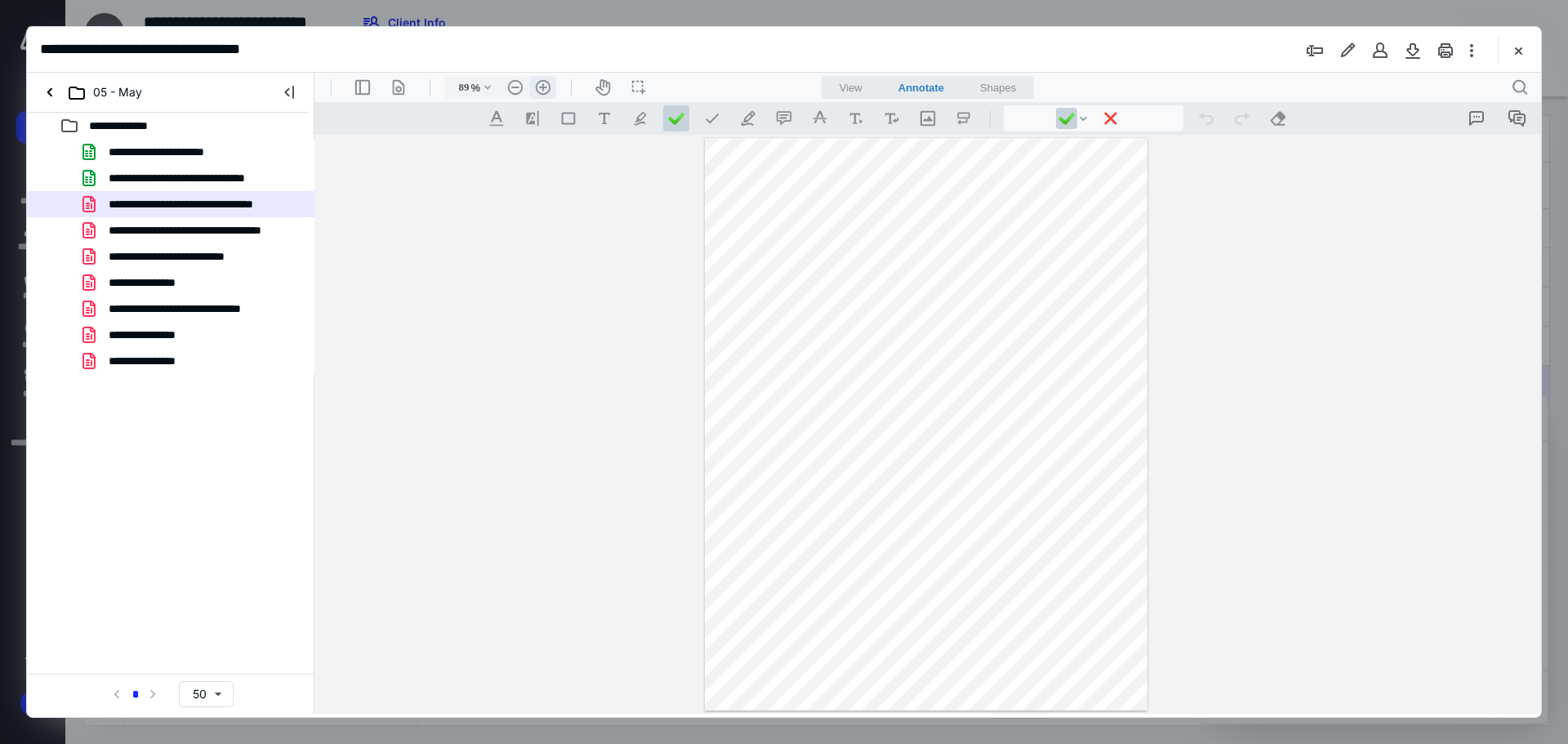 click on ".cls-1{fill:#abb0c4;} icon - header - zoom - in - line" at bounding box center [543, 87] 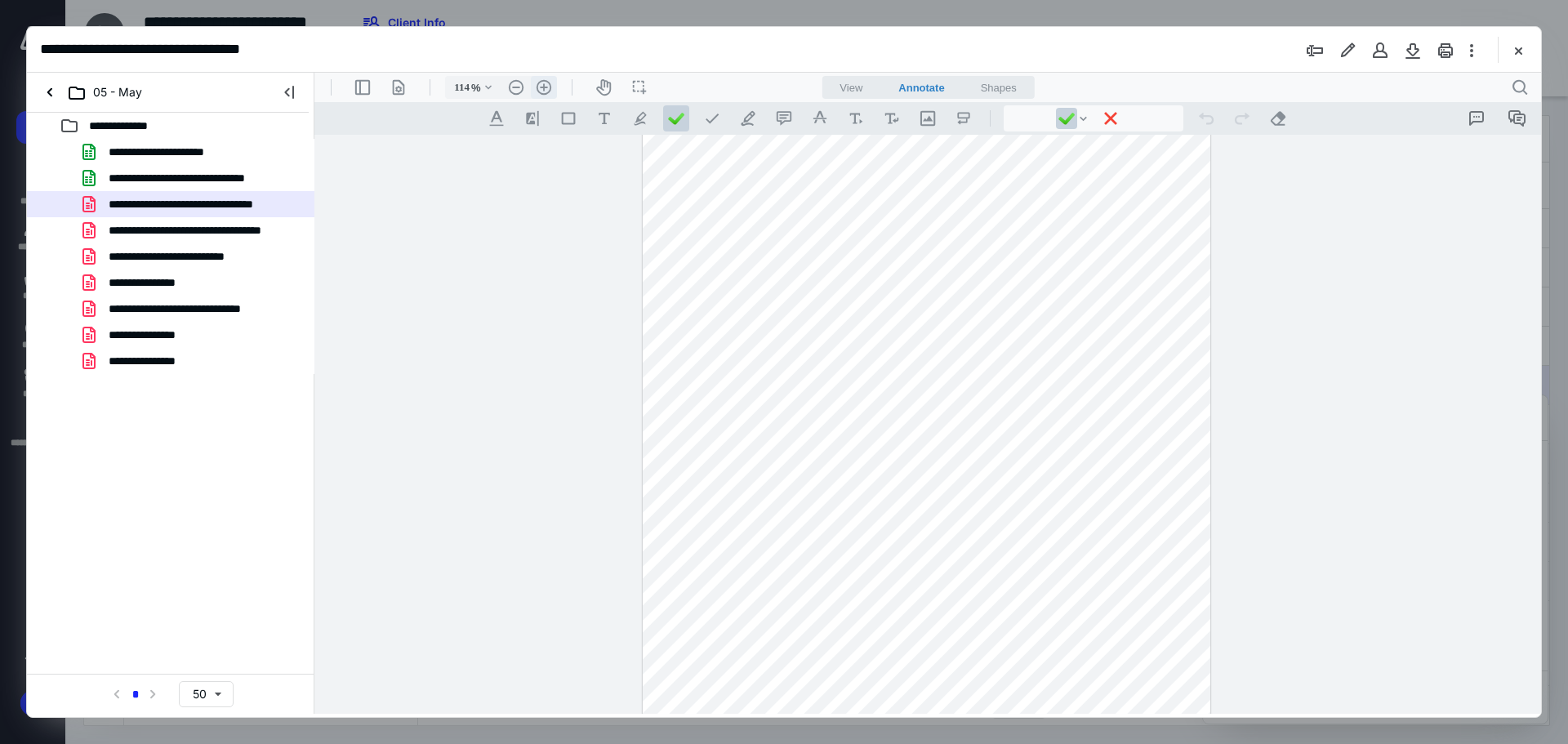 click on ".cls-1{fill:#abb0c4;} icon - header - zoom - in - line" at bounding box center (544, 87) 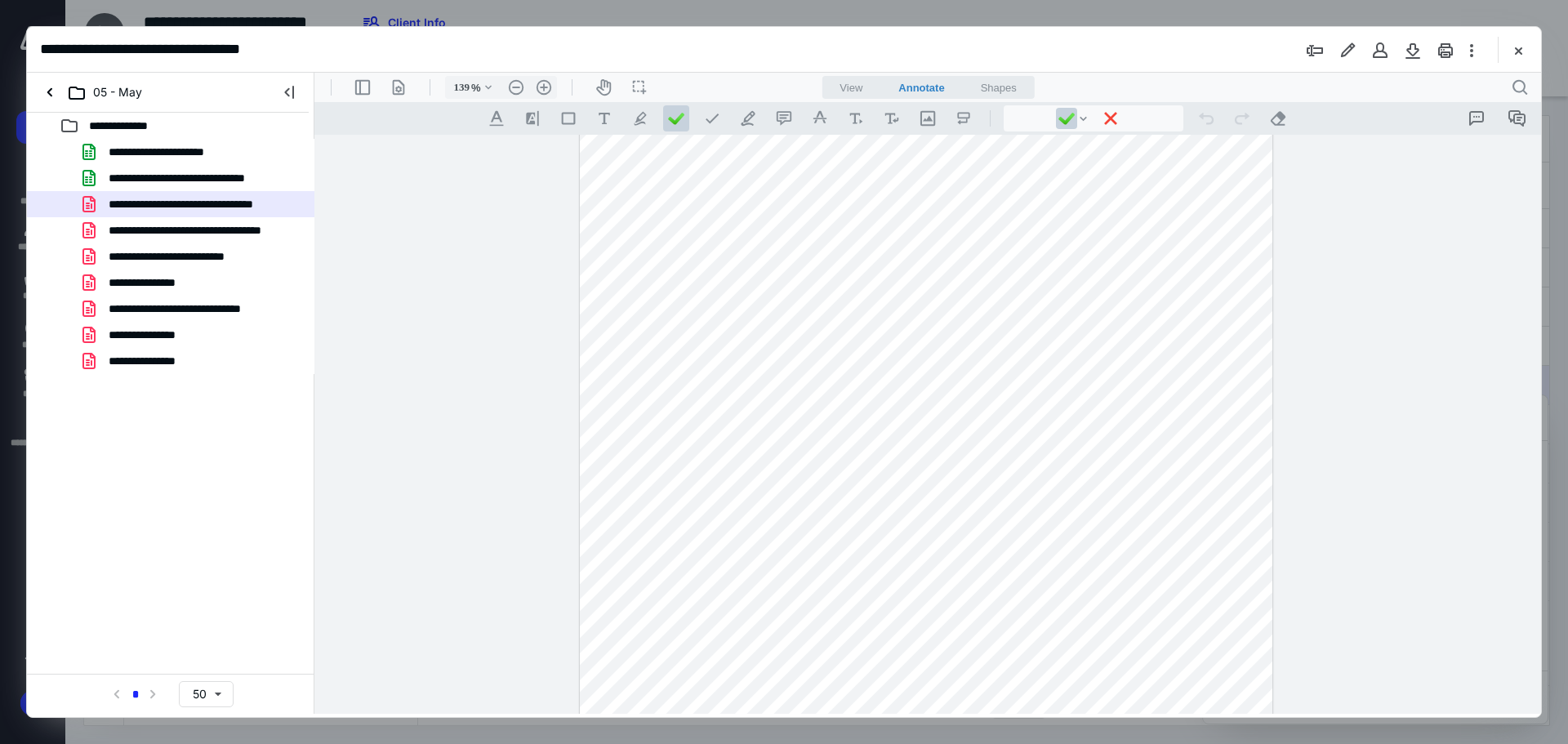 scroll, scrollTop: 327, scrollLeft: 0, axis: vertical 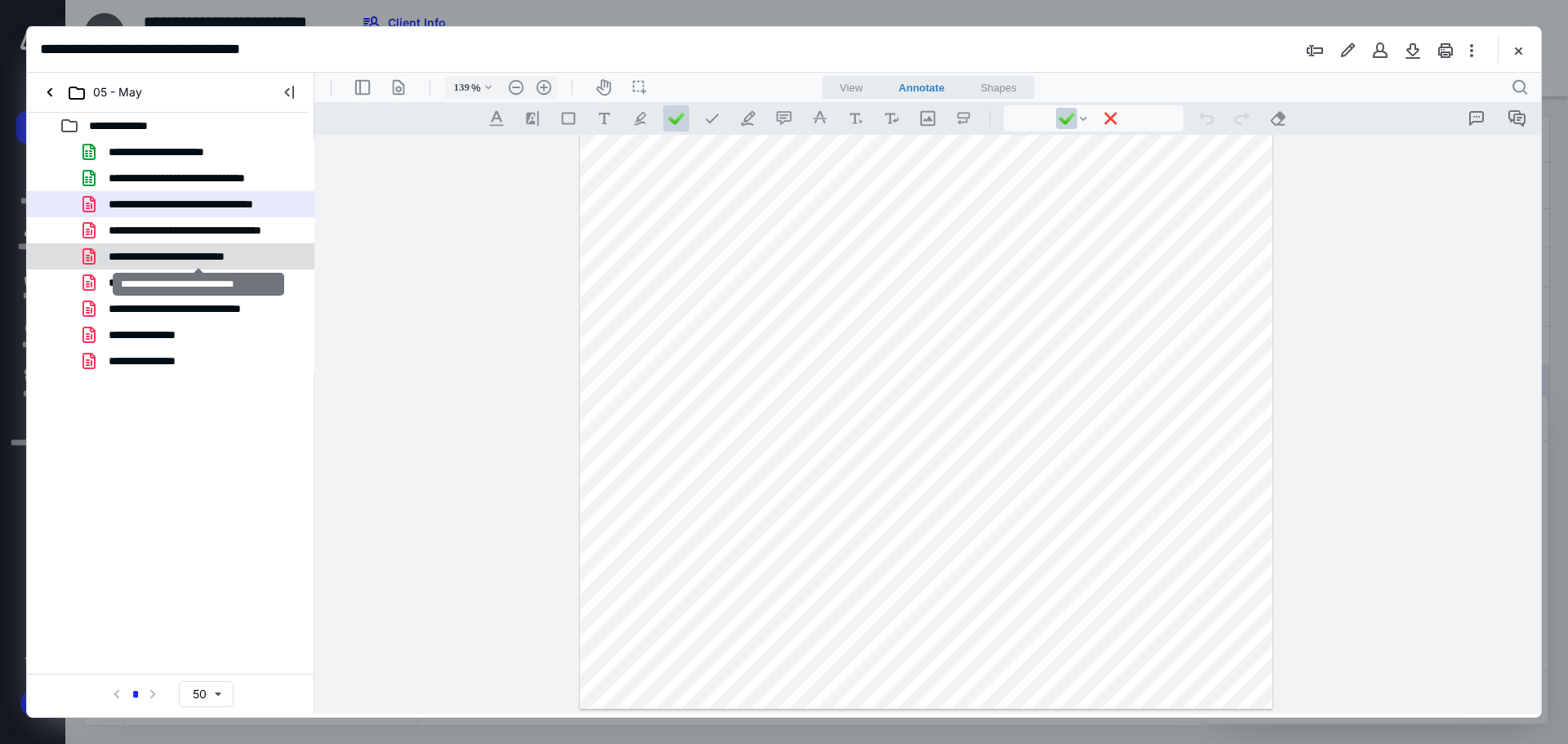 click on "**********" at bounding box center [198, 256] 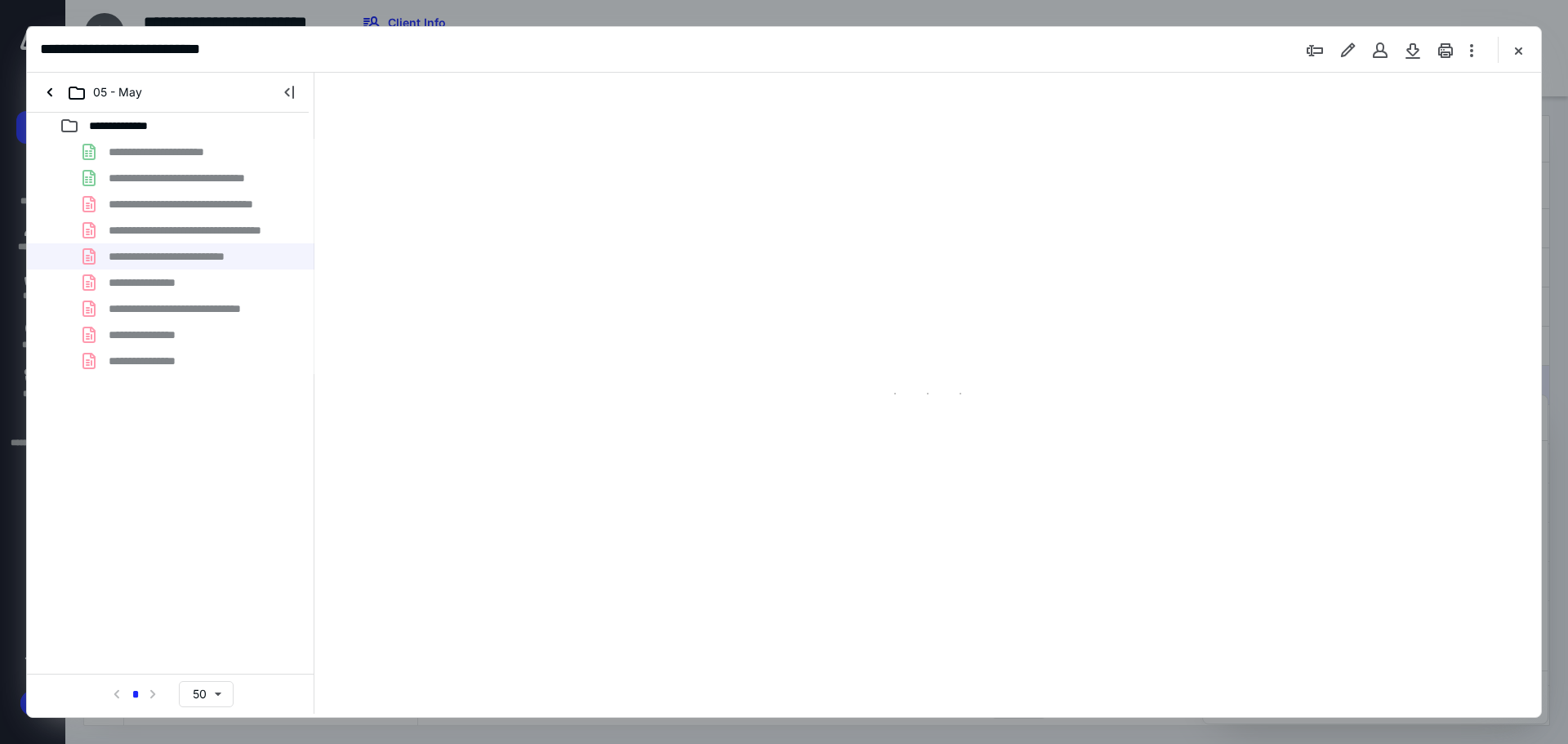 scroll, scrollTop: 0, scrollLeft: 0, axis: both 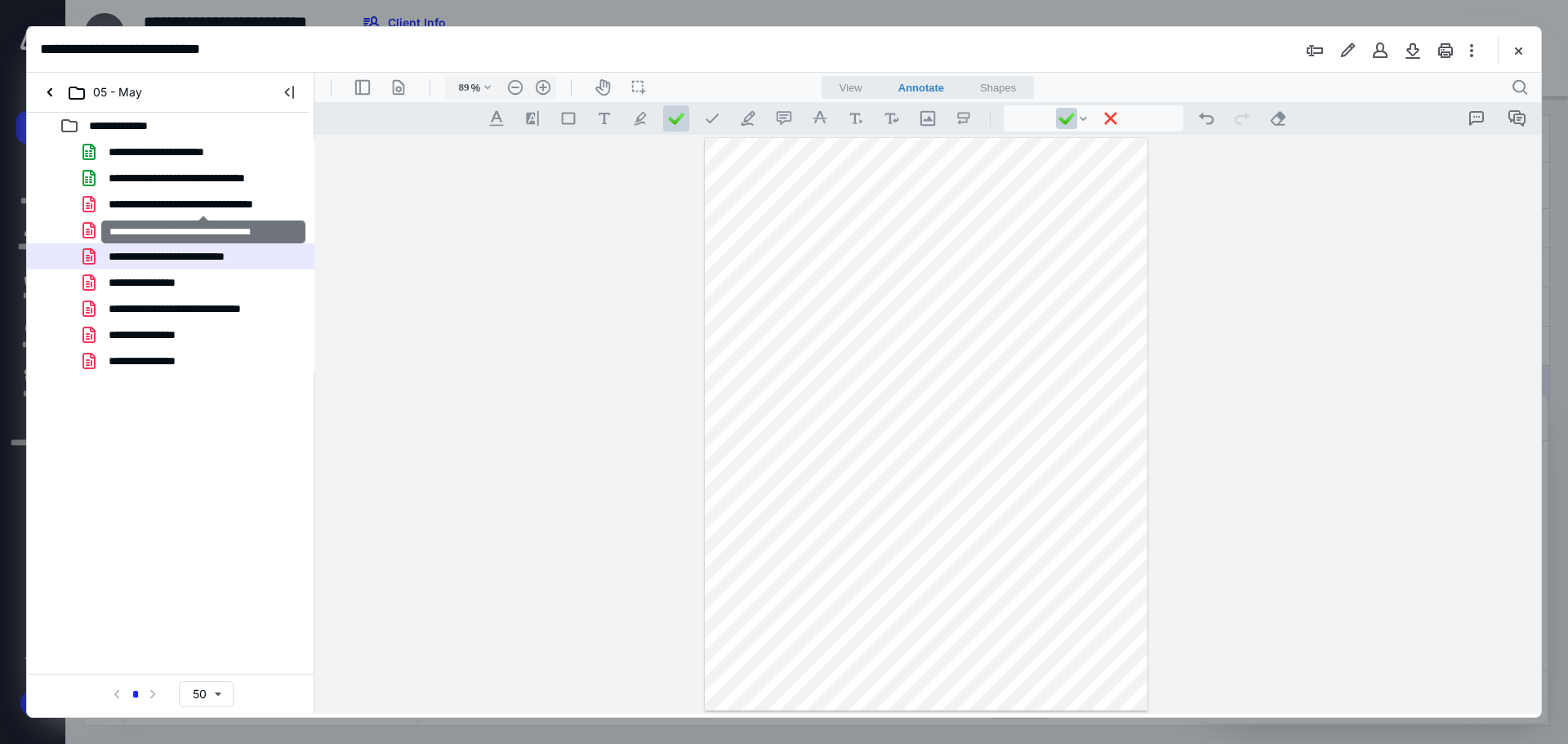 click on "**********" at bounding box center [203, 204] 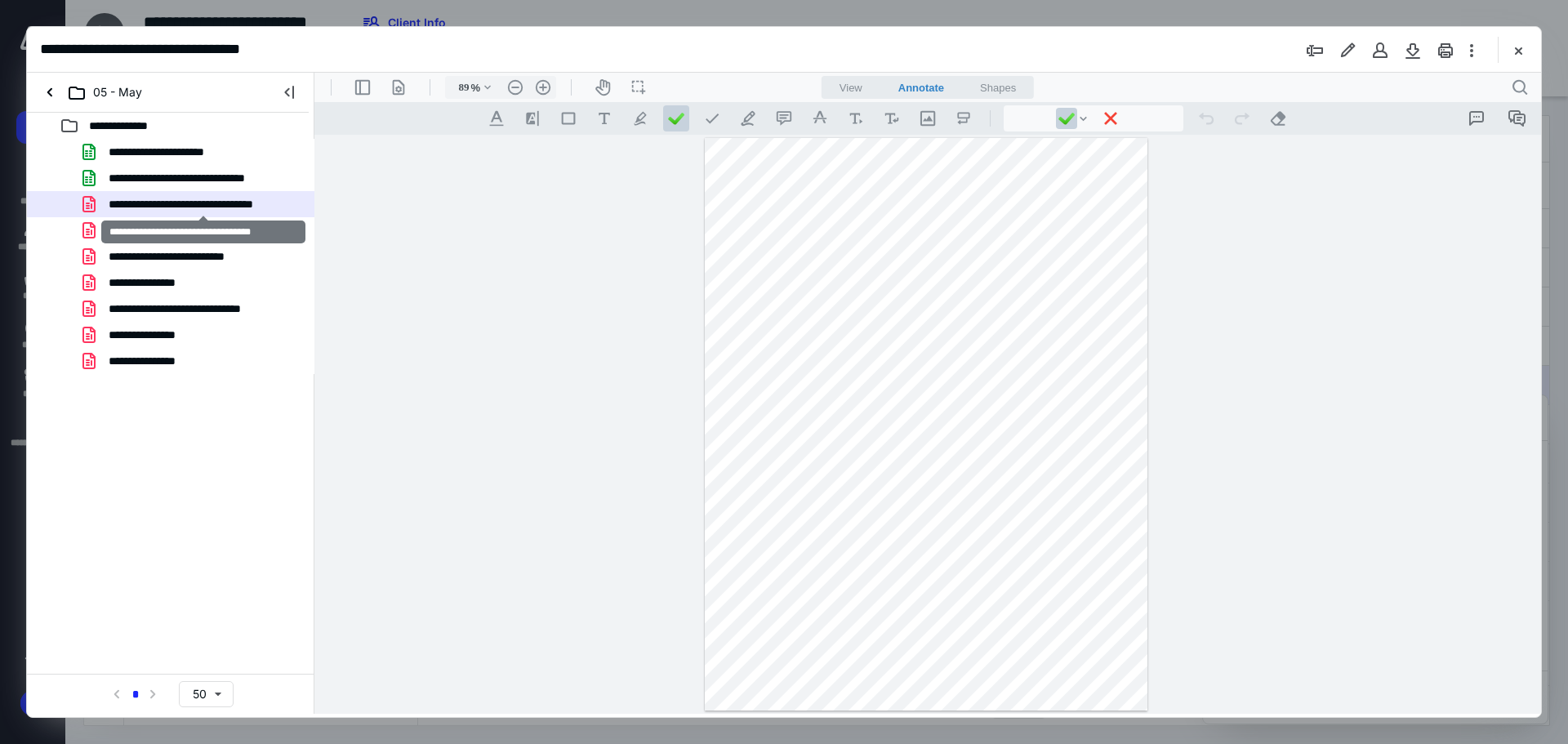 click on "**********" at bounding box center [203, 204] 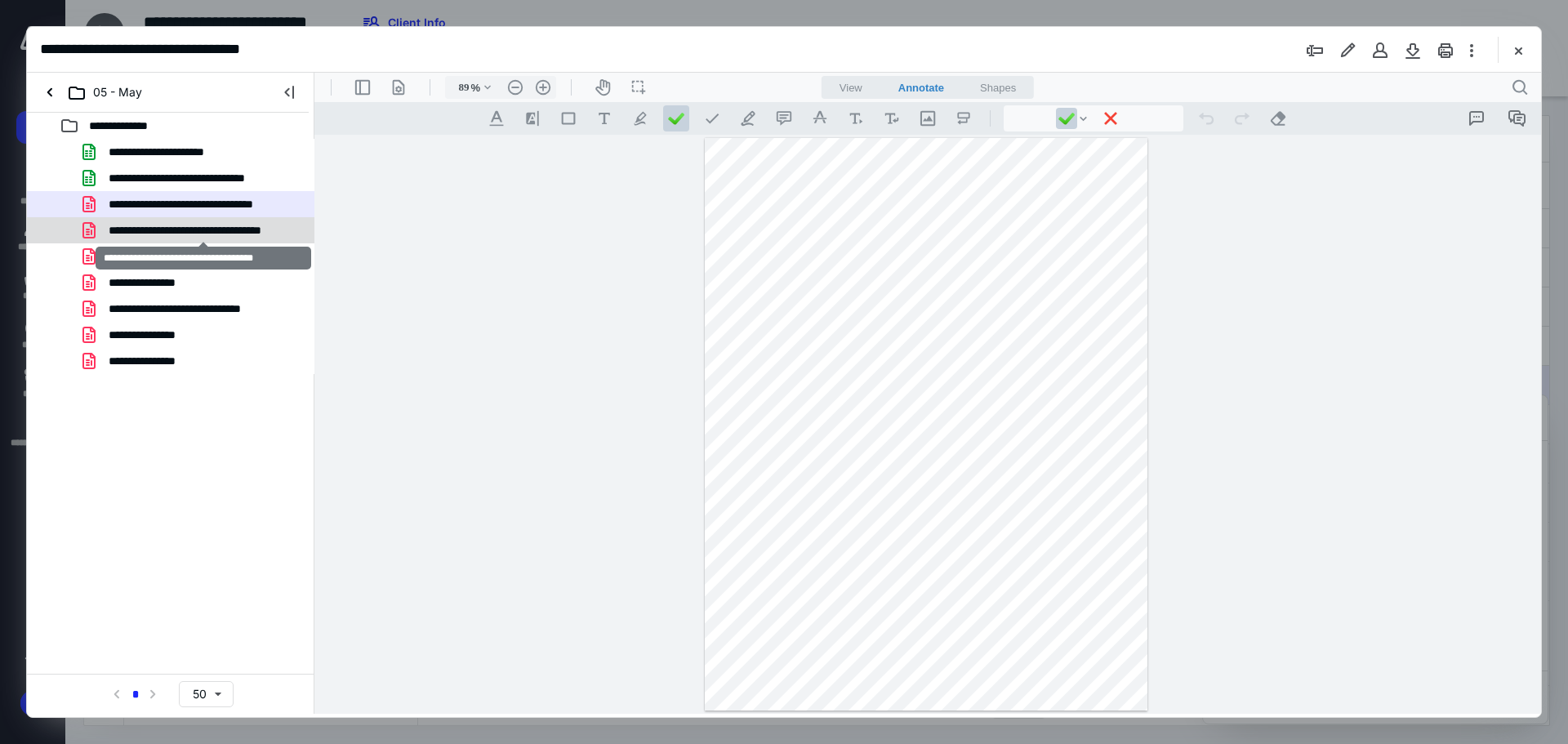 click on "**********" at bounding box center [203, 230] 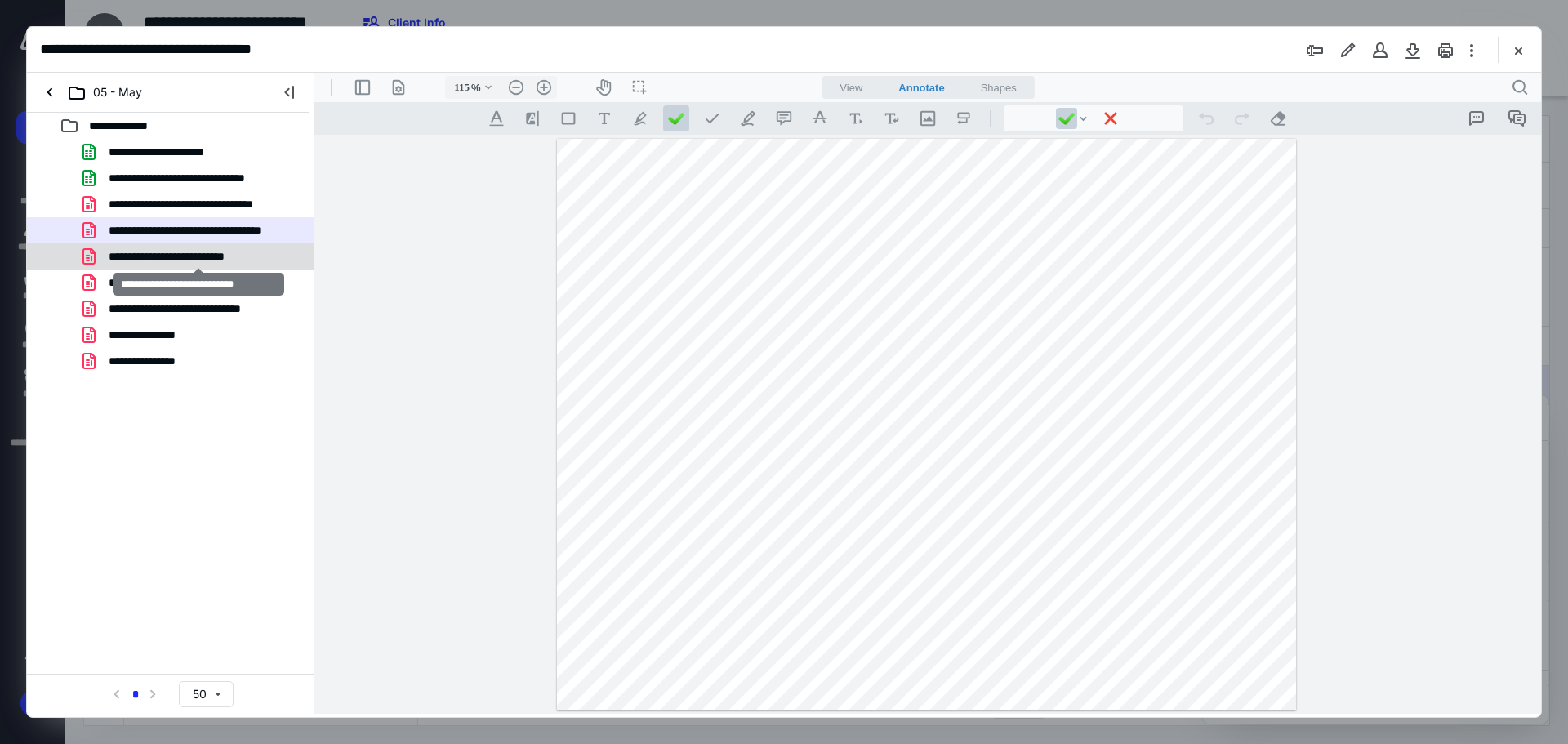 click on "**********" at bounding box center [198, 256] 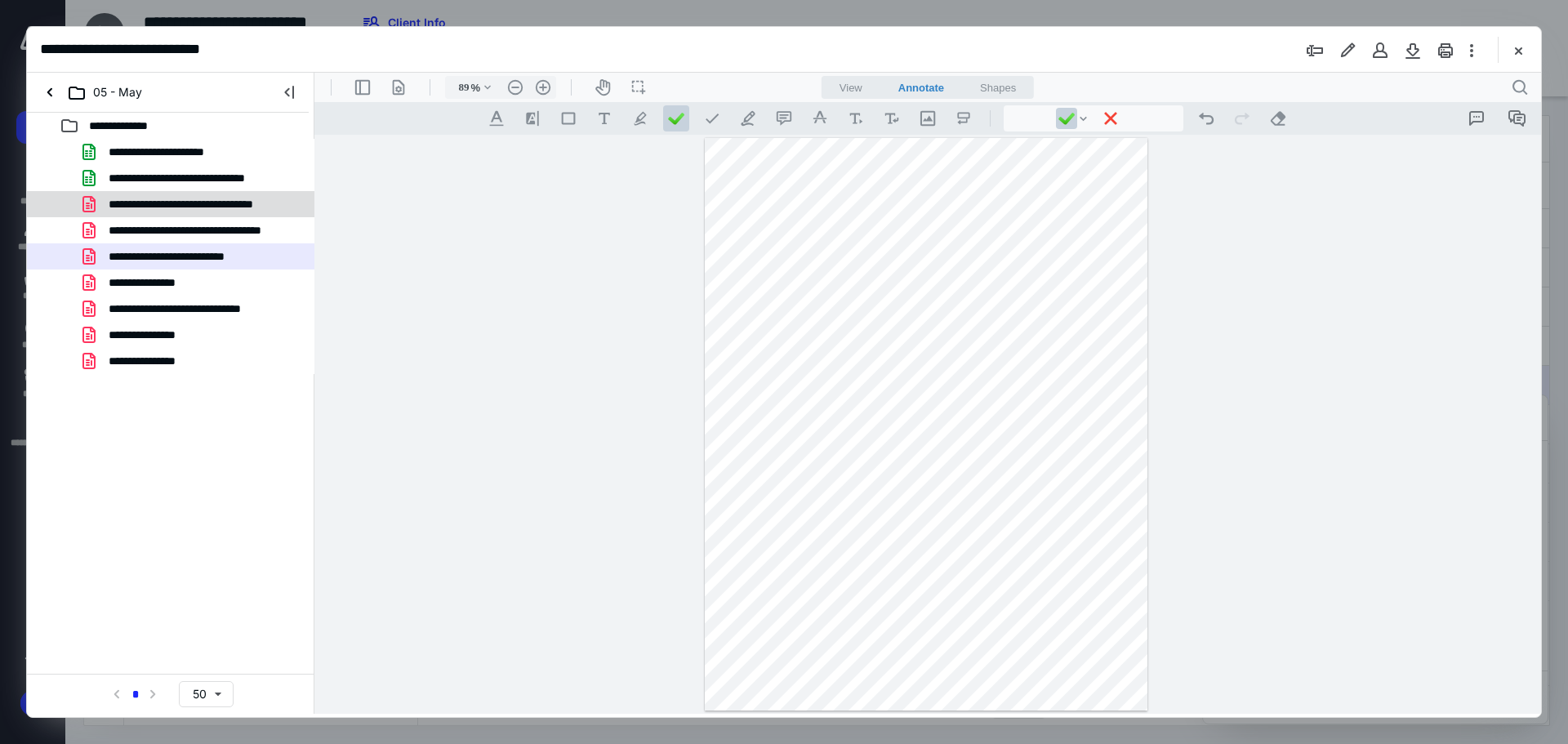 click on "**********" at bounding box center [203, 204] 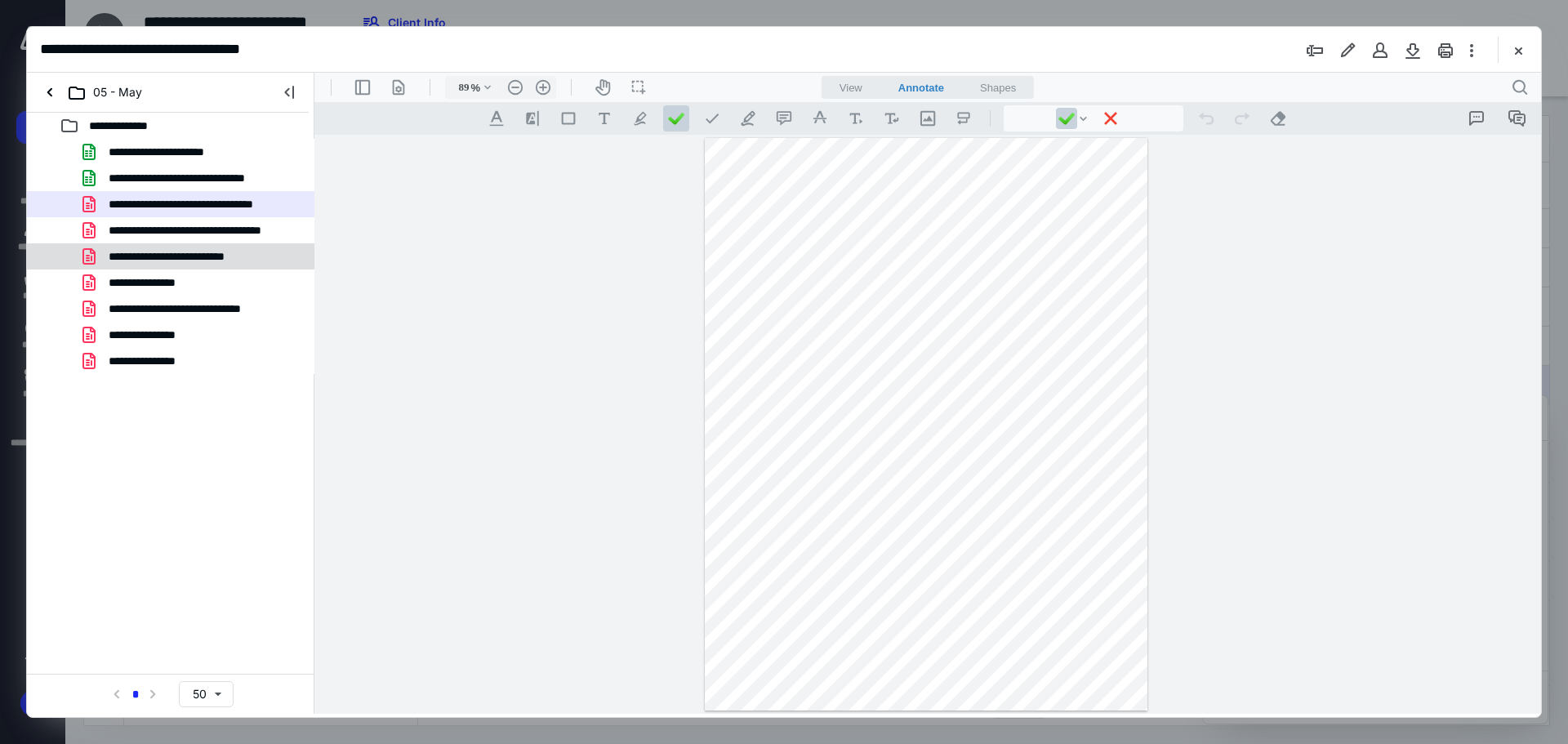 click on "**********" at bounding box center [198, 256] 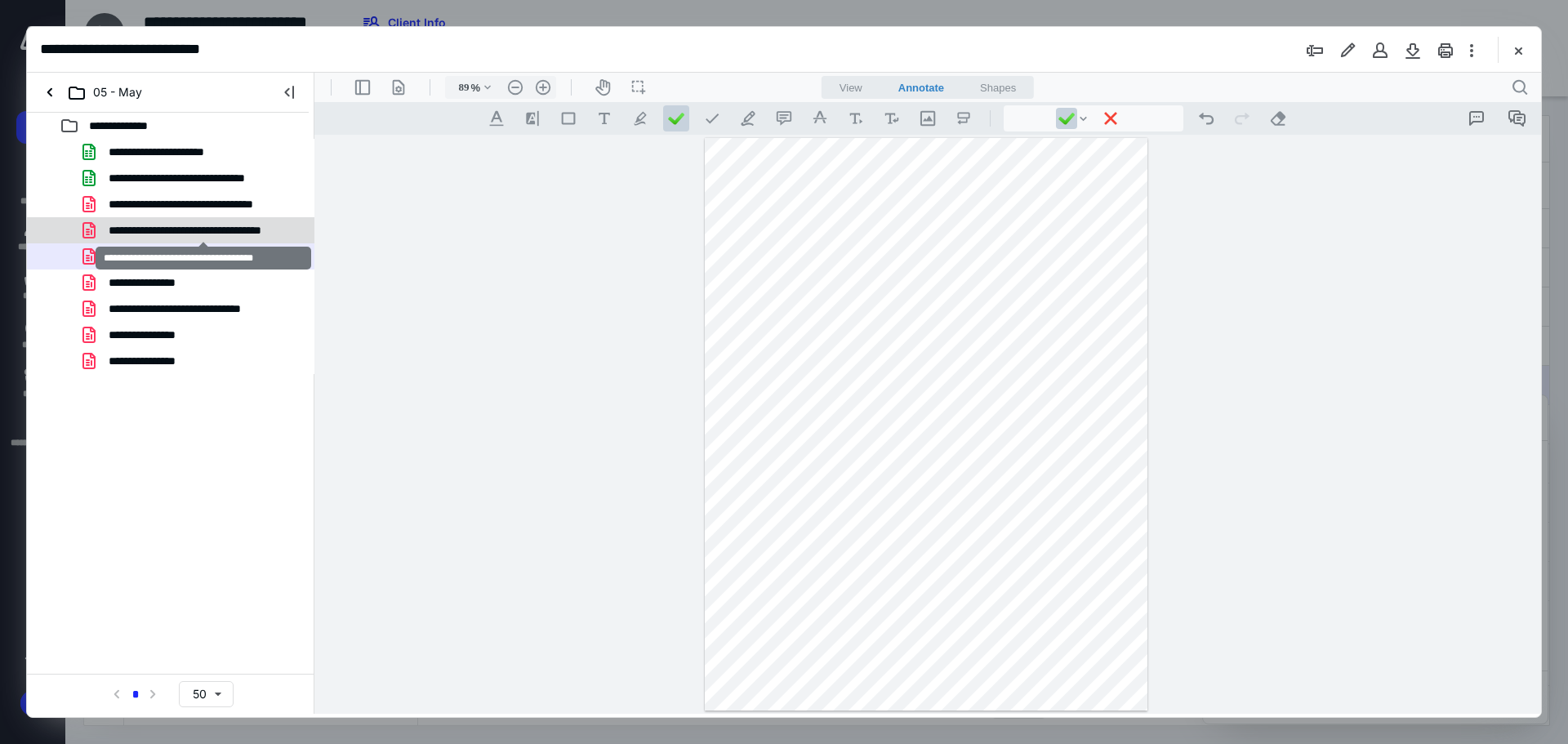 click on "**********" at bounding box center [203, 230] 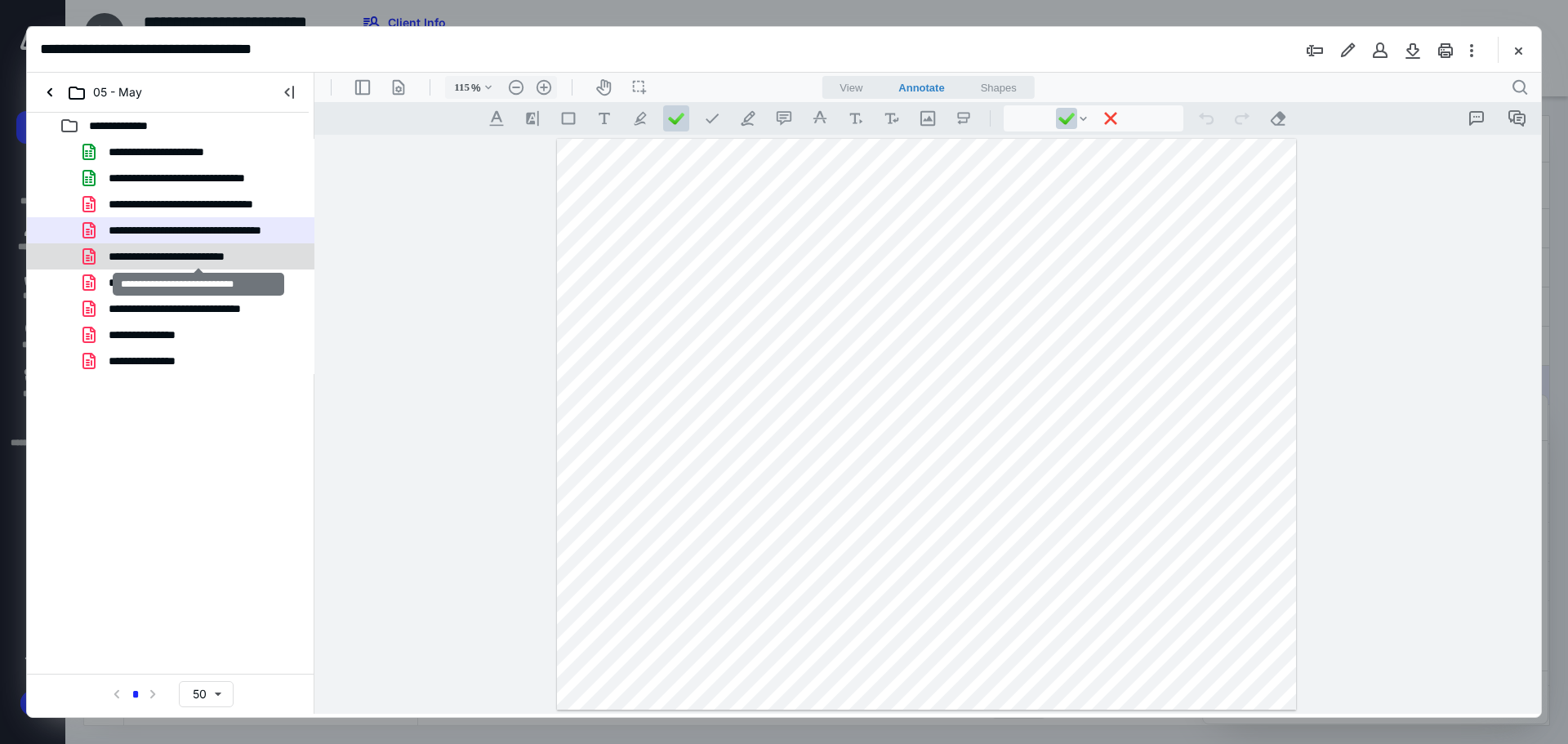 click on "**********" at bounding box center [198, 256] 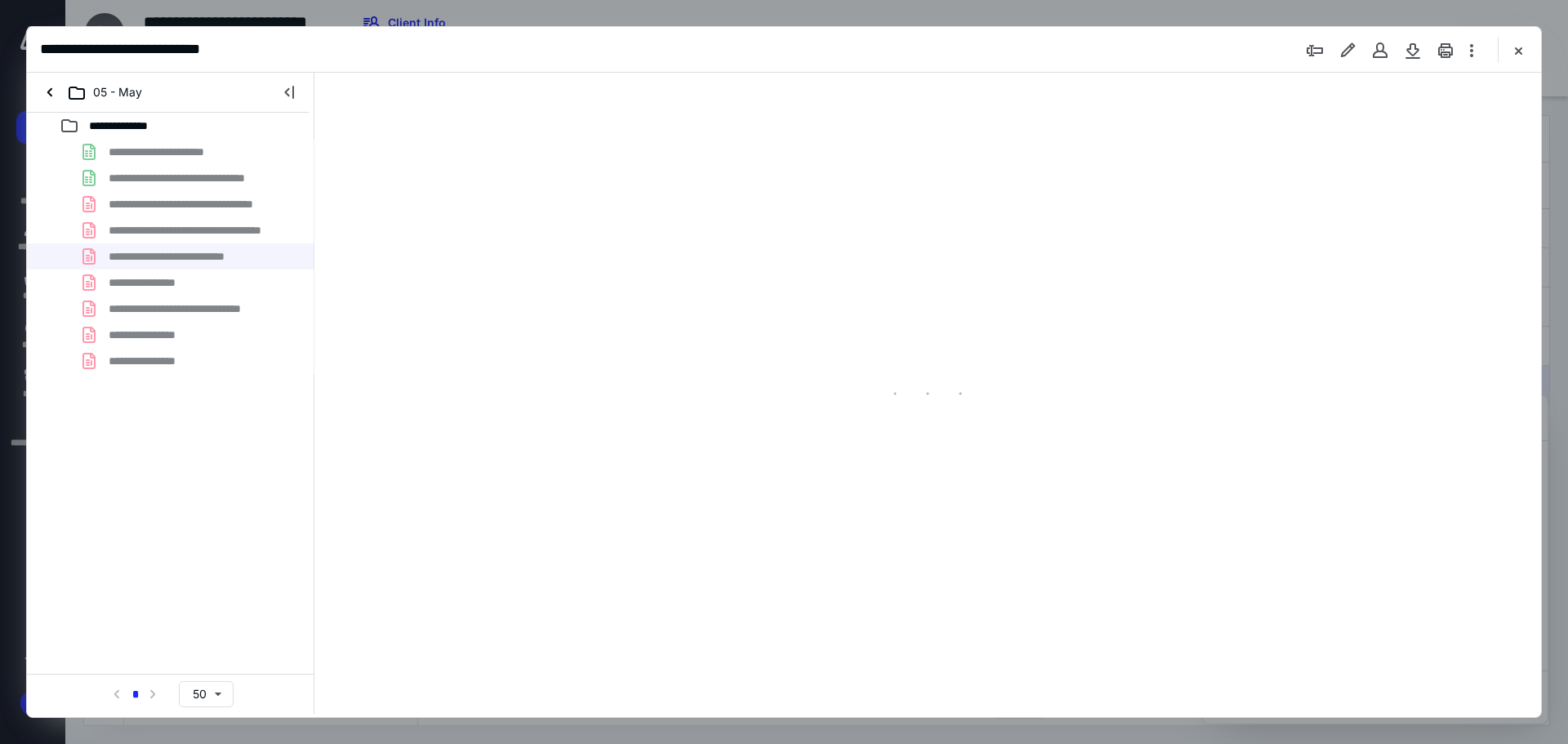 type on "89" 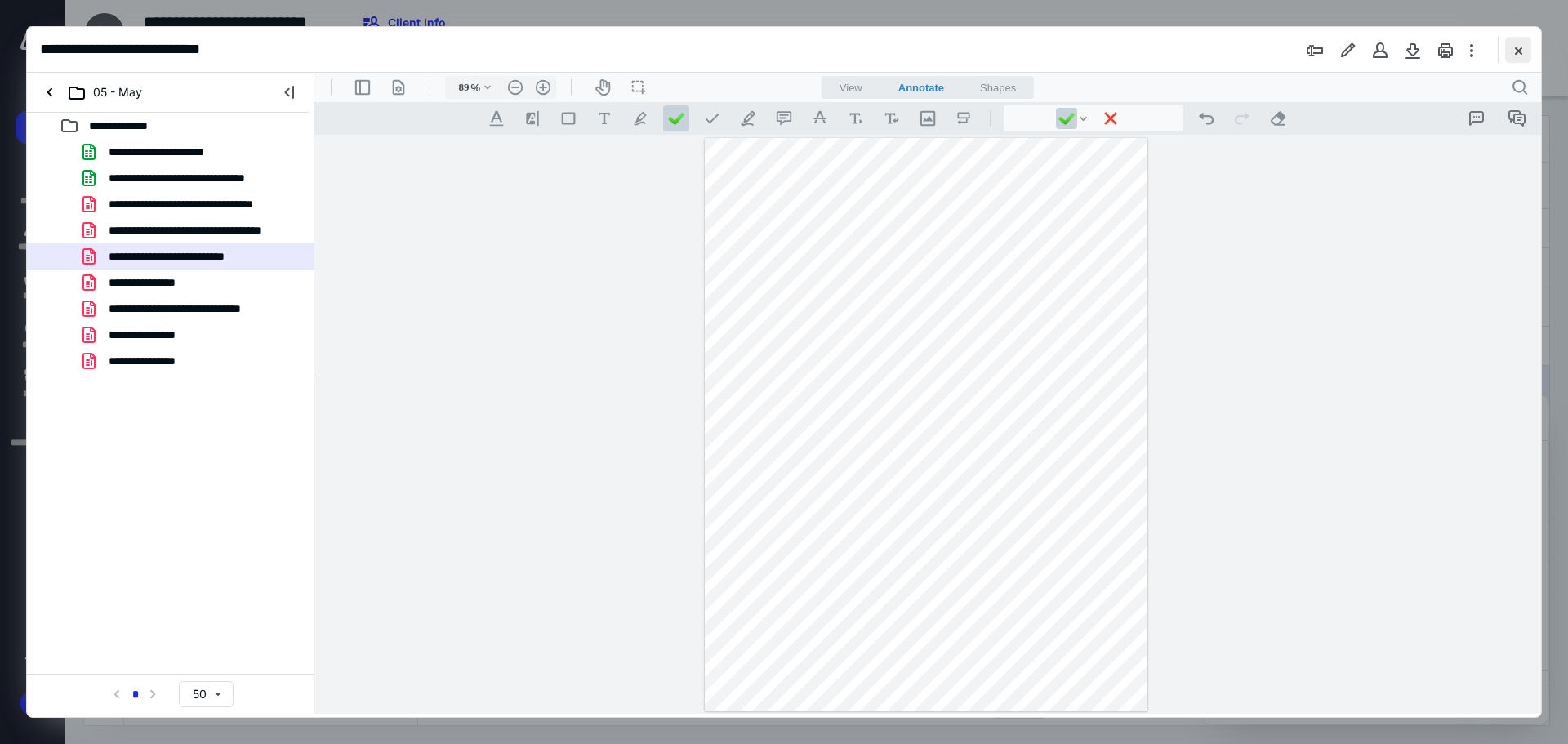 click at bounding box center (1518, 50) 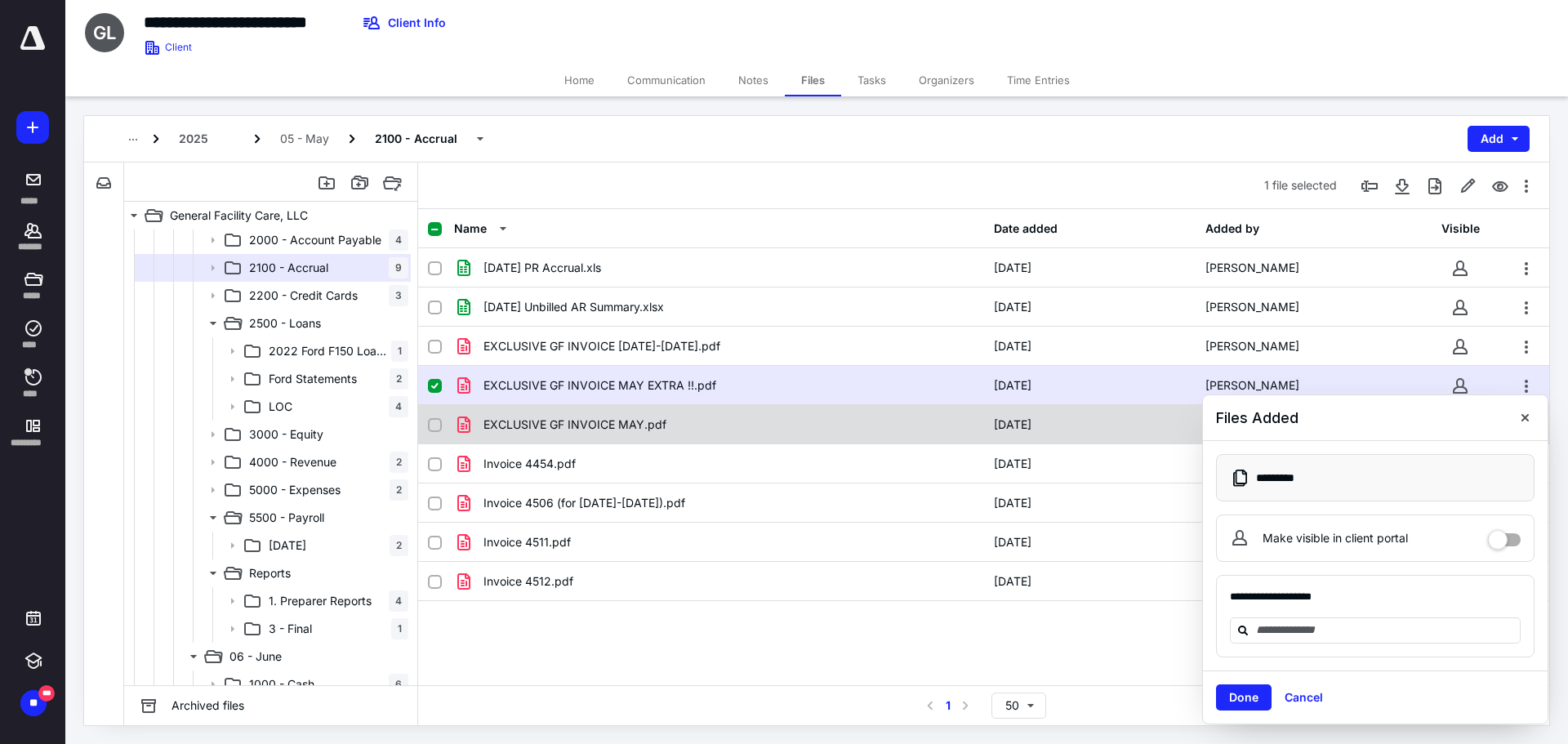 click at bounding box center [1525, 417] 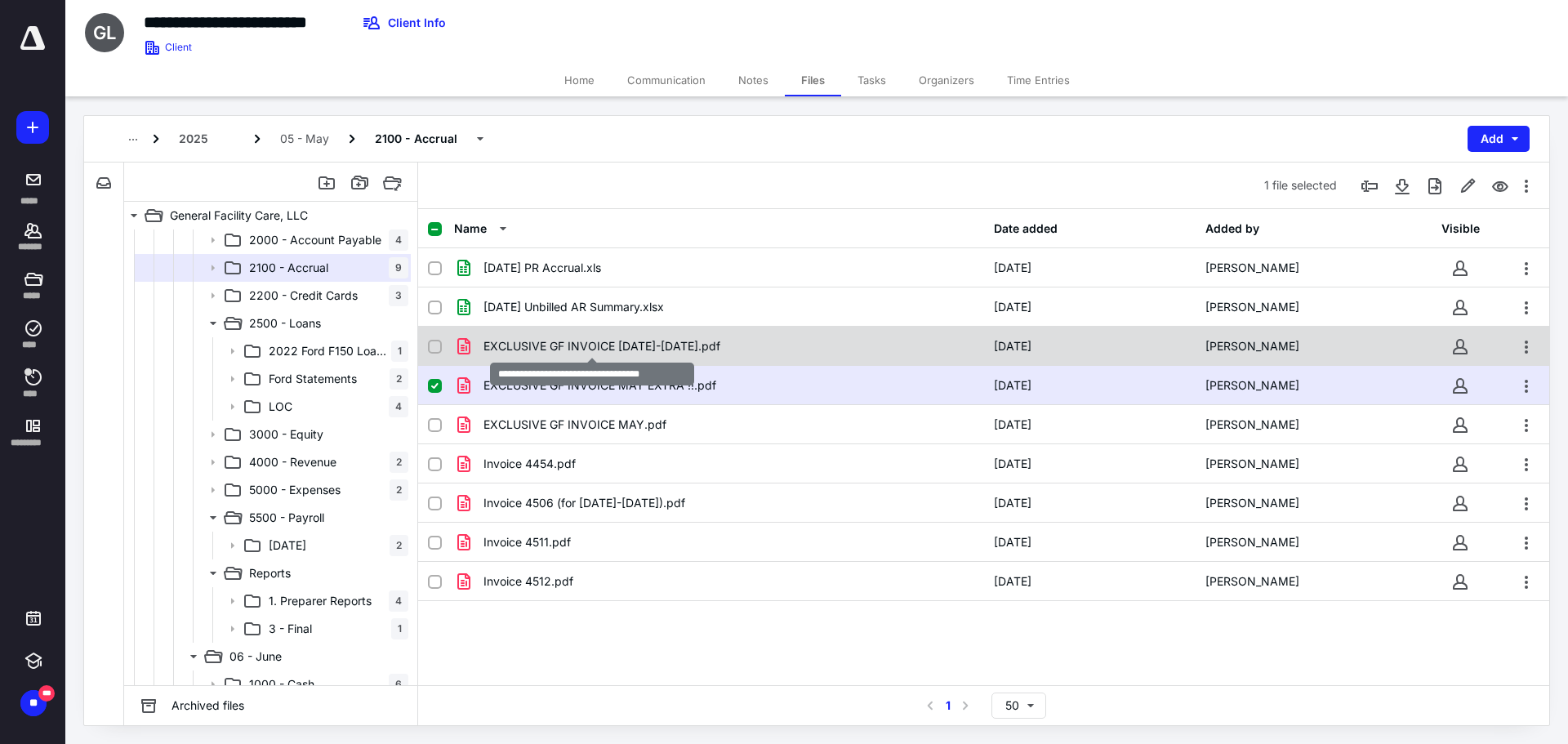 click on "EXCLUSIVE GF INVOICE JUNE 15-31.pdf" at bounding box center [602, 346] 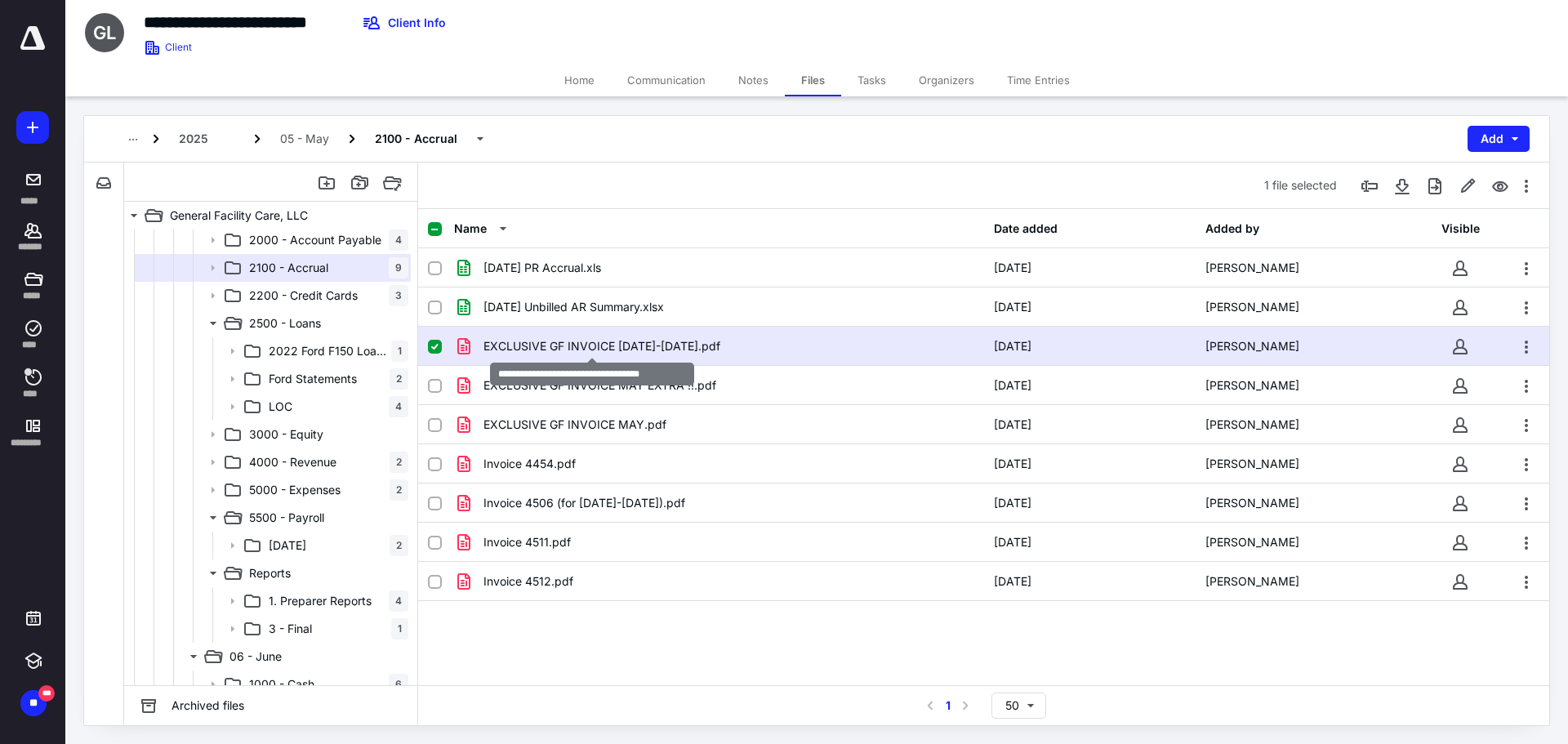 click on "EXCLUSIVE GF INVOICE JUNE 15-31.pdf" at bounding box center [602, 346] 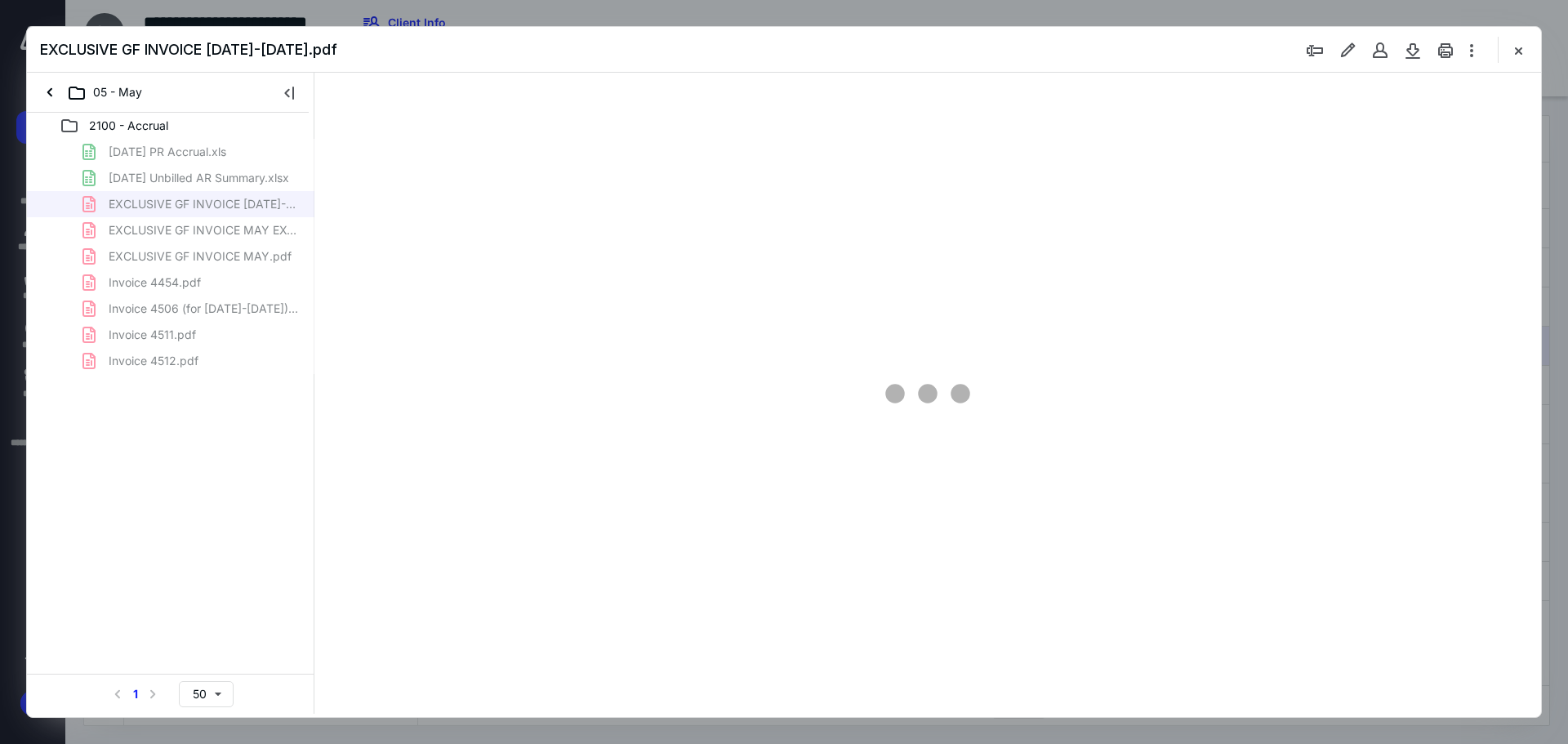 scroll, scrollTop: 0, scrollLeft: 0, axis: both 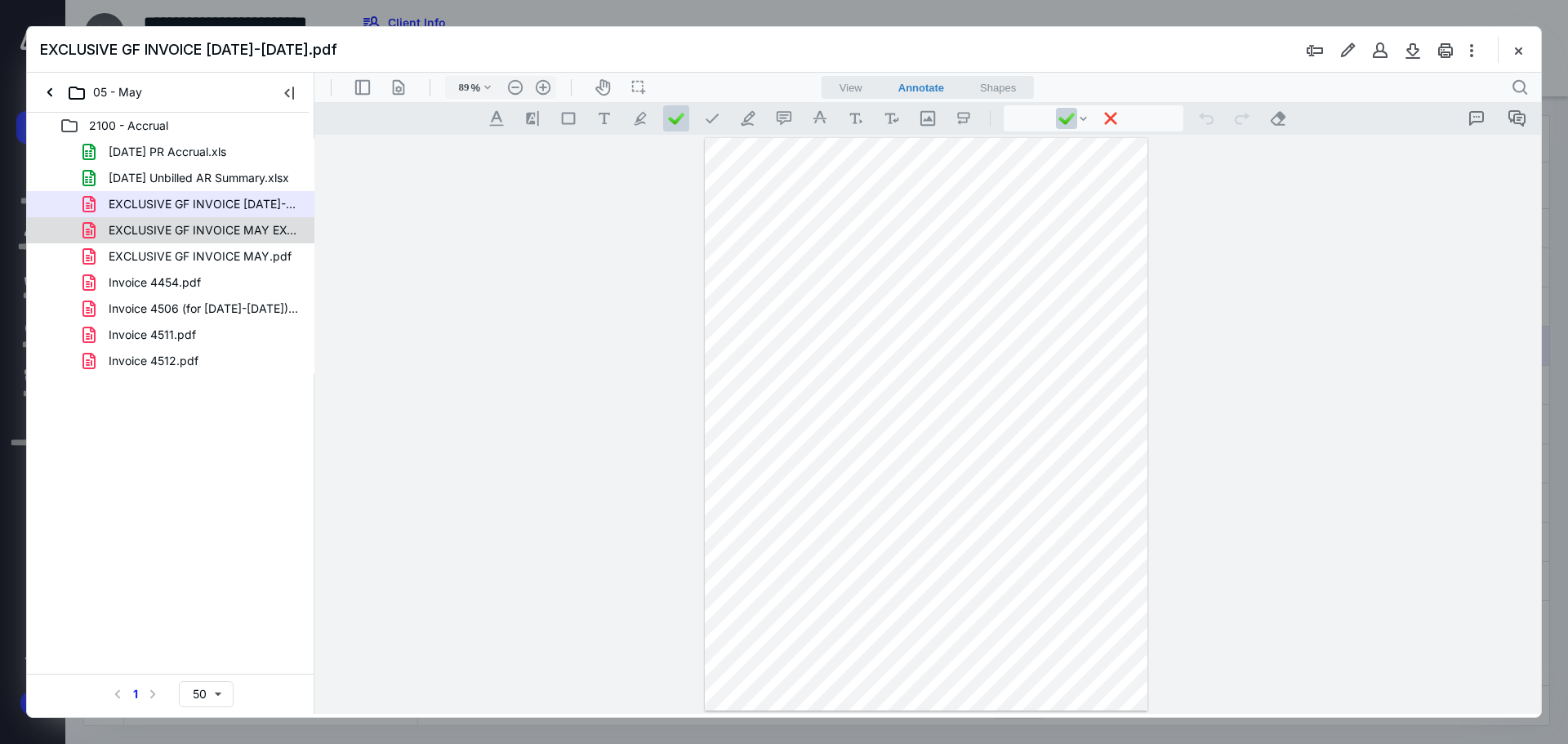 click on "EXCLUSIVE GF INVOICE MAY EXTRA !!.pdf" at bounding box center [203, 230] 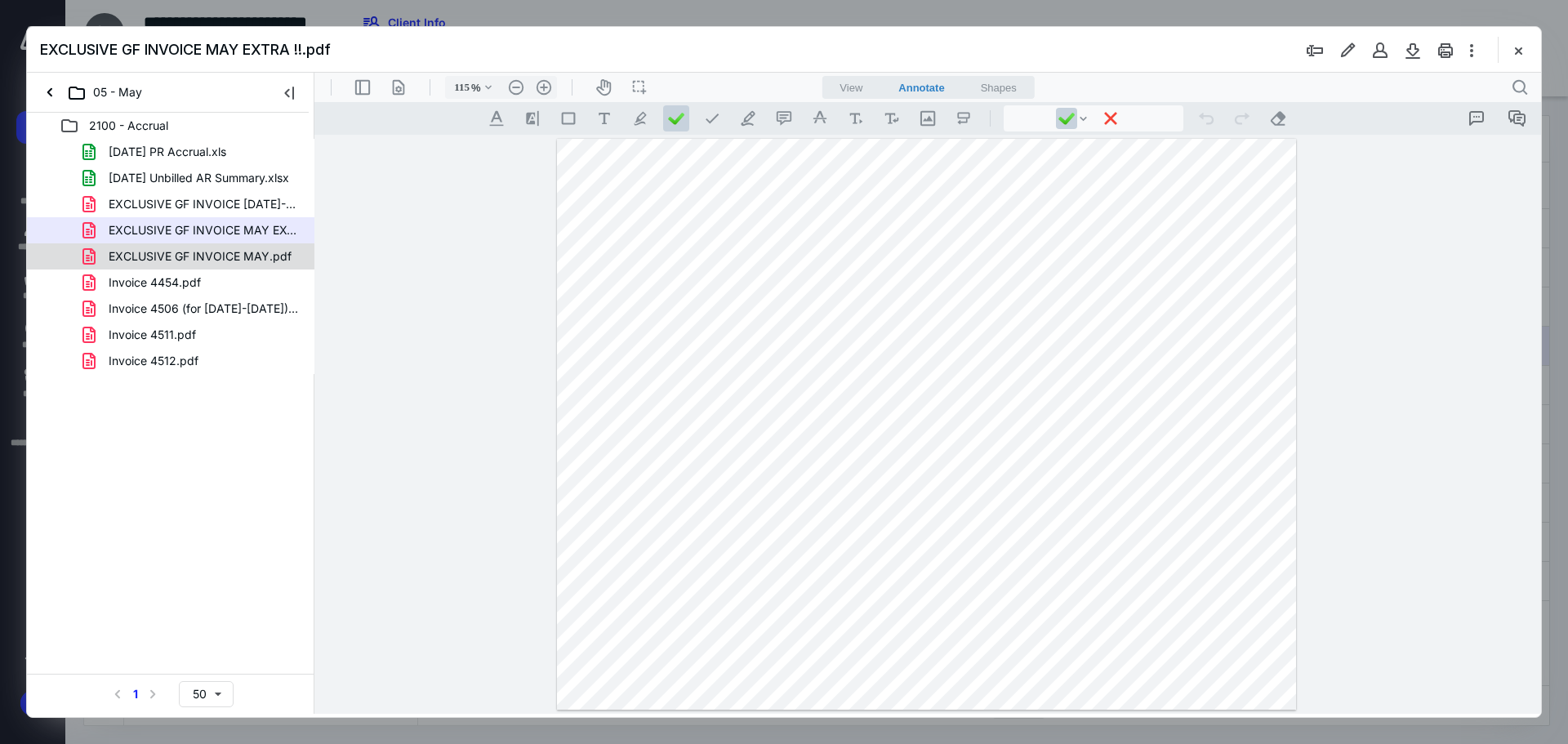 click on "EXCLUSIVE GF INVOICE MAY.pdf" at bounding box center (200, 256) 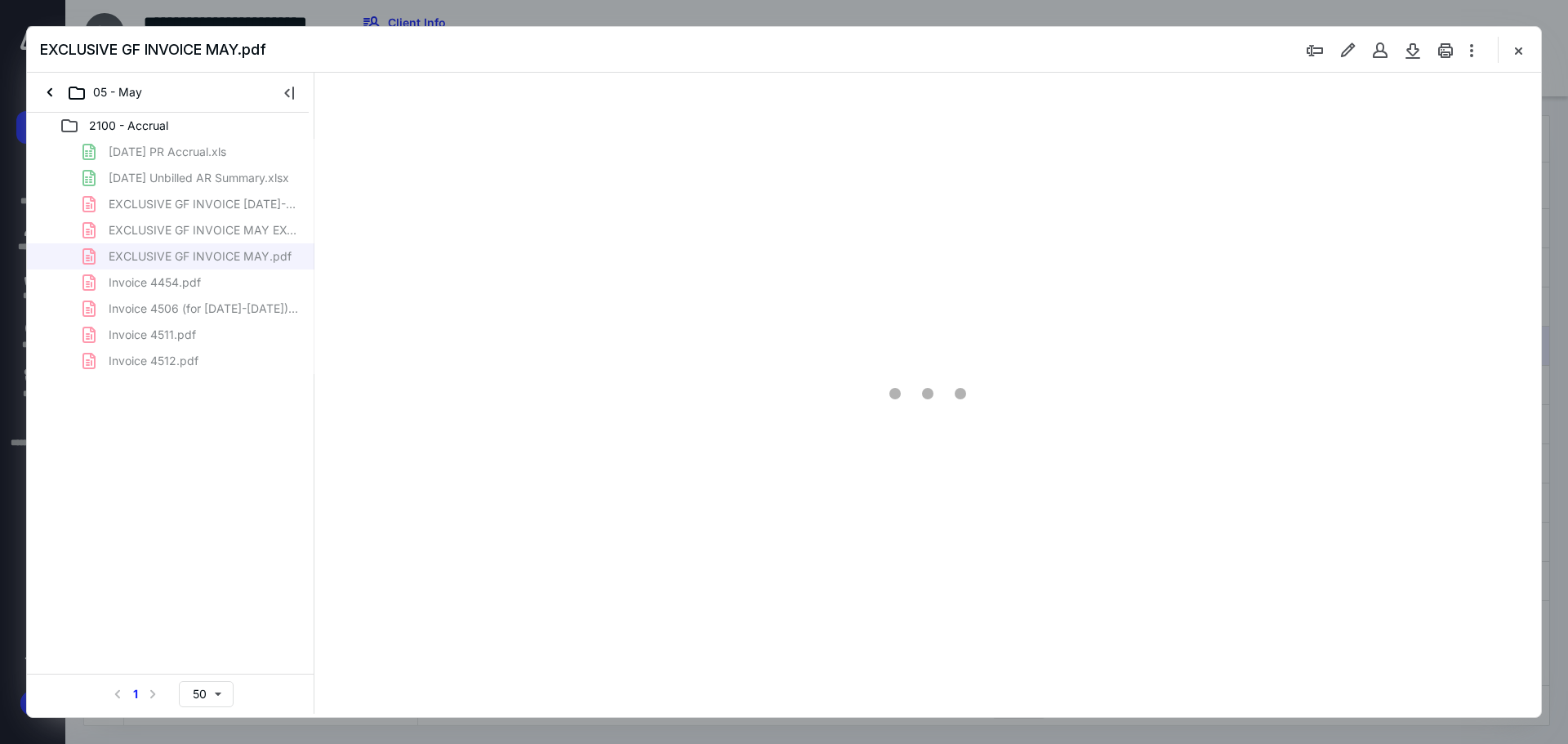 type on "89" 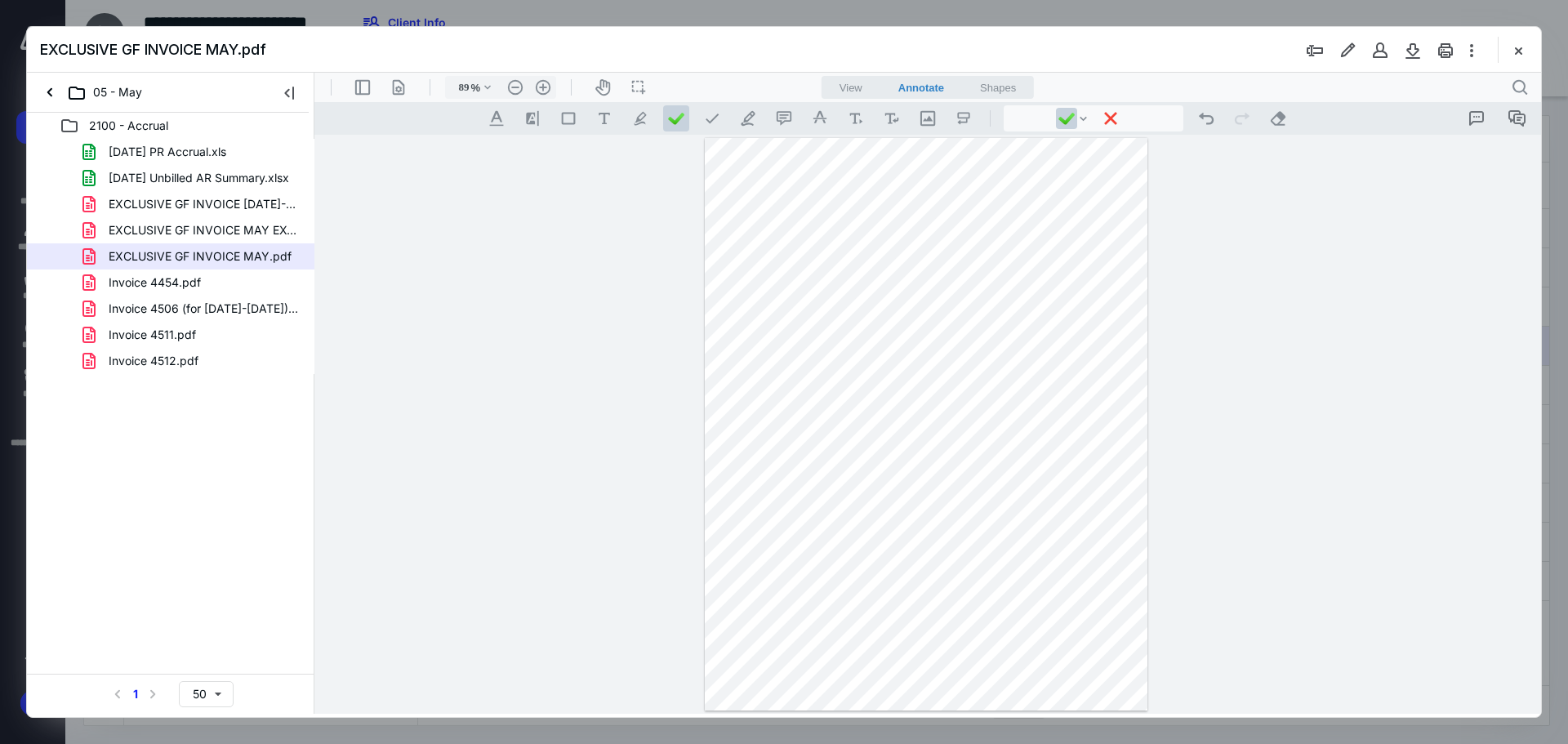 click at bounding box center [1518, 50] 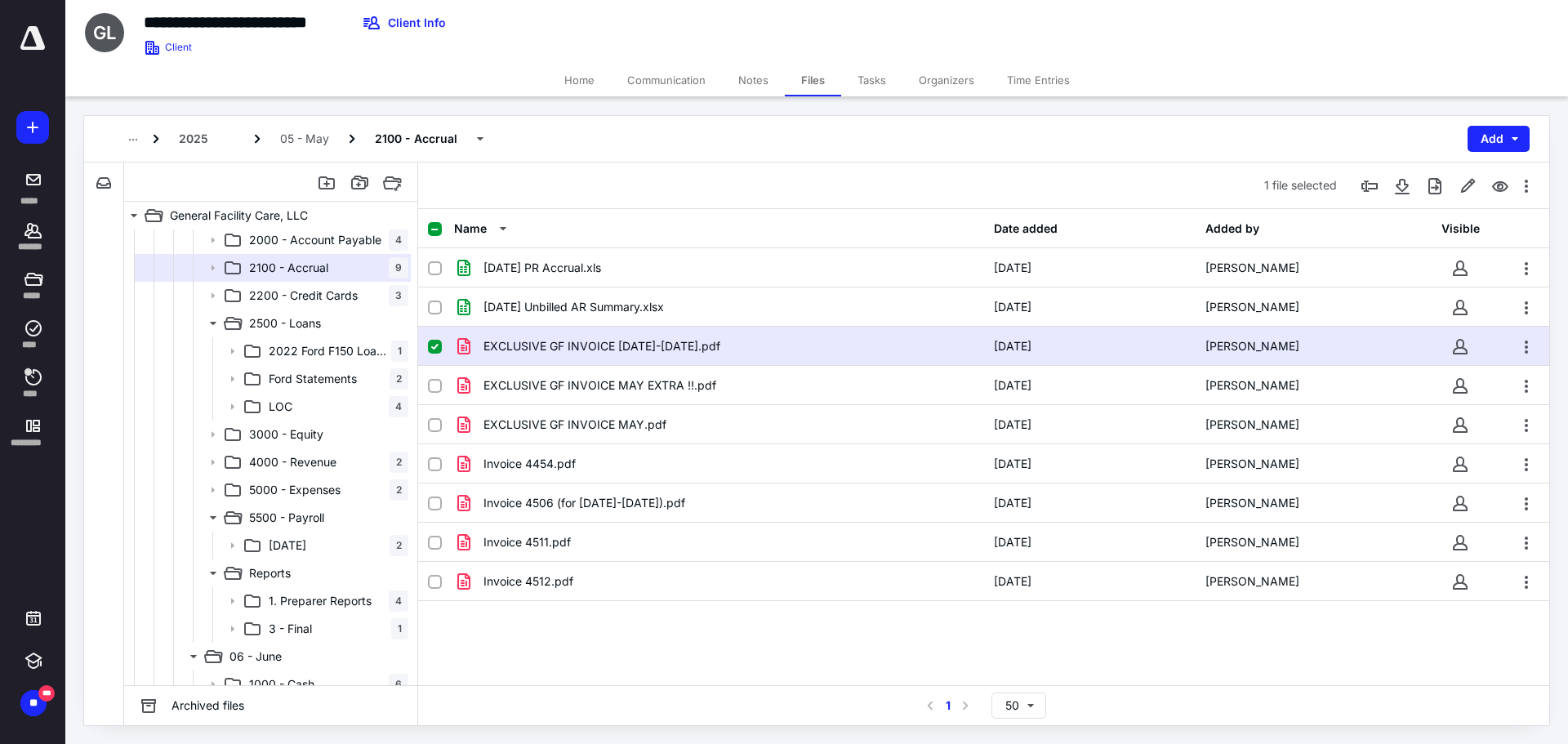 click on "EXCLUSIVE GF INVOICE JUNE 15-31.pdf" at bounding box center (719, 346) 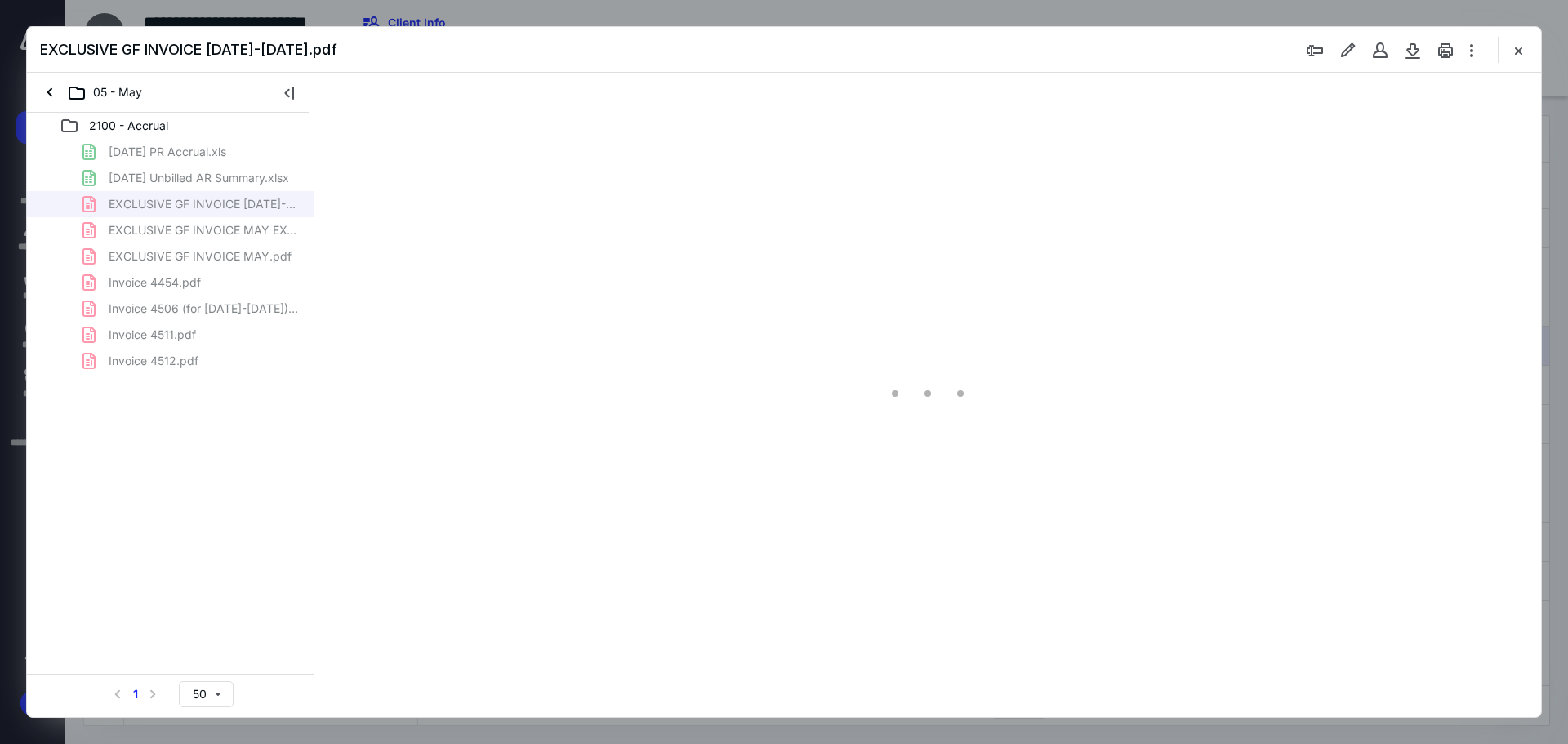 scroll, scrollTop: 0, scrollLeft: 0, axis: both 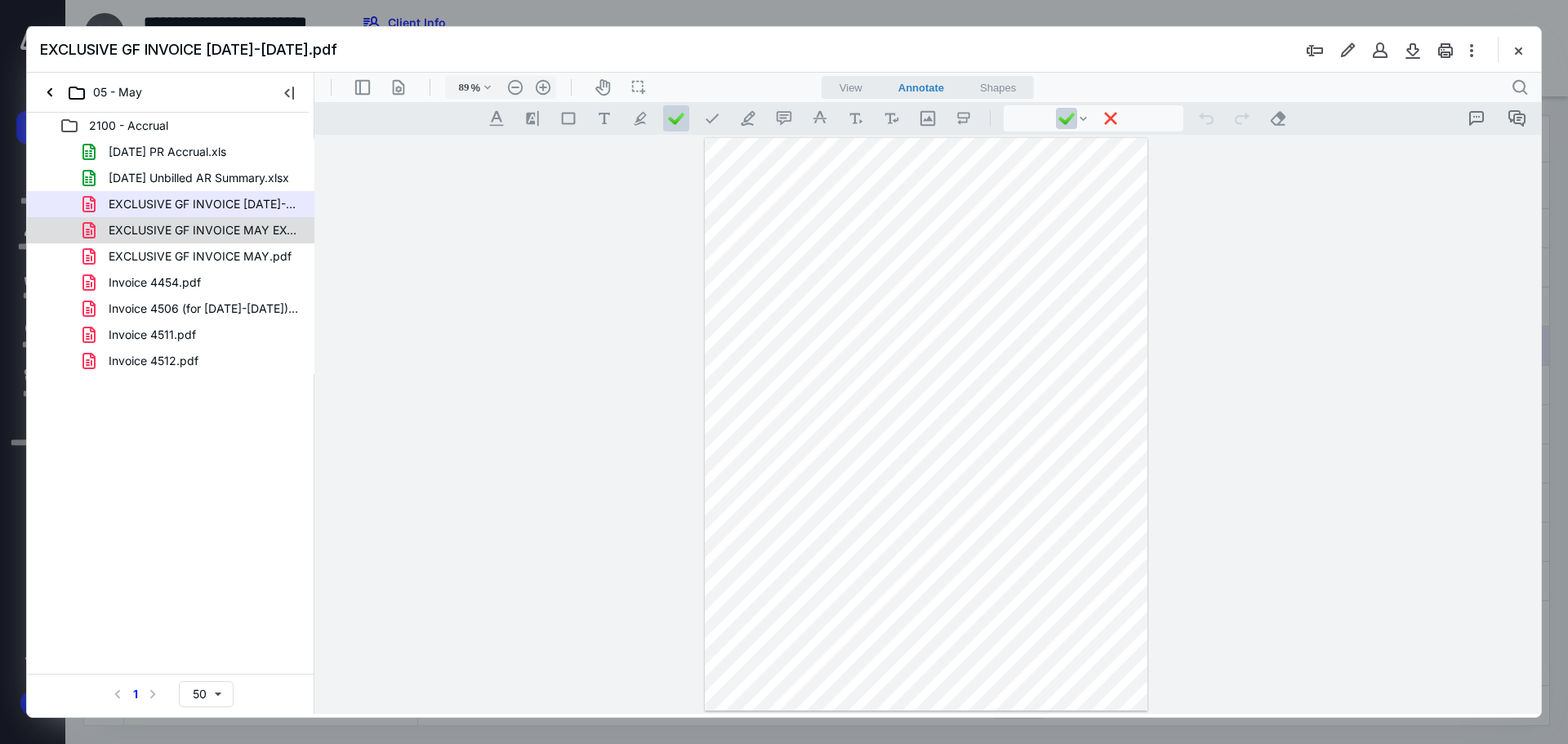 click on "EXCLUSIVE GF INVOICE MAY EXTRA !!.pdf" at bounding box center [194, 230] 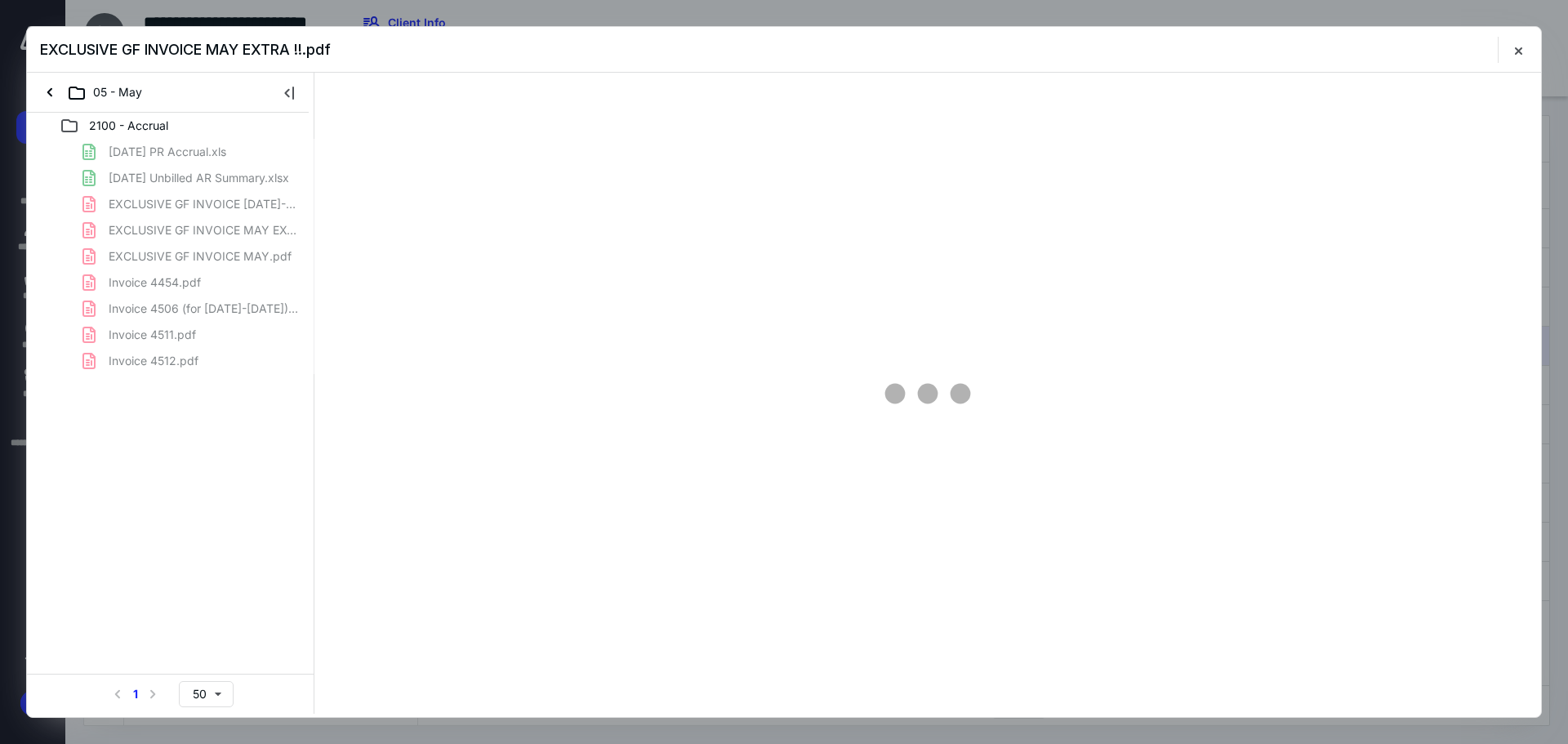 click on "05.31.25 PR Accrual.xls 05.31.25 Unbilled AR Summary.xlsx EXCLUSIVE GF INVOICE JUNE 15-31.pdf EXCLUSIVE GF INVOICE MAY EXTRA !!.pdf EXCLUSIVE GF INVOICE MAY.pdf Invoice 4454.pdf Invoice 4506 (for May 16-31).pdf Invoice 4511.pdf Invoice 4512.pdf" at bounding box center (171, 256) 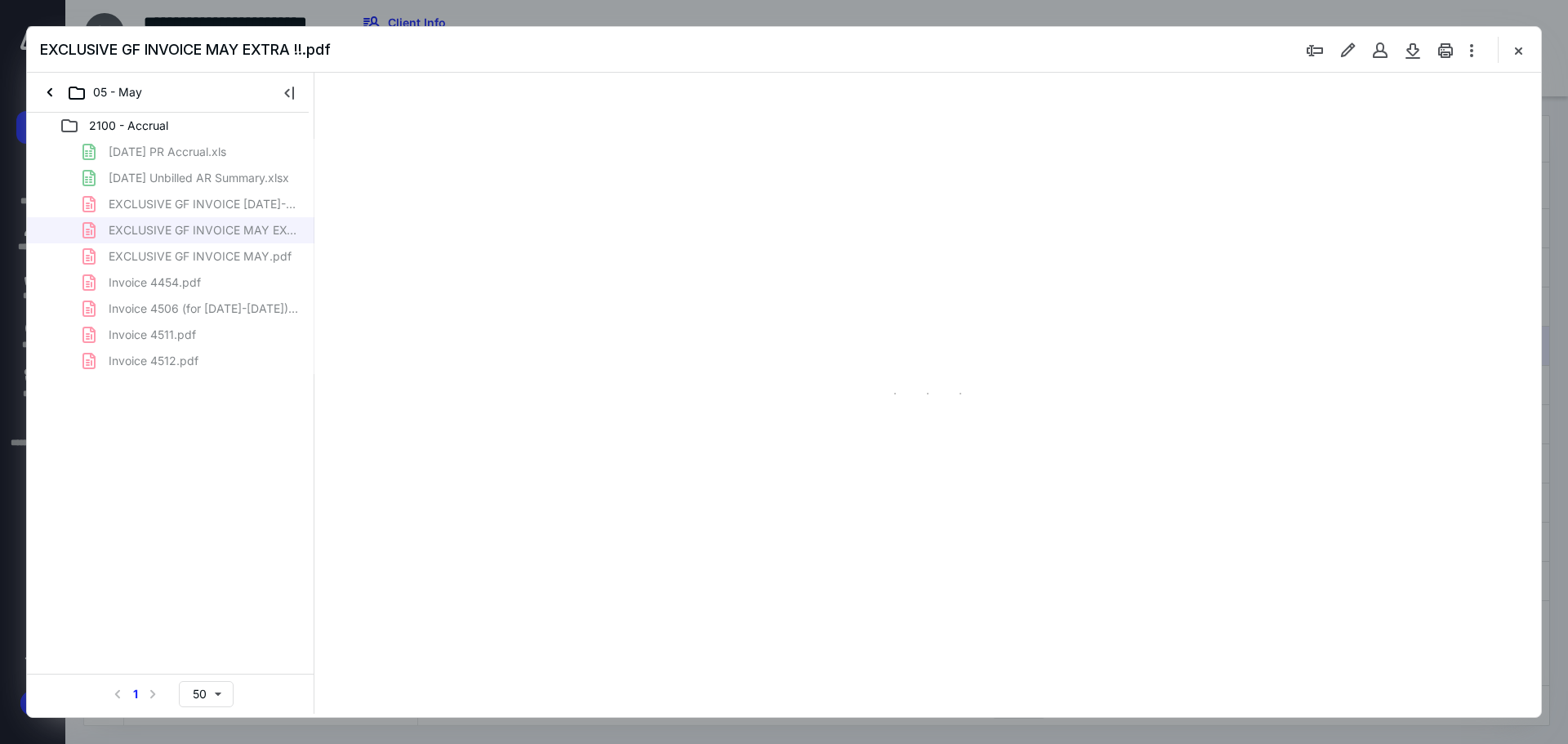 type on "115" 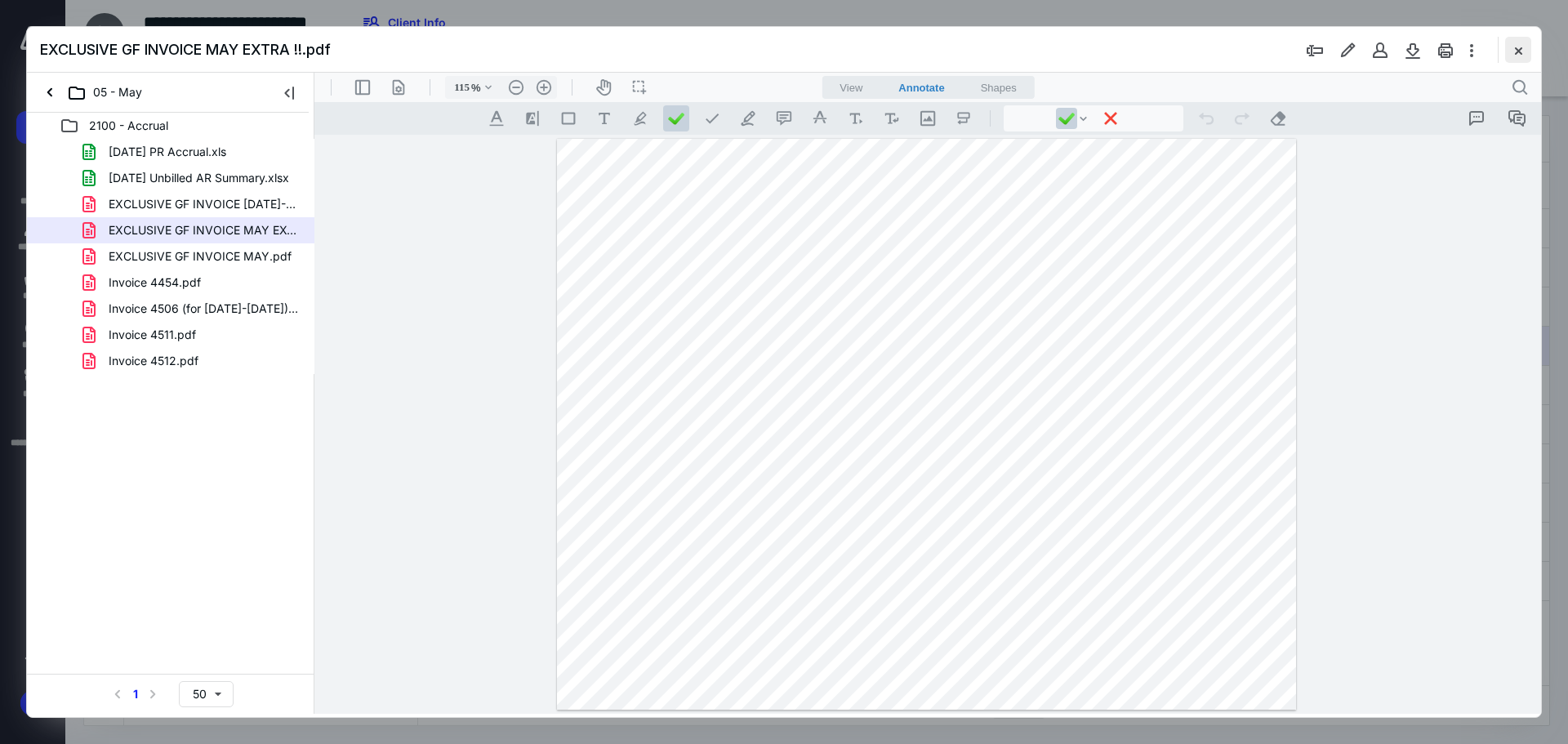 click at bounding box center (1518, 50) 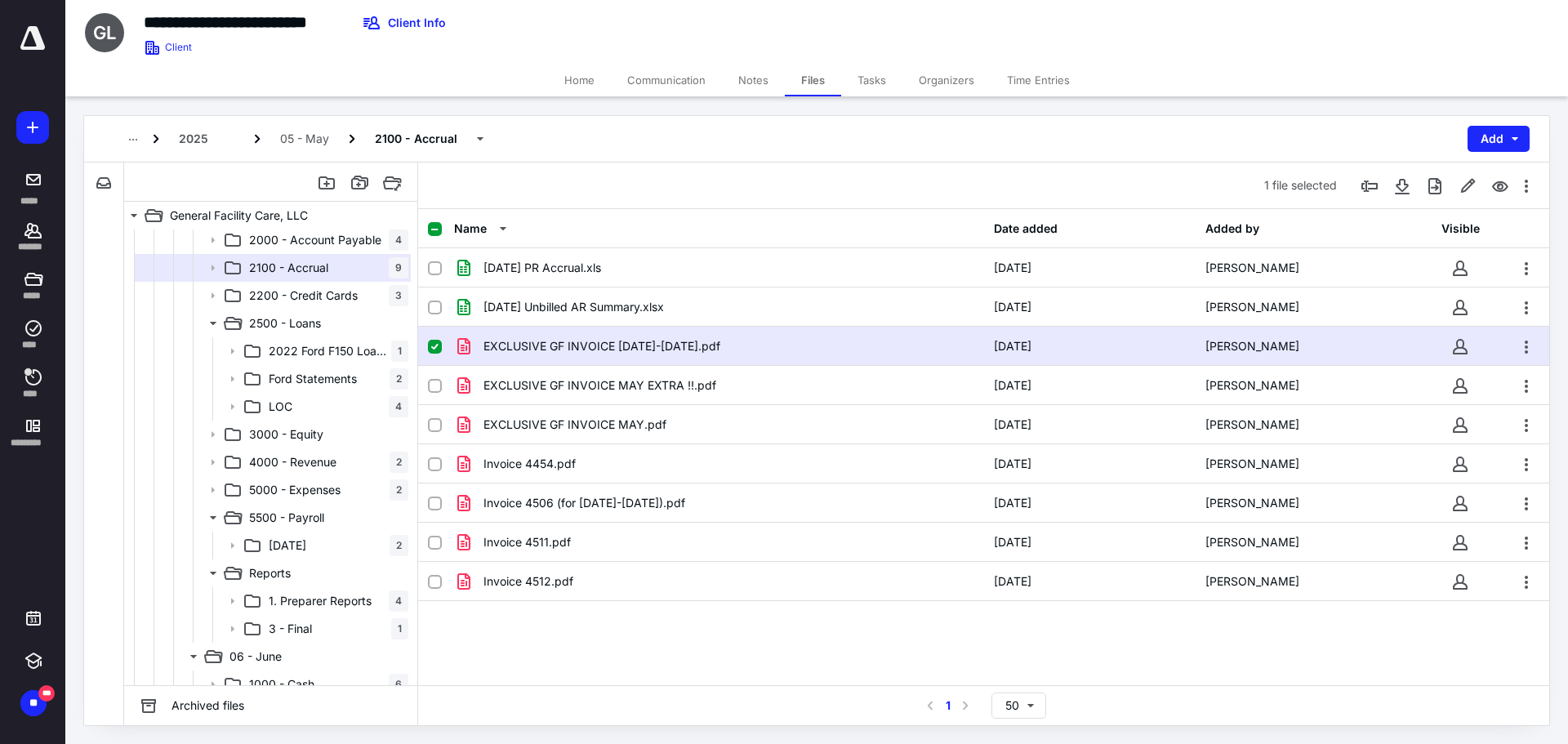 click on "Home Communication Notes Files Tasks Organizers Time Entries" at bounding box center [817, 80] 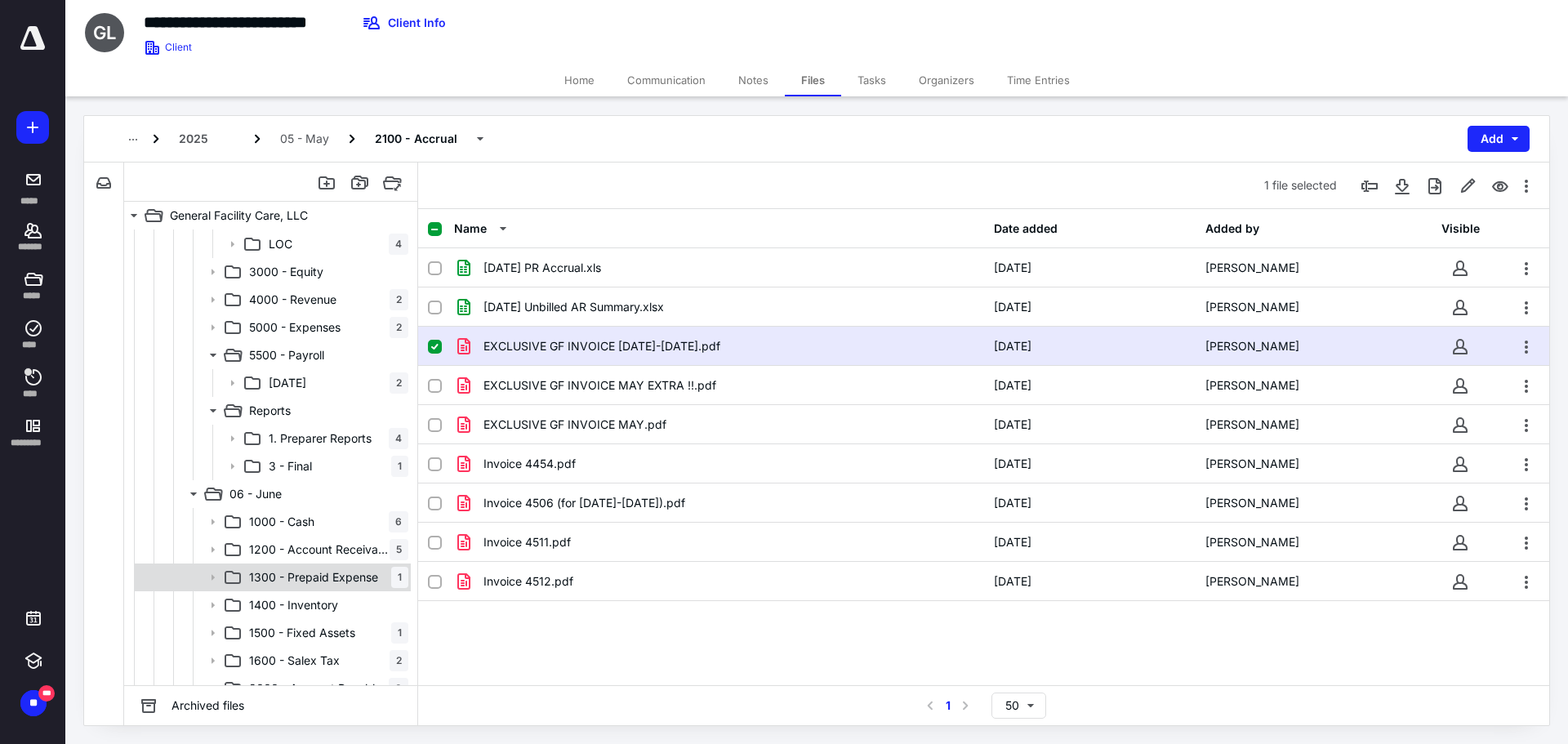 scroll, scrollTop: 1388, scrollLeft: 0, axis: vertical 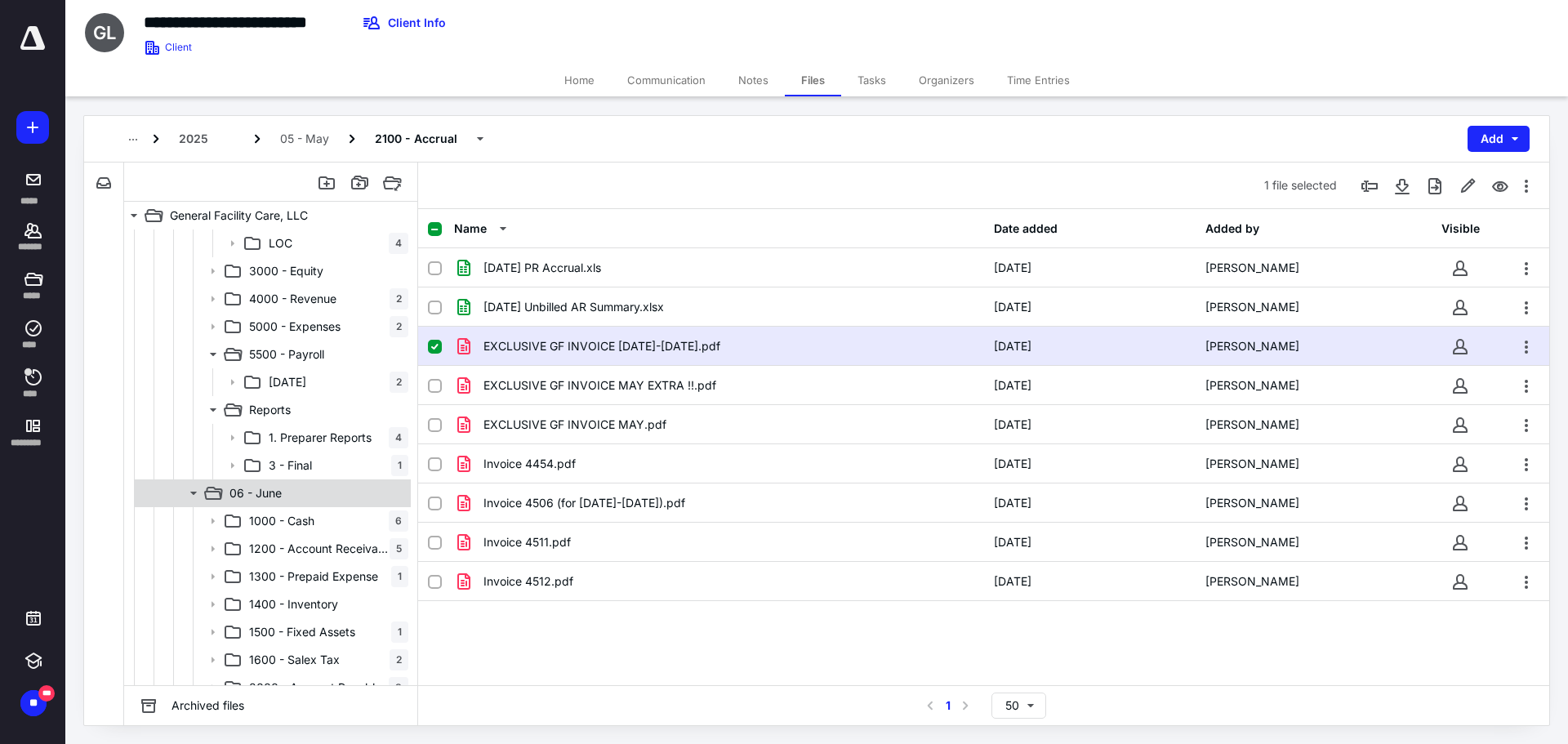click 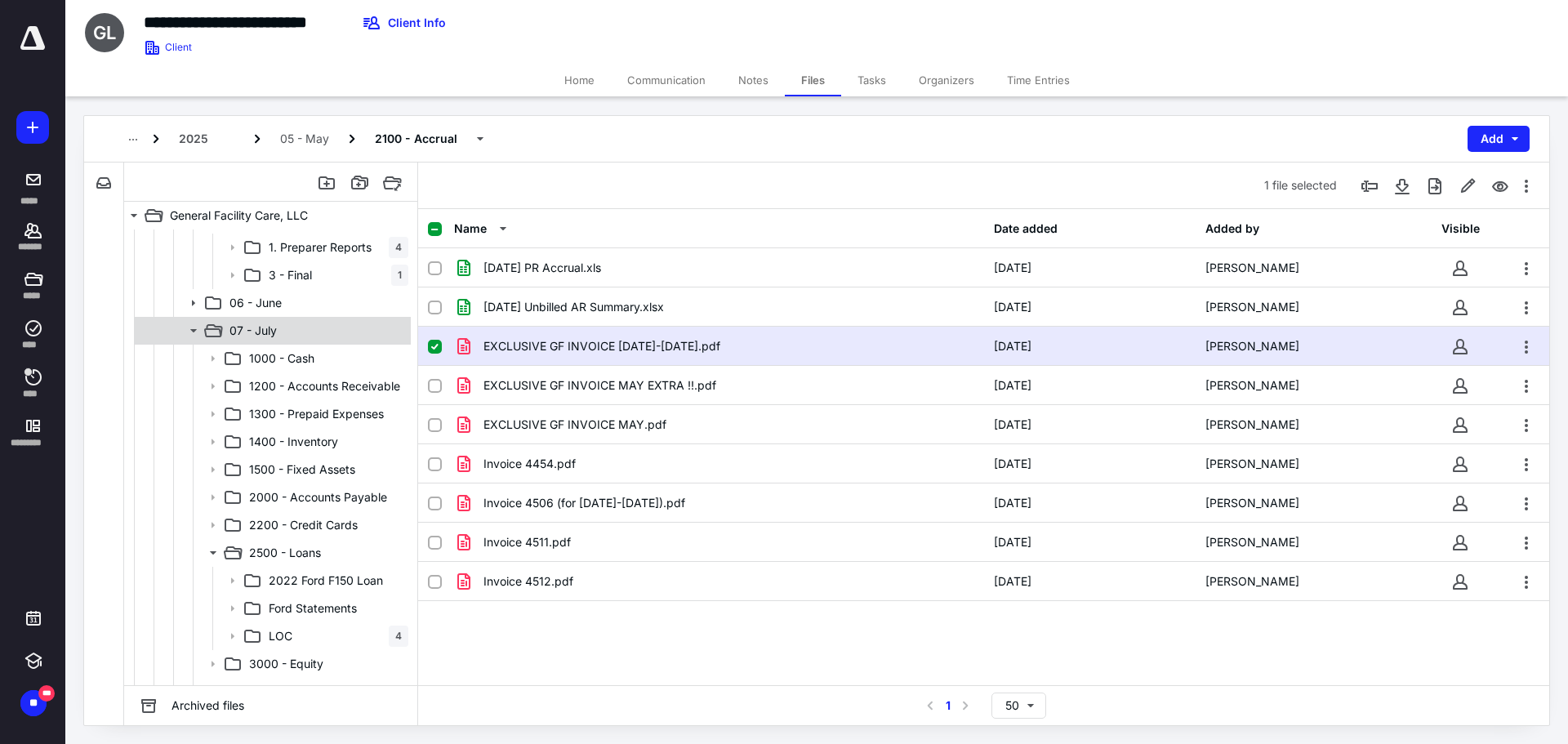 scroll, scrollTop: 1552, scrollLeft: 0, axis: vertical 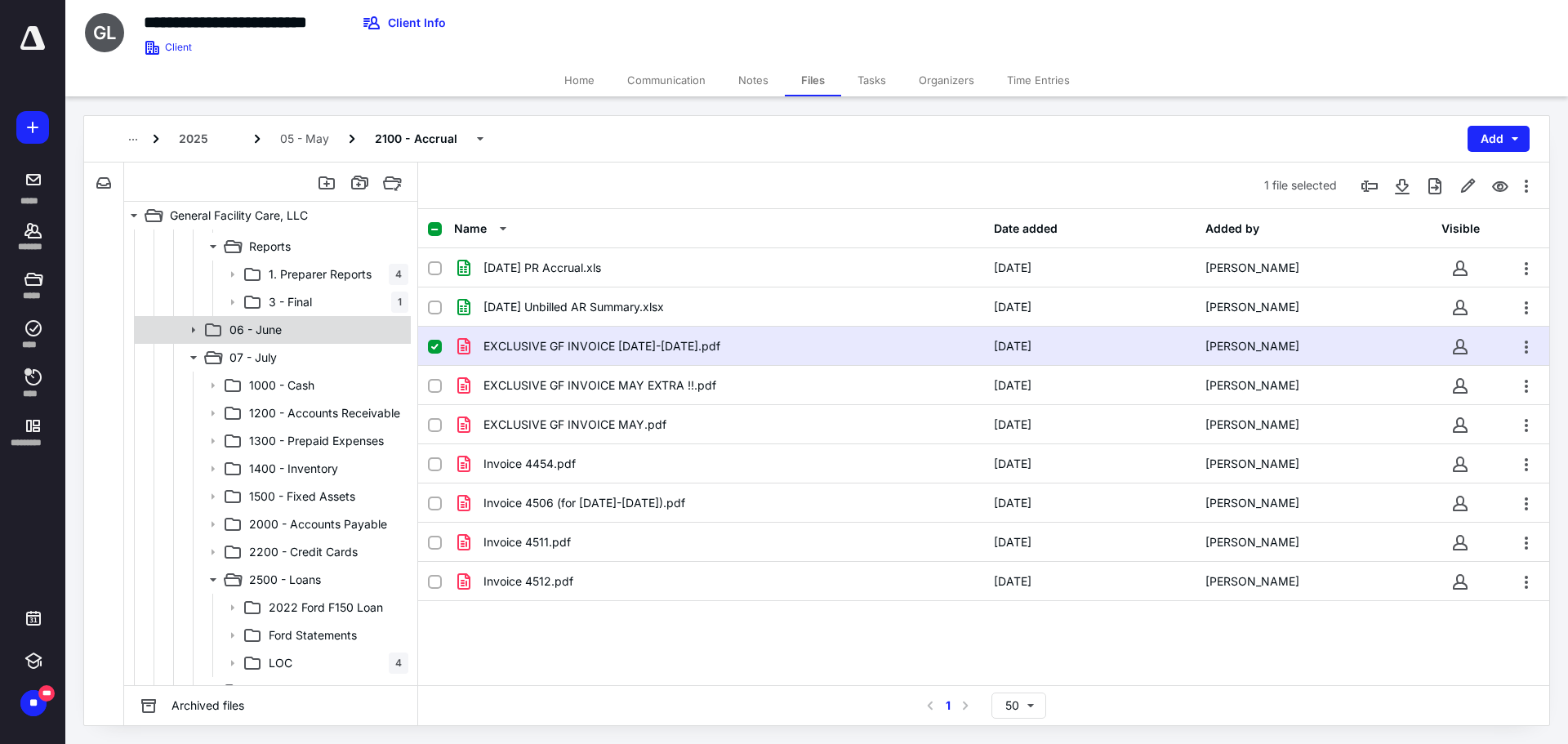 click 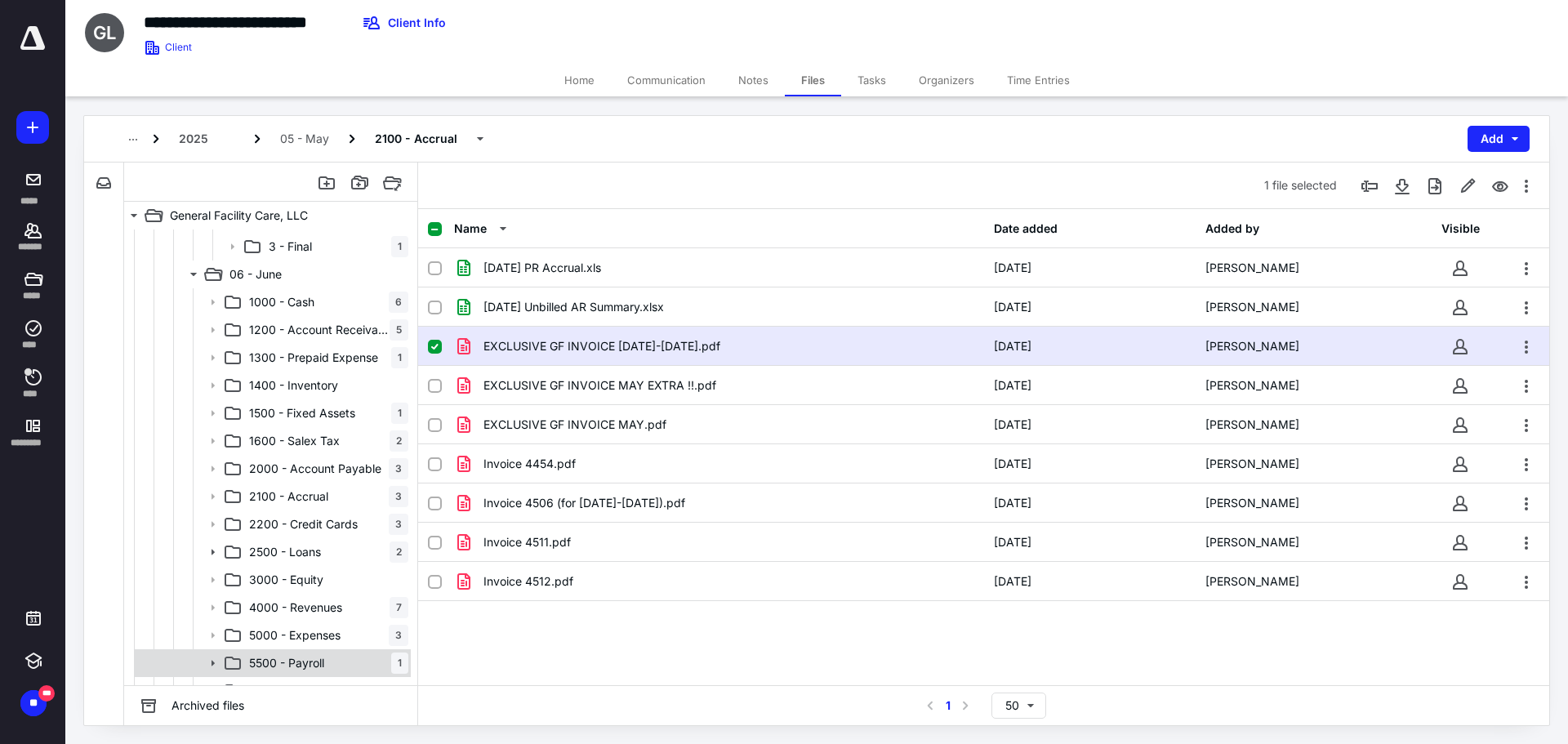 scroll, scrollTop: 1633, scrollLeft: 0, axis: vertical 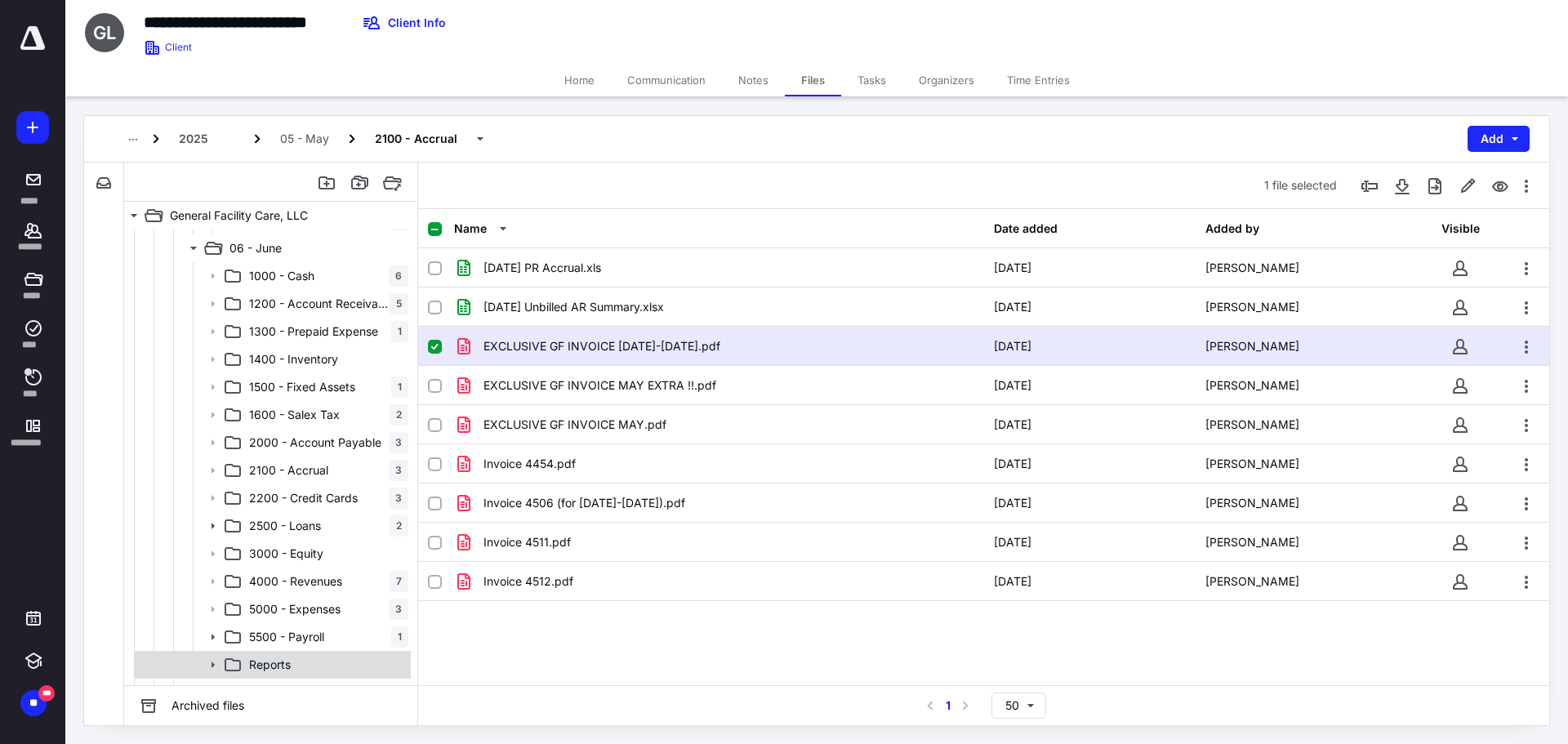 click 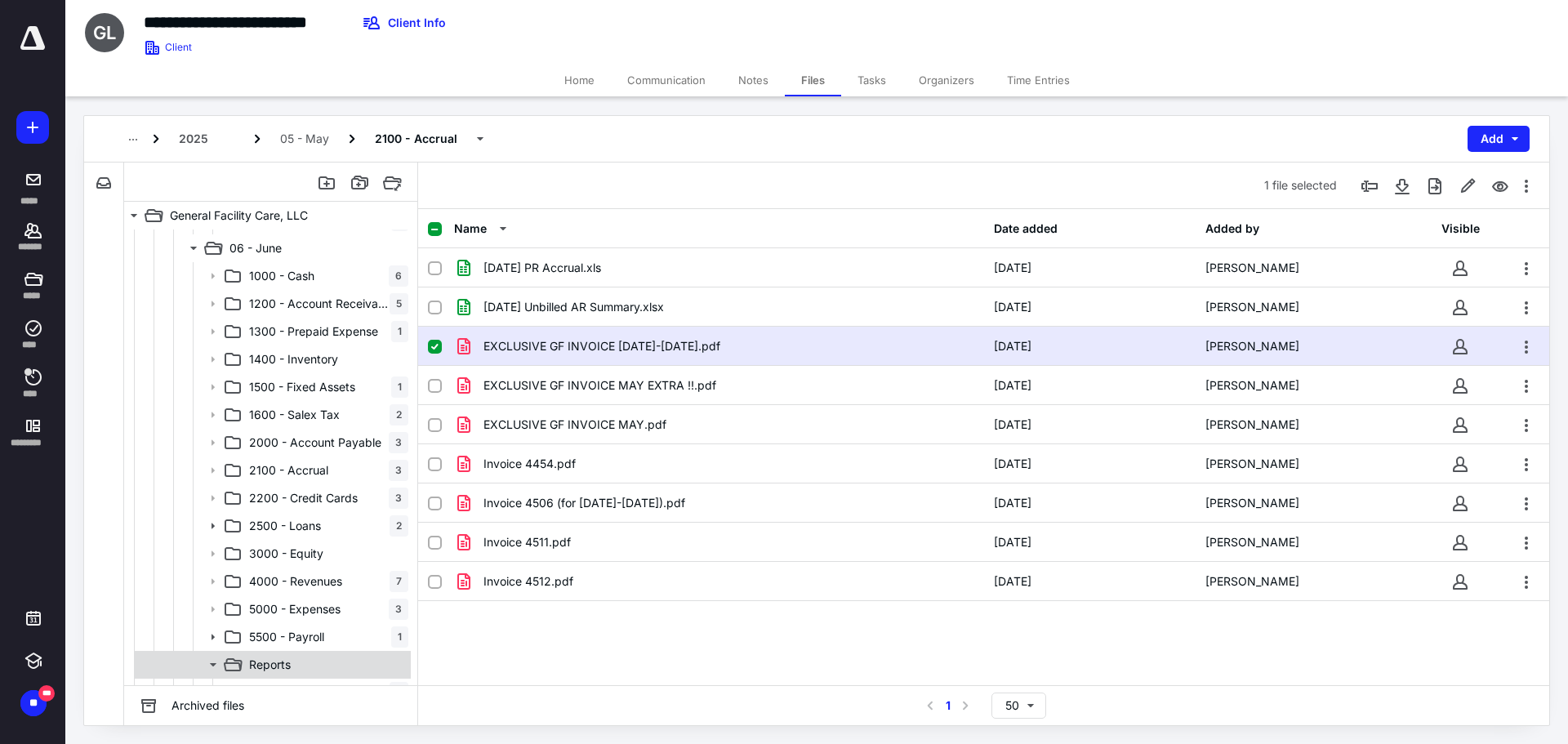 click 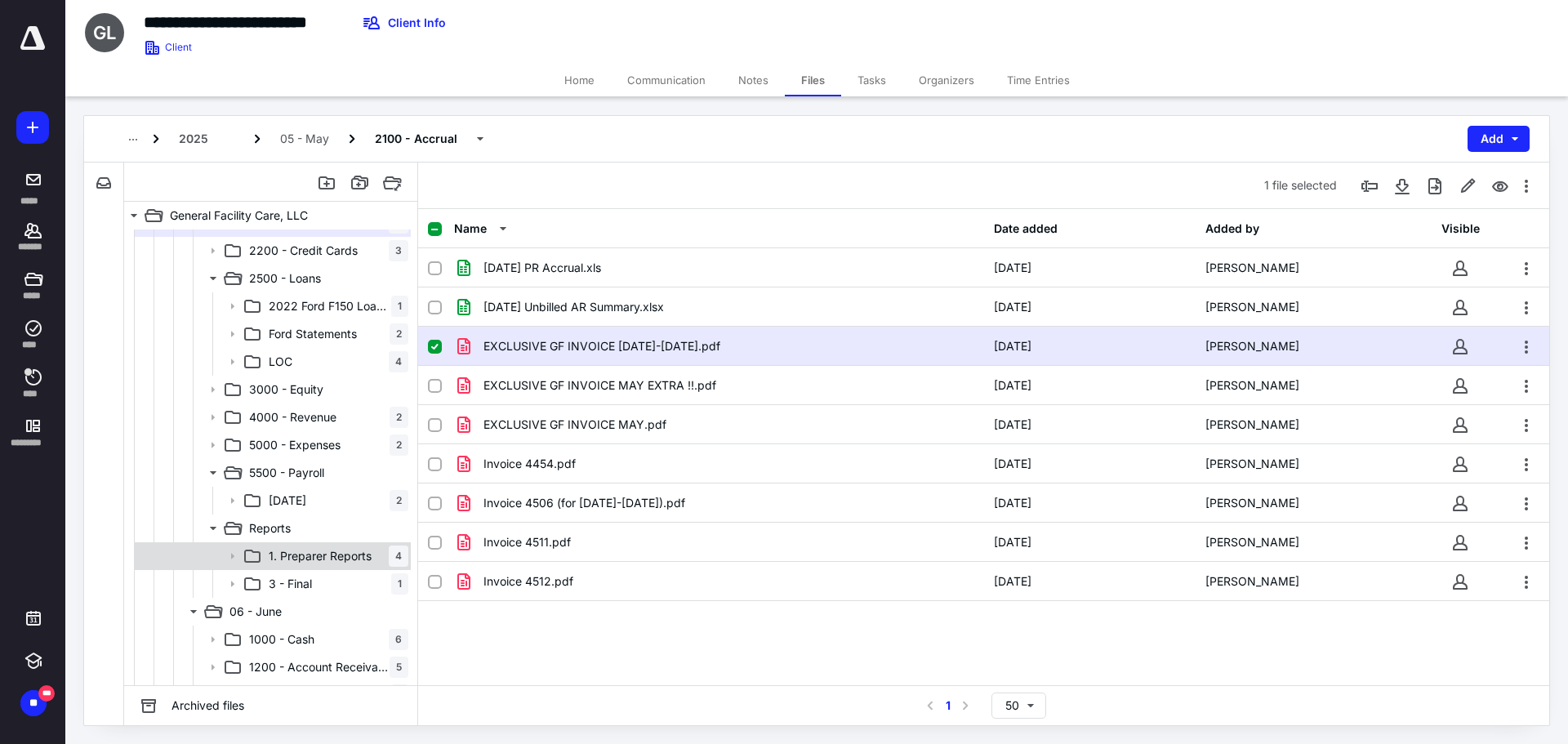 scroll, scrollTop: 1307, scrollLeft: 0, axis: vertical 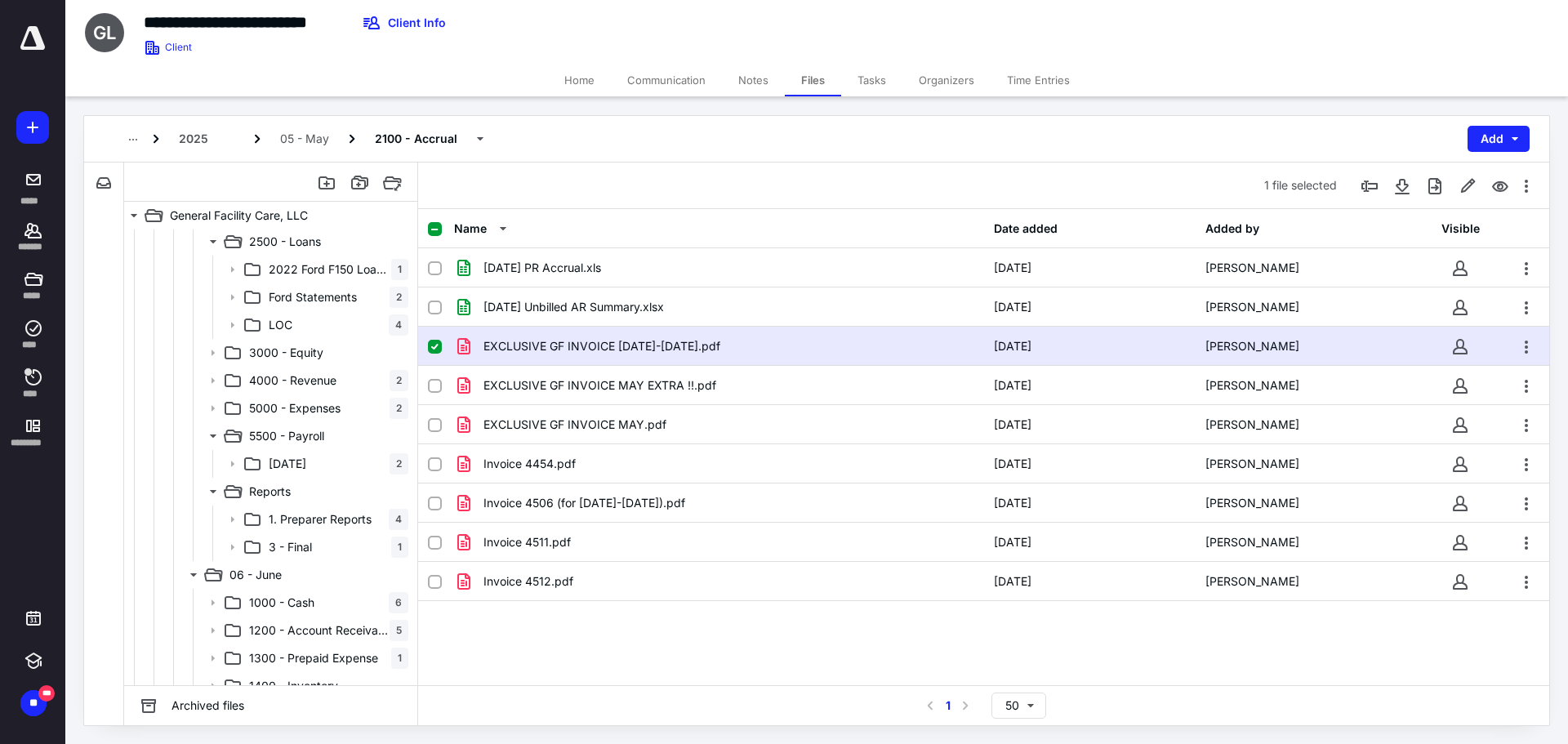 drag, startPoint x: 300, startPoint y: 521, endPoint x: 441, endPoint y: 350, distance: 221.6348 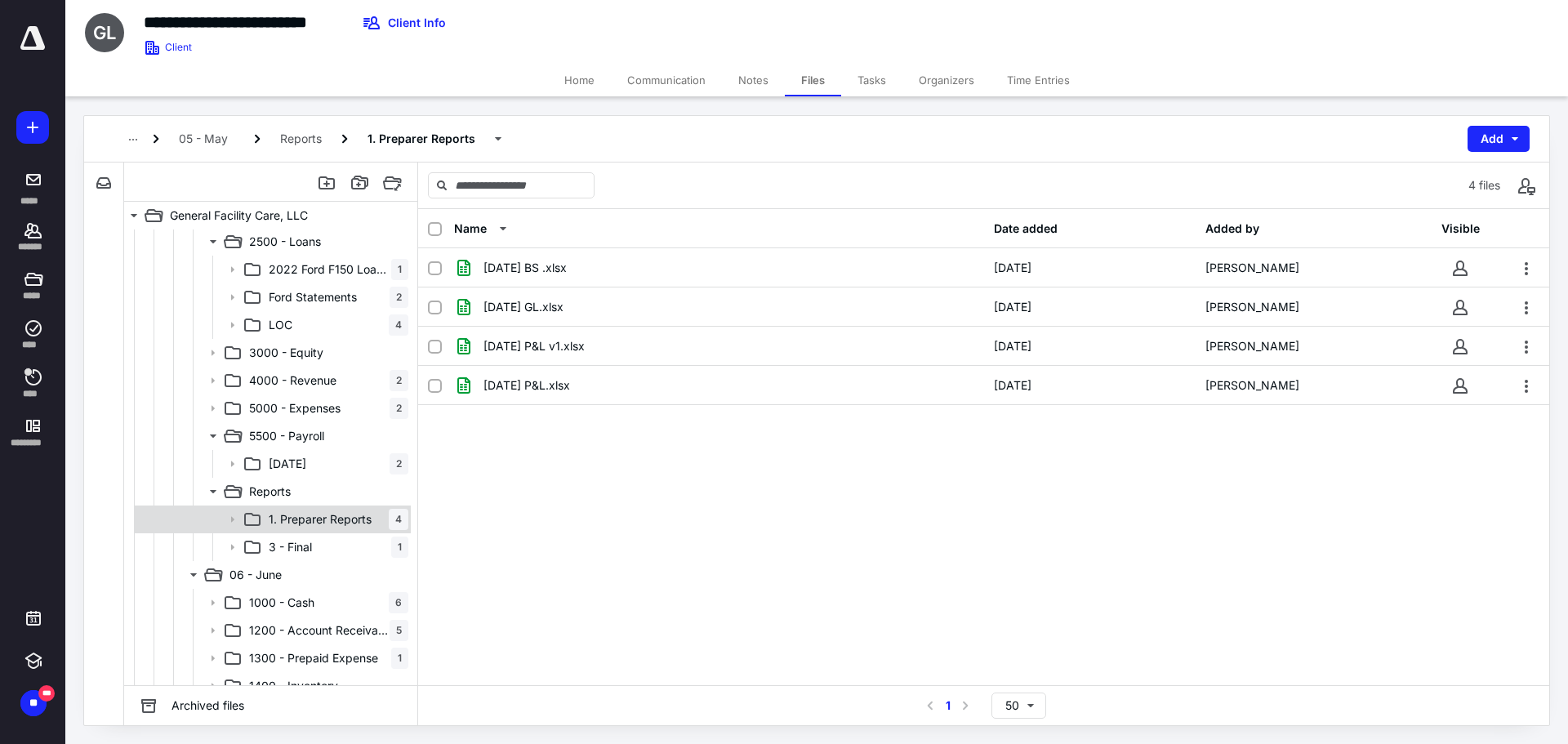 click 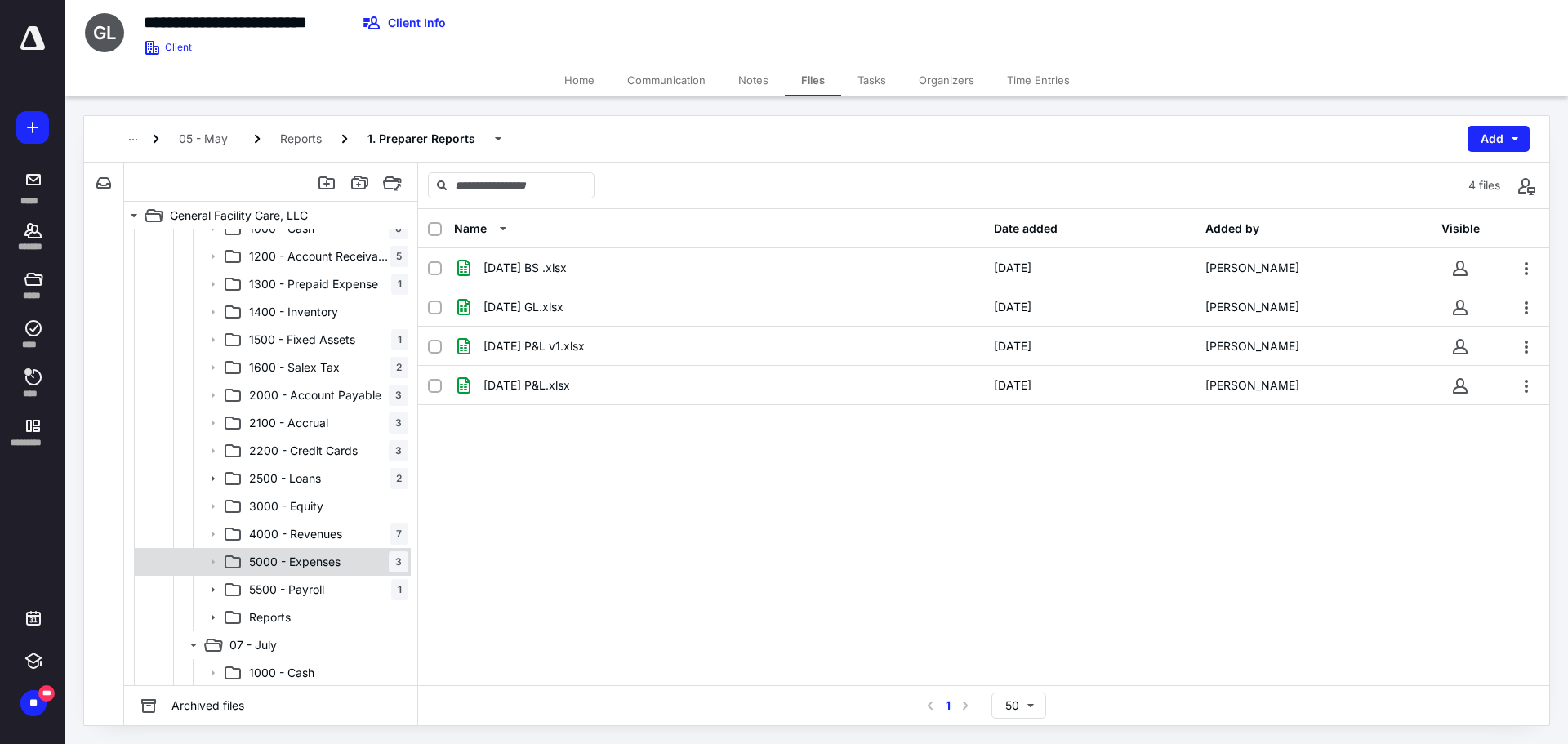 scroll, scrollTop: 1715, scrollLeft: 0, axis: vertical 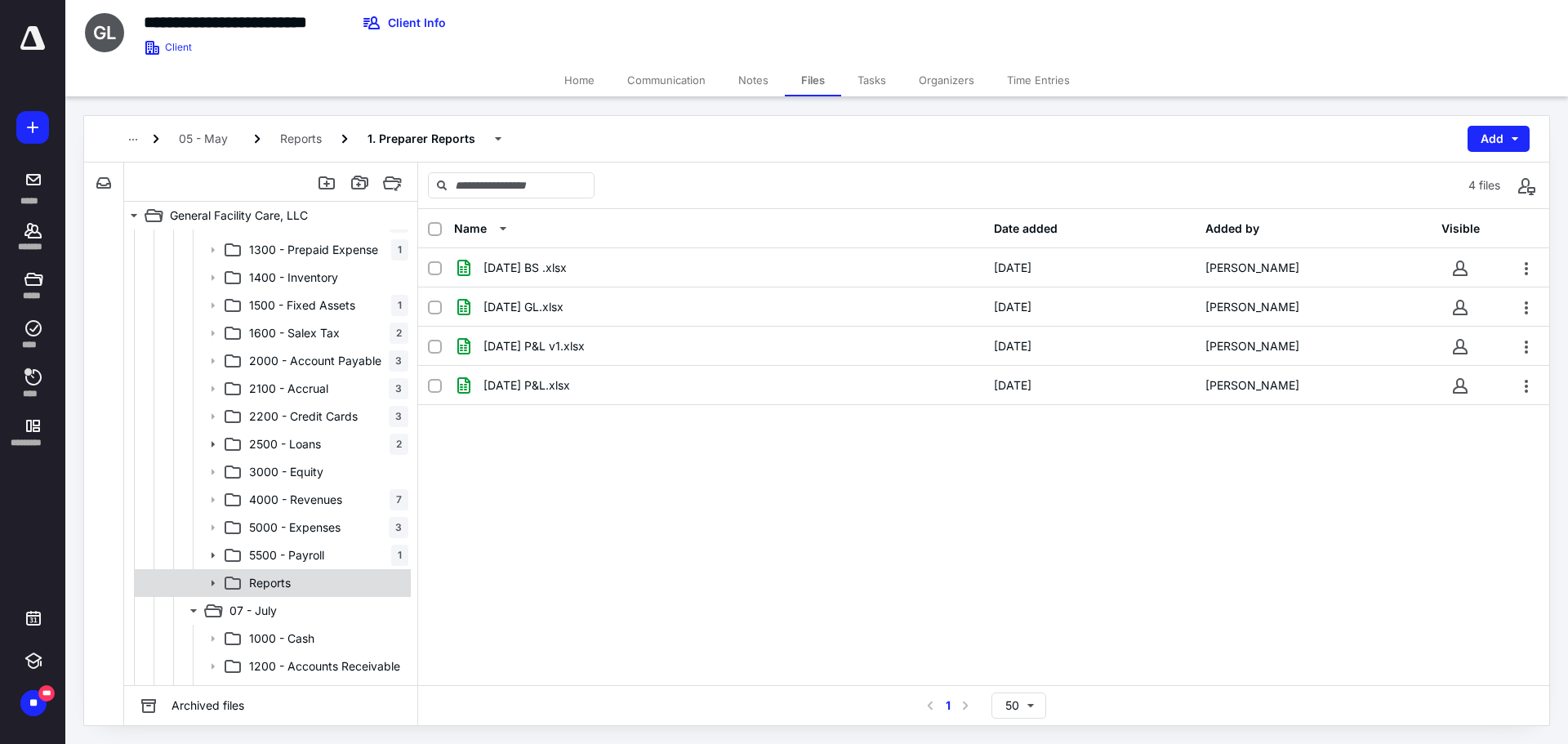 click 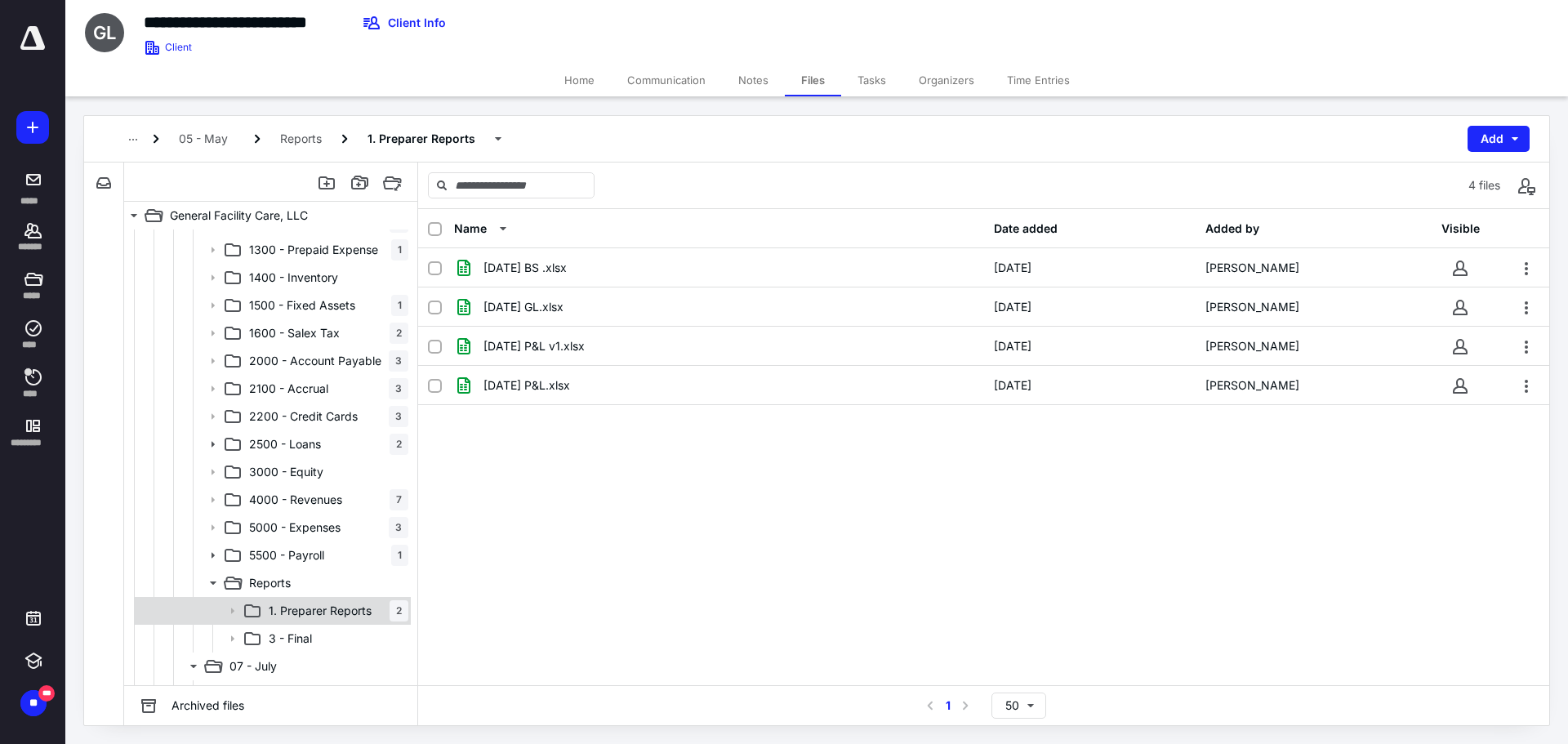 click 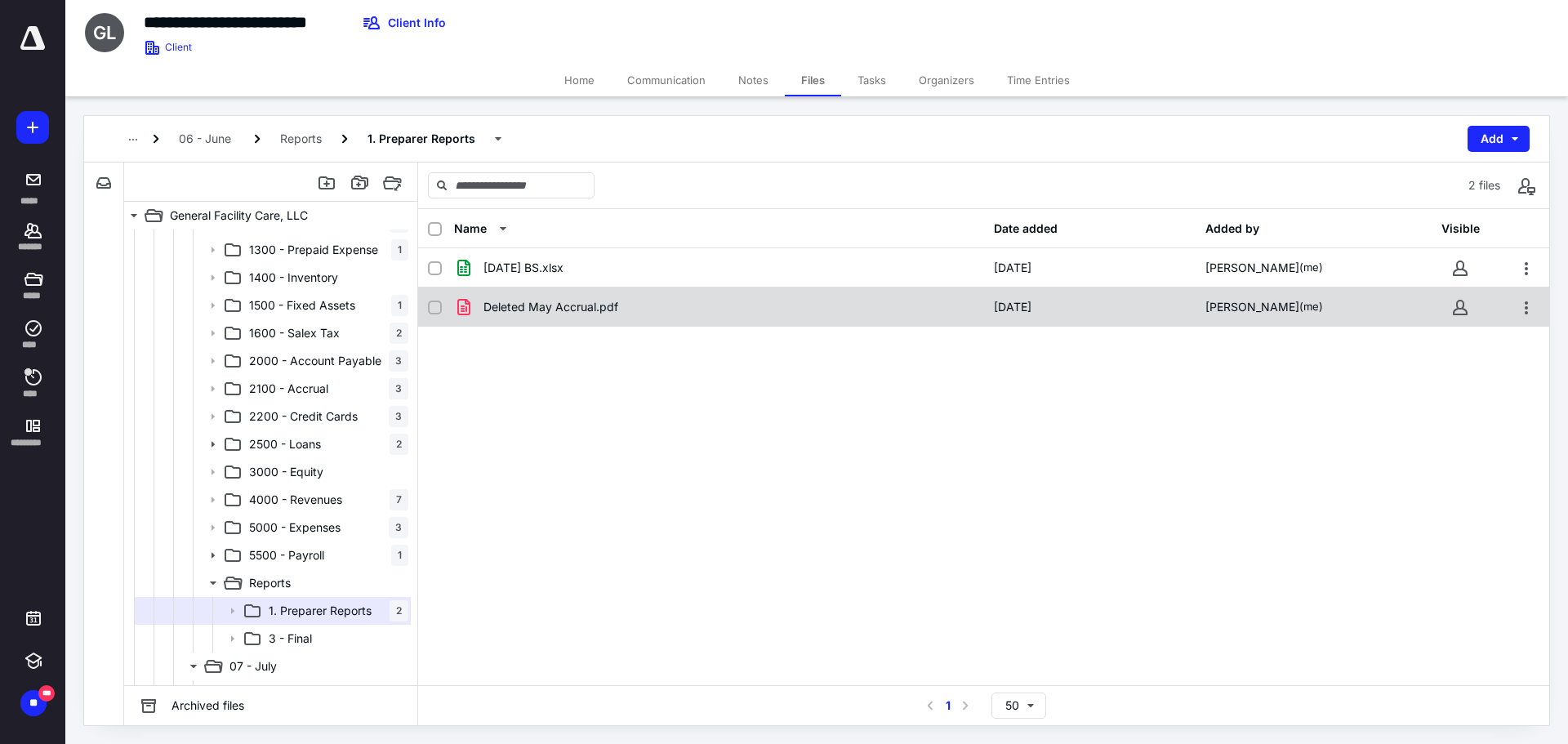click 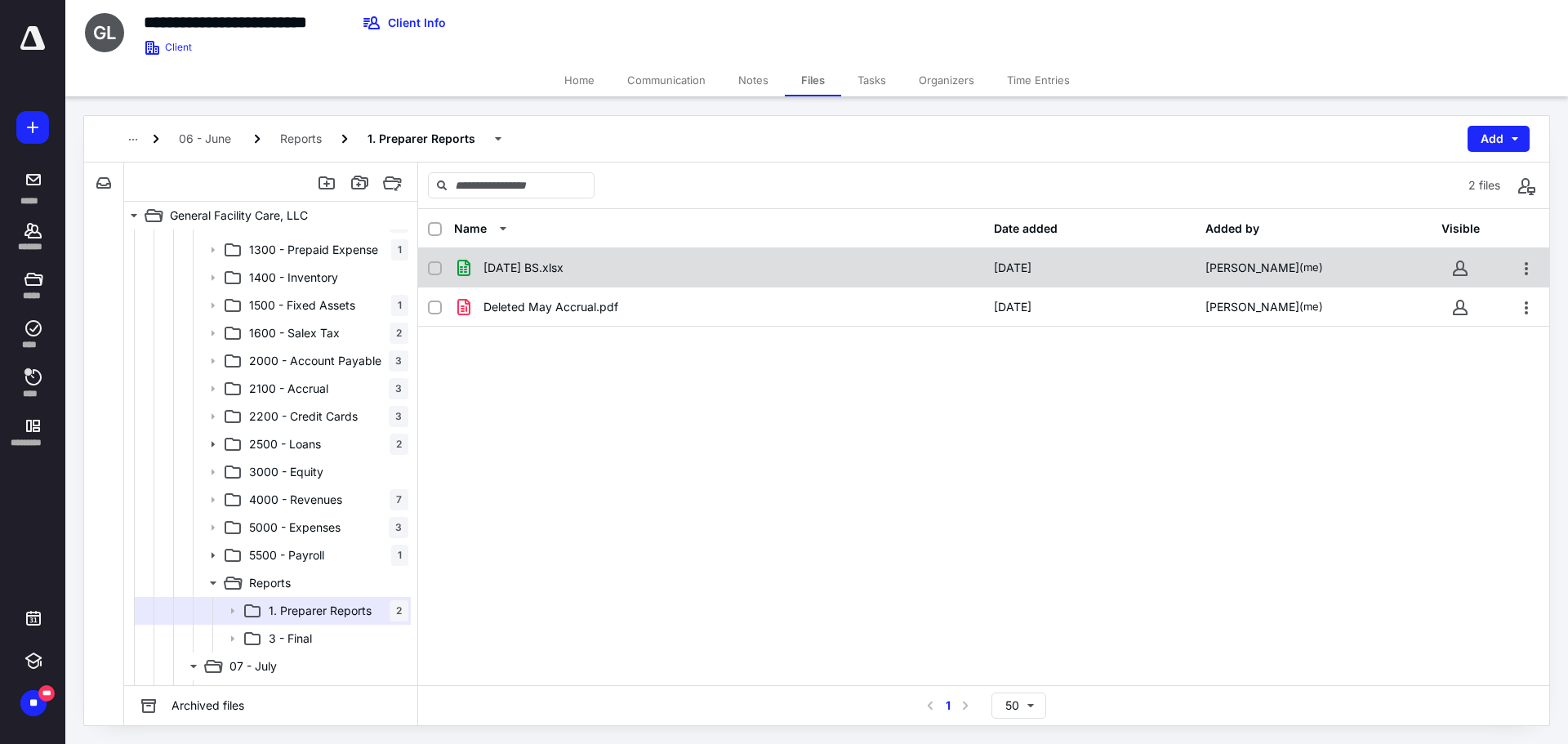 checkbox on "true" 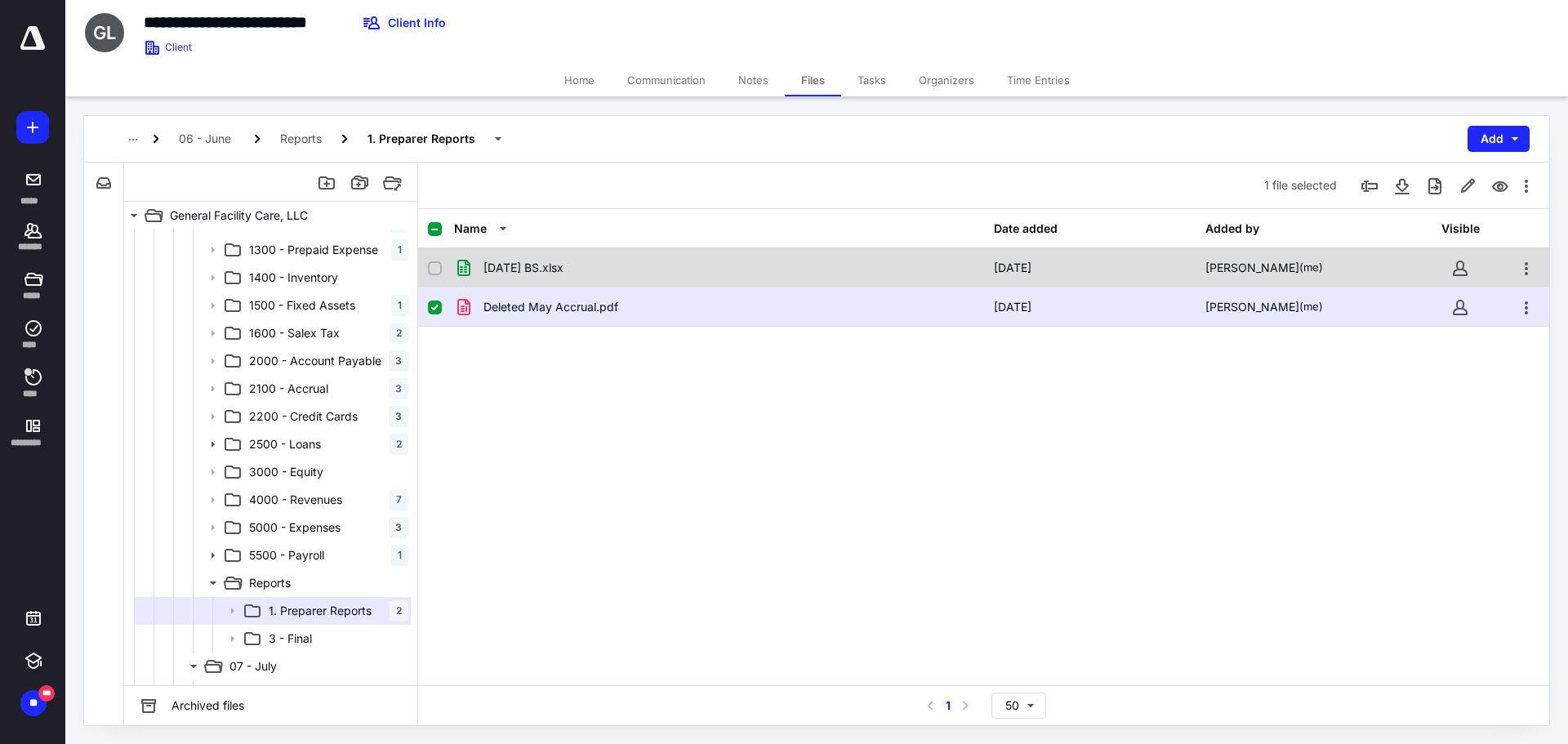 click at bounding box center (434, 269) 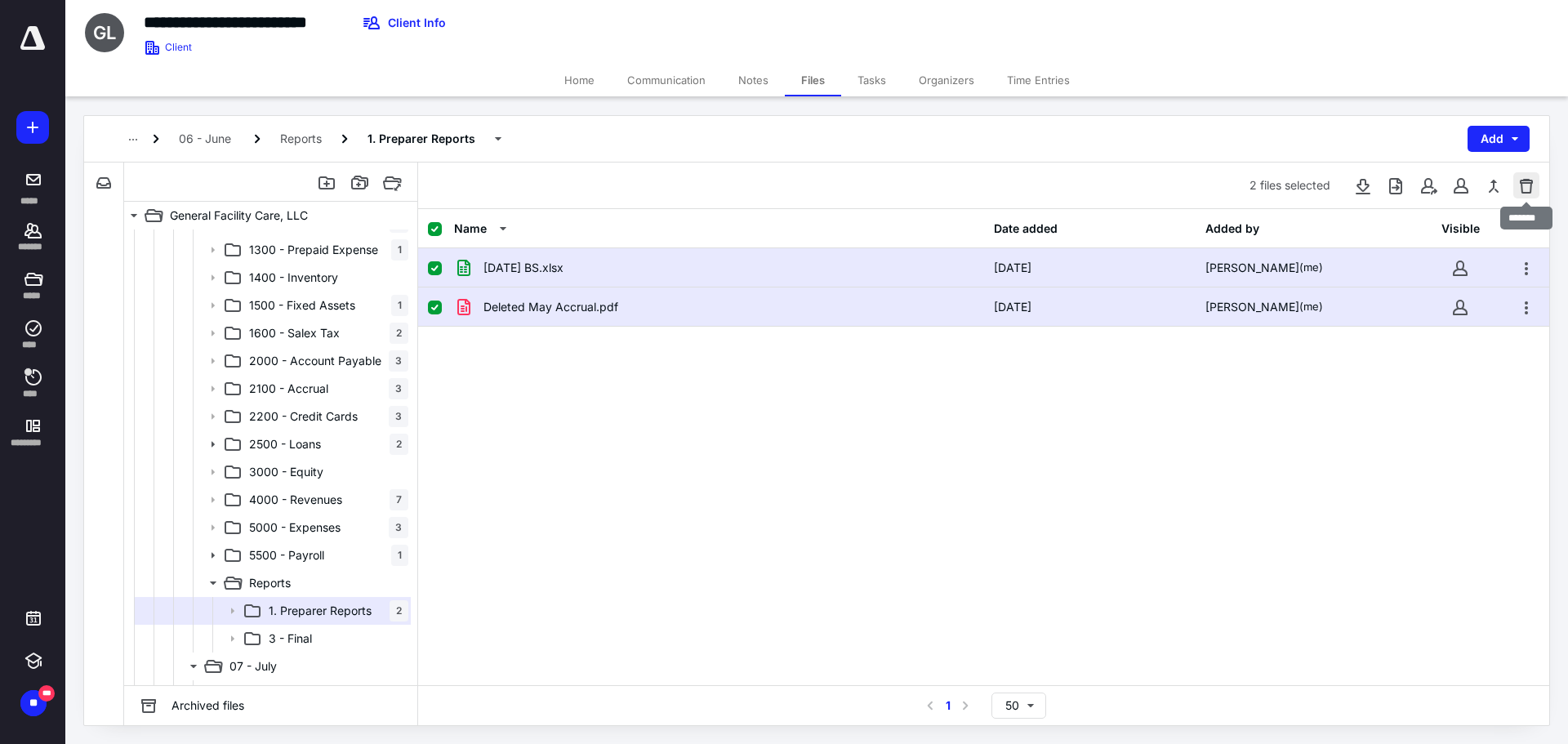 click at bounding box center (1526, 185) 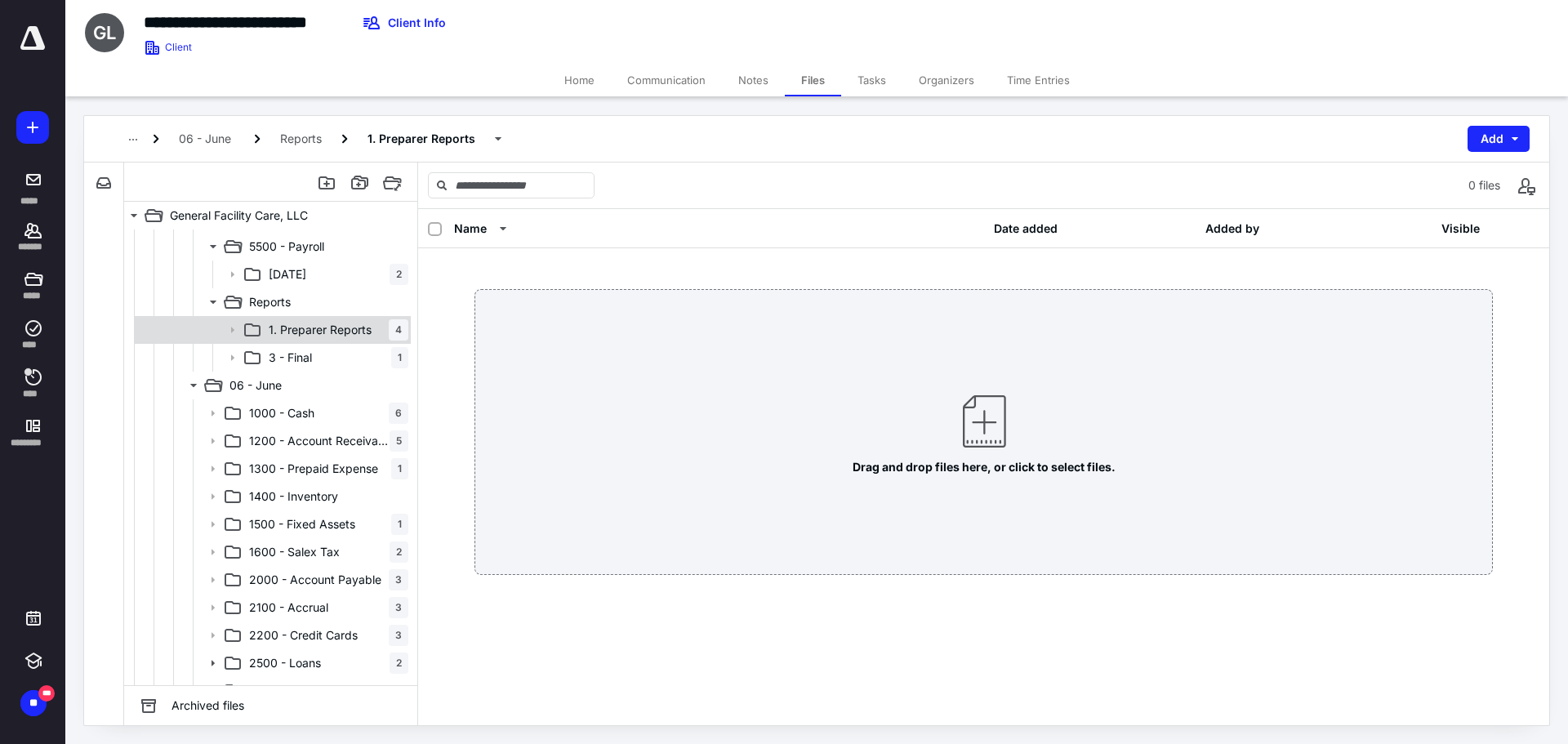 scroll, scrollTop: 1470, scrollLeft: 0, axis: vertical 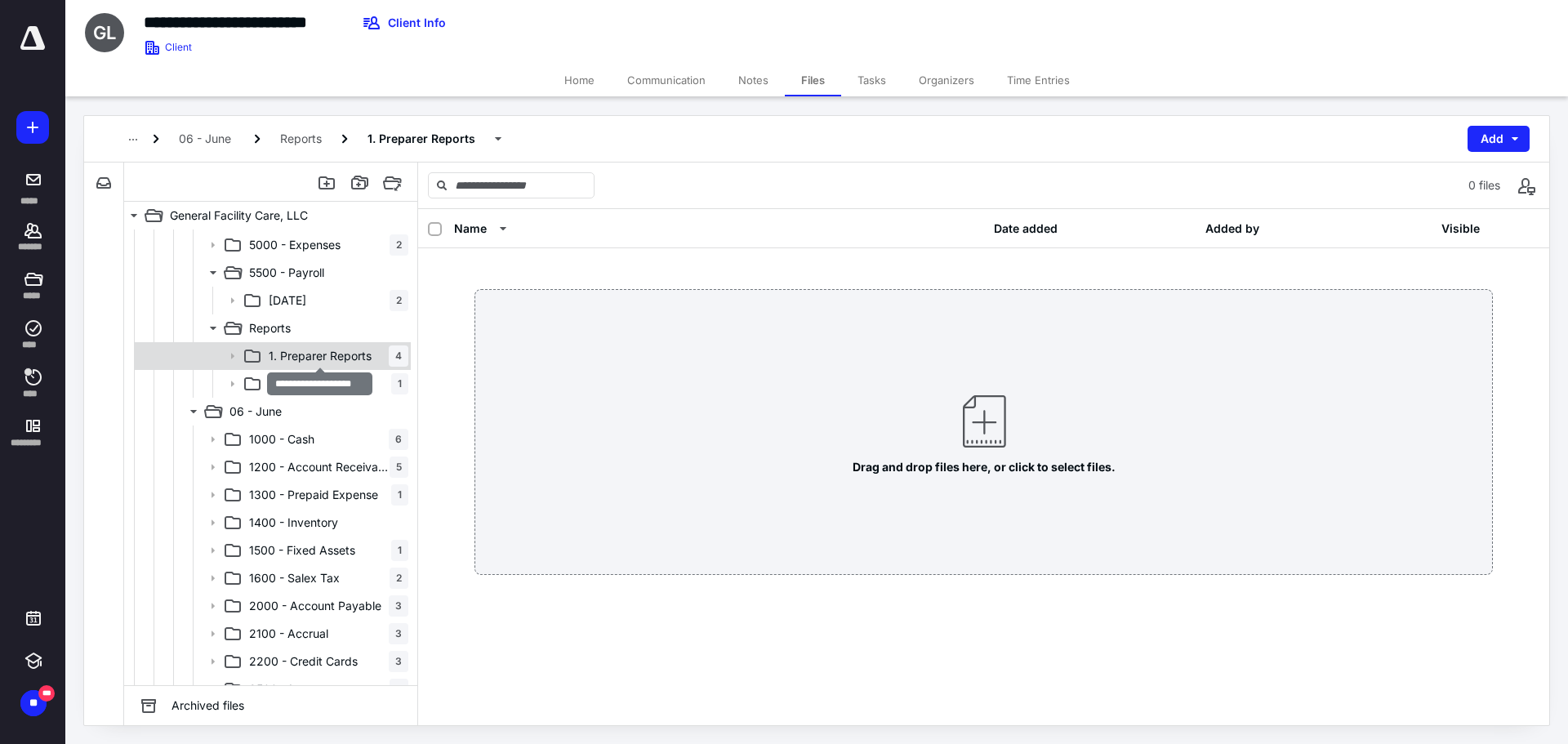 click on "1. Preparer Reports" at bounding box center (320, 356) 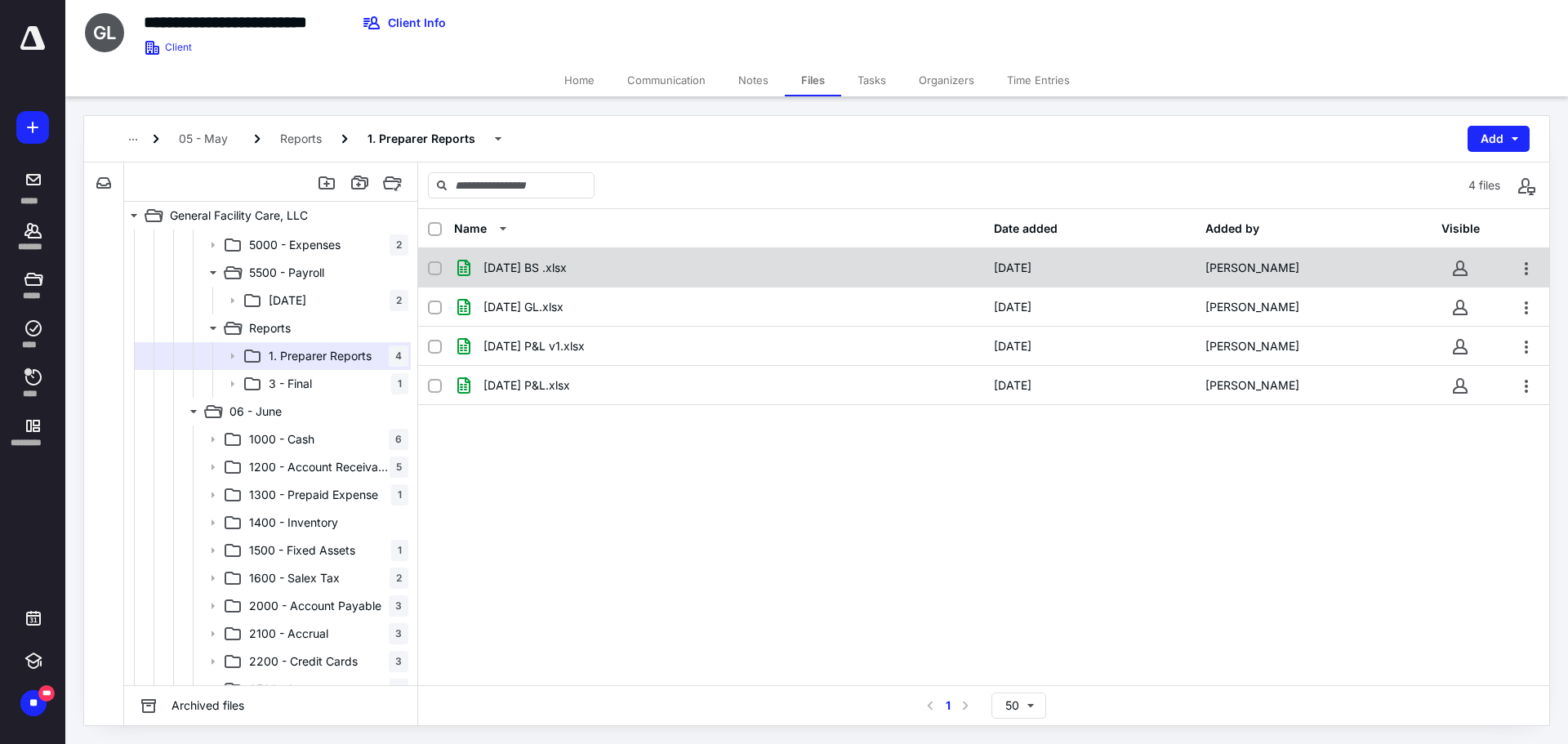 click on "[DATE] BS .xlsx" at bounding box center (525, 268) 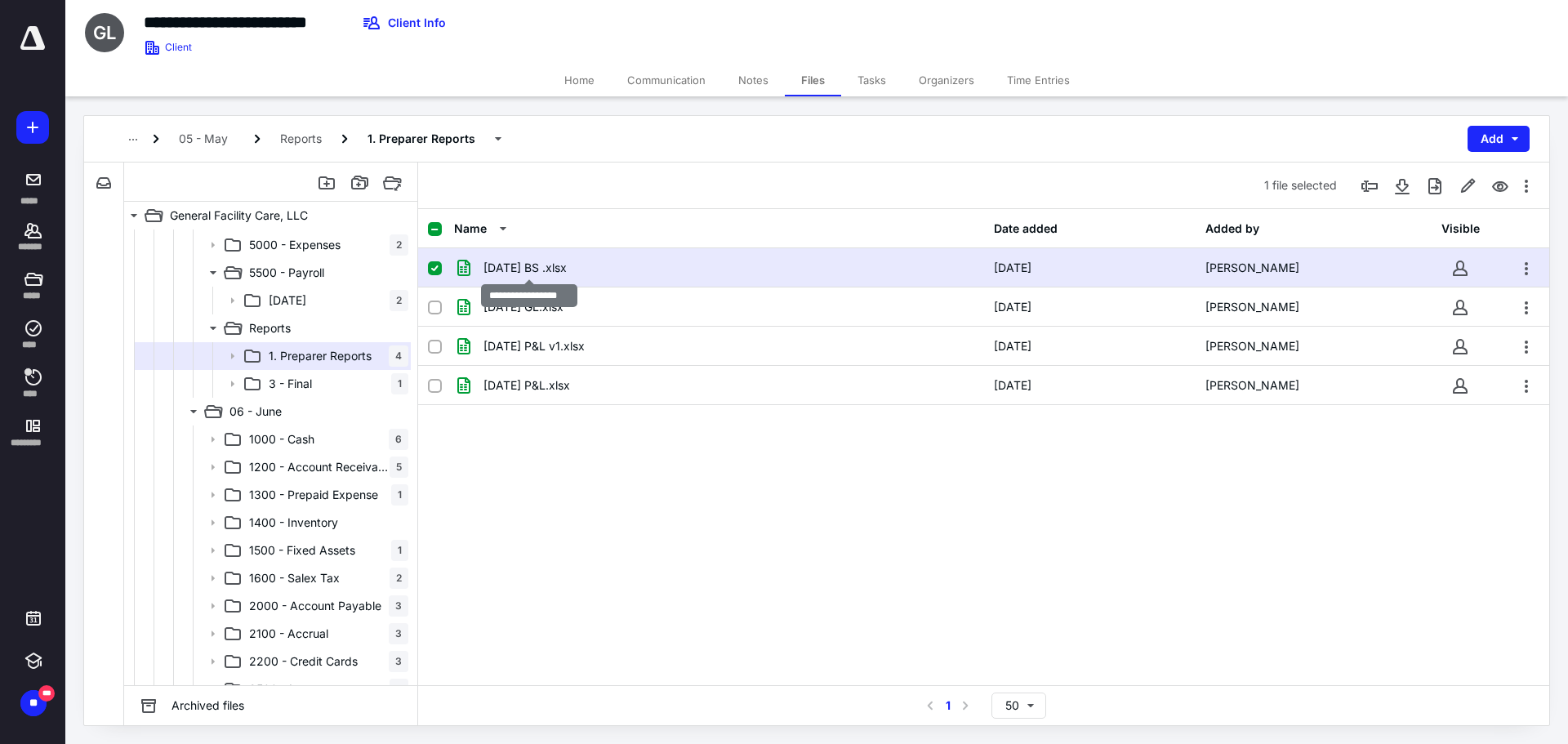 click on "[DATE] BS .xlsx" at bounding box center (525, 268) 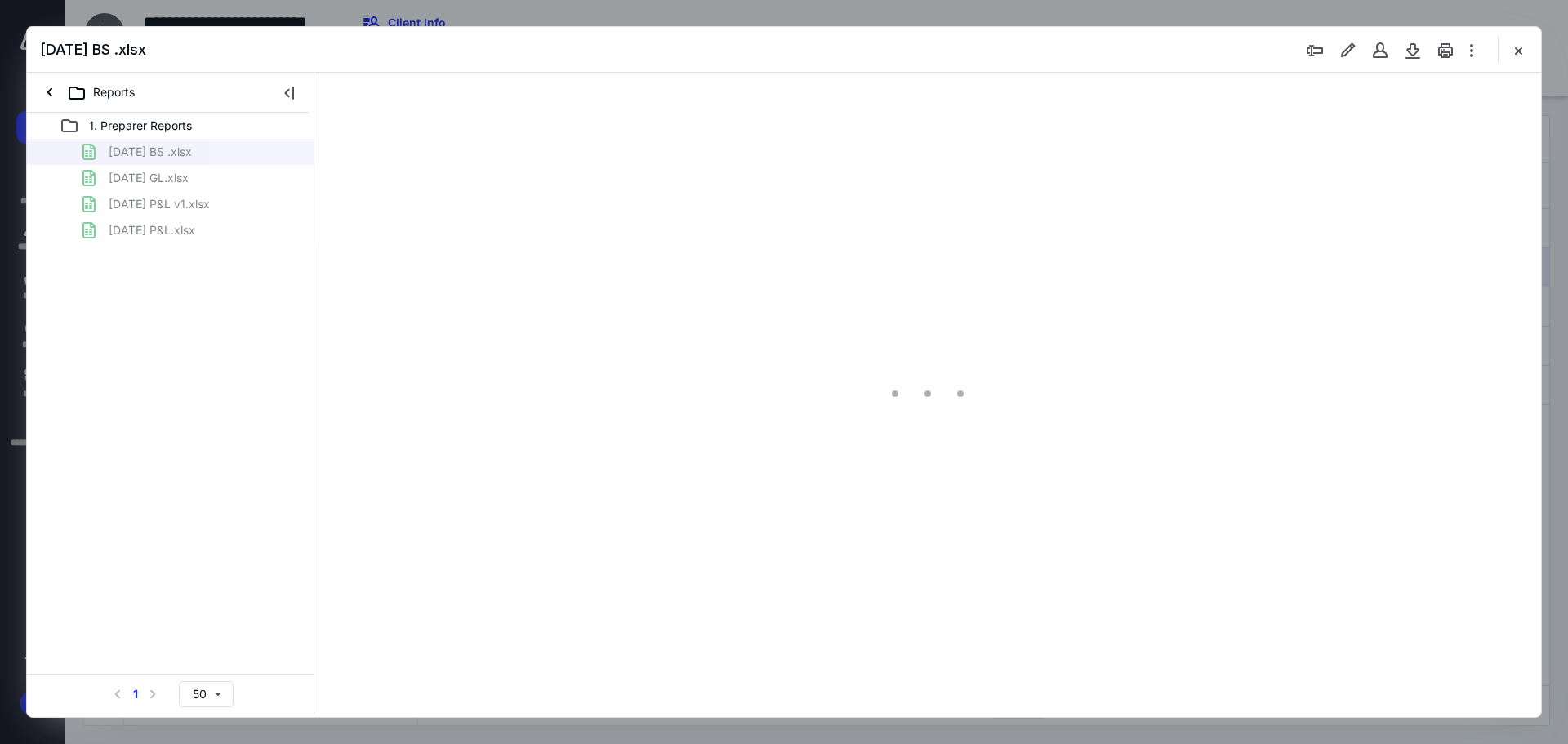 scroll, scrollTop: 0, scrollLeft: 0, axis: both 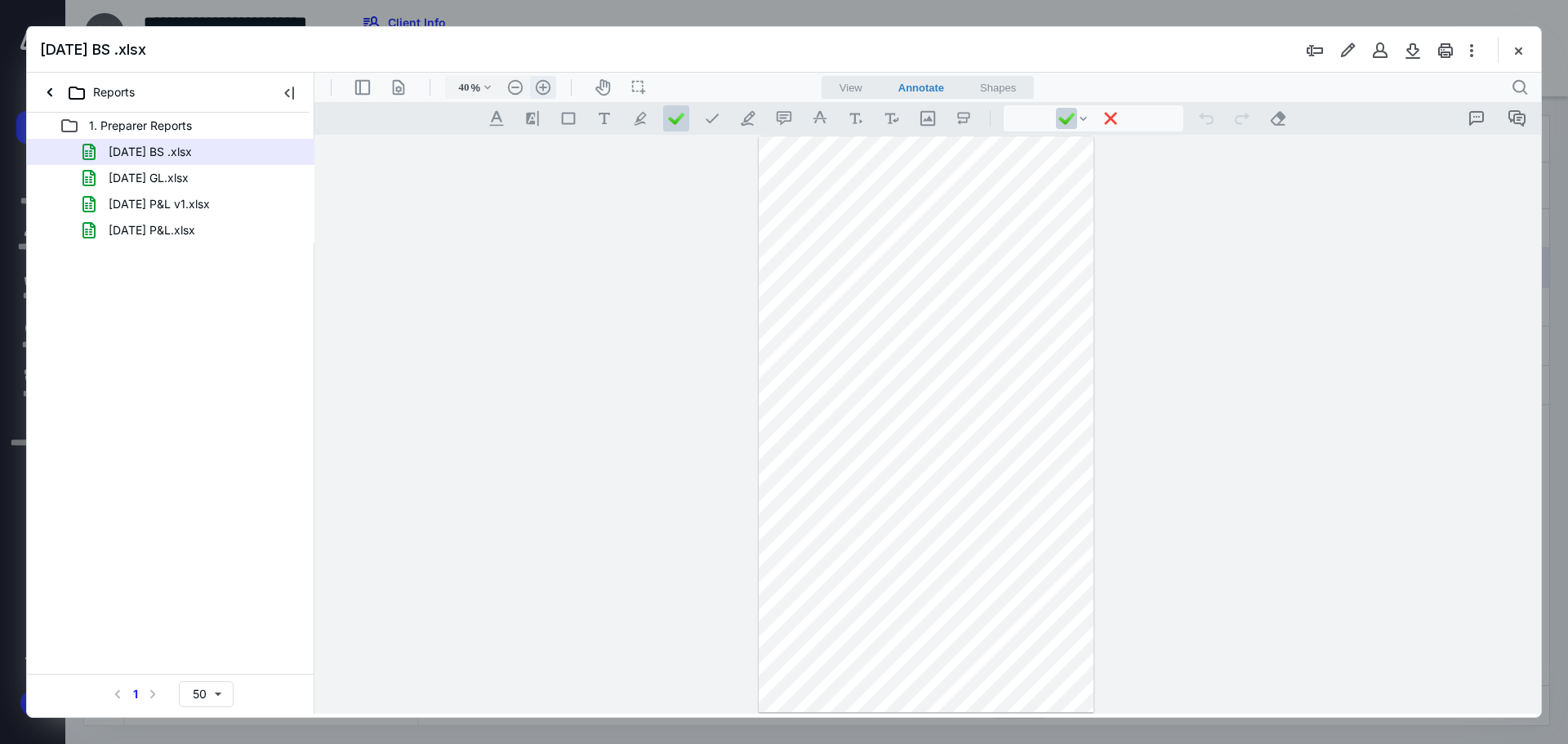 click on ".cls-1{fill:#abb0c4;} icon - header - zoom - in - line" at bounding box center (543, 87) 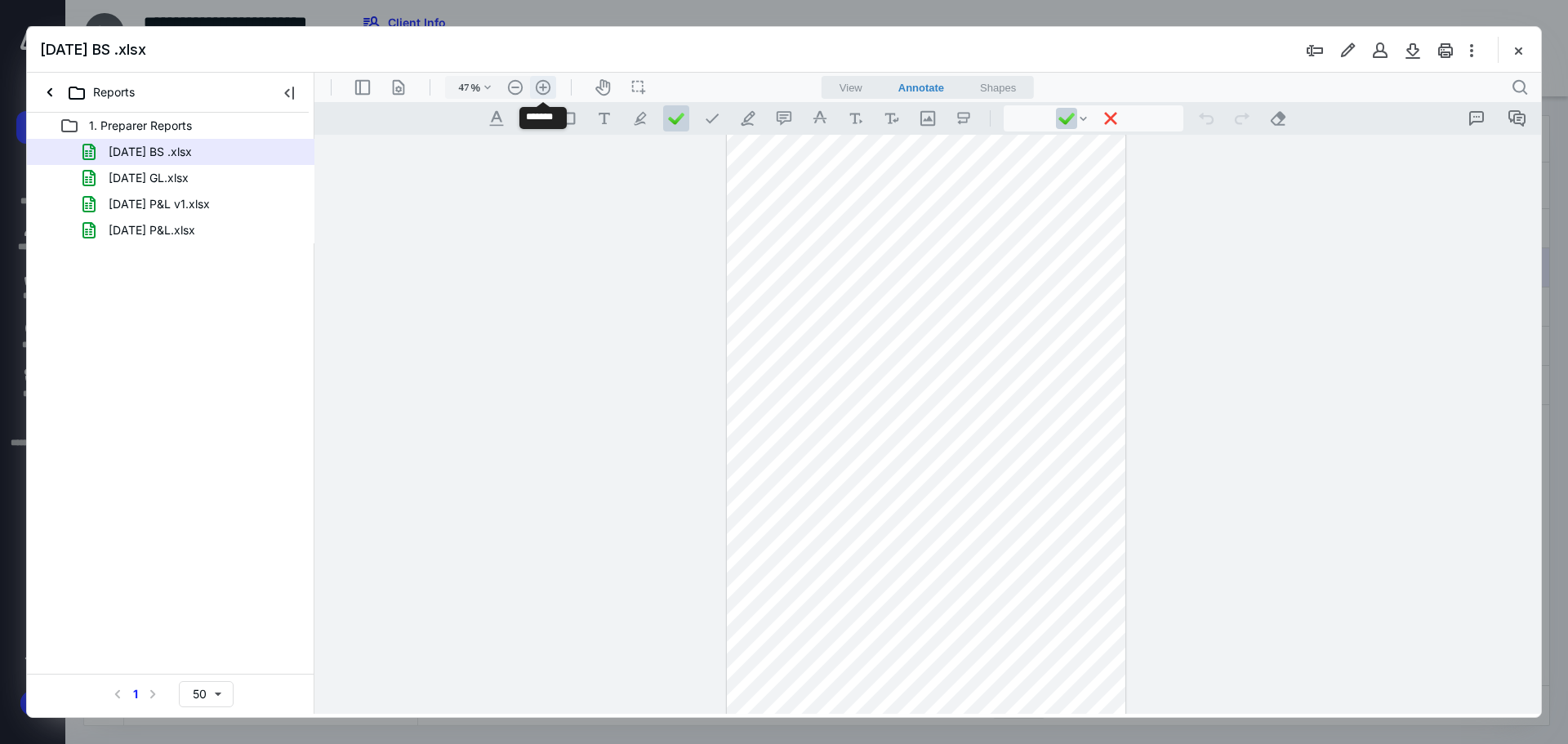 click on ".cls-1{fill:#abb0c4;} icon - header - zoom - in - line" at bounding box center [543, 87] 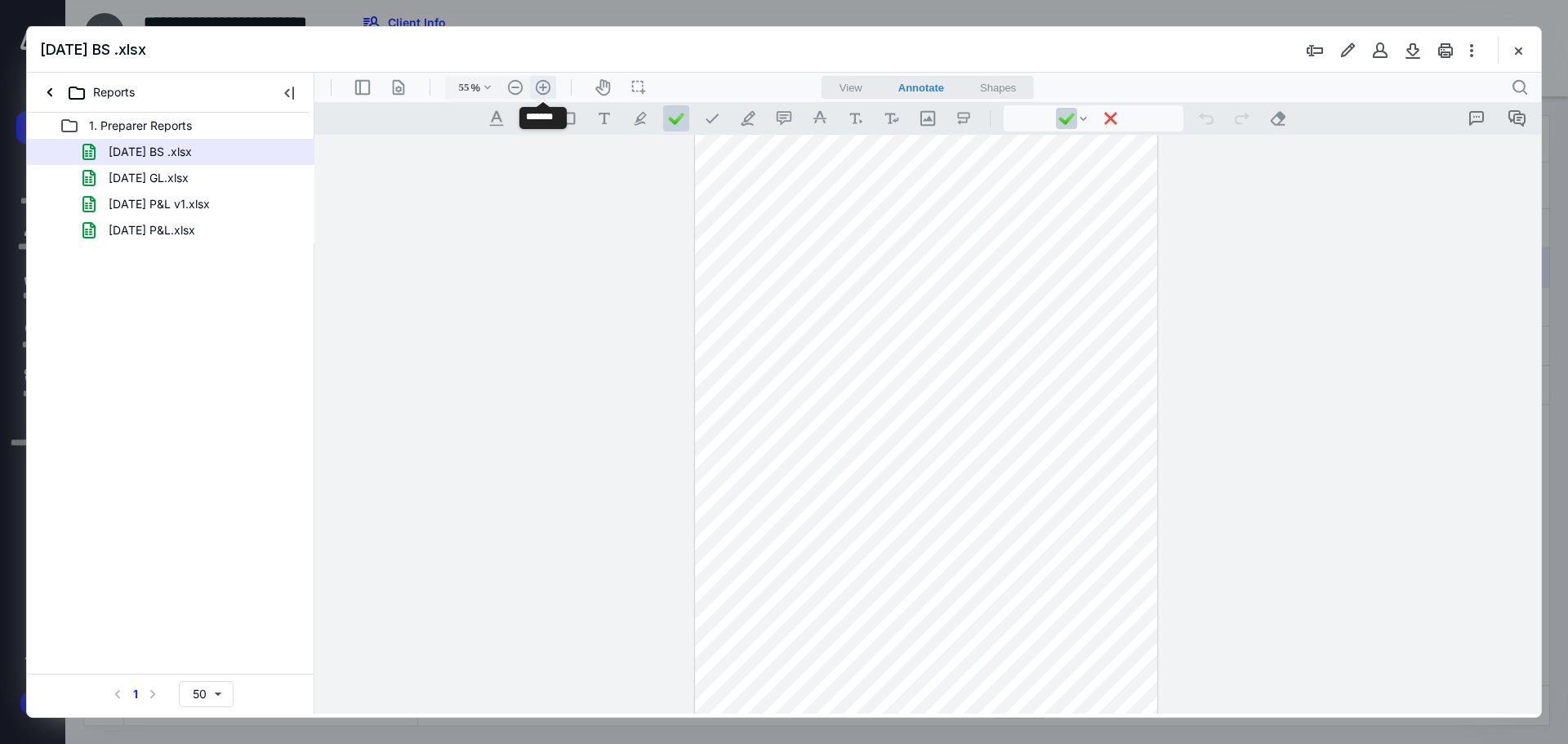 click on ".cls-1{fill:#abb0c4;} icon - header - zoom - in - line" at bounding box center (543, 87) 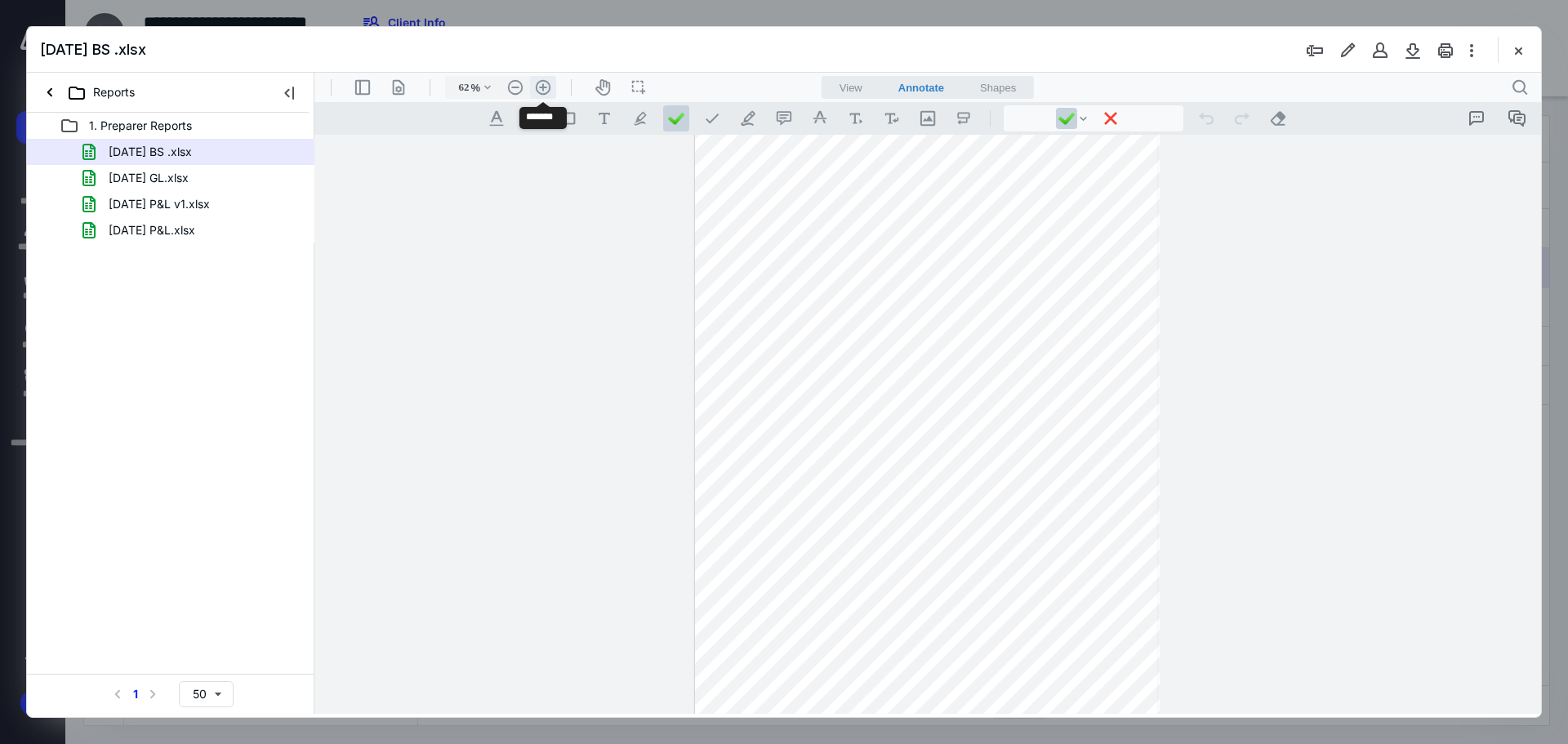 click on ".cls-1{fill:#abb0c4;} icon - header - zoom - in - line" at bounding box center [543, 87] 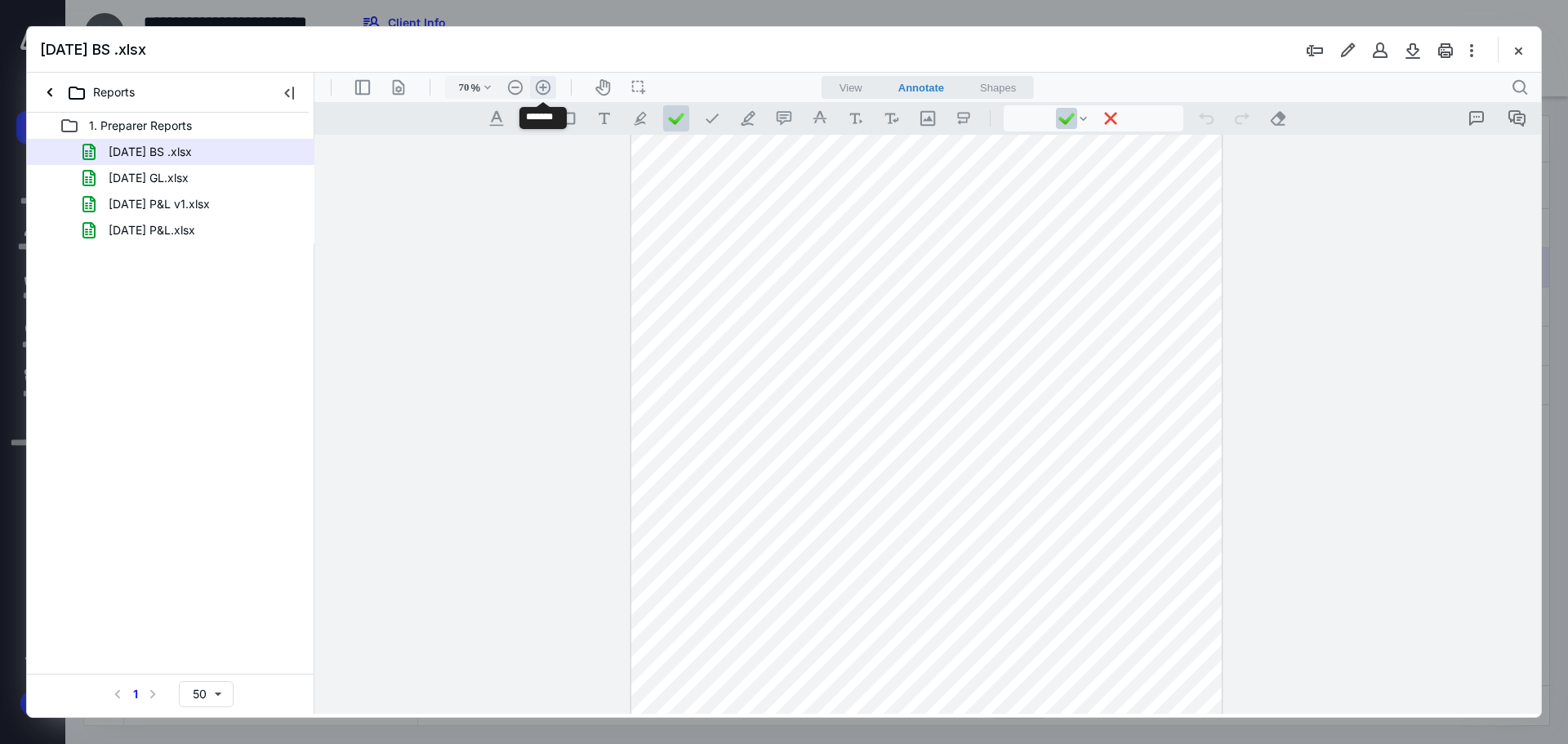 click on ".cls-1{fill:#abb0c4;} icon - header - zoom - in - line" at bounding box center (543, 87) 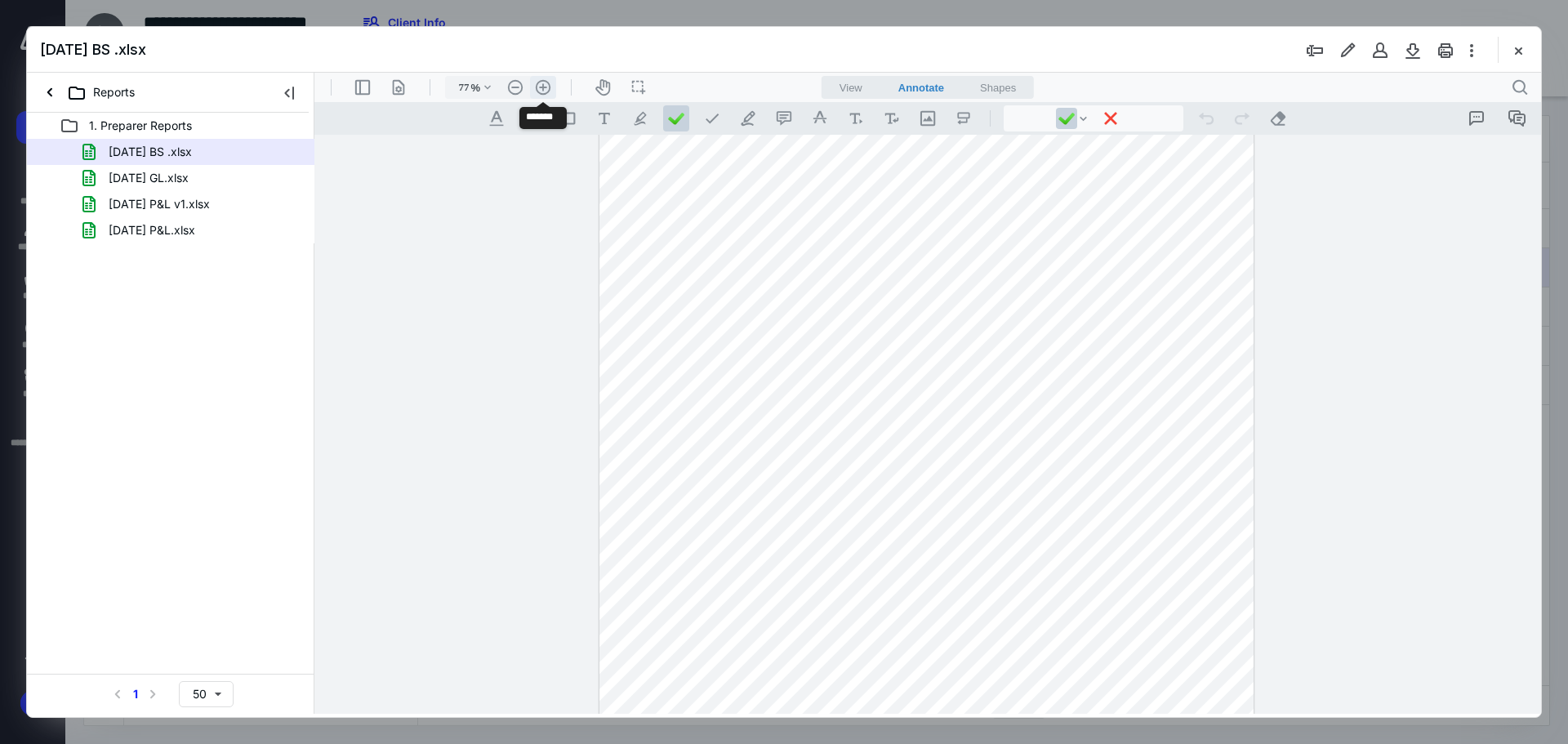 click on ".cls-1{fill:#abb0c4;} icon - header - zoom - in - line" at bounding box center [543, 87] 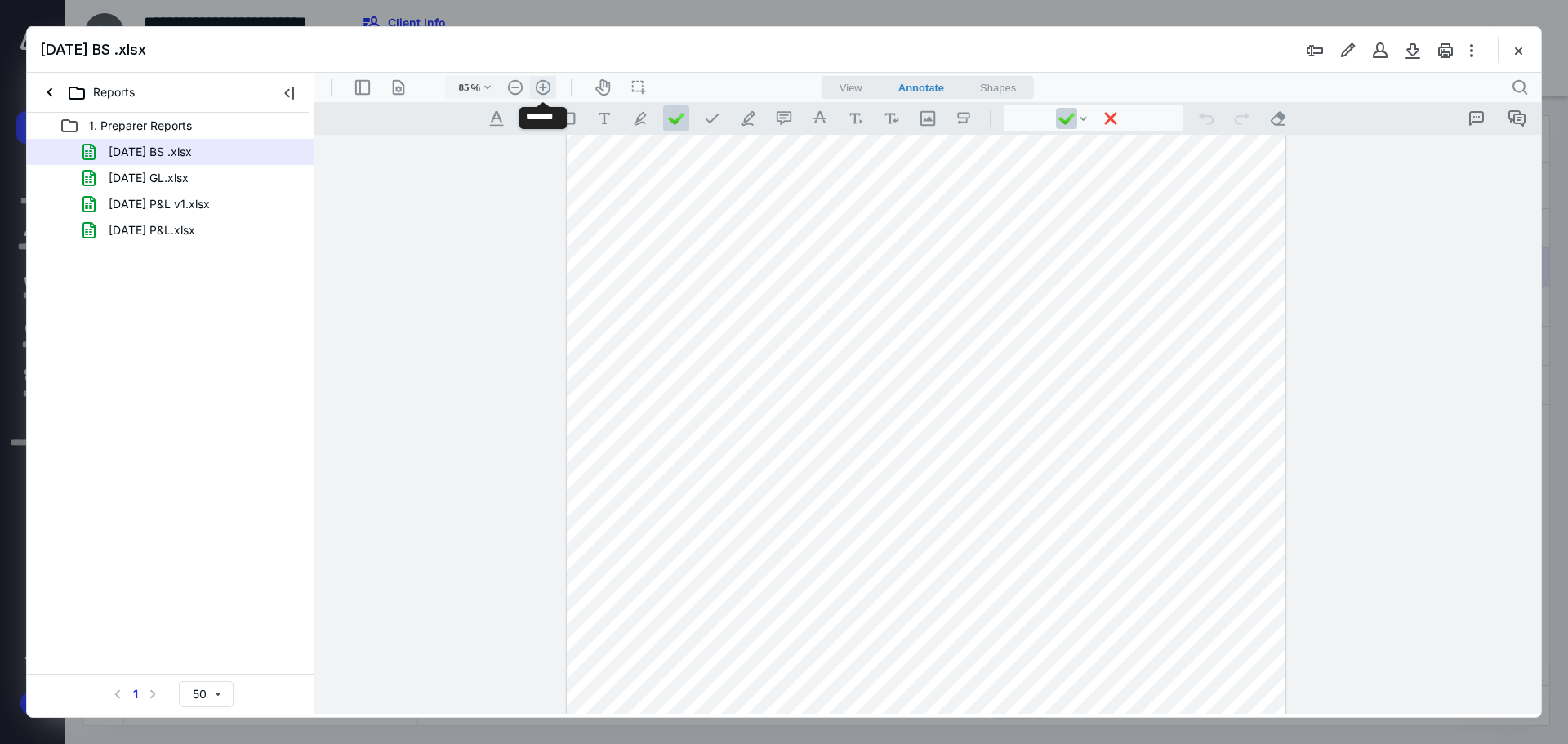 click on ".cls-1{fill:#abb0c4;} icon - header - zoom - in - line" at bounding box center (543, 87) 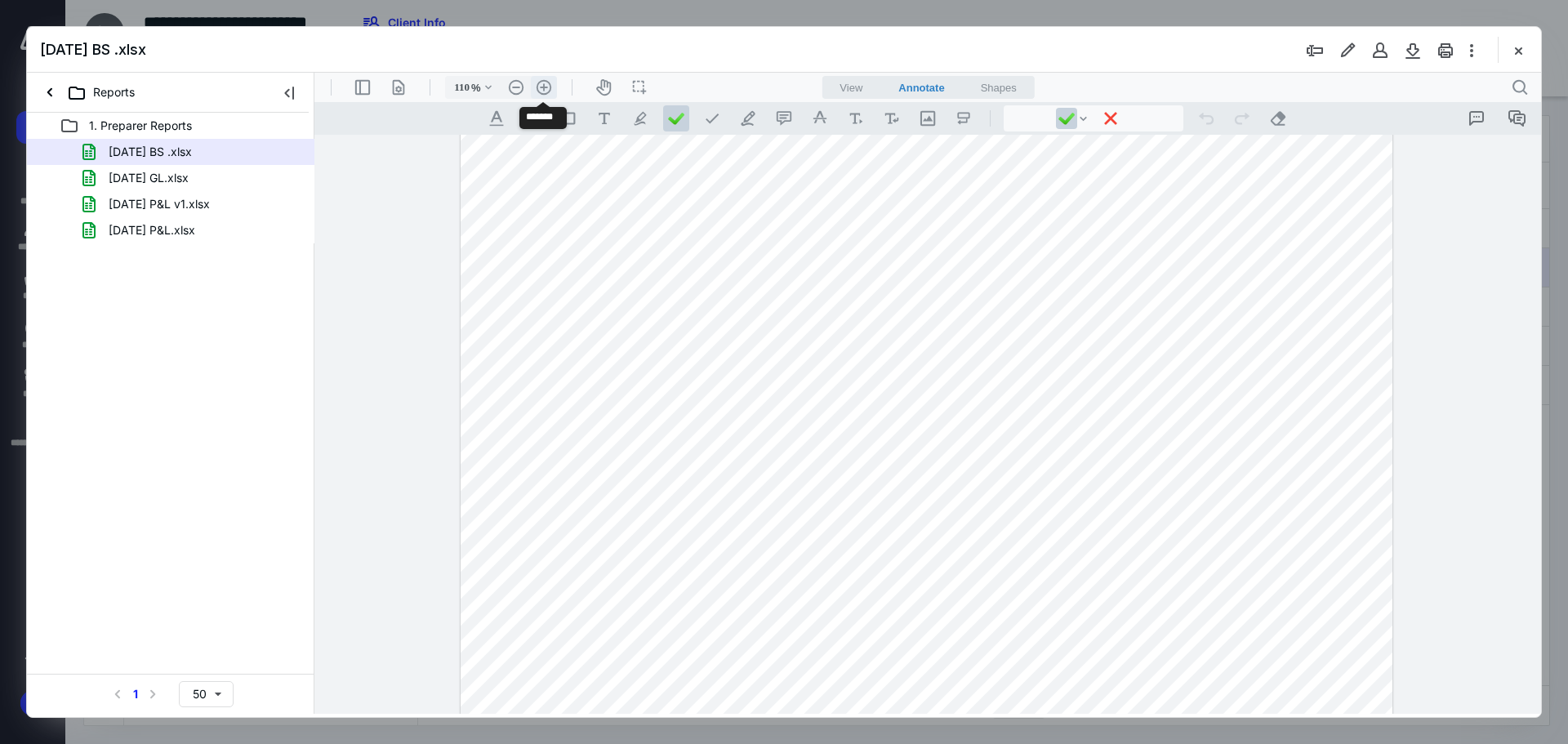 scroll, scrollTop: 458, scrollLeft: 0, axis: vertical 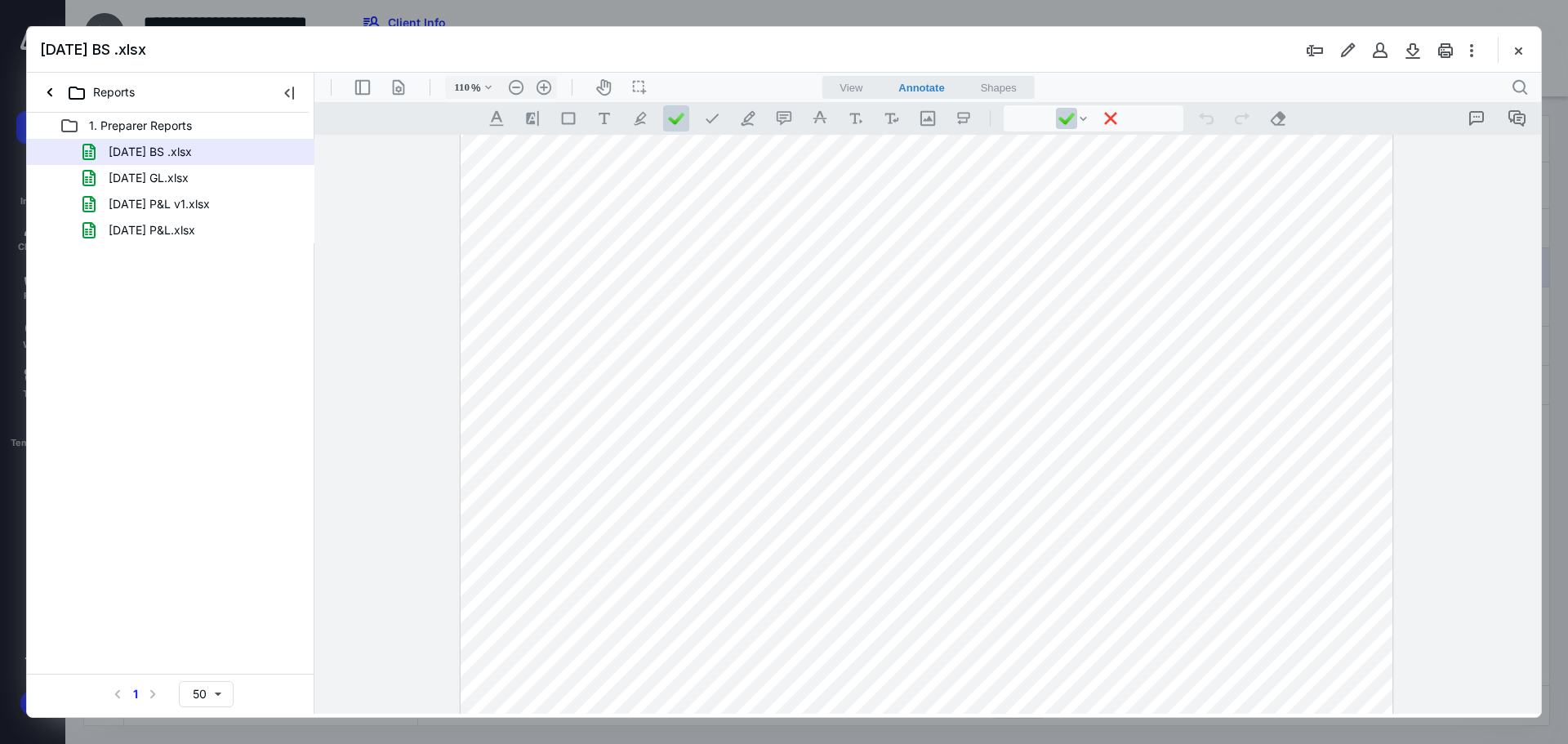 drag, startPoint x: 1530, startPoint y: 47, endPoint x: 1499, endPoint y: 51, distance: 31.256999 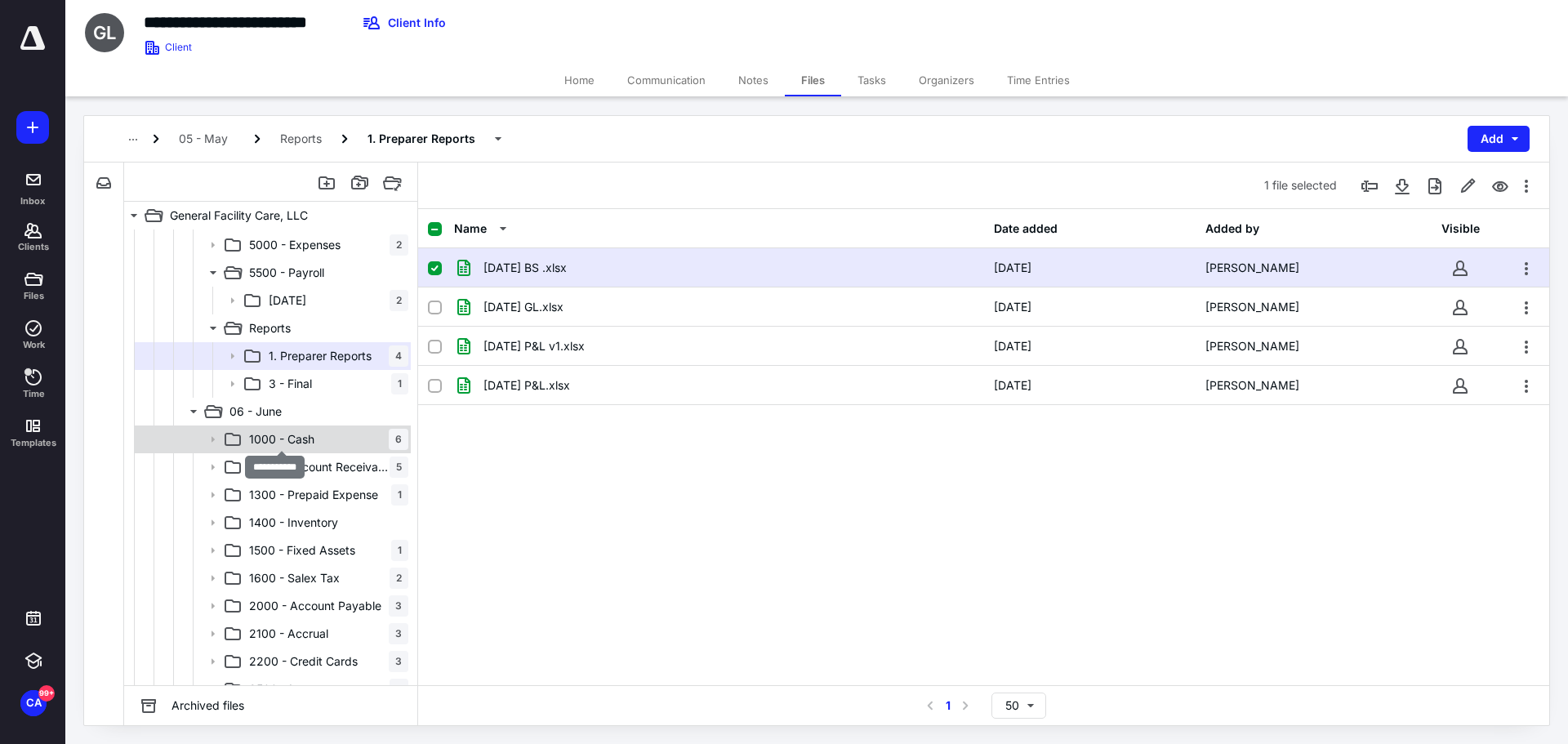 click on "1000 - Cash" at bounding box center (282, 439) 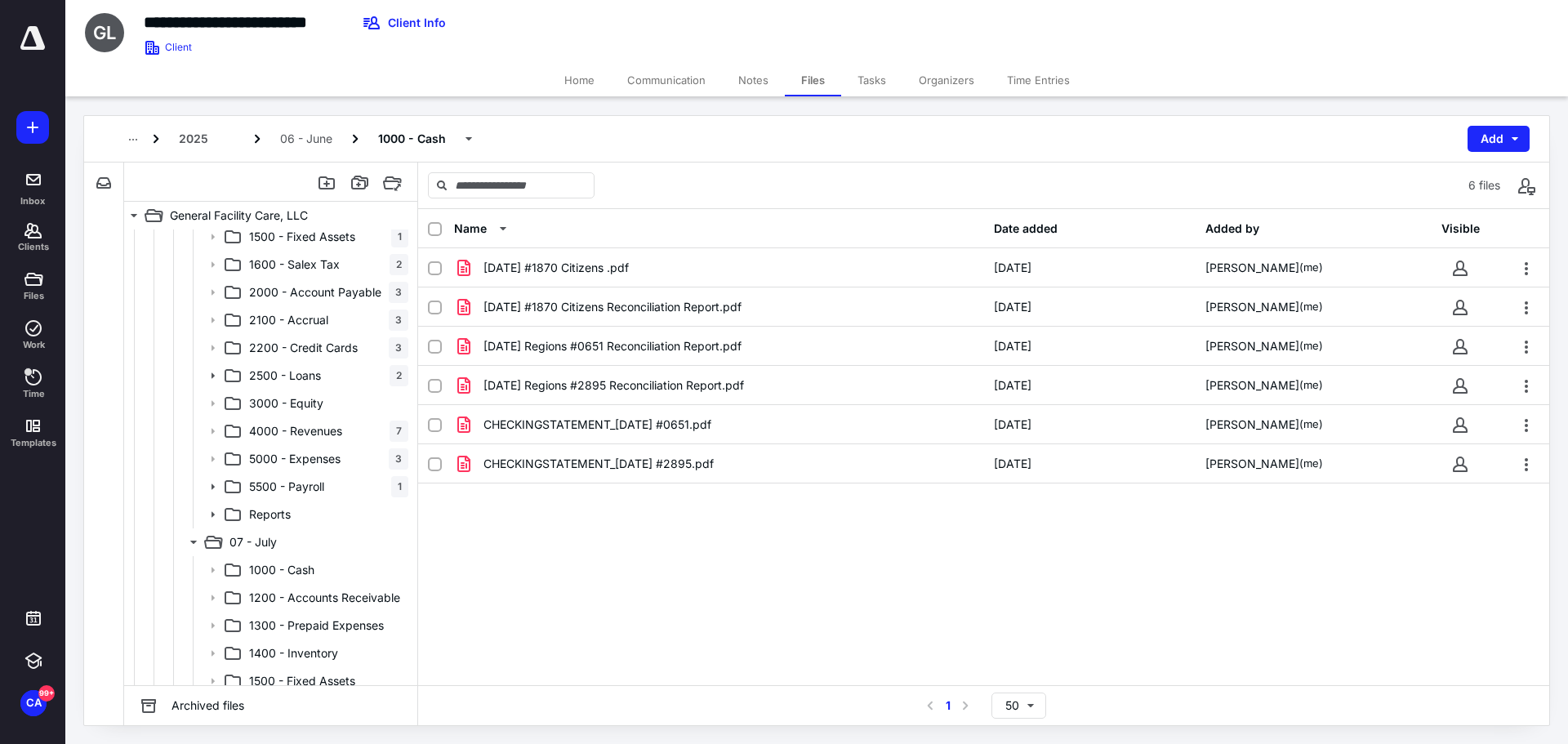 scroll, scrollTop: 1797, scrollLeft: 0, axis: vertical 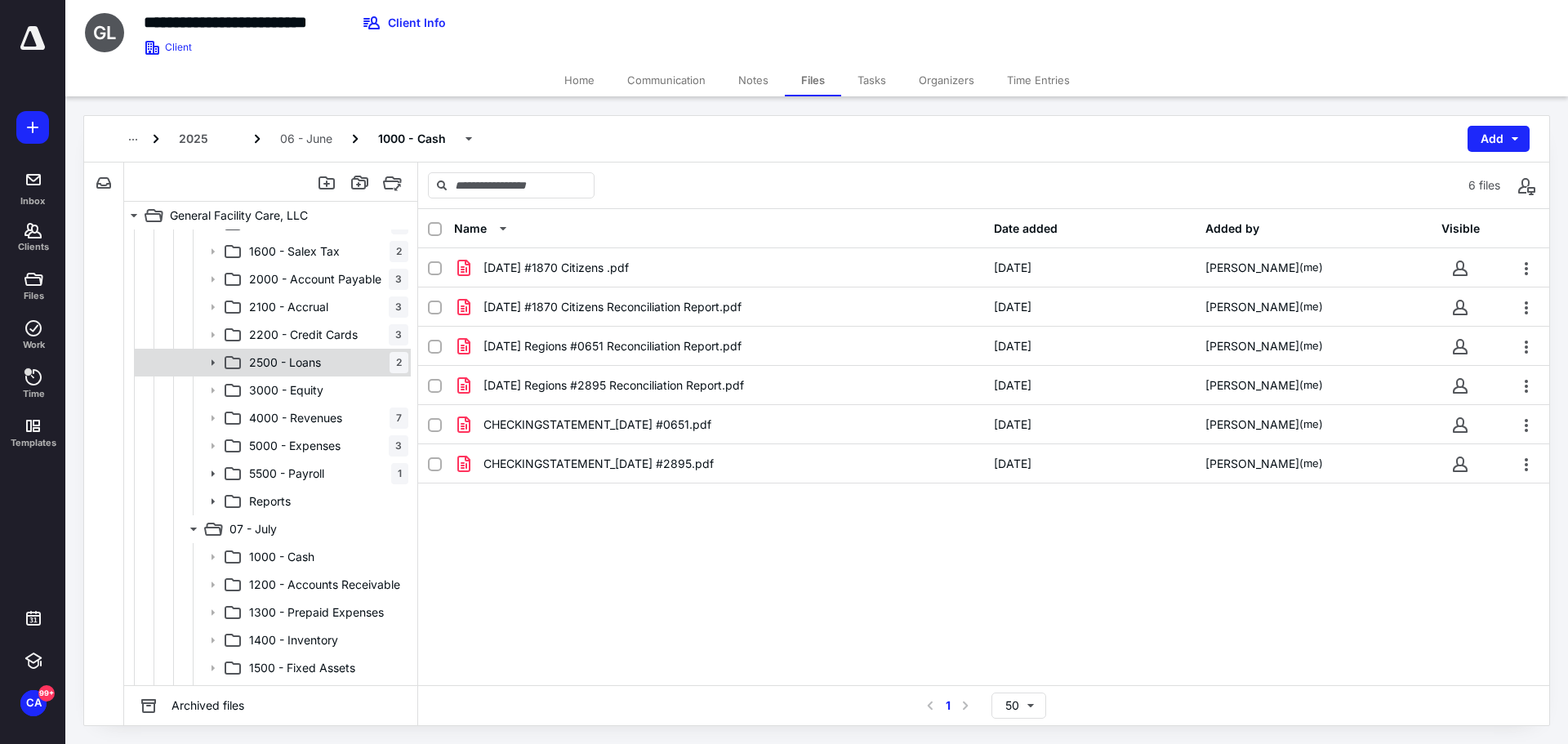 click 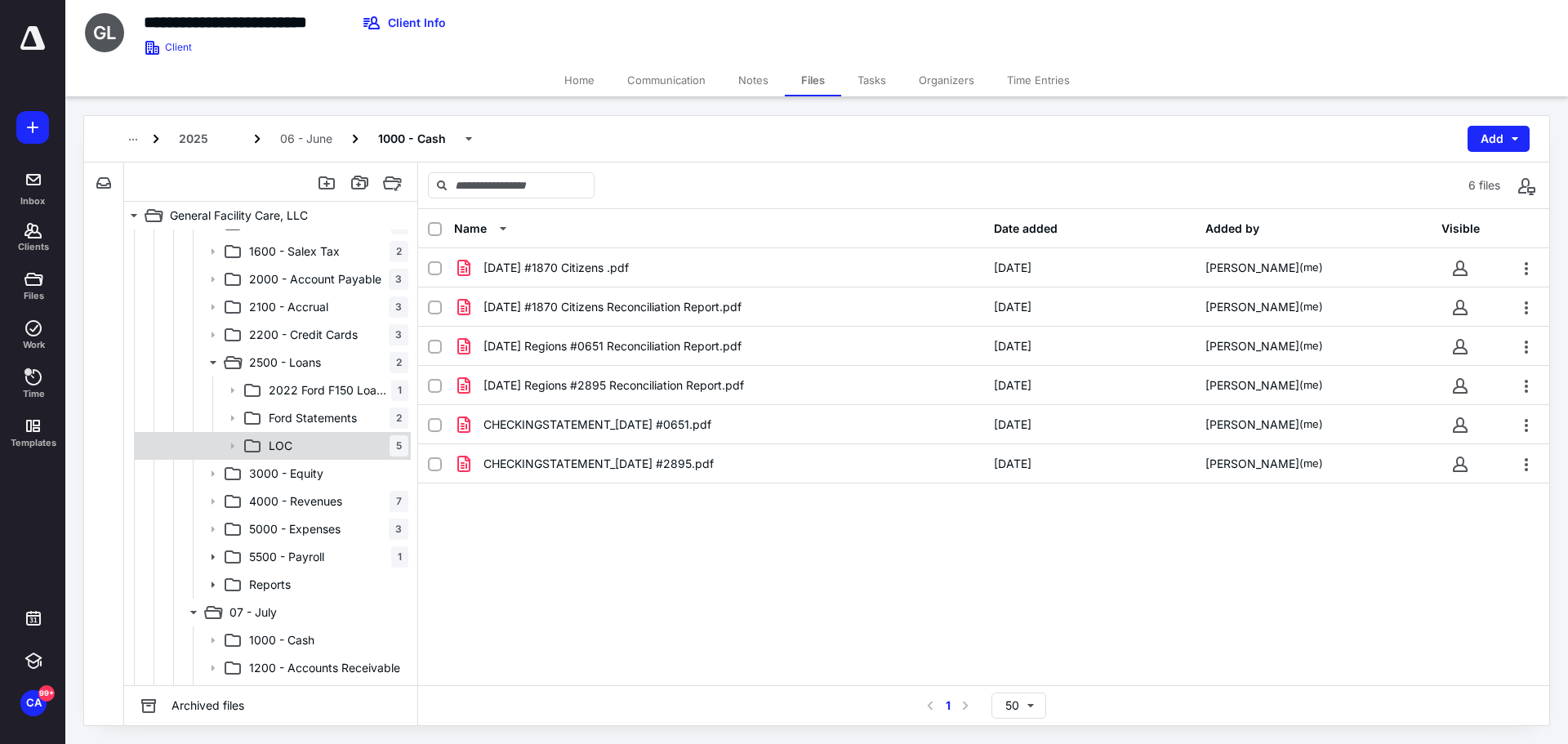click 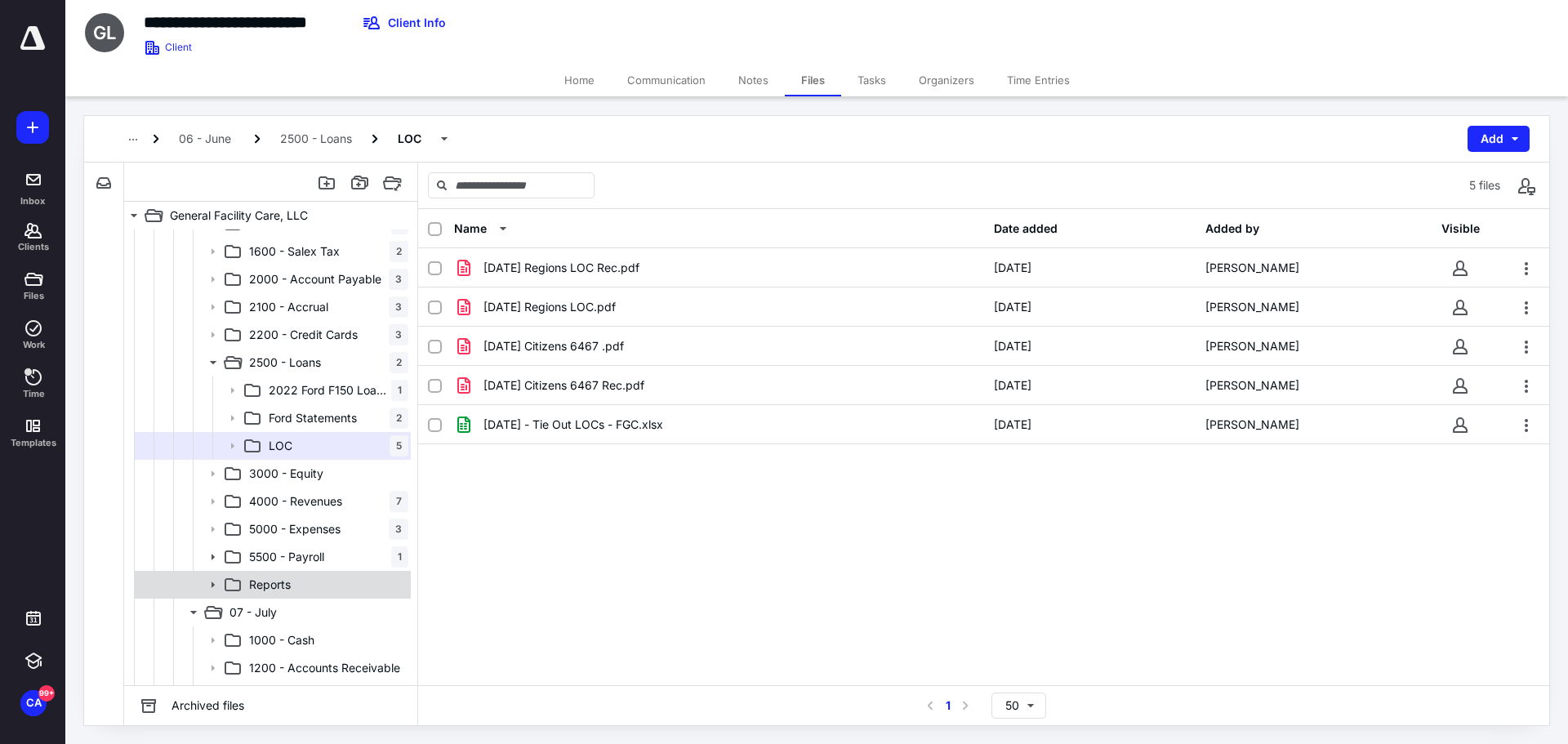 scroll, scrollTop: 1960, scrollLeft: 0, axis: vertical 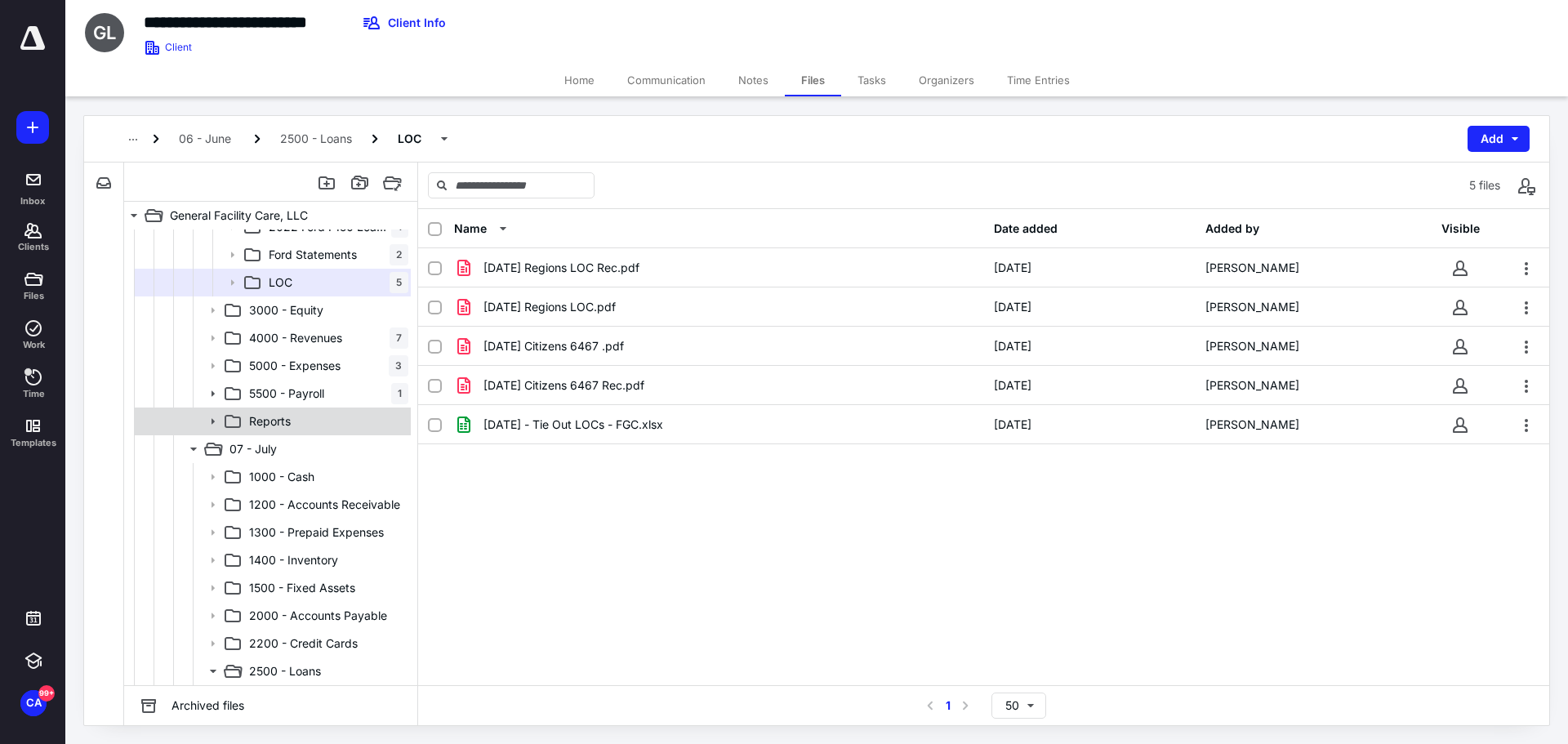 drag, startPoint x: 247, startPoint y: 426, endPoint x: 260, endPoint y: 423, distance: 13.341664 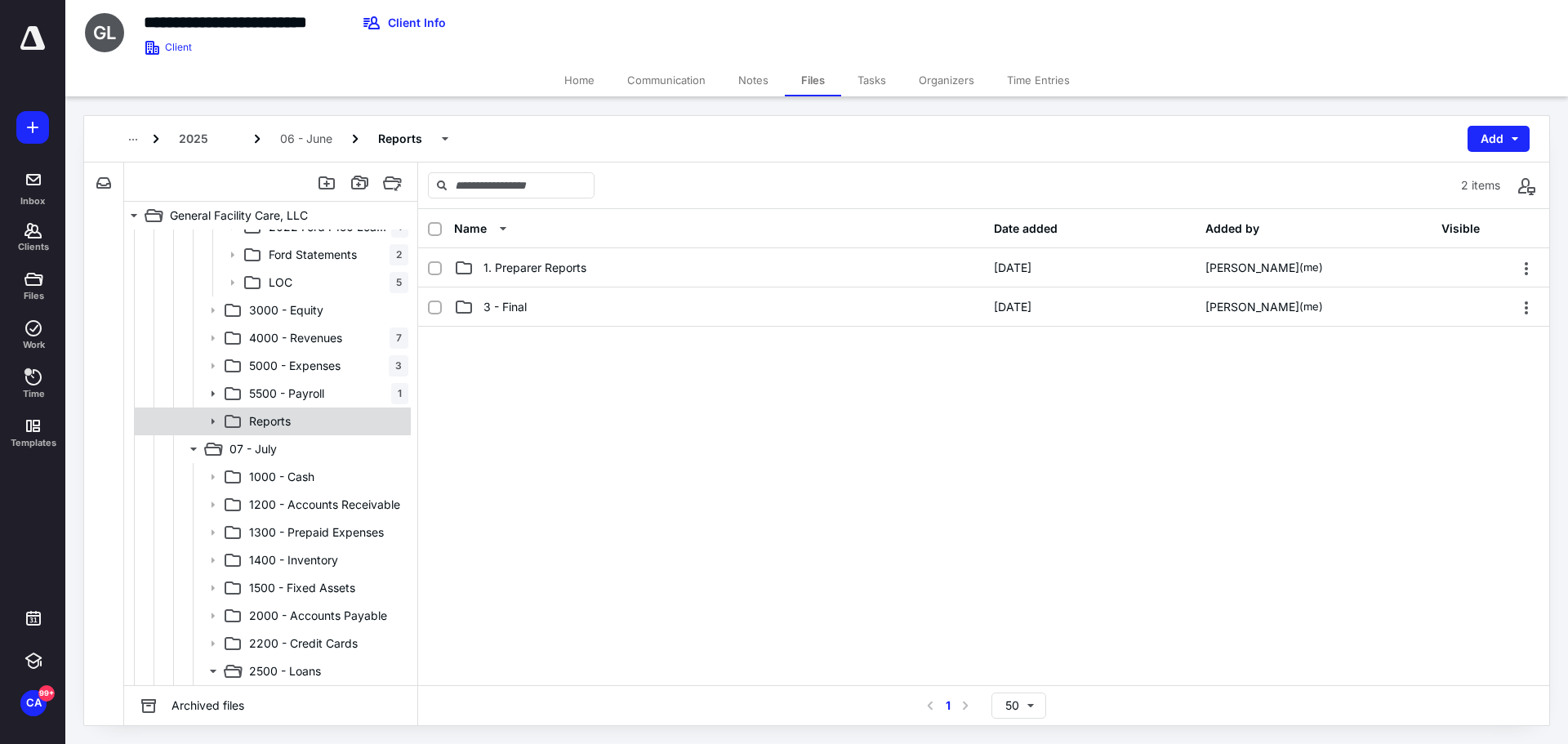 click 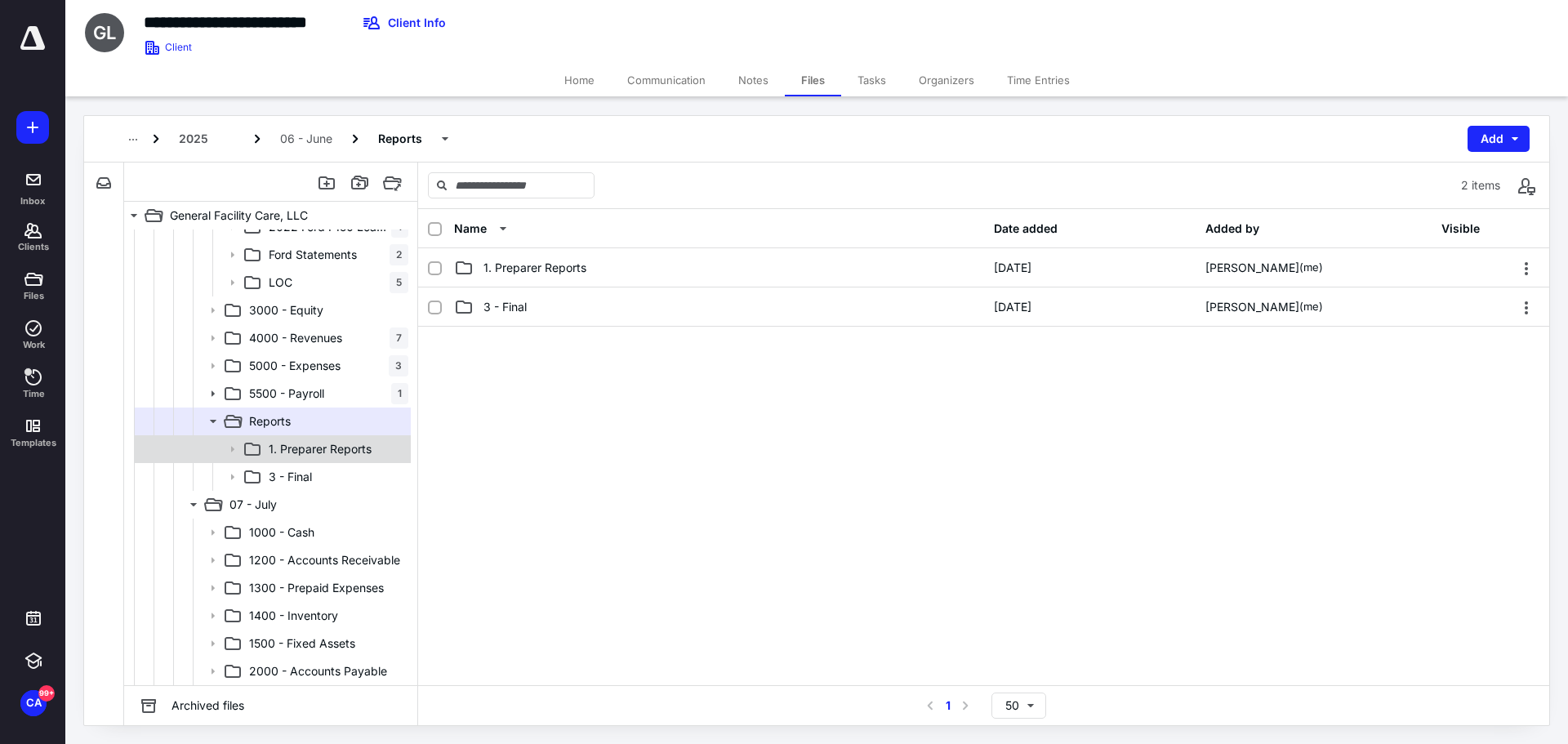click on "1. Preparer Reports" at bounding box center (320, 449) 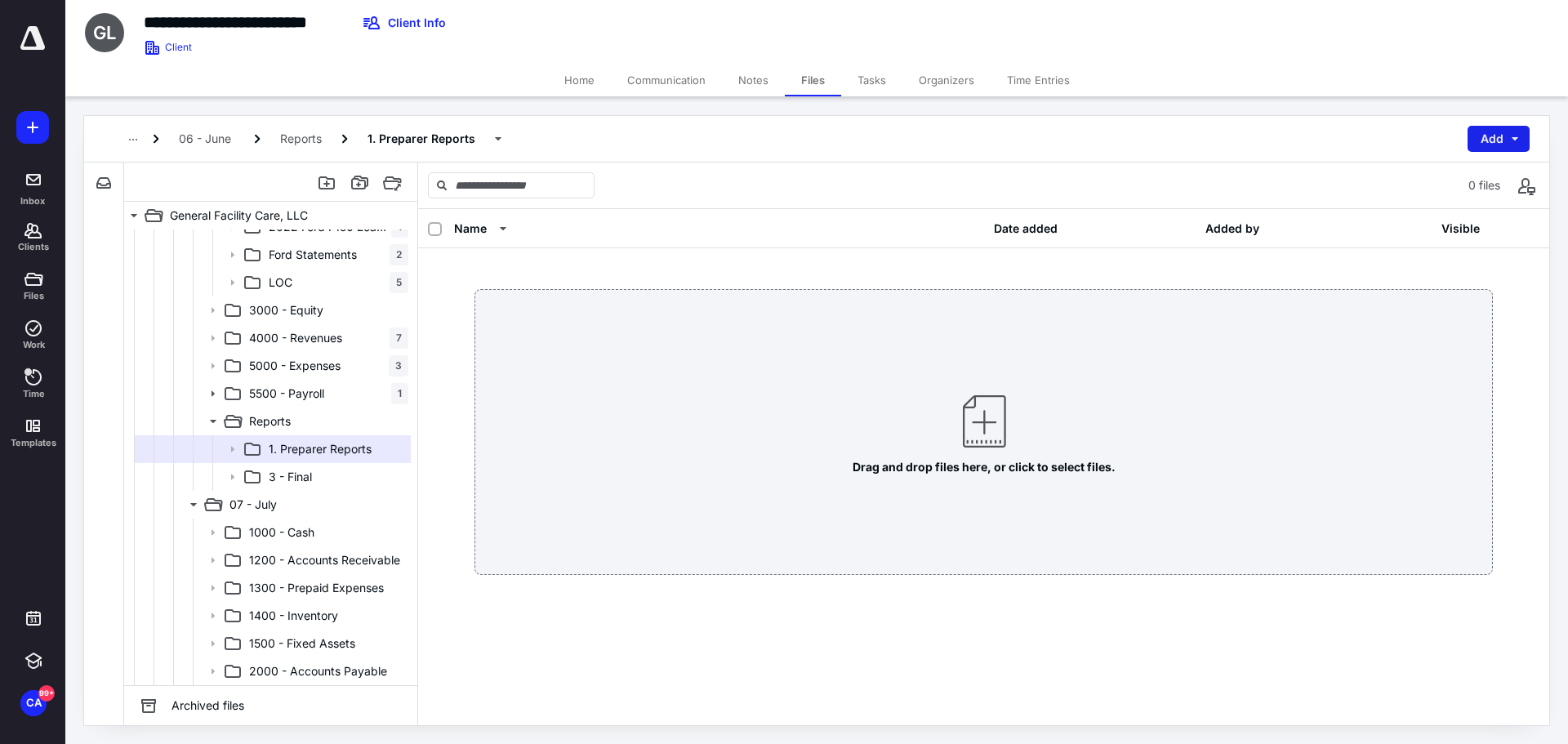 click on "Add" at bounding box center (1499, 139) 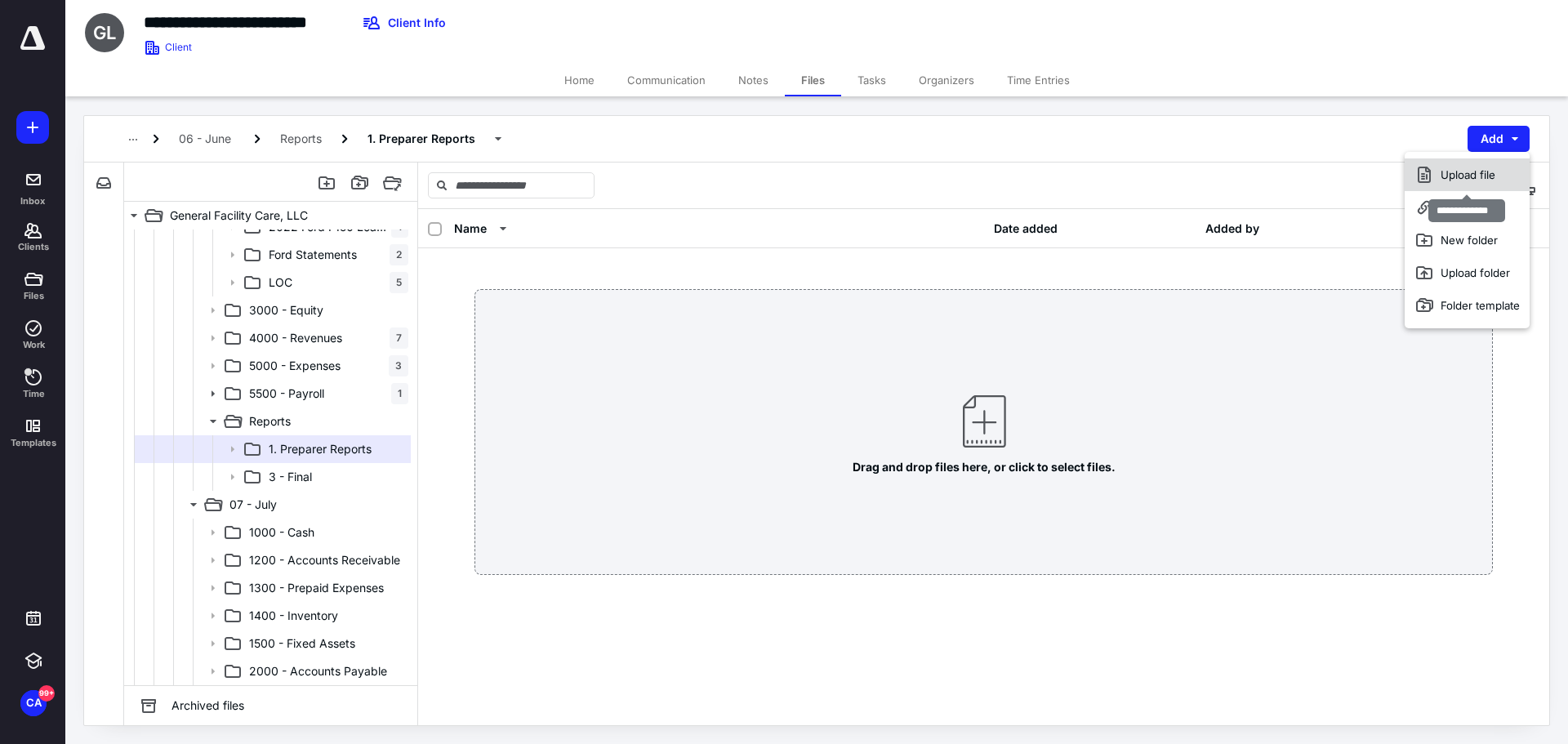 click on "Upload file" at bounding box center [1467, 175] 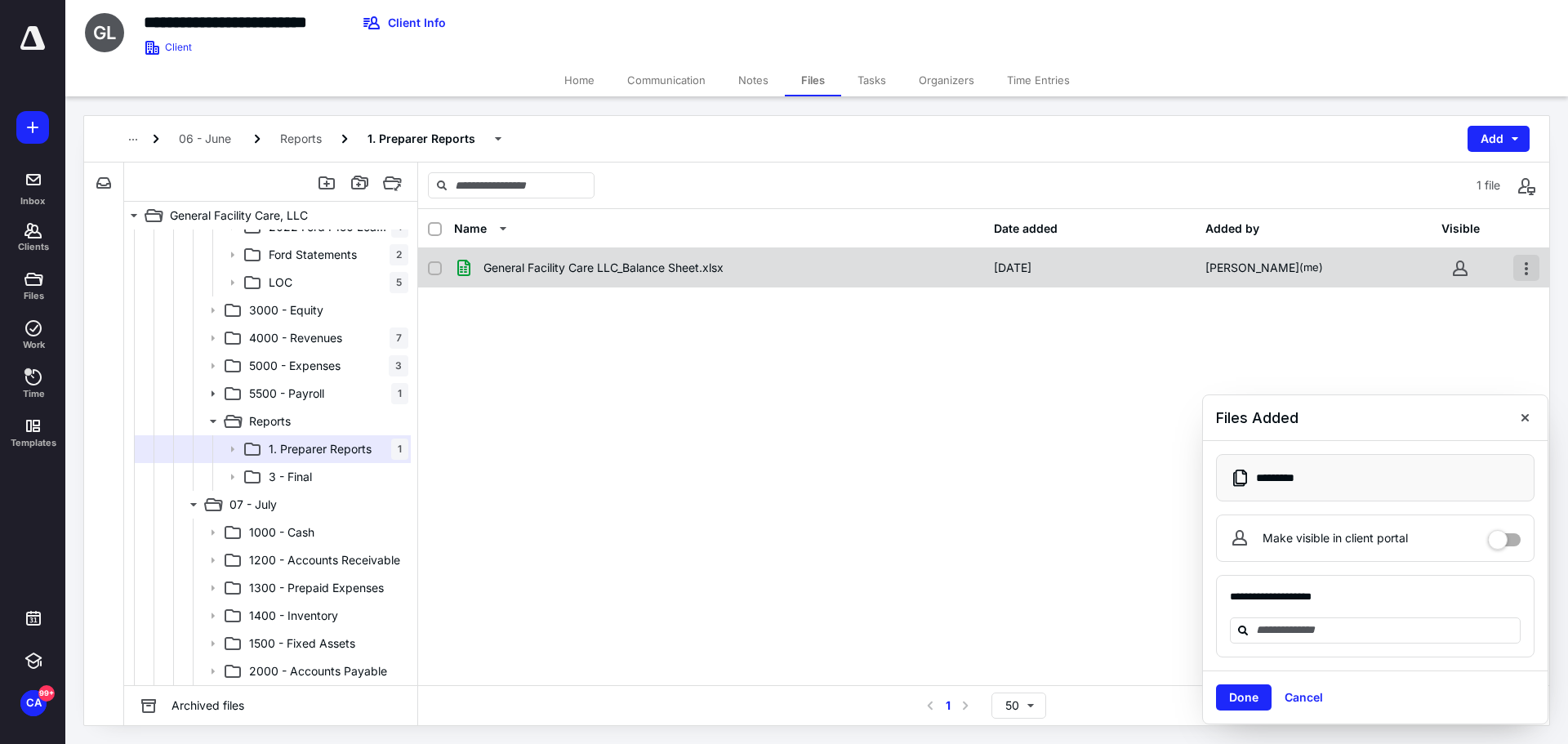 click at bounding box center [1526, 268] 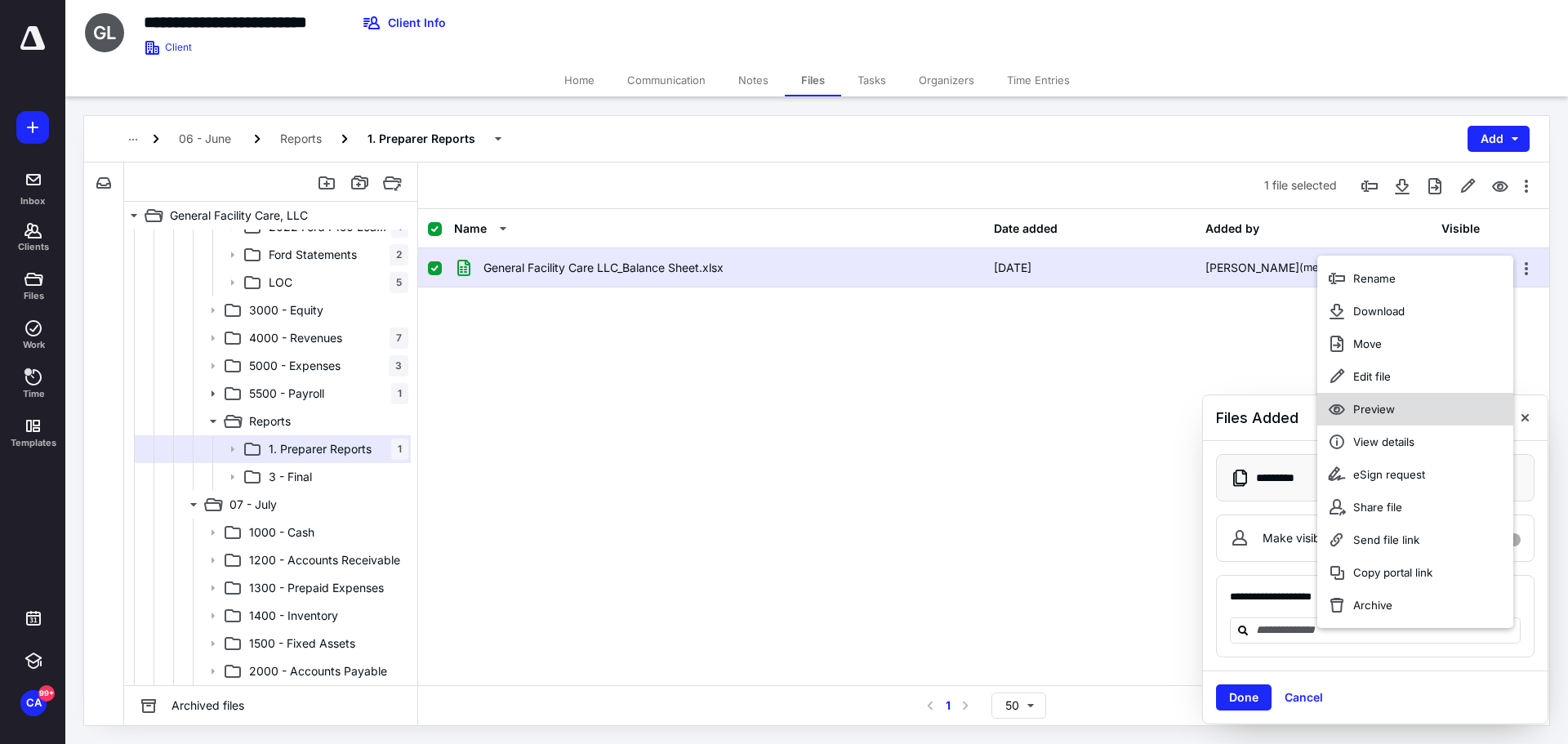 click on "Preview" at bounding box center (1415, 409) 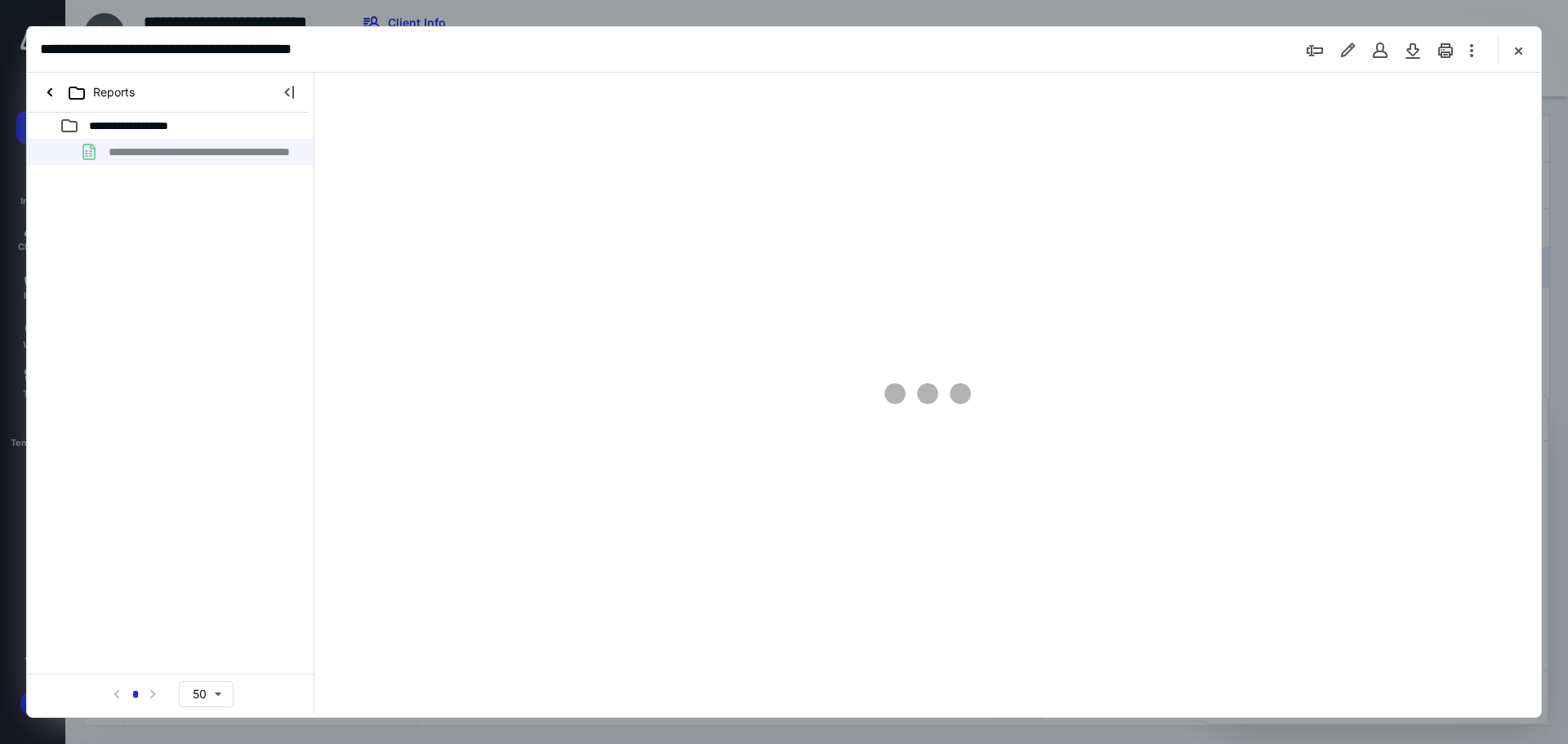 scroll, scrollTop: 0, scrollLeft: 0, axis: both 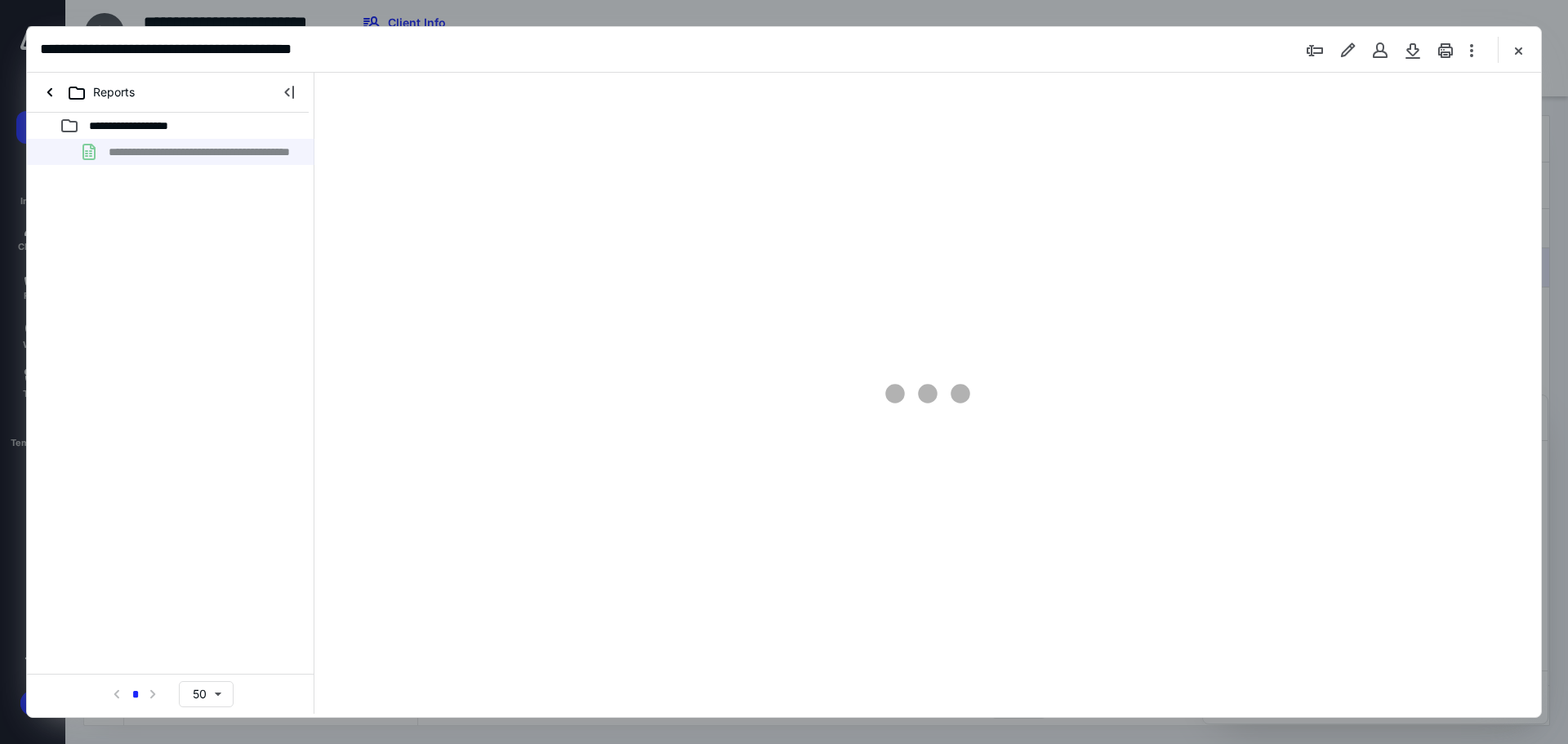 type on "45" 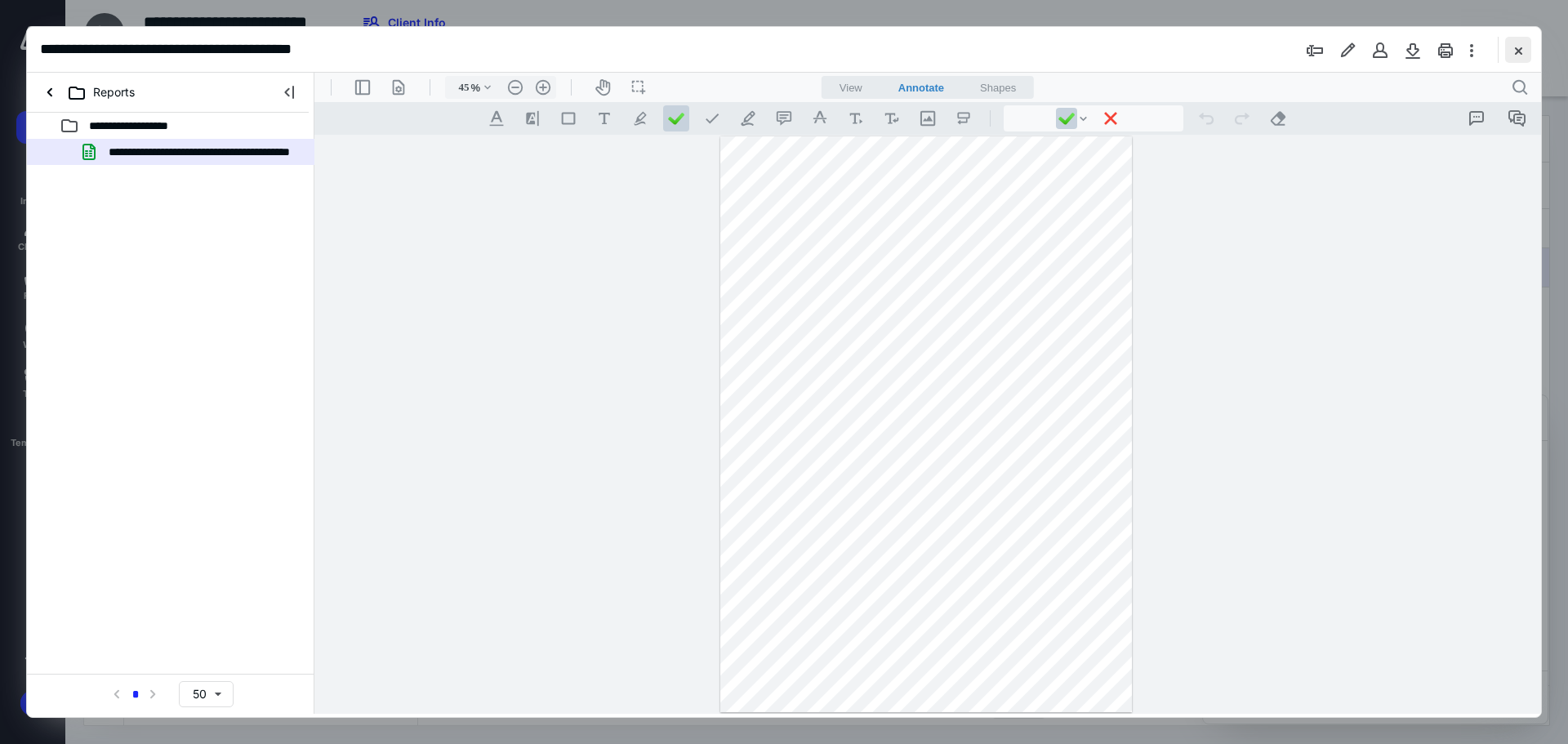 click at bounding box center [1518, 50] 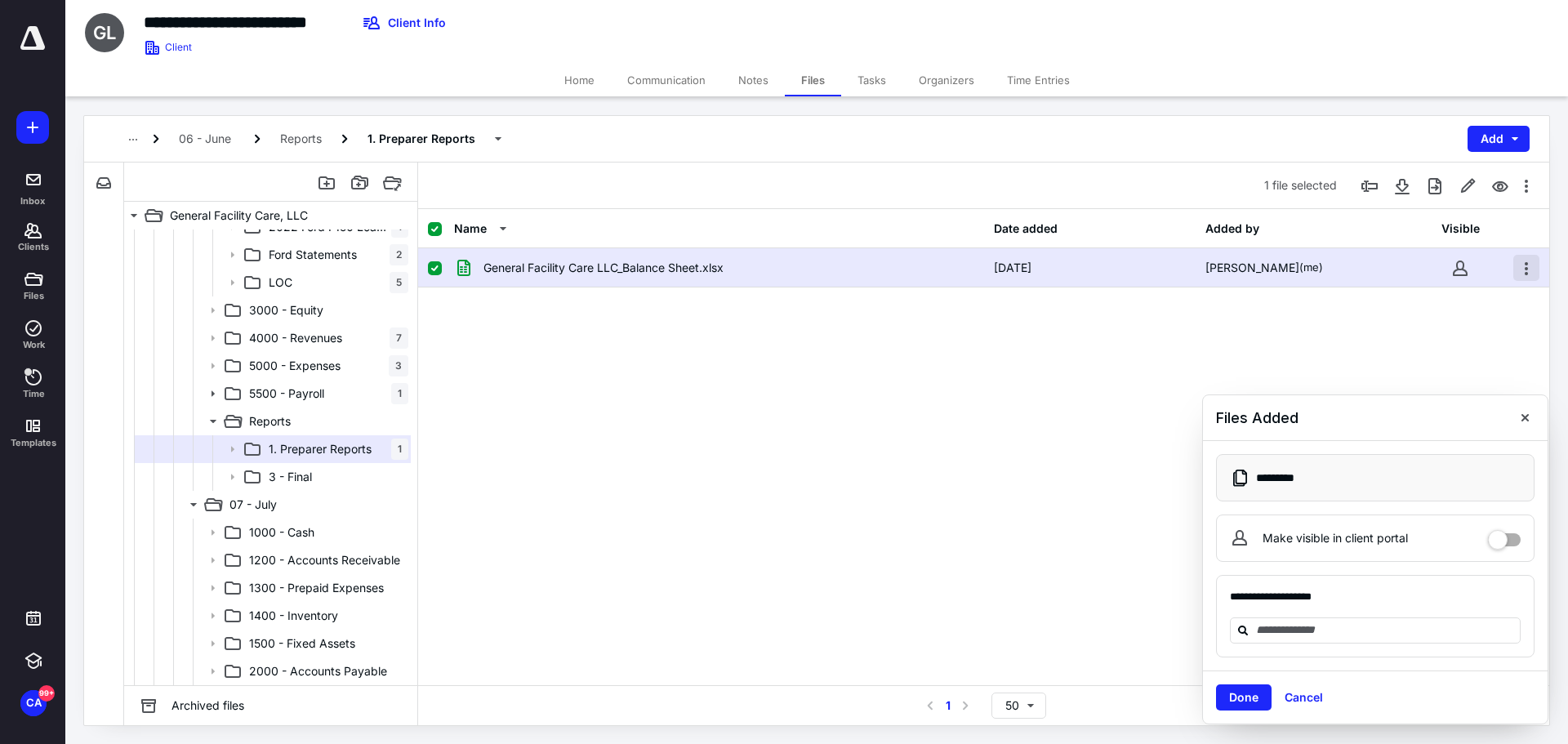 click at bounding box center (1526, 268) 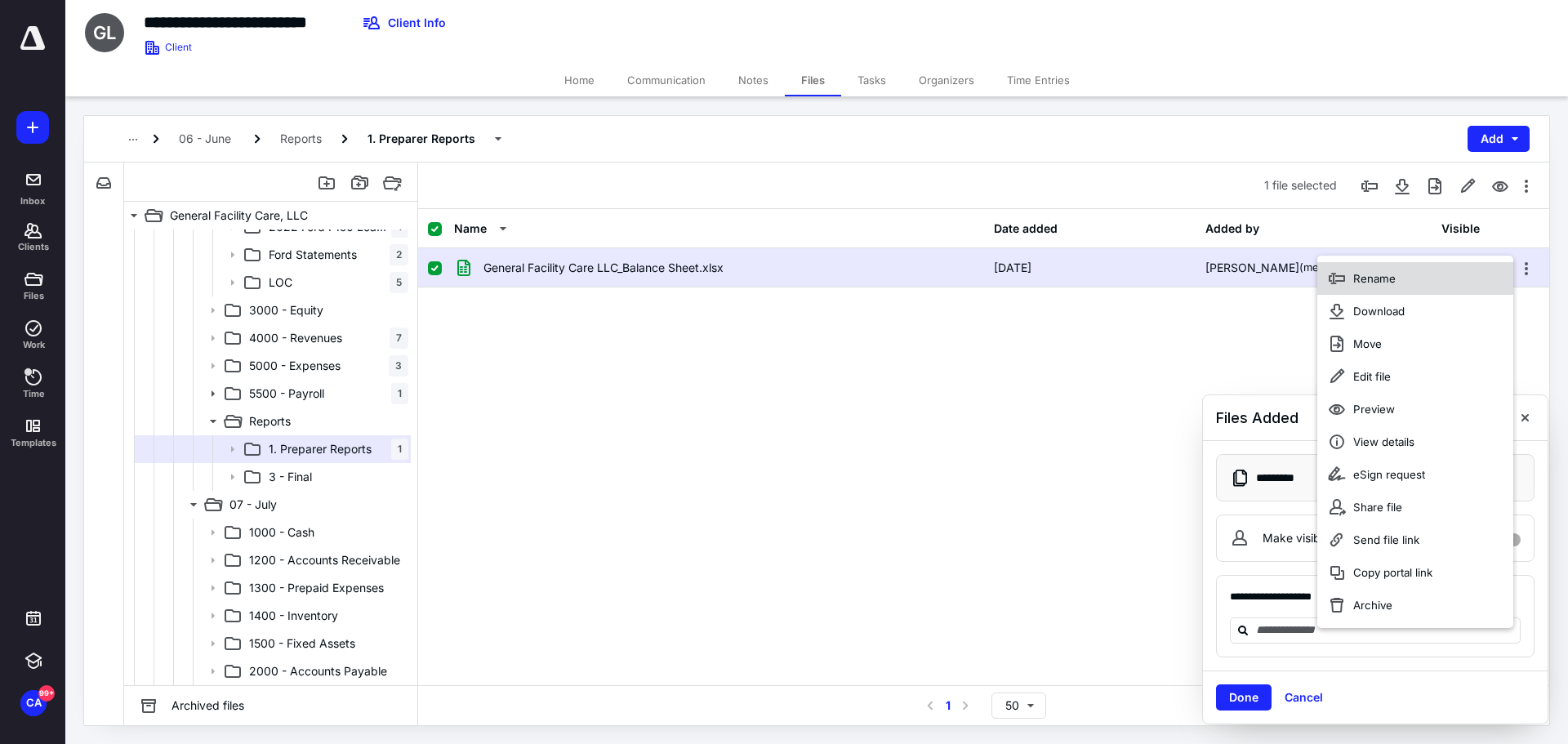 click on "Rename" at bounding box center [1374, 278] 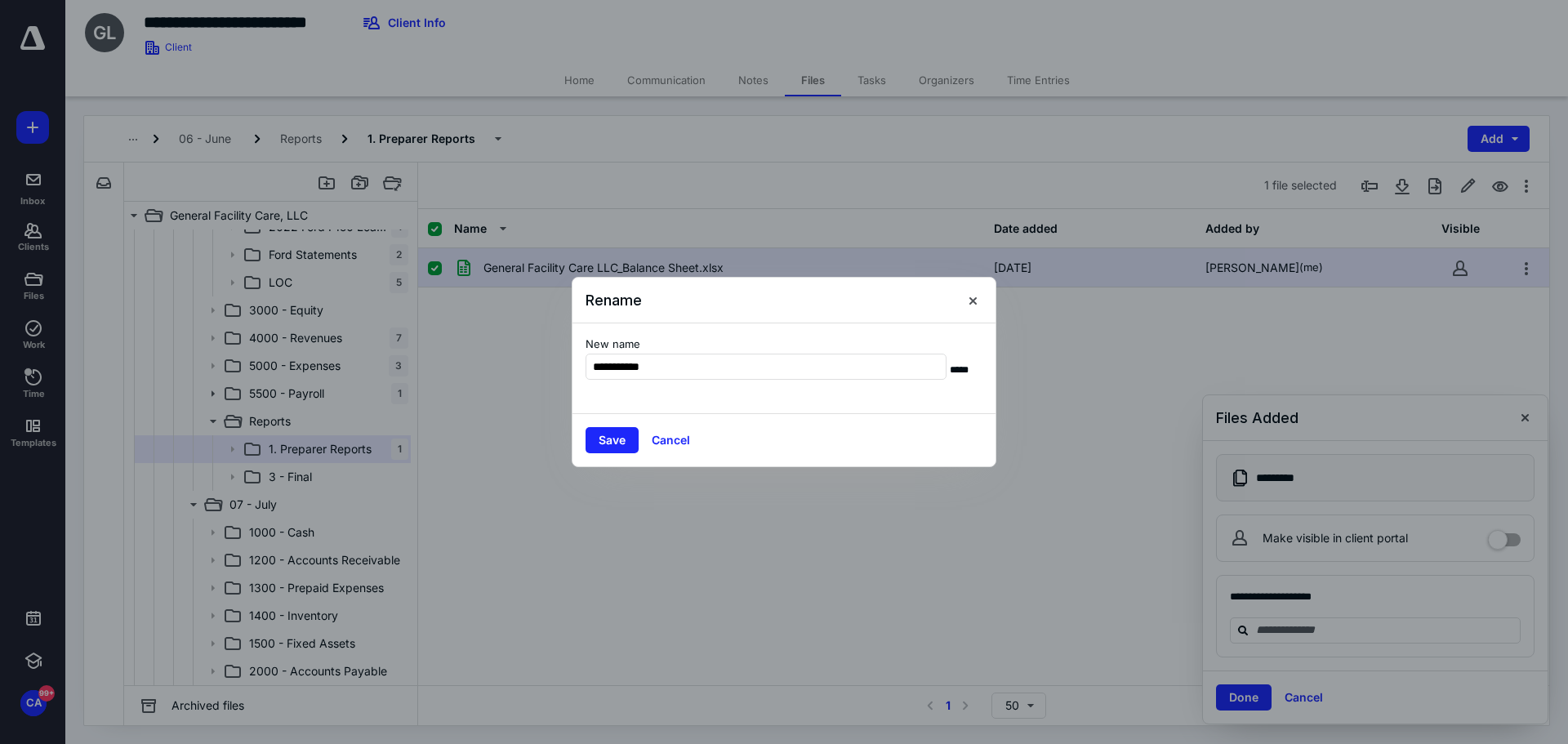 type on "**********" 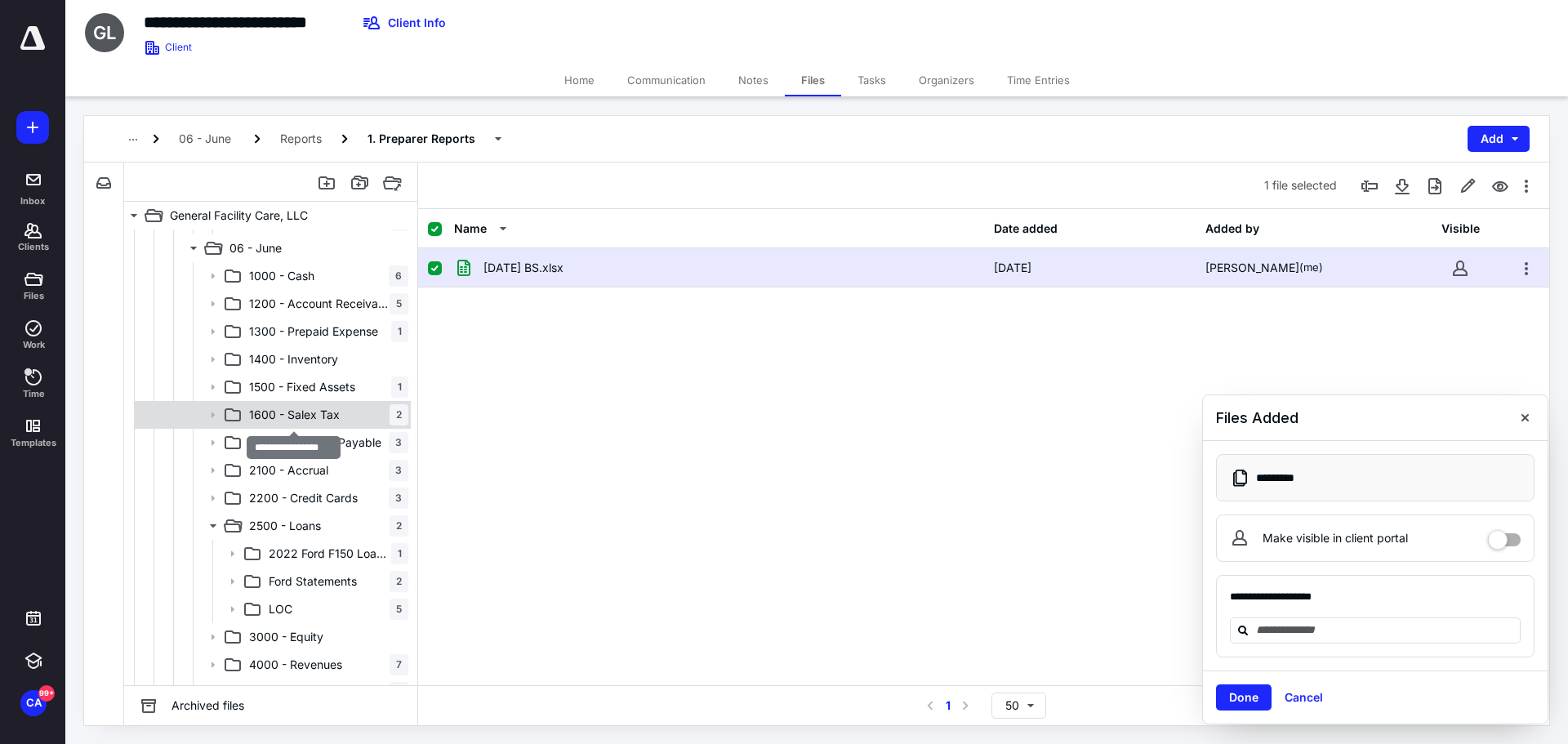 scroll, scrollTop: 1470, scrollLeft: 0, axis: vertical 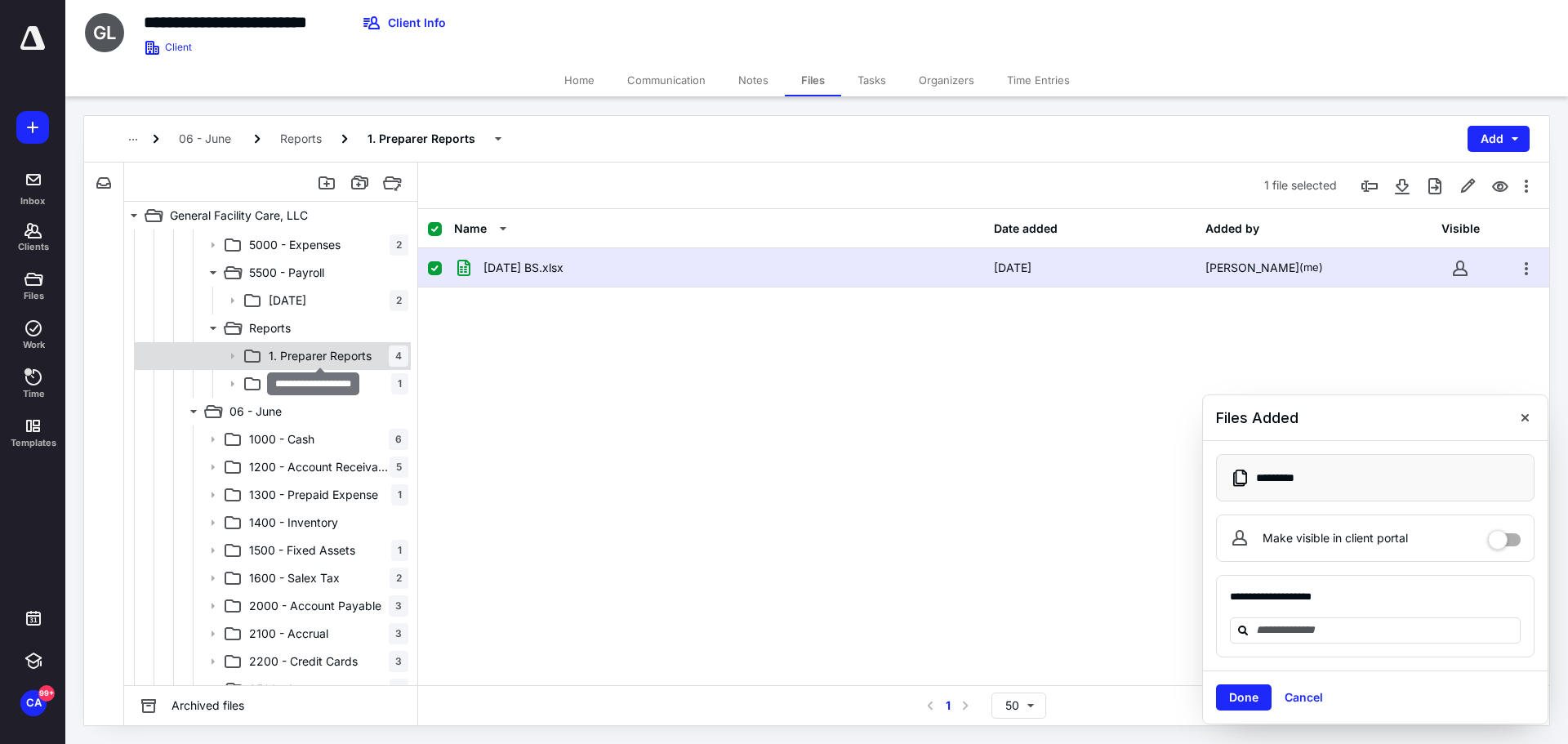 click on "1. Preparer Reports" at bounding box center [320, 356] 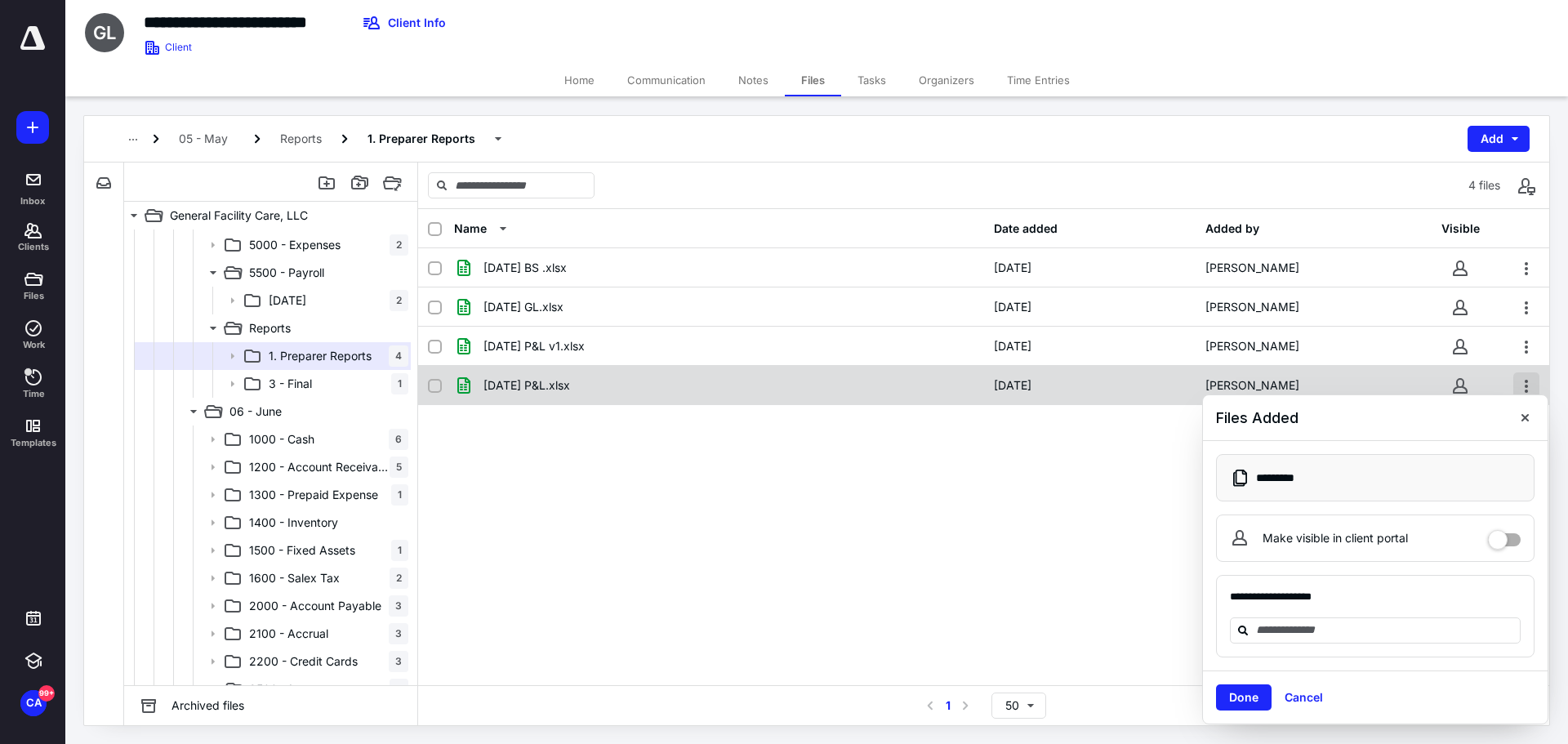 drag, startPoint x: 1526, startPoint y: 421, endPoint x: 1528, endPoint y: 385, distance: 36.055513 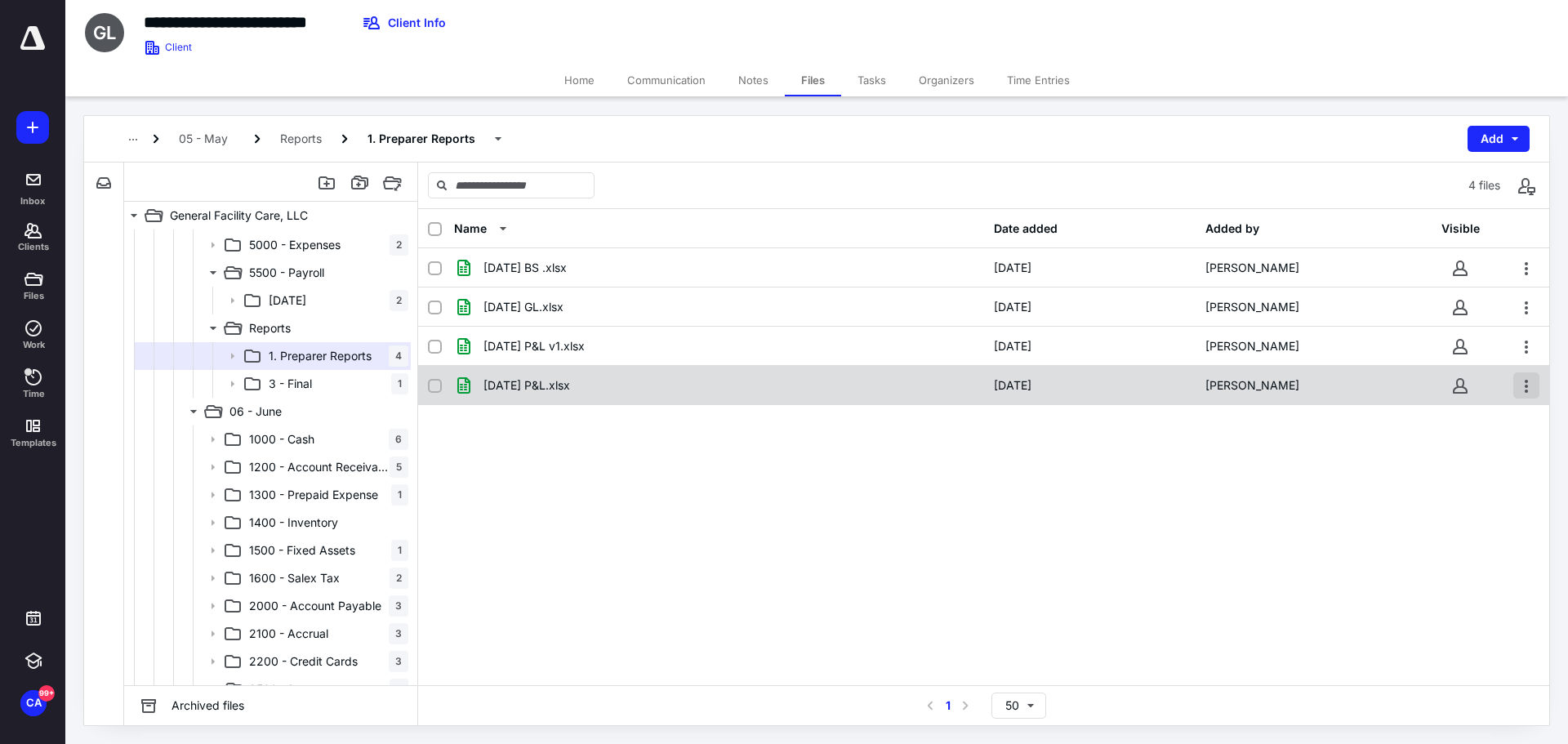 click at bounding box center [1526, 385] 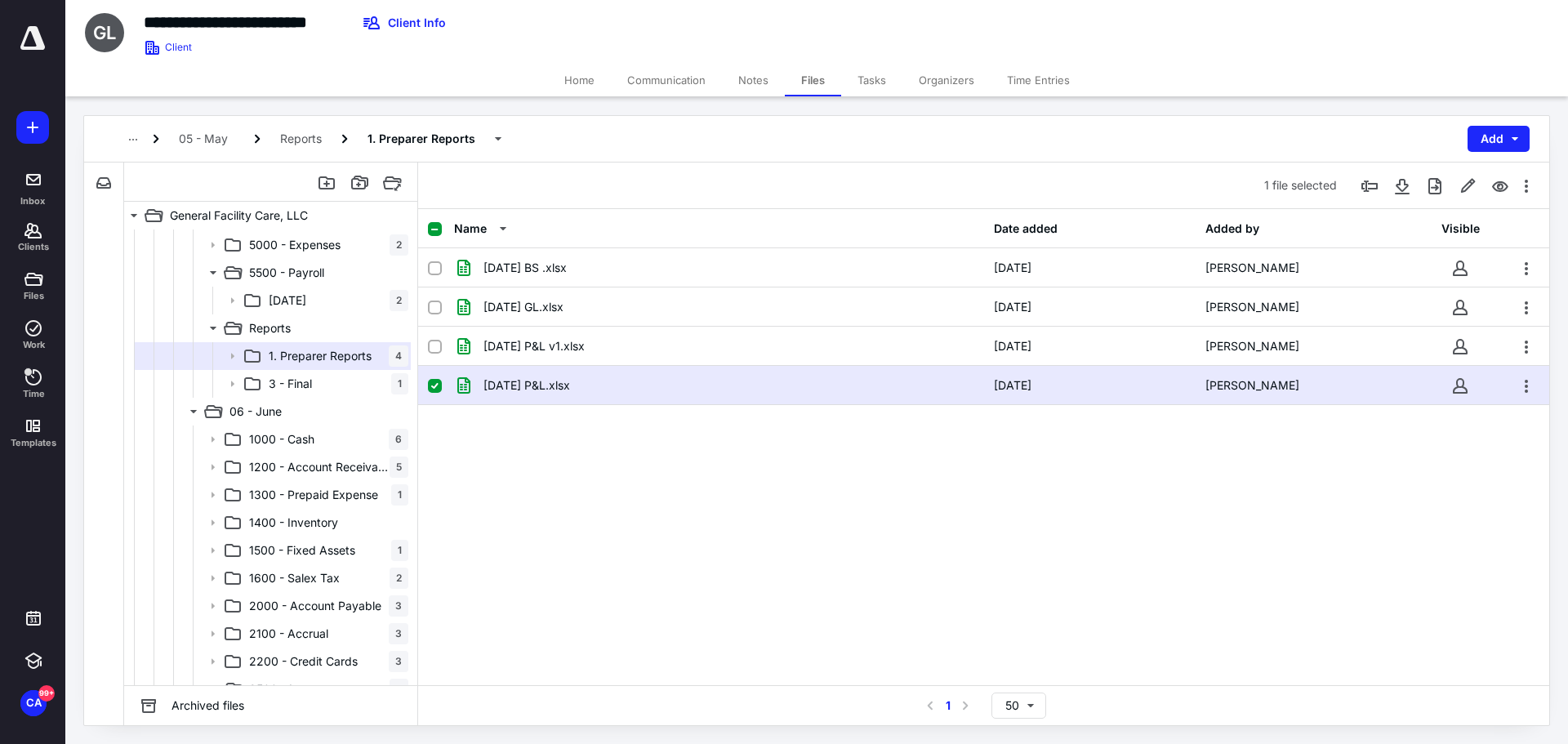 checkbox on "true" 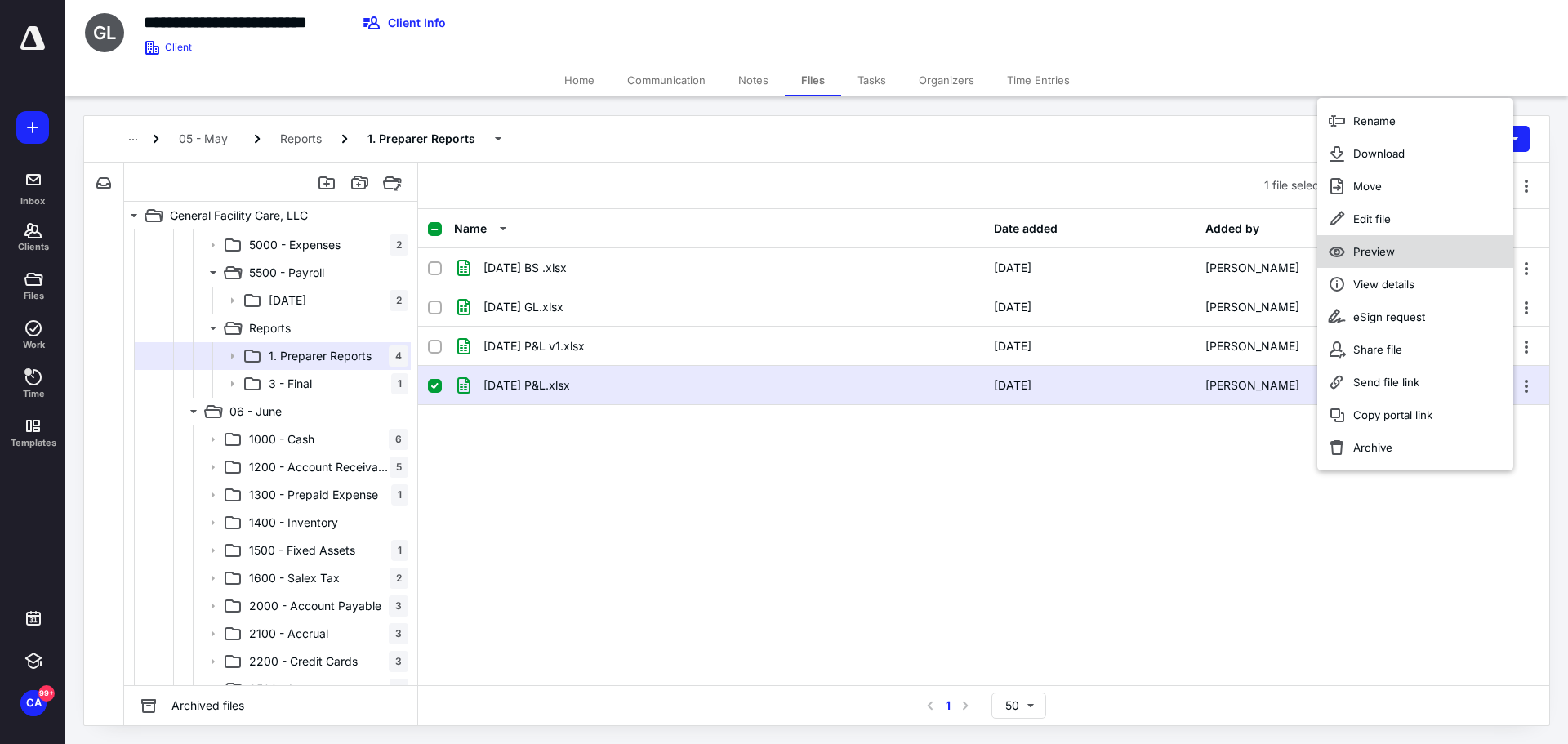 click on "Preview" at bounding box center [1374, 252] 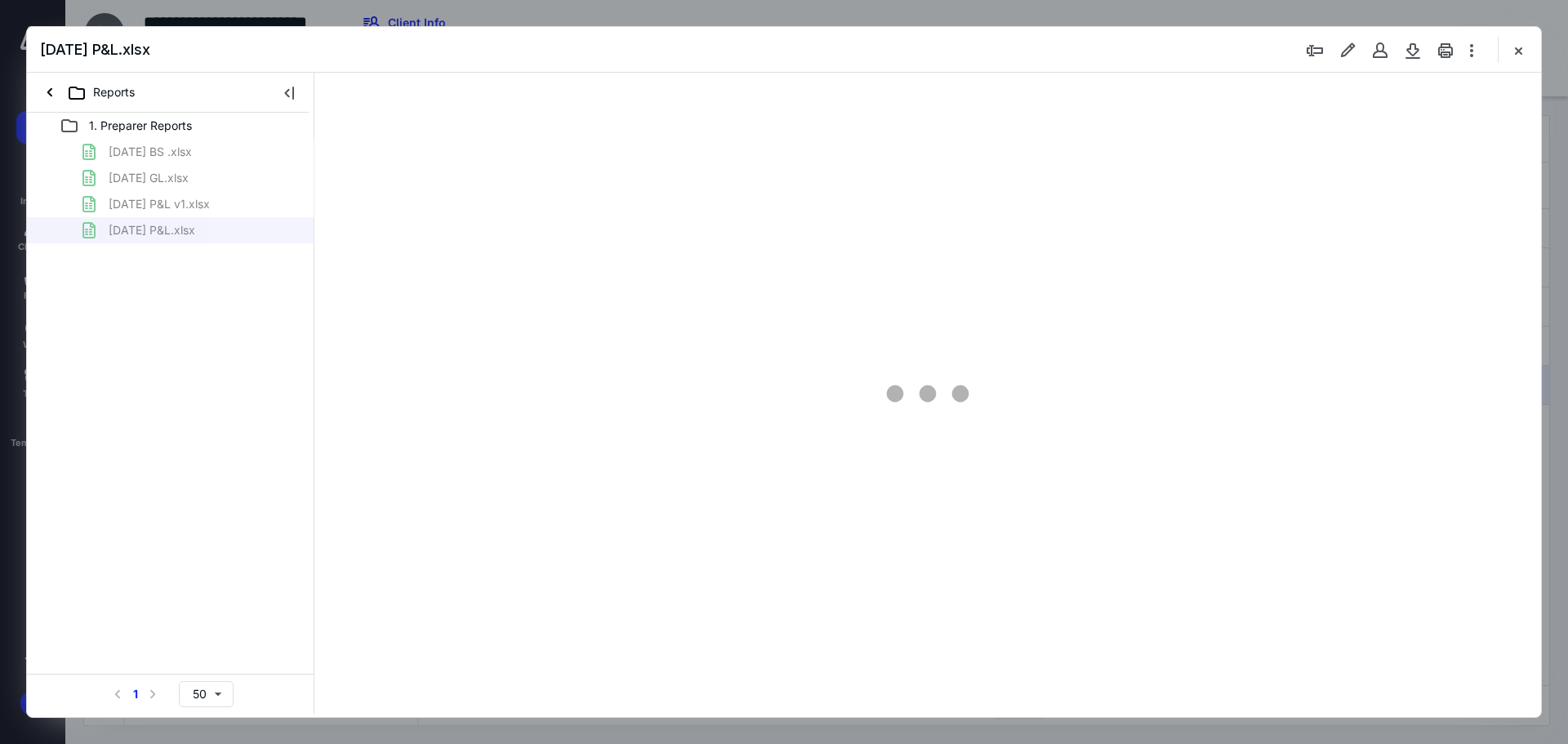 scroll, scrollTop: 0, scrollLeft: 0, axis: both 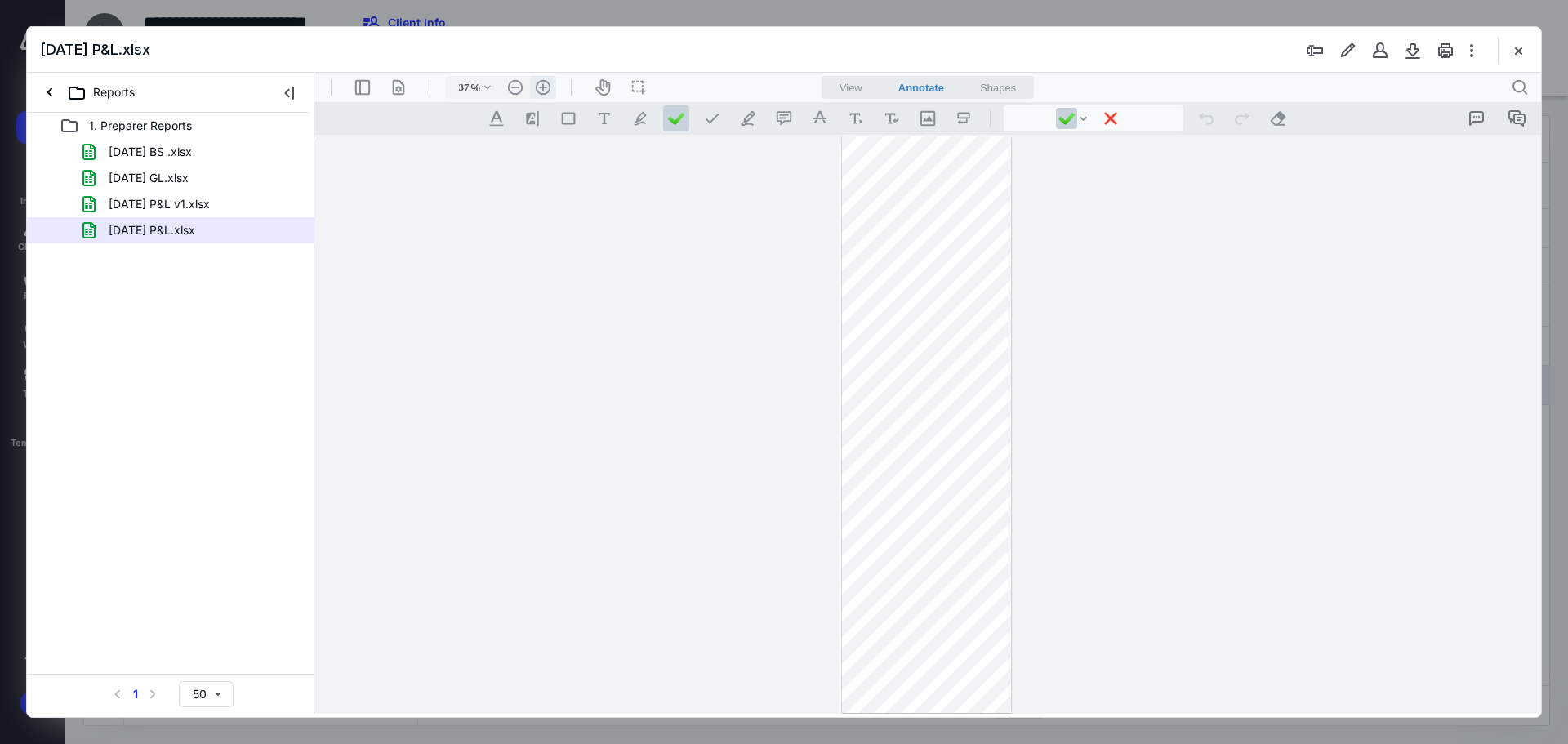 click on ".cls-1{fill:#abb0c4;} icon - header - zoom - in - line" at bounding box center [543, 87] 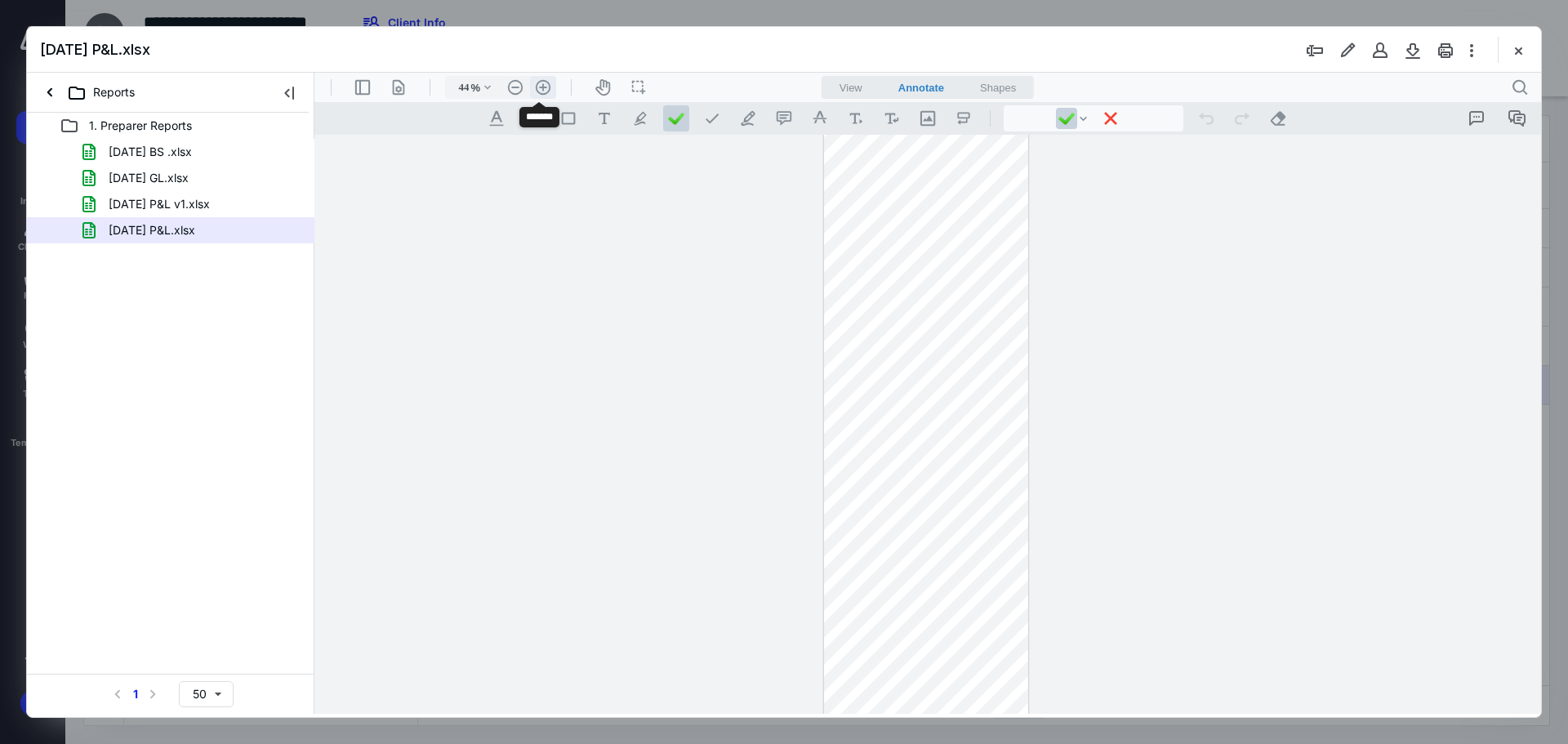click on ".cls-1{fill:#abb0c4;} icon - header - zoom - in - line" at bounding box center [543, 87] 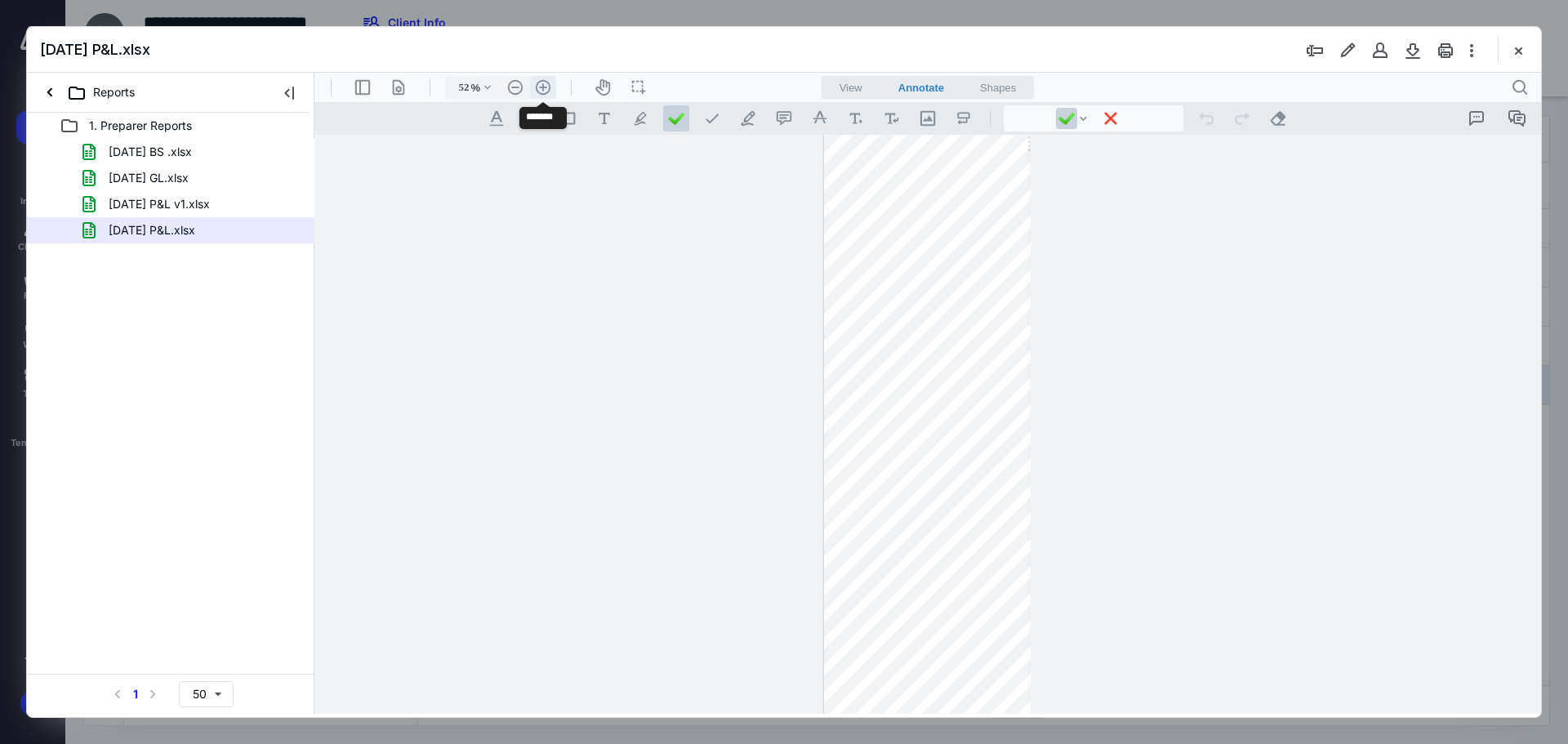 click on ".cls-1{fill:#abb0c4;} icon - header - zoom - in - line" at bounding box center (543, 87) 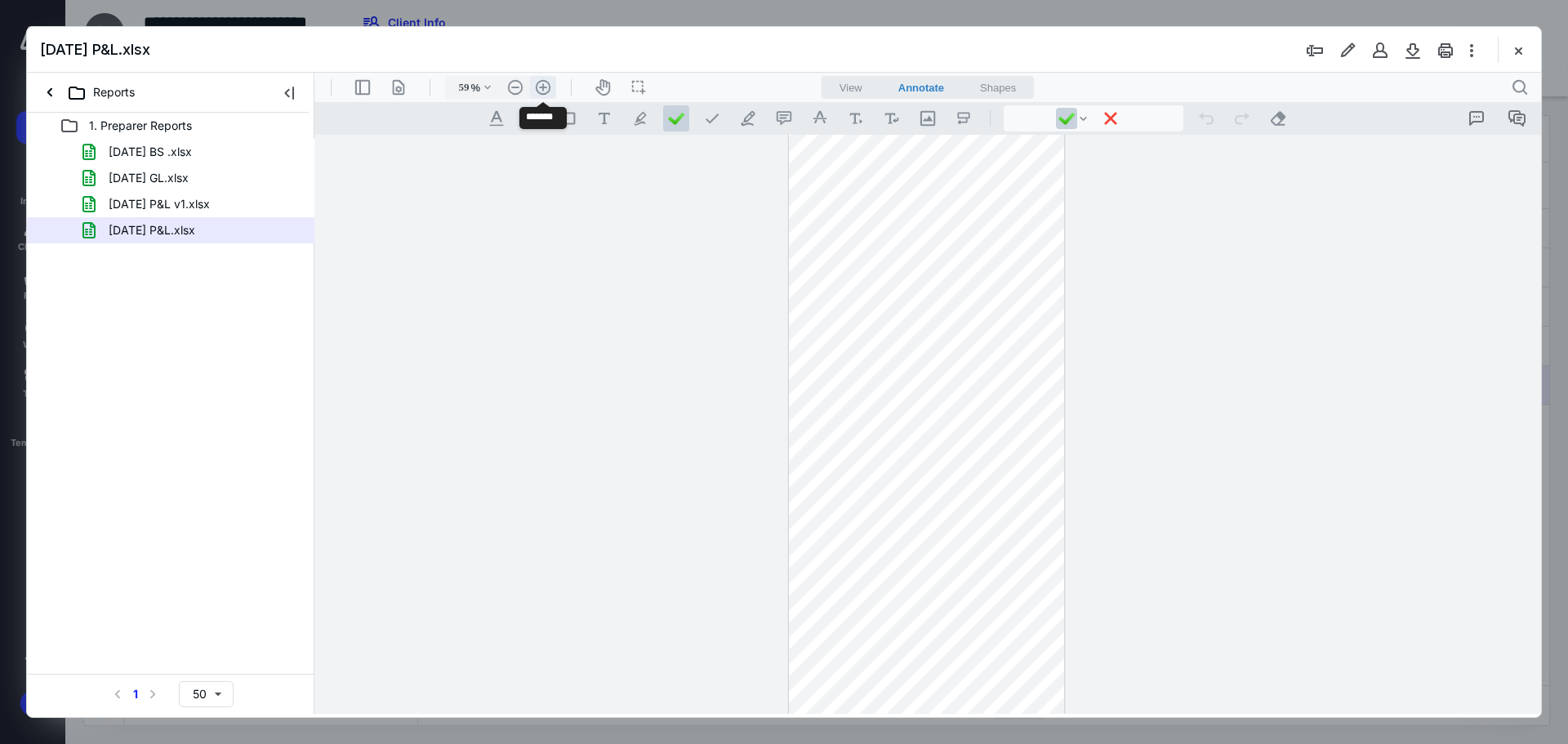 click on ".cls-1{fill:#abb0c4;} icon - header - zoom - in - line" at bounding box center (543, 87) 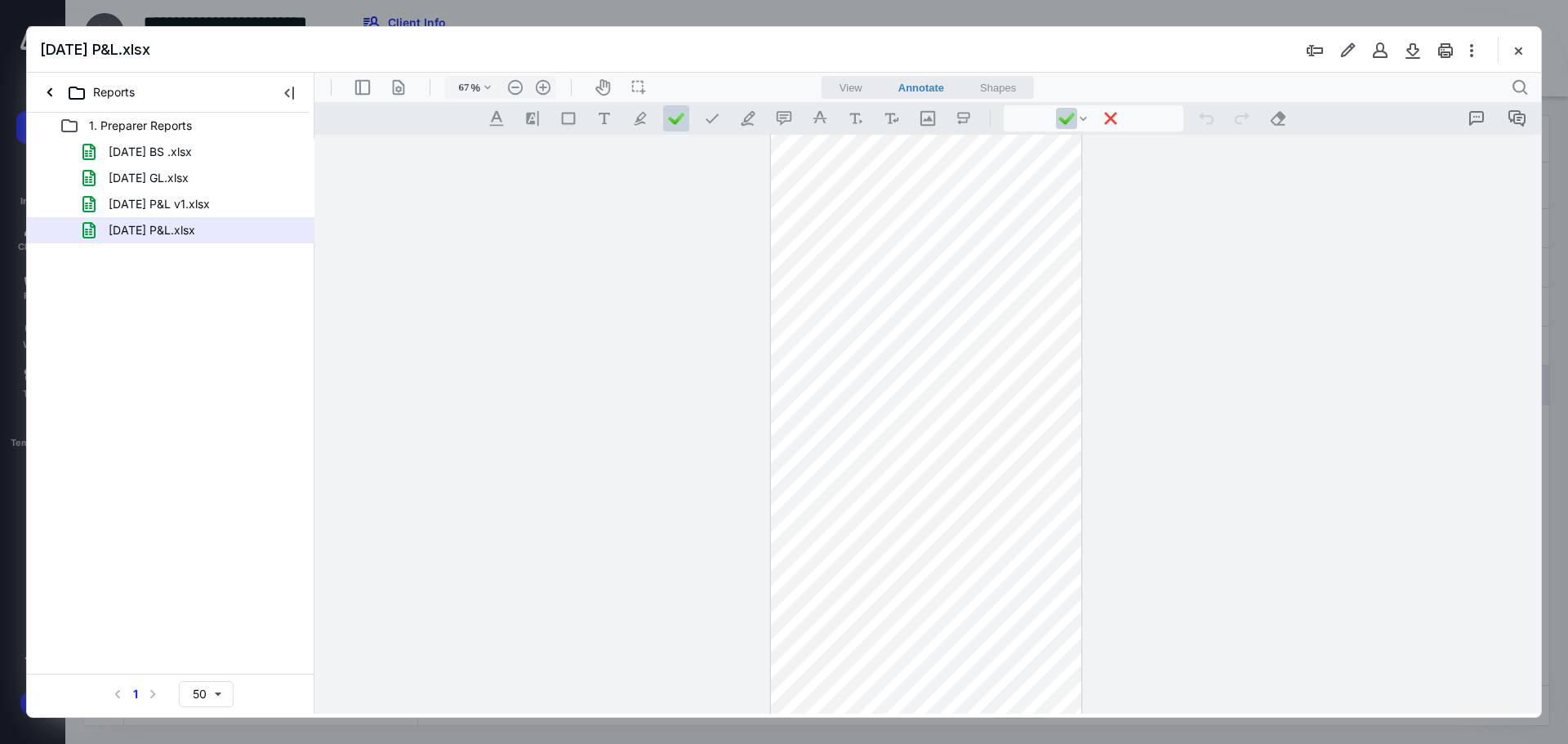 scroll, scrollTop: 0, scrollLeft: 0, axis: both 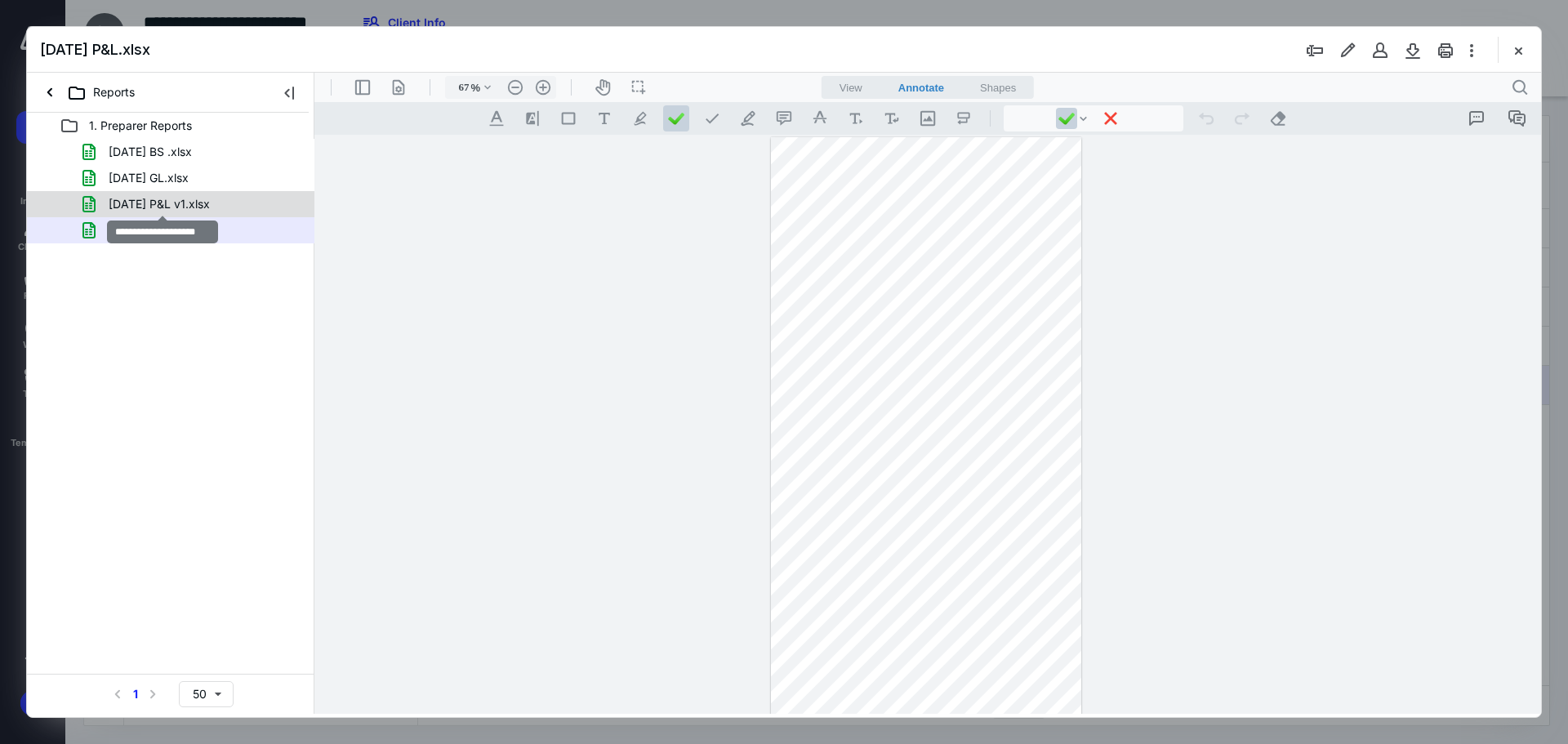 click on "[DATE] P&L v1.xlsx" at bounding box center (159, 204) 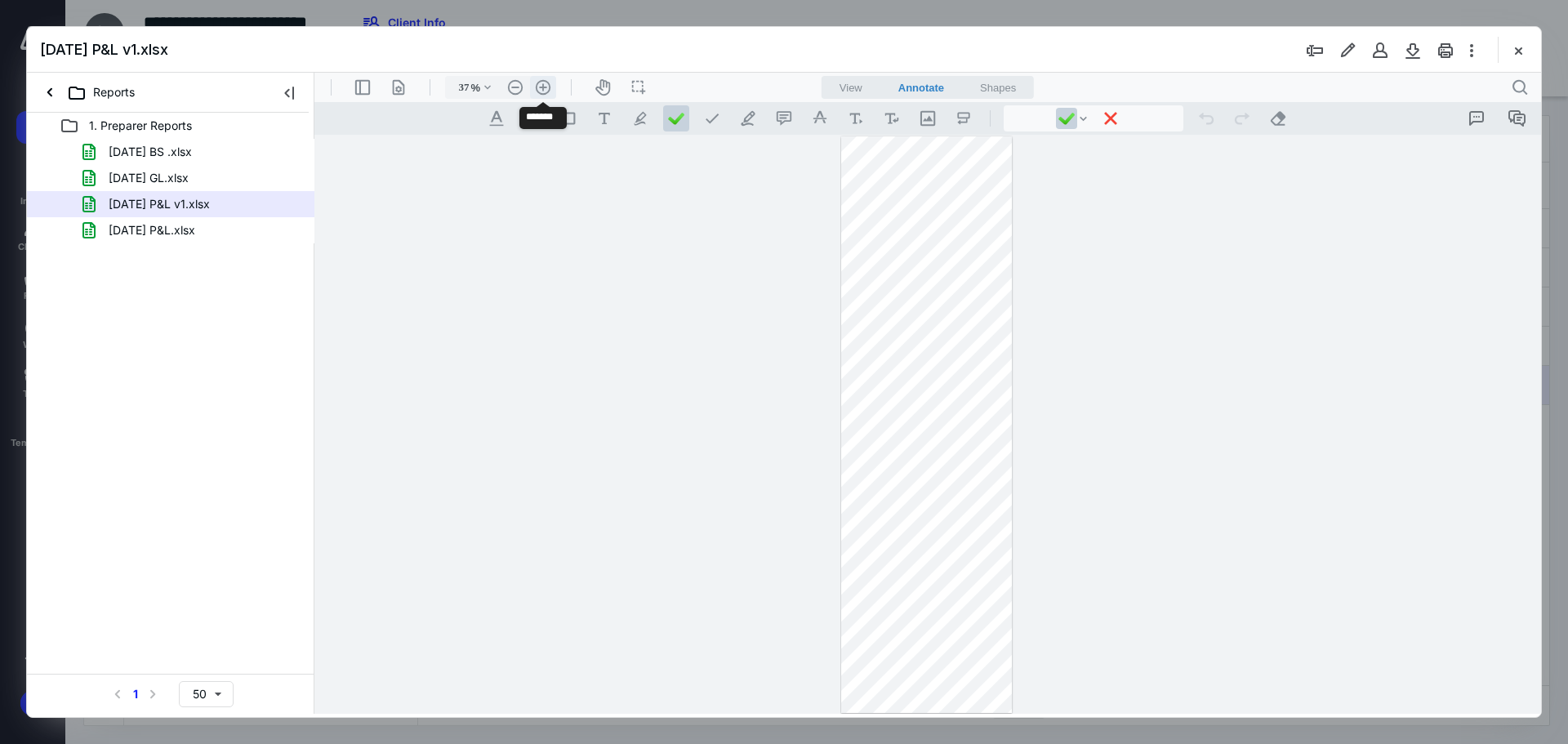 click on ".cls-1{fill:#abb0c4;} icon - header - zoom - in - line" at bounding box center [543, 87] 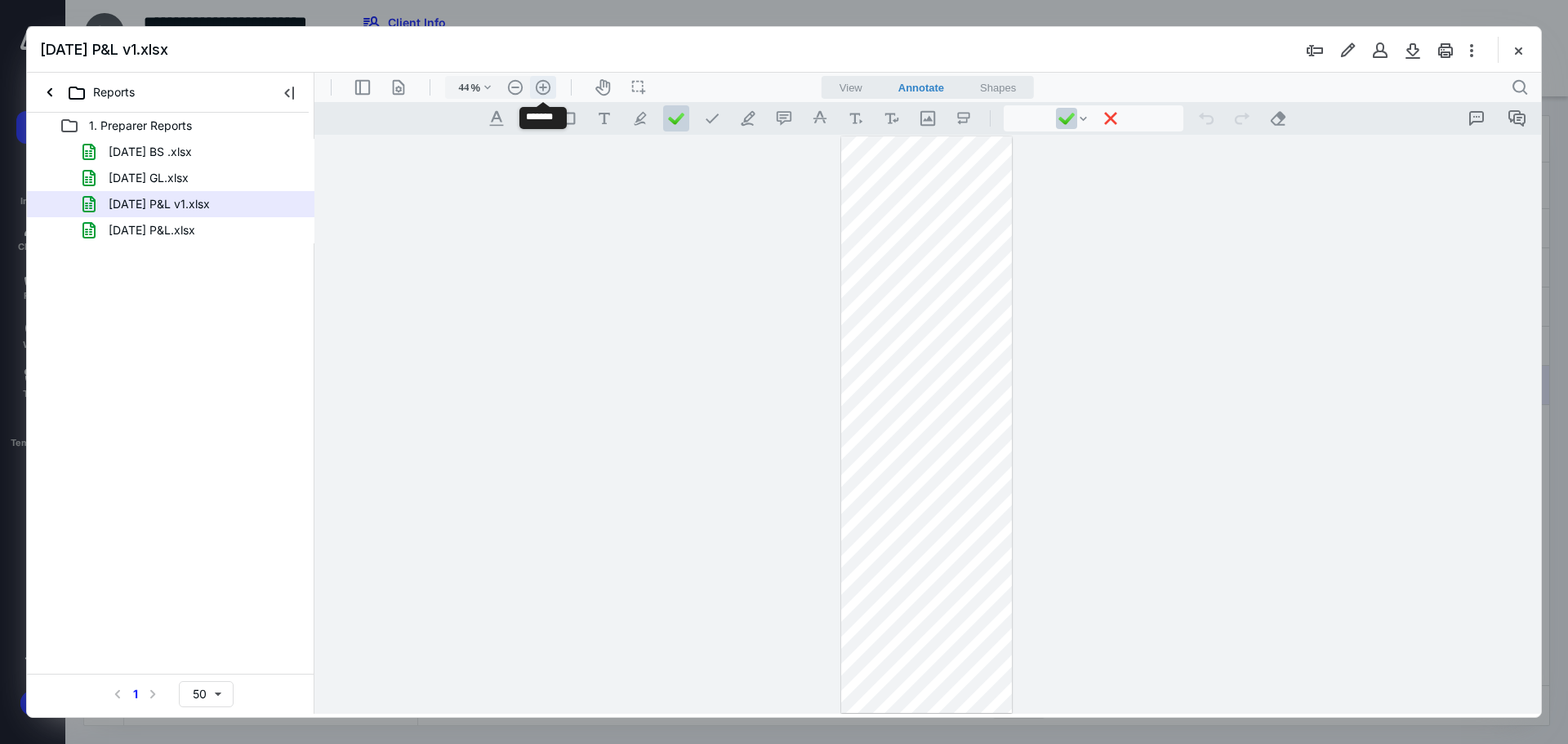 click on ".cls-1{fill:#abb0c4;} icon - header - zoom - in - line" at bounding box center [543, 87] 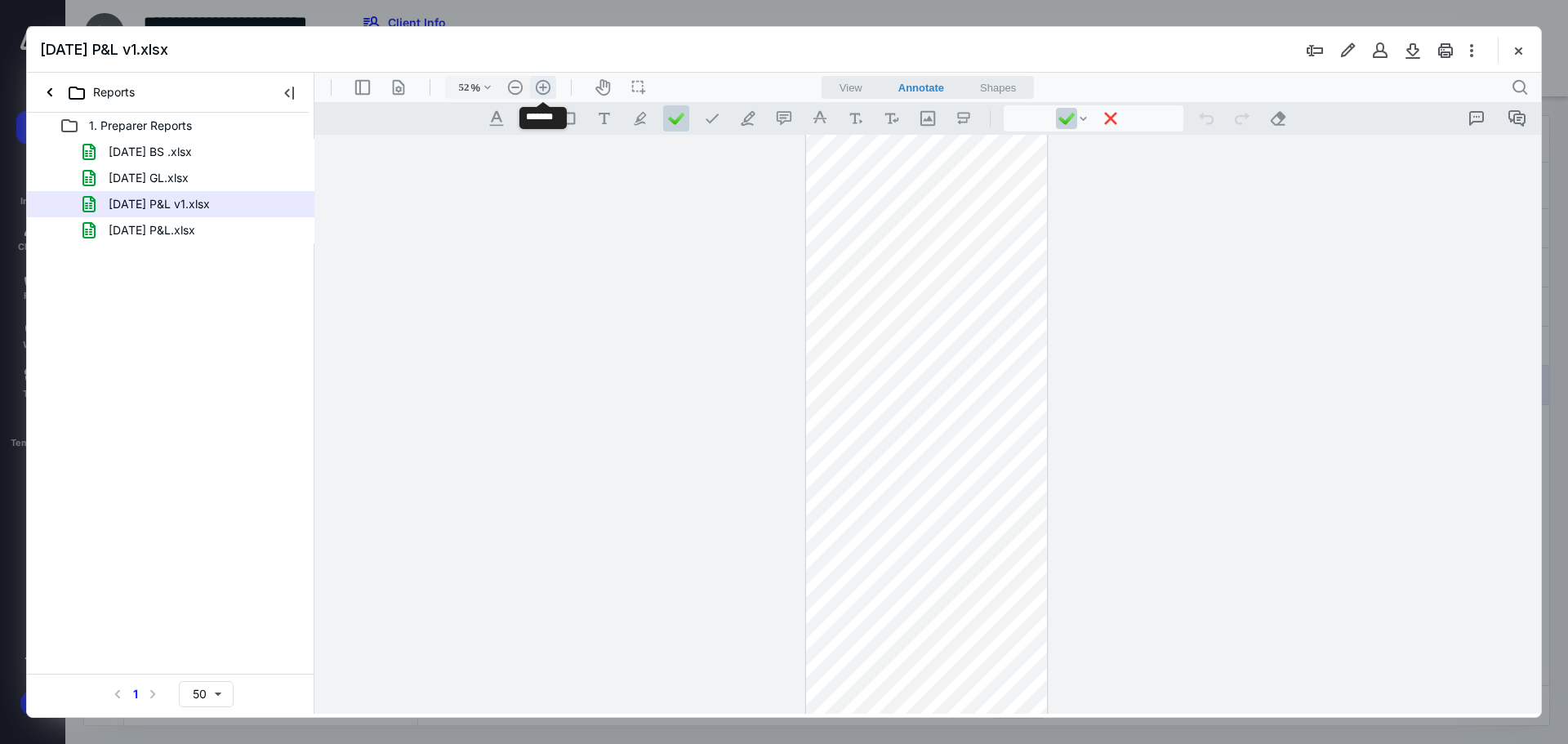 click on ".cls-1{fill:#abb0c4;} icon - header - zoom - in - line" at bounding box center [543, 87] 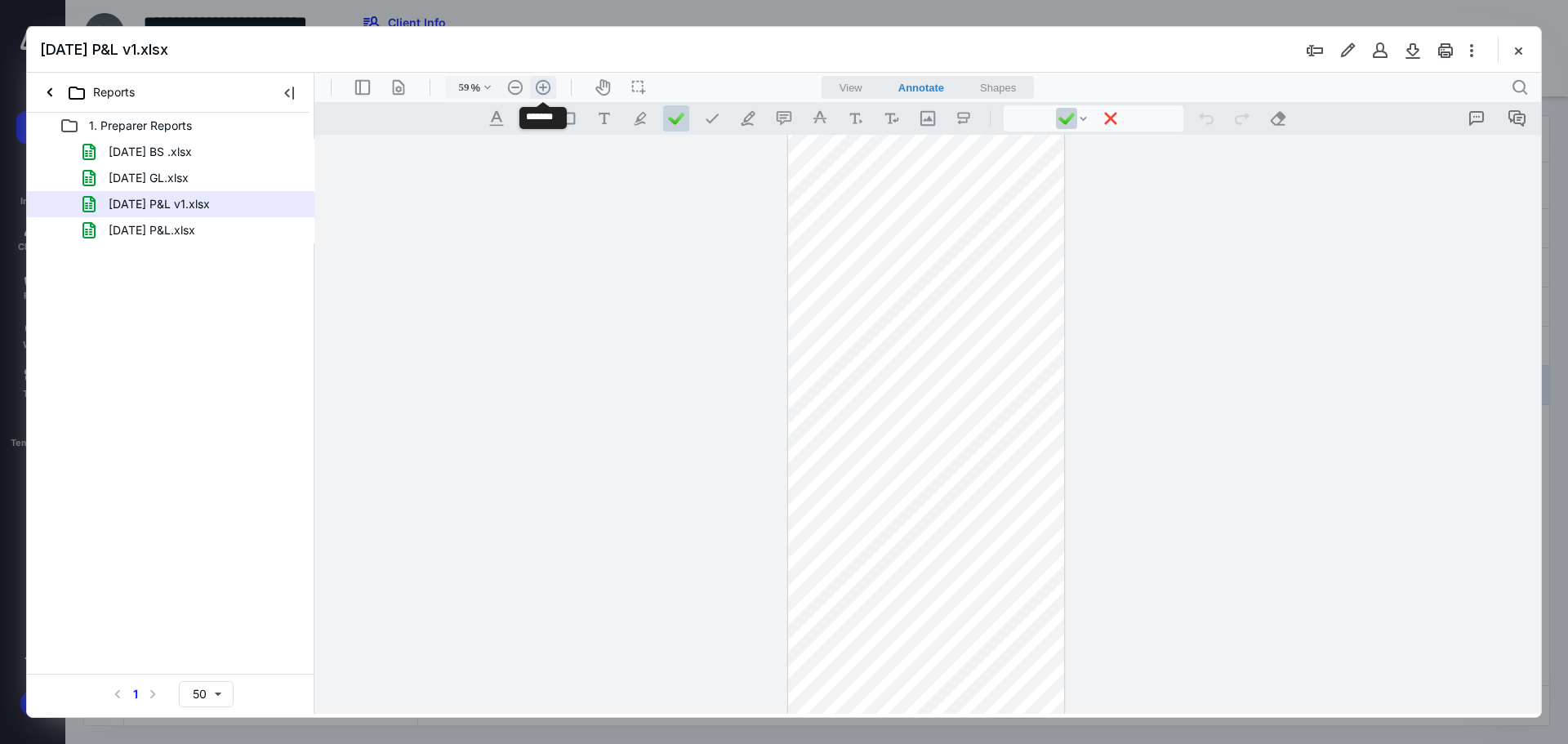 click on ".cls-1{fill:#abb0c4;} icon - header - zoom - in - line" at bounding box center (543, 87) 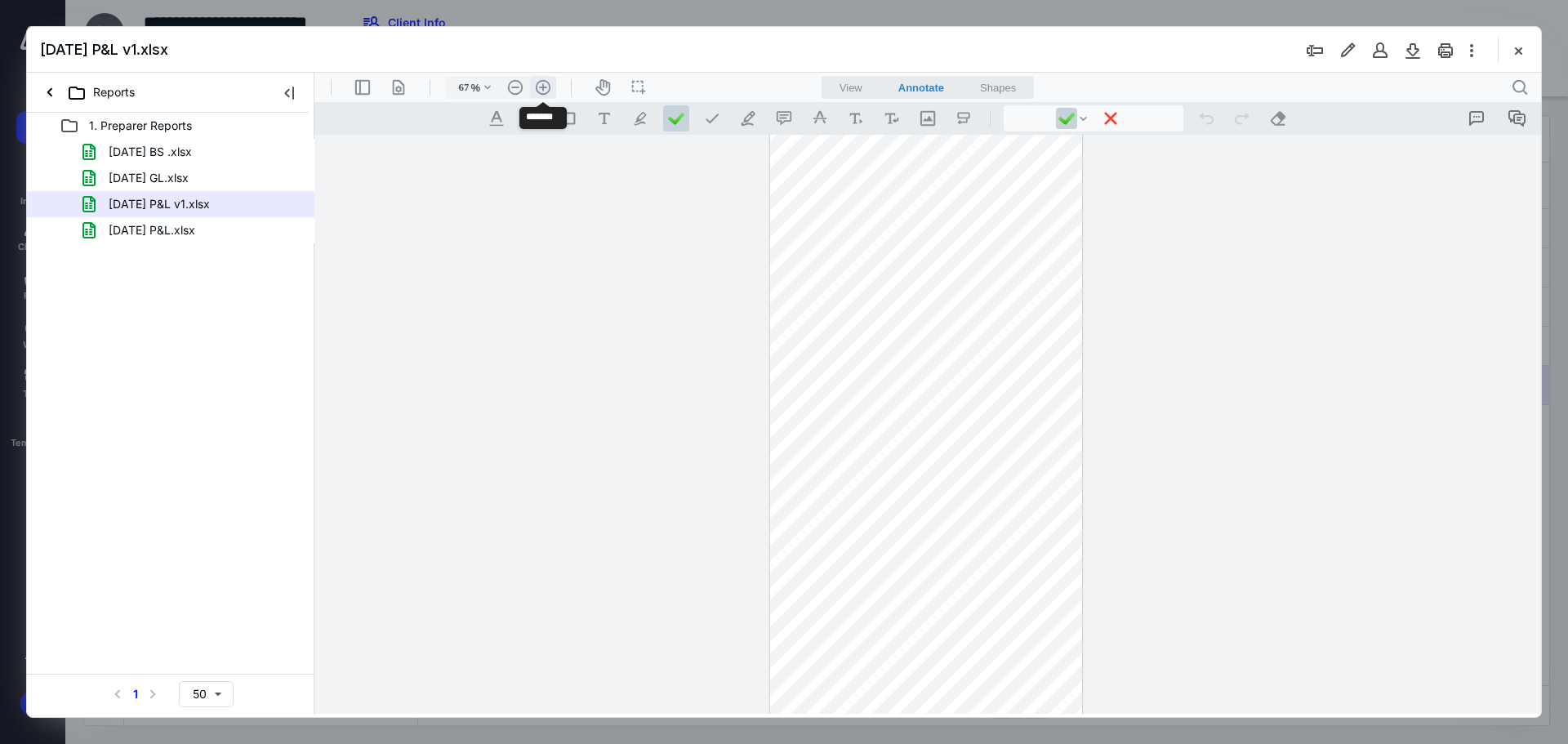 click on ".cls-1{fill:#abb0c4;} icon - header - zoom - in - line" at bounding box center [543, 87] 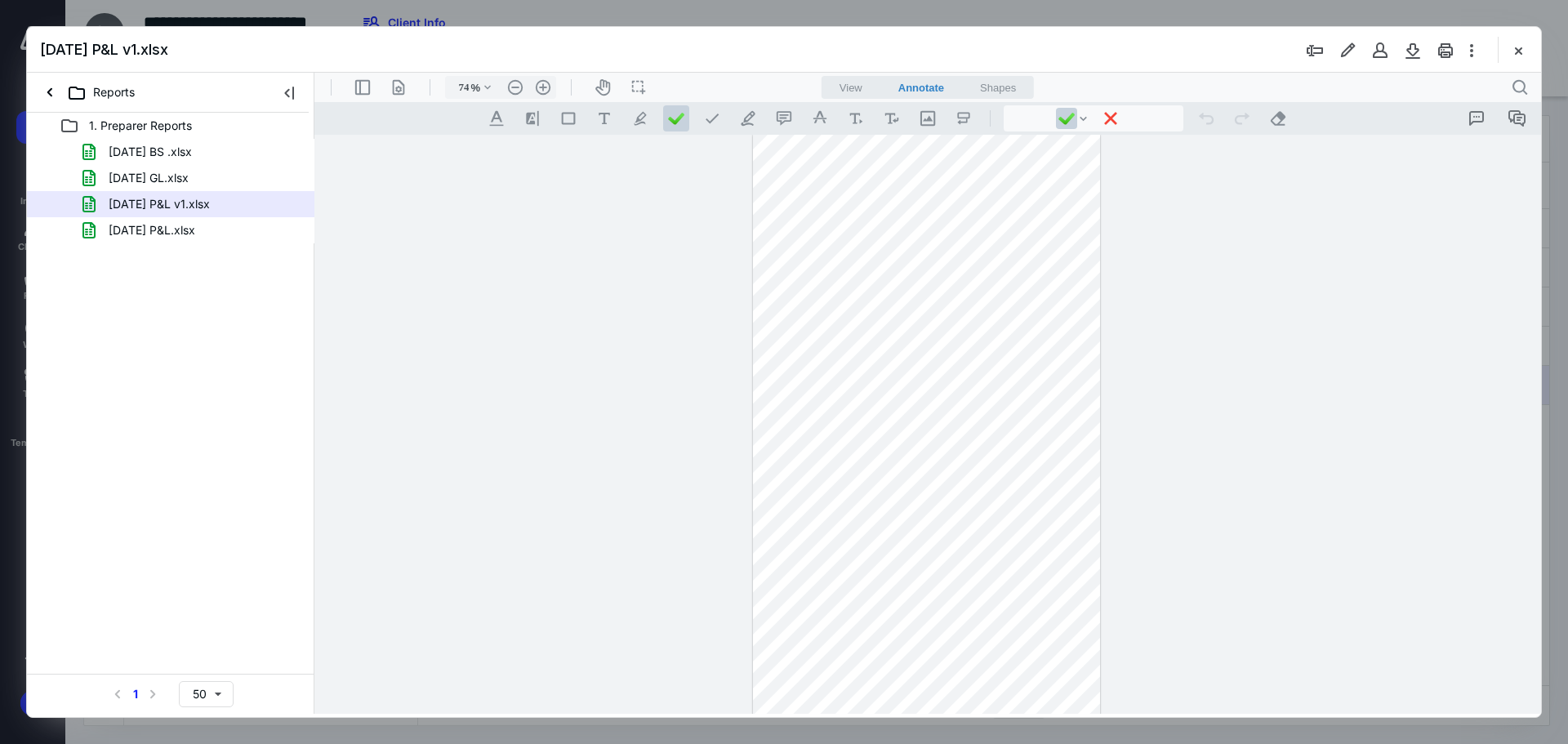 scroll, scrollTop: 0, scrollLeft: 0, axis: both 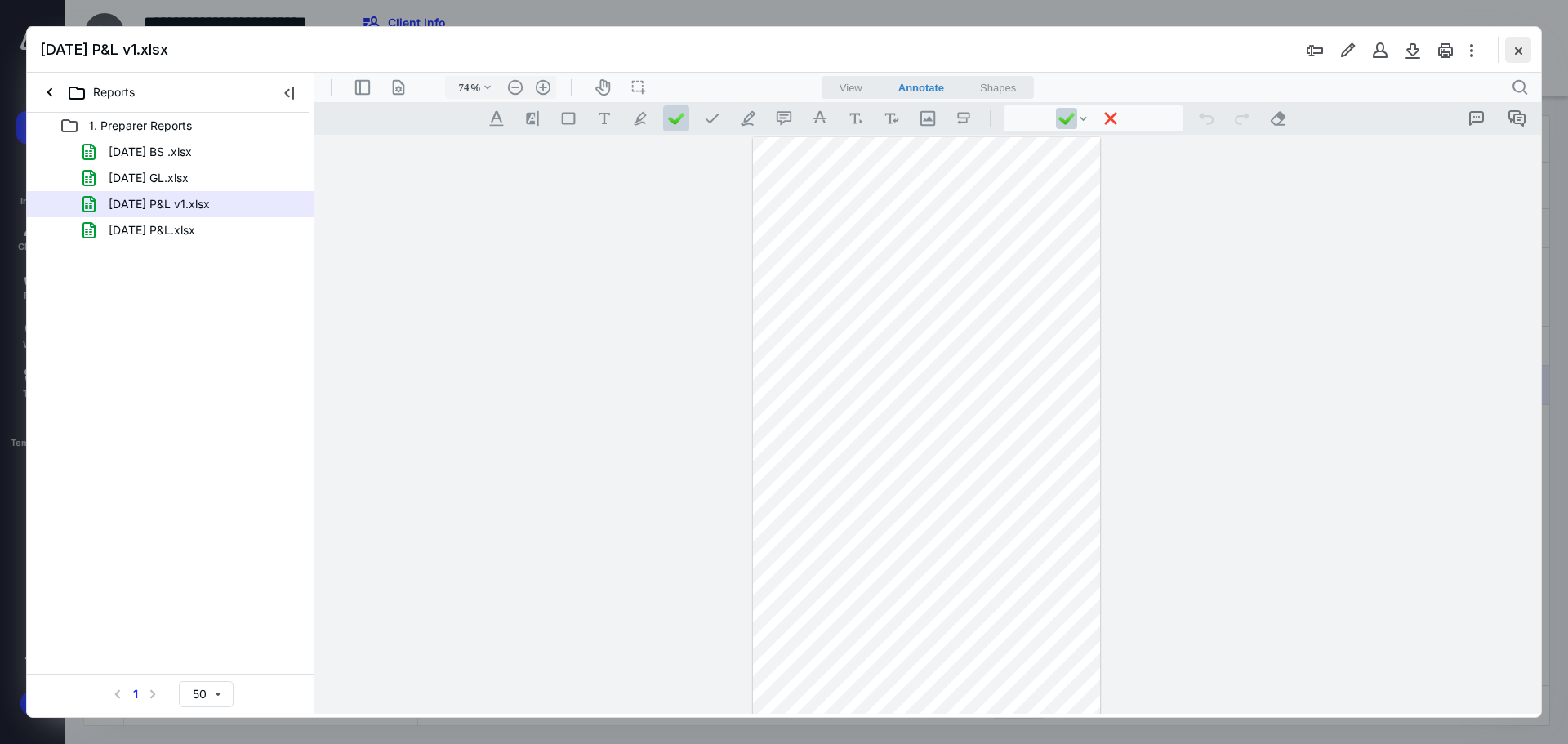 click at bounding box center [1518, 50] 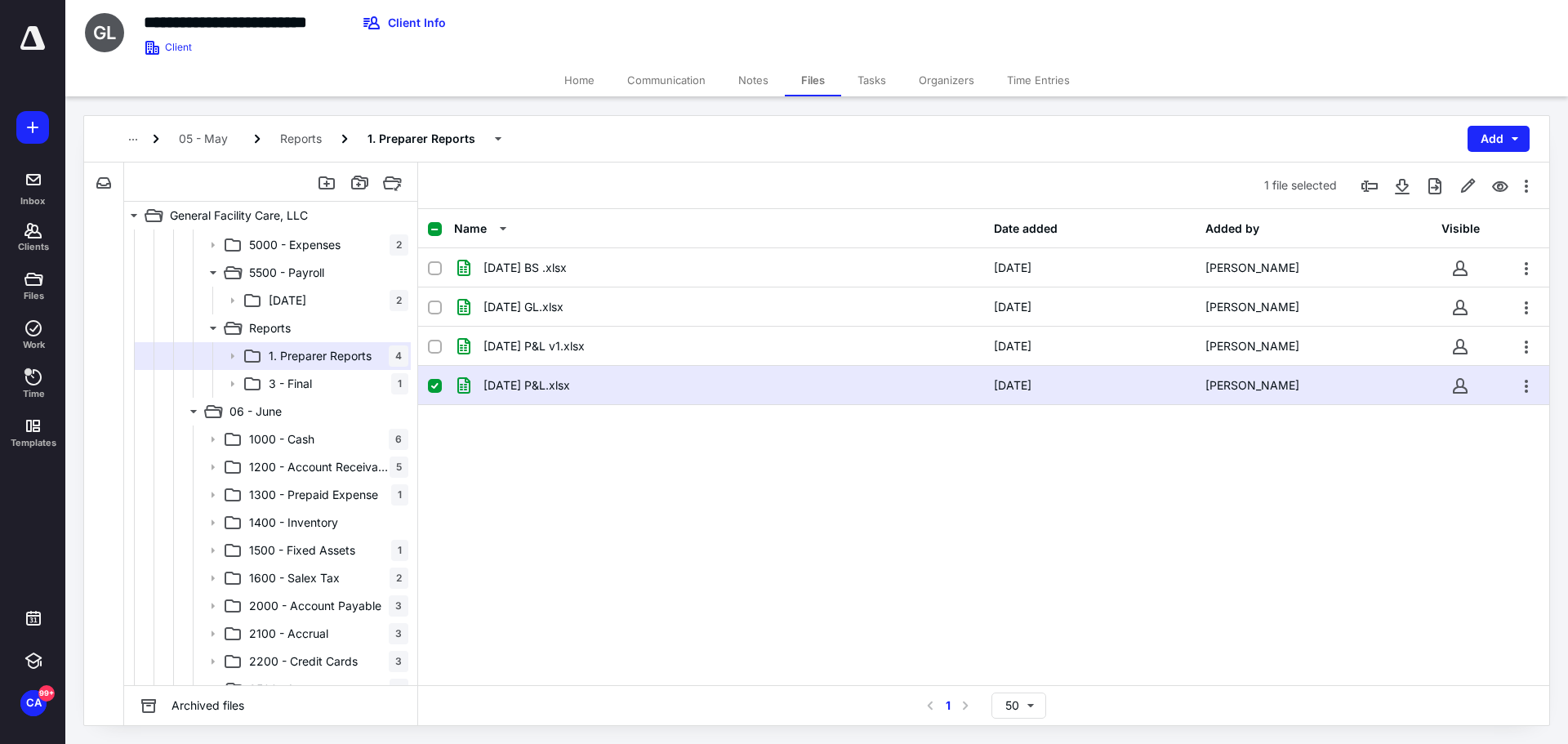 click at bounding box center (434, 386) 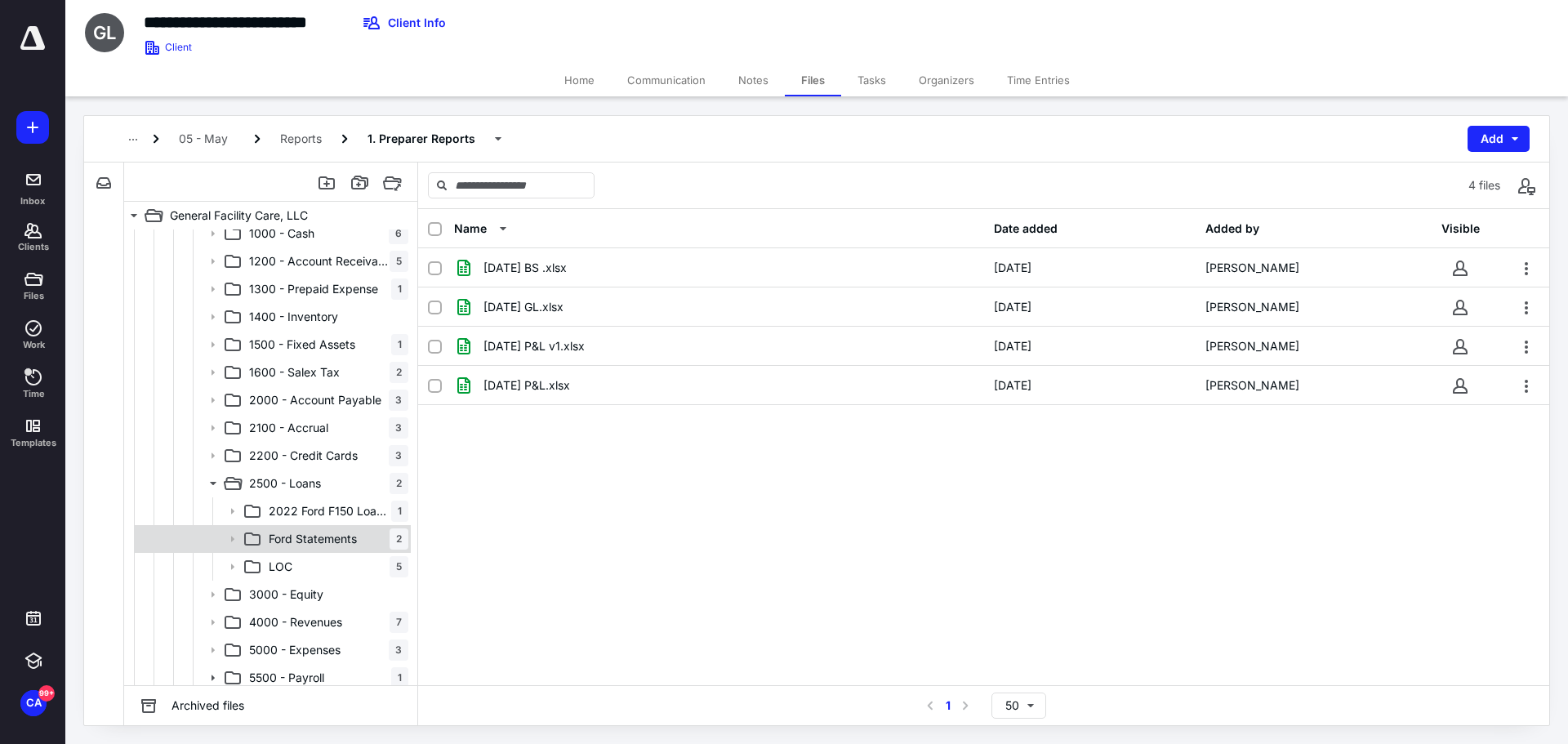 scroll, scrollTop: 1715, scrollLeft: 0, axis: vertical 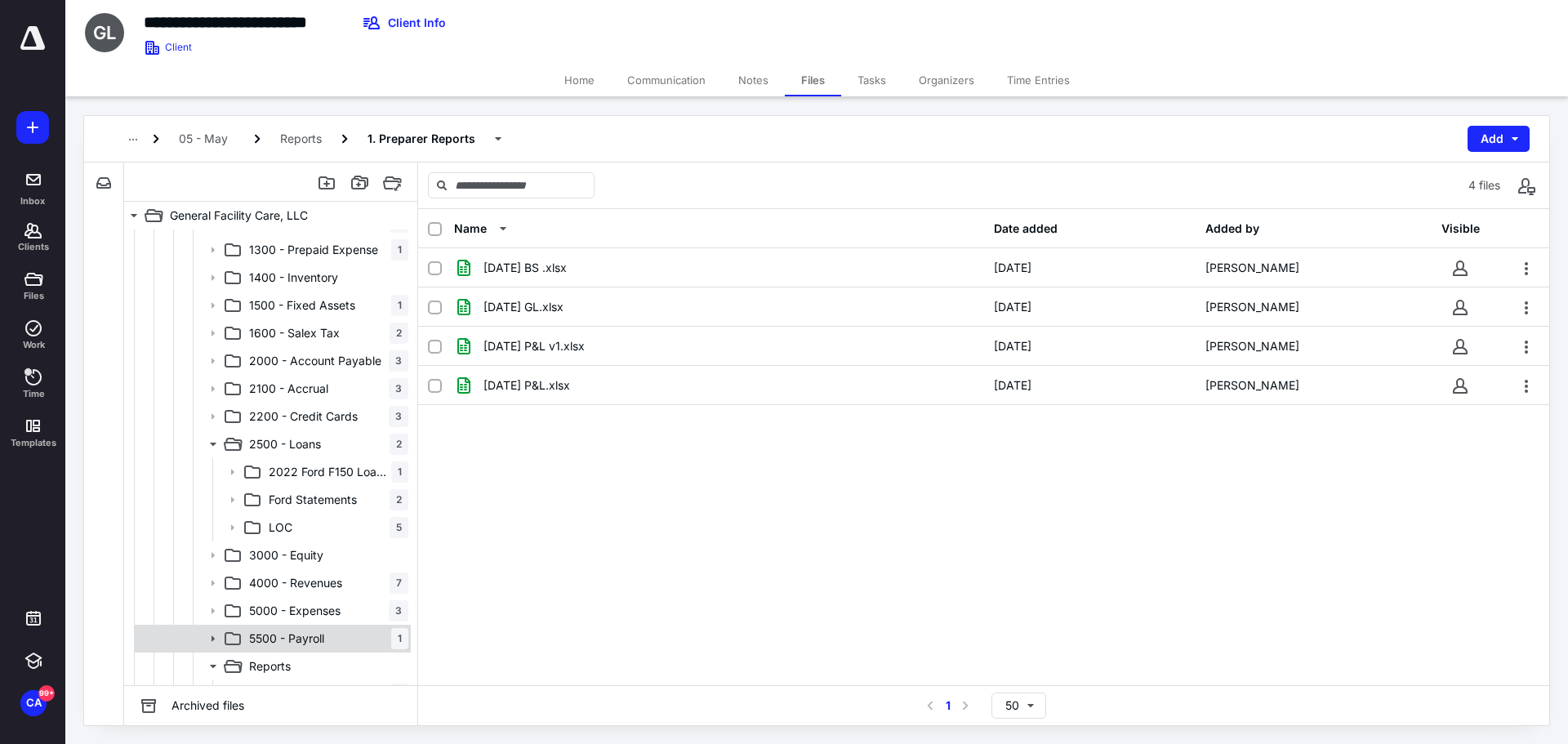 click on "5500 - Payroll" at bounding box center [287, 639] 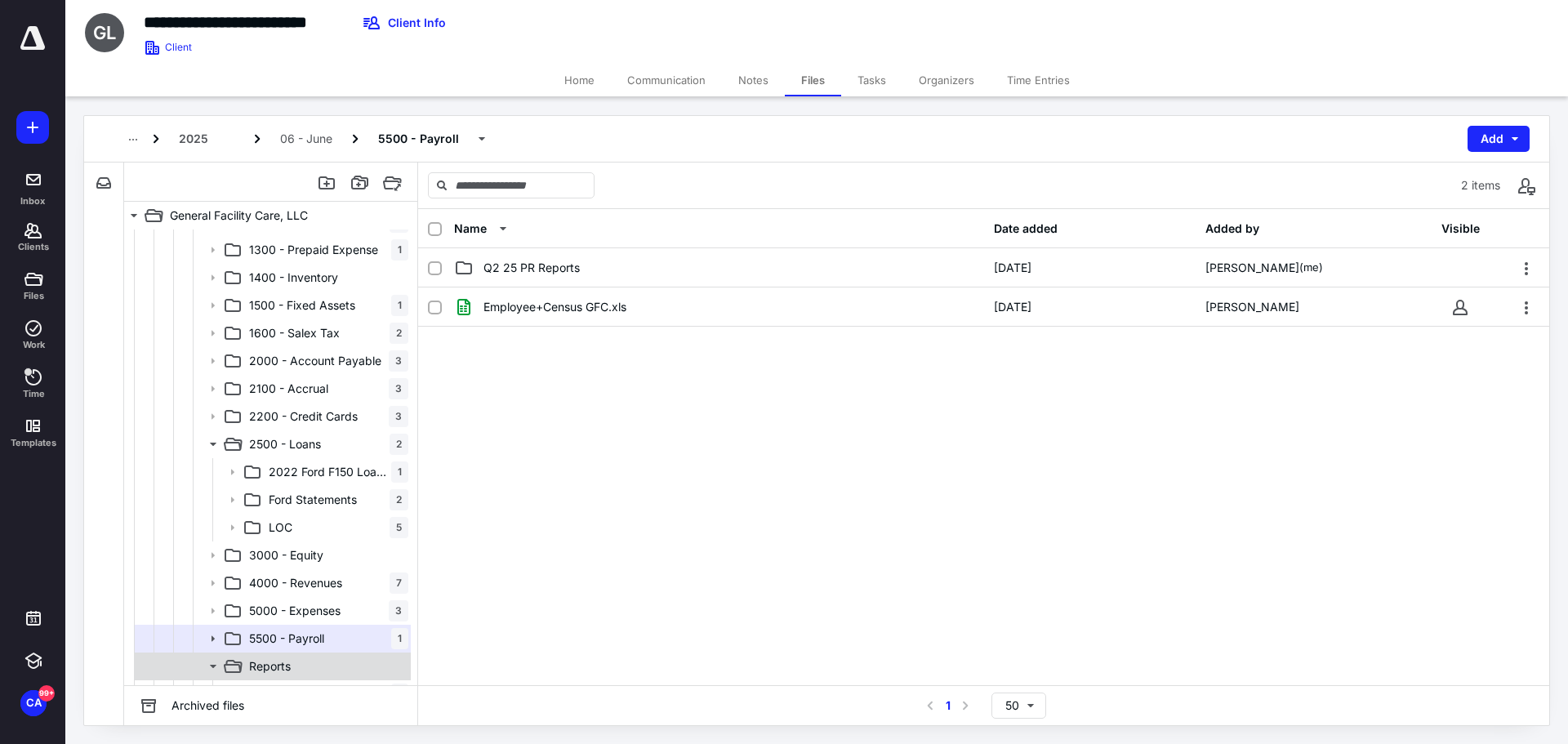 click 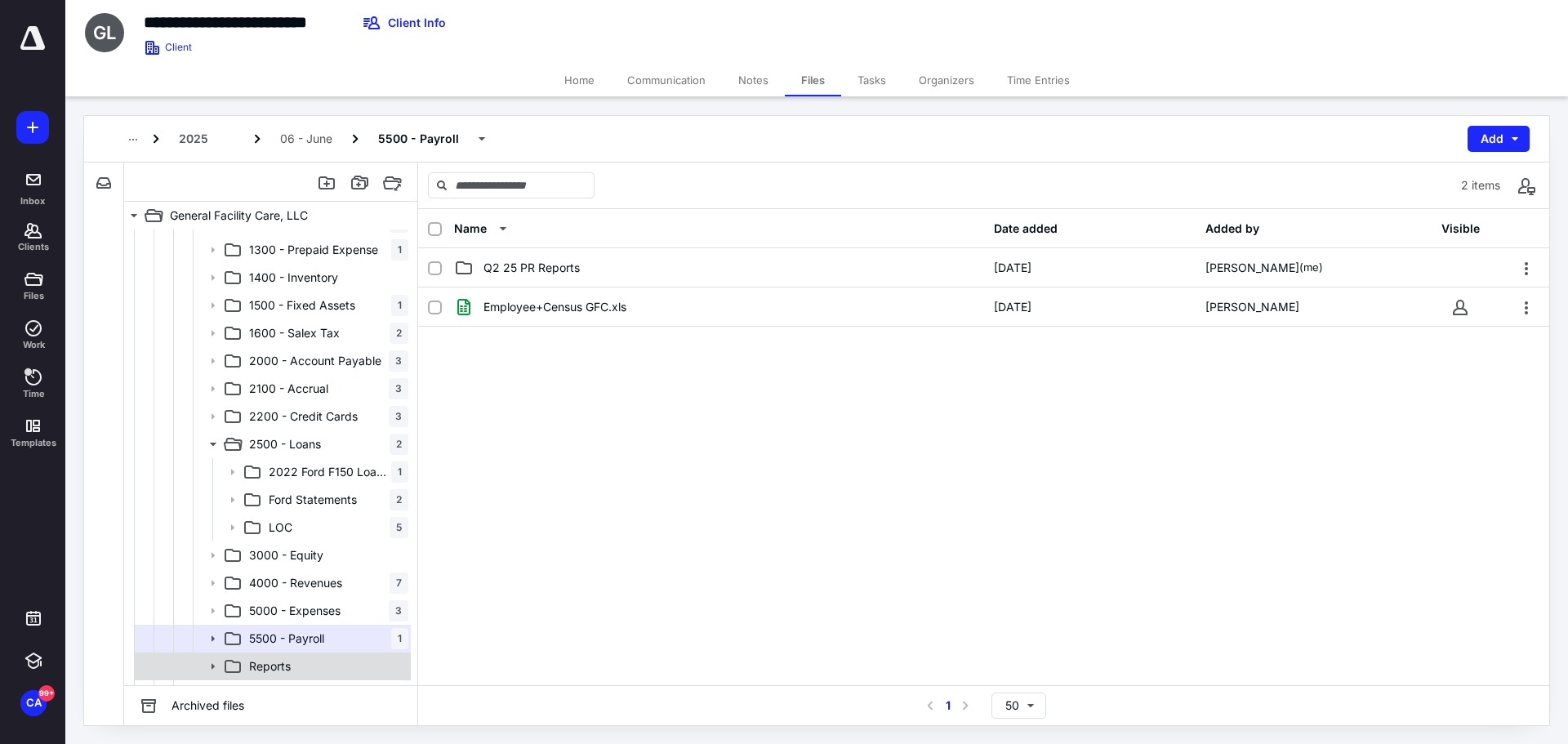 click 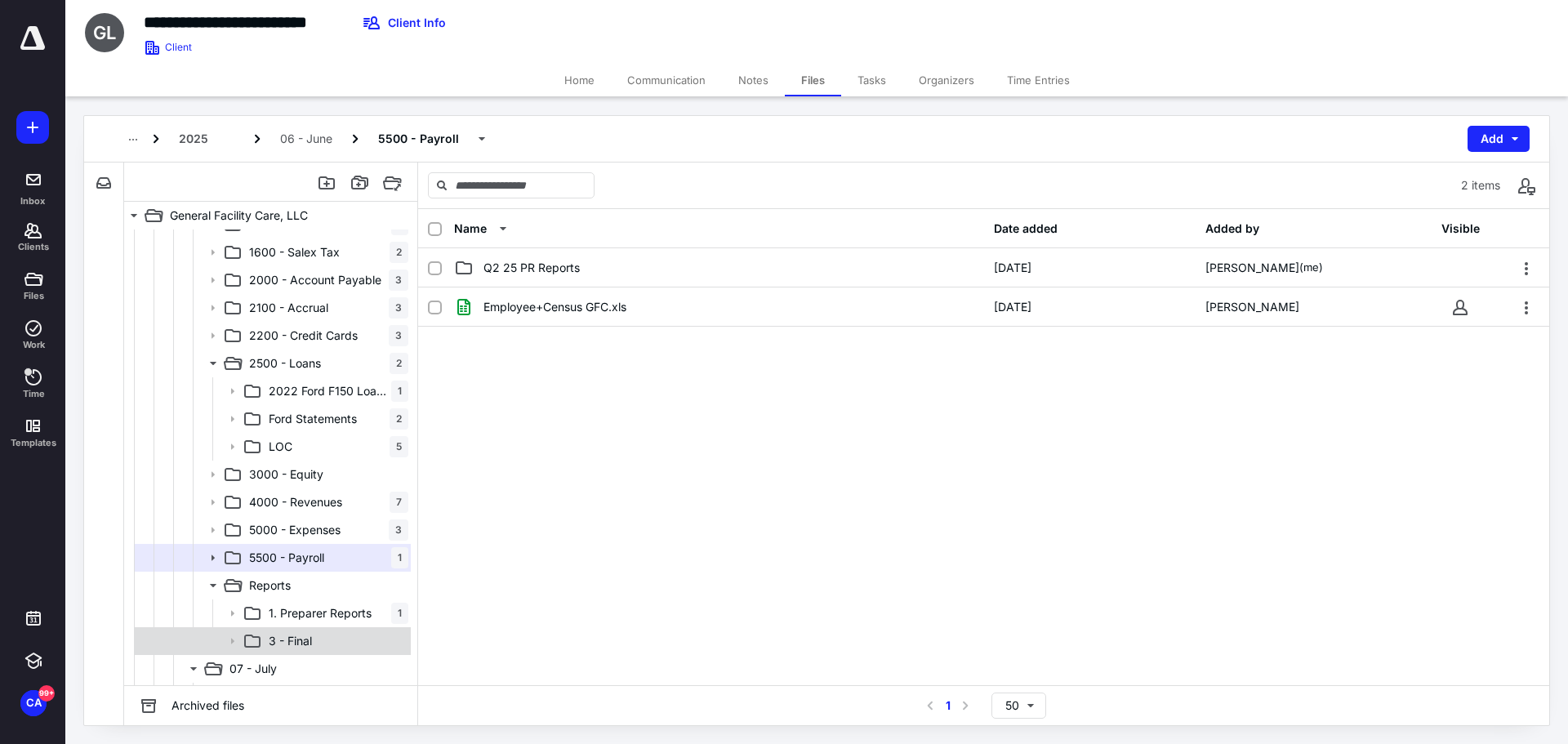 scroll, scrollTop: 1797, scrollLeft: 0, axis: vertical 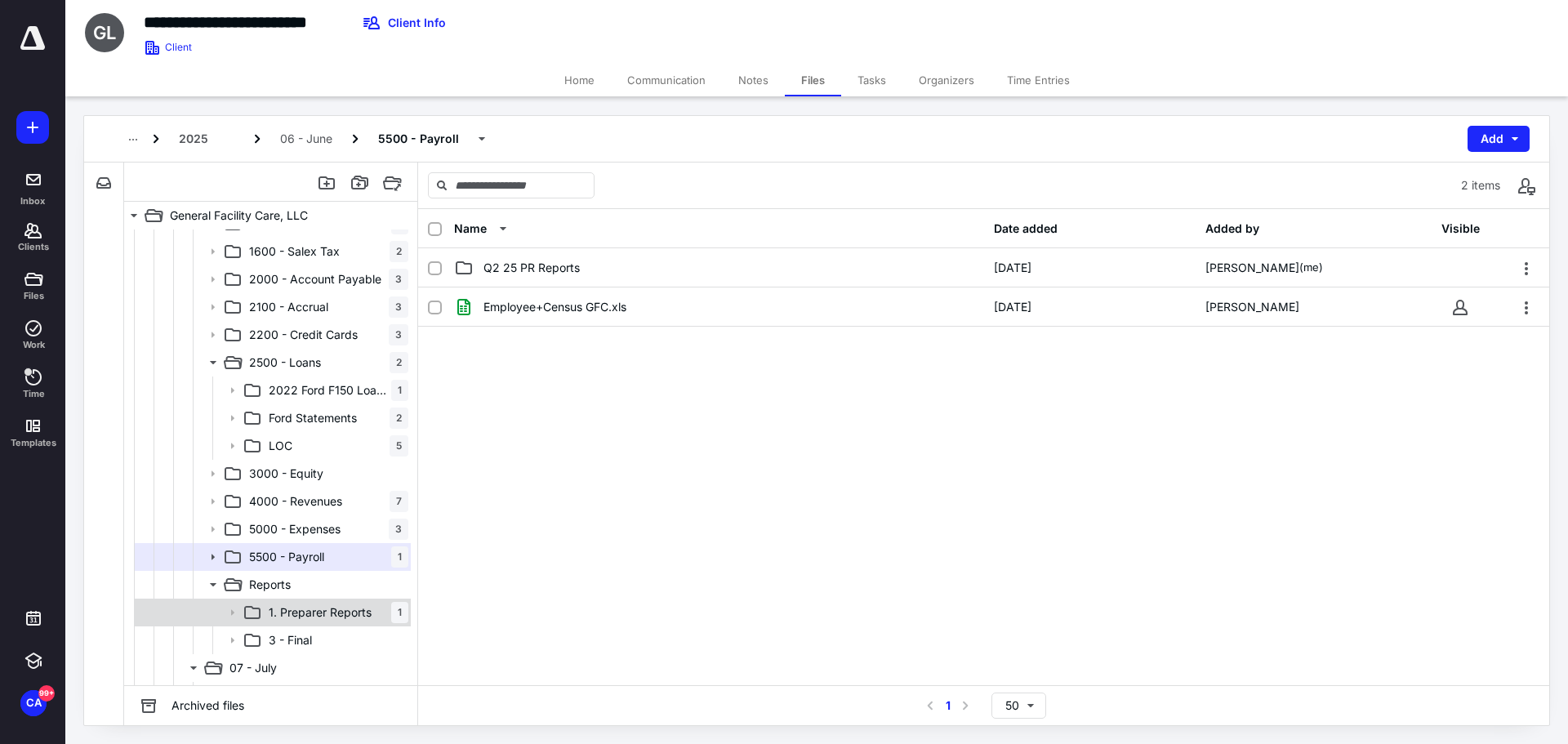click on "1. Preparer Reports" at bounding box center (320, 613) 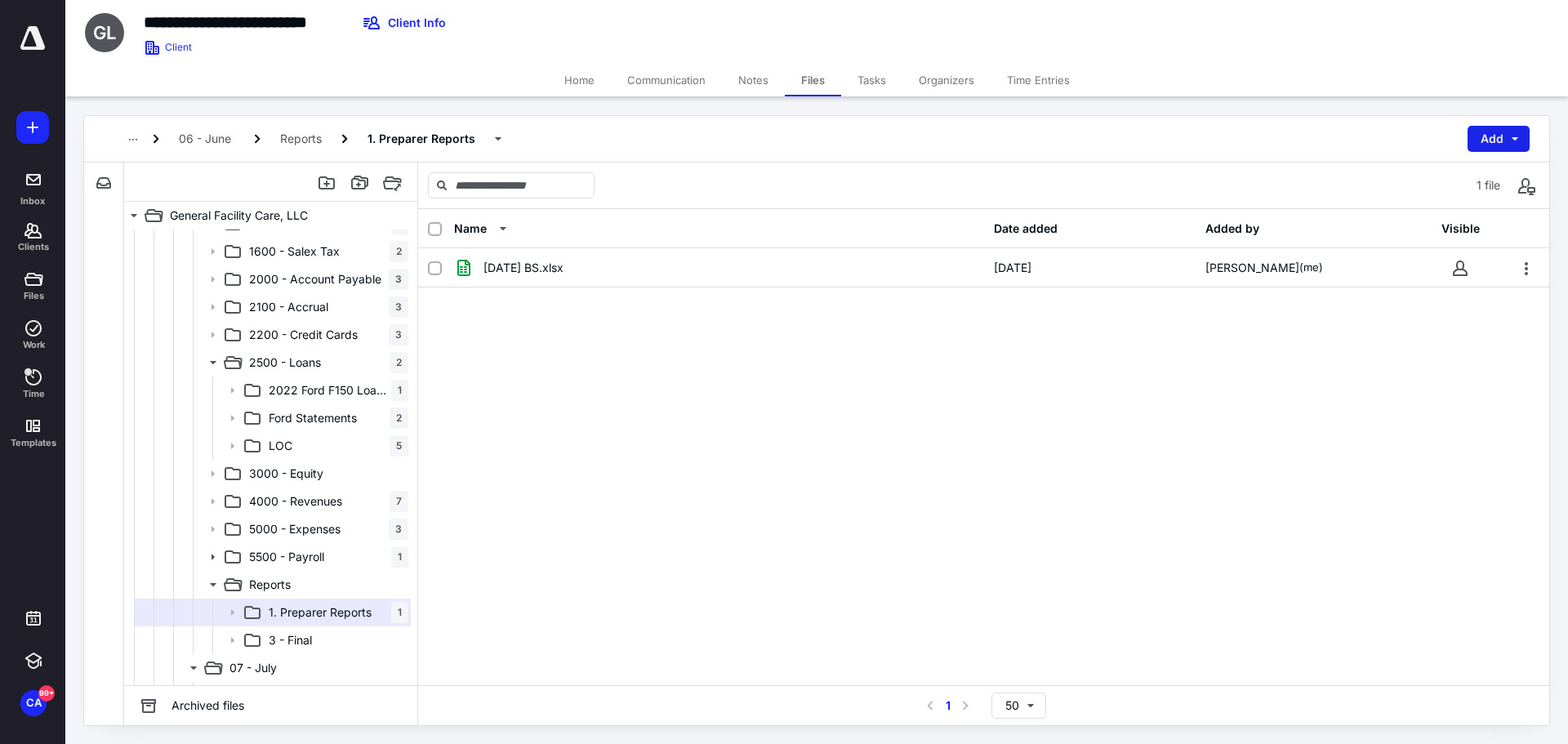 click on "Add" at bounding box center (1499, 139) 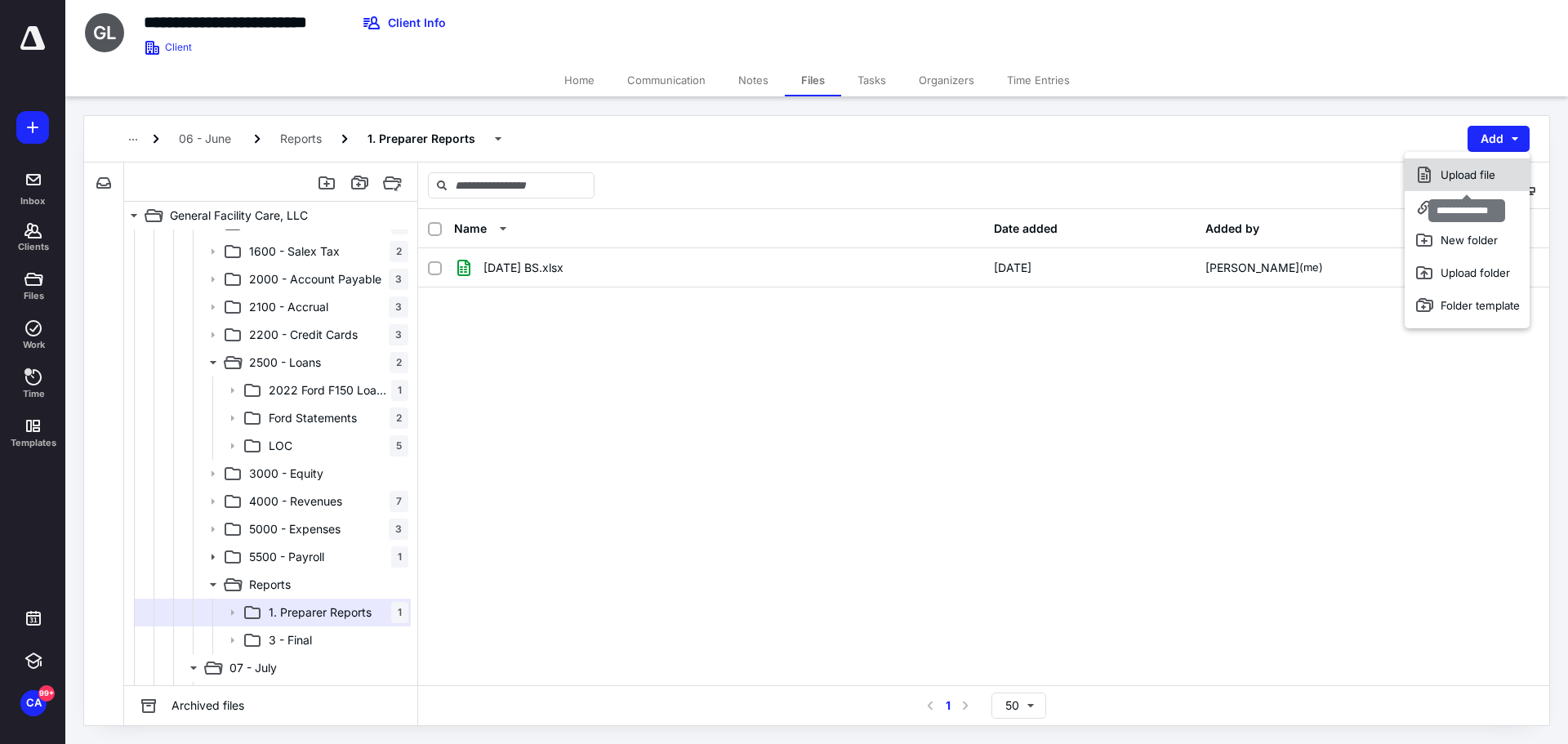 click on "Upload file" at bounding box center [1467, 175] 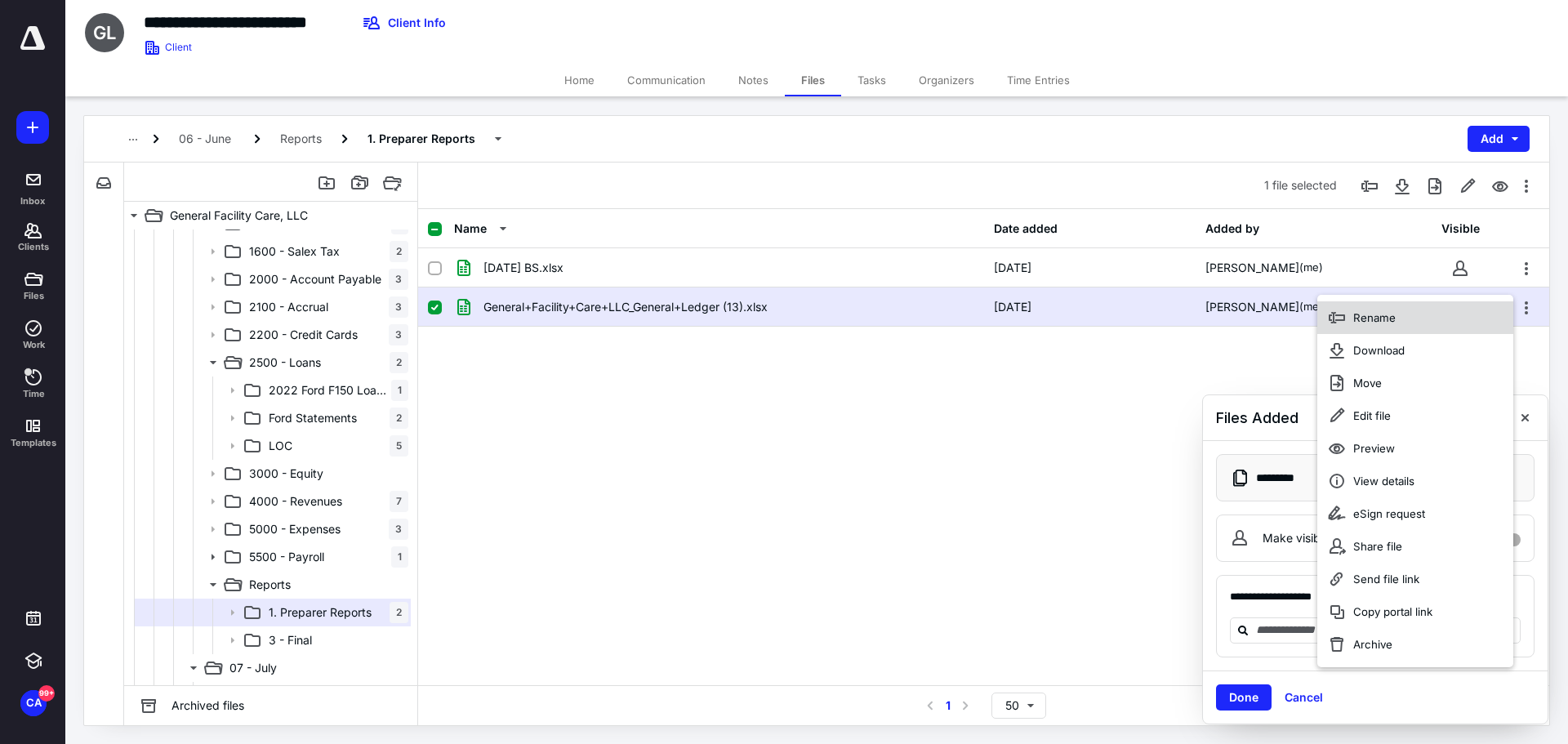 click on "Rename" at bounding box center [1415, 318] 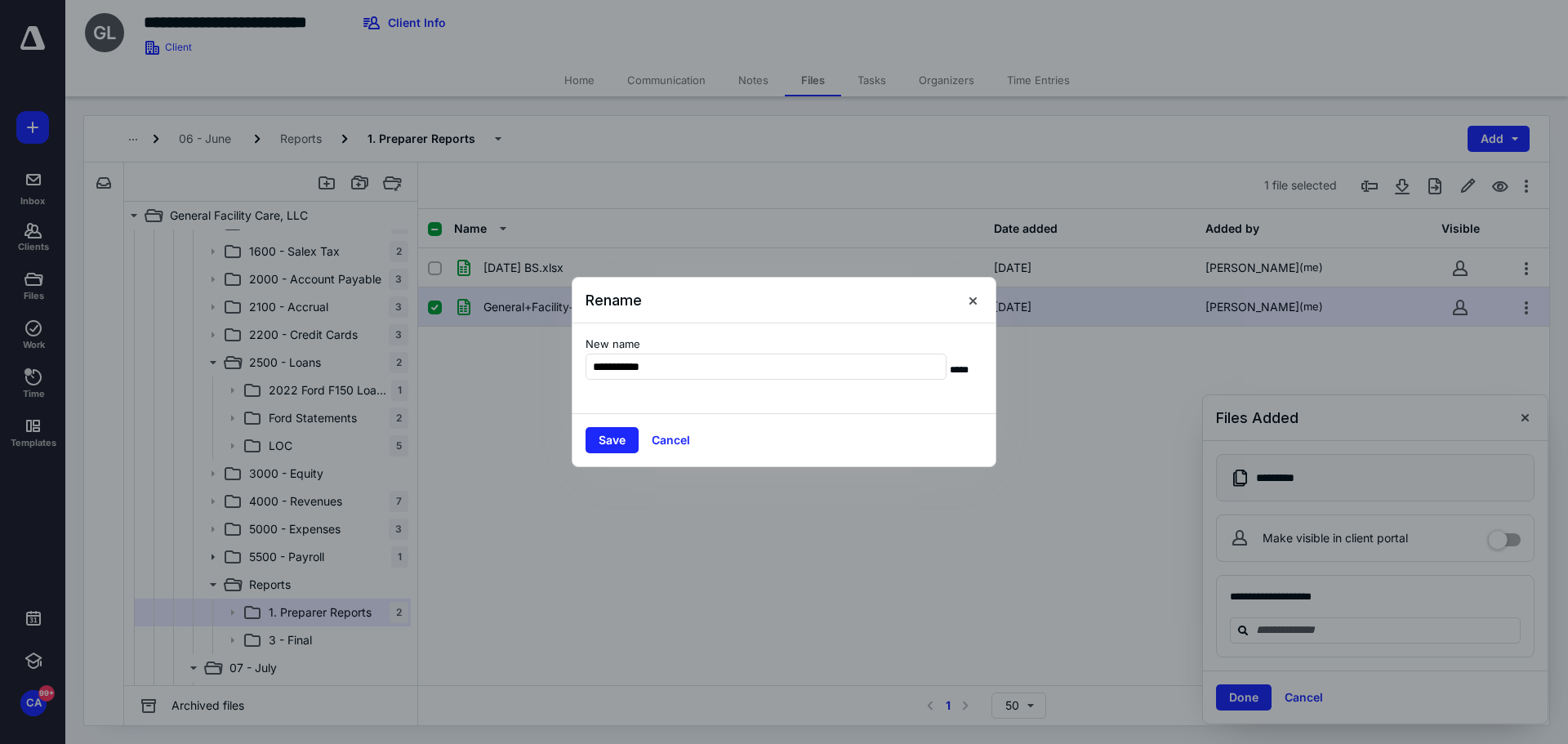 type on "**********" 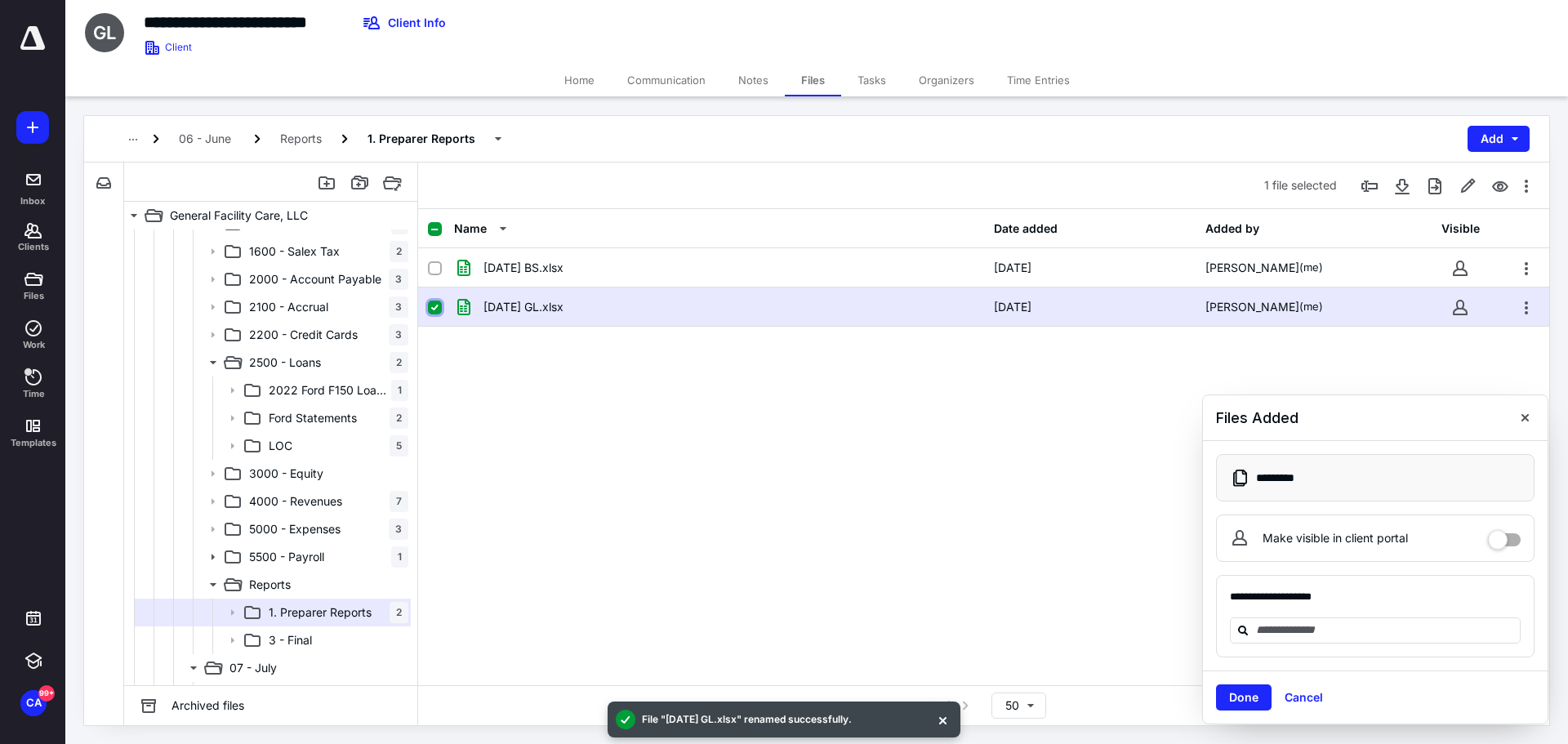 click at bounding box center (434, 308) 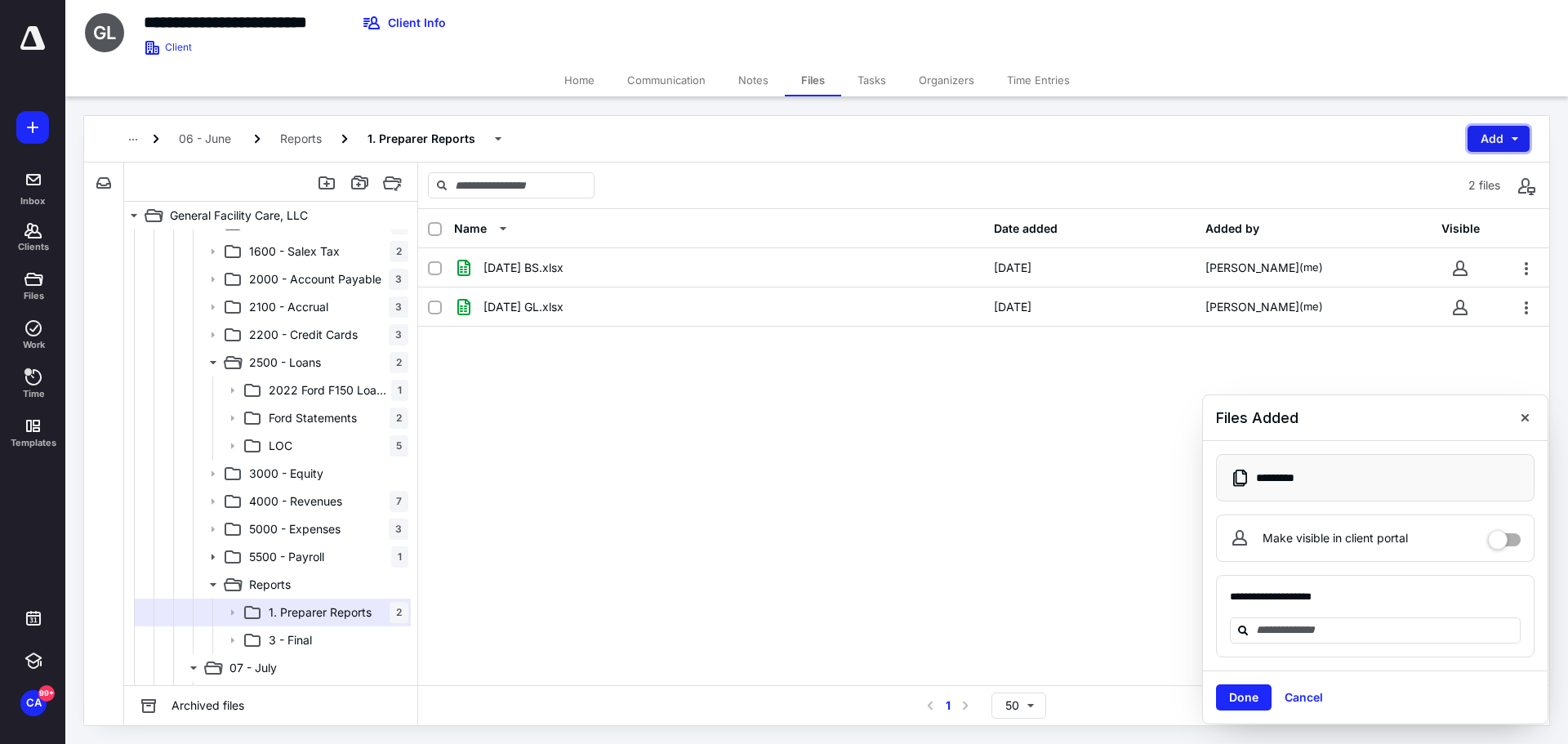 click on "Add" at bounding box center [1499, 139] 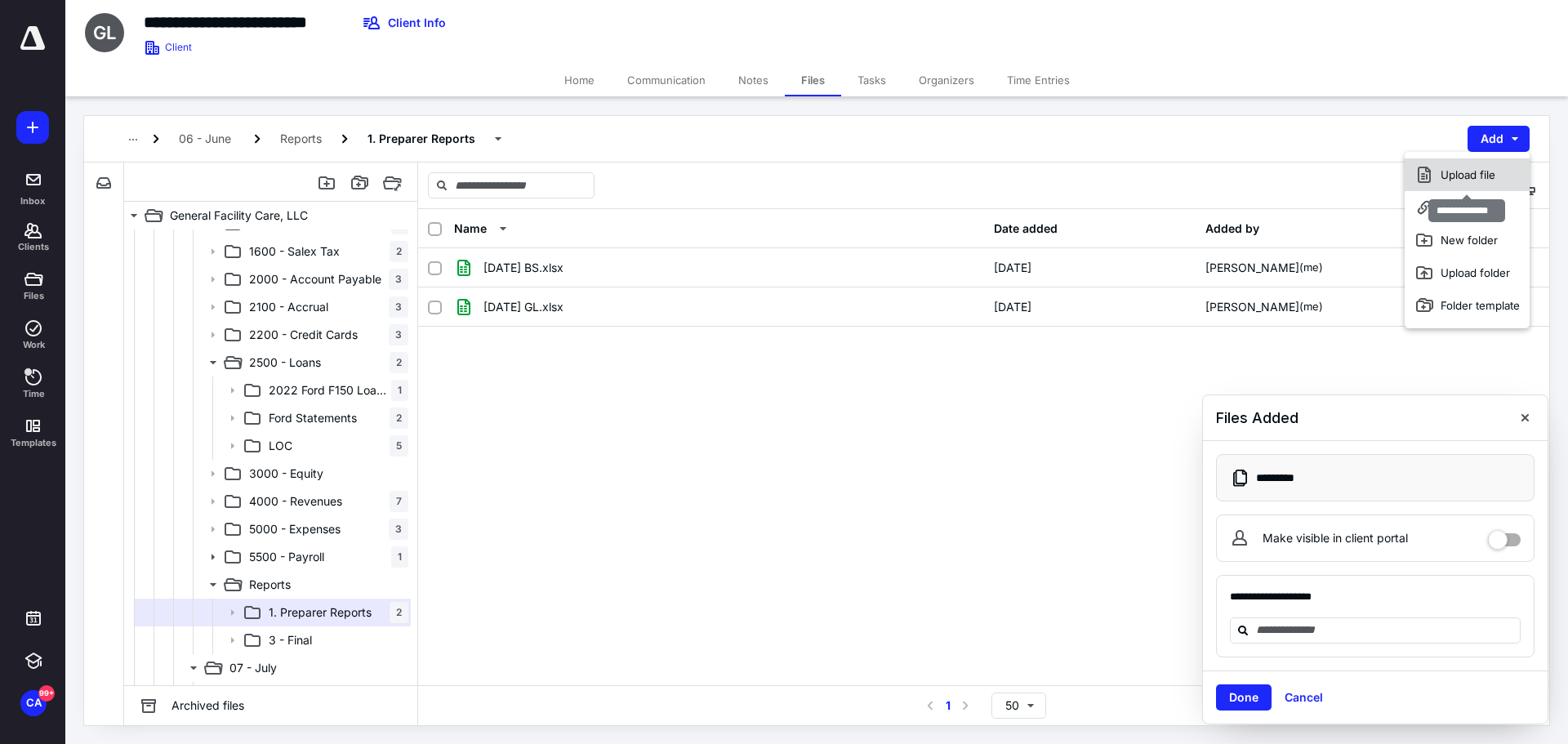 click on "Upload file" at bounding box center [1467, 175] 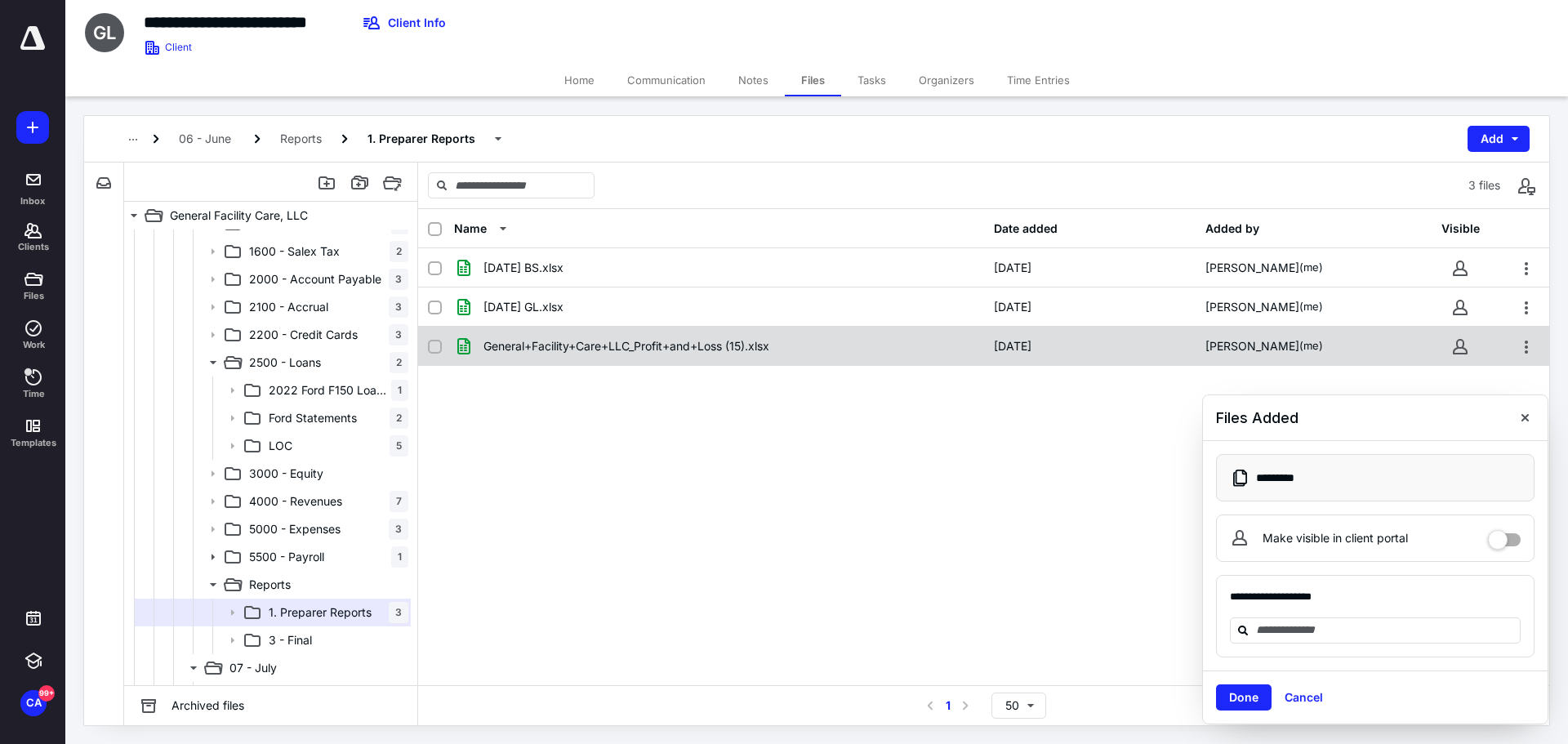 click at bounding box center [434, 347] 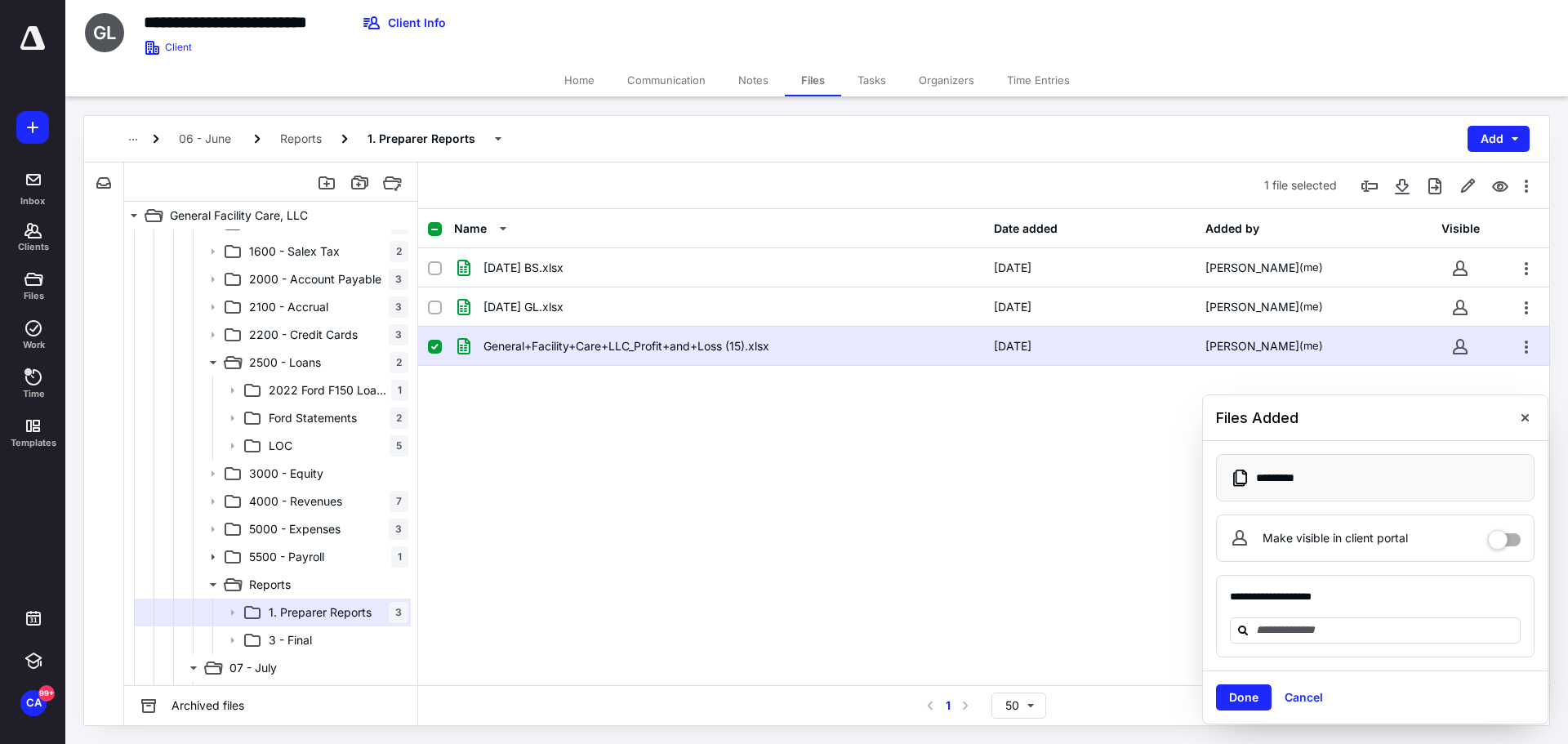 checkbox on "true" 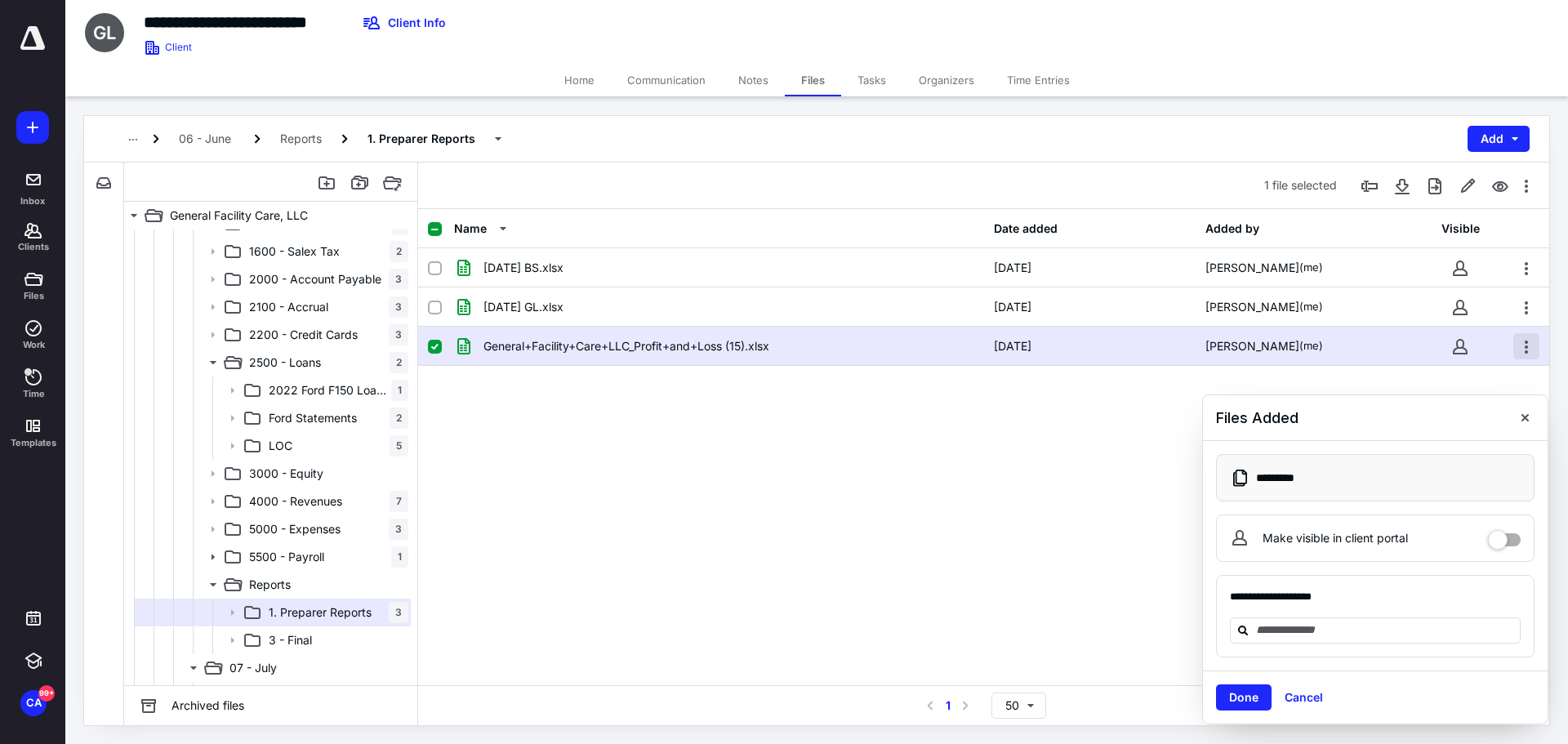 click at bounding box center (1526, 346) 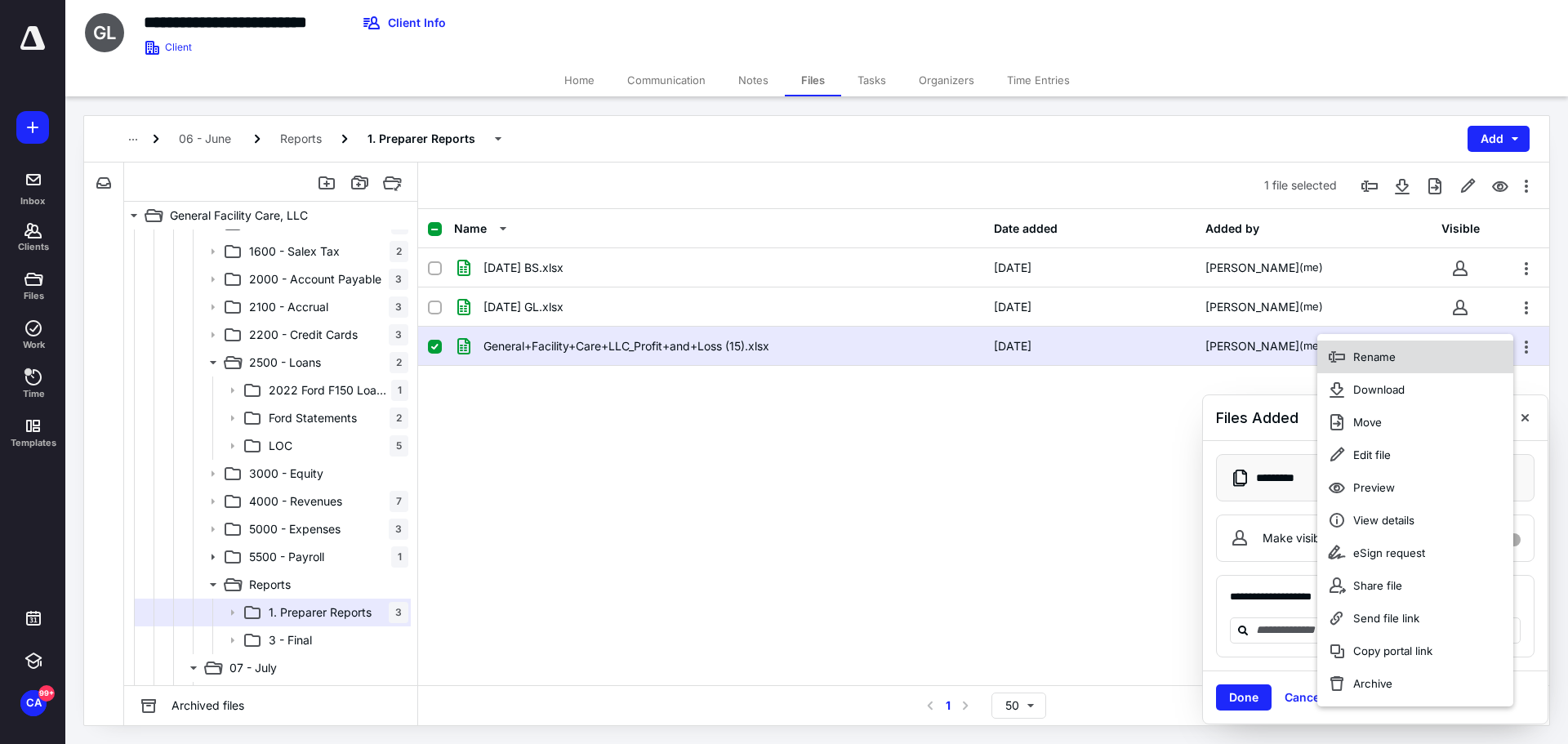 click on "Rename" at bounding box center (1415, 357) 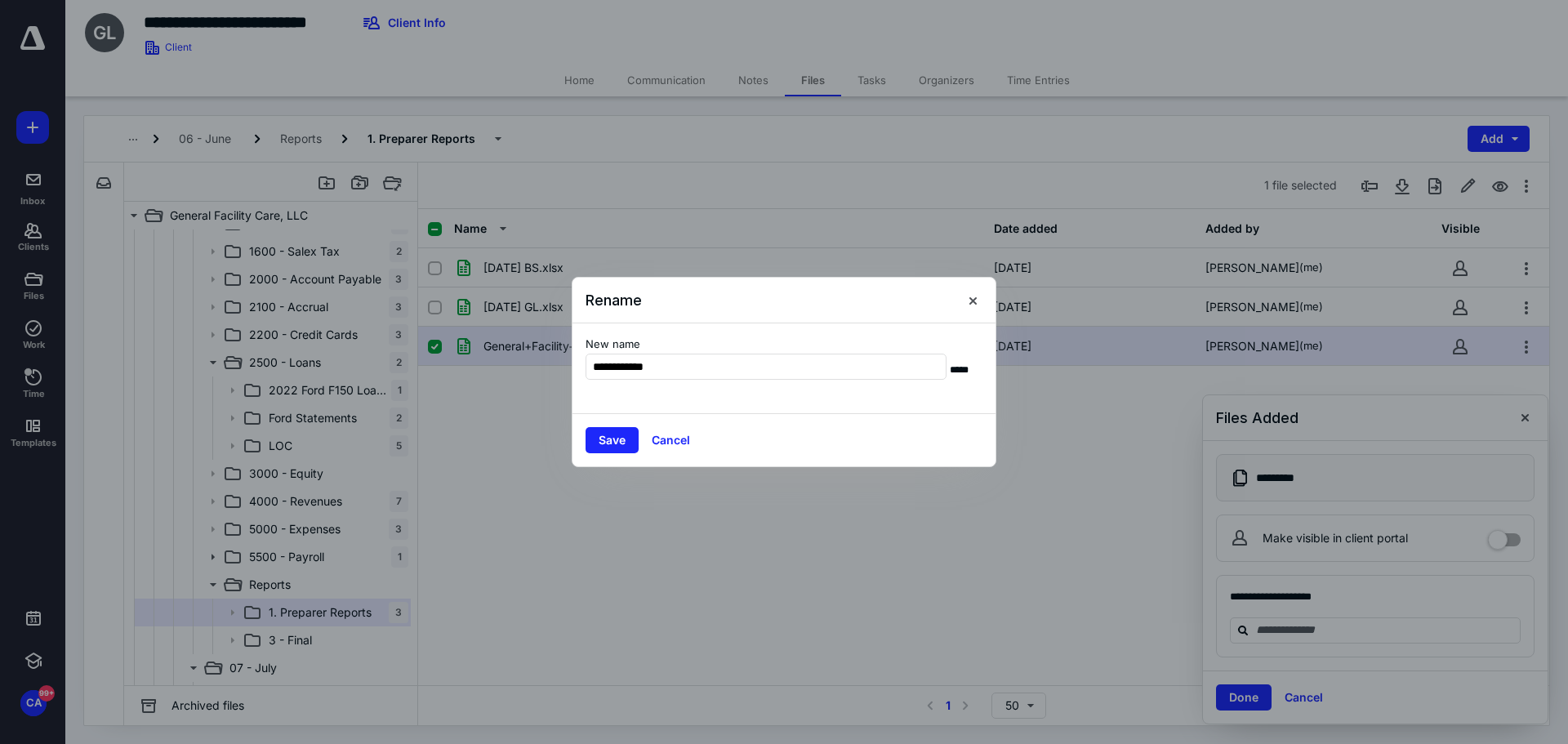 type on "**********" 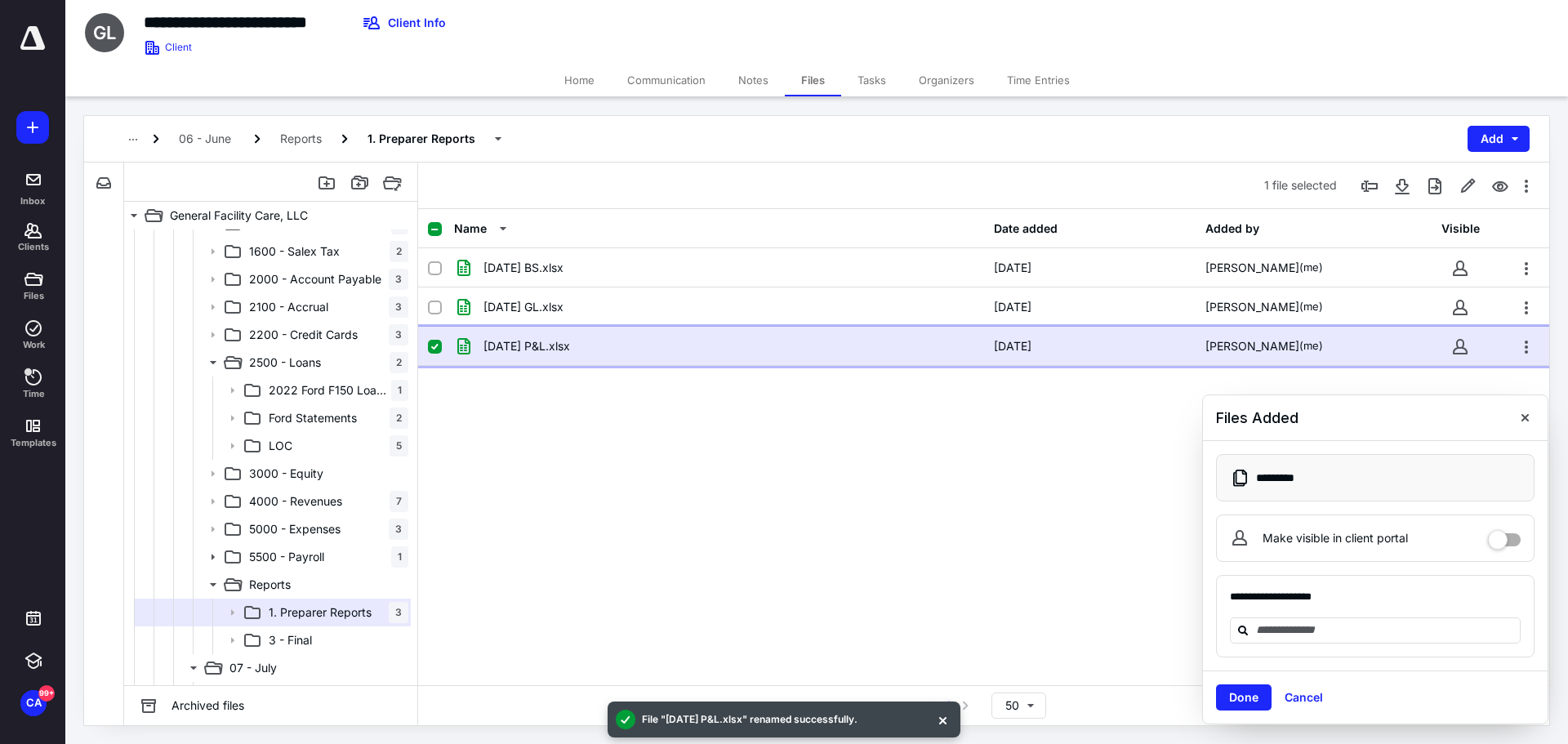 click 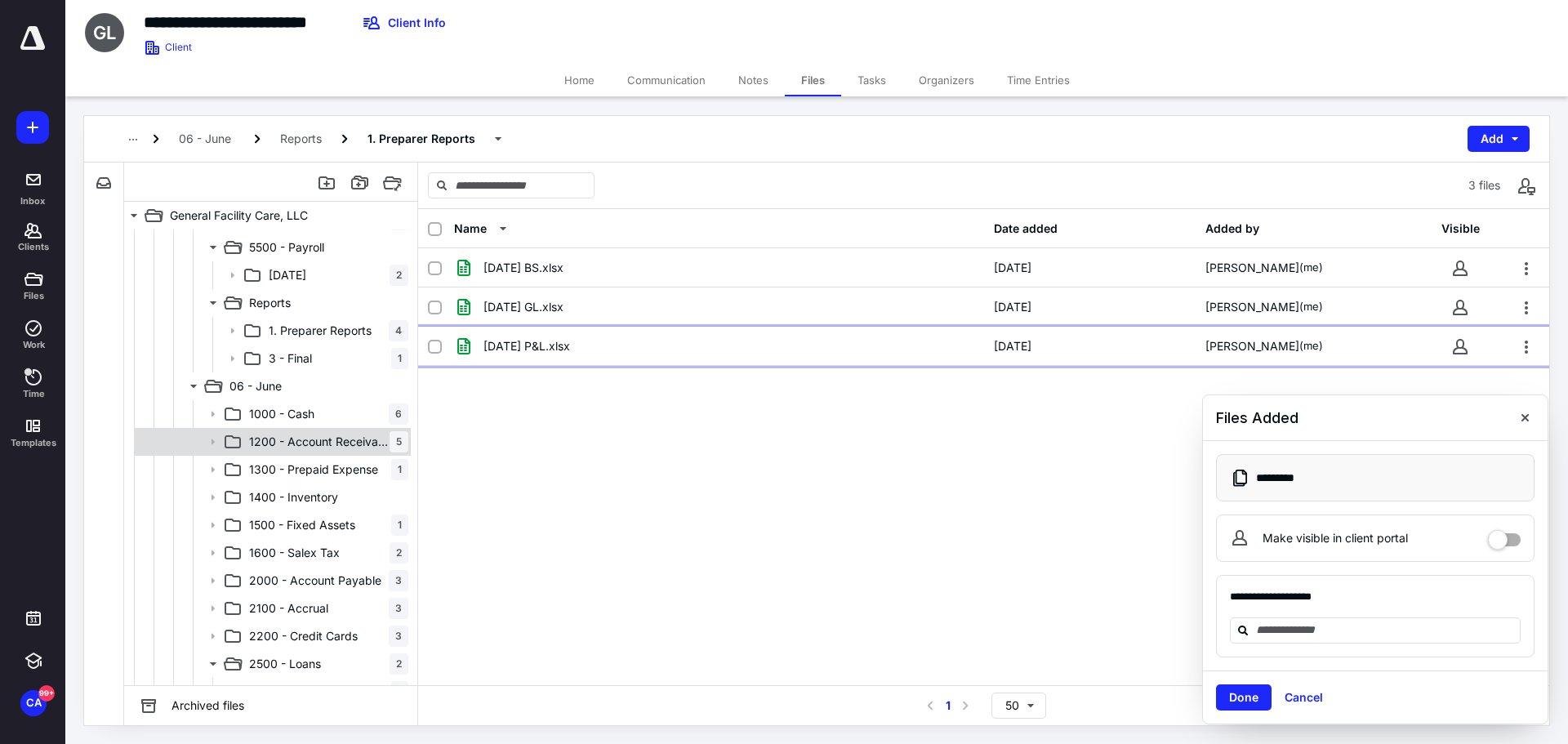 scroll, scrollTop: 1470, scrollLeft: 0, axis: vertical 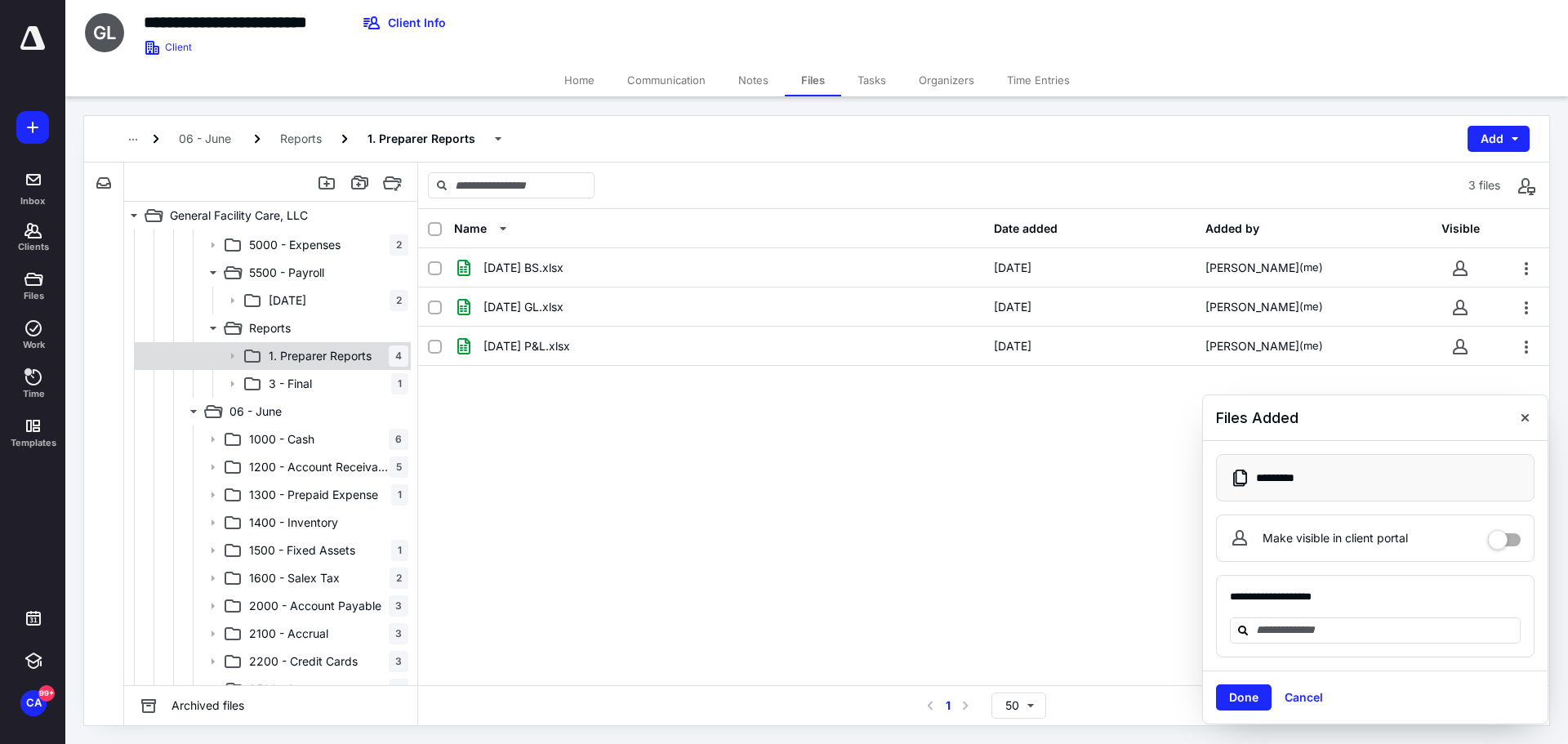 click on "1. Preparer Reports" at bounding box center [320, 356] 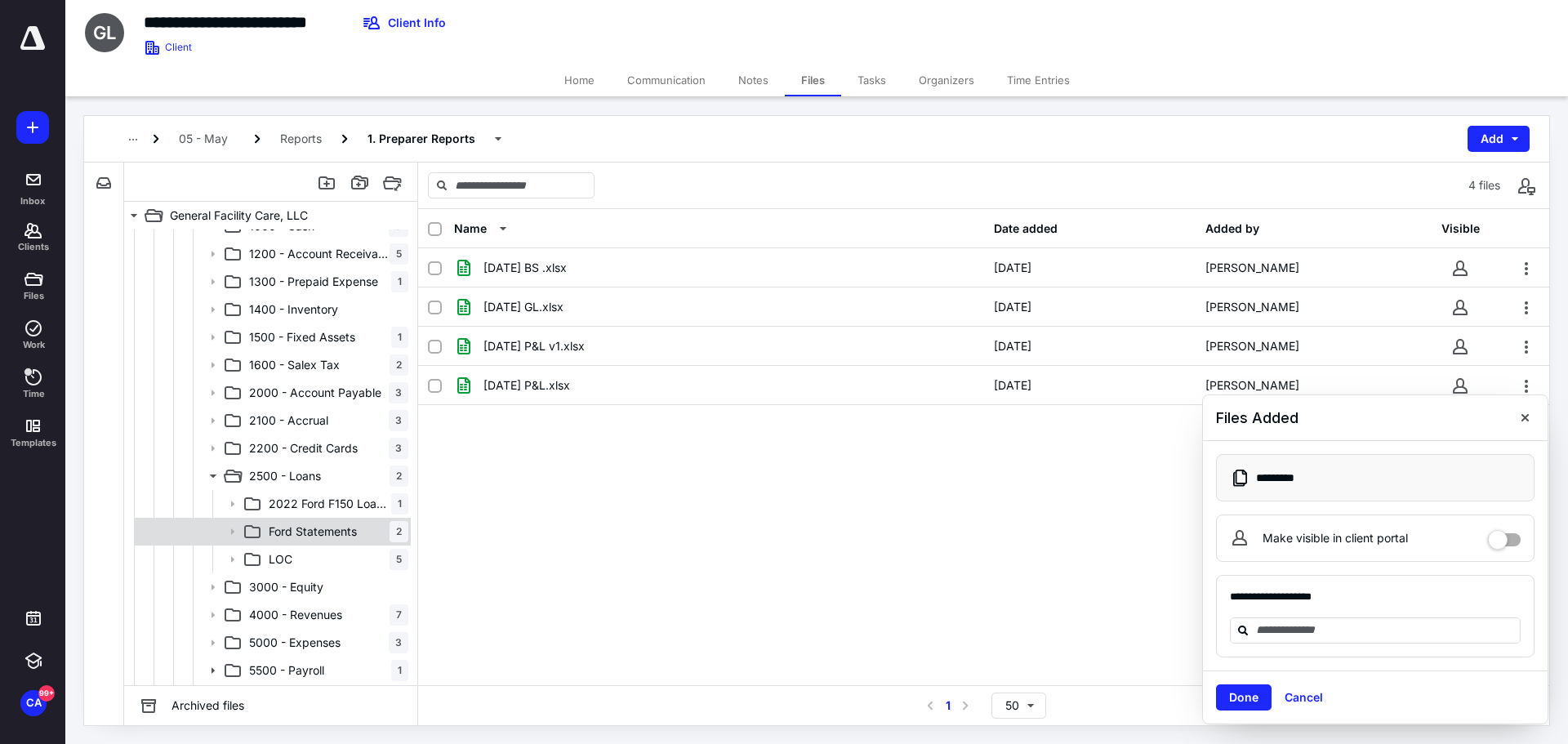 scroll, scrollTop: 1797, scrollLeft: 0, axis: vertical 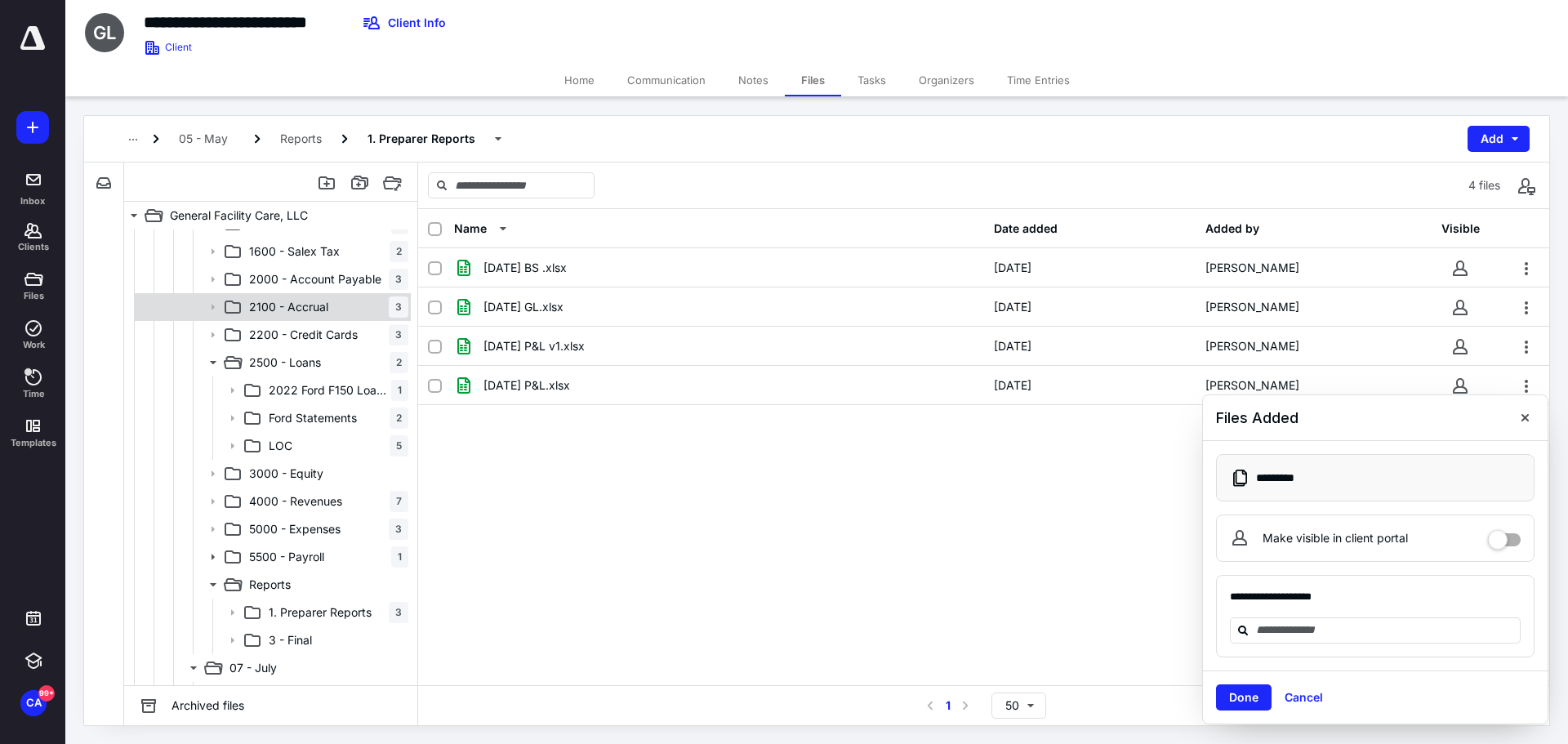 click on "2100 - Accrual 3" at bounding box center [325, 307] 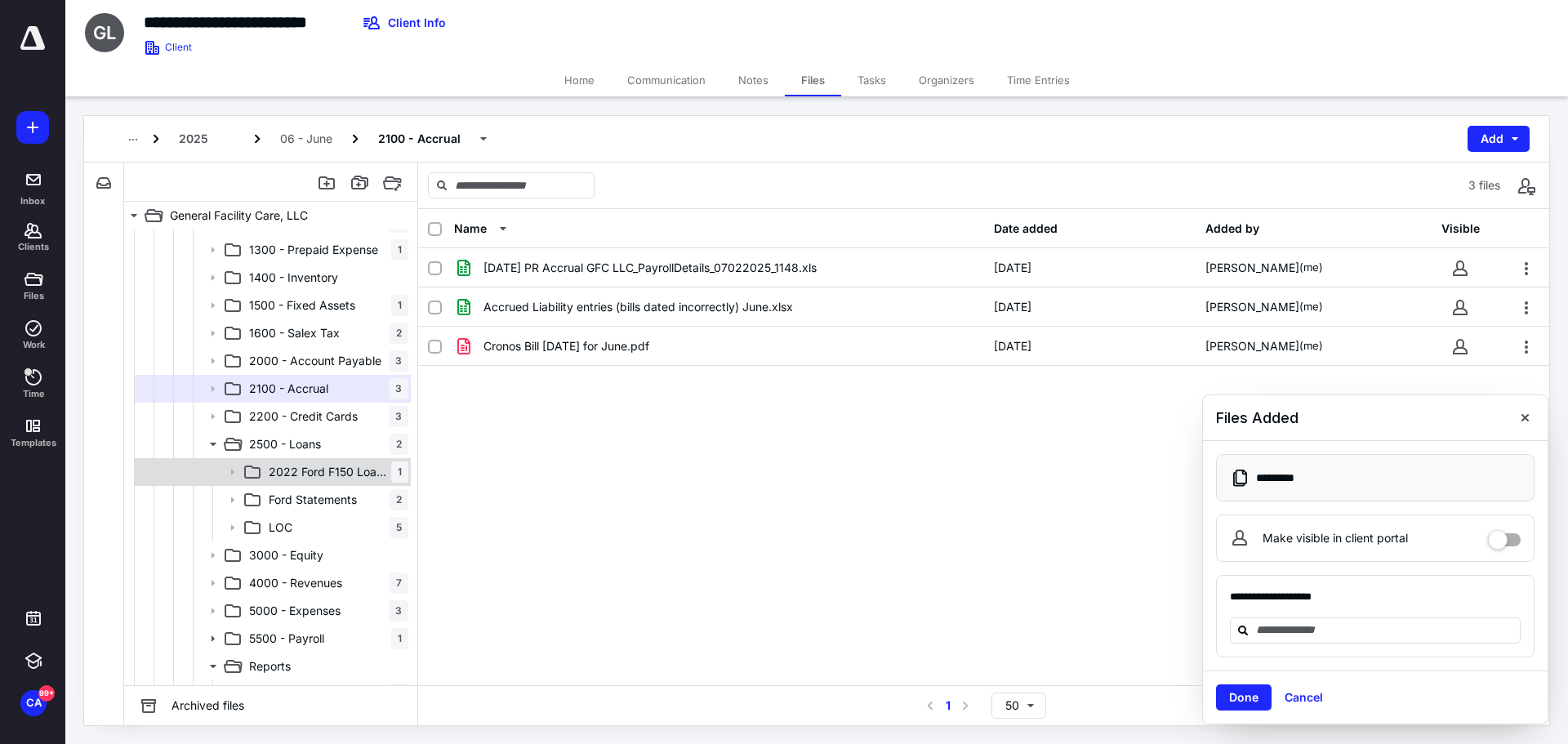 scroll, scrollTop: 1633, scrollLeft: 0, axis: vertical 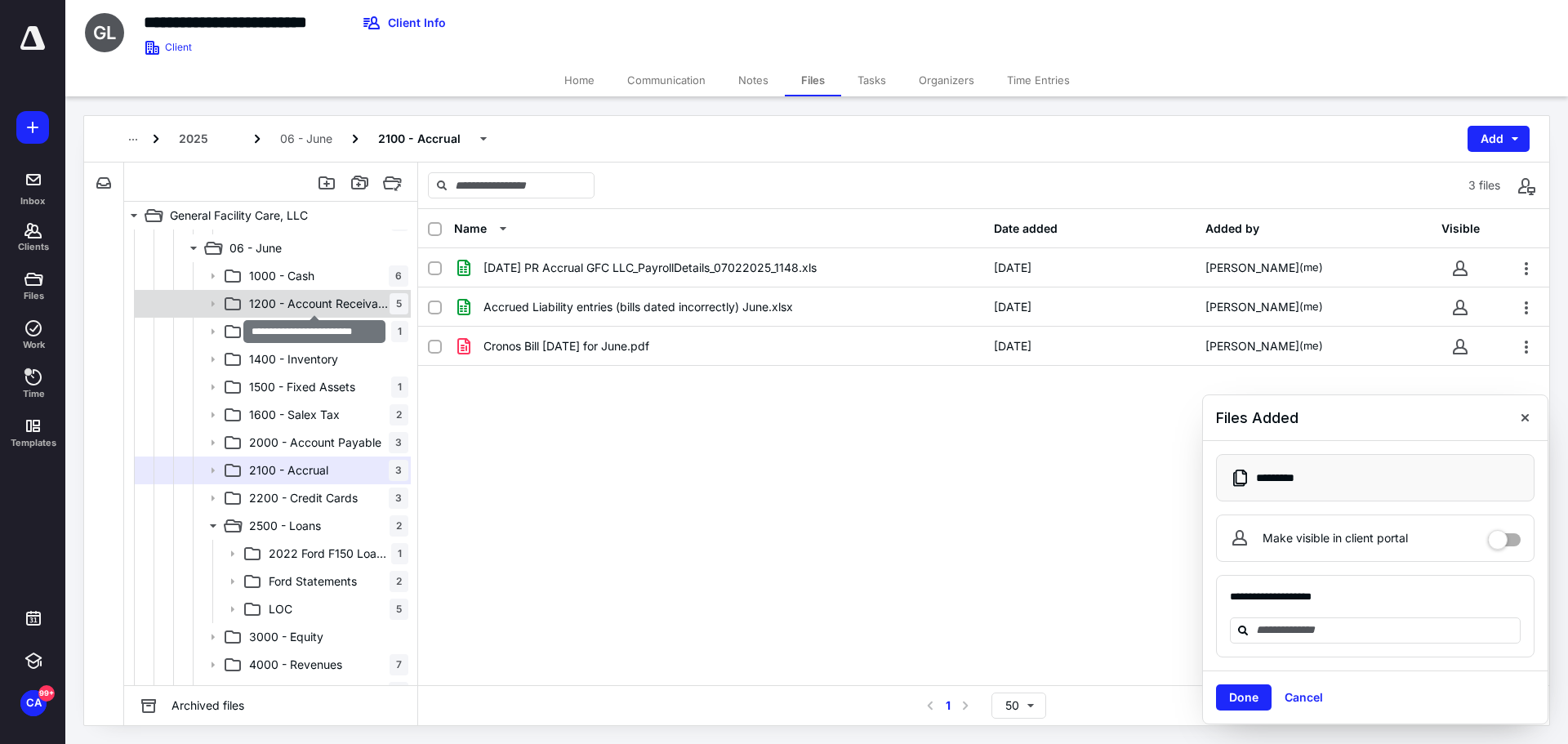 click on "1200 - Account Receivable" at bounding box center [319, 304] 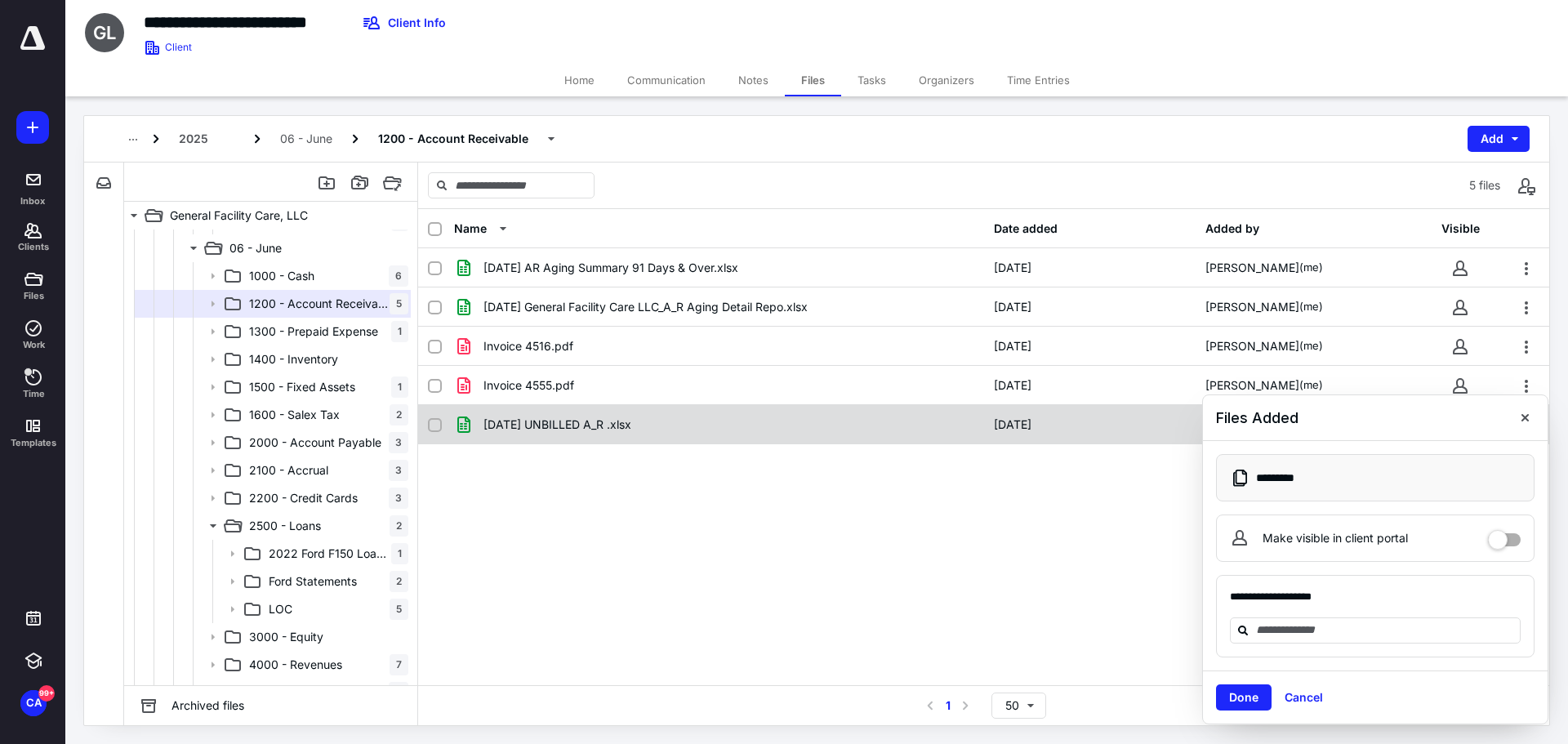 click at bounding box center [1525, 417] 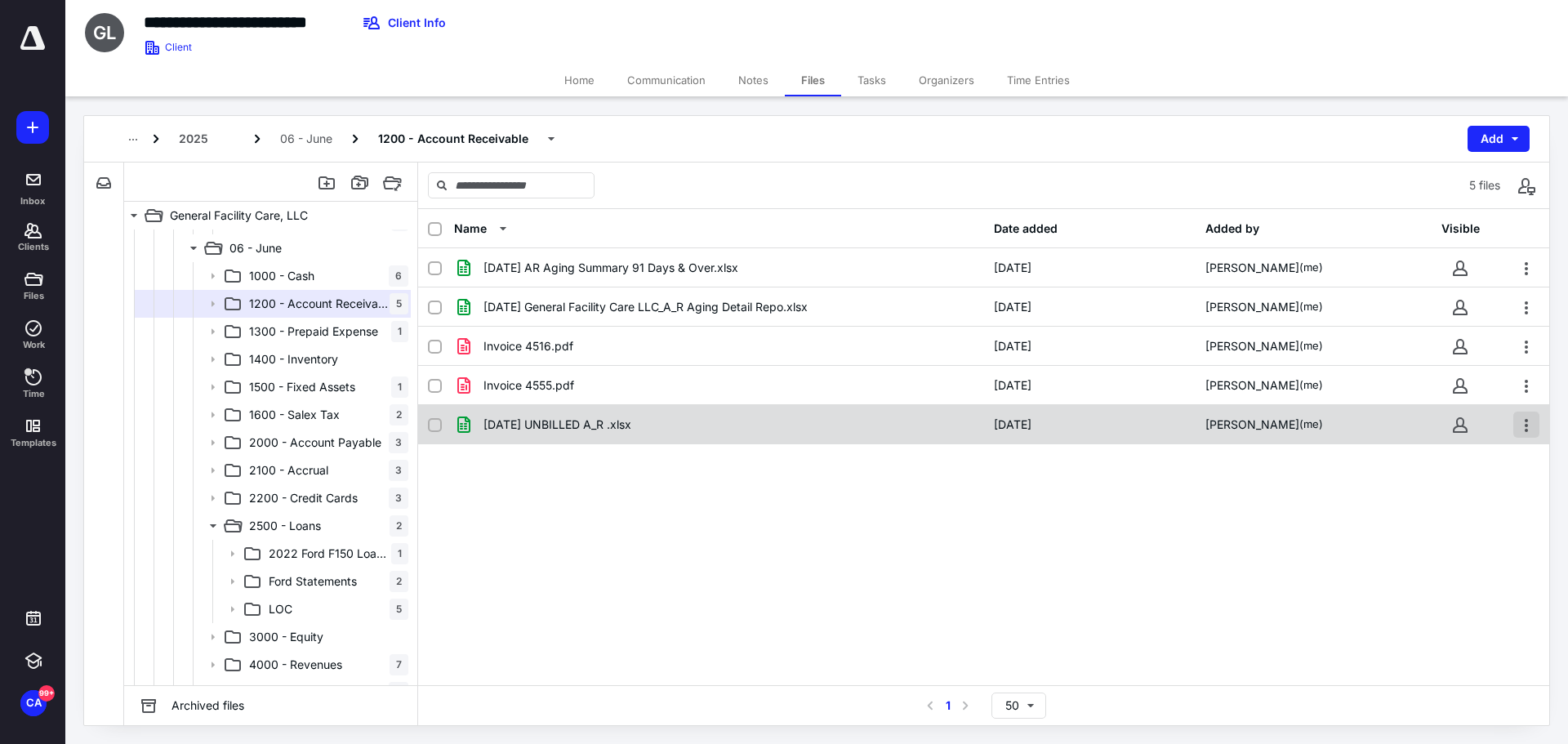 click at bounding box center [1526, 425] 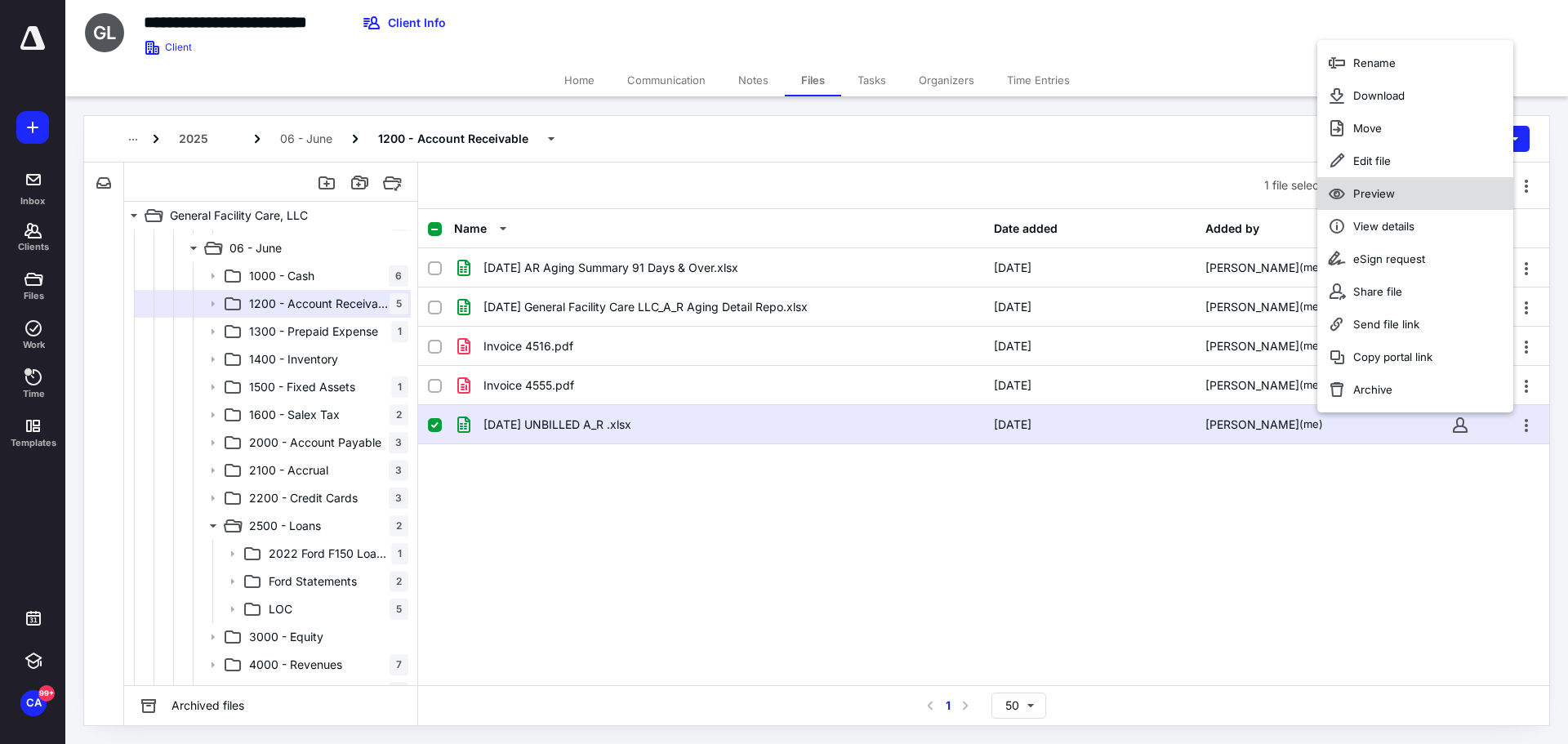 click on "Preview" at bounding box center (1415, 194) 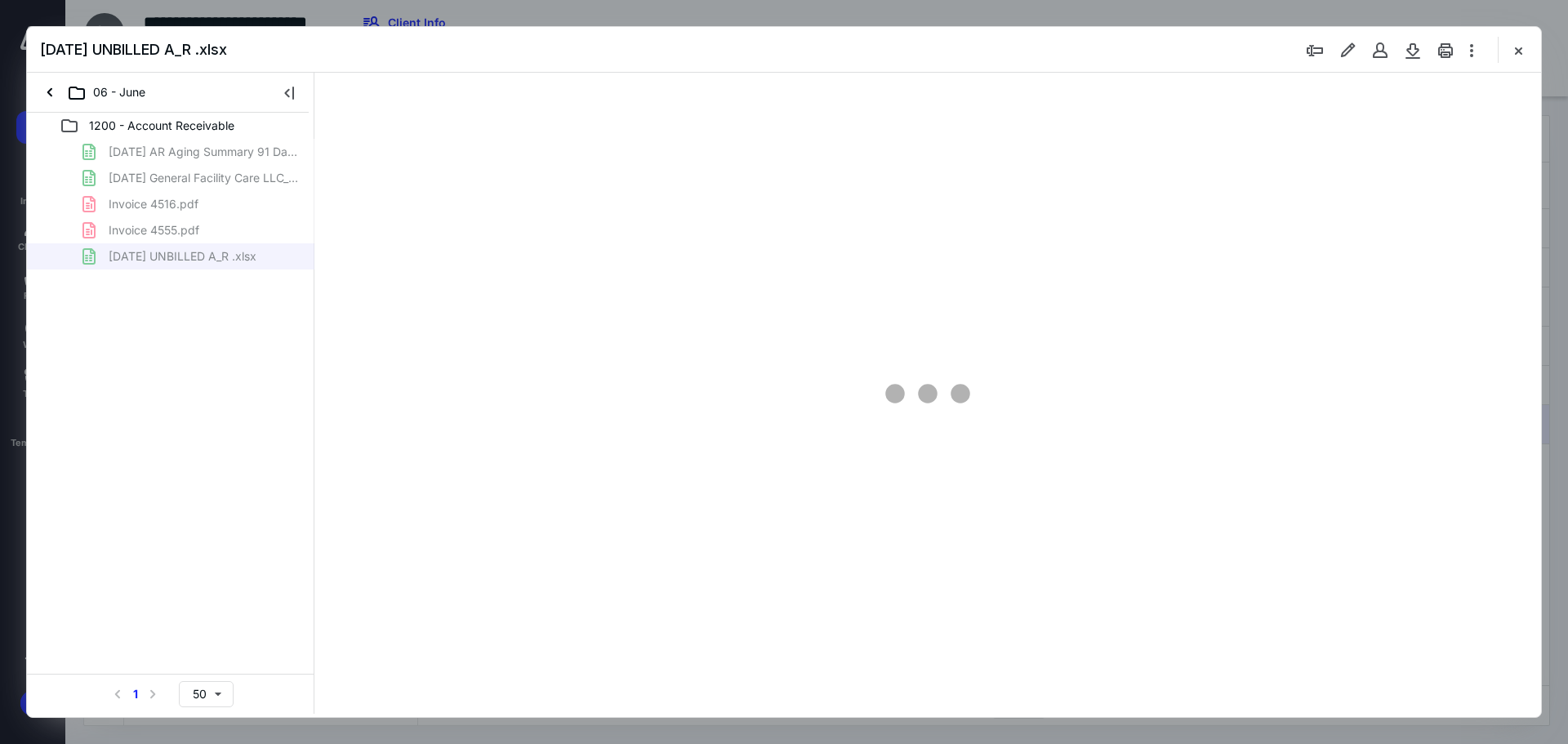 scroll, scrollTop: 0, scrollLeft: 0, axis: both 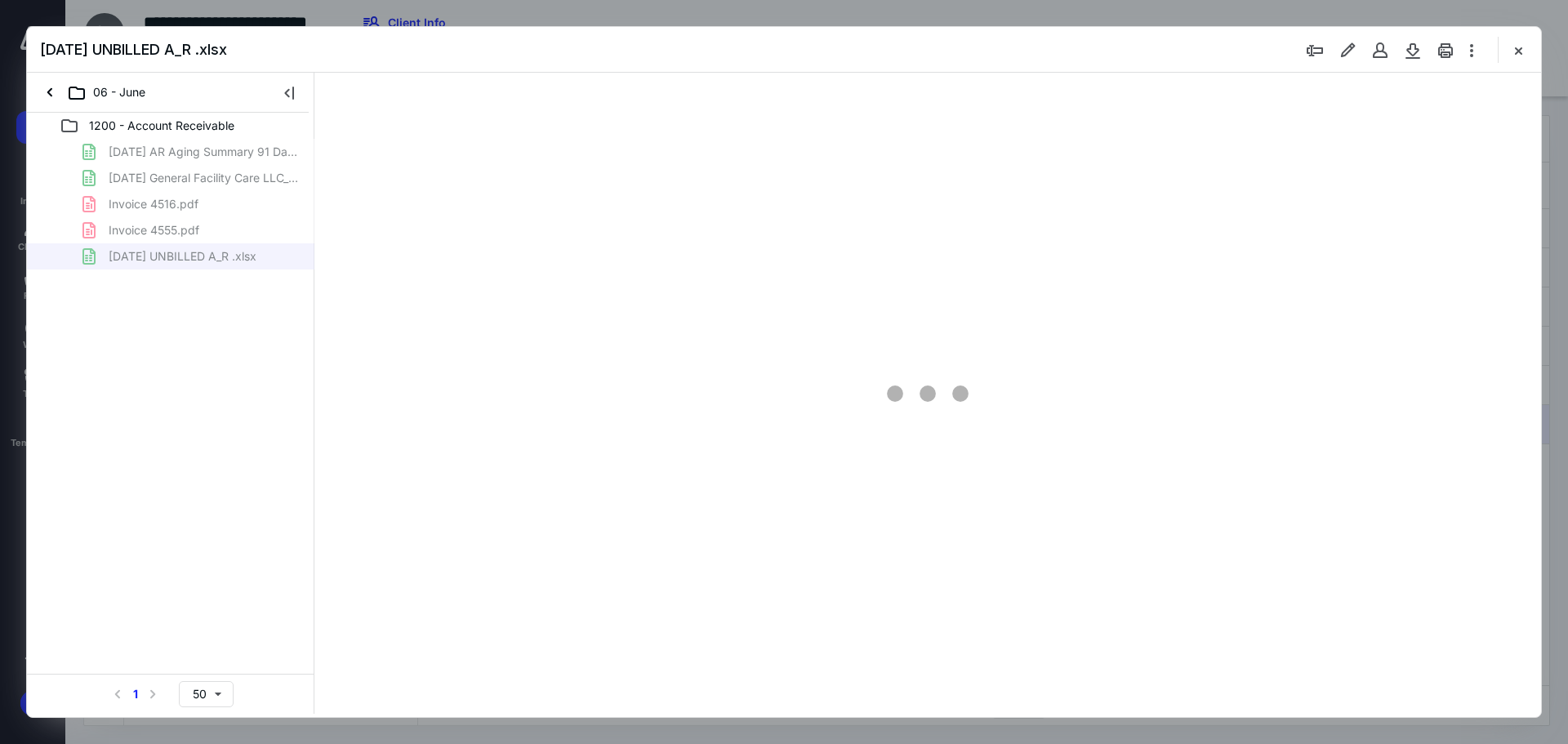 type on "229" 